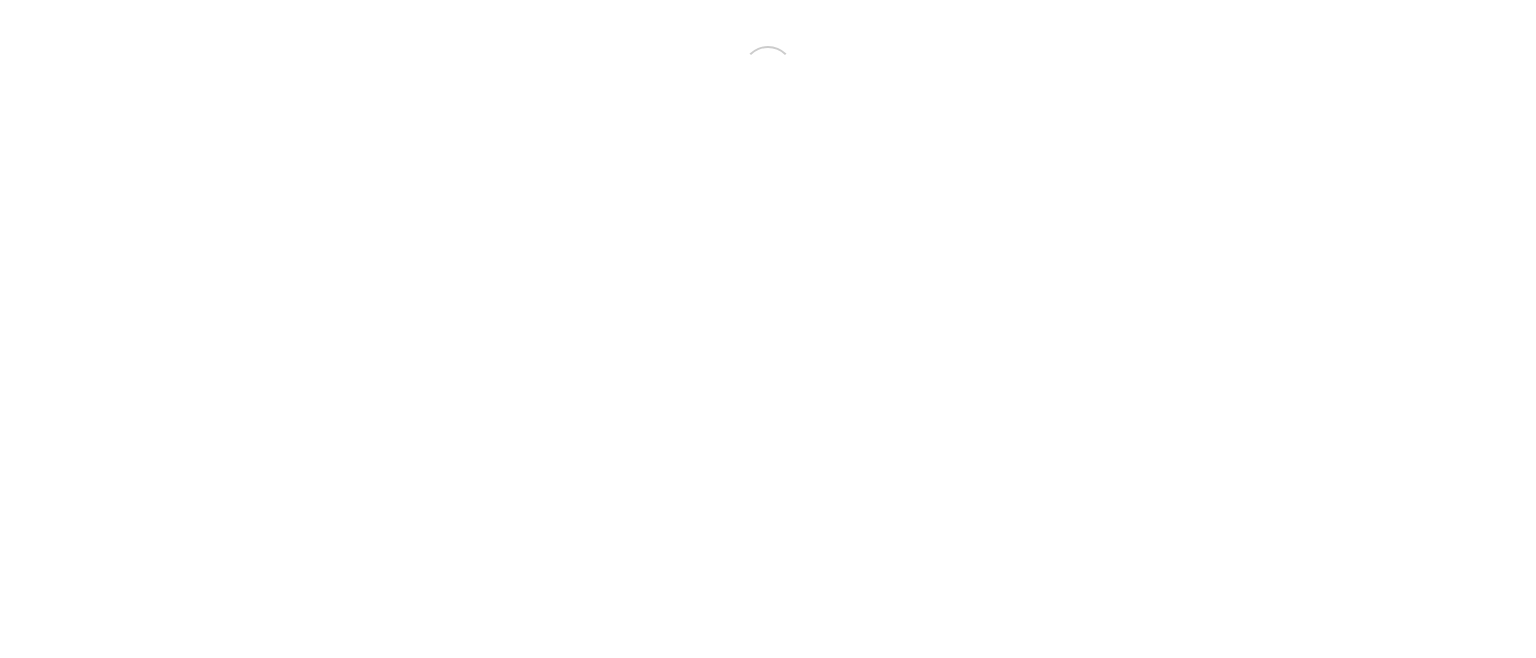 scroll, scrollTop: 0, scrollLeft: 0, axis: both 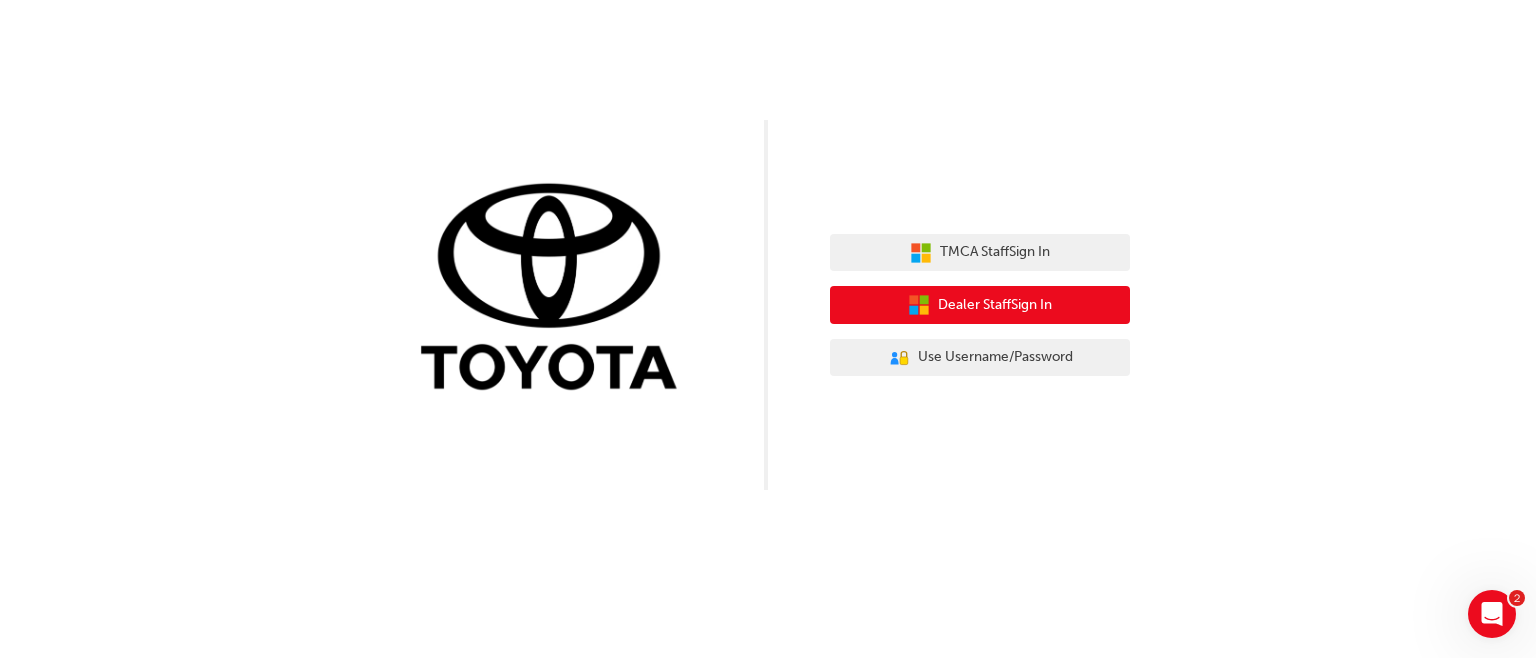 click on "Dealer Staff  Sign In" at bounding box center (995, 305) 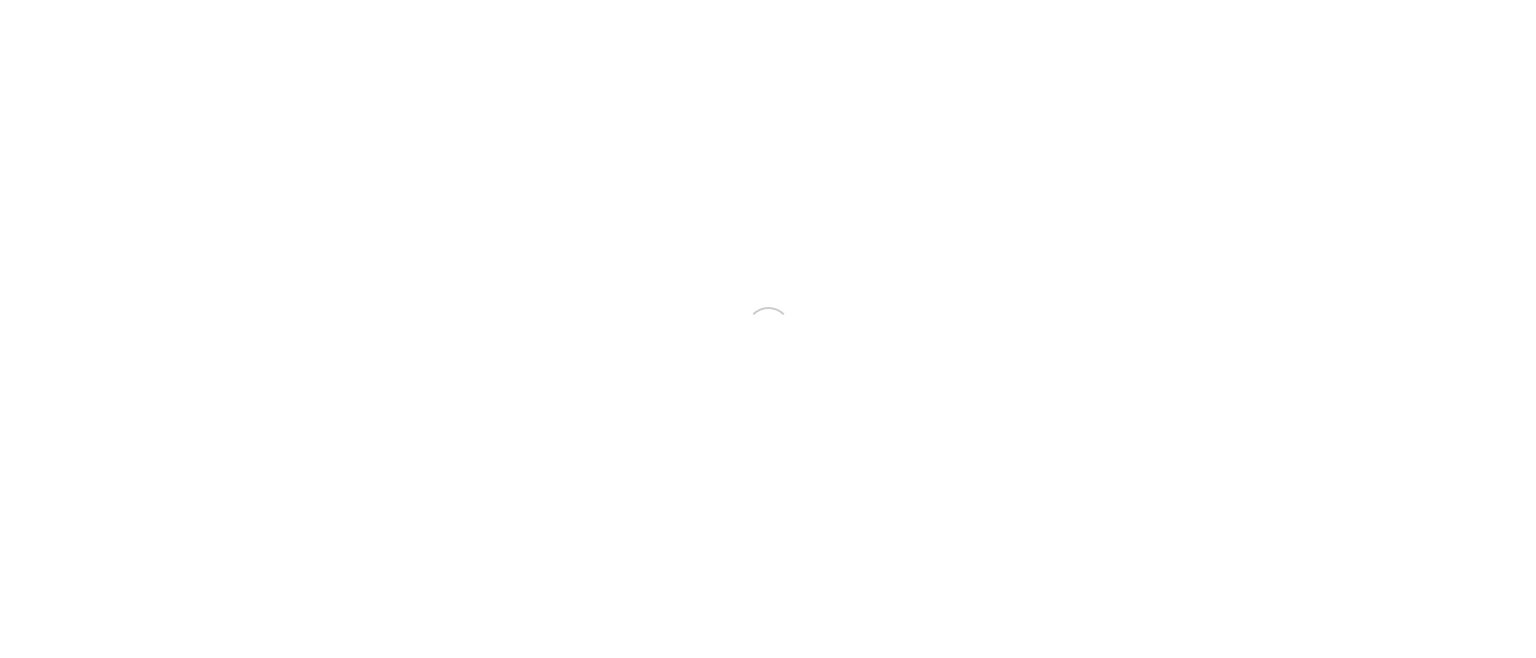 scroll, scrollTop: 0, scrollLeft: 0, axis: both 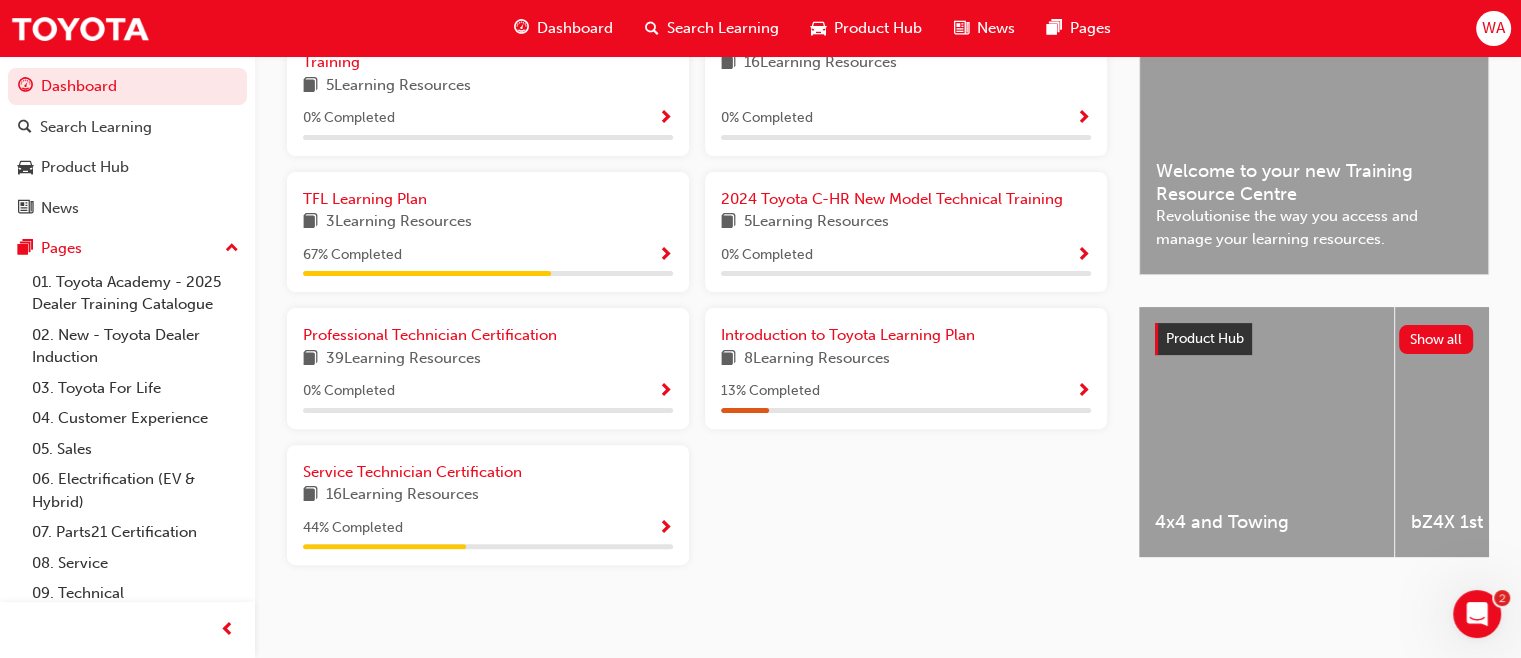 click on "Service Technician Certification 16  Learning Resources 44 % Completed" at bounding box center [488, 505] 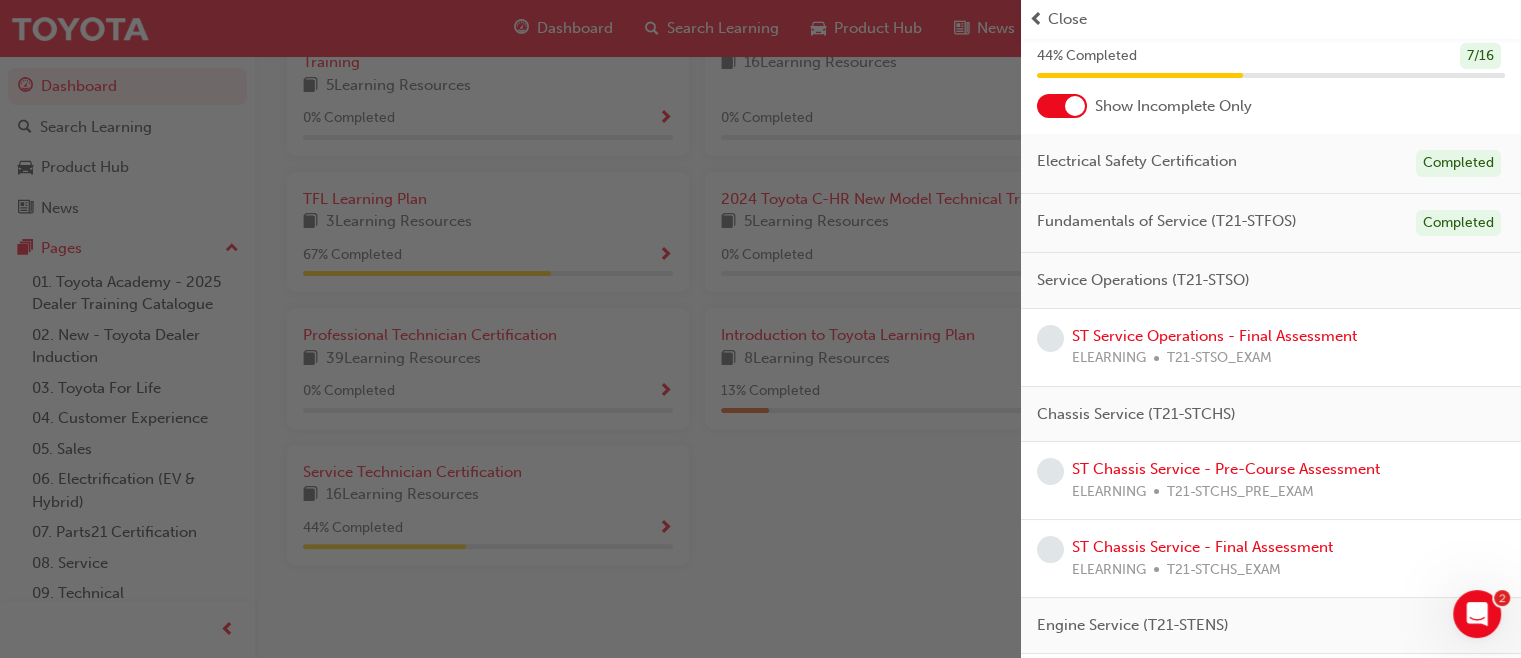scroll, scrollTop: 68, scrollLeft: 0, axis: vertical 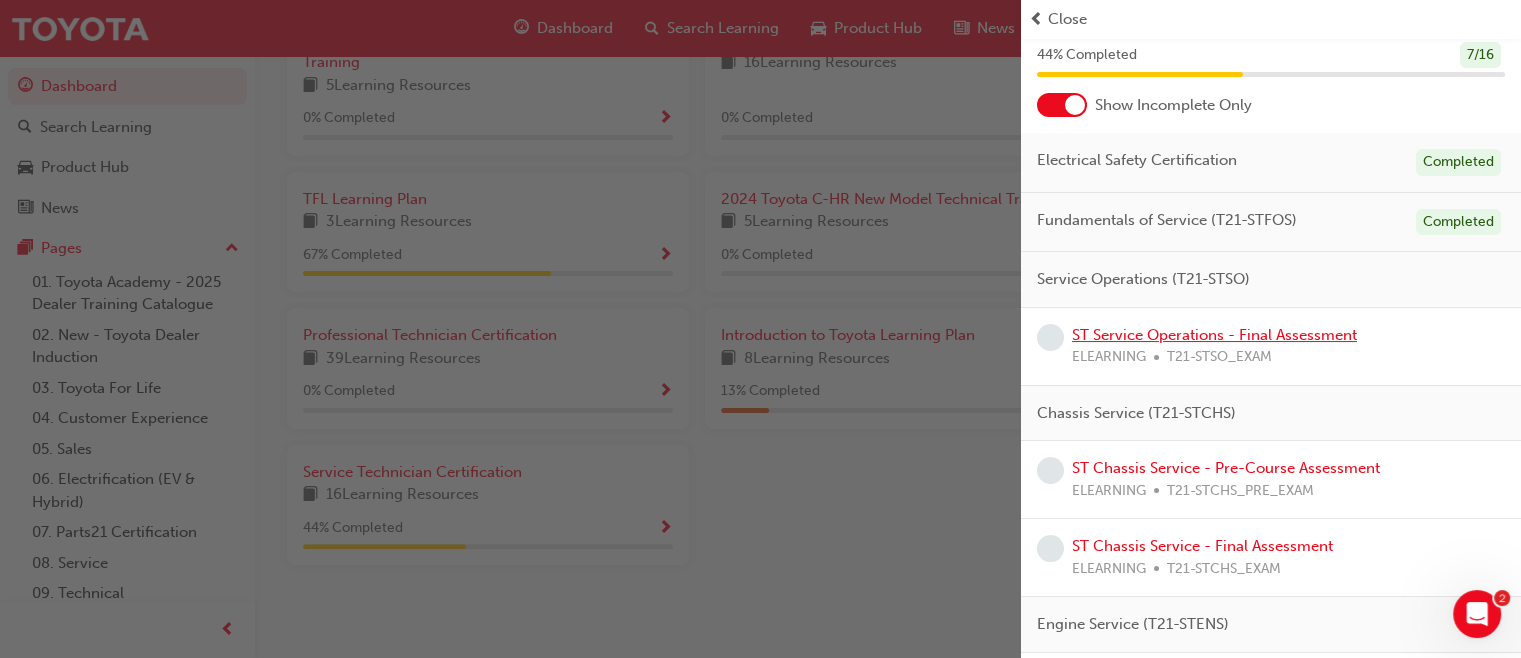 click on "ST Service Operations - Final Assessment" at bounding box center [1214, 335] 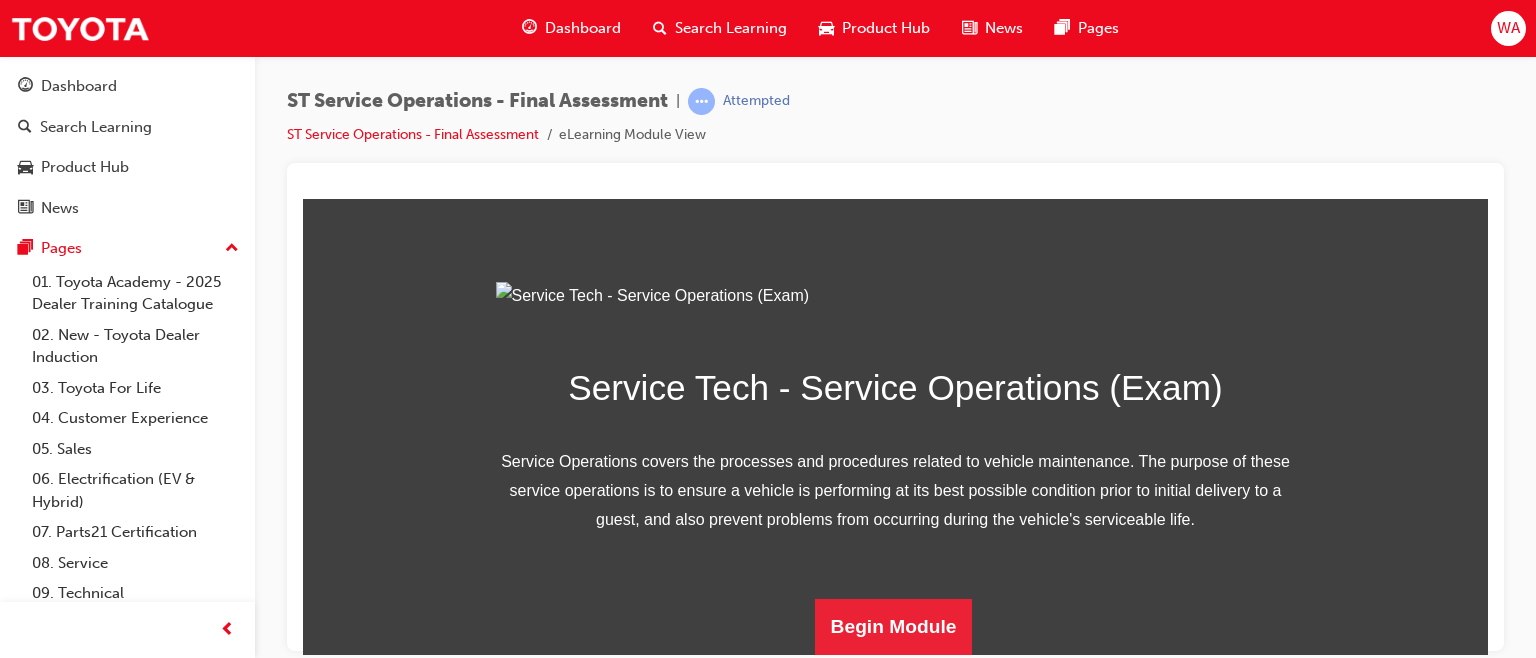 scroll, scrollTop: 324, scrollLeft: 0, axis: vertical 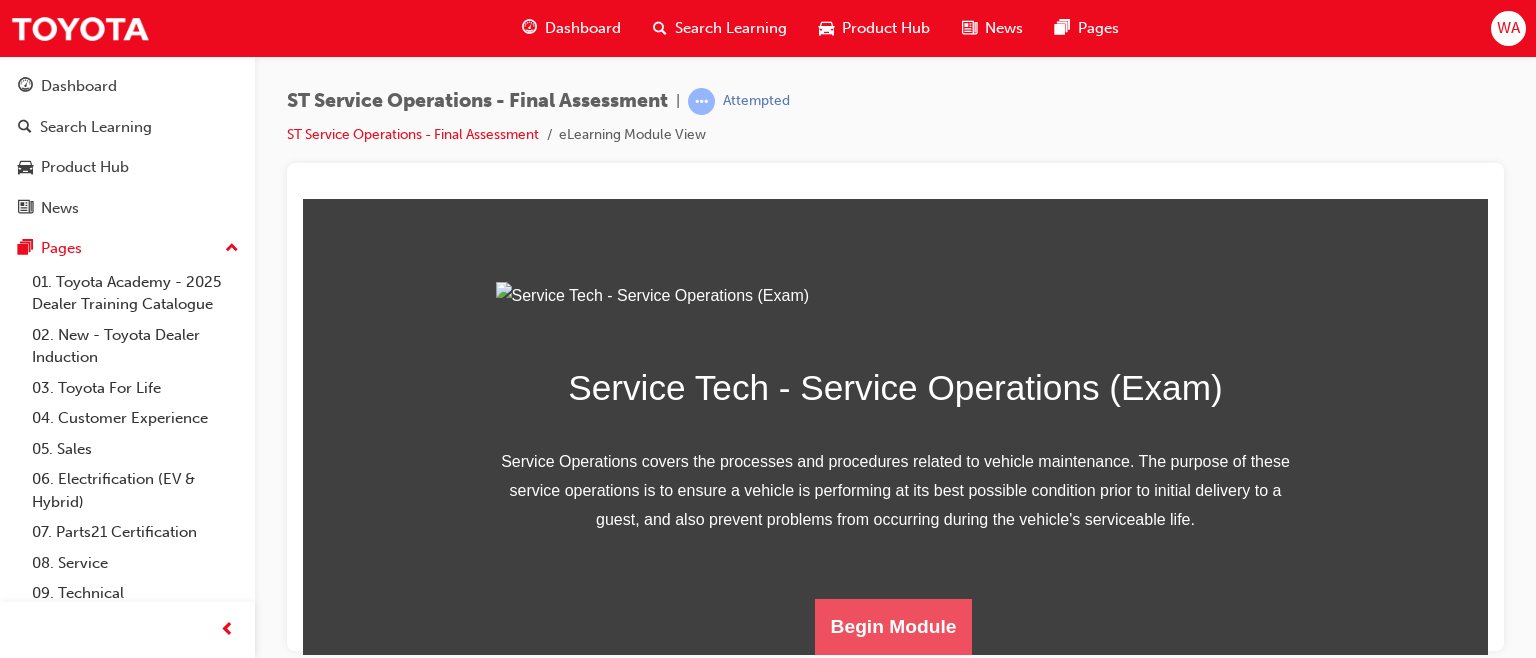 click on "Begin Module" at bounding box center (894, 626) 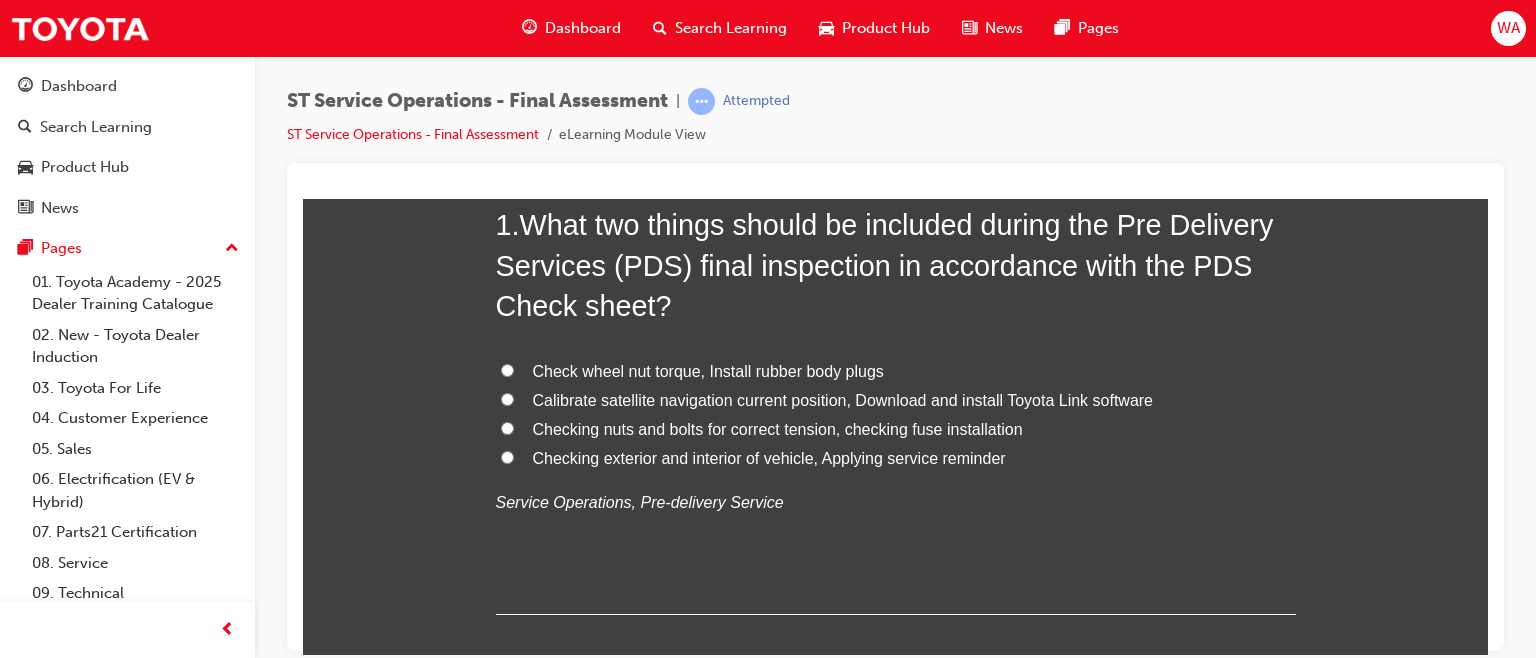 scroll, scrollTop: 208, scrollLeft: 0, axis: vertical 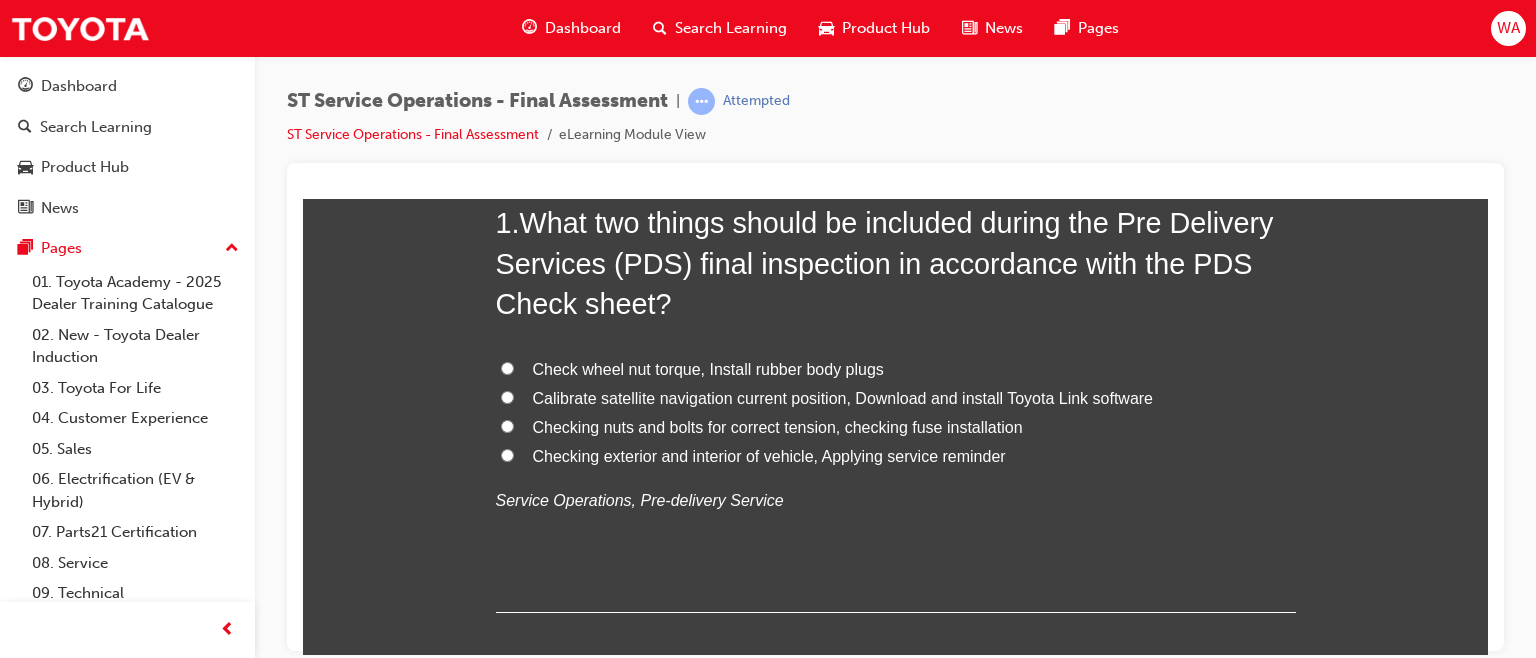 click on "Checking exterior and interior of vehicle, Applying service reminder" at bounding box center [507, 454] 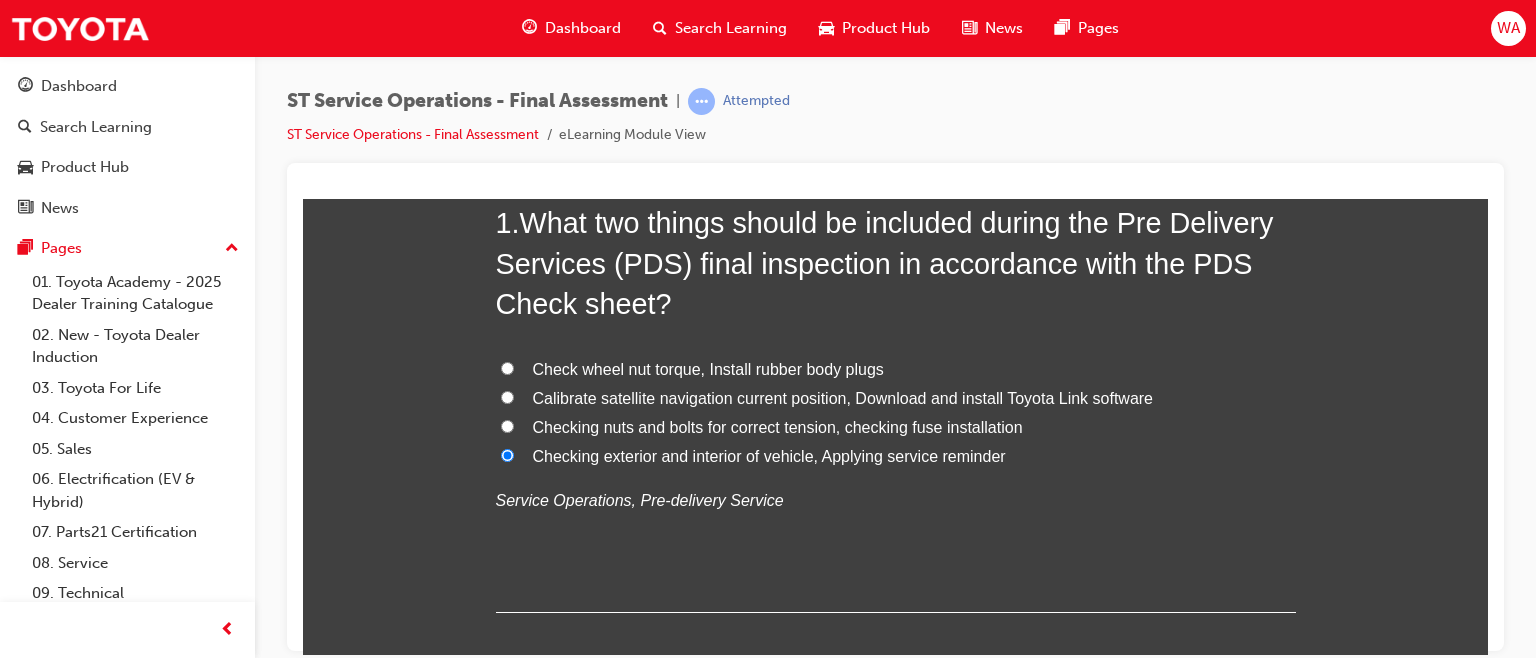 radio on "true" 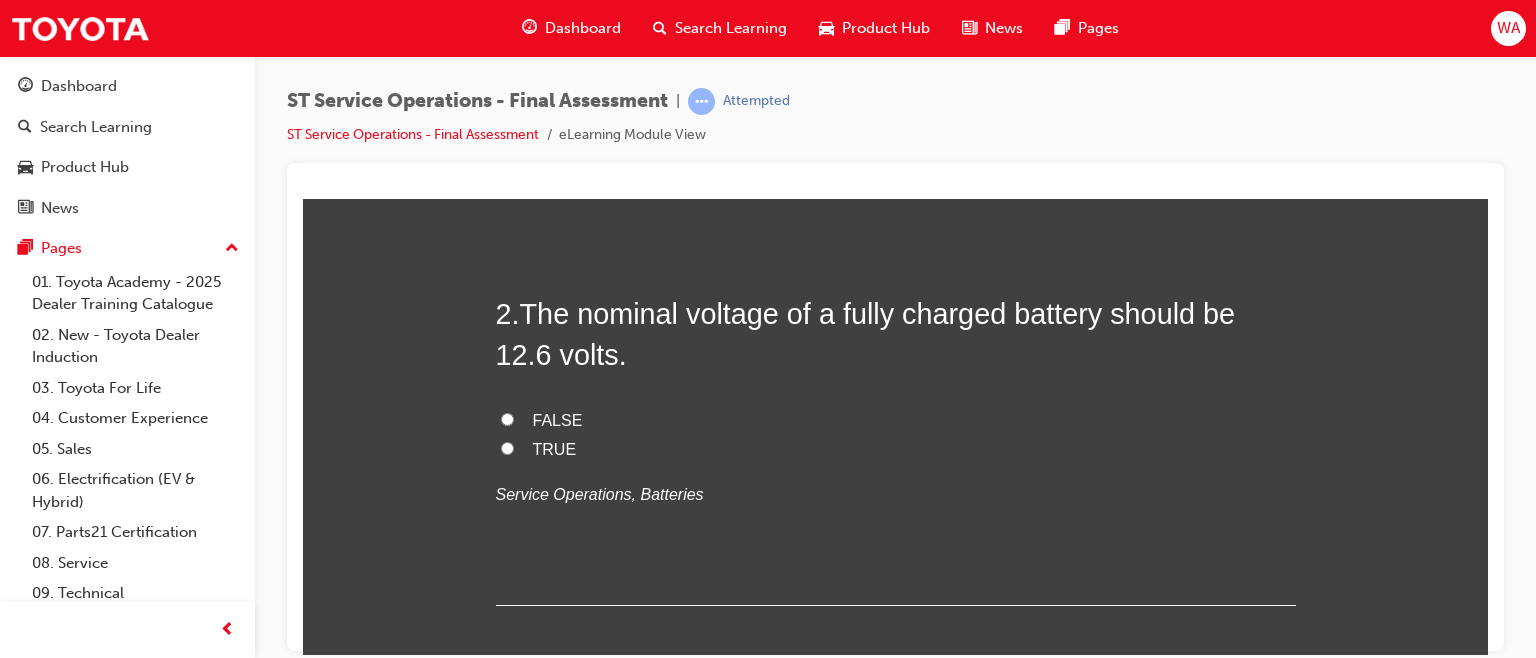 scroll, scrollTop: 624, scrollLeft: 0, axis: vertical 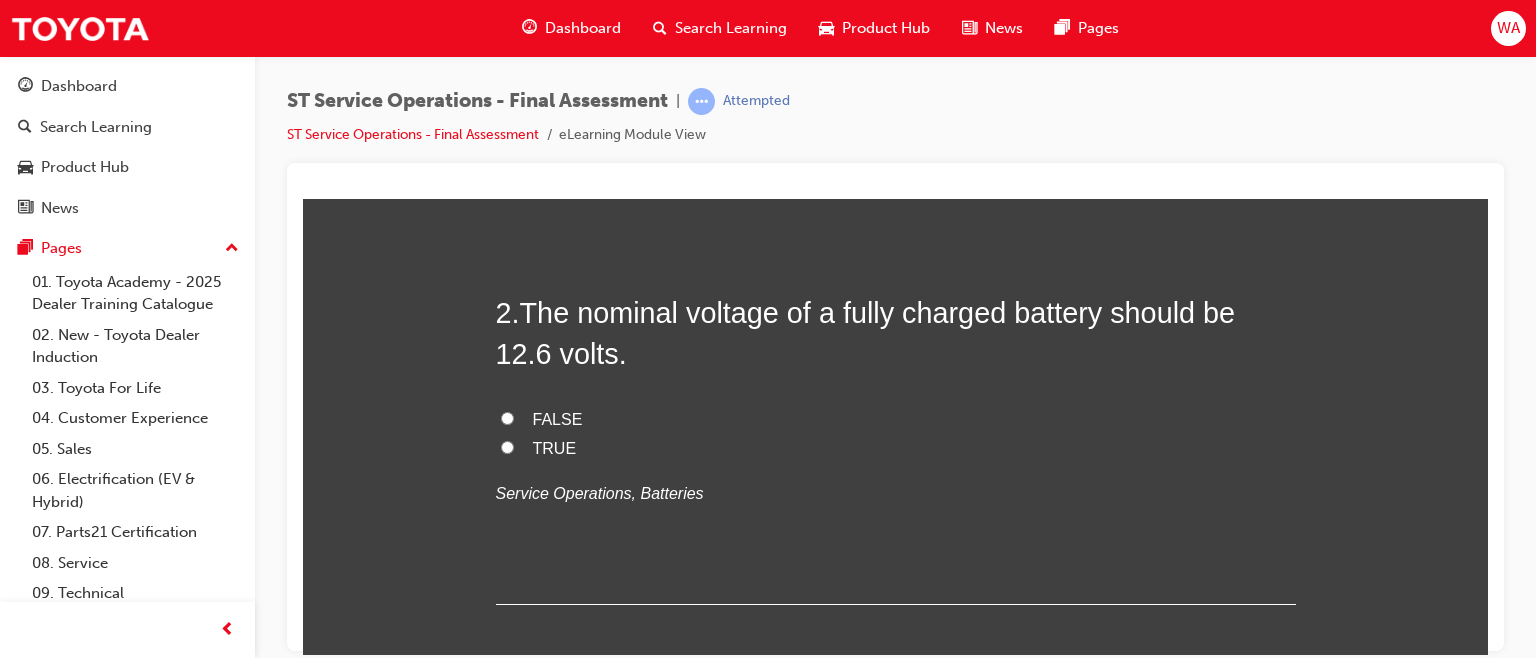 click on "TRUE" at bounding box center [507, 446] 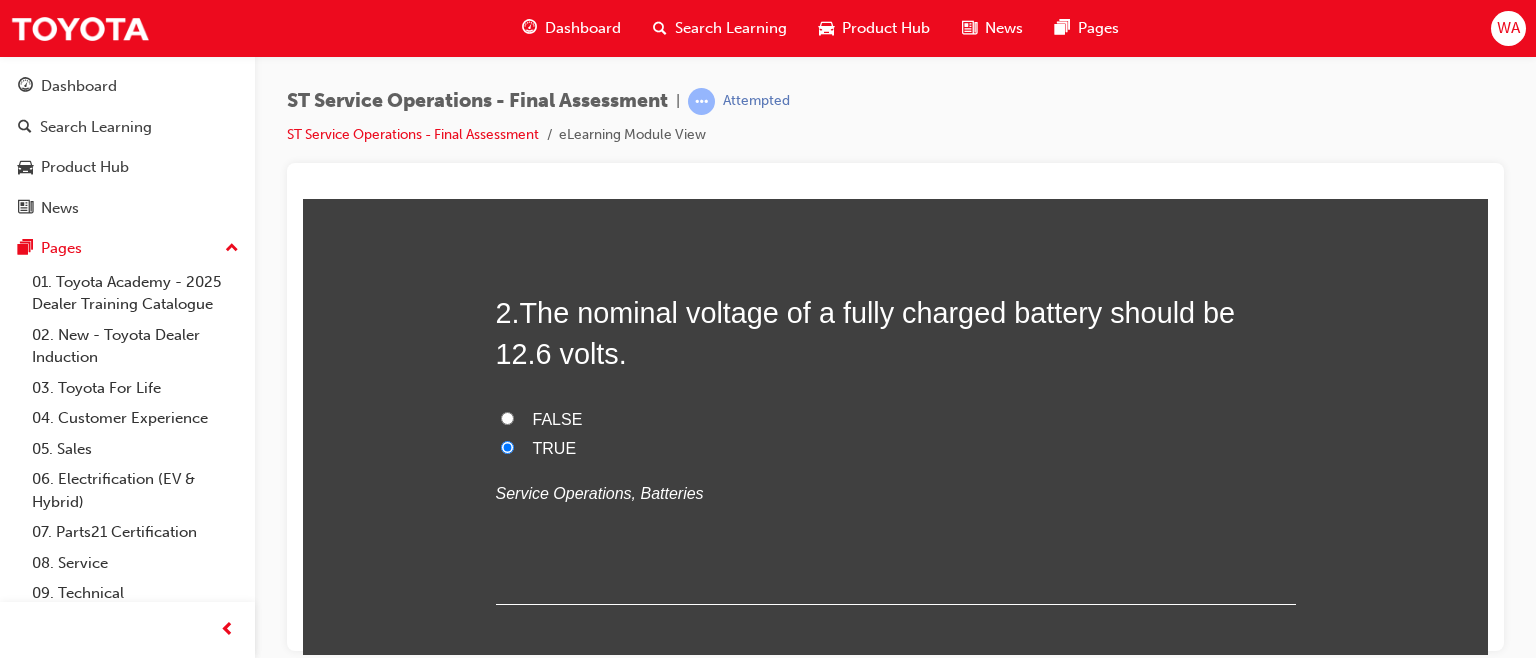 radio on "true" 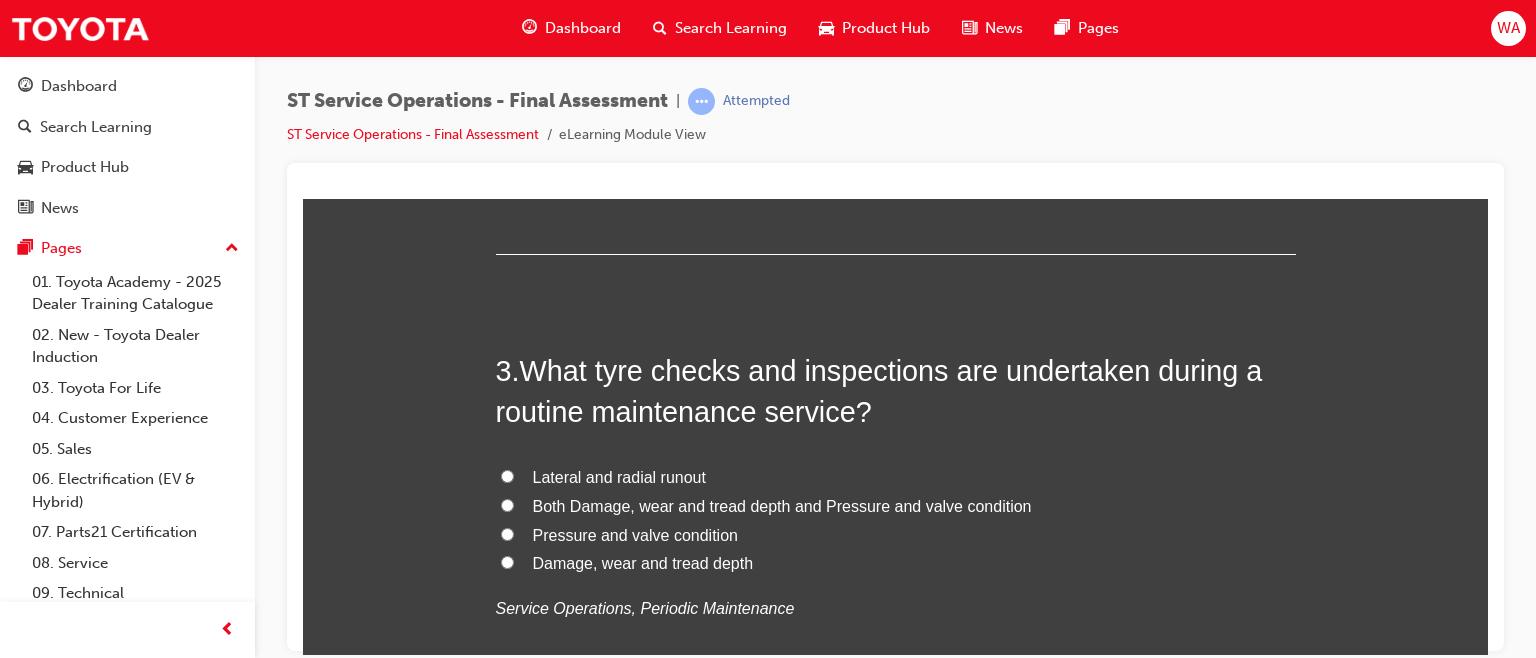 scroll, scrollTop: 977, scrollLeft: 0, axis: vertical 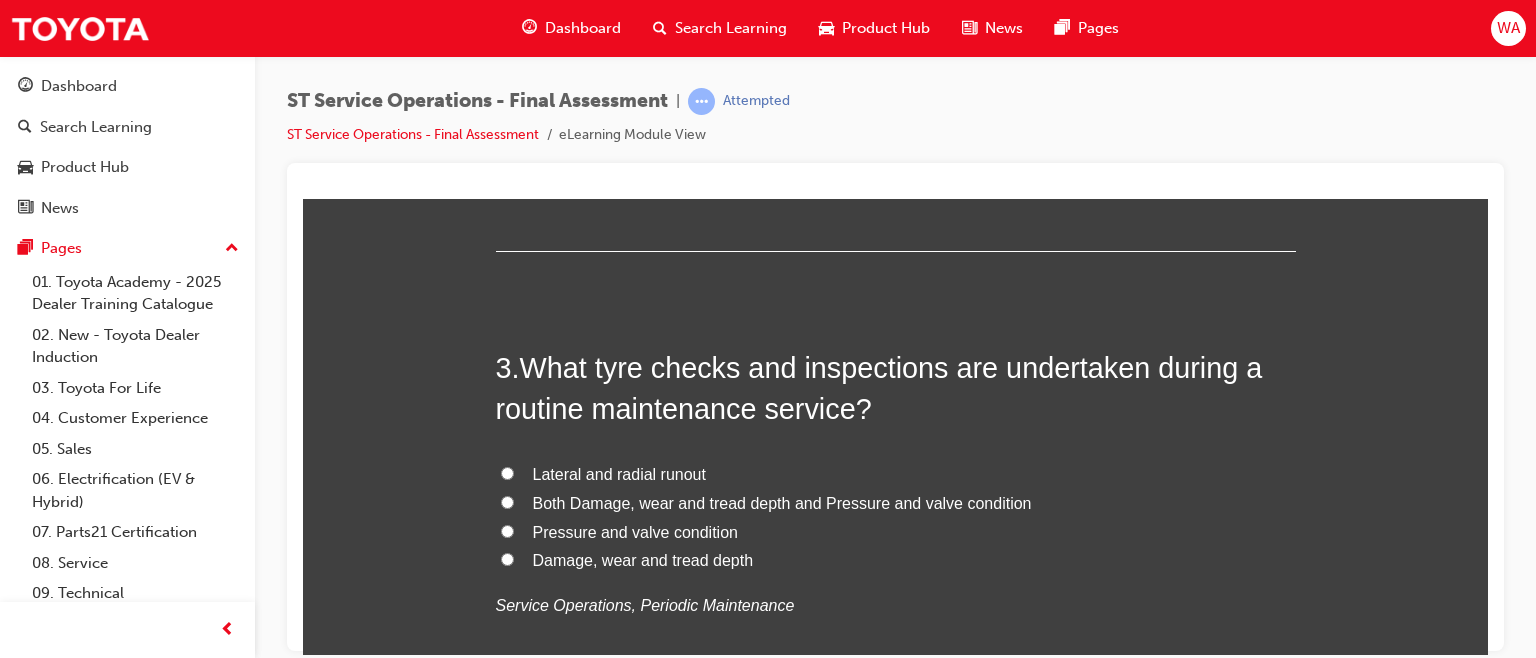 click on "Both Damage, wear and tread depth and Pressure and valve condition" at bounding box center [507, 501] 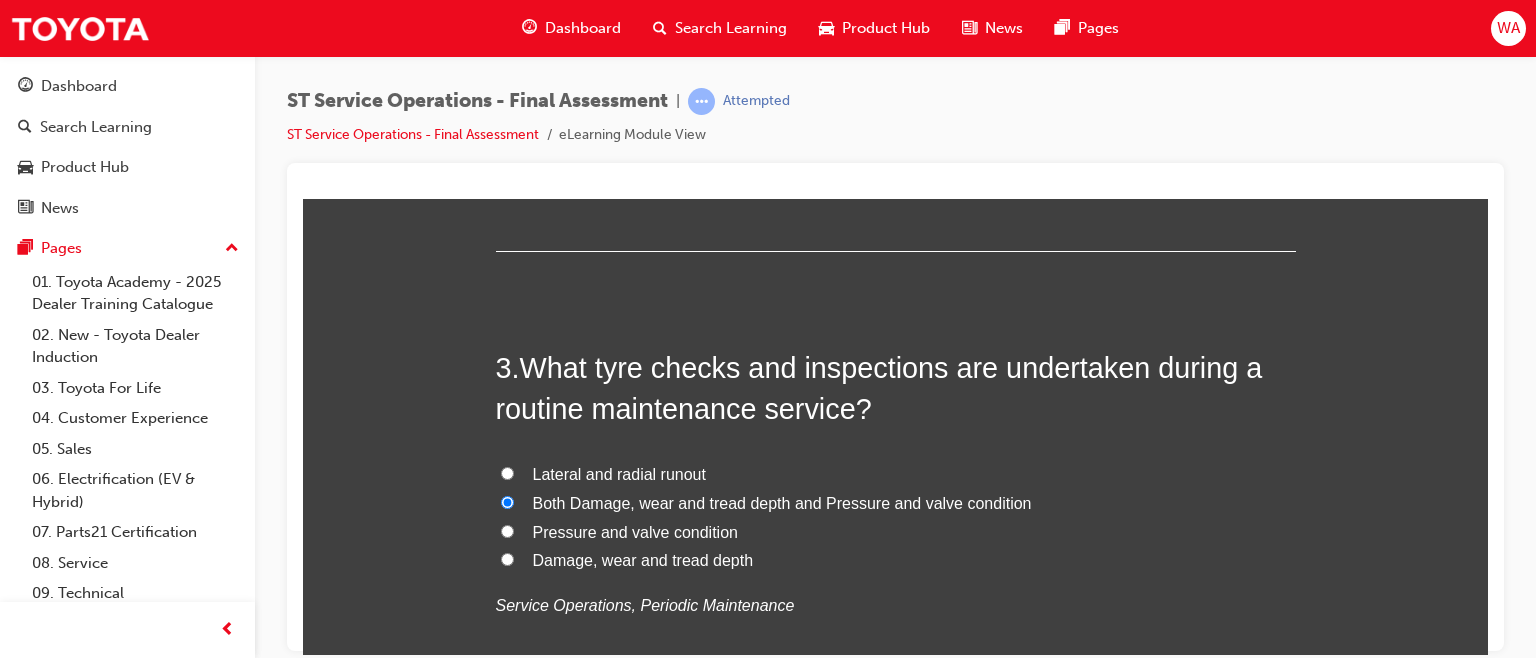 radio on "true" 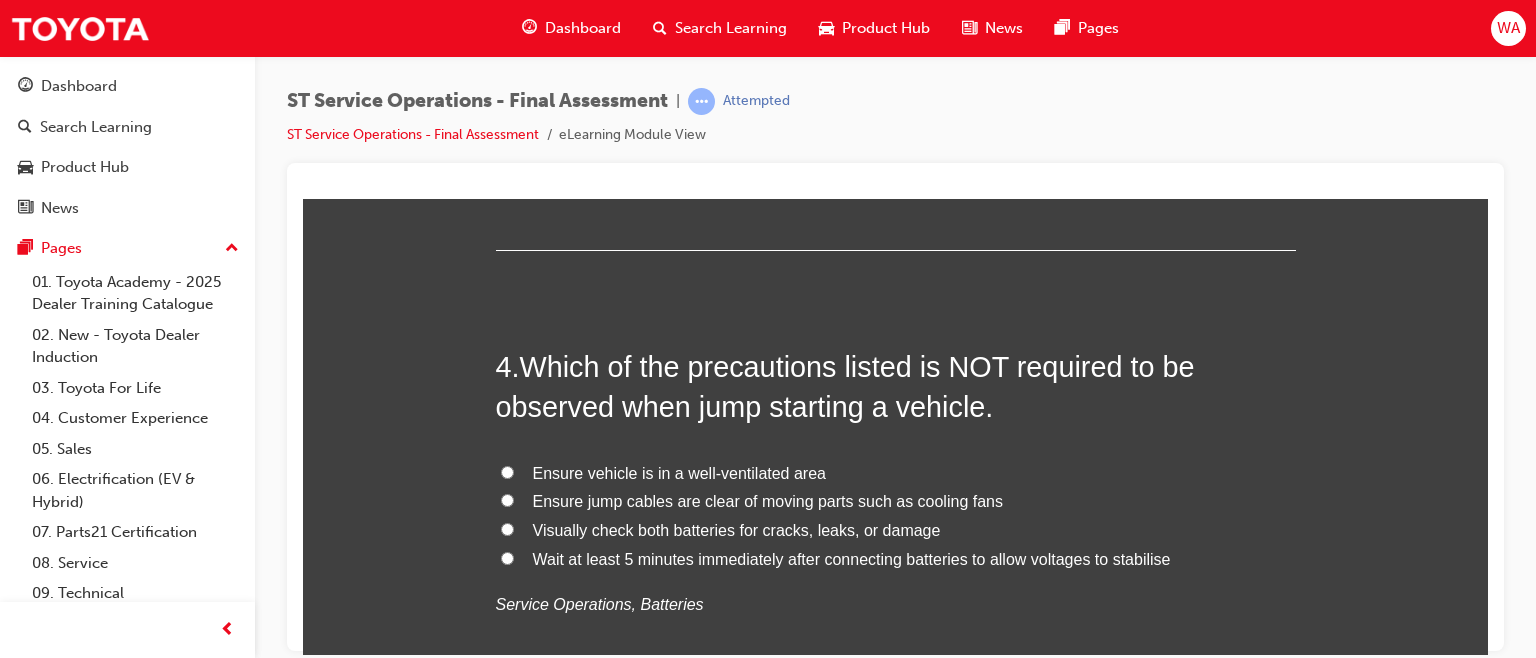 scroll, scrollTop: 1447, scrollLeft: 0, axis: vertical 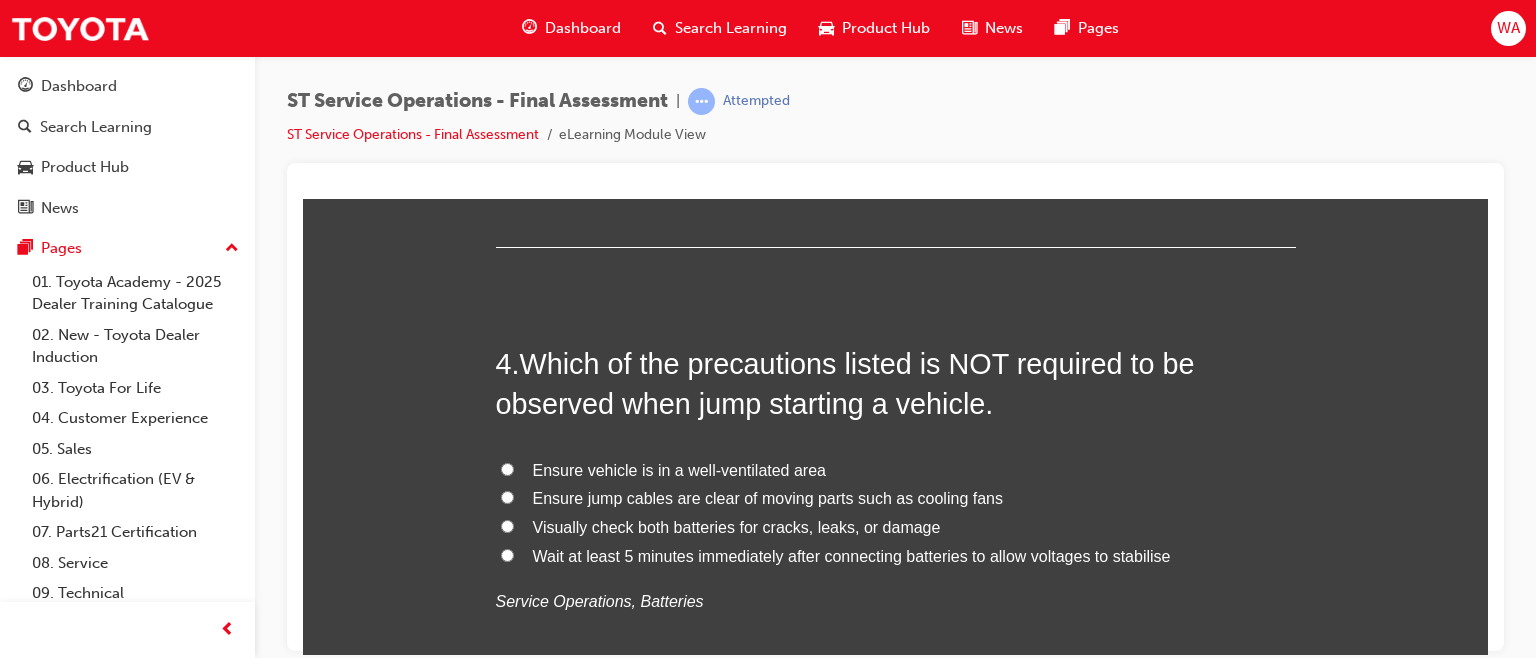 click on "Wait at least 5 minutes immediately after connecting batteries to allow voltages to stabilise" at bounding box center (507, 554) 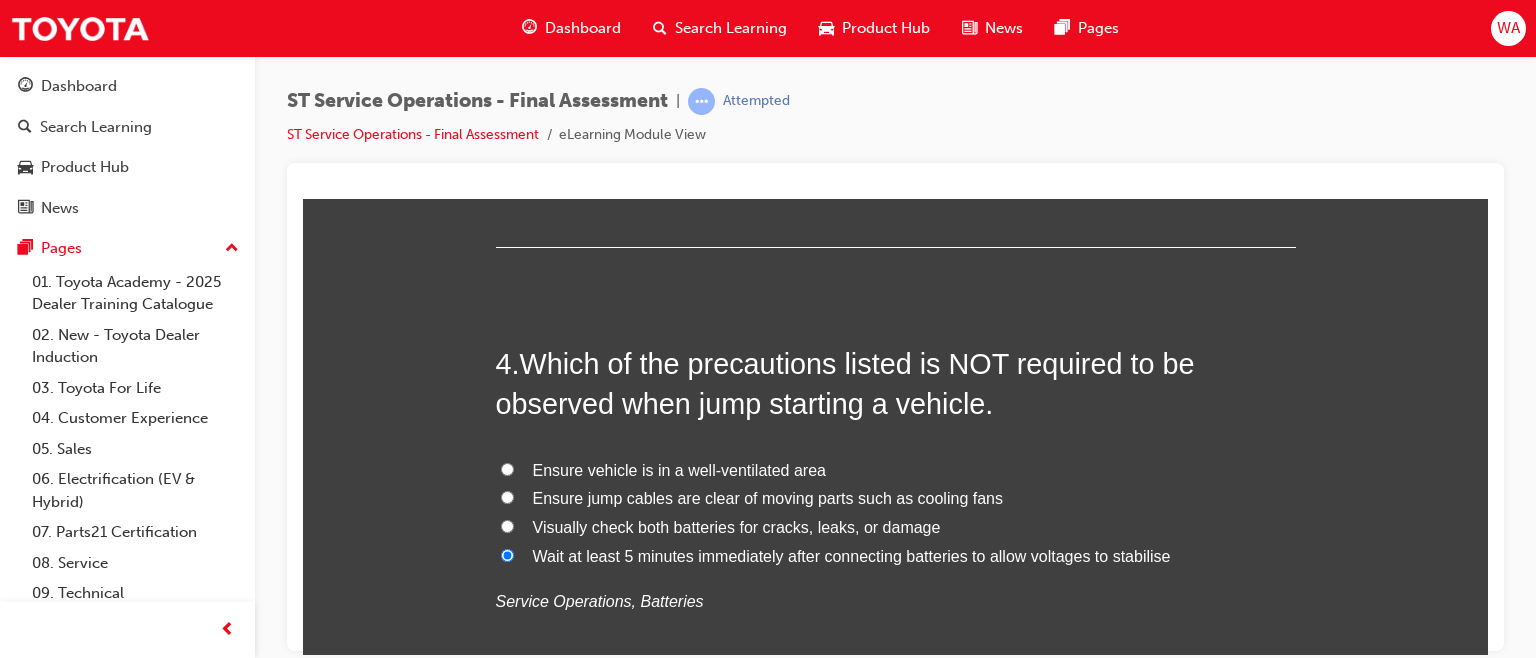 radio on "true" 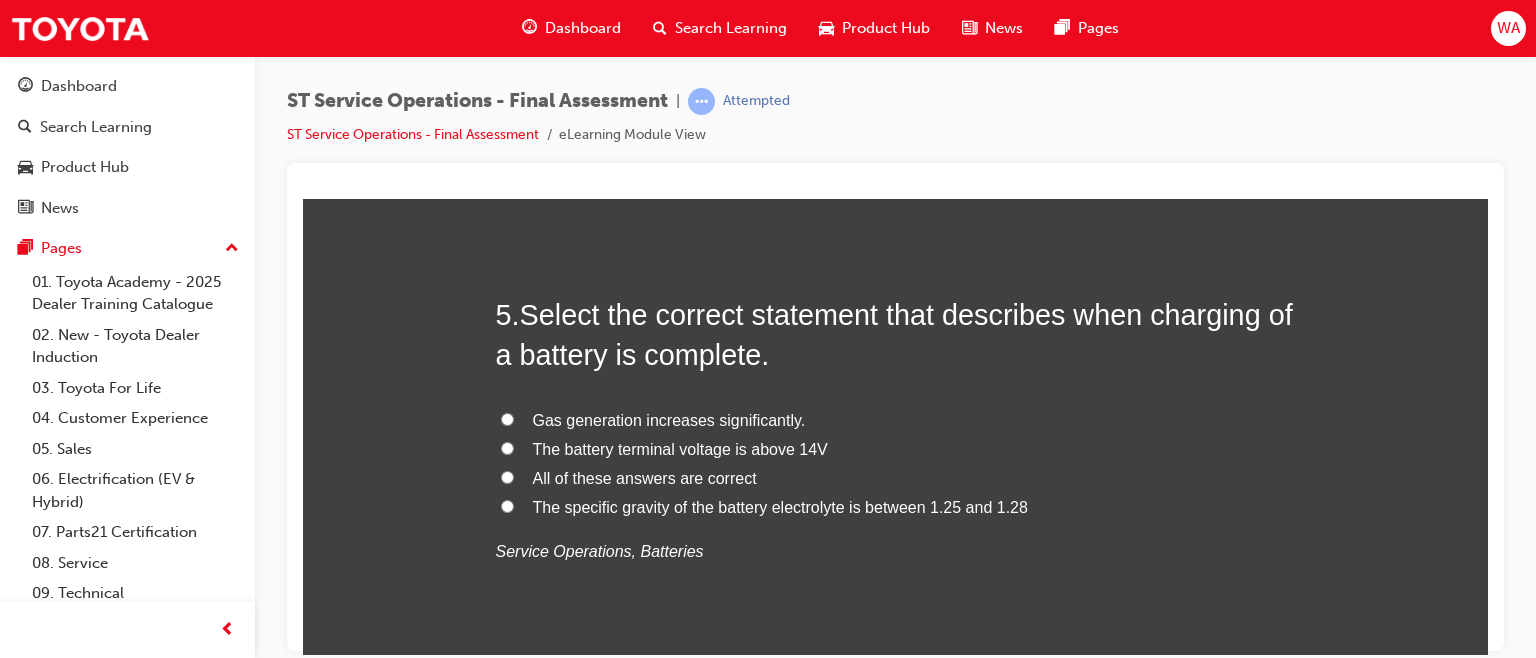 scroll, scrollTop: 1966, scrollLeft: 0, axis: vertical 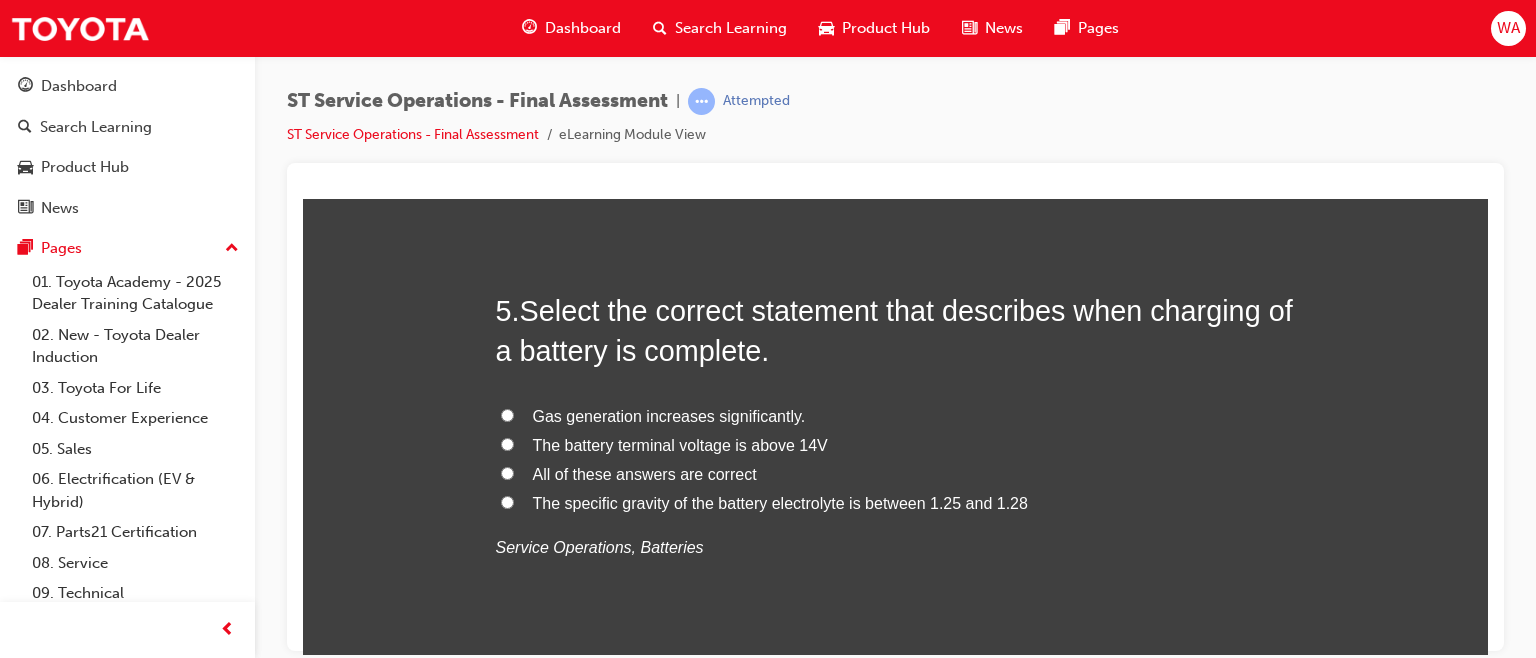 click on "All of these answers are correct" at bounding box center [507, 472] 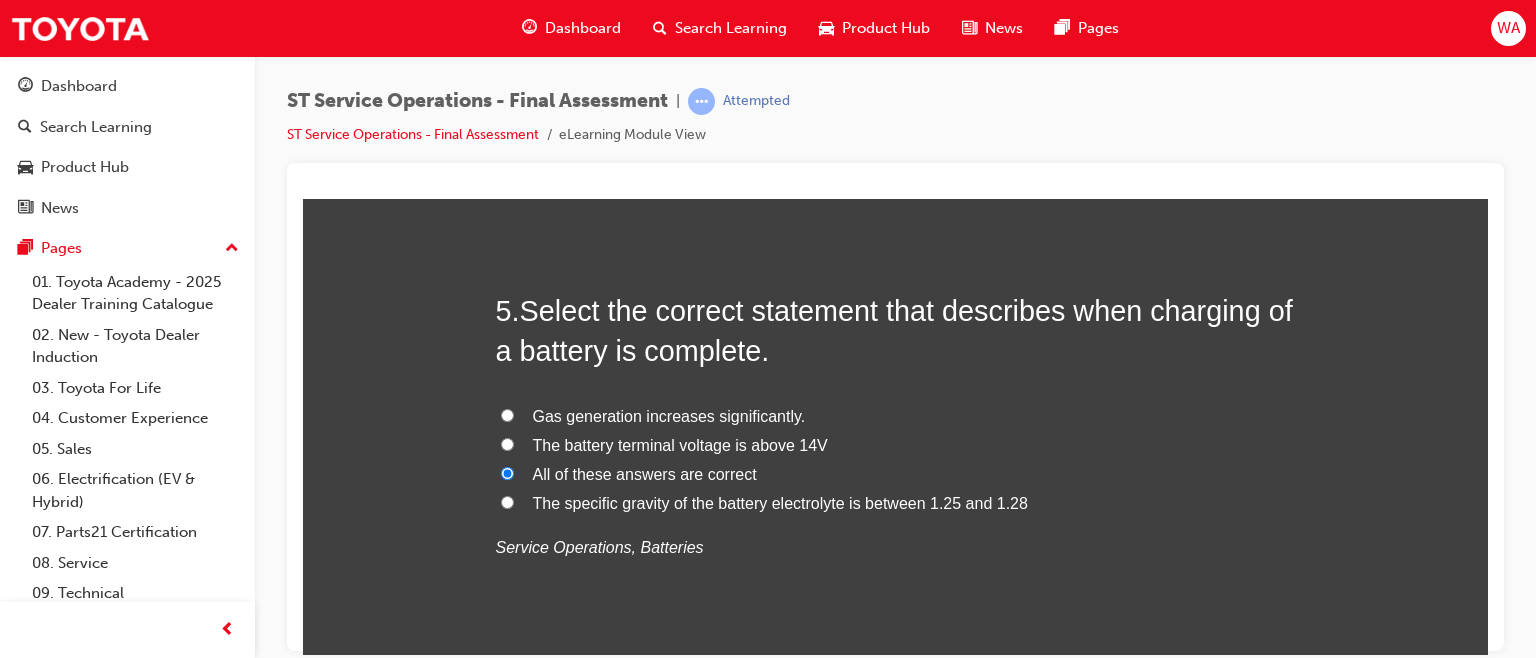 radio on "true" 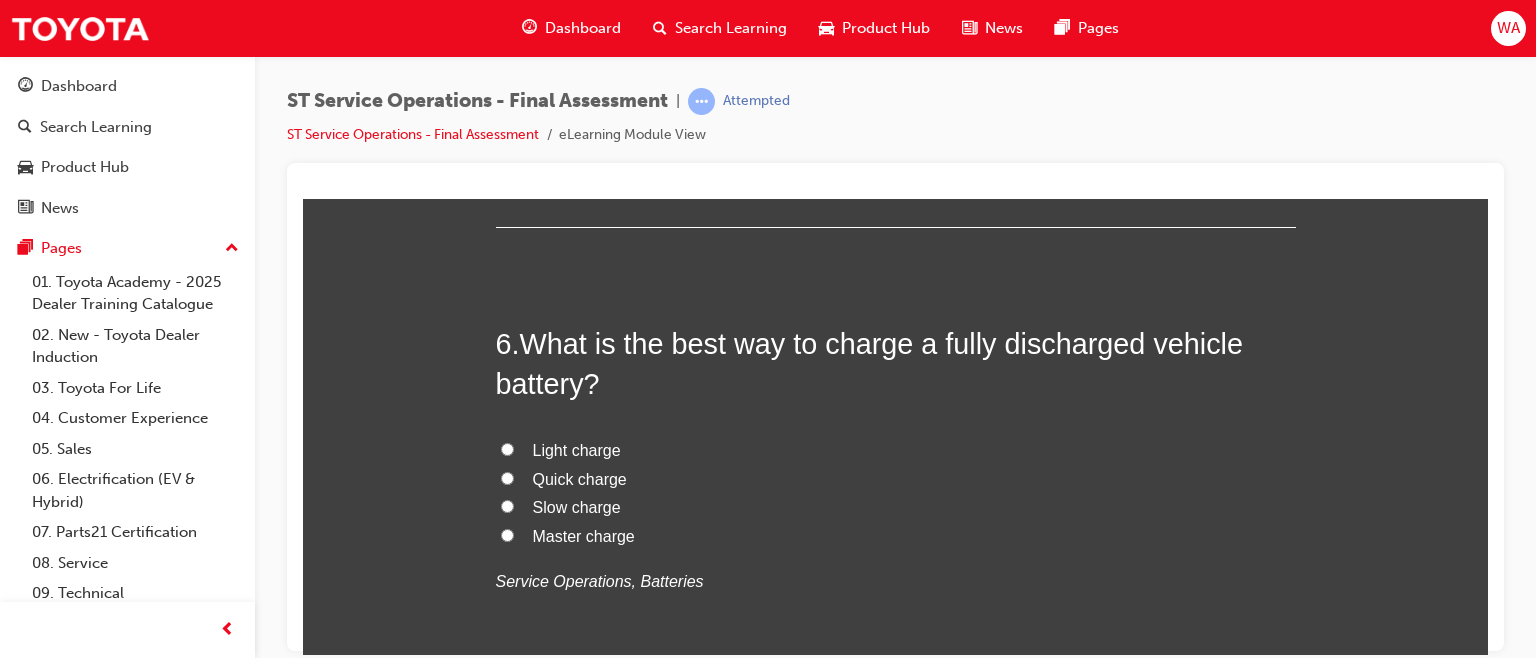 scroll, scrollTop: 2399, scrollLeft: 0, axis: vertical 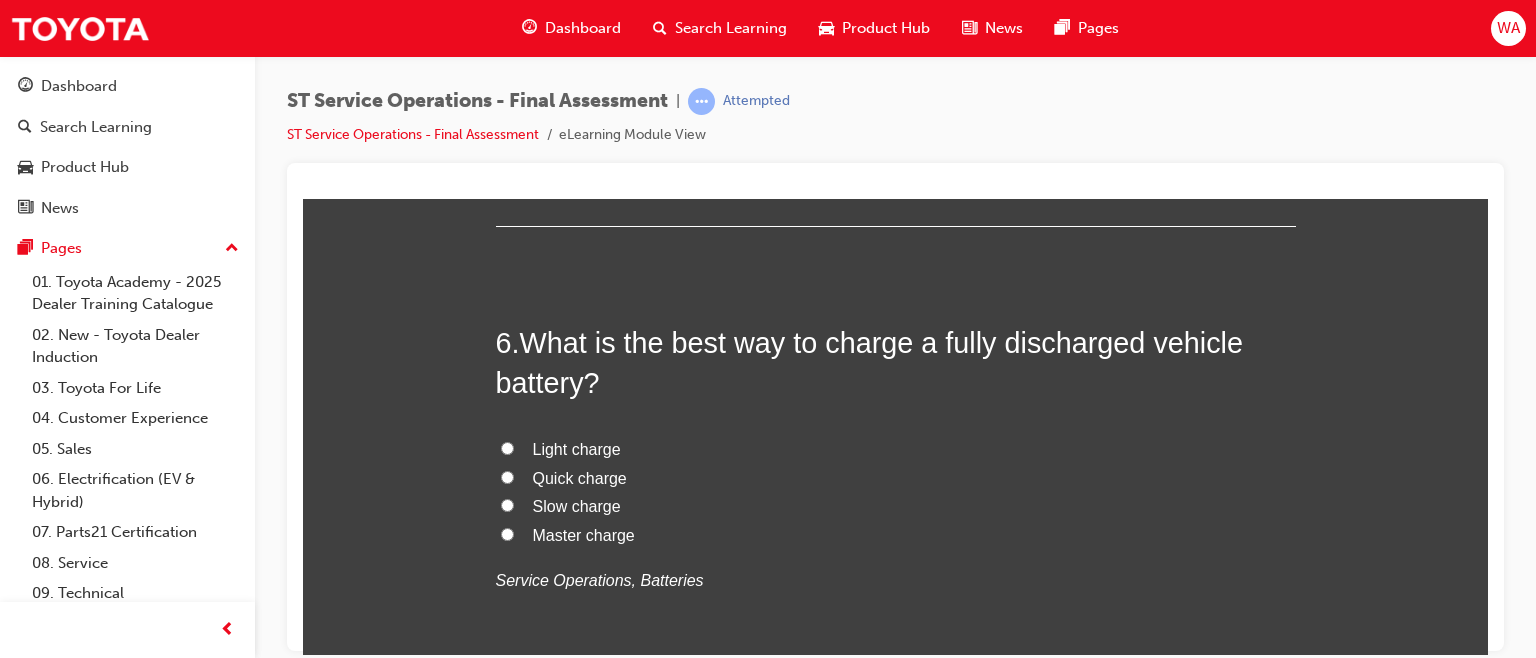 click on "Slow charge" at bounding box center (507, 504) 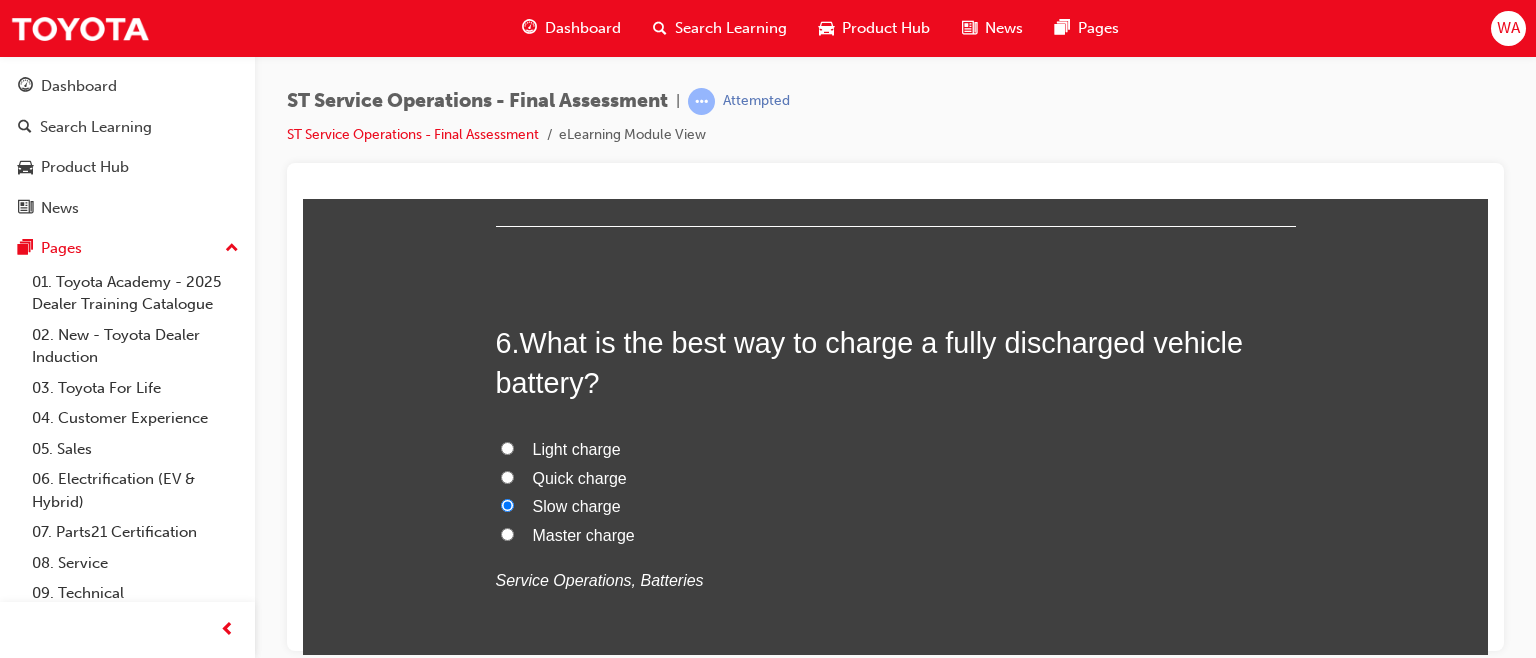 radio on "true" 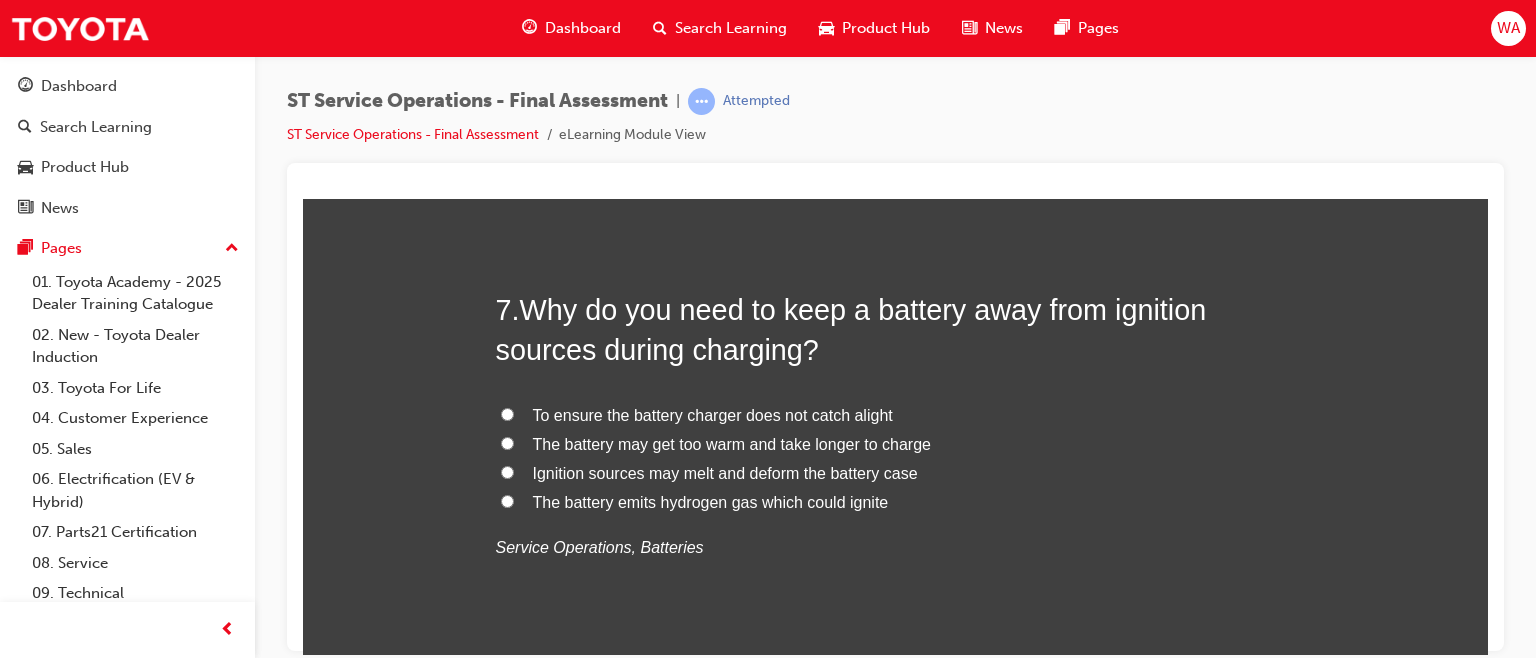 scroll, scrollTop: 2899, scrollLeft: 0, axis: vertical 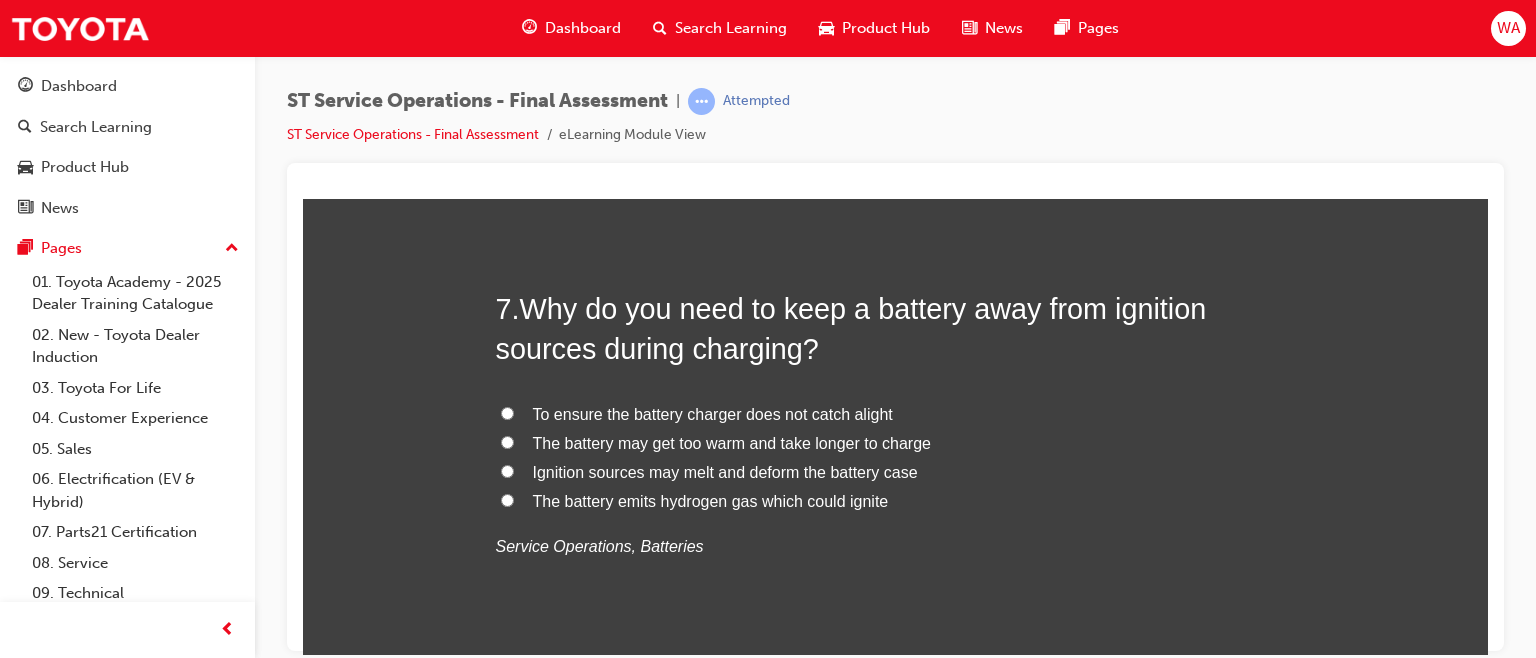 click on "The battery emits hydrogen gas which could ignite" at bounding box center [507, 499] 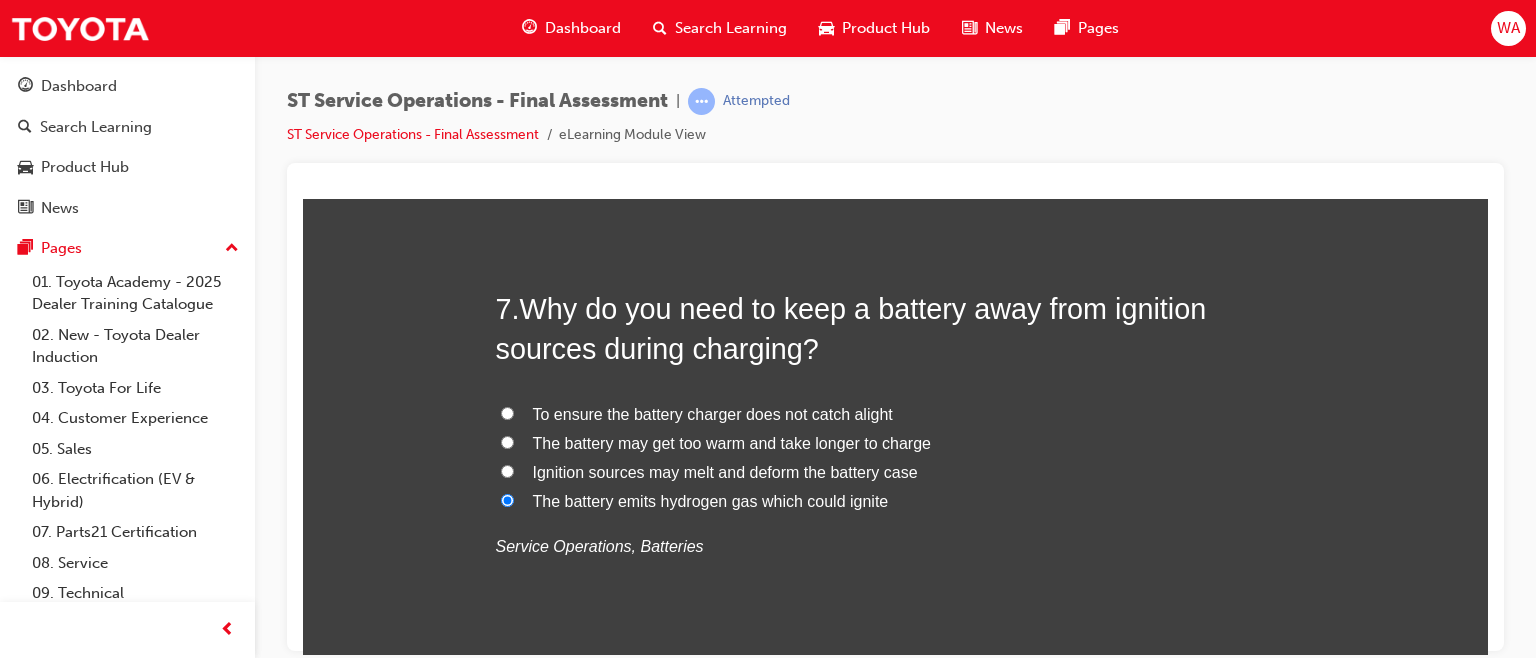 radio on "true" 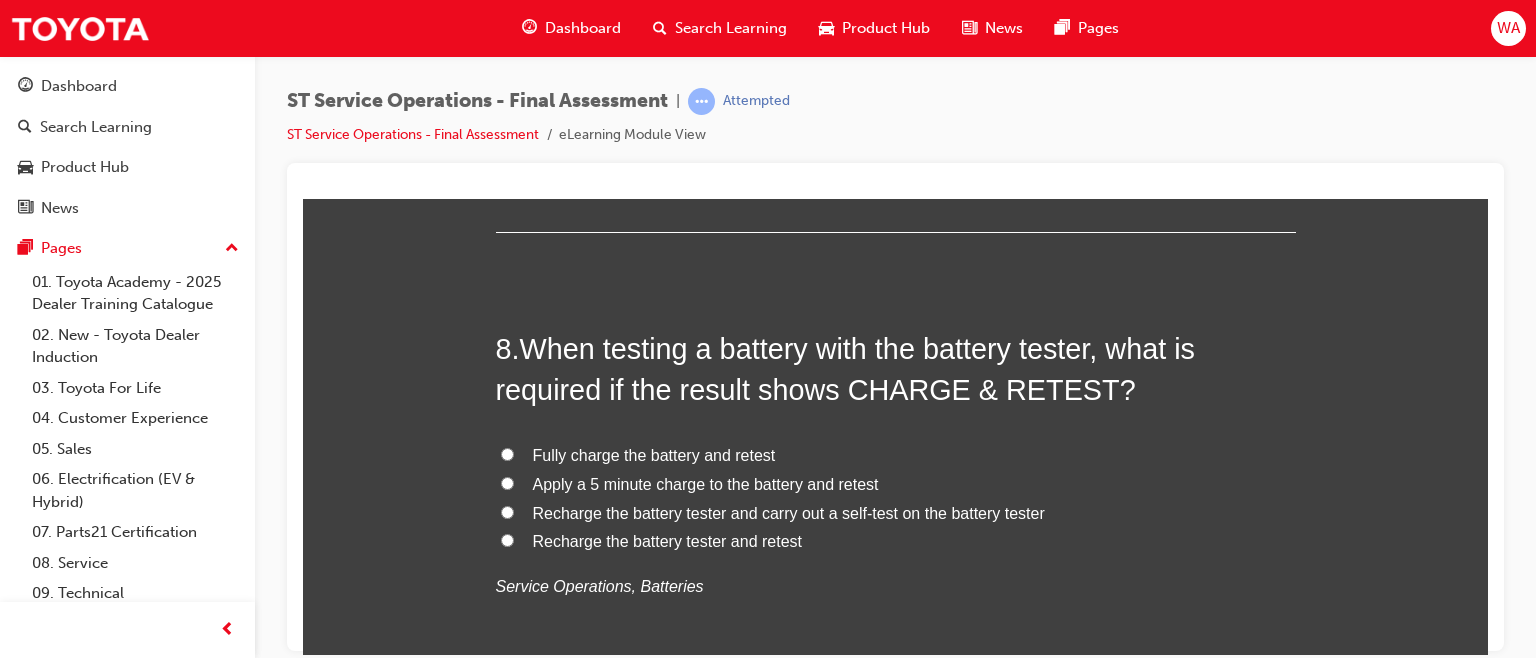 scroll, scrollTop: 3326, scrollLeft: 0, axis: vertical 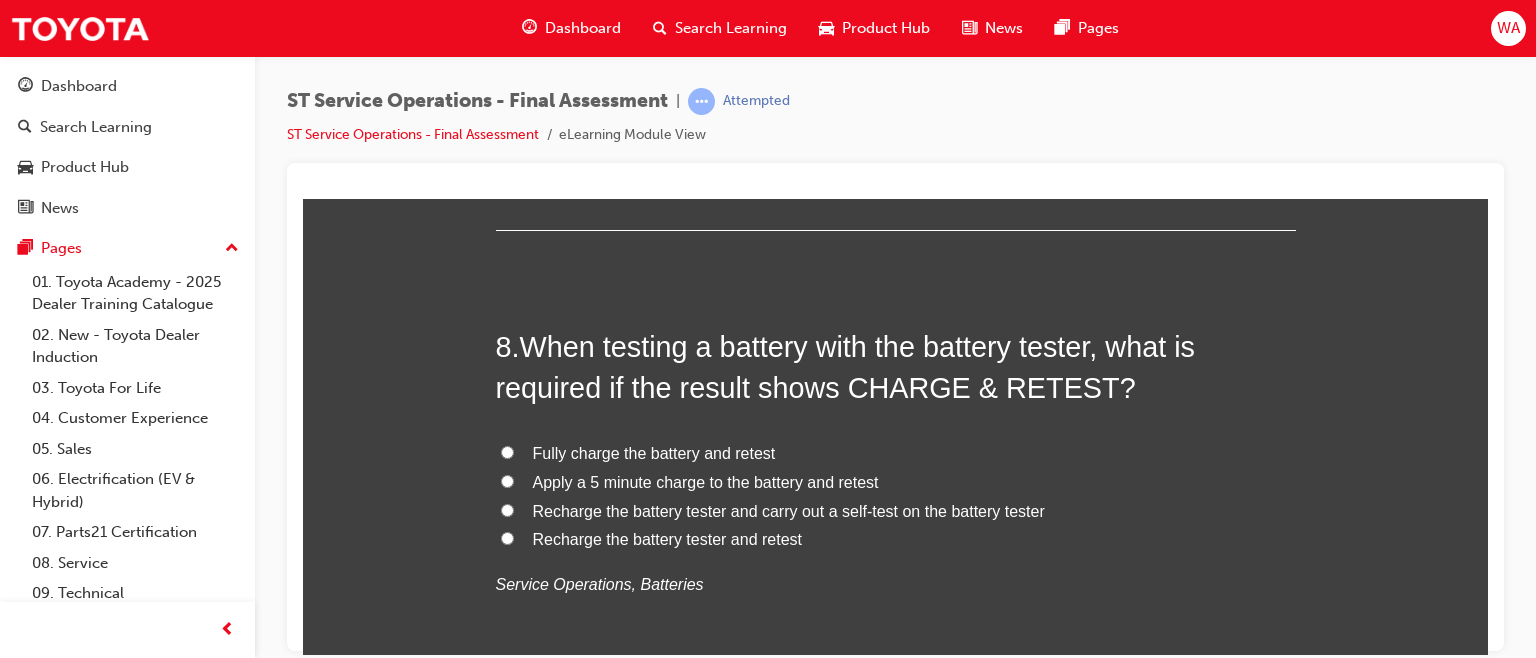 click on "Fully charge the battery and retest" at bounding box center (507, 451) 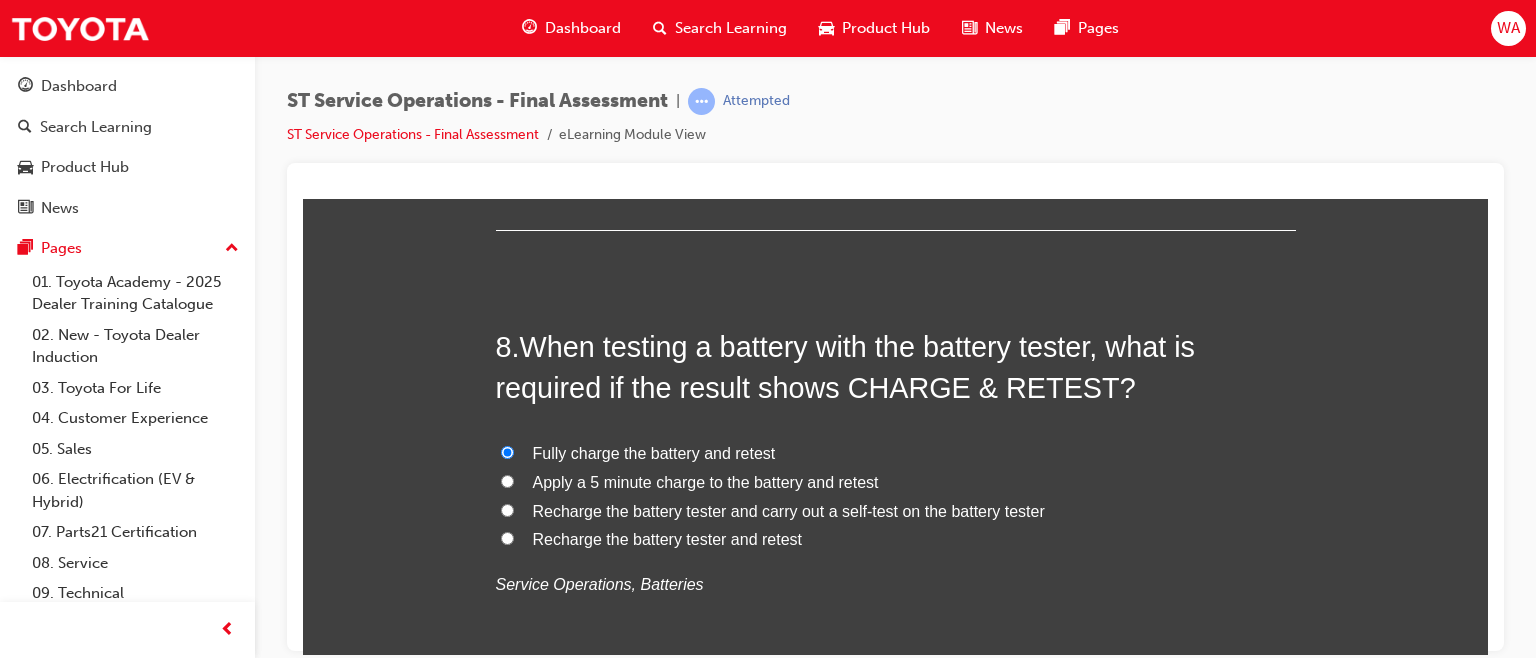 radio on "true" 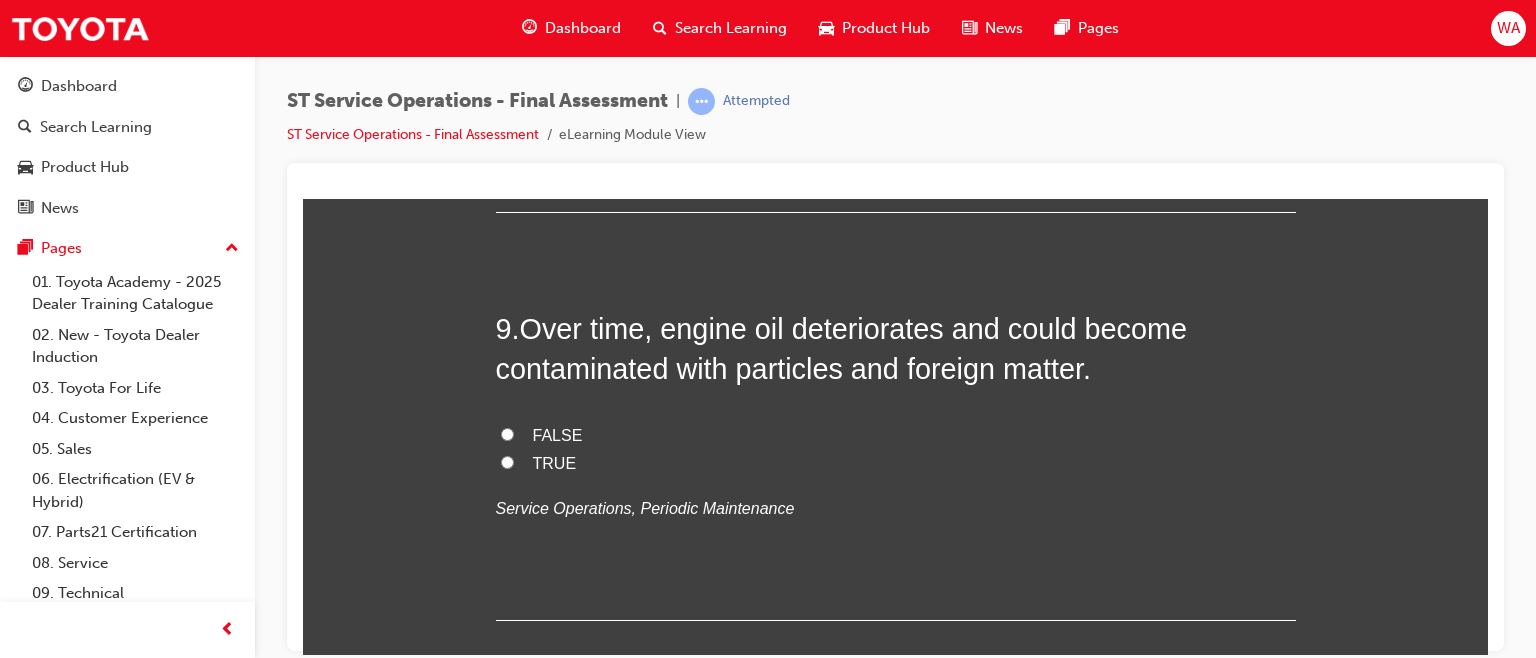 scroll, scrollTop: 3816, scrollLeft: 0, axis: vertical 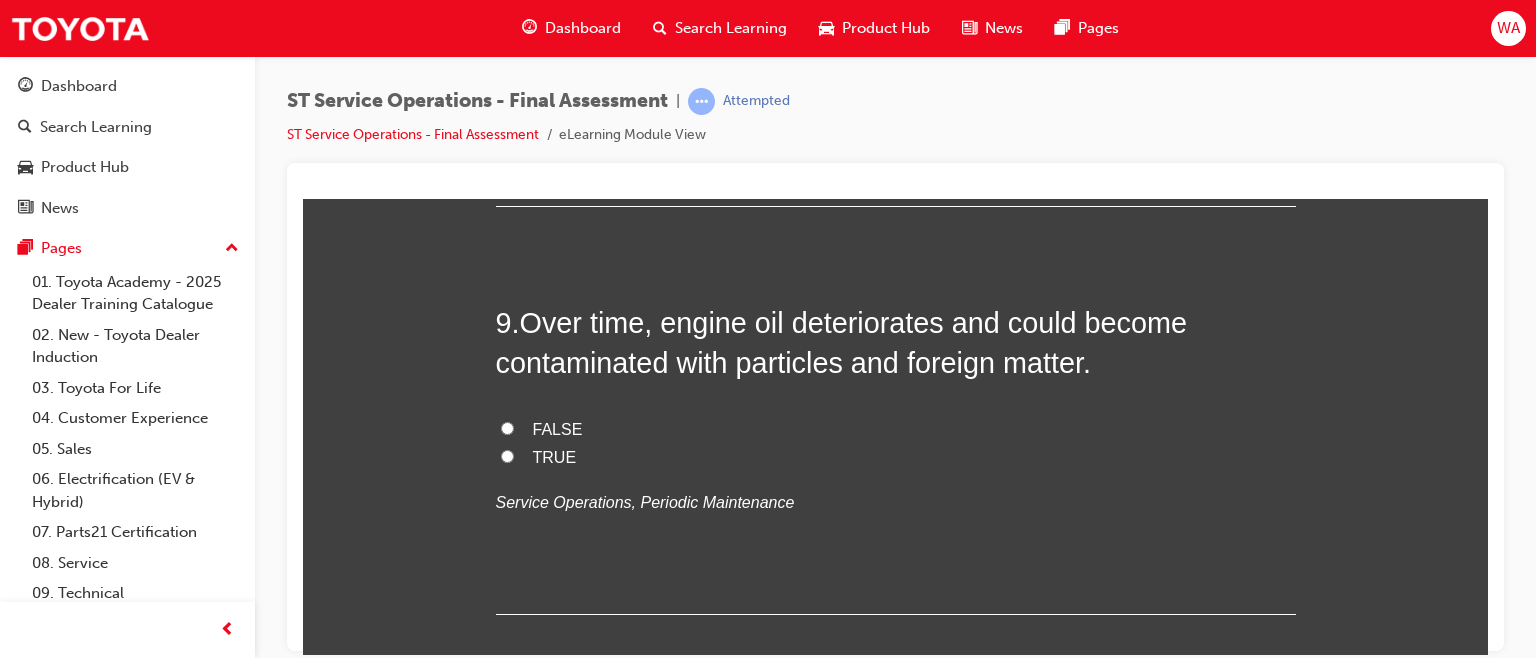 click on "TRUE" at bounding box center [507, 455] 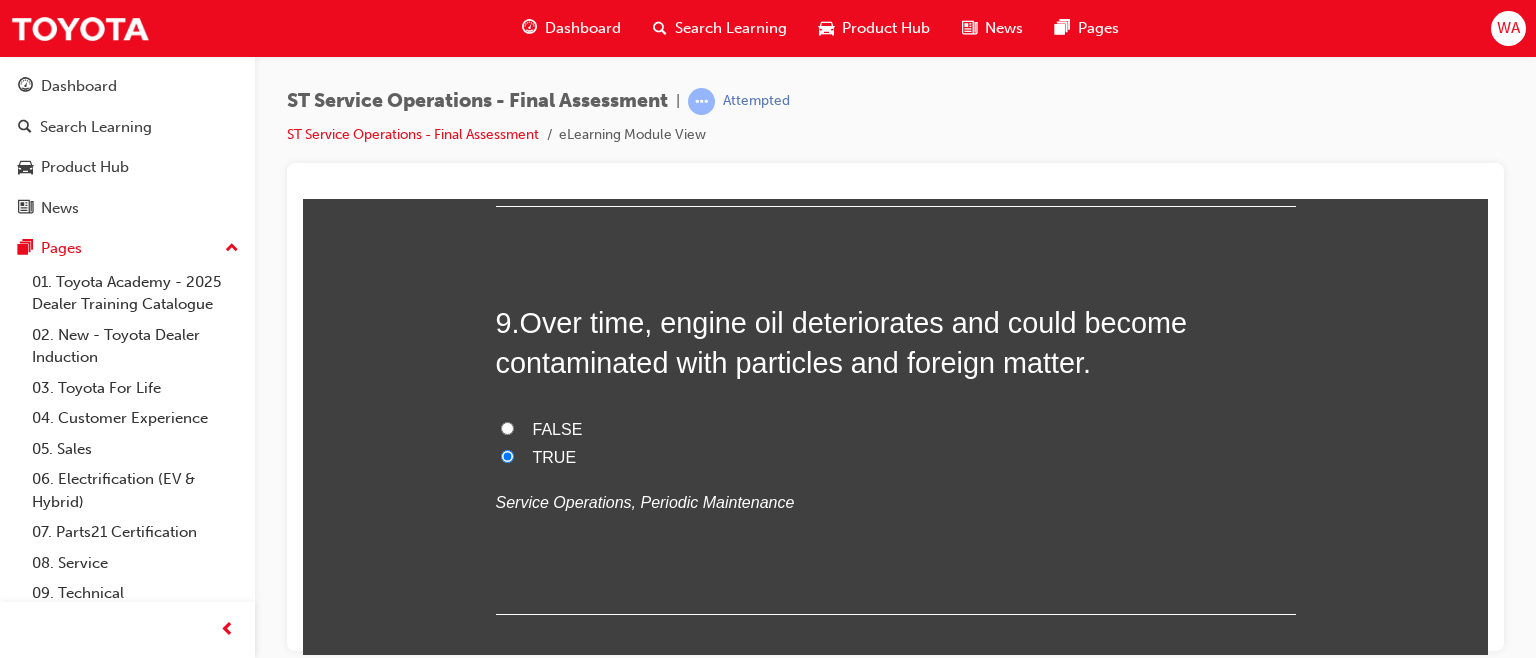 radio on "true" 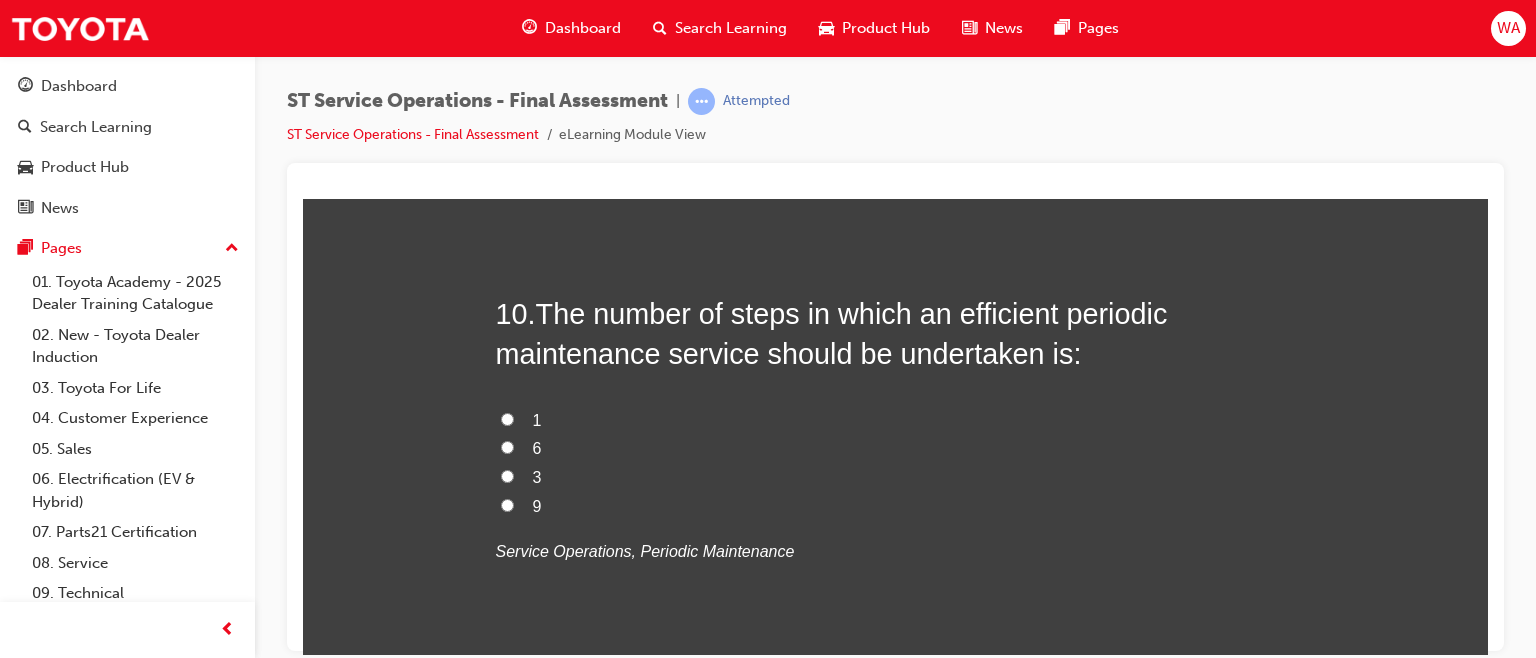 scroll, scrollTop: 4236, scrollLeft: 0, axis: vertical 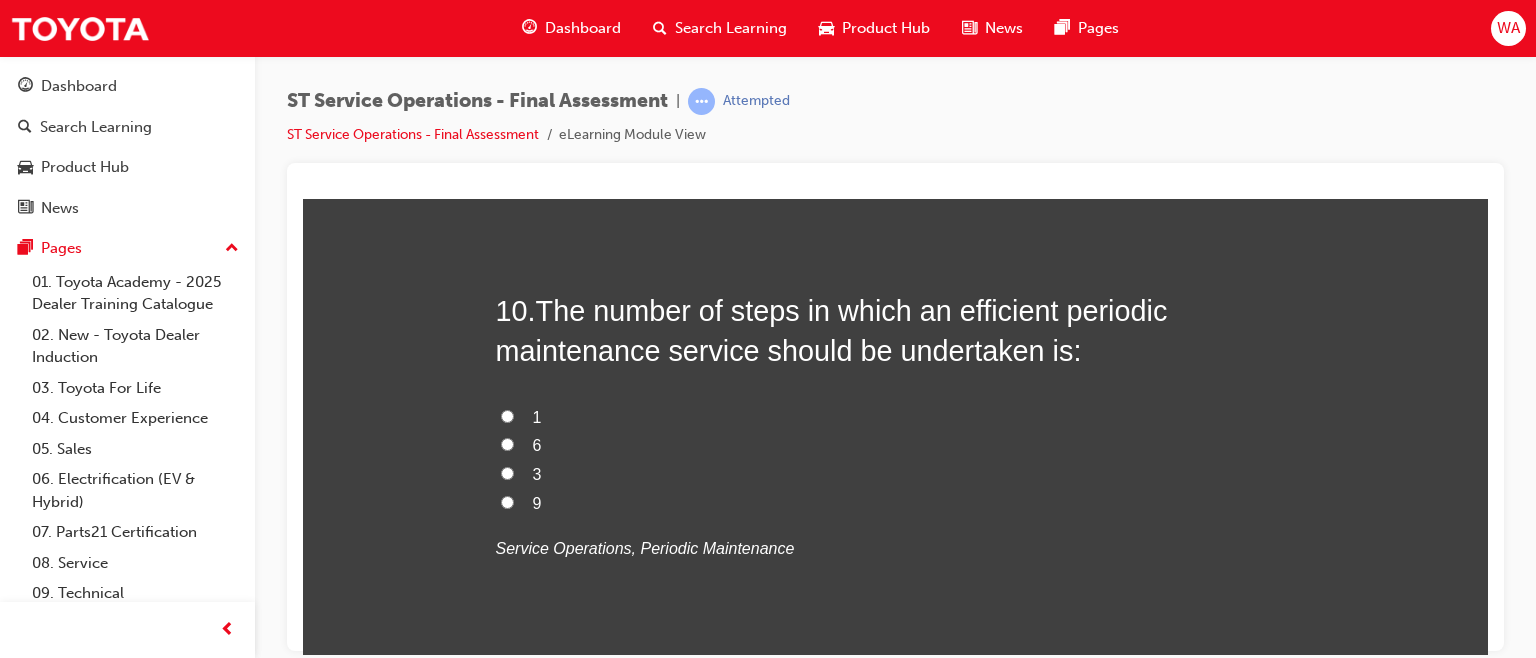 click on "6" at bounding box center (507, 443) 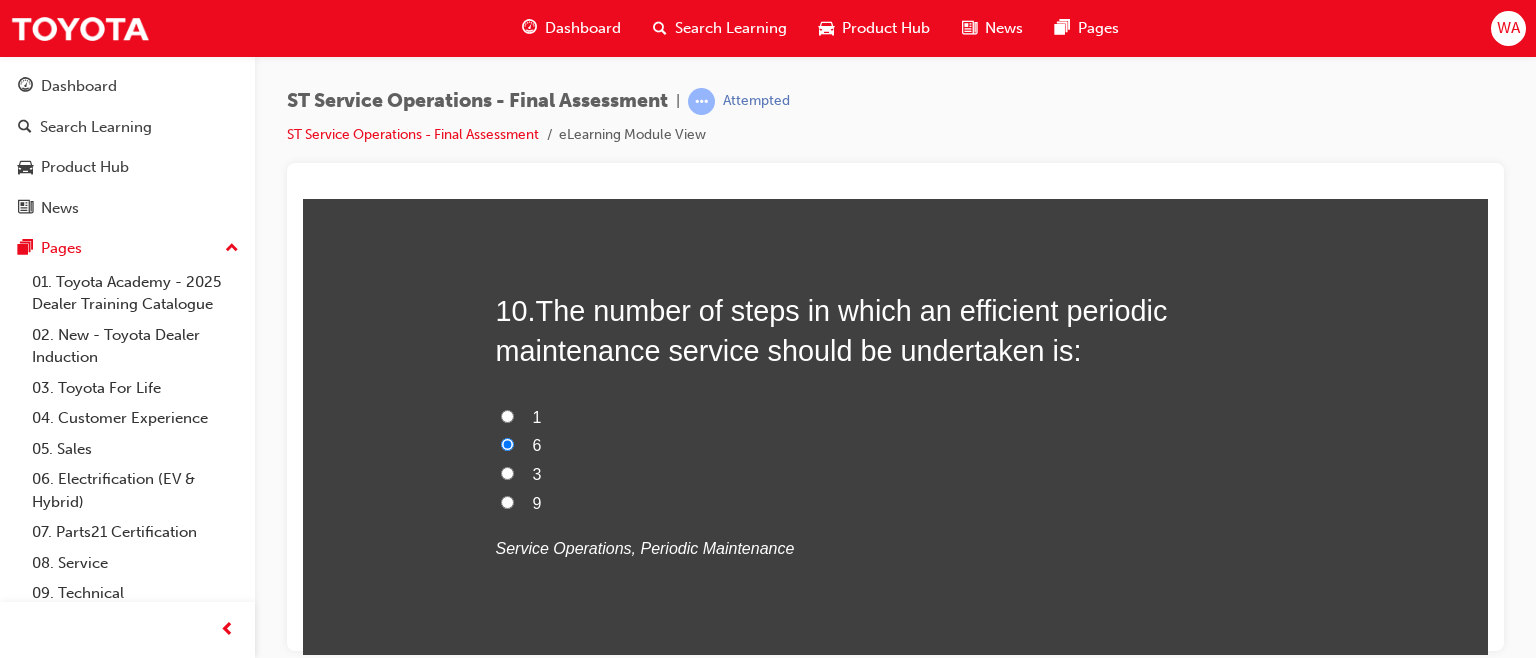 radio on "true" 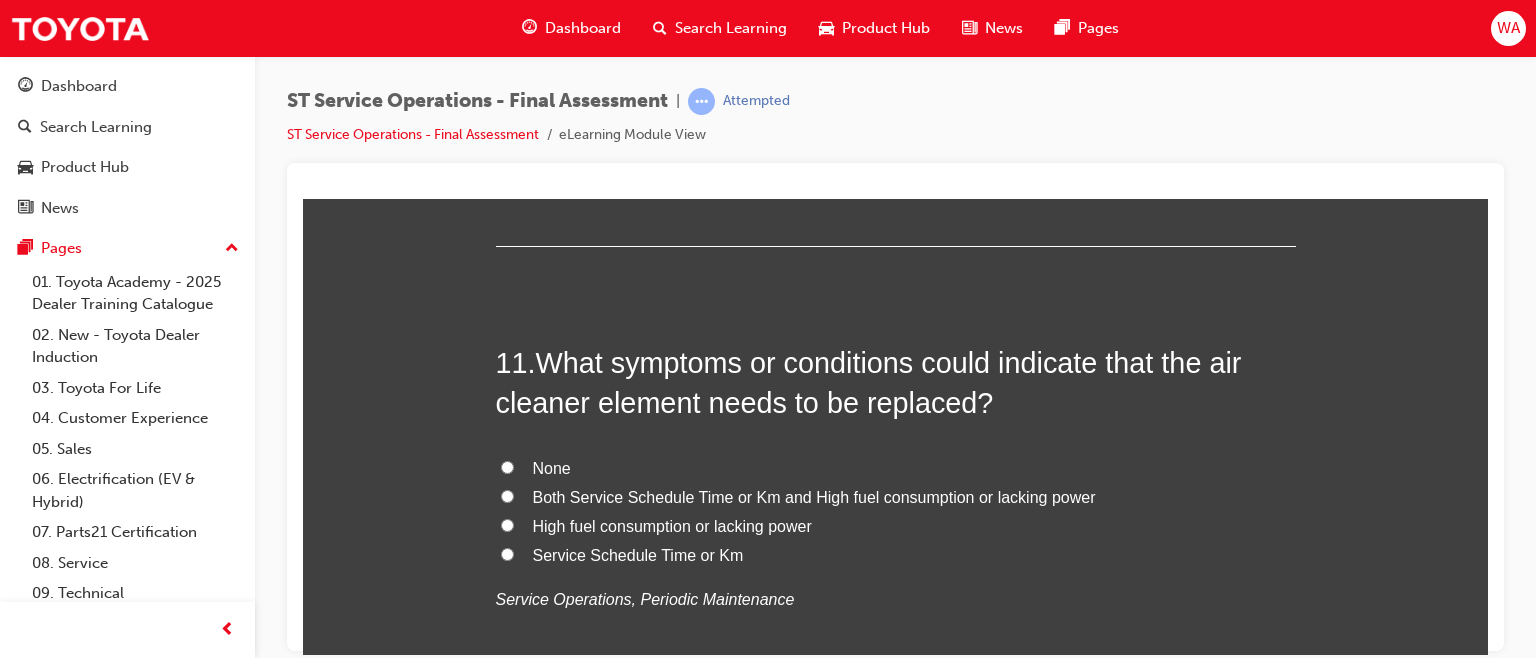 scroll, scrollTop: 4683, scrollLeft: 0, axis: vertical 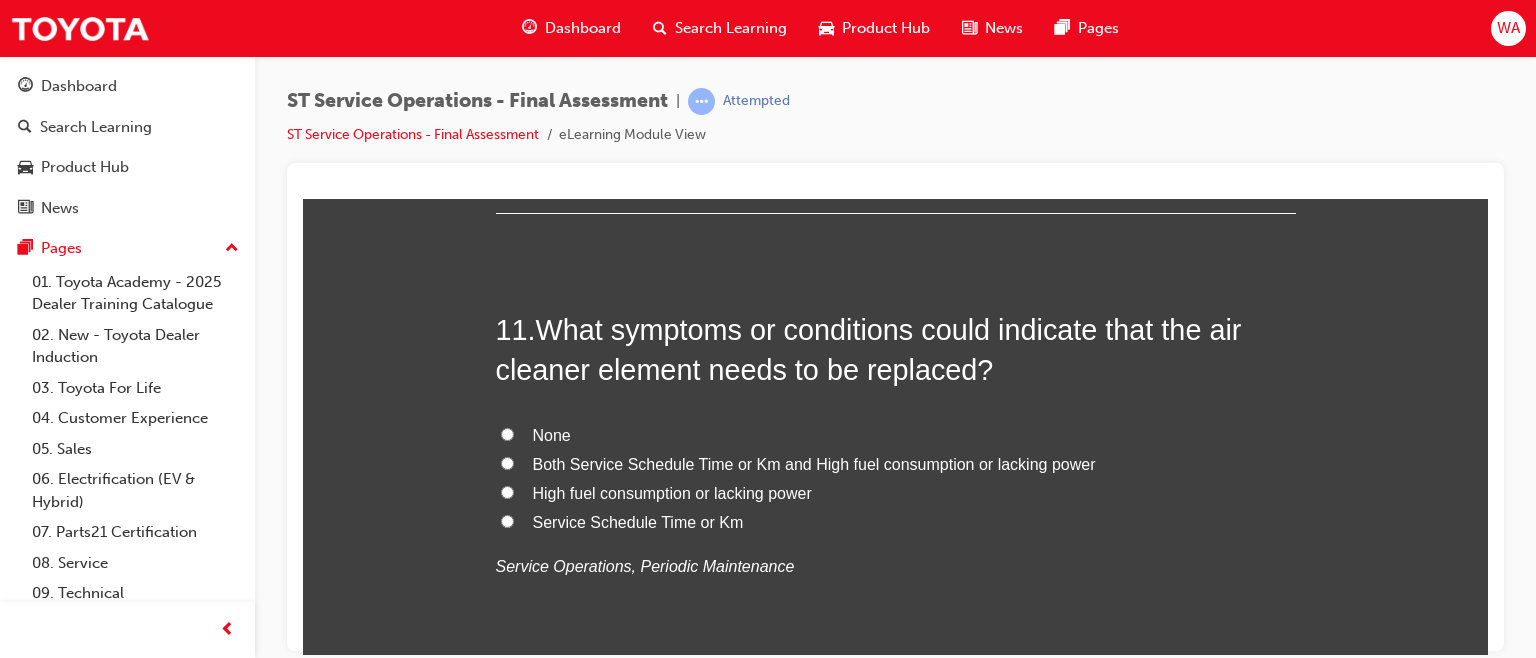 click on "Both Service Schedule Time or Km and High fuel consumption or lacking power" at bounding box center [507, 462] 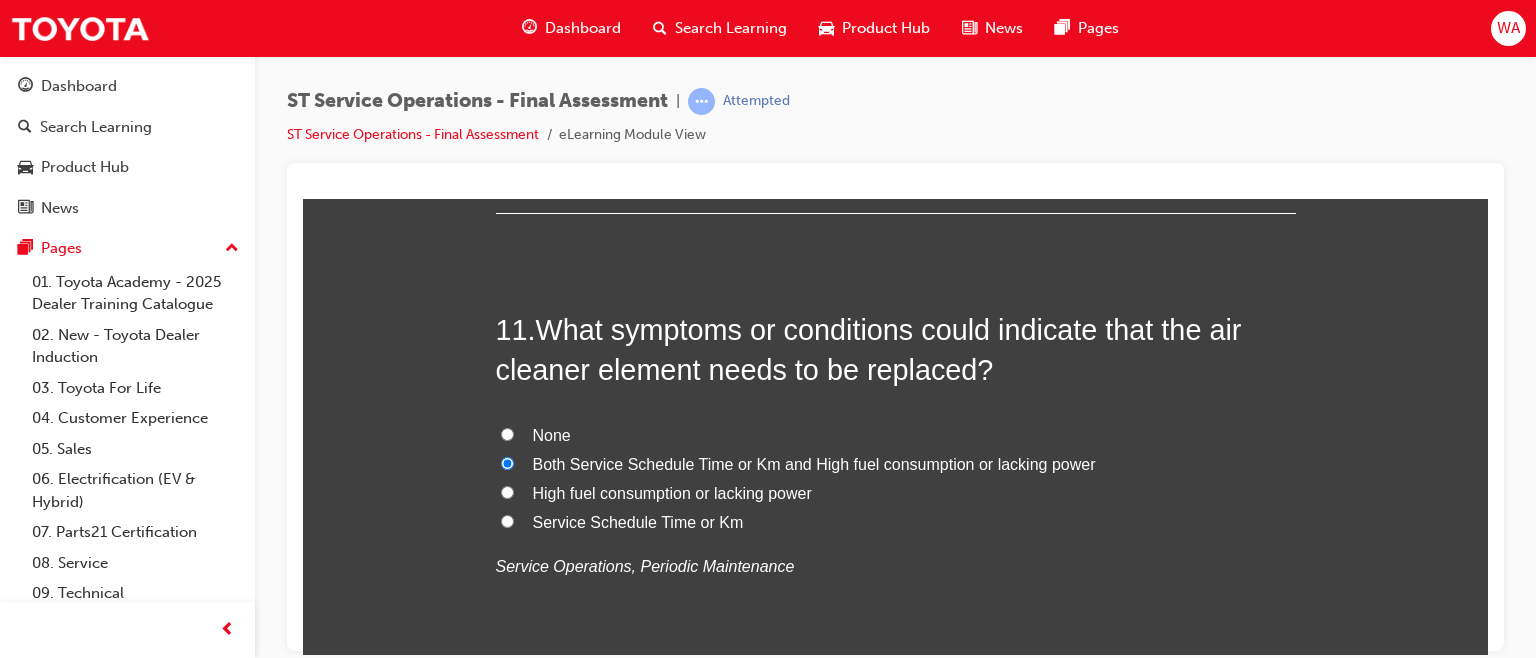 radio on "true" 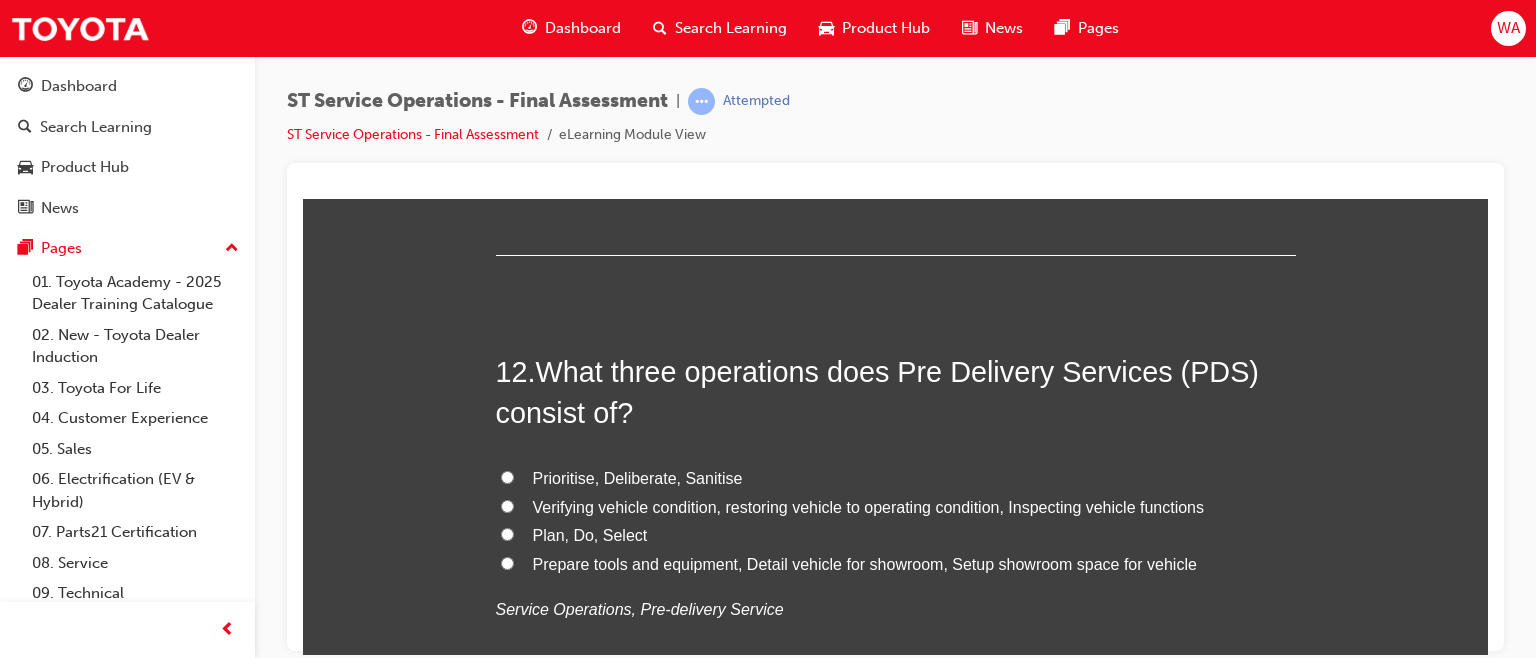 scroll, scrollTop: 5120, scrollLeft: 0, axis: vertical 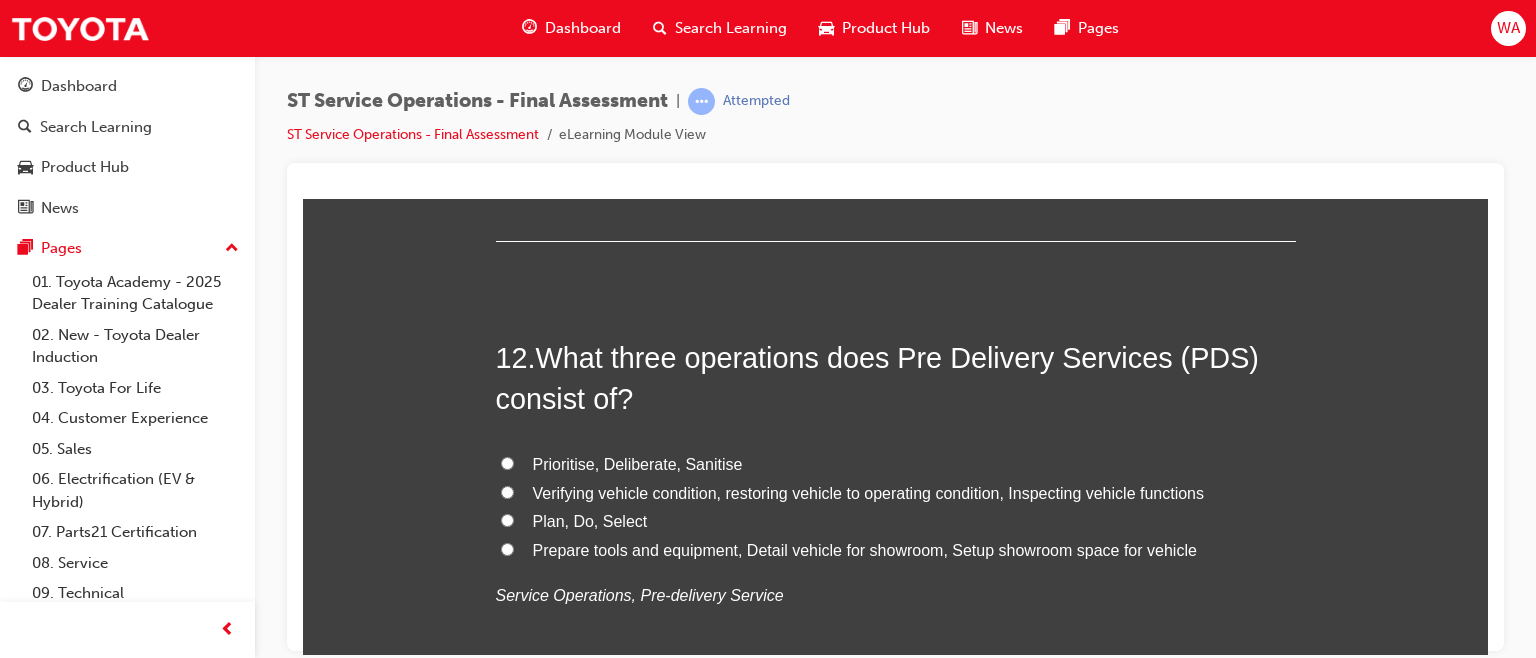 click on "Verifying vehicle condition, restoring vehicle to operating condition, Inspecting vehicle functions" at bounding box center [507, 491] 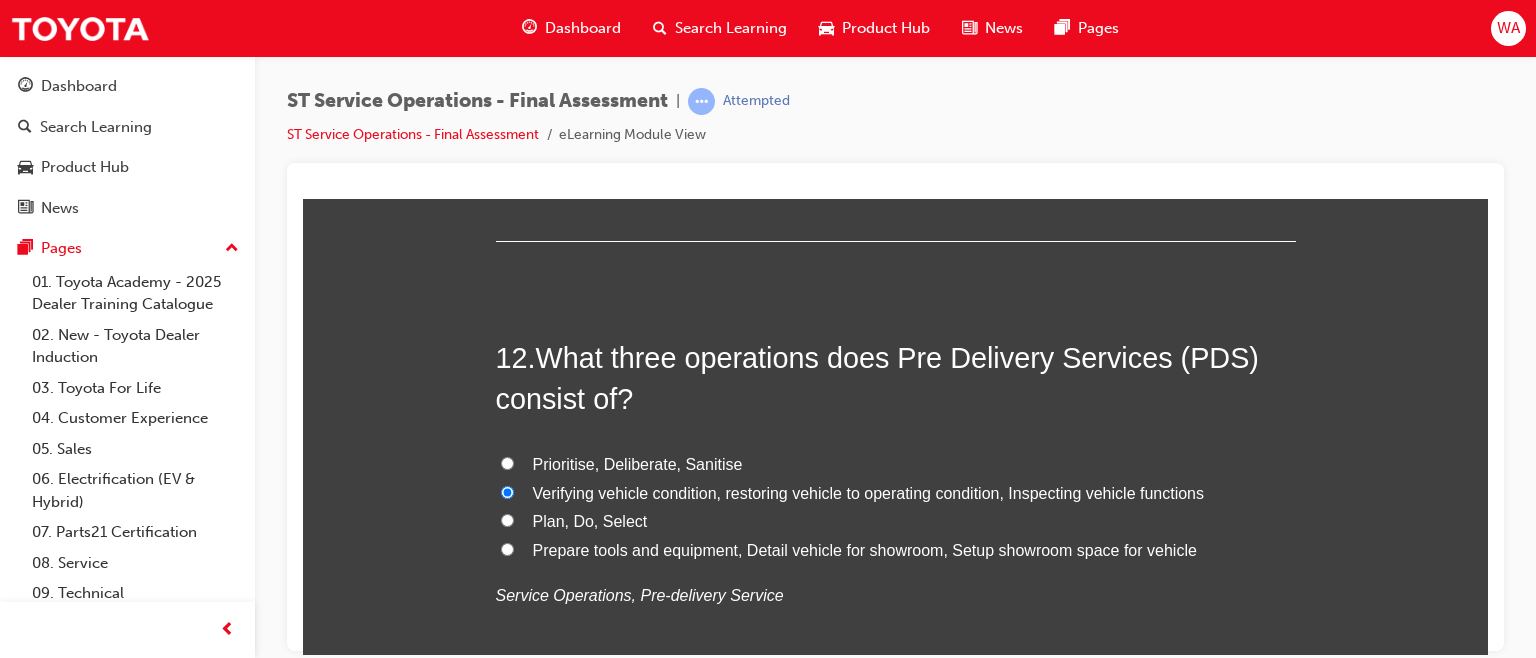radio on "true" 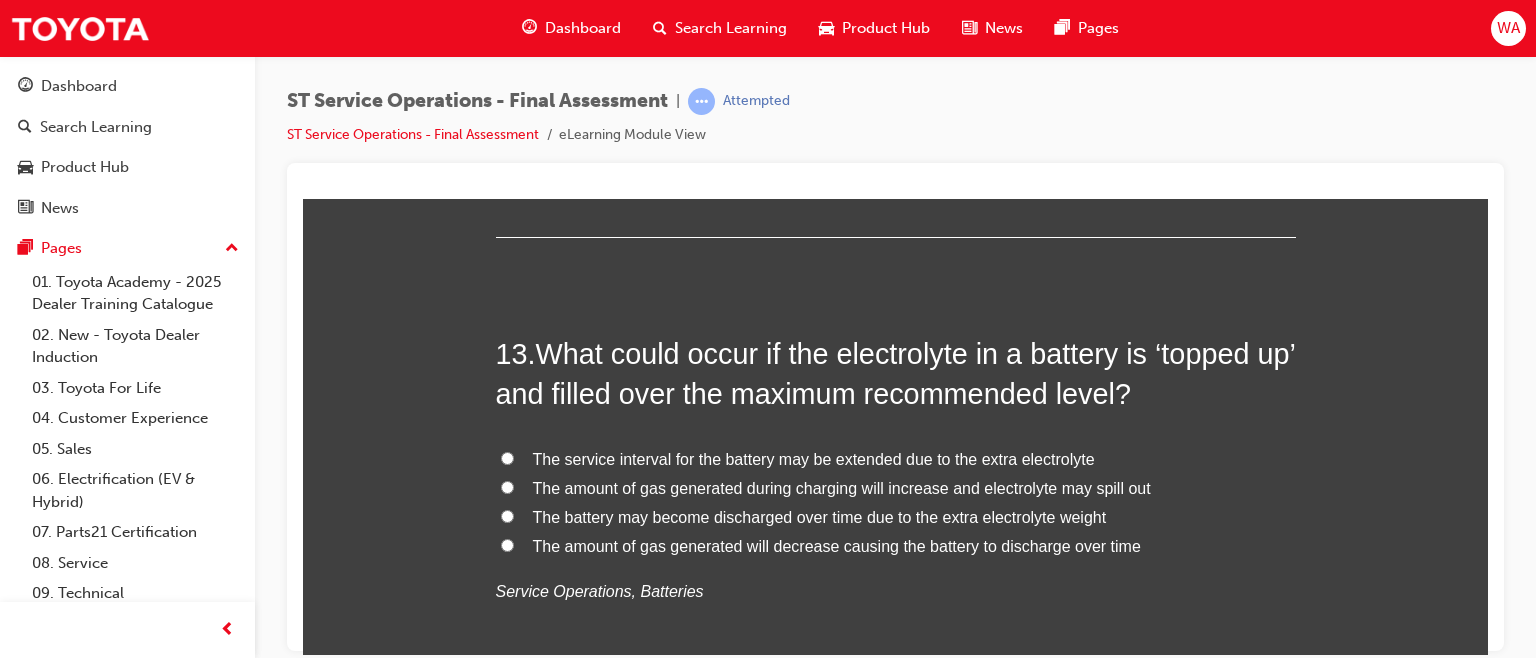 scroll, scrollTop: 5591, scrollLeft: 0, axis: vertical 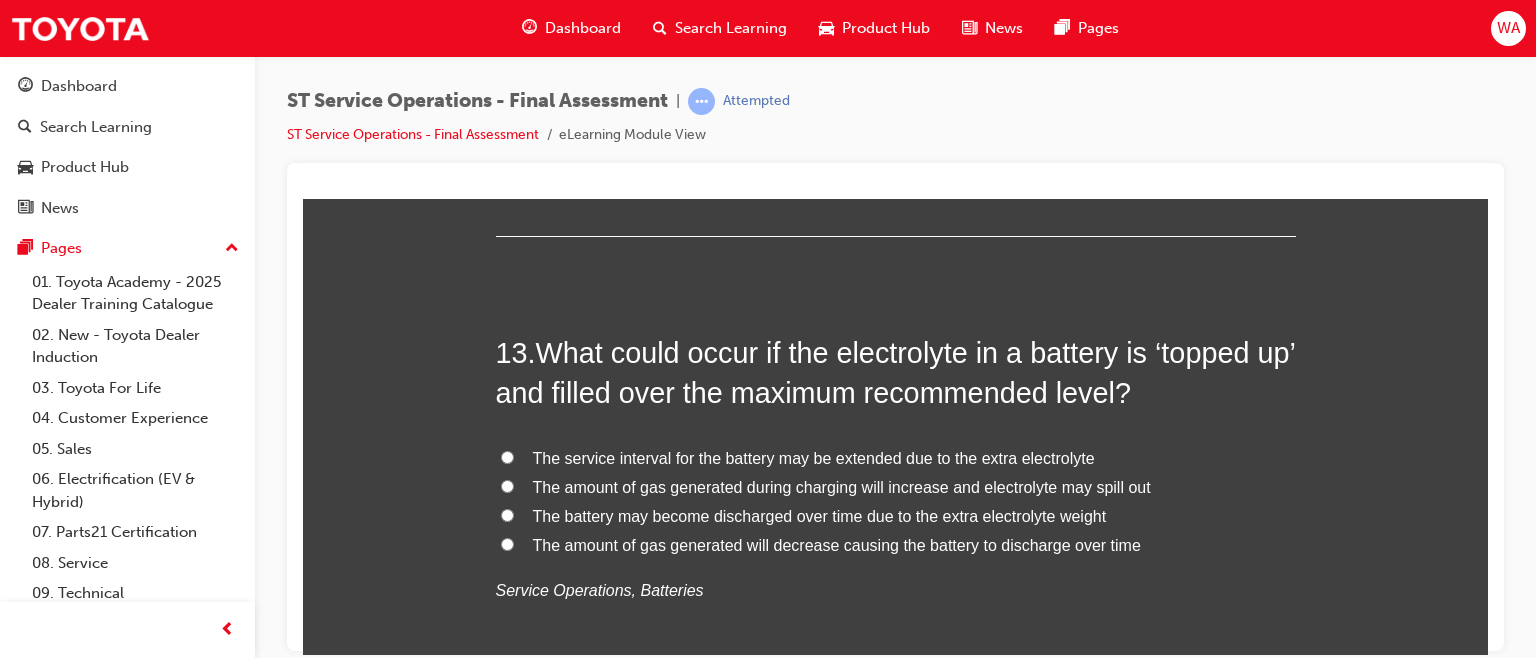 click on "The amount of gas generated during charging will increase and electrolyte may spill out" at bounding box center (507, 485) 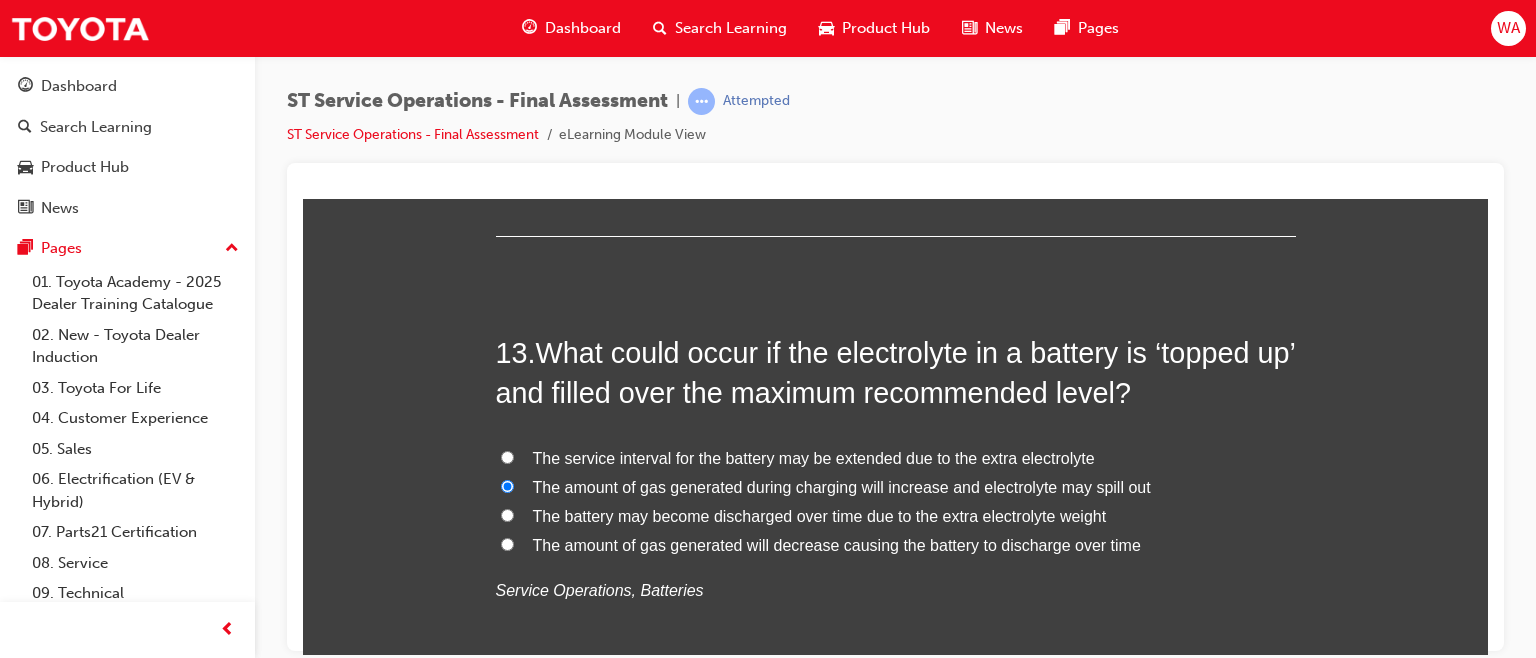 radio on "true" 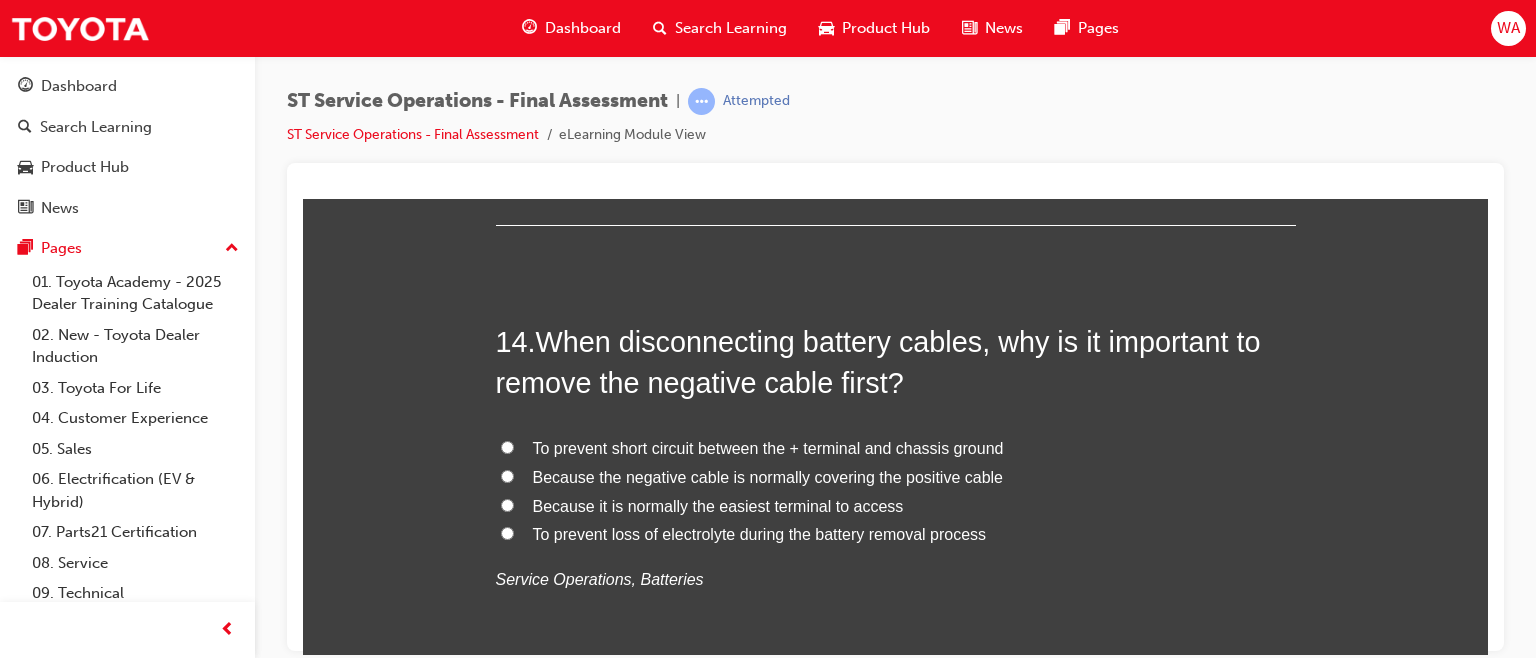 scroll, scrollTop: 6072, scrollLeft: 0, axis: vertical 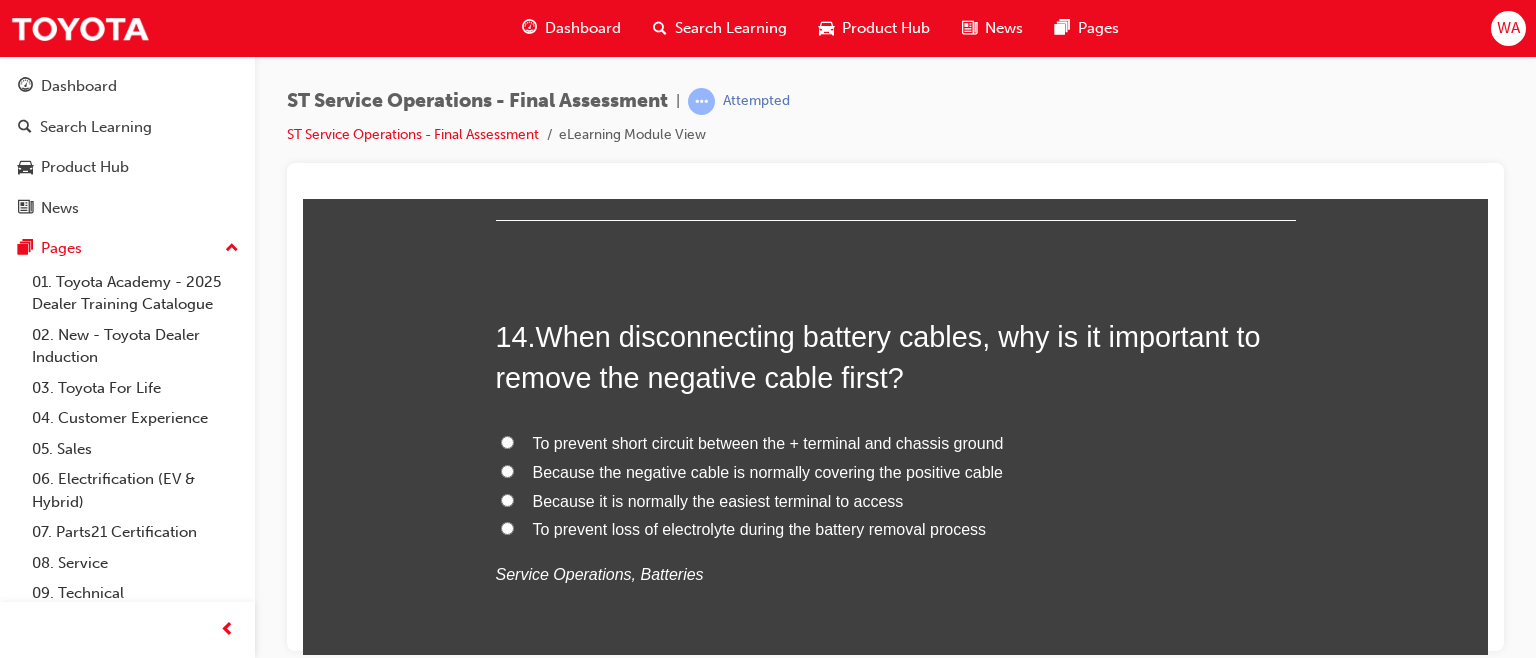 click on "To prevent short circuit between the + terminal and chassis ground" at bounding box center (507, 441) 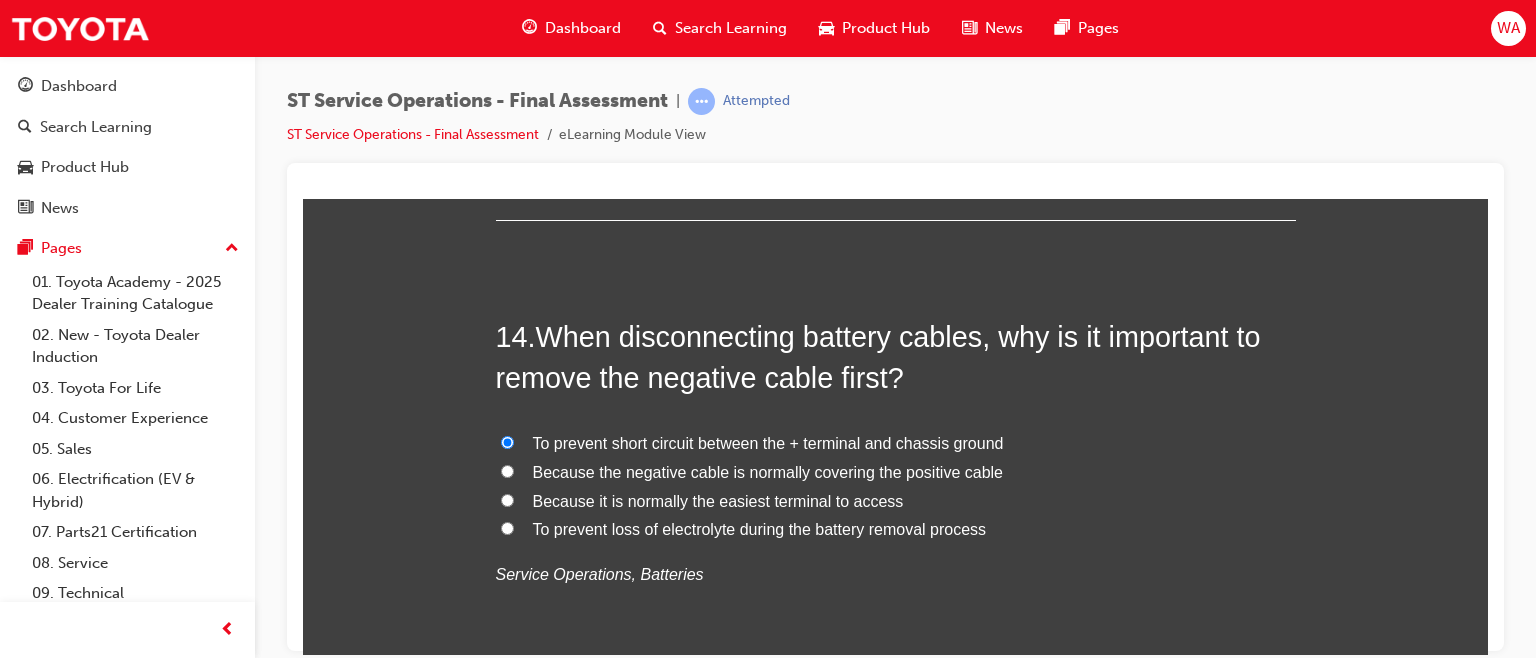 radio on "true" 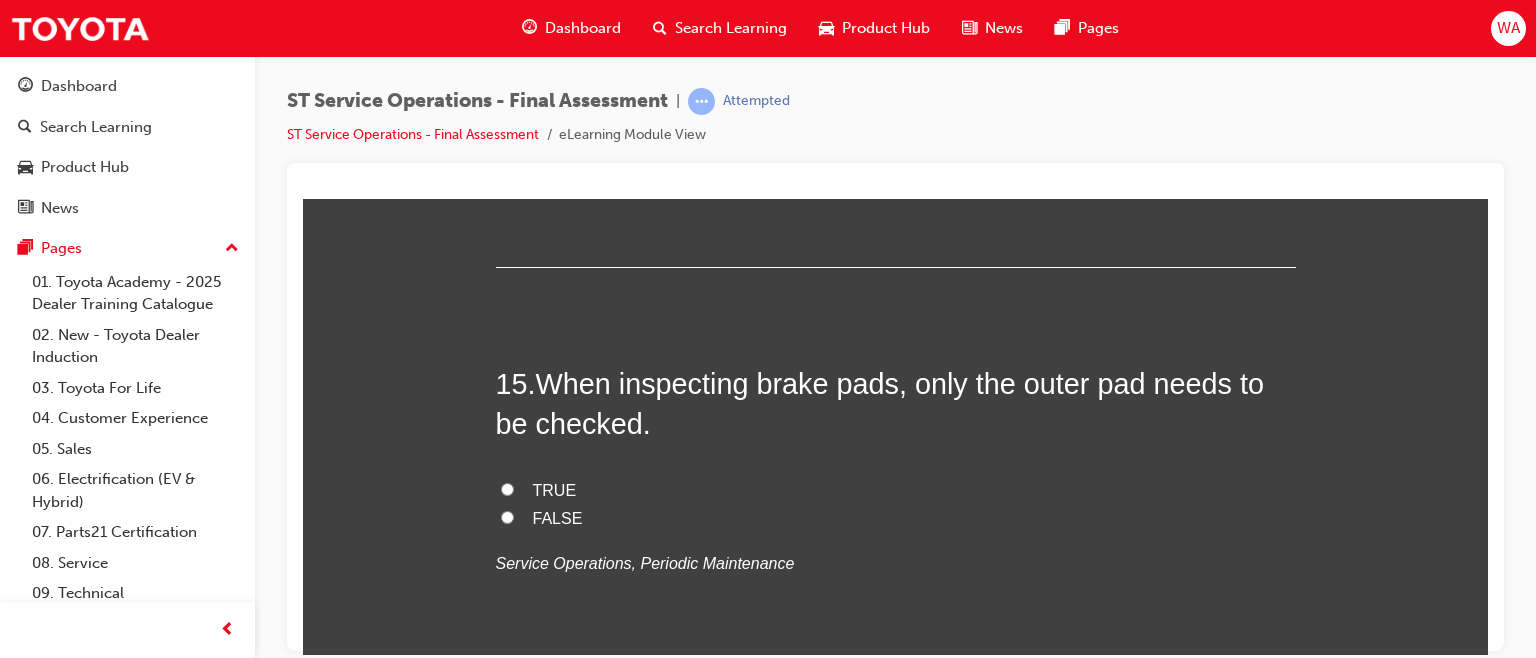 scroll, scrollTop: 6526, scrollLeft: 0, axis: vertical 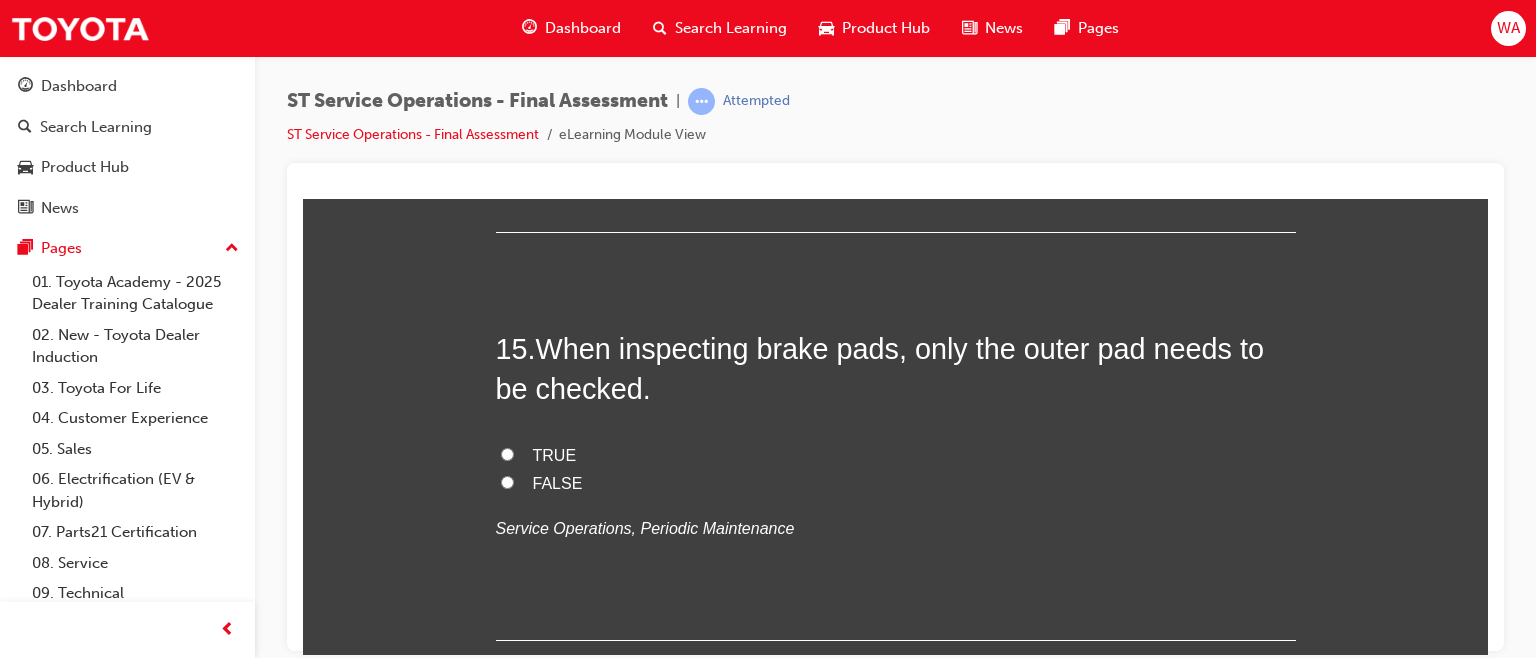 click on "FALSE" at bounding box center (507, 481) 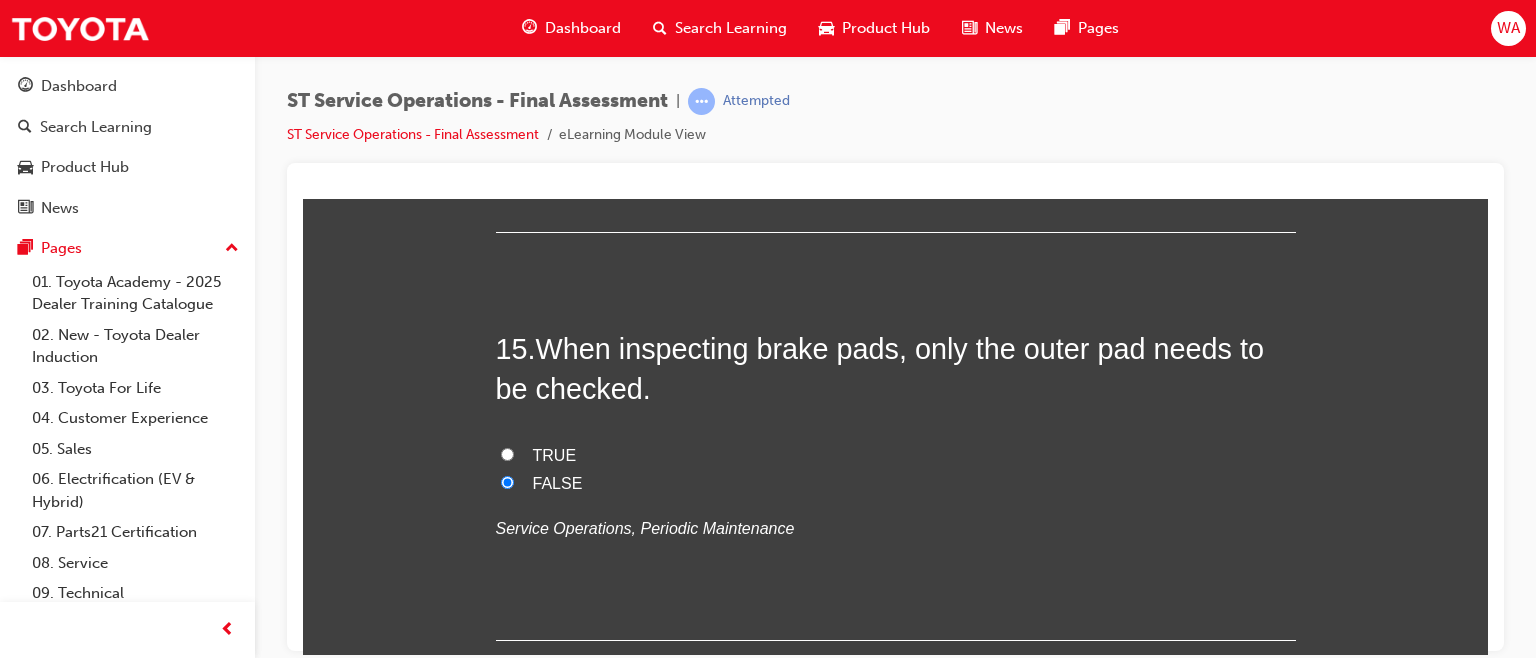 radio on "true" 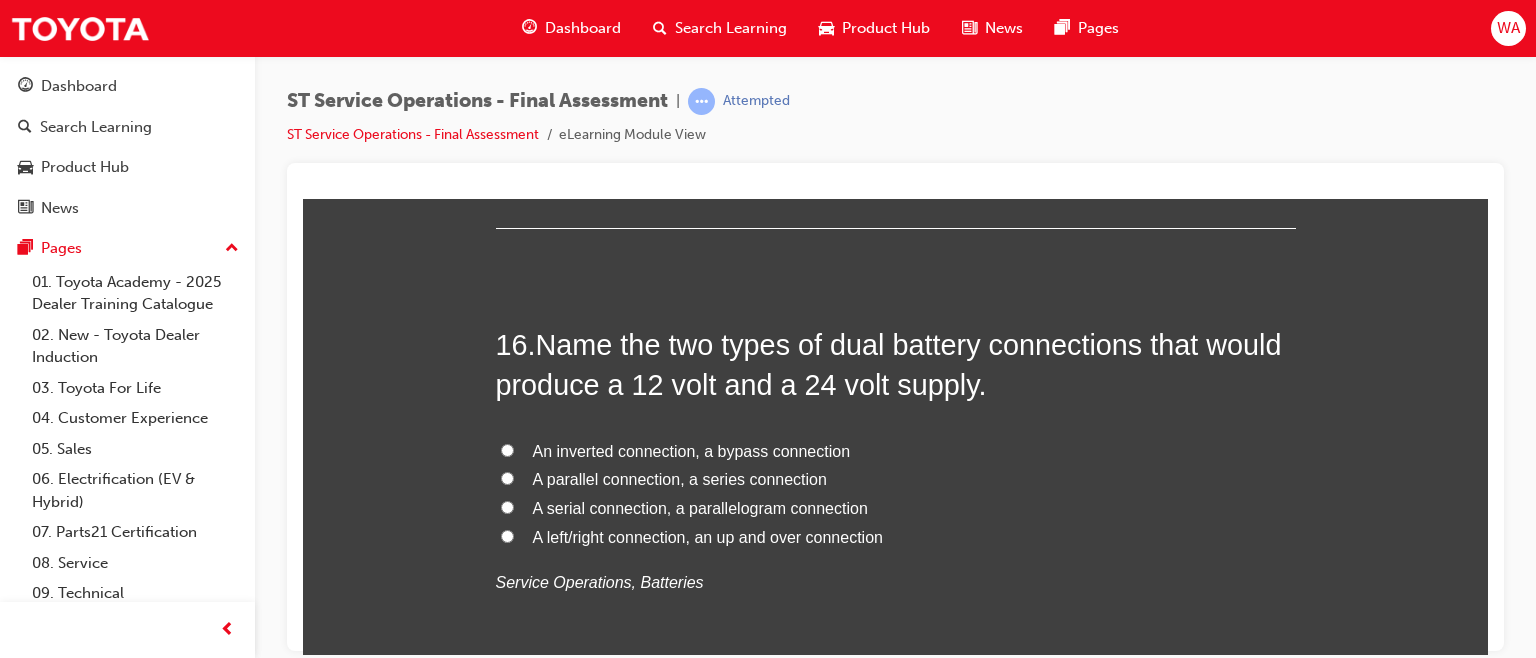 scroll, scrollTop: 6940, scrollLeft: 0, axis: vertical 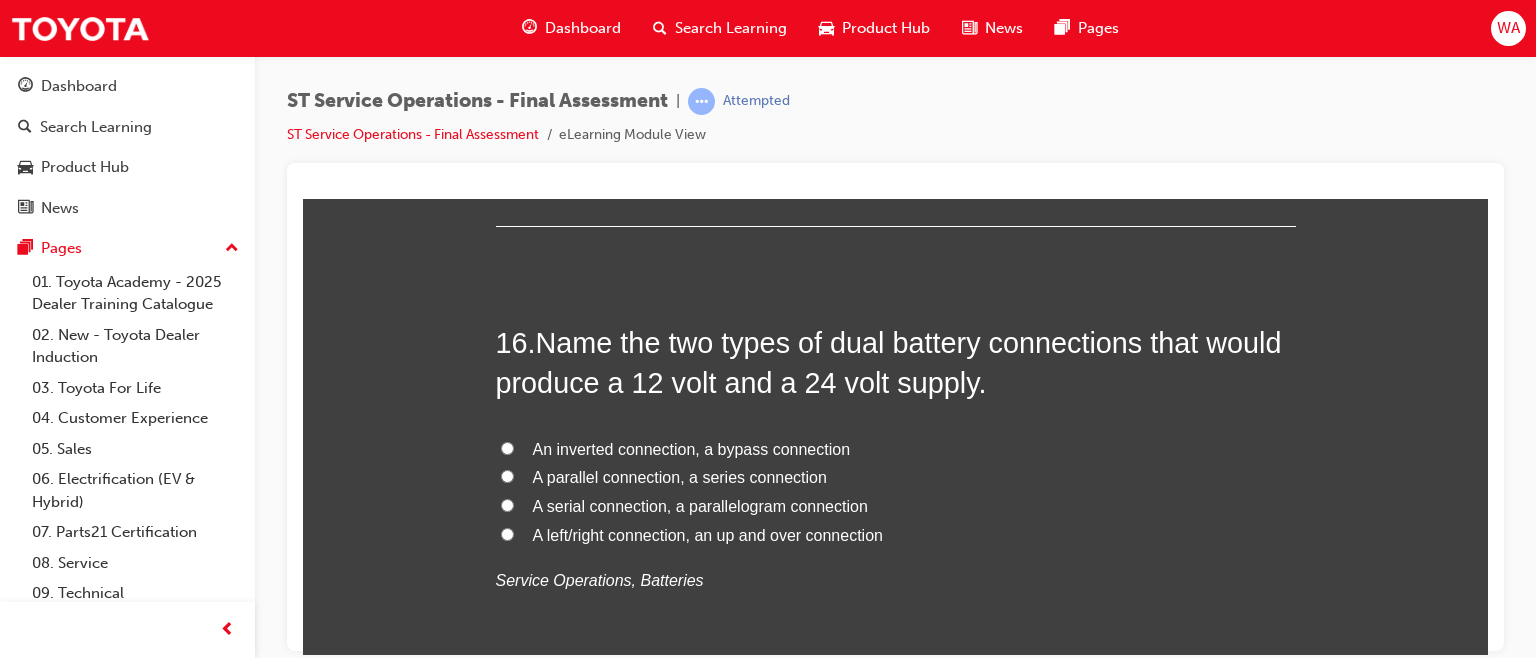 click on "A parallel connection, a series connection" at bounding box center [507, 475] 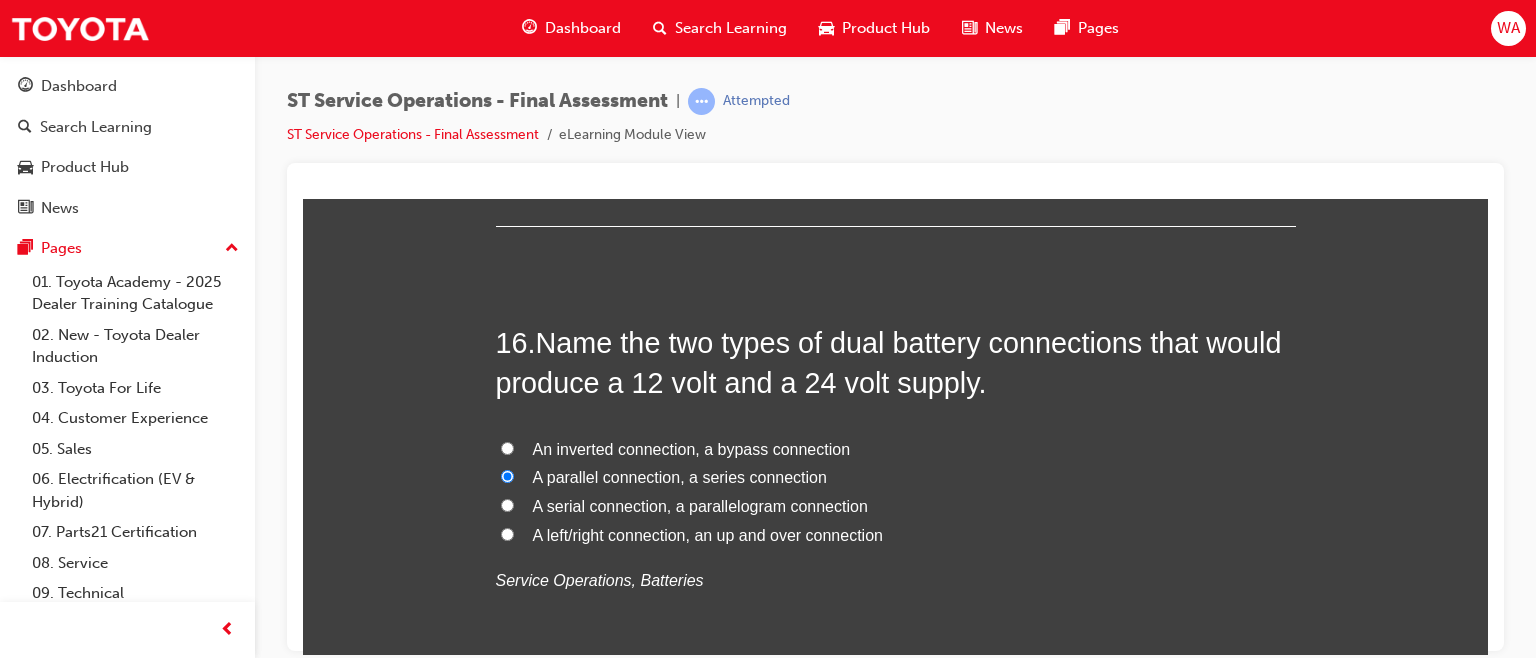 radio on "true" 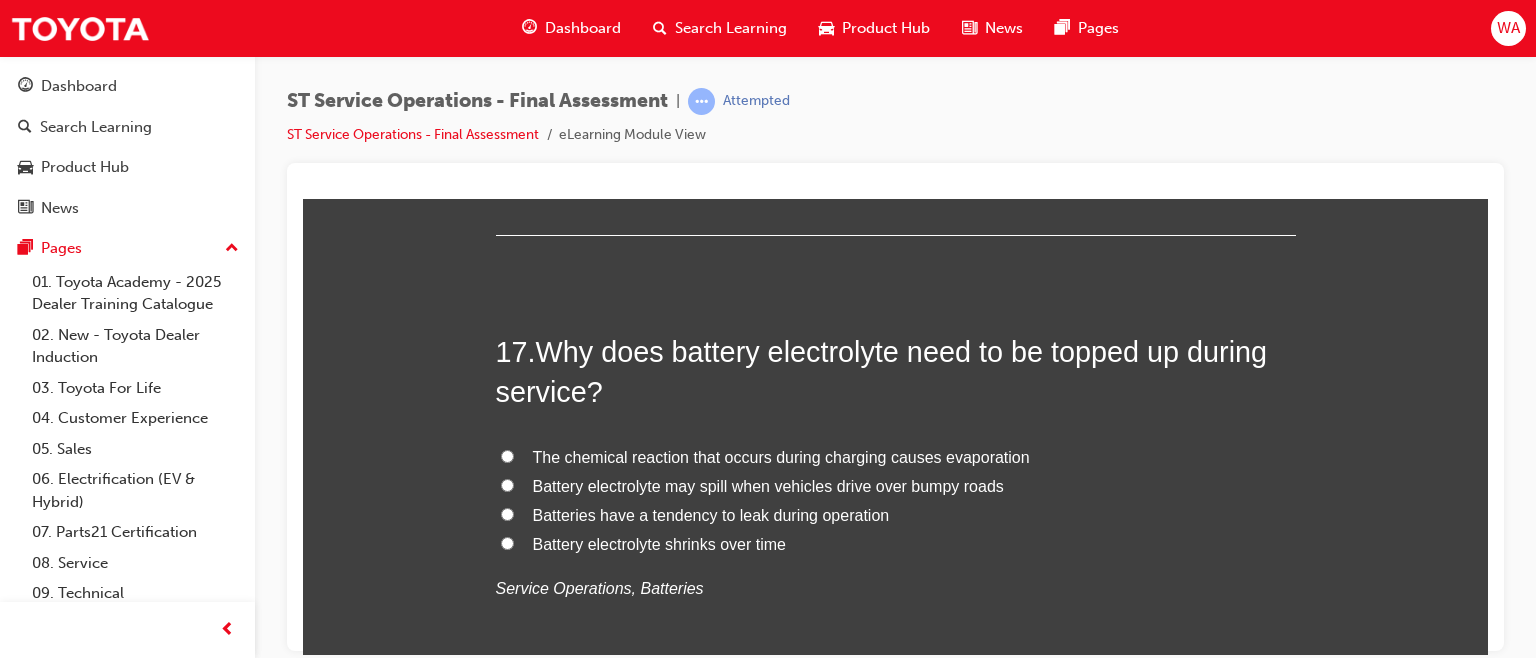 scroll, scrollTop: 7407, scrollLeft: 0, axis: vertical 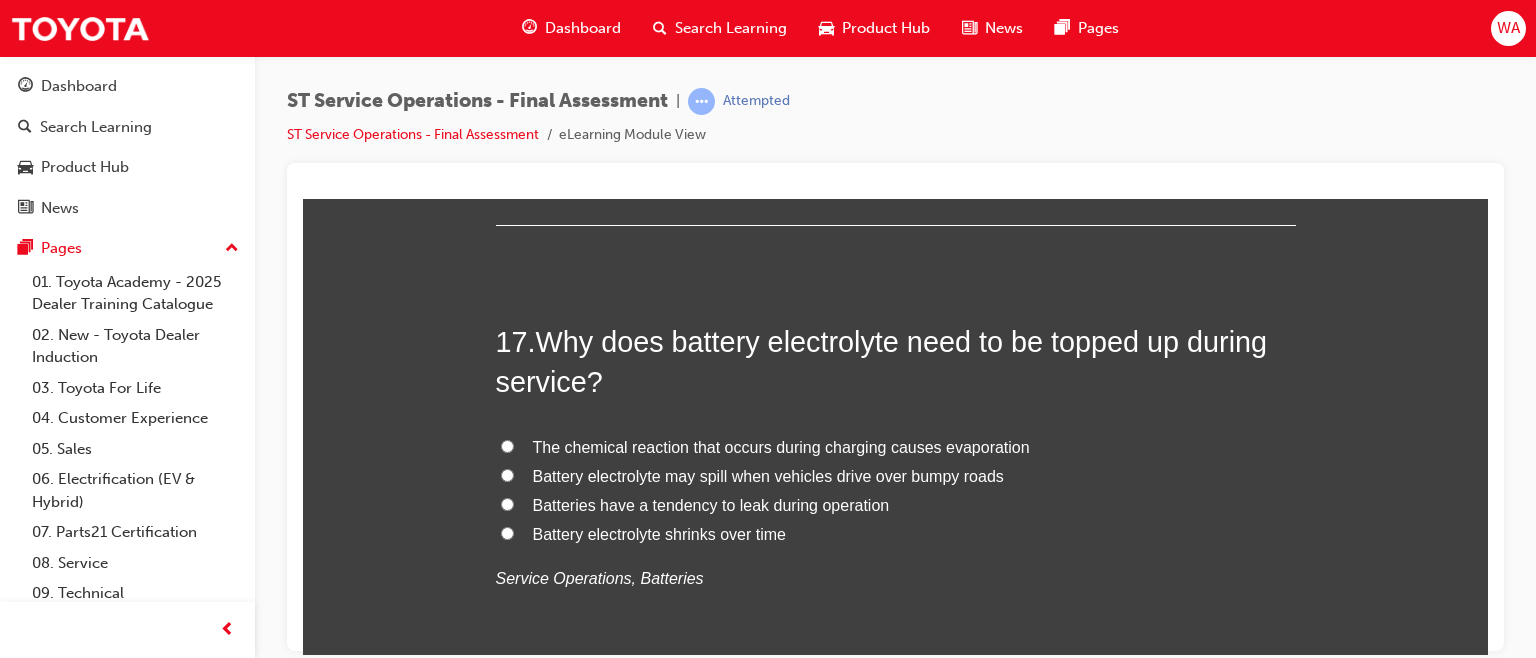 click on "The chemical reaction that occurs during charging causes evaporation" at bounding box center (507, 445) 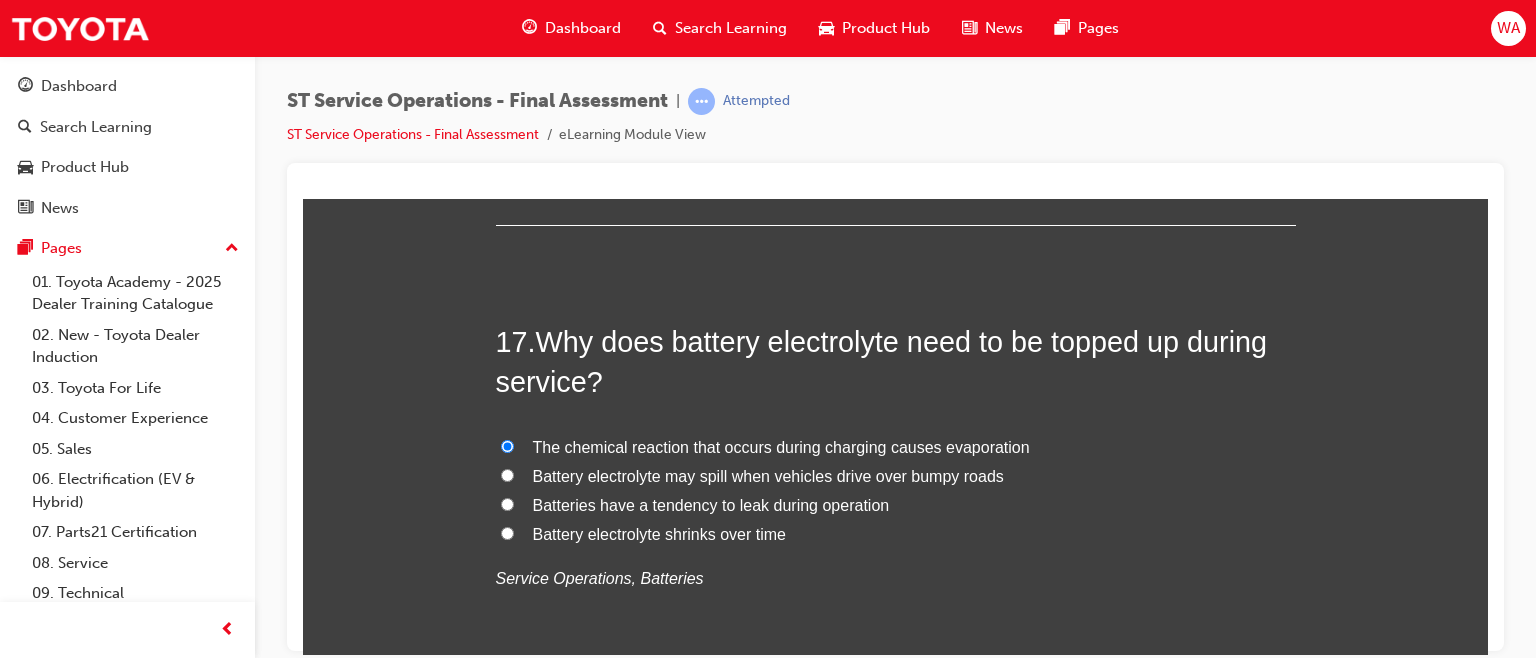 radio on "true" 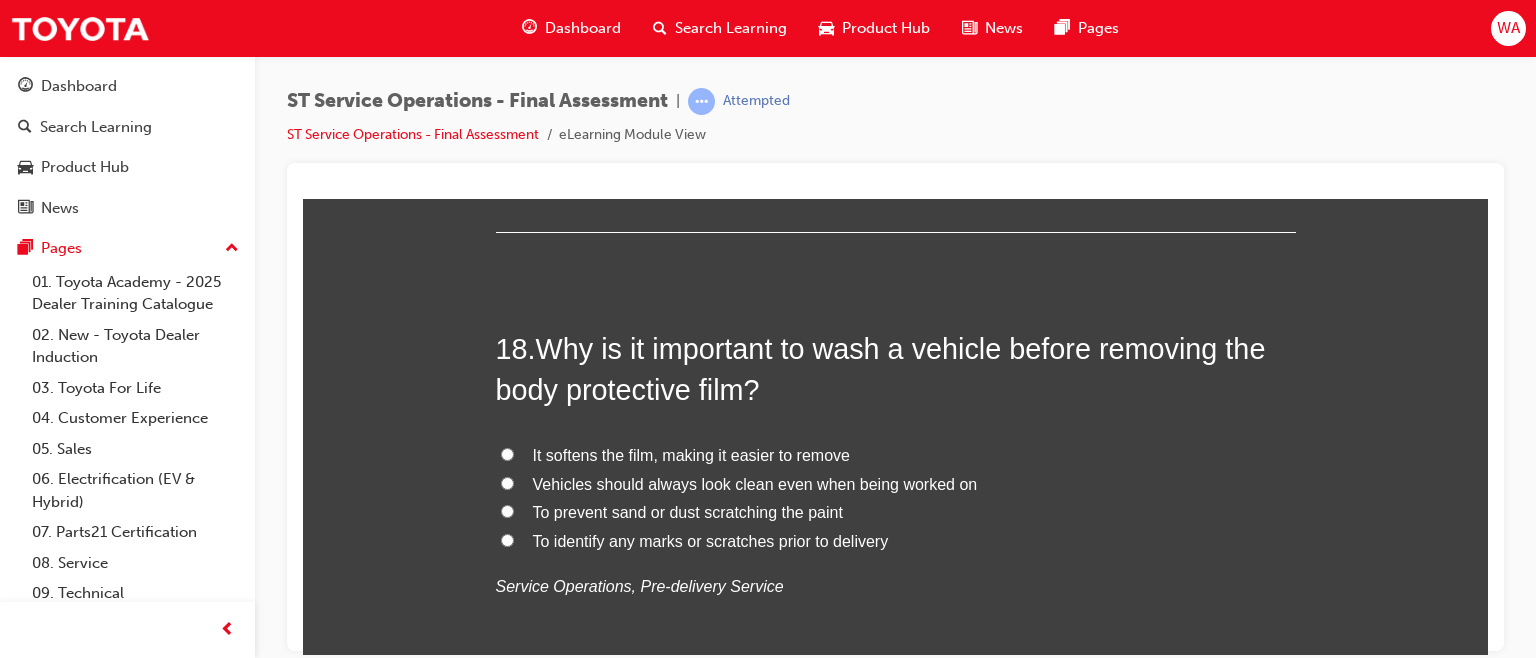 scroll, scrollTop: 7868, scrollLeft: 0, axis: vertical 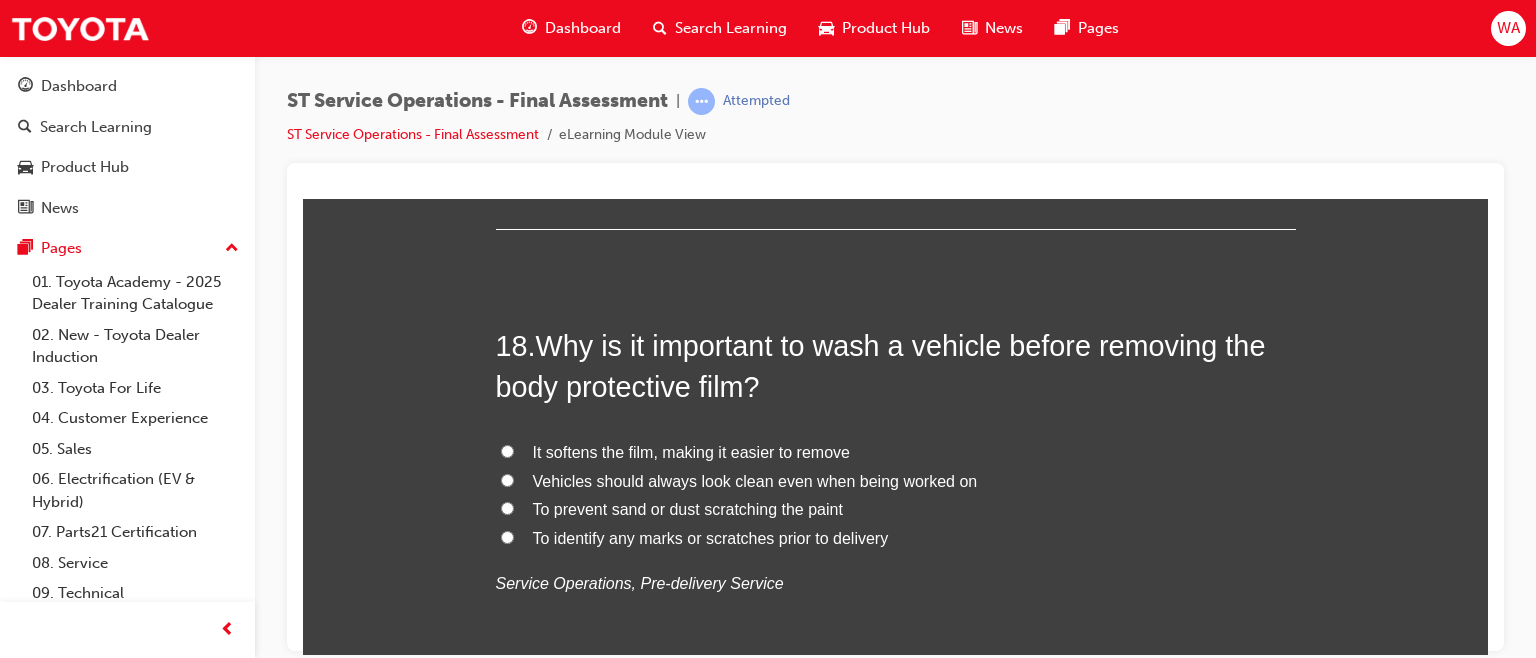 click on "To prevent sand or dust scratching the paint" at bounding box center (507, 507) 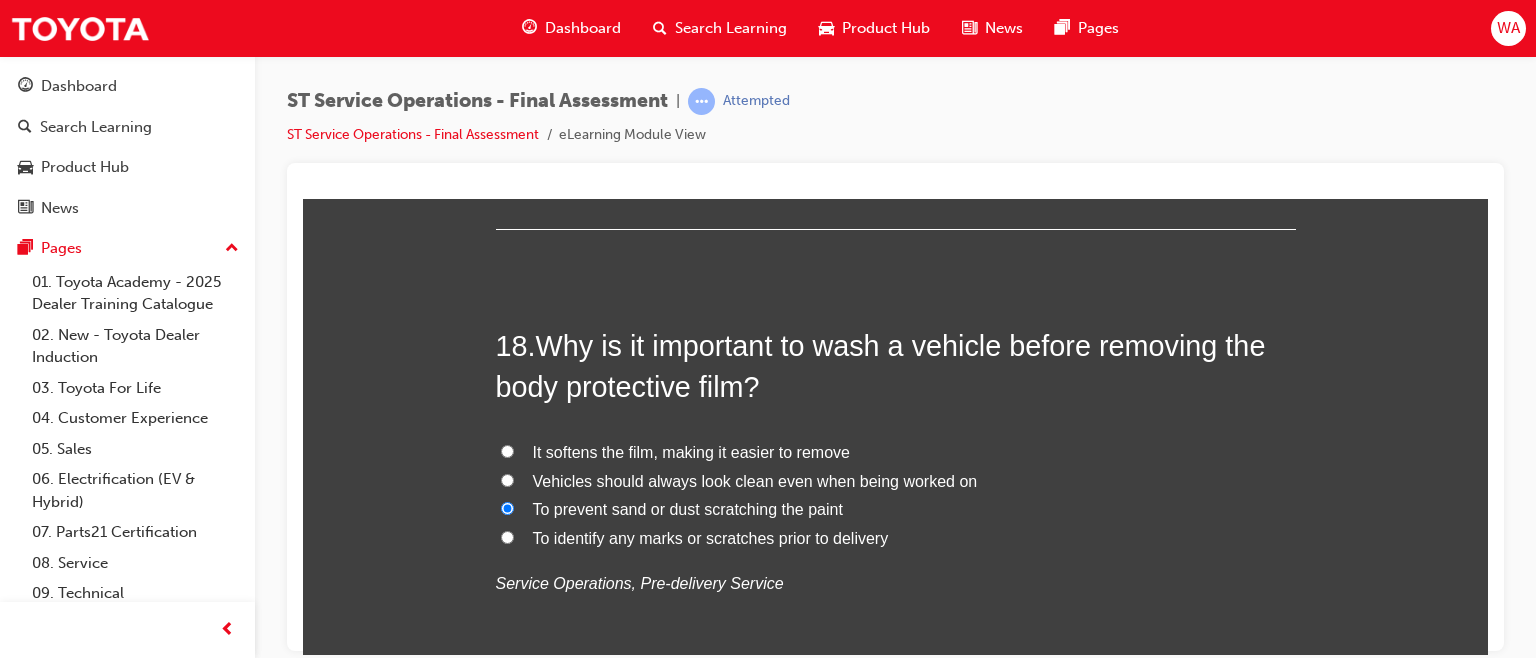 radio on "true" 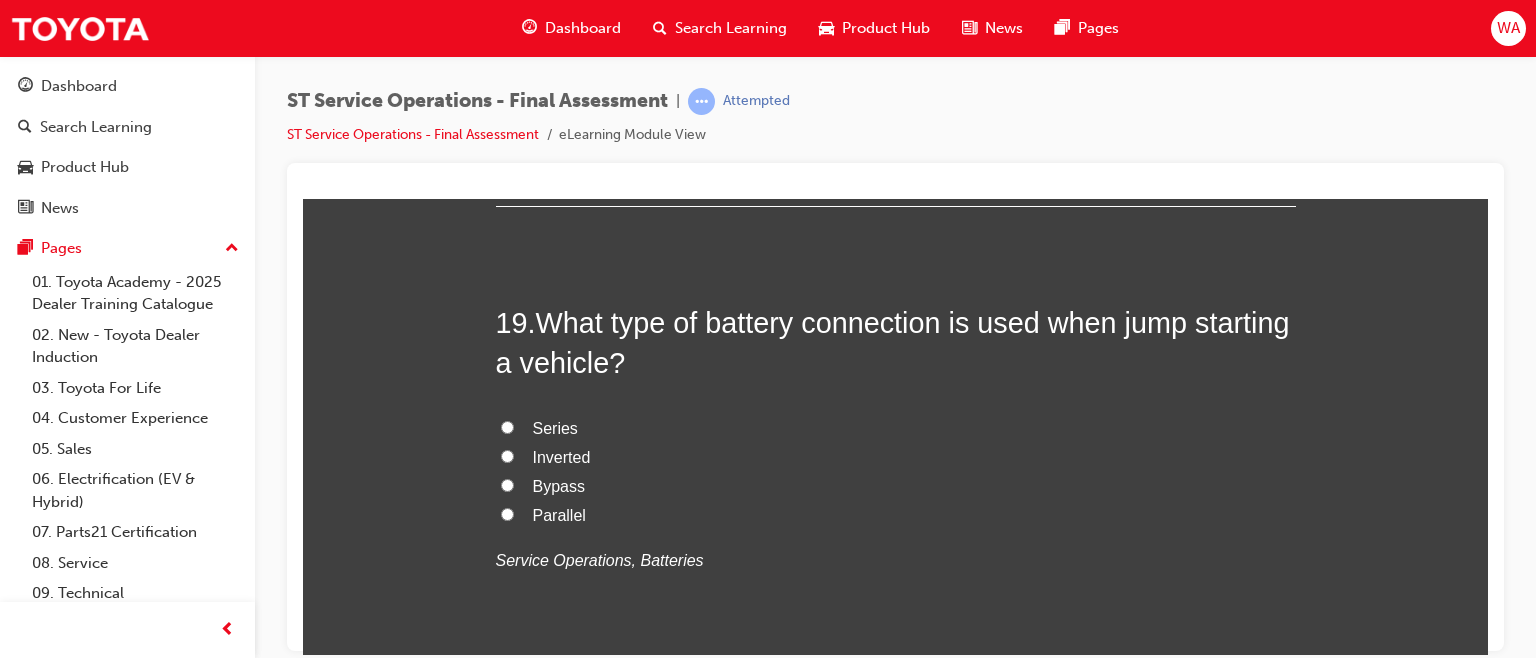 scroll, scrollTop: 8358, scrollLeft: 0, axis: vertical 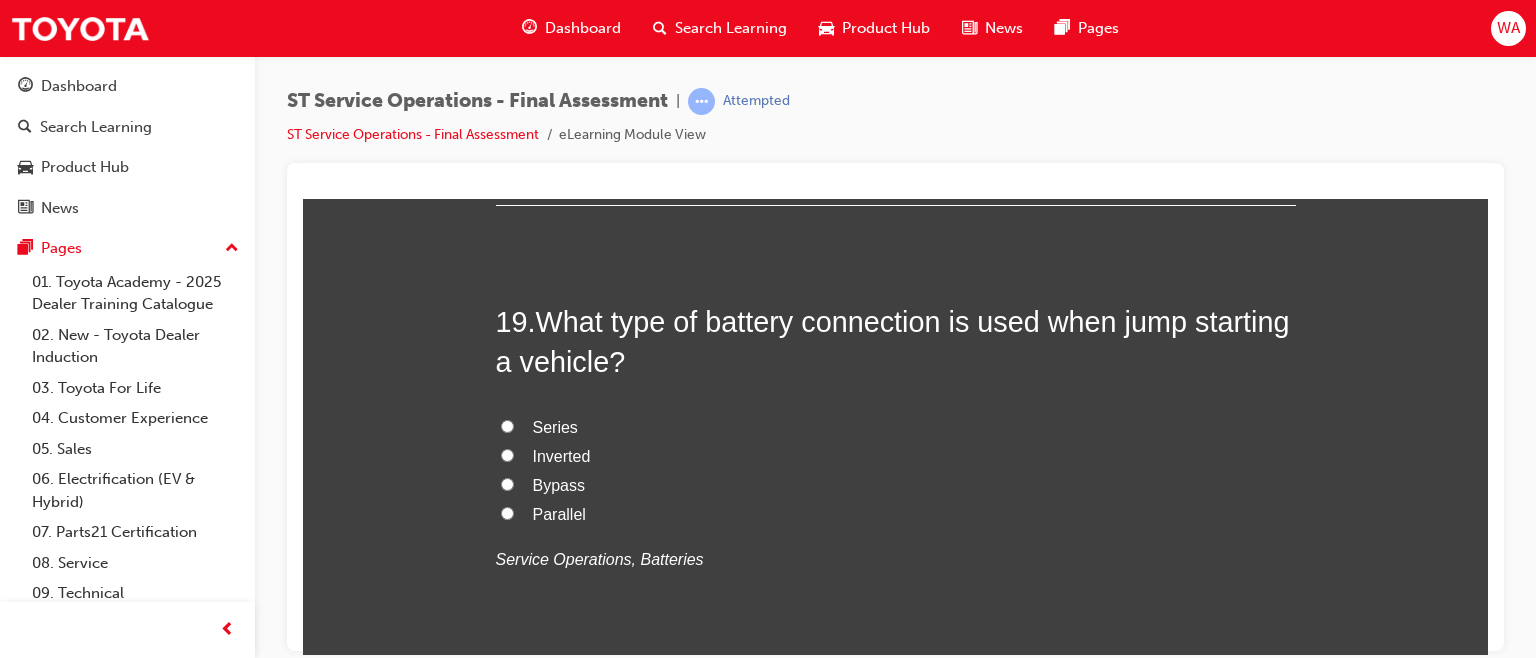 click on "Parallel" at bounding box center (507, 512) 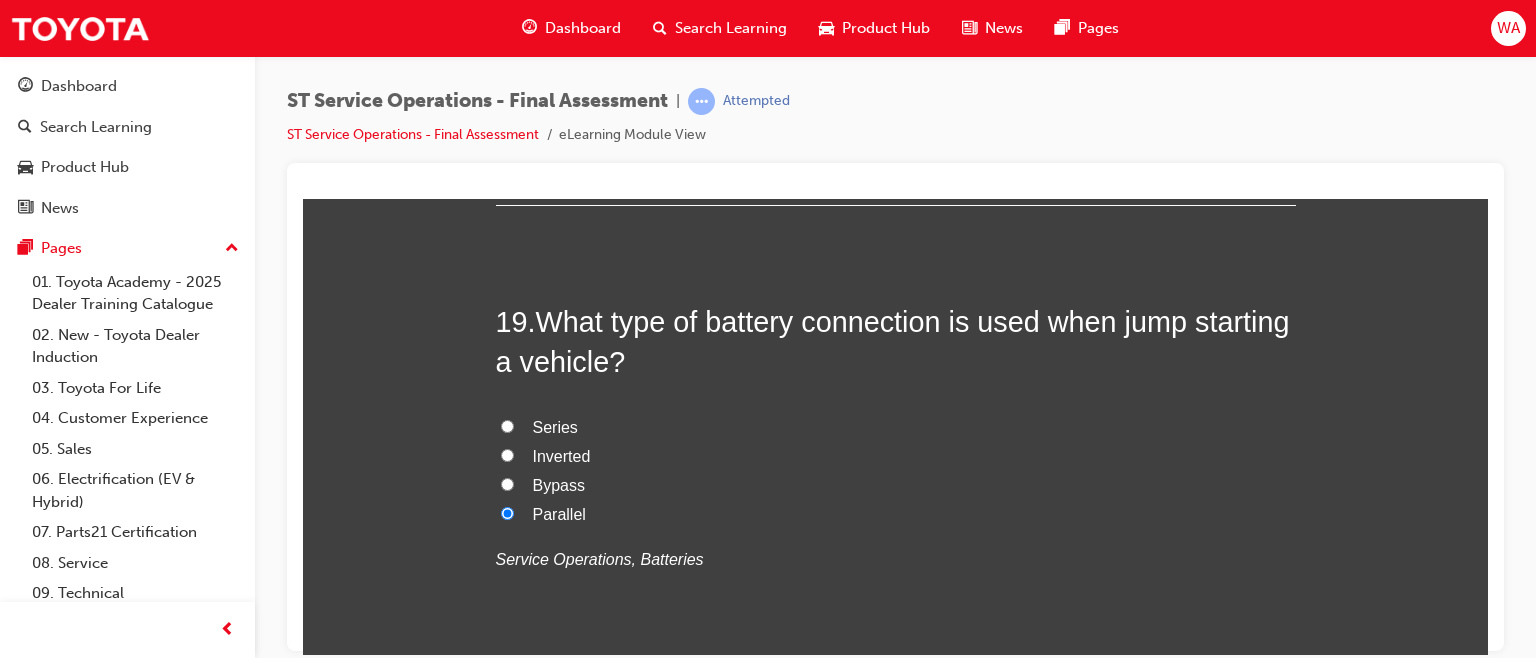 radio on "true" 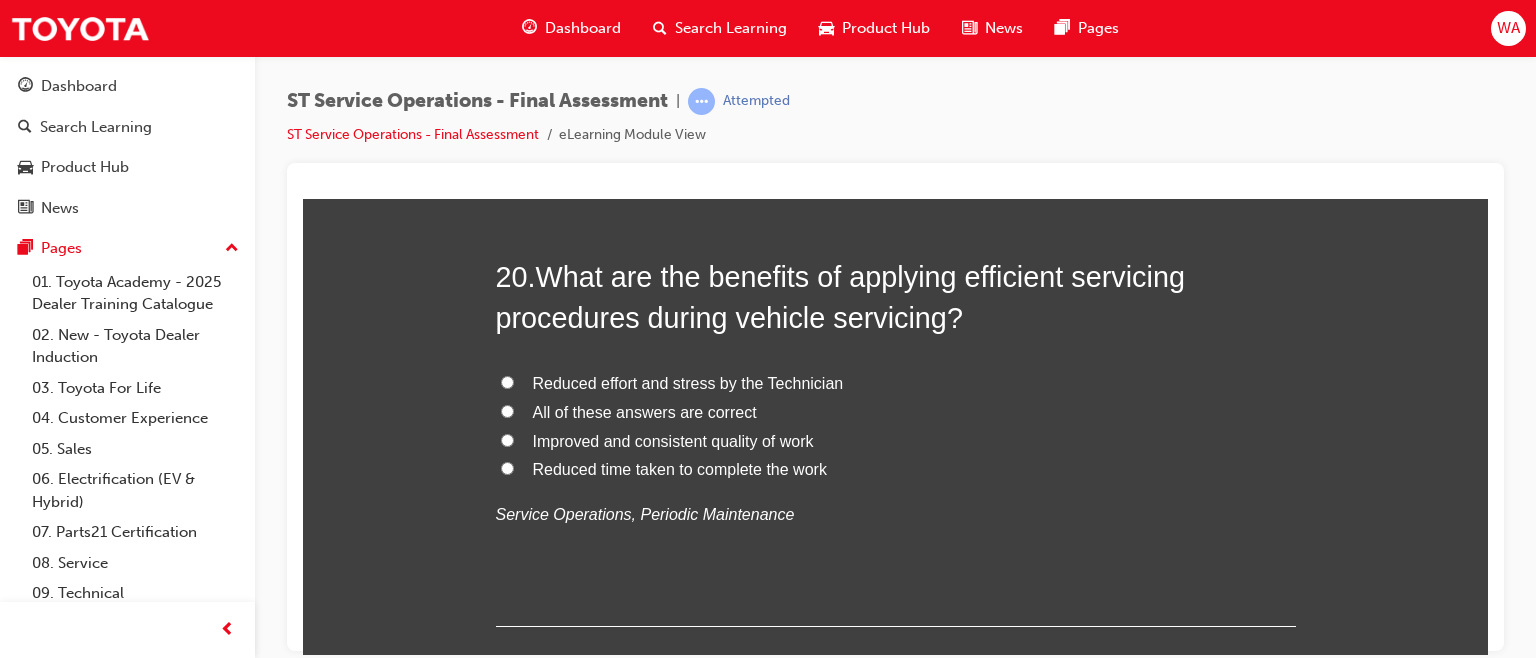 scroll, scrollTop: 8866, scrollLeft: 0, axis: vertical 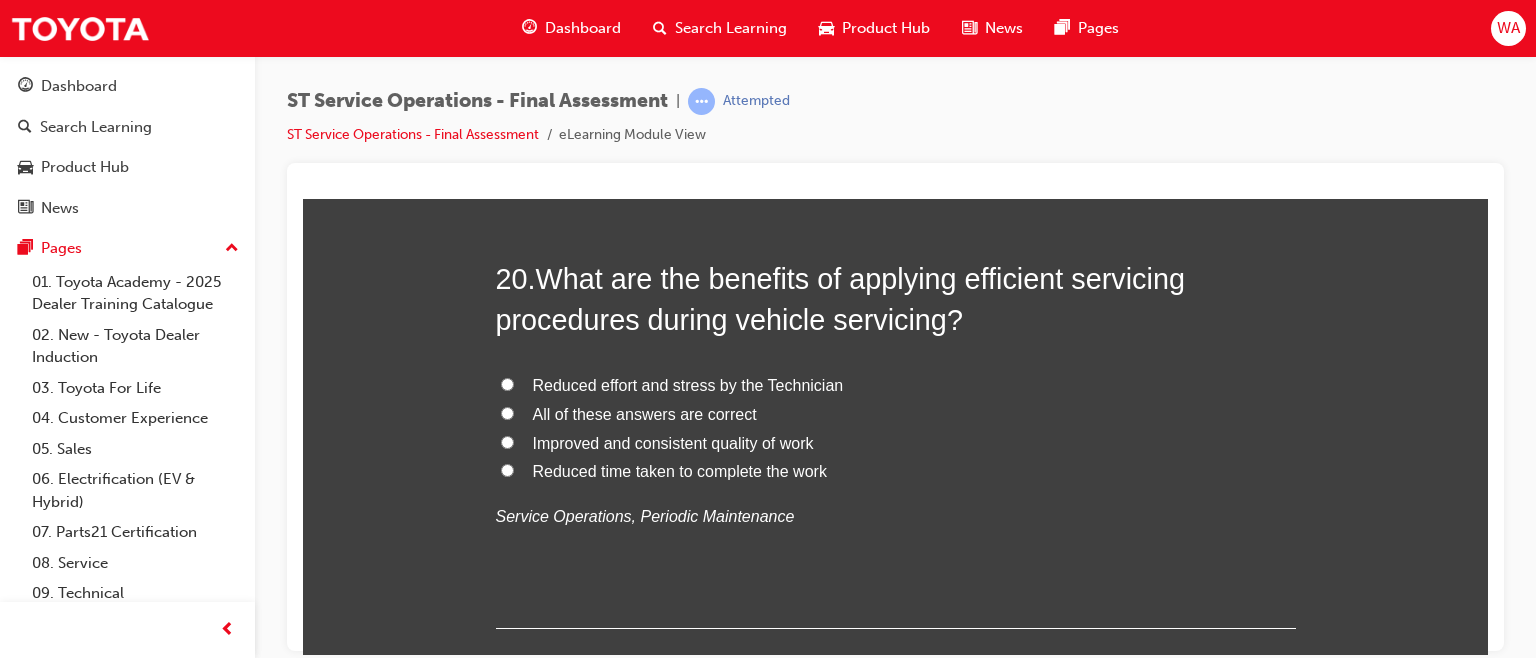 click on "All of these answers are correct" at bounding box center (507, 412) 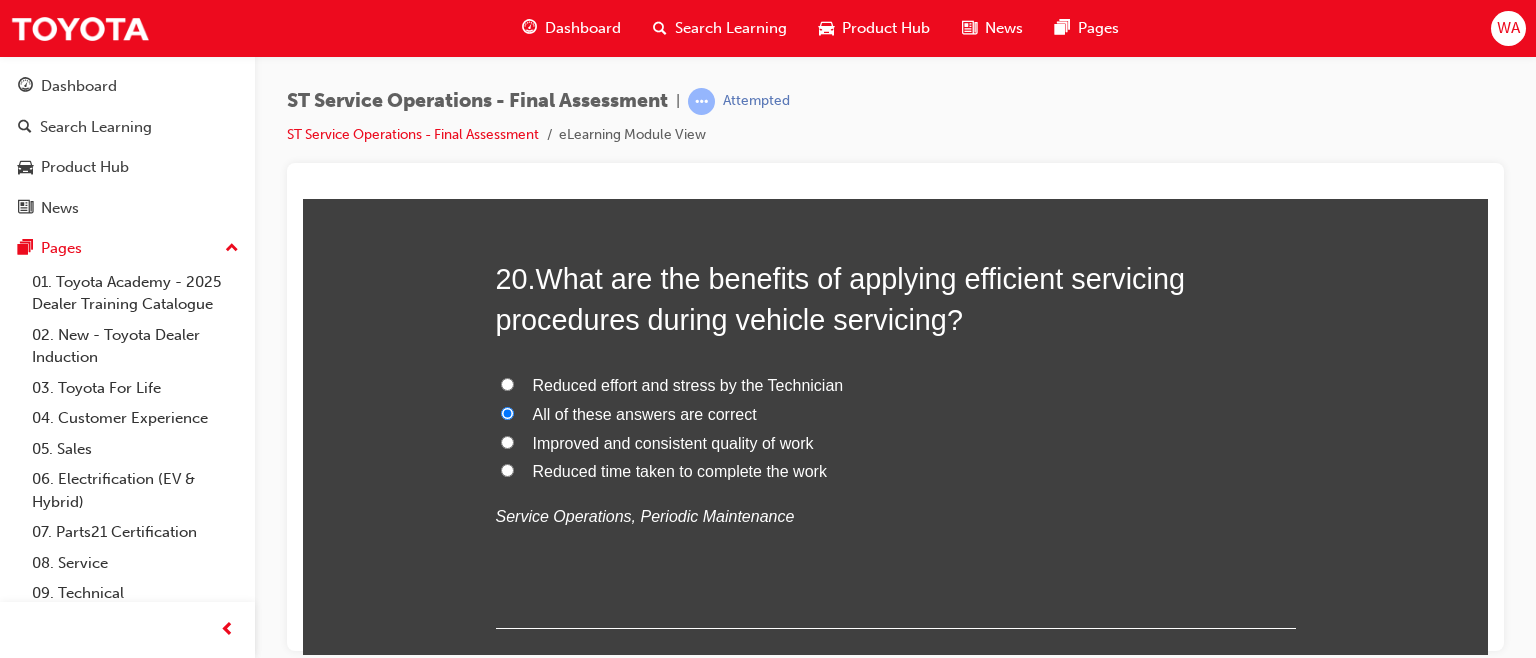 radio on "true" 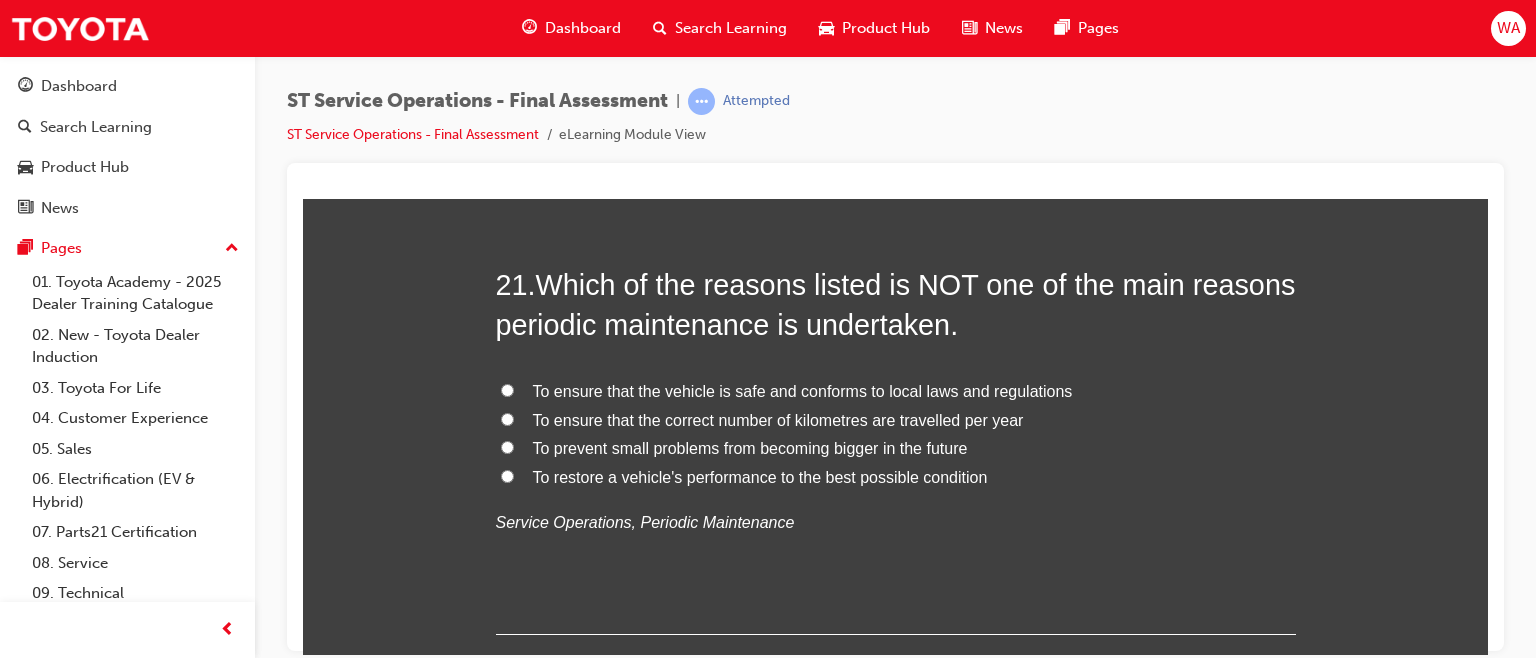 scroll, scrollTop: 9342, scrollLeft: 0, axis: vertical 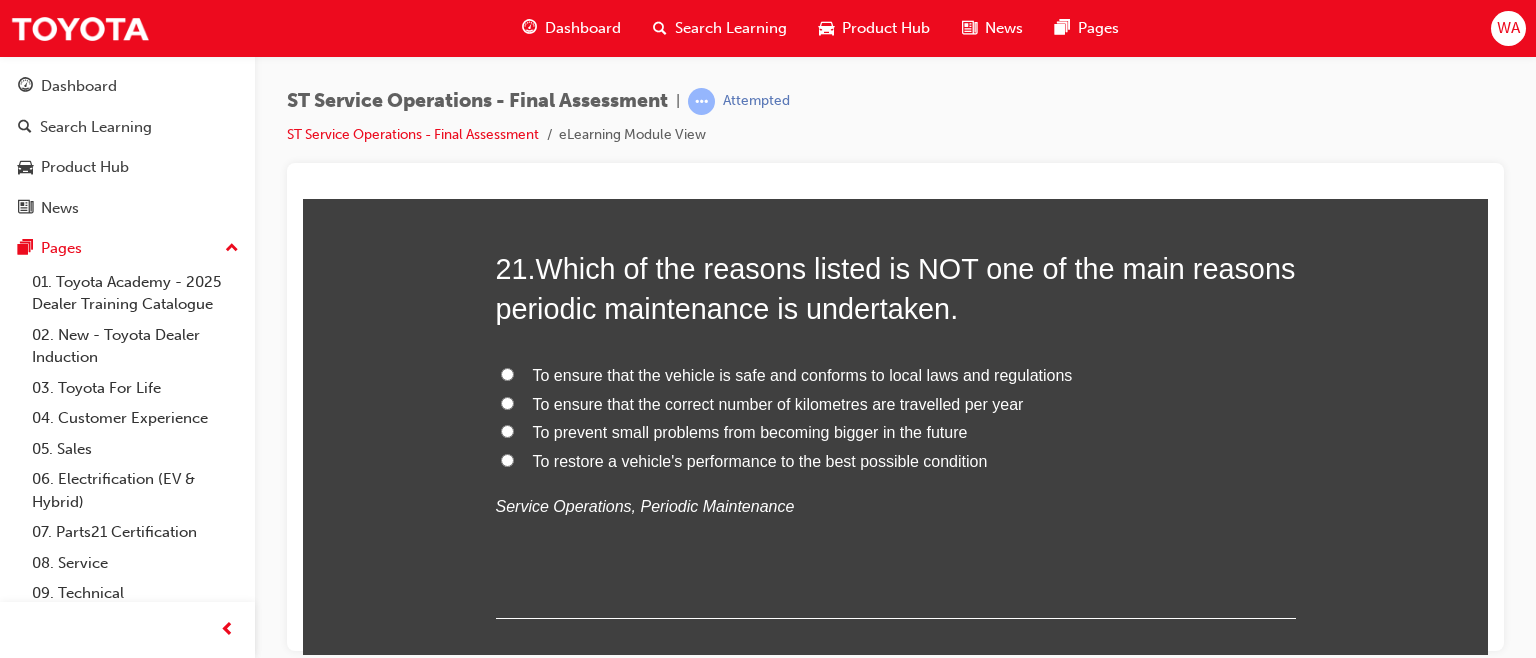 click on "To ensure that the correct number of kilometres are travelled per year" at bounding box center [507, 402] 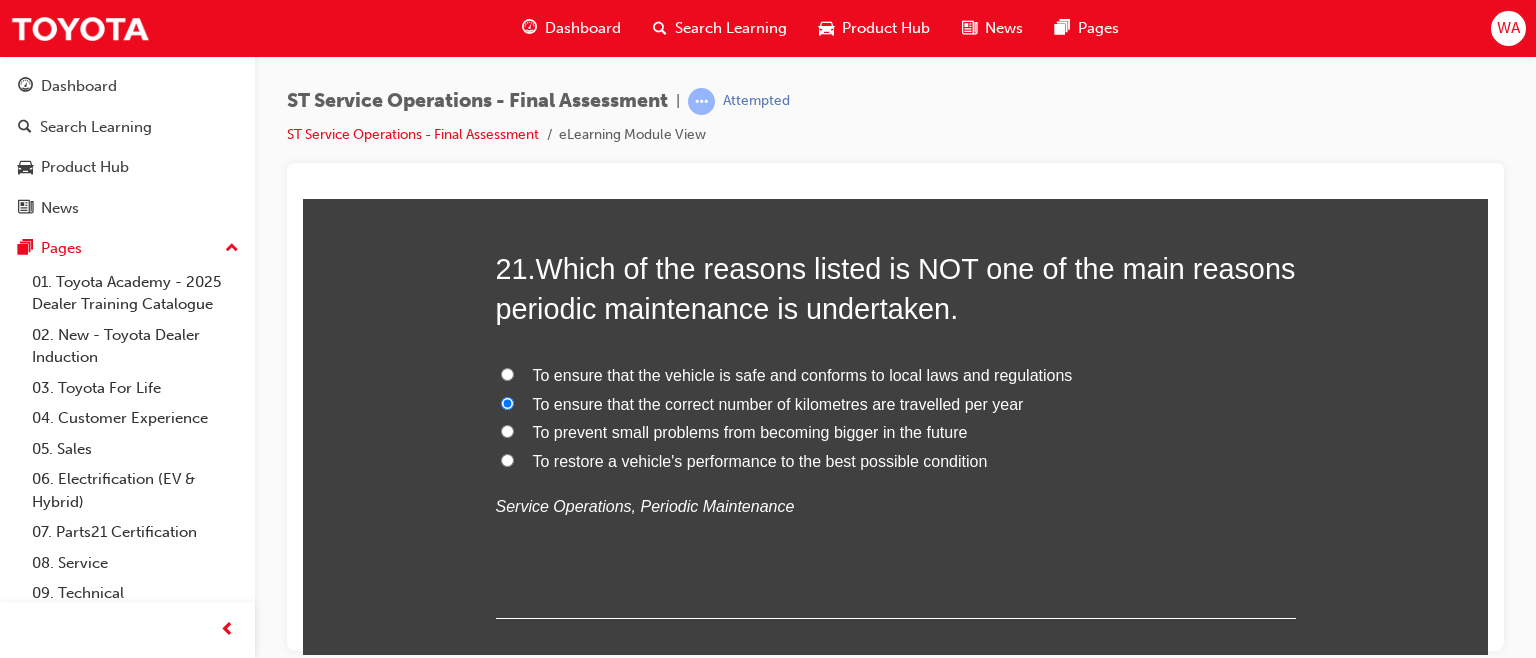 radio on "true" 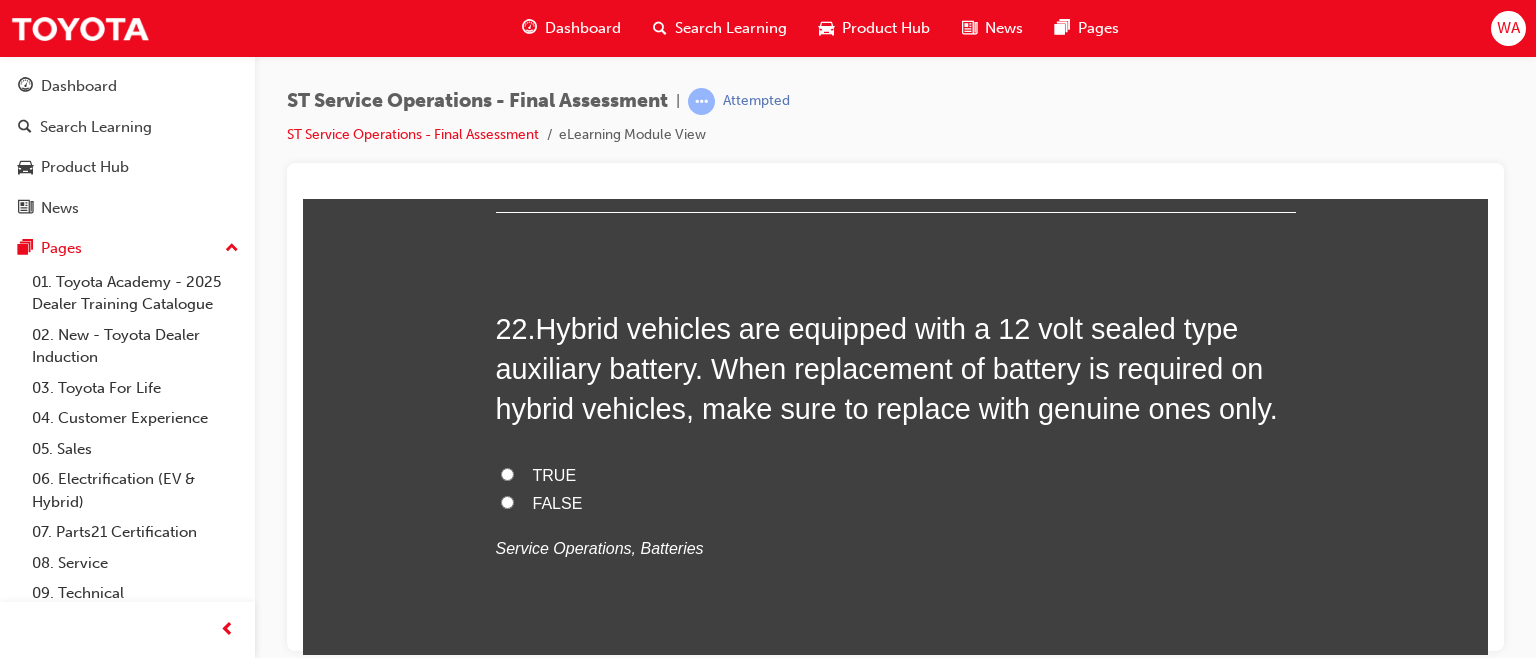 scroll, scrollTop: 9784, scrollLeft: 0, axis: vertical 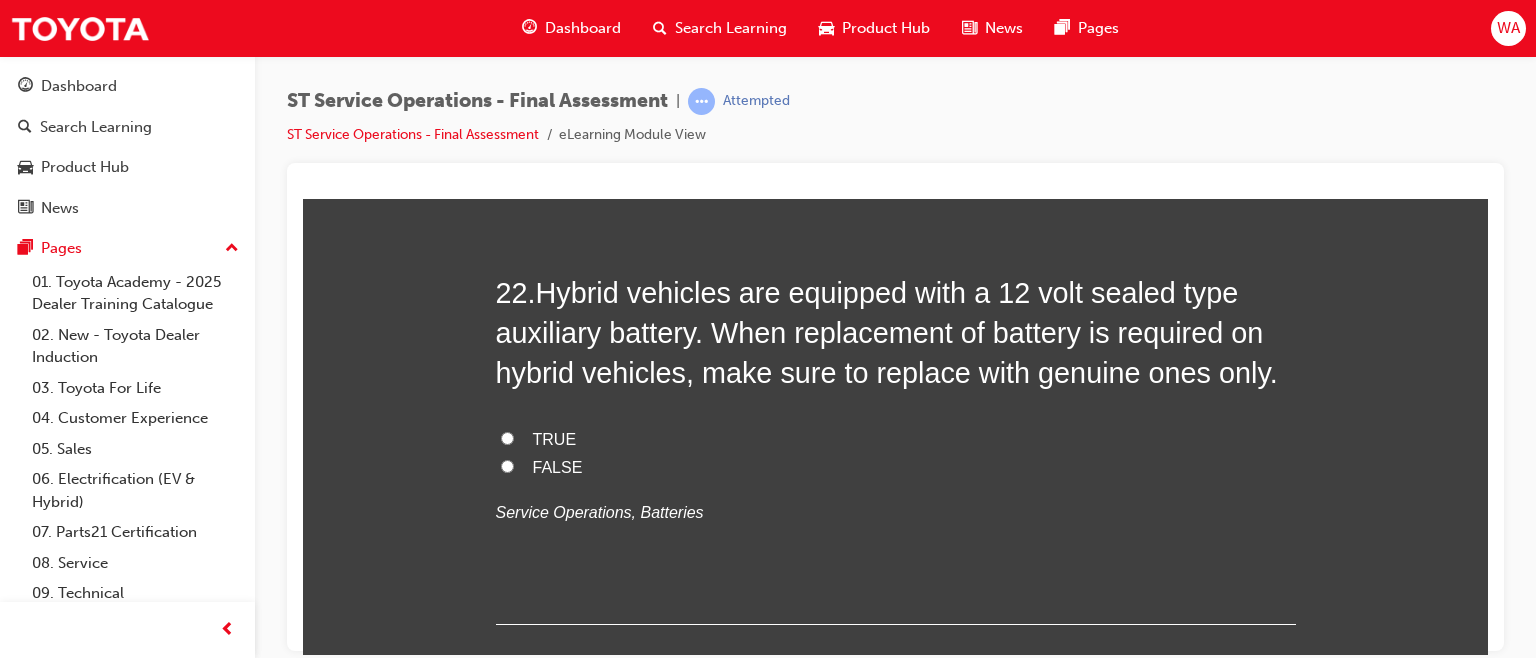 click on "TRUE" at bounding box center (507, 437) 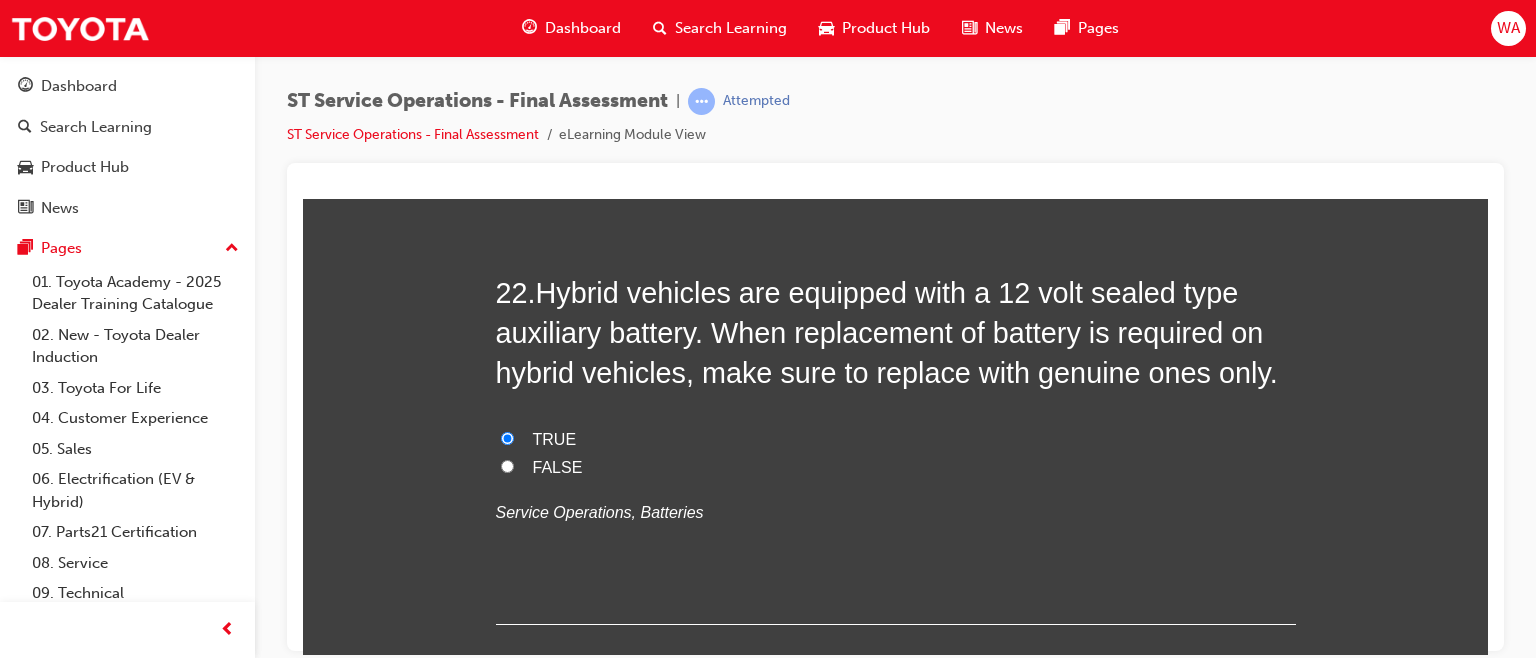 radio on "true" 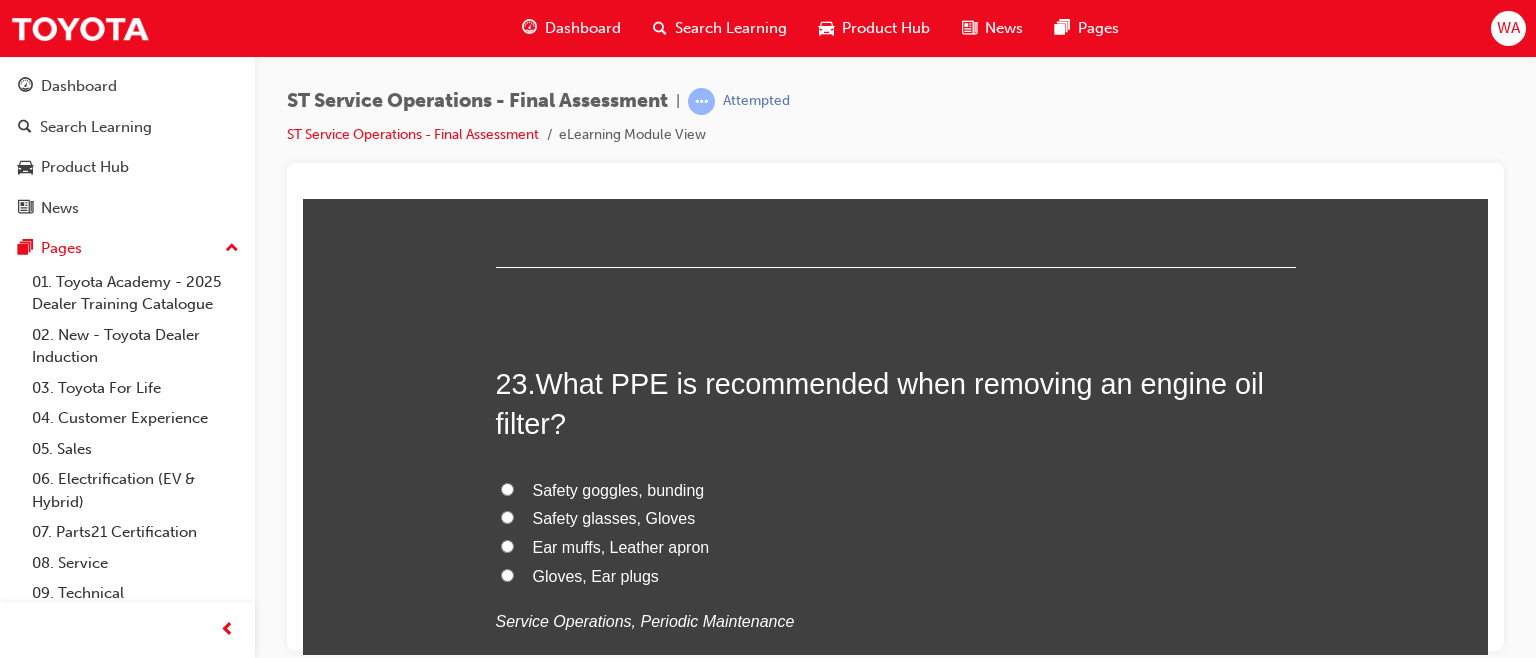 scroll, scrollTop: 10143, scrollLeft: 0, axis: vertical 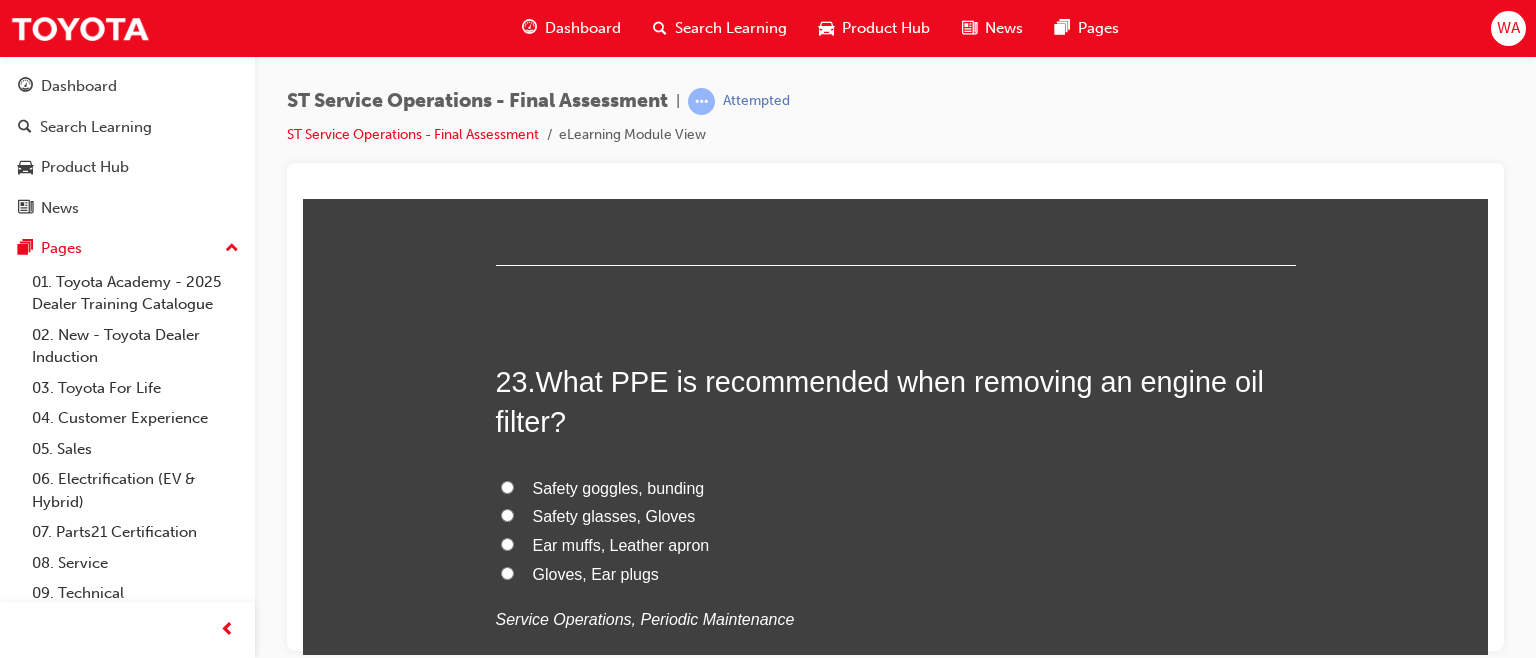 click on "Safety glasses, Gloves" at bounding box center [507, 514] 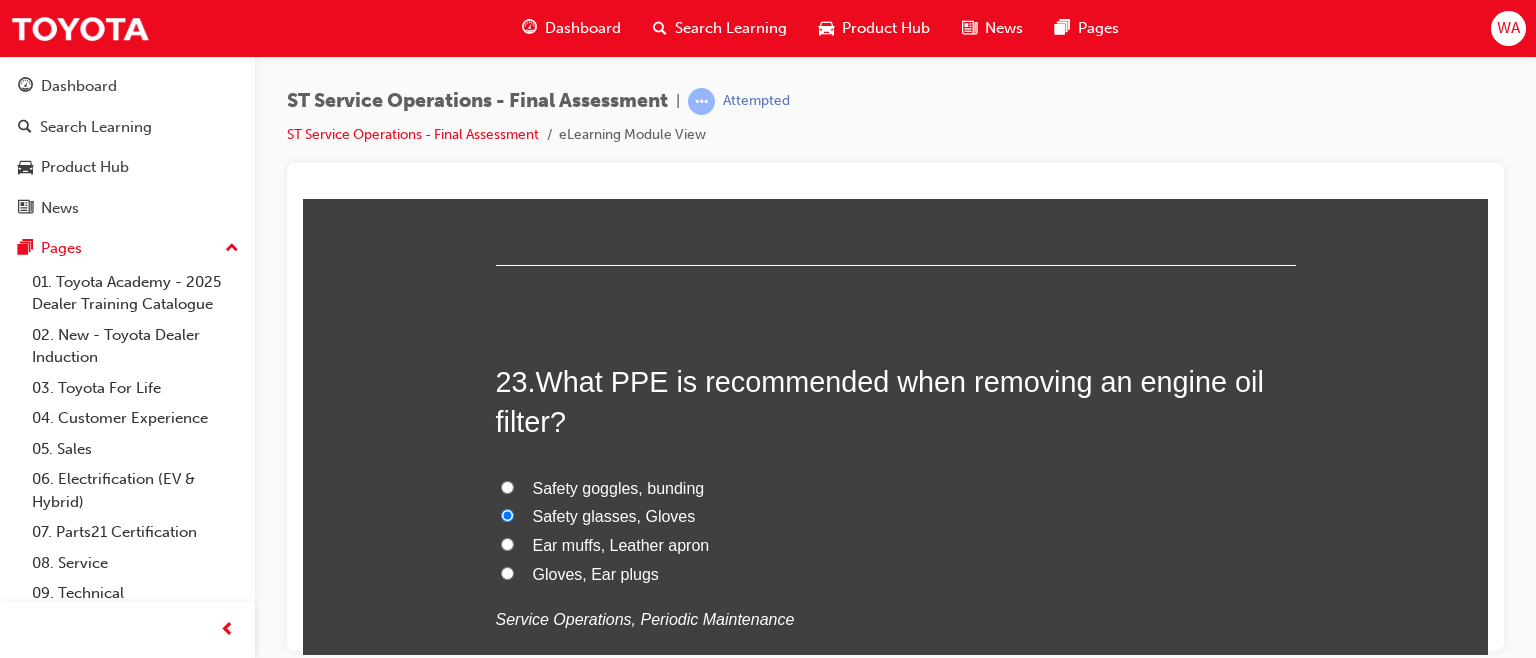 radio on "true" 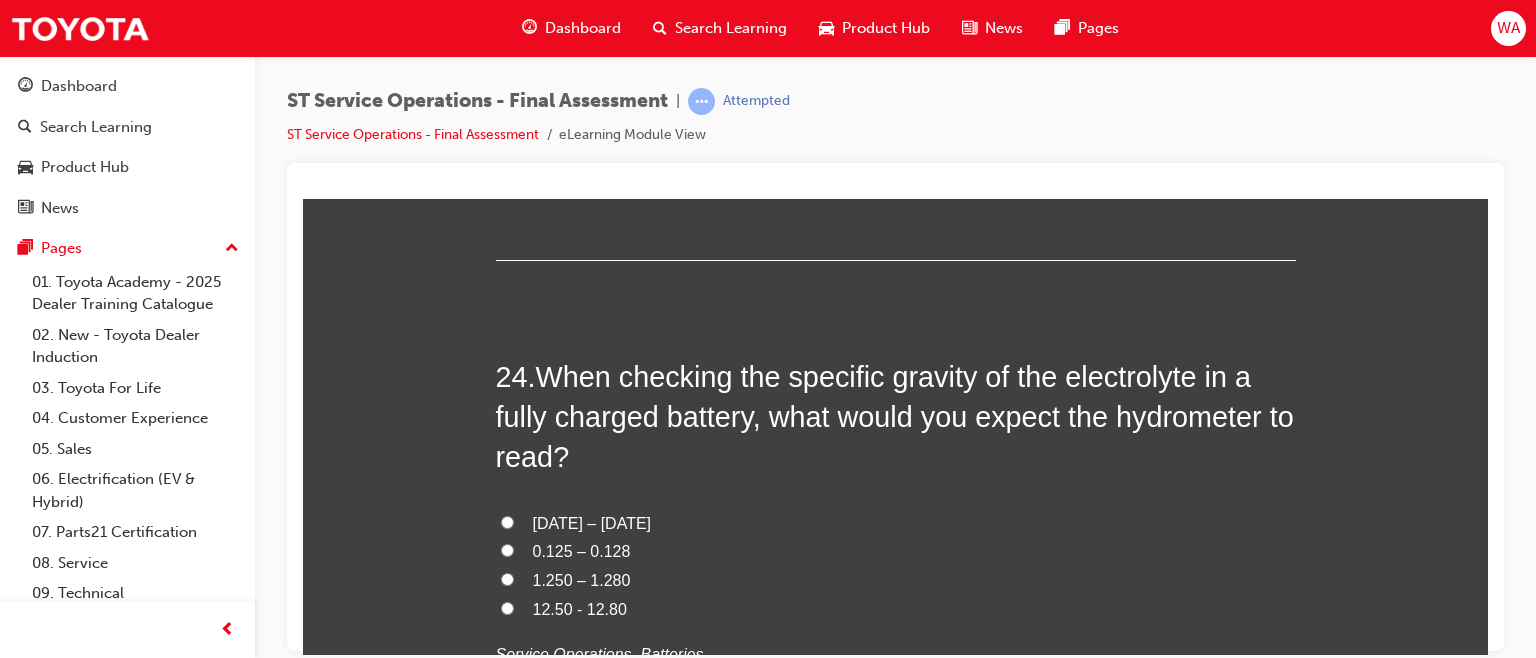 scroll, scrollTop: 10615, scrollLeft: 0, axis: vertical 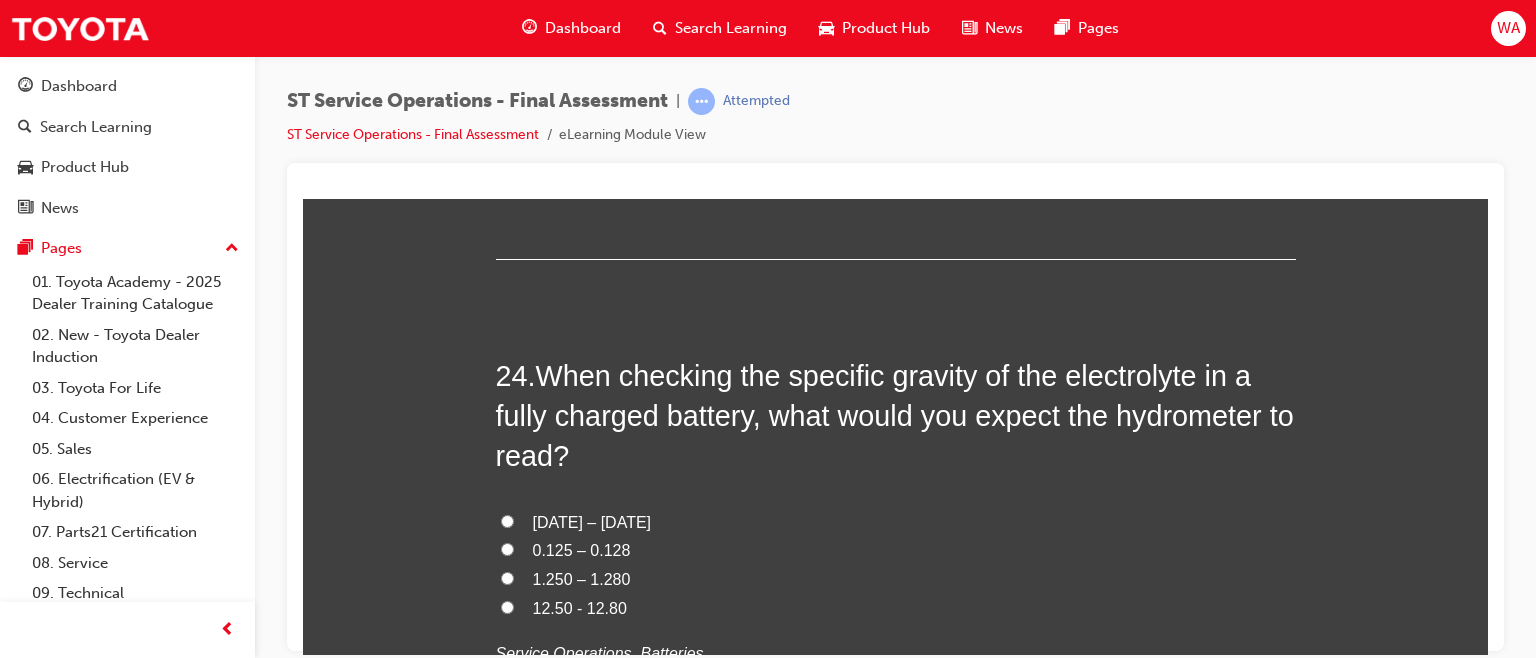 click on "1.250 – 1.280" at bounding box center (507, 577) 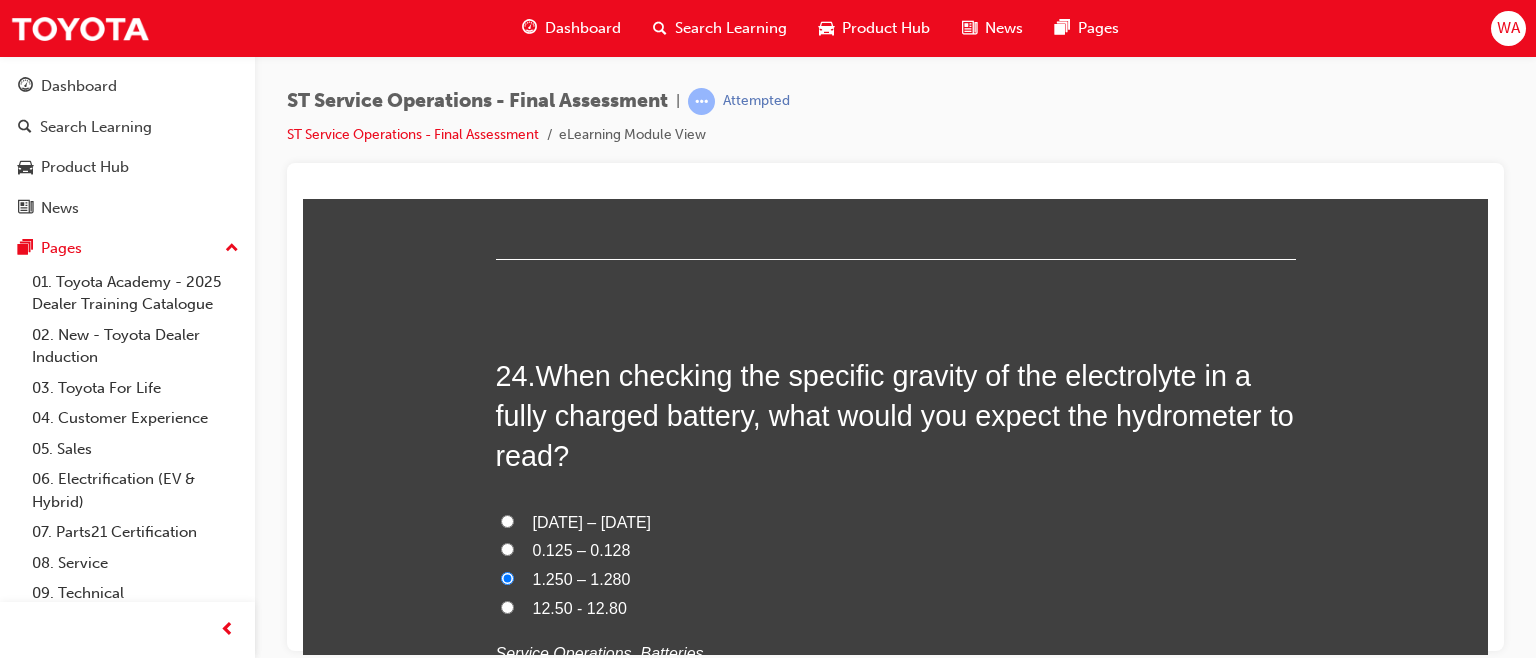 radio on "true" 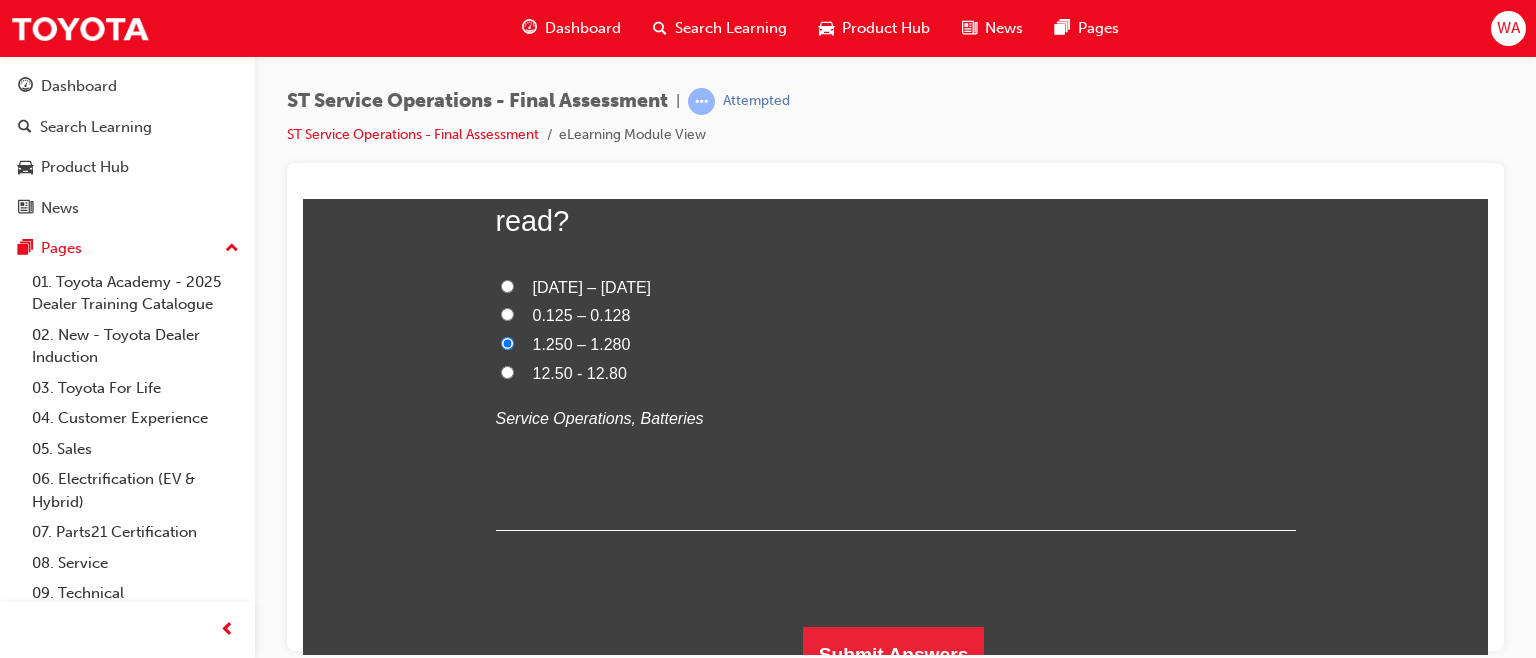 scroll, scrollTop: 10872, scrollLeft: 0, axis: vertical 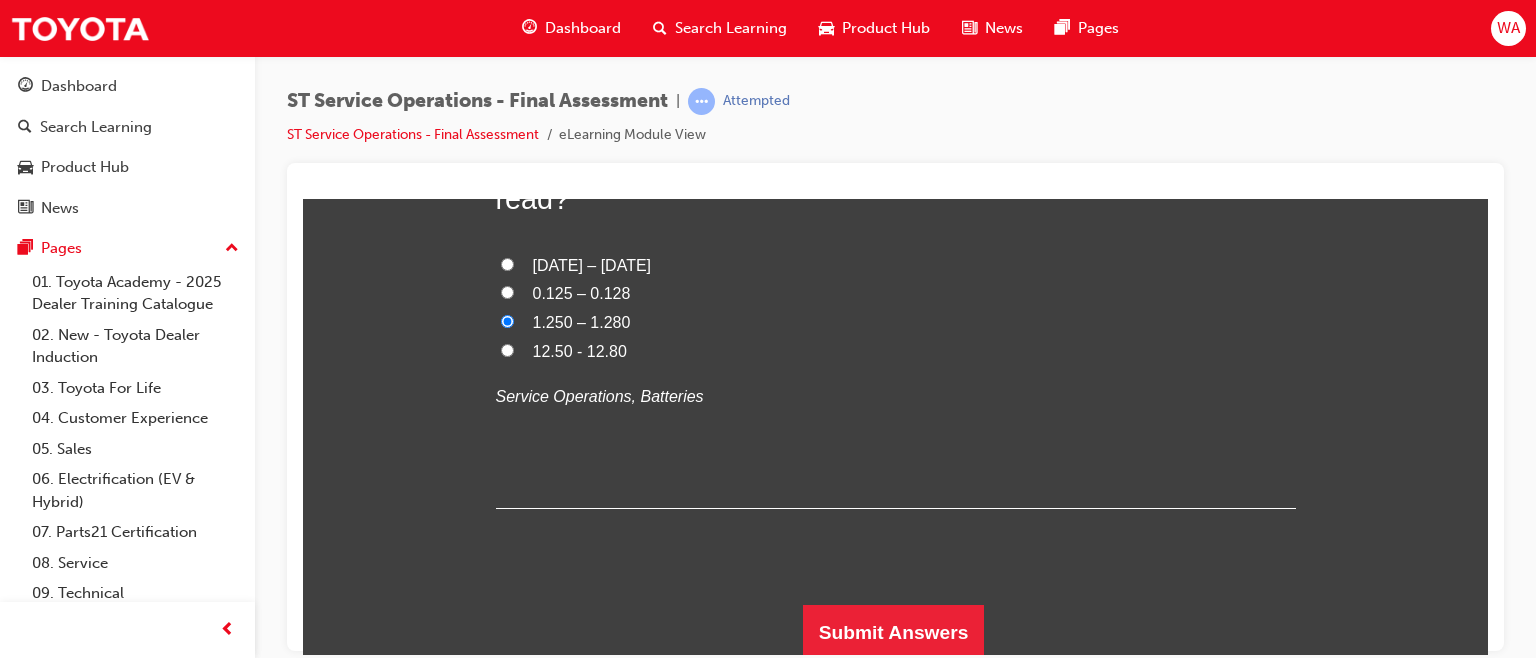 click on "Submit Answers" at bounding box center (894, 632) 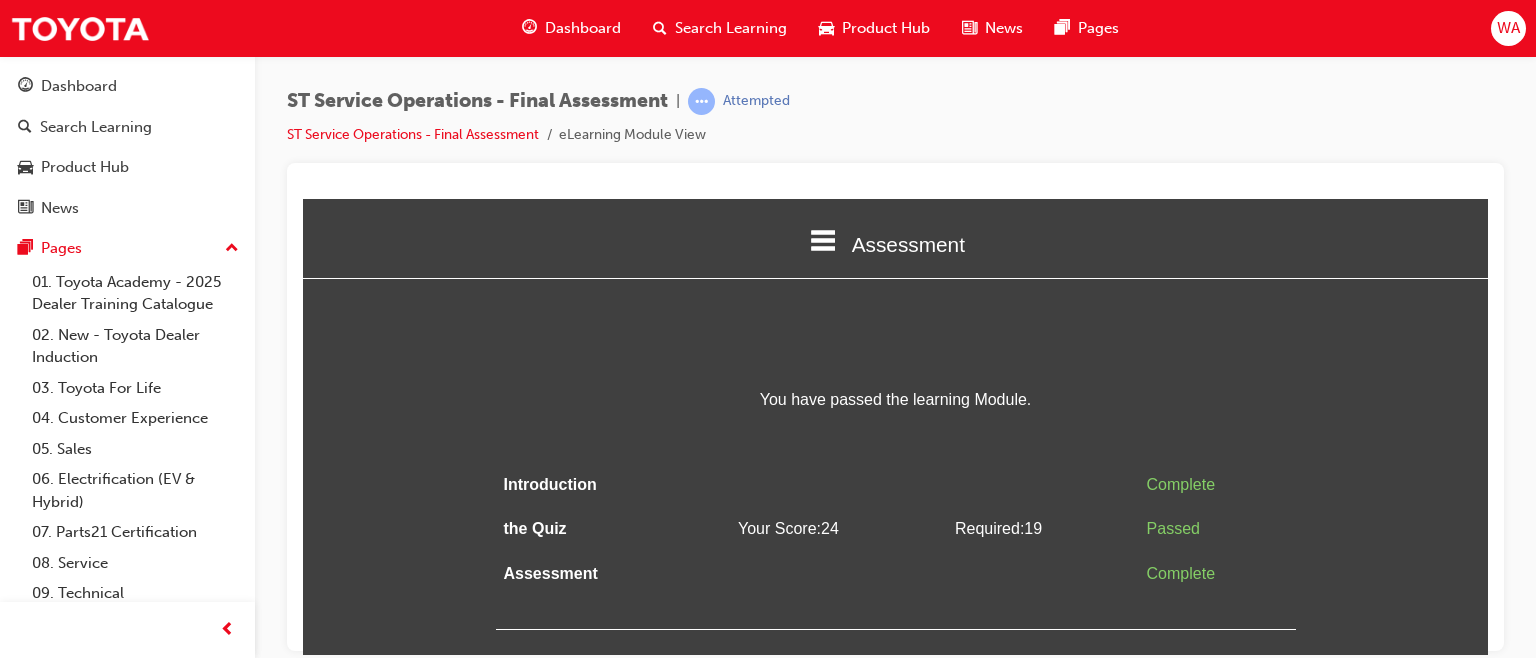 scroll, scrollTop: 0, scrollLeft: 0, axis: both 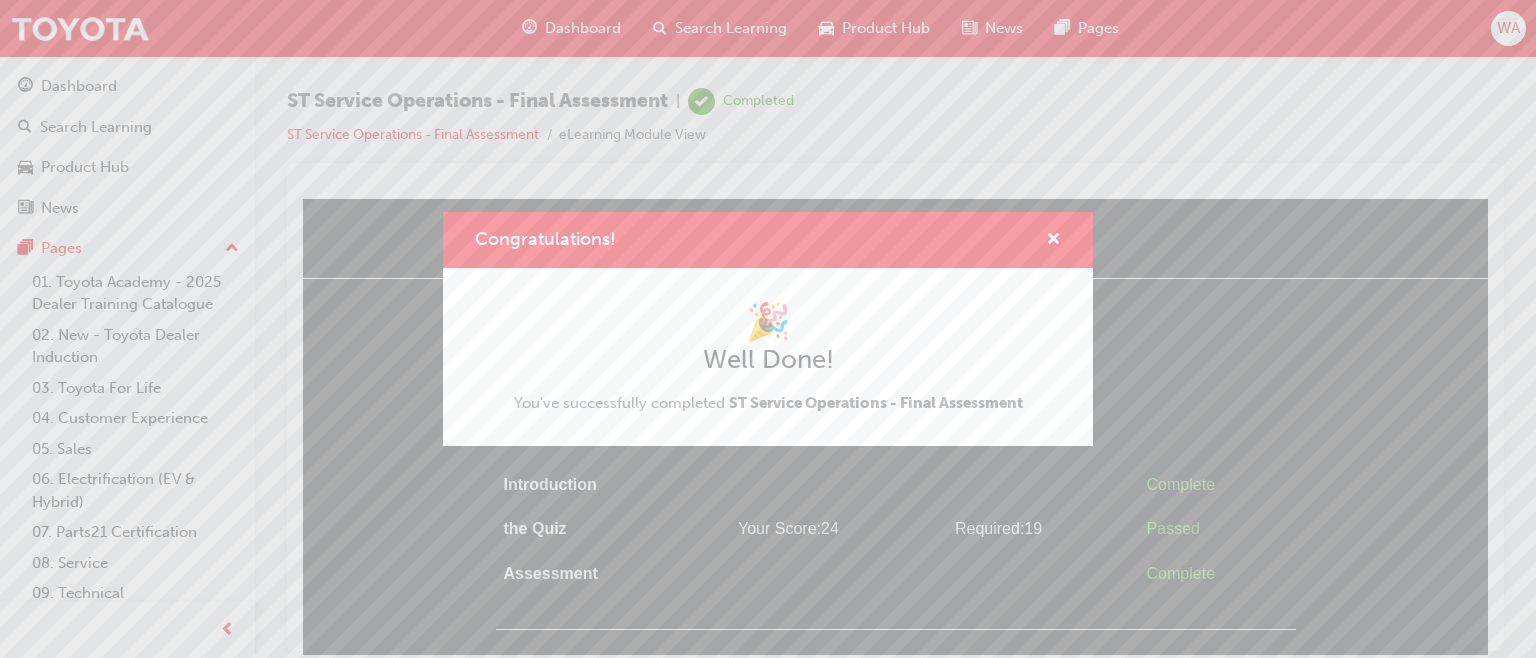click at bounding box center (1053, 241) 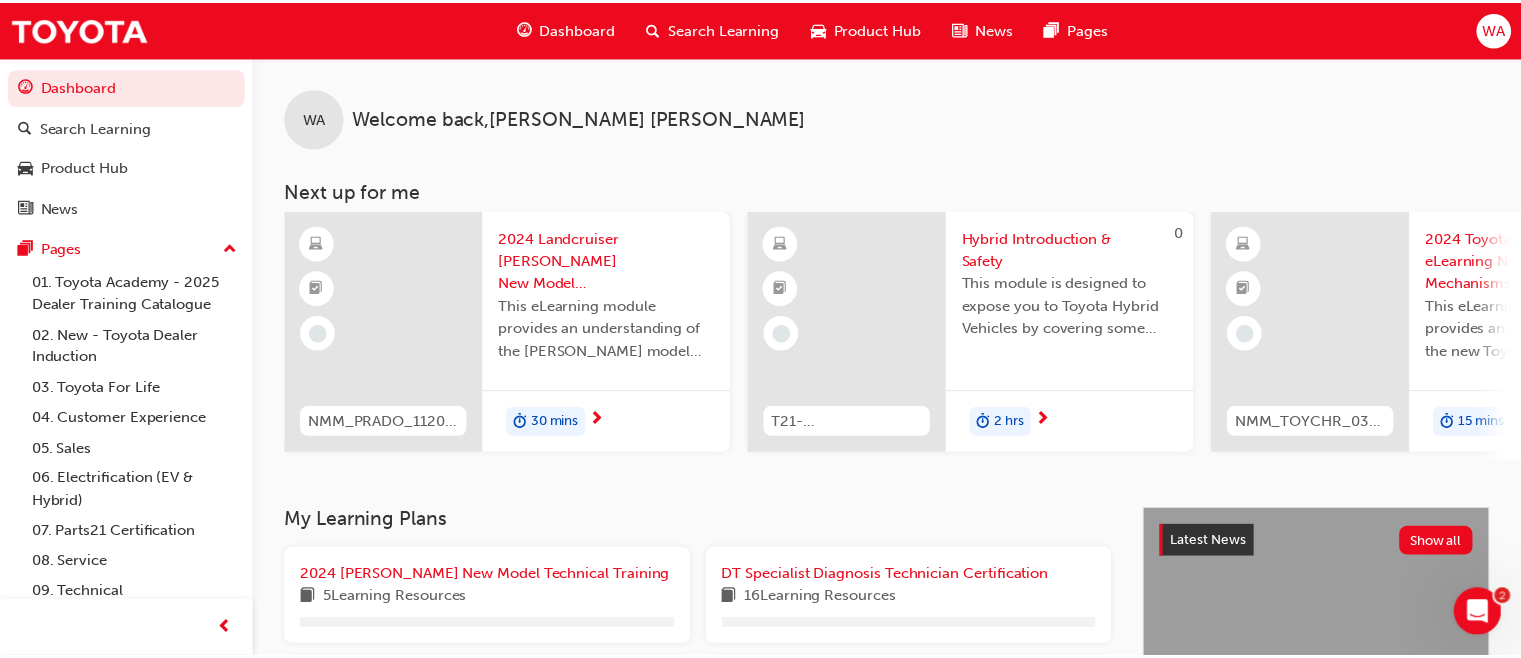 scroll, scrollTop: 536, scrollLeft: 0, axis: vertical 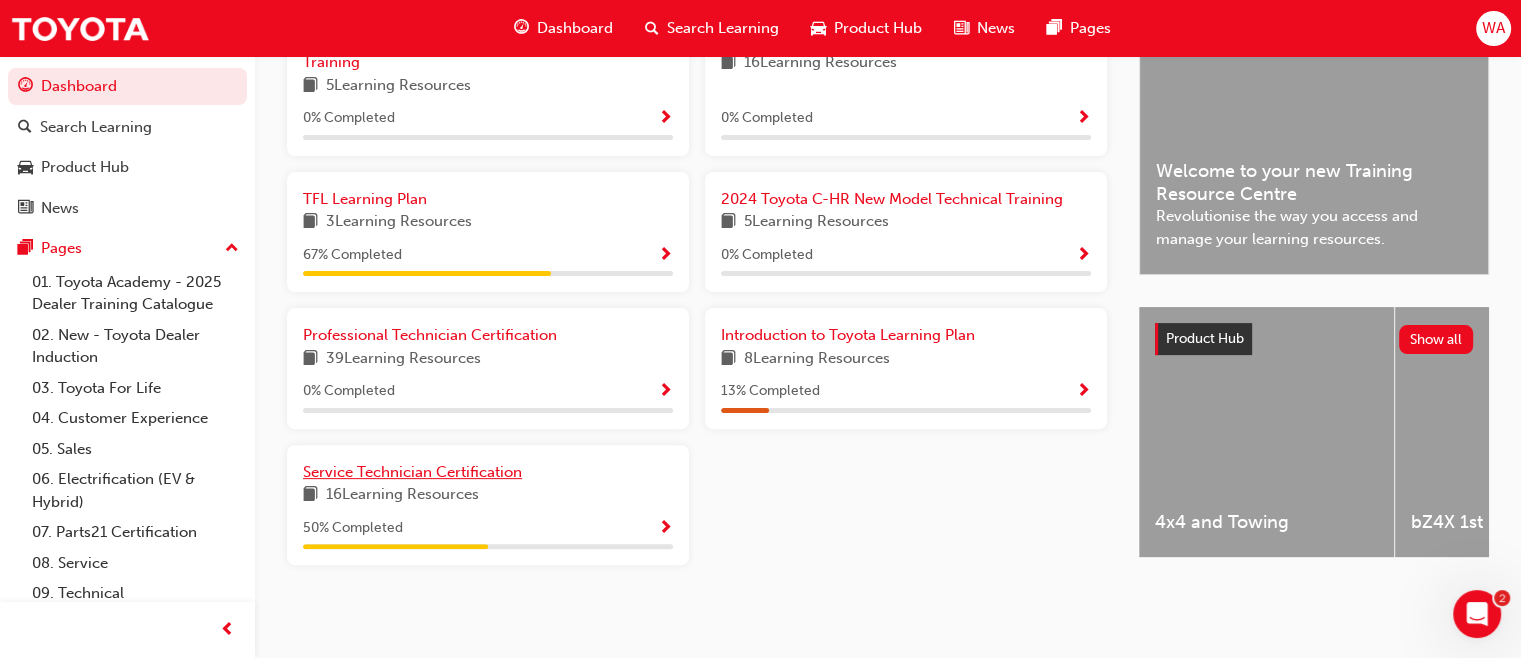 click on "Service Technician Certification" at bounding box center [412, 472] 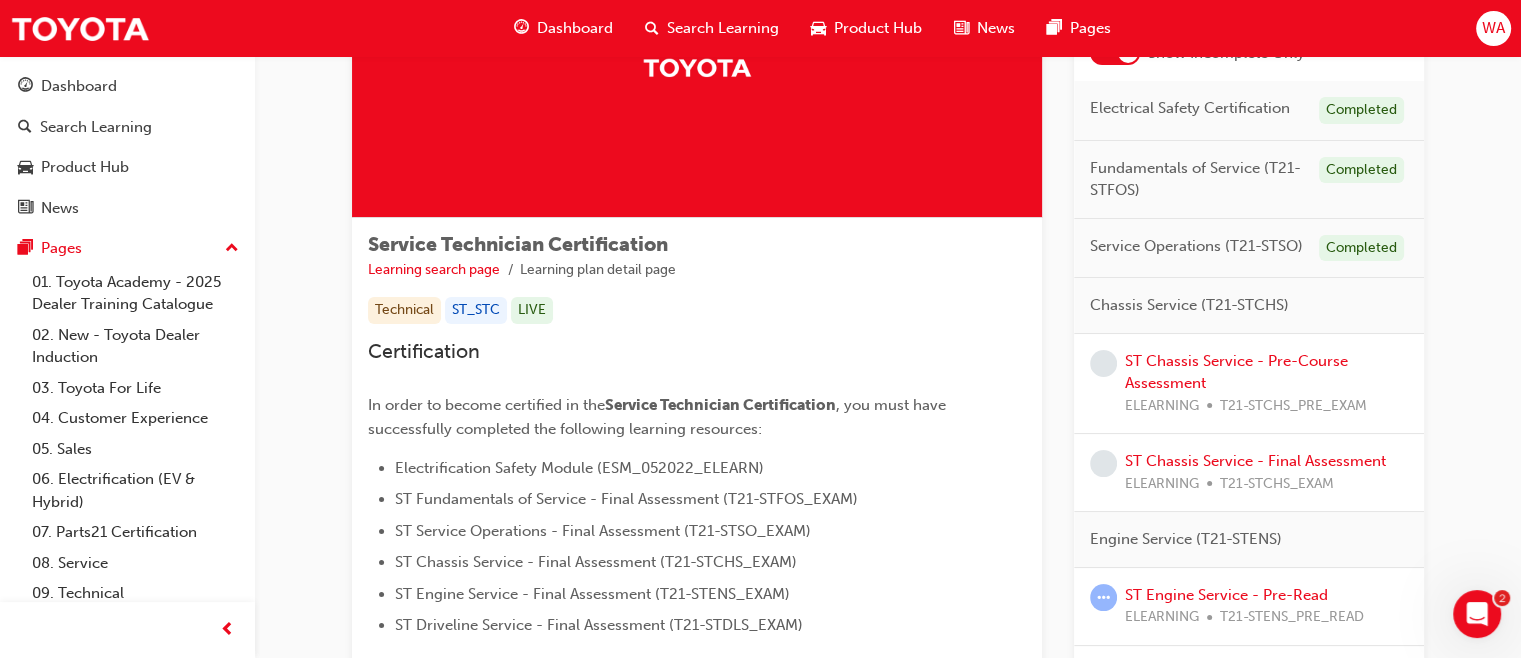 scroll, scrollTop: 188, scrollLeft: 0, axis: vertical 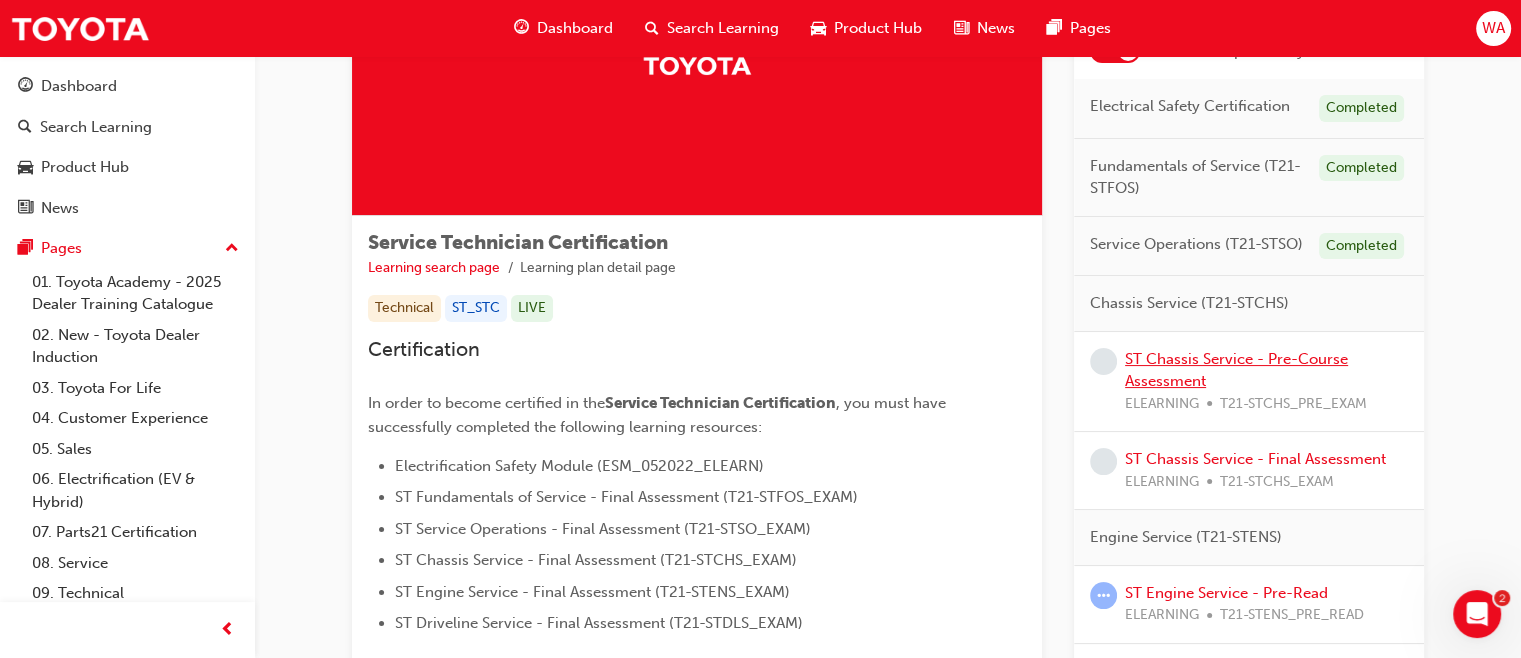 click on "ST Chassis Service - Pre-Course Assessment" at bounding box center [1236, 370] 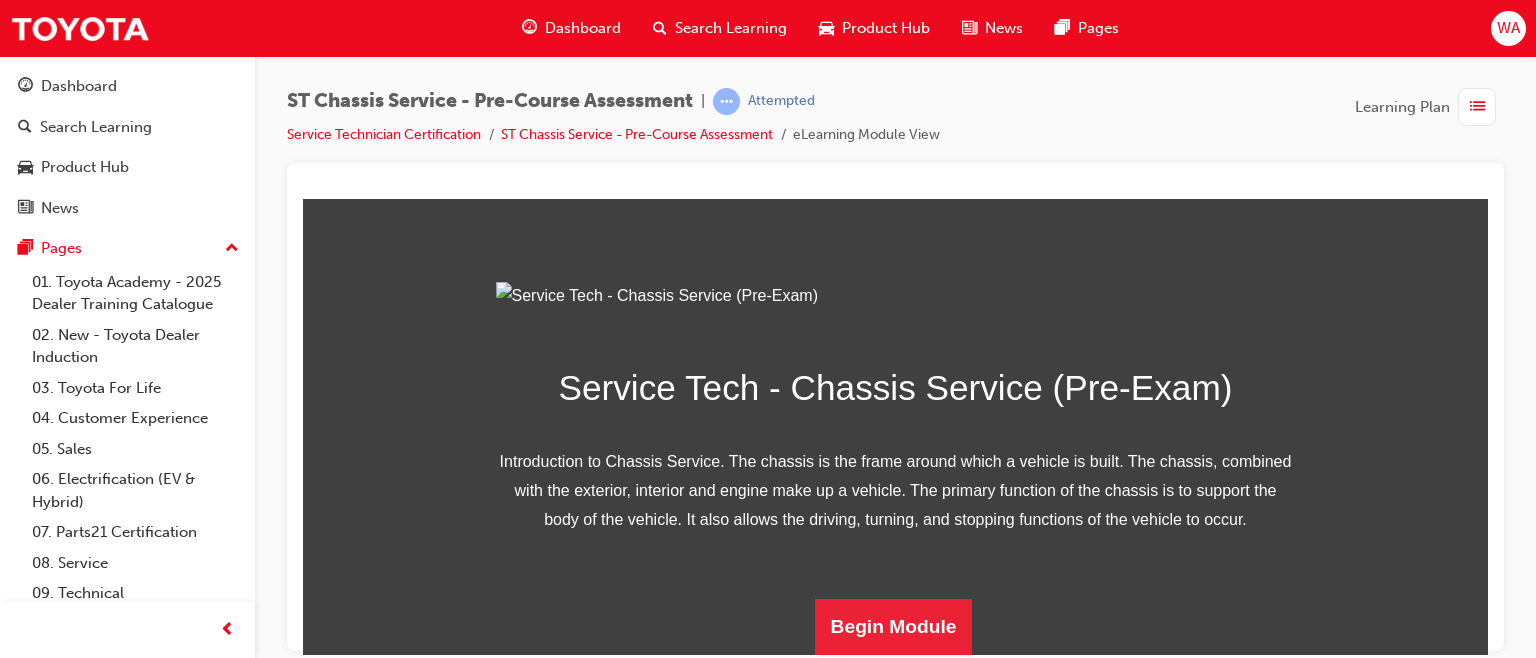 scroll, scrollTop: 324, scrollLeft: 0, axis: vertical 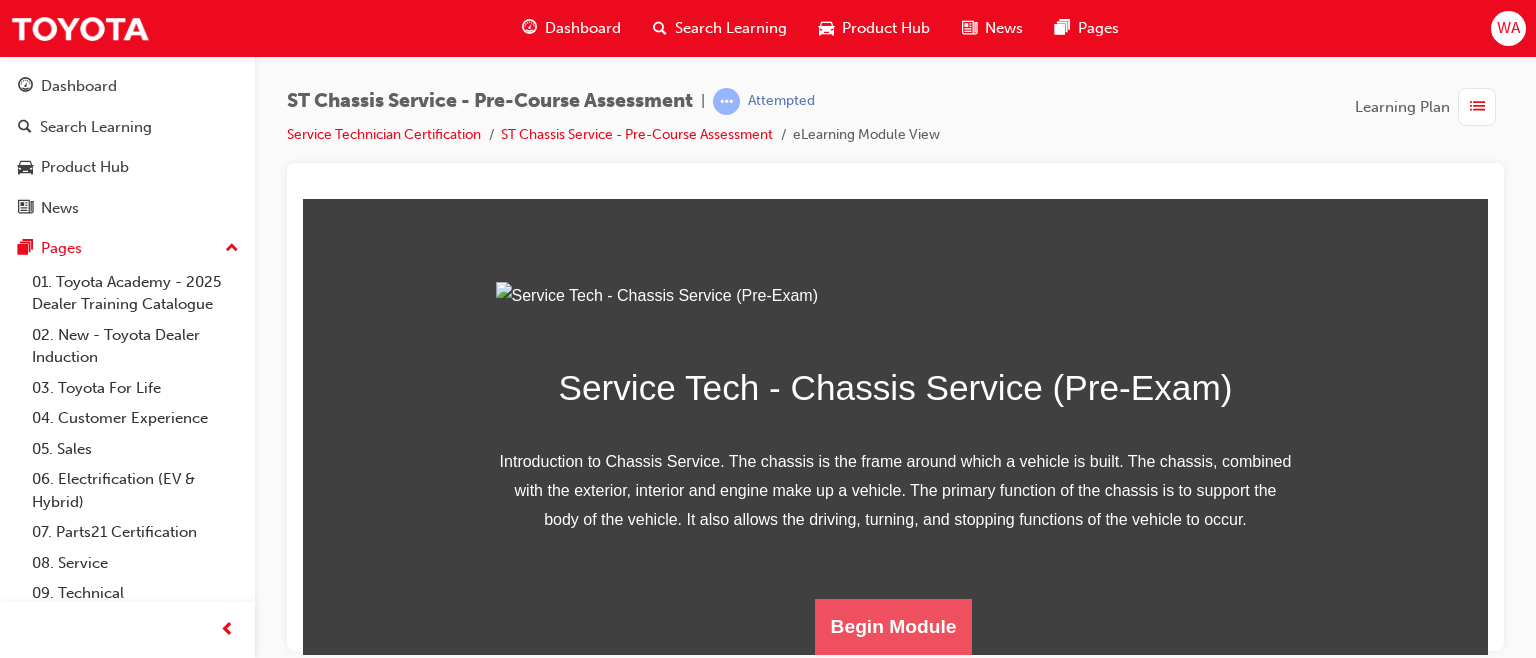 click on "Begin Module" at bounding box center (894, 626) 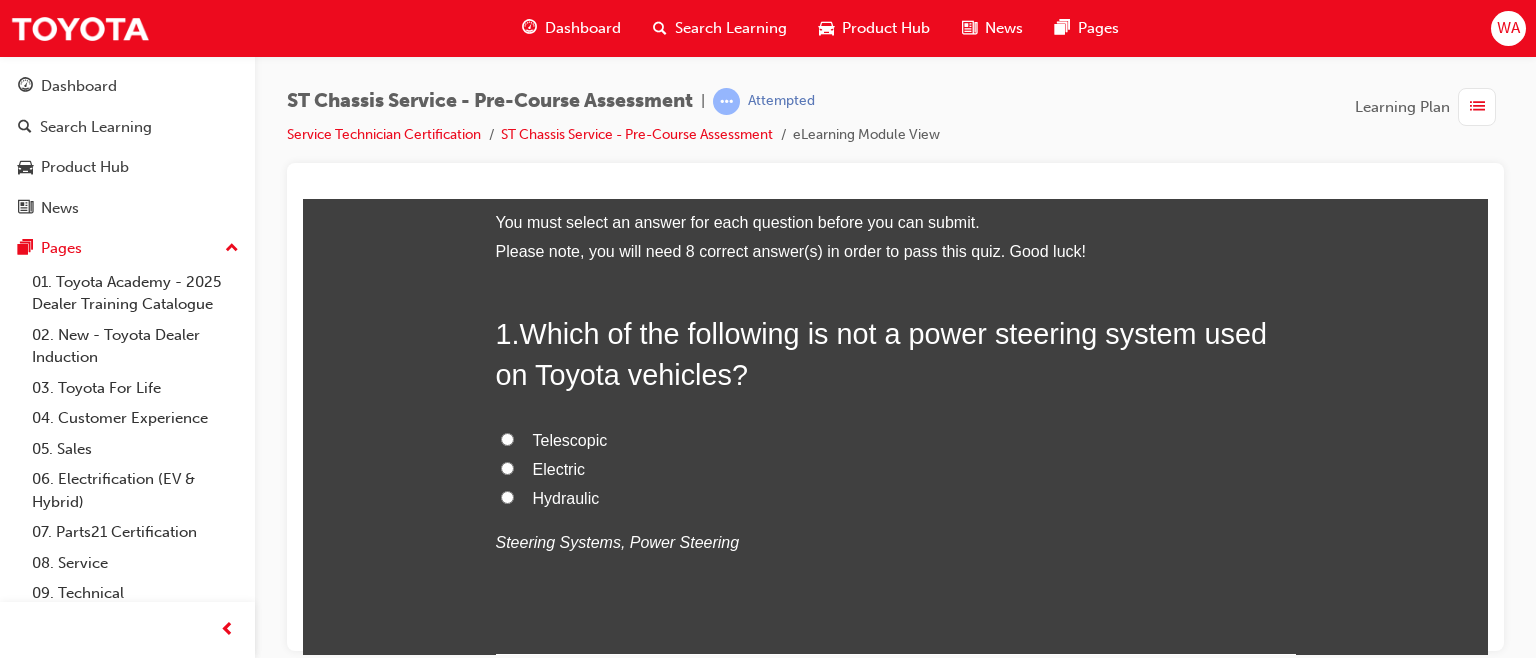 scroll, scrollTop: 99, scrollLeft: 0, axis: vertical 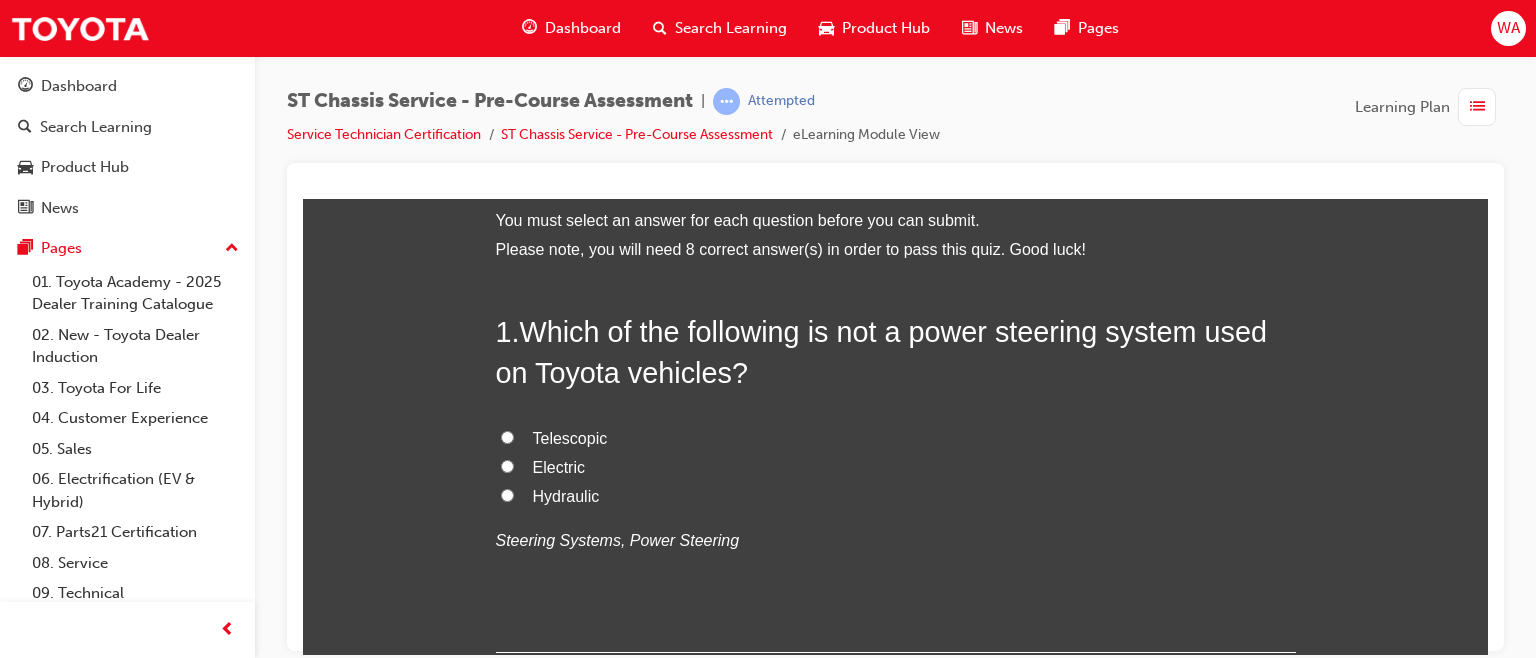 click on "Telescopic" at bounding box center (507, 436) 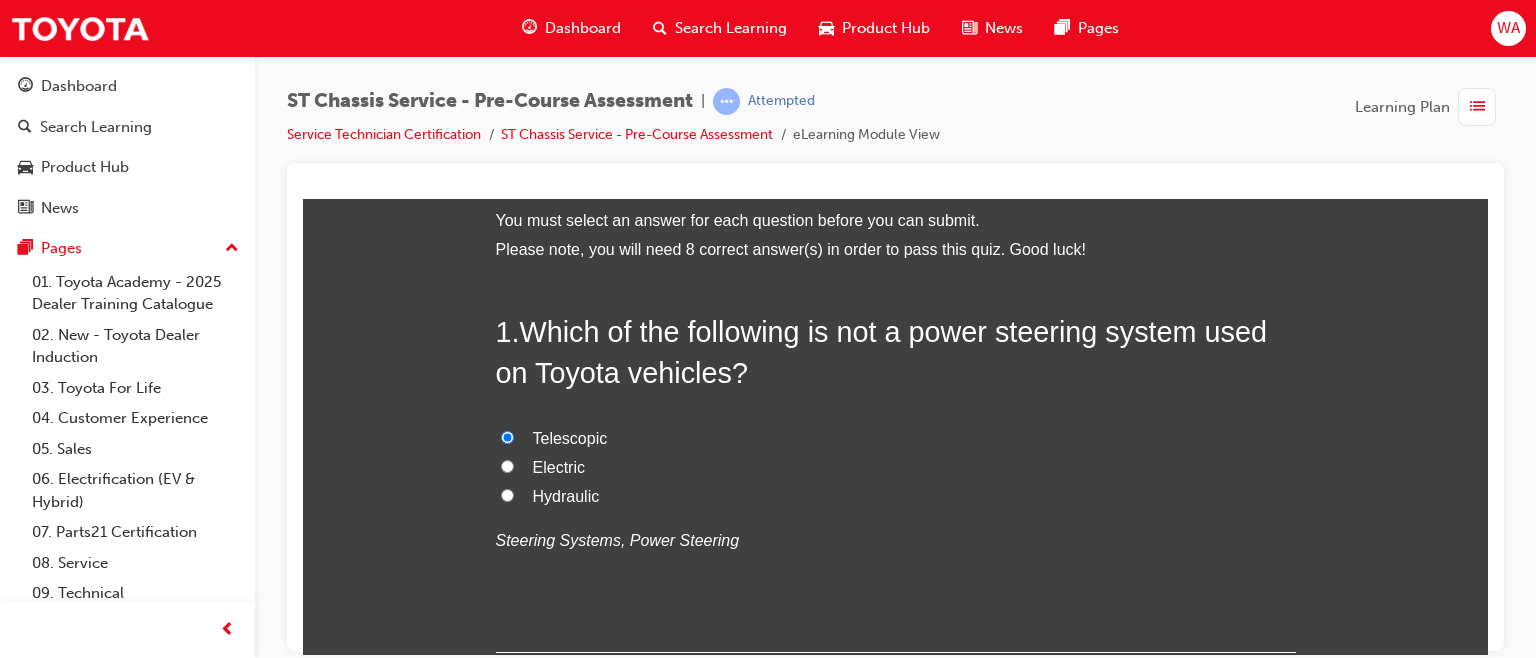 radio on "true" 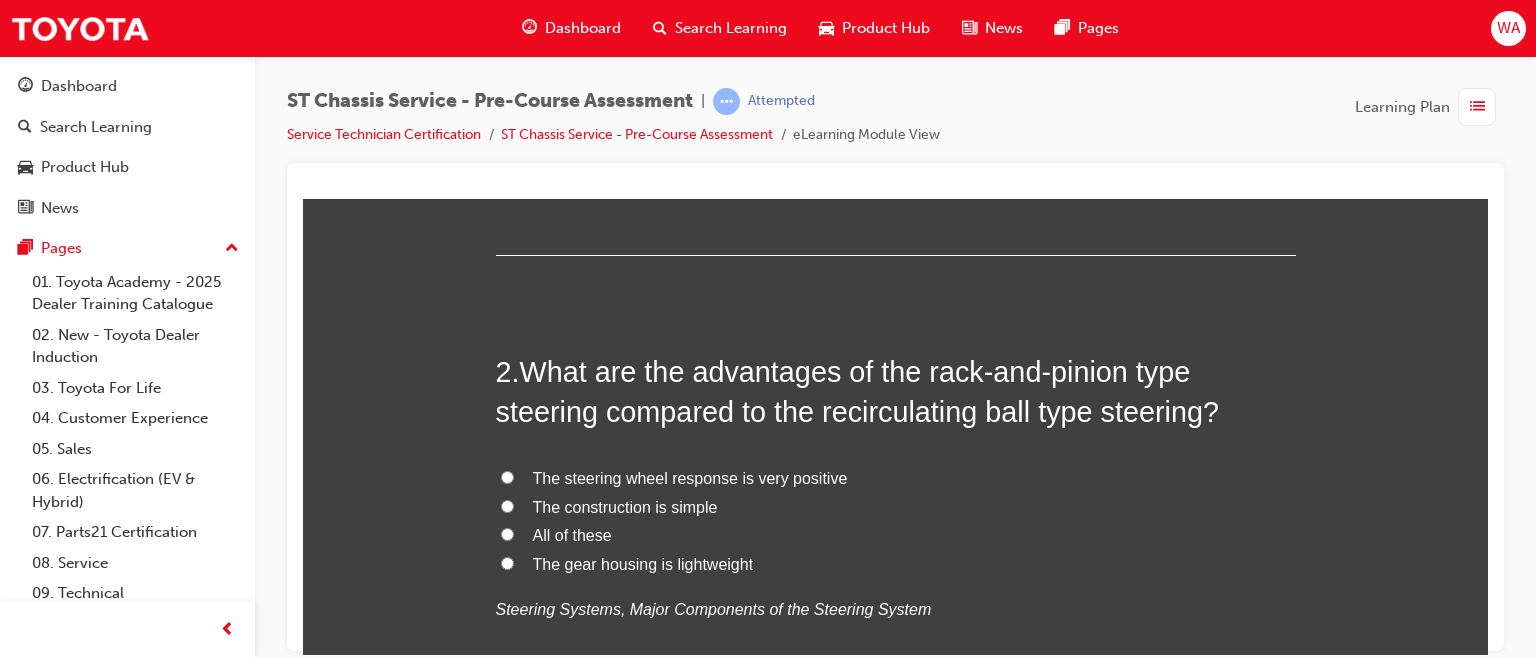 scroll, scrollTop: 496, scrollLeft: 0, axis: vertical 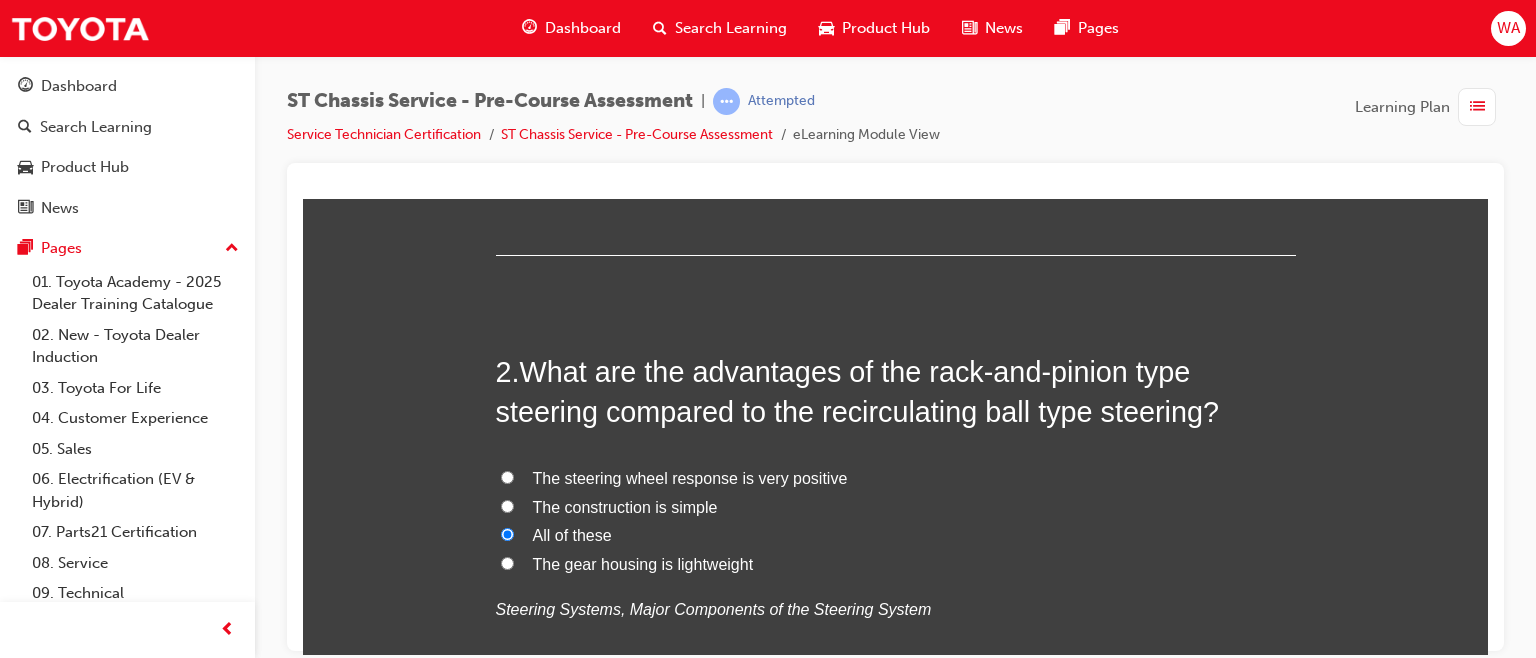 radio on "true" 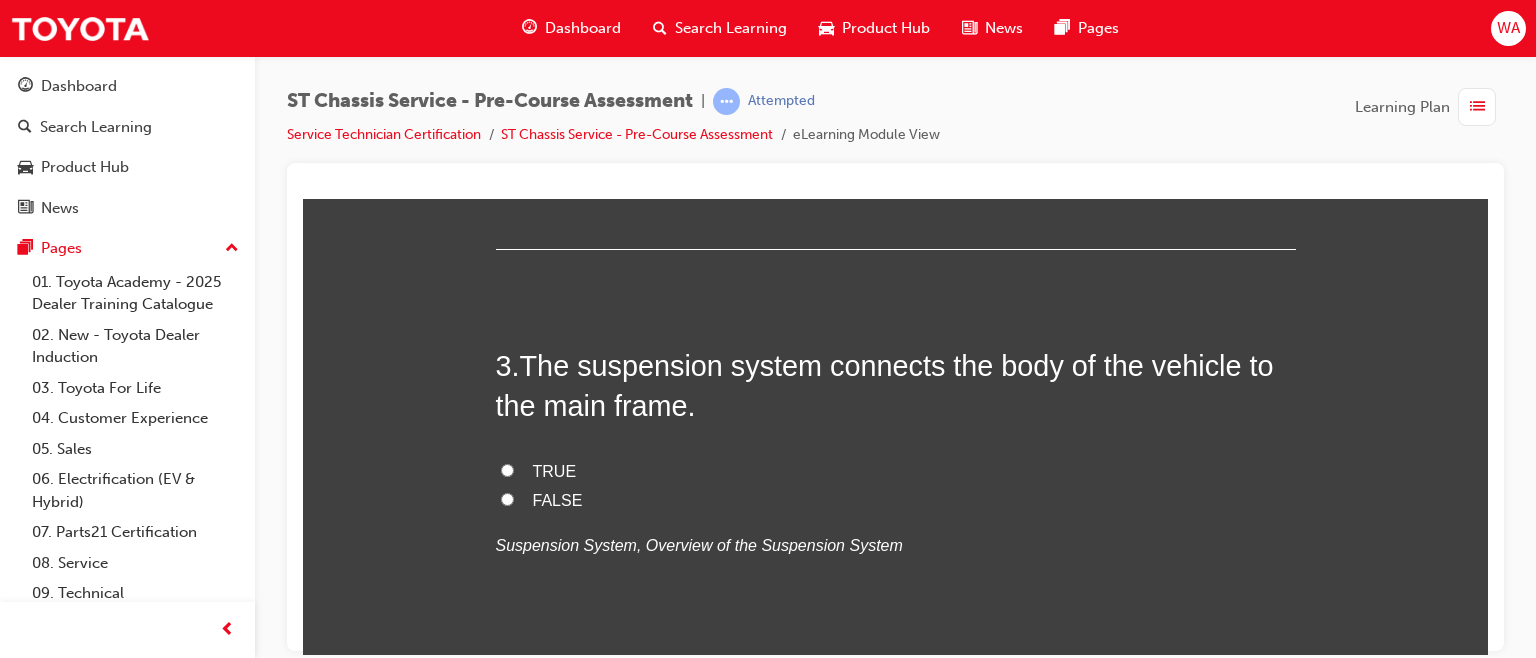 scroll, scrollTop: 973, scrollLeft: 0, axis: vertical 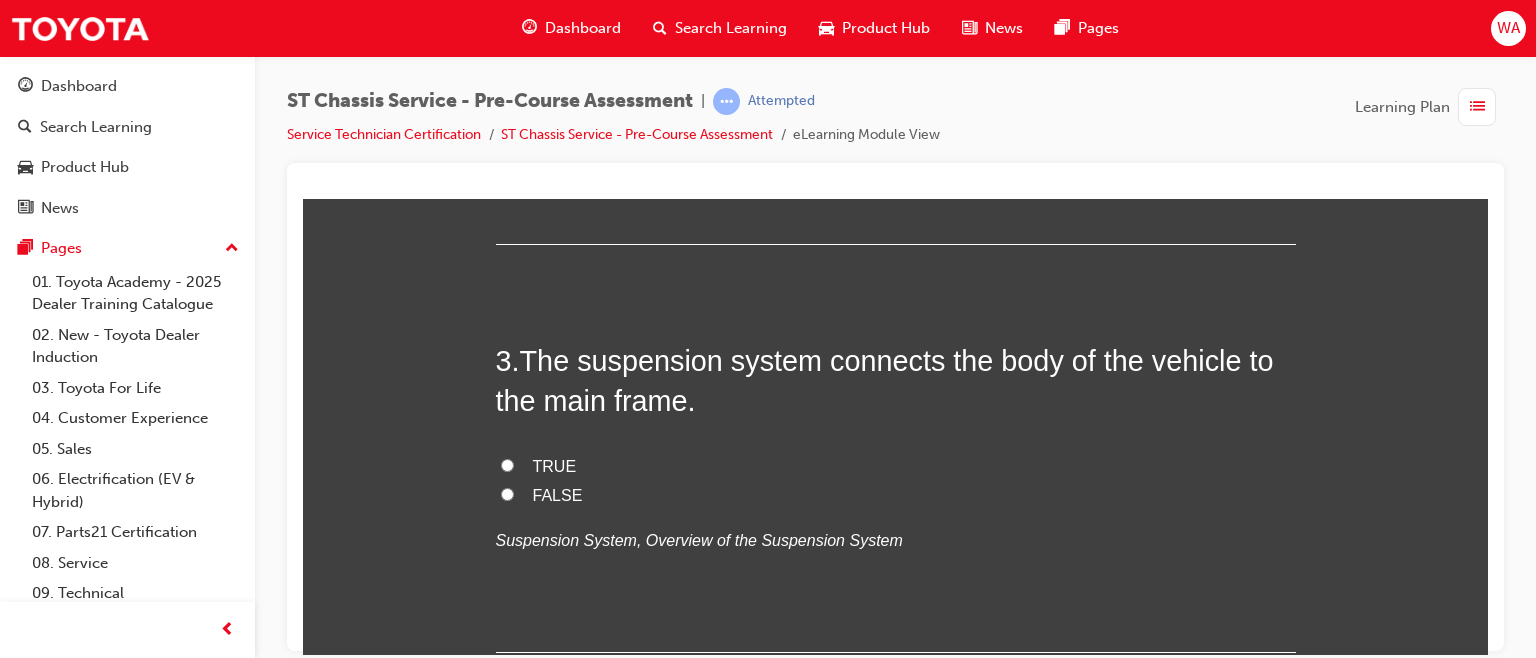 click on "FALSE" at bounding box center [507, 493] 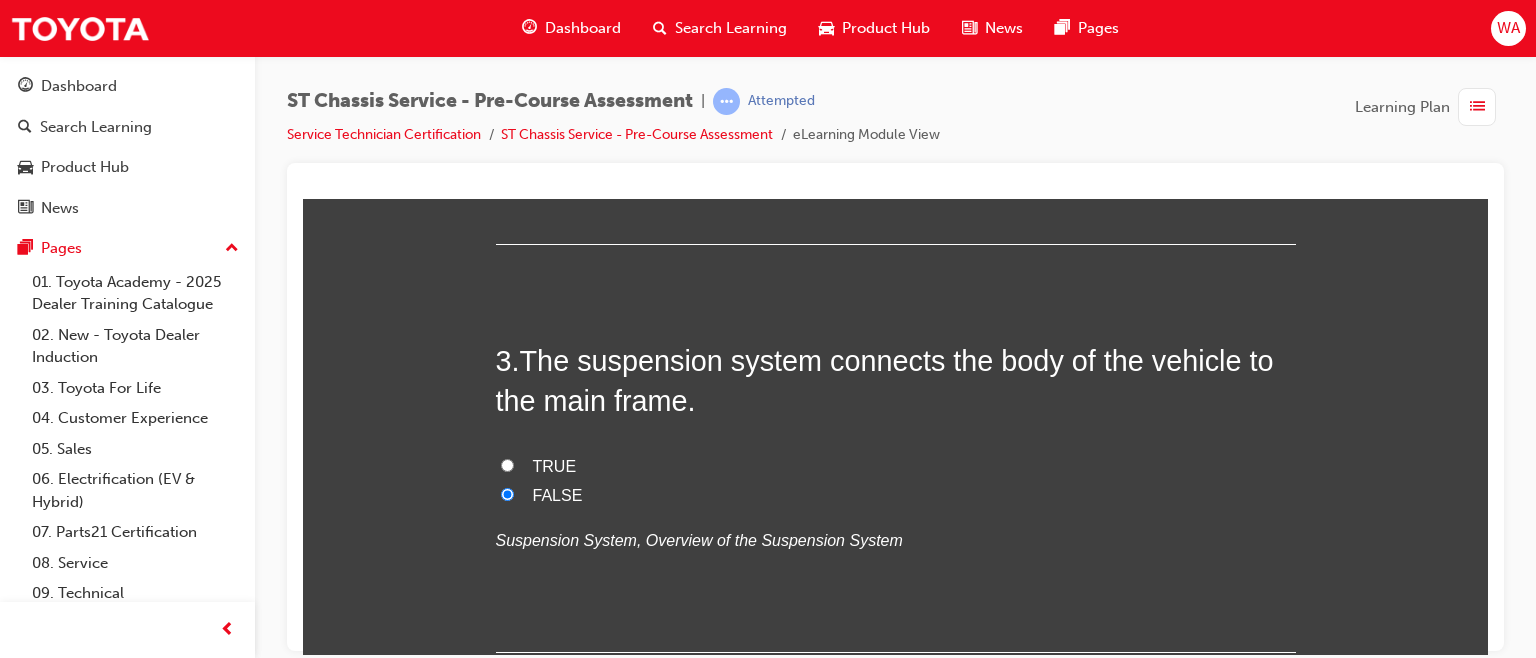 radio on "true" 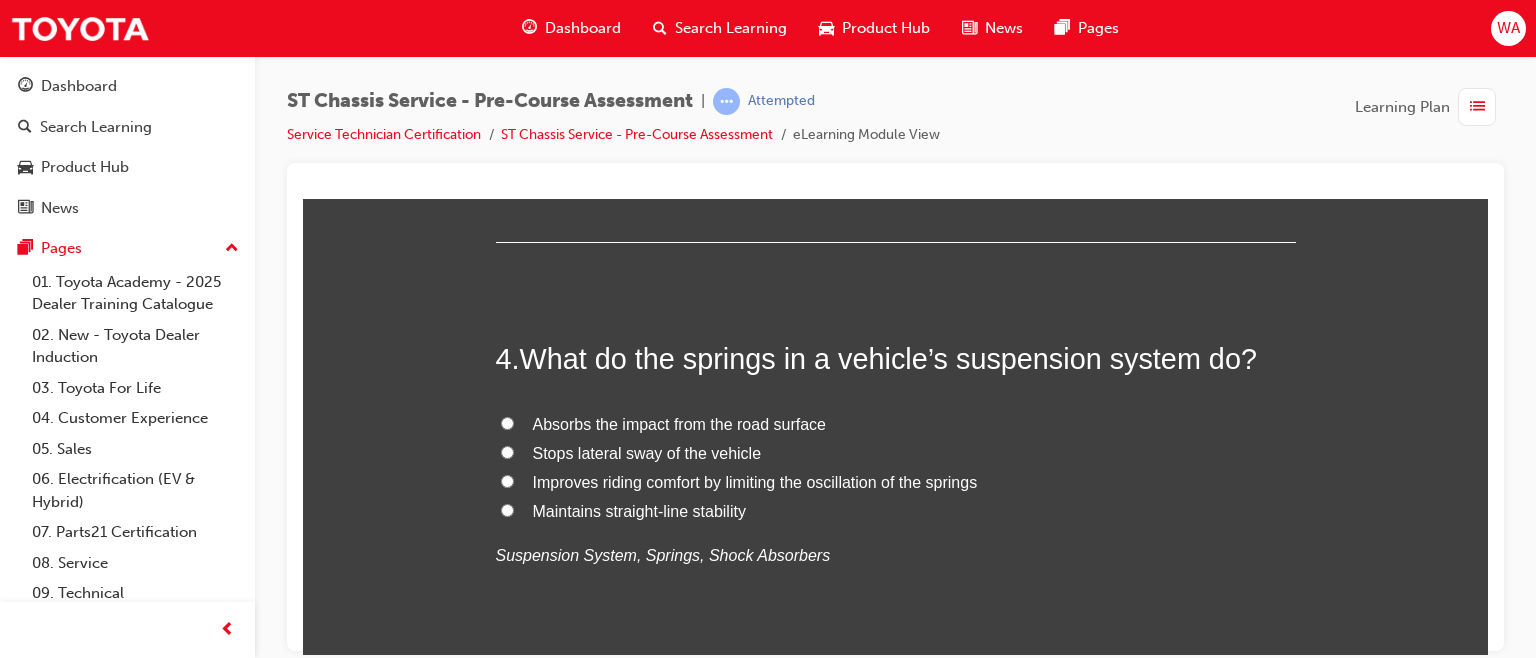 scroll, scrollTop: 1388, scrollLeft: 0, axis: vertical 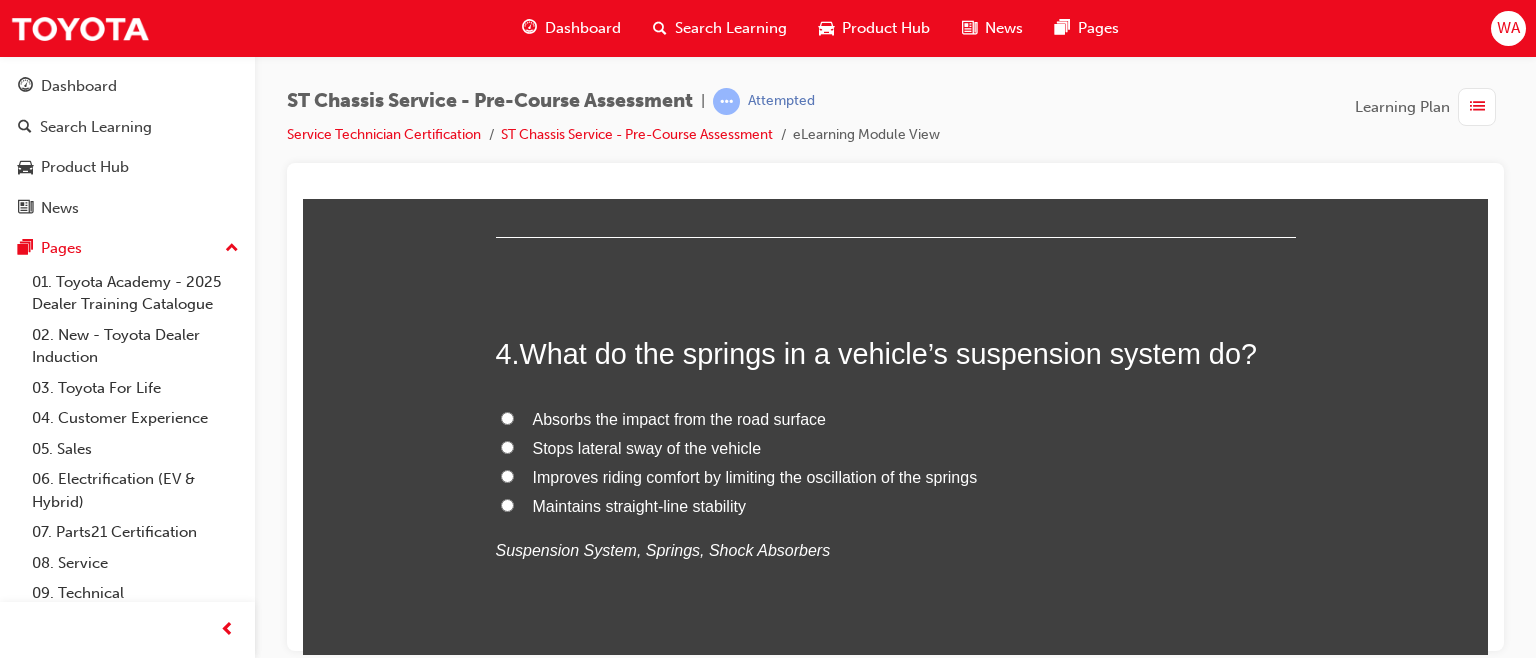 click on "Absorbs the impact from the road surface" at bounding box center (507, 417) 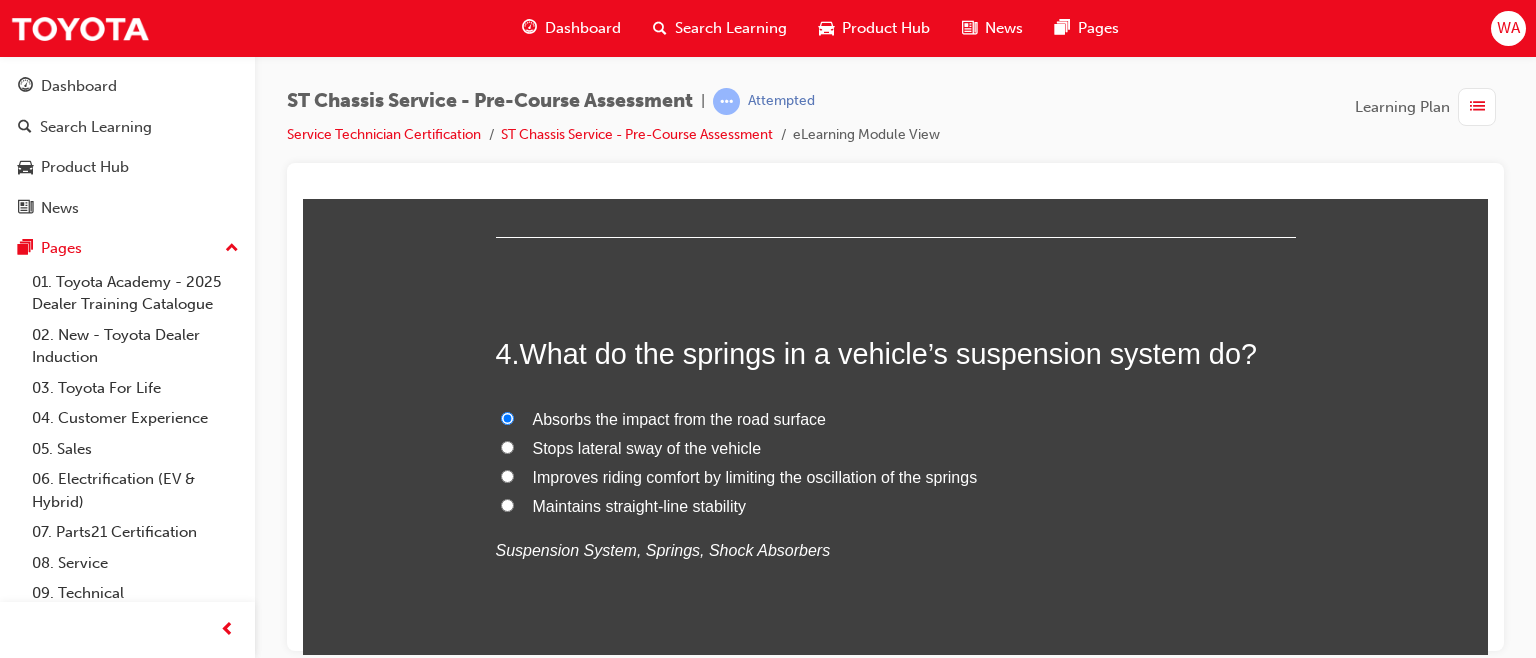radio on "true" 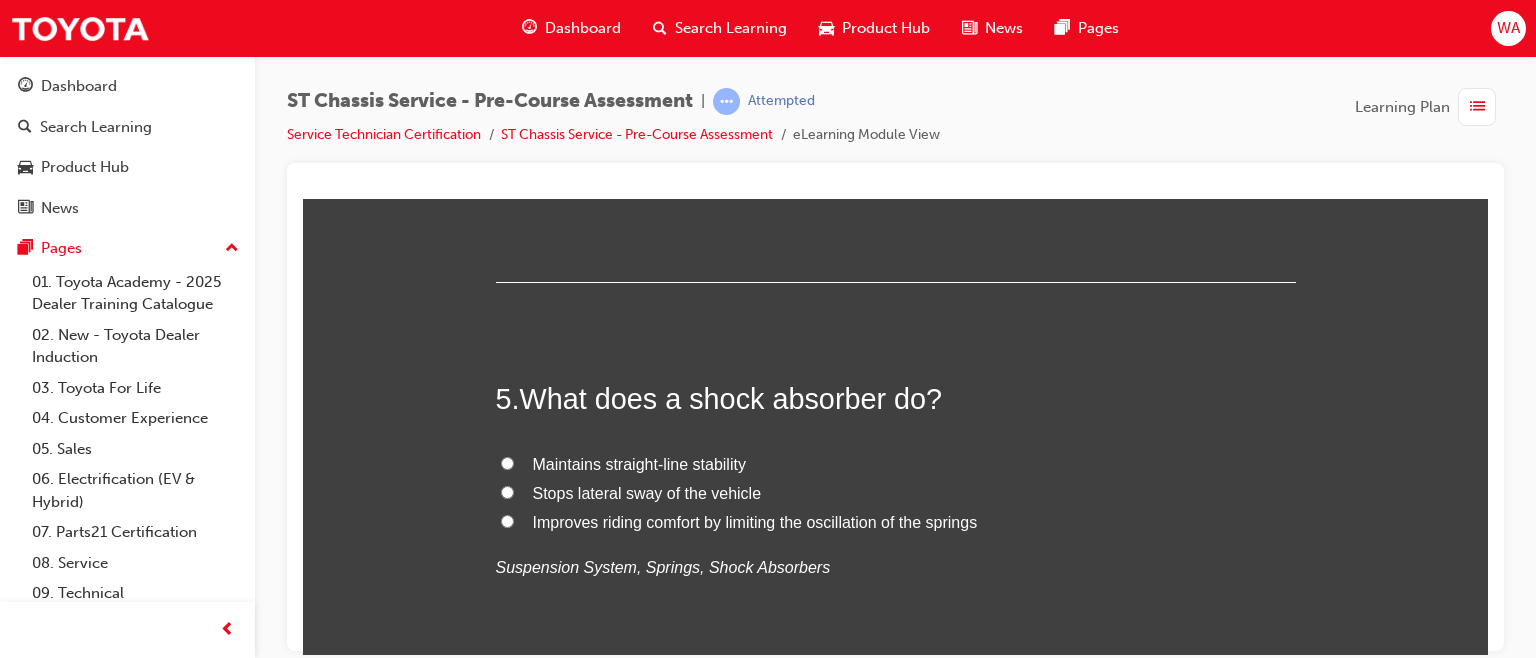 scroll, scrollTop: 1778, scrollLeft: 0, axis: vertical 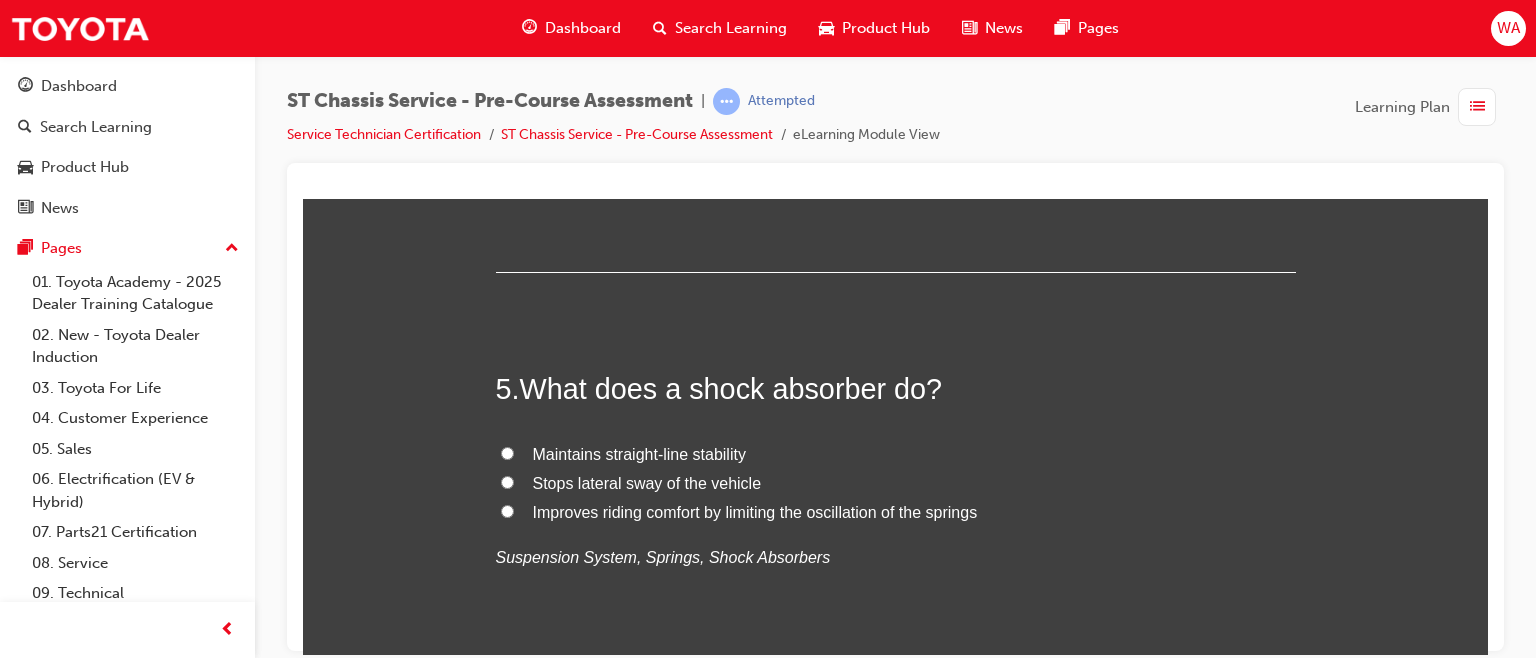 click on "Improves riding comfort by limiting the oscillation of the springs" at bounding box center [507, 510] 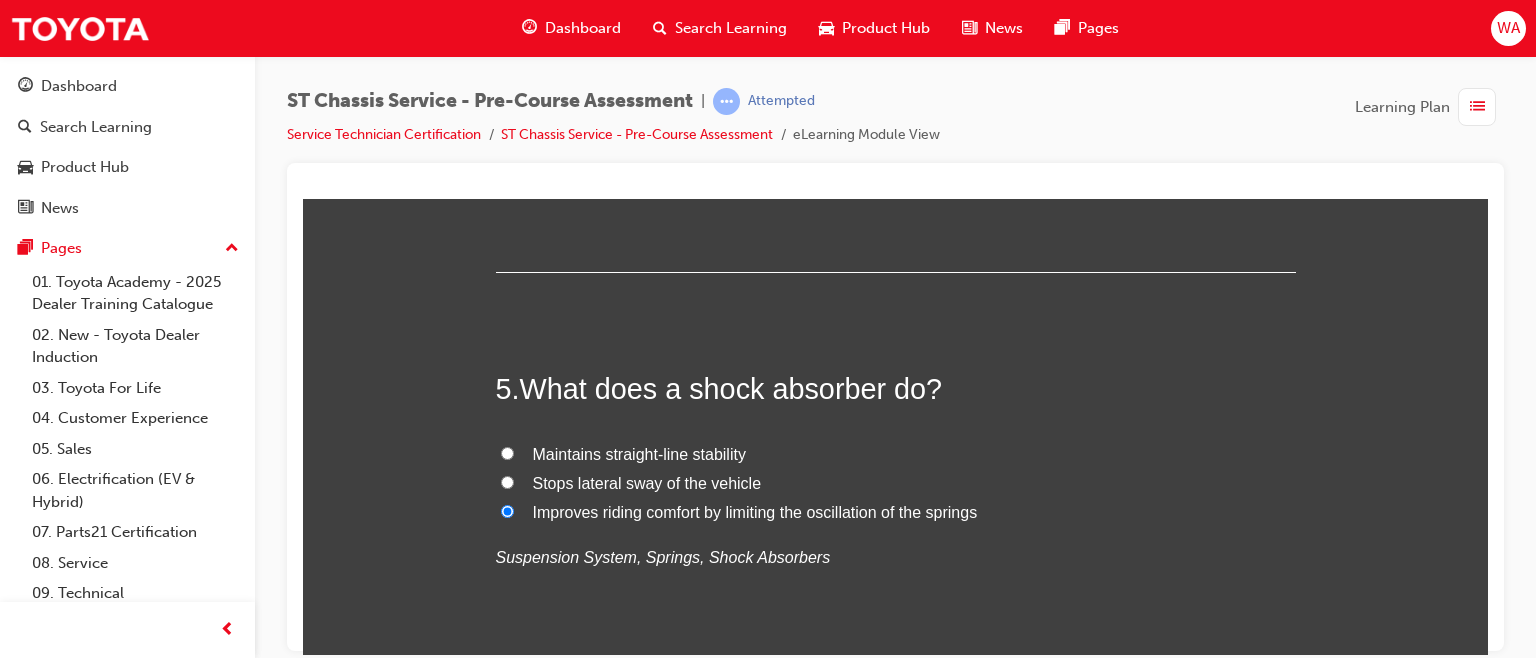 radio on "true" 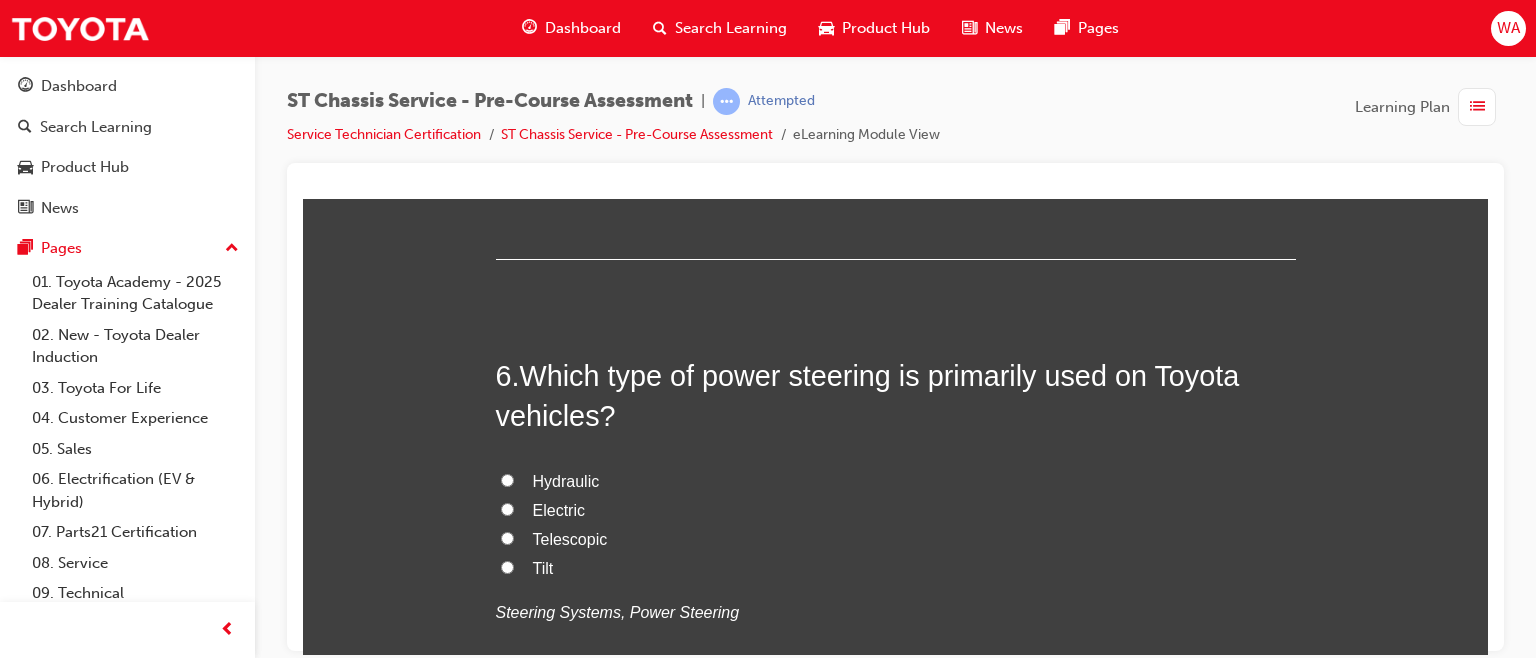 scroll, scrollTop: 2196, scrollLeft: 0, axis: vertical 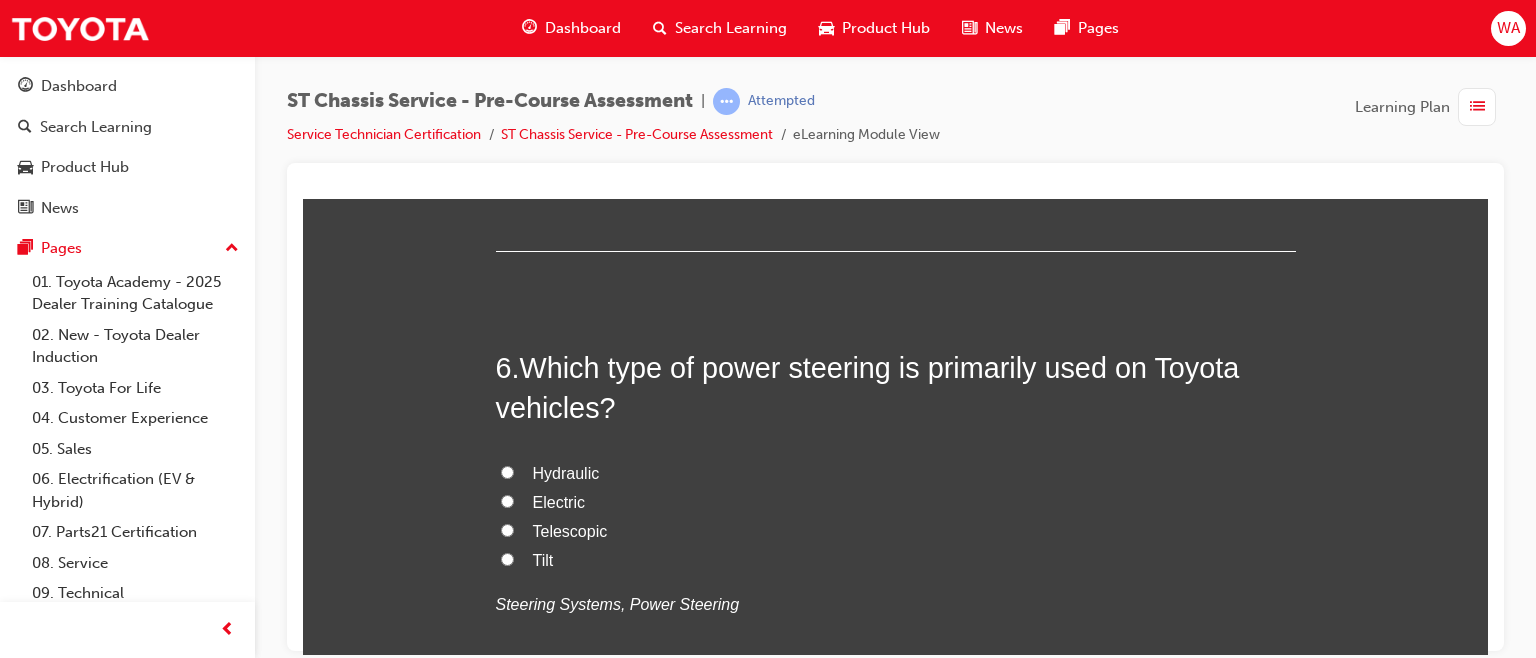 click on "Electric" at bounding box center (507, 500) 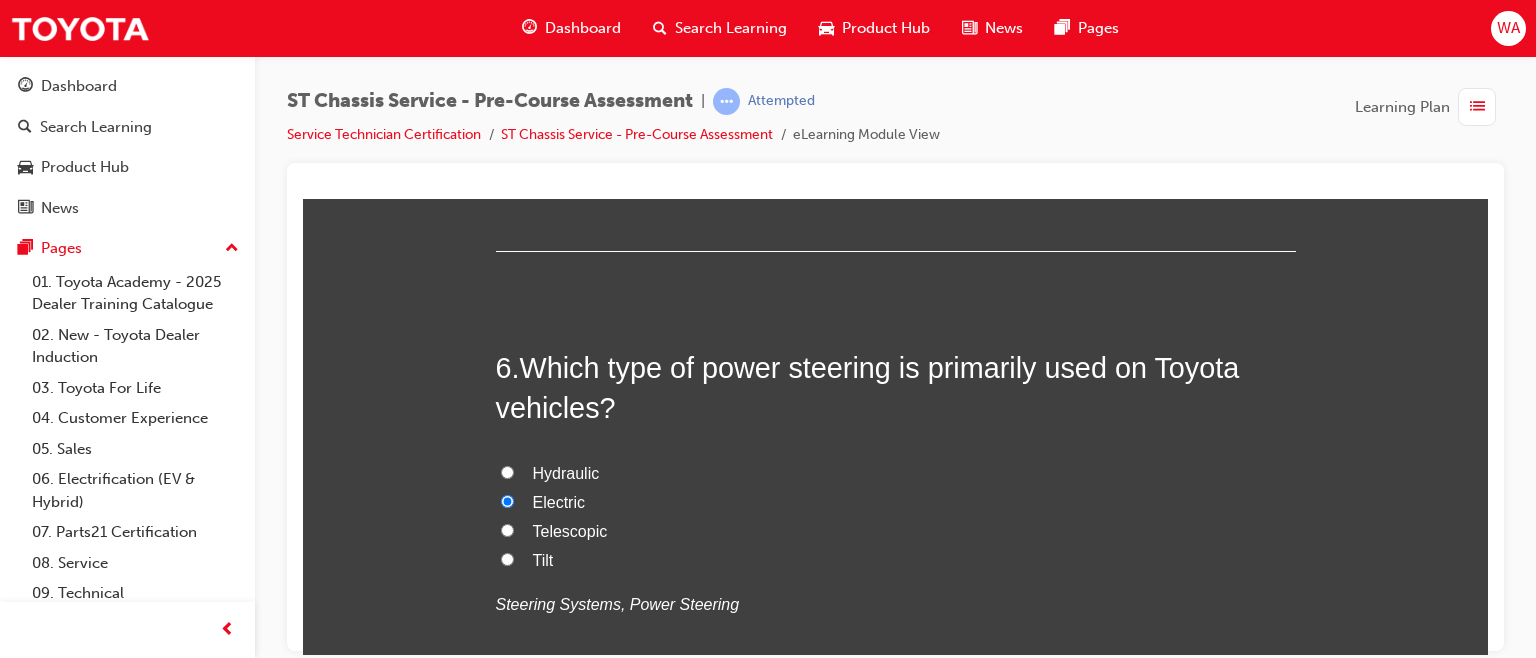 radio on "true" 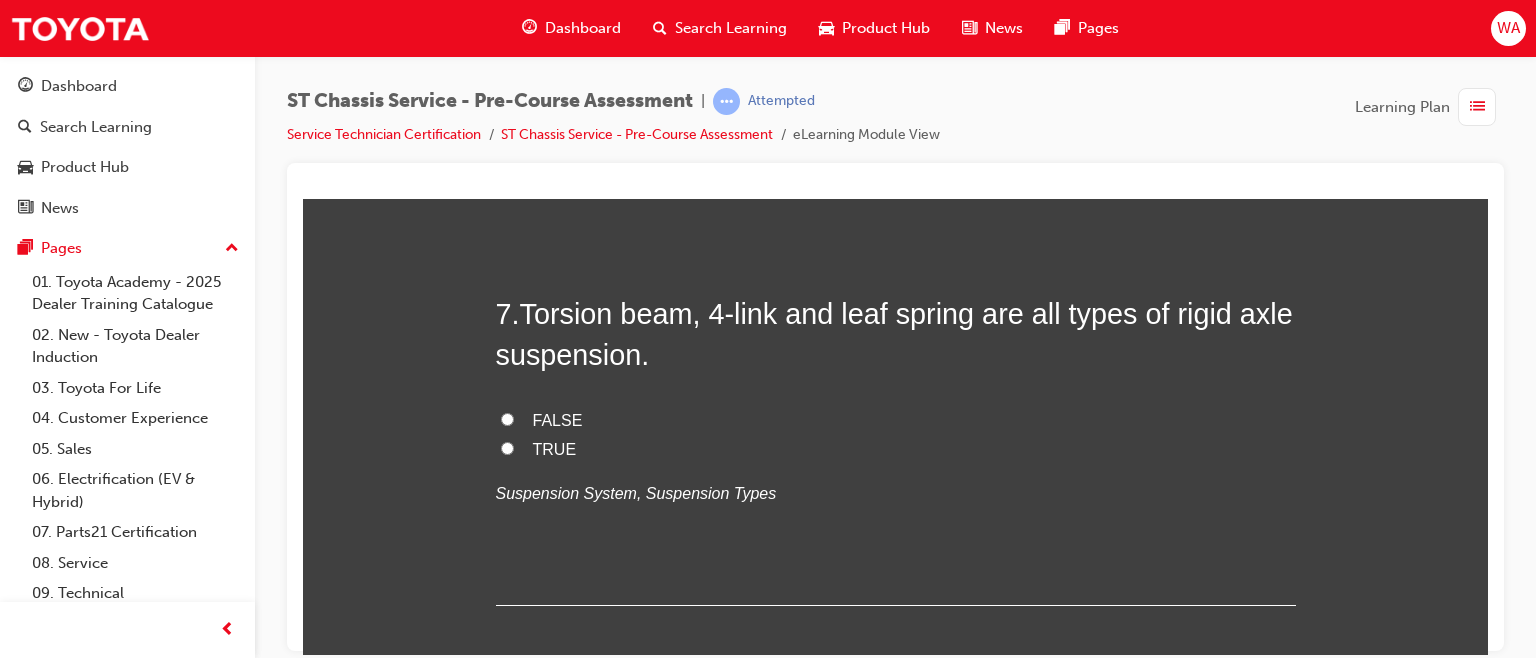 scroll, scrollTop: 2716, scrollLeft: 0, axis: vertical 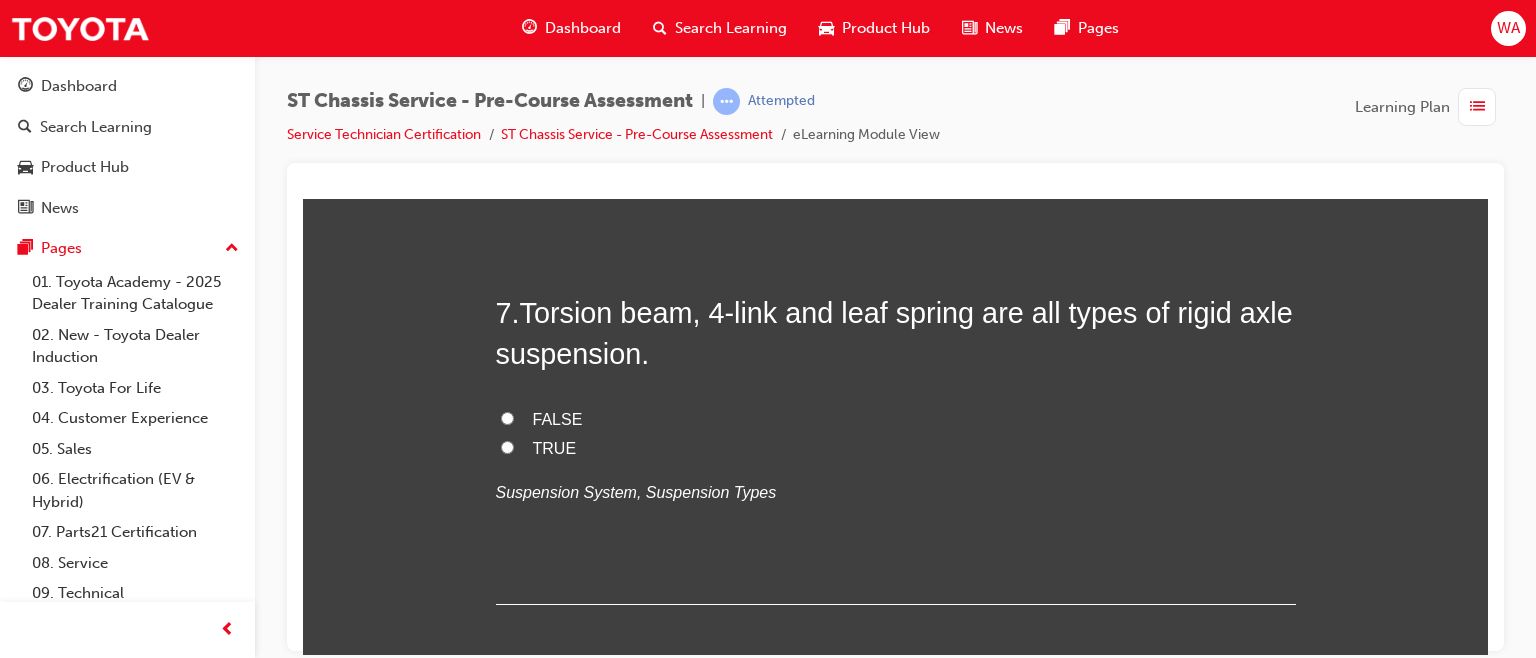 click on "TRUE" at bounding box center (507, 446) 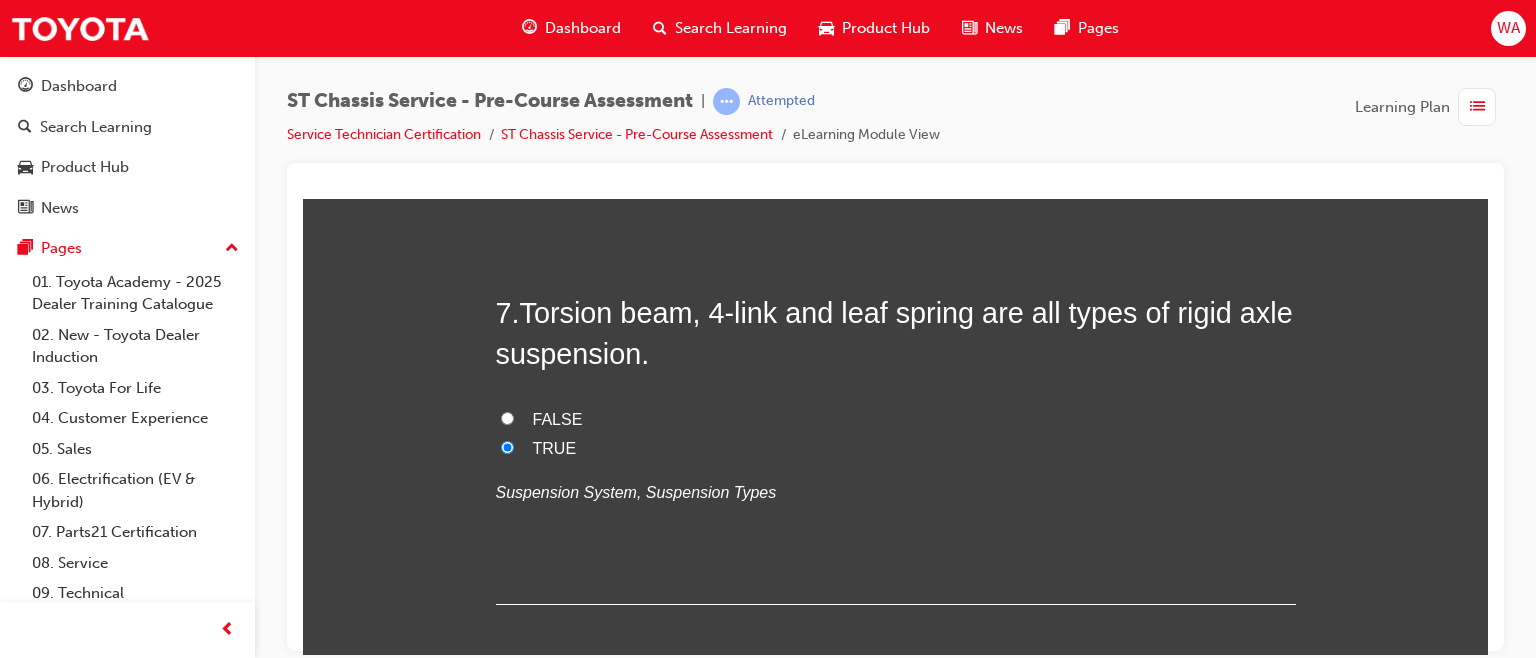 radio on "true" 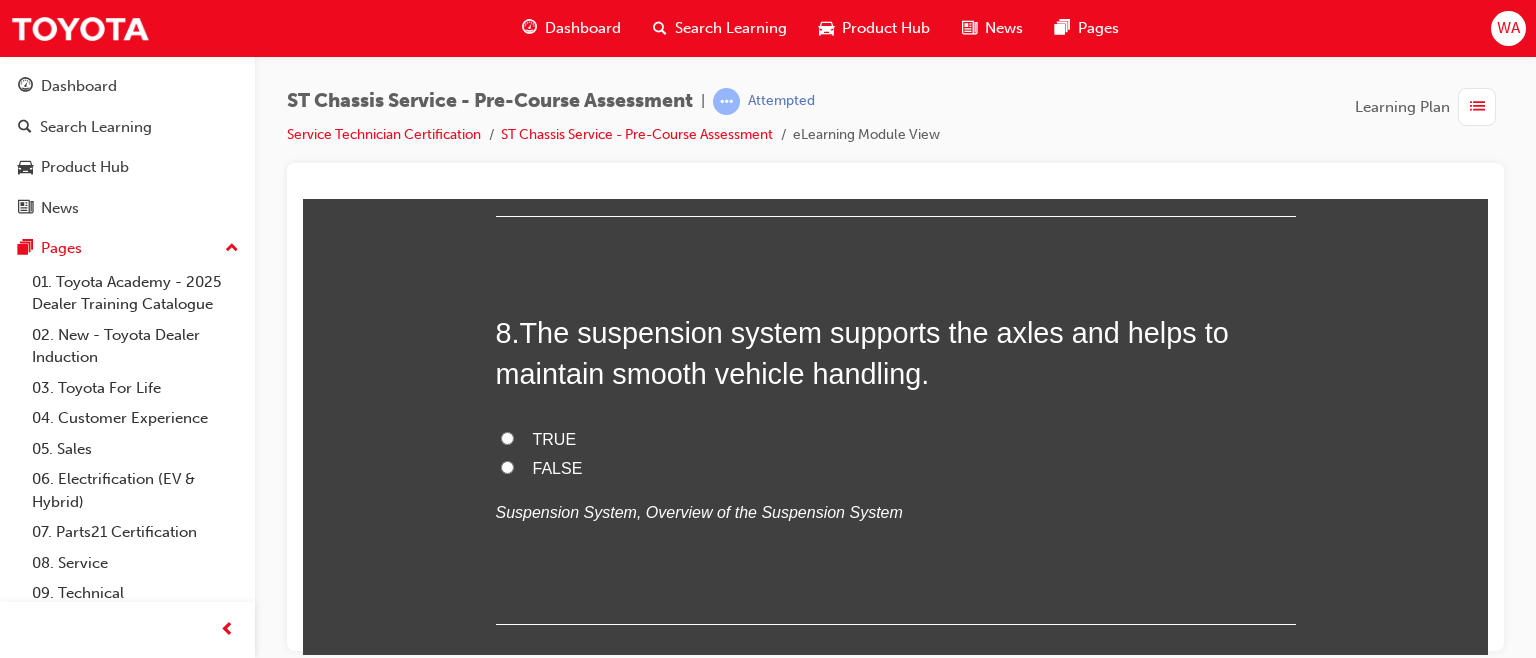 scroll, scrollTop: 3105, scrollLeft: 0, axis: vertical 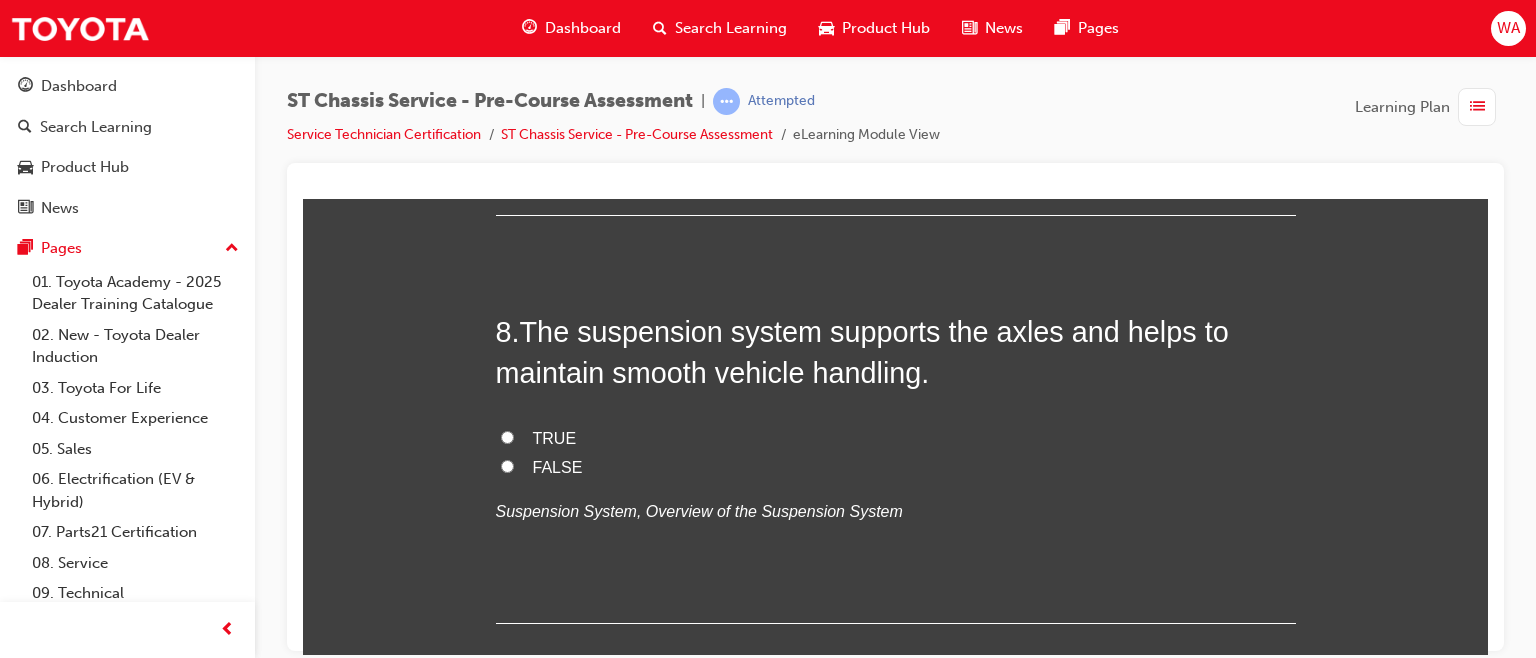 click on "TRUE" at bounding box center (507, 436) 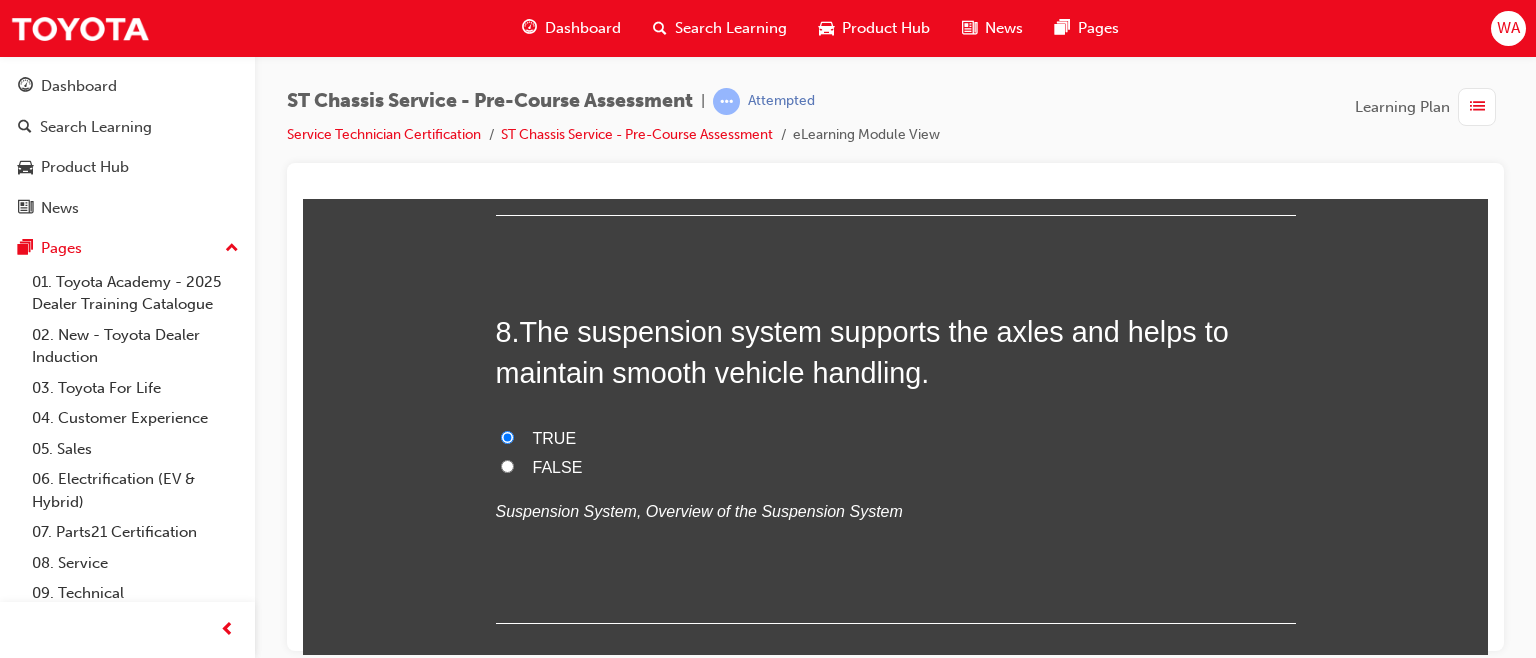 radio on "true" 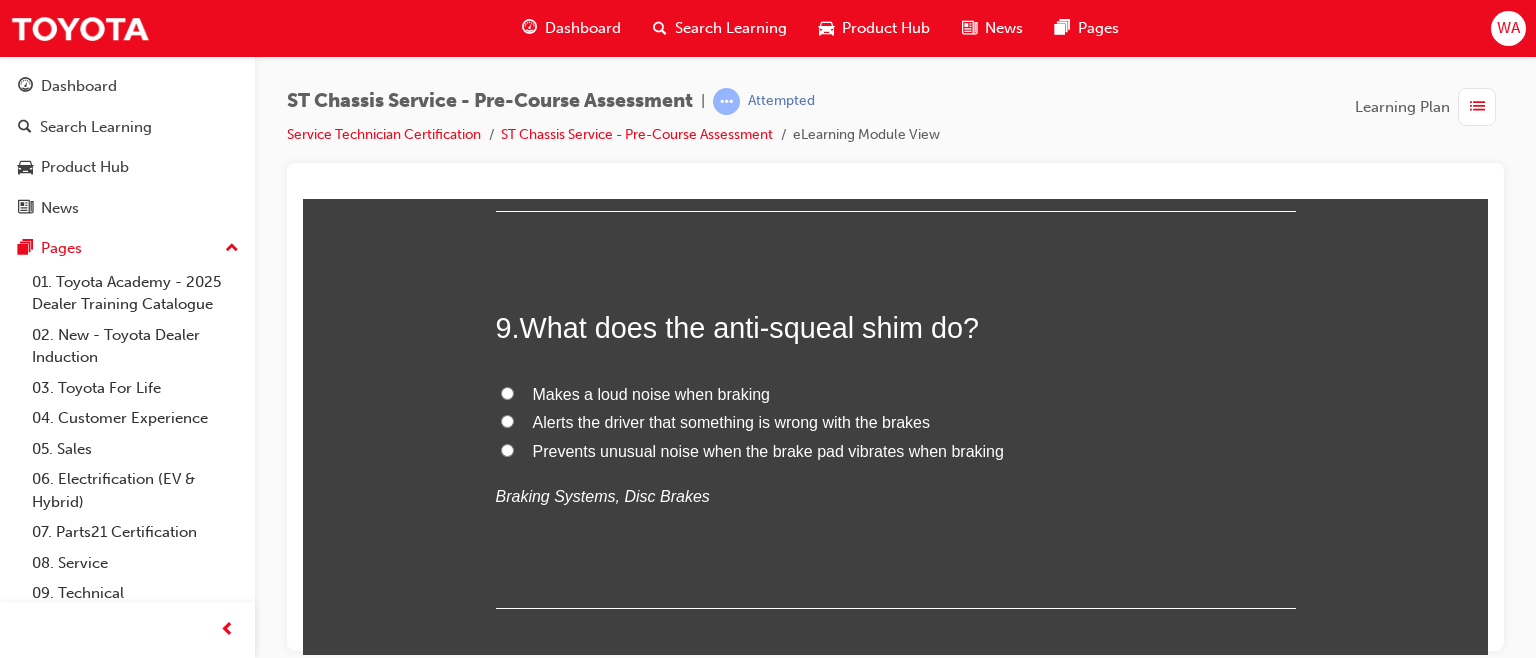 scroll, scrollTop: 3521, scrollLeft: 0, axis: vertical 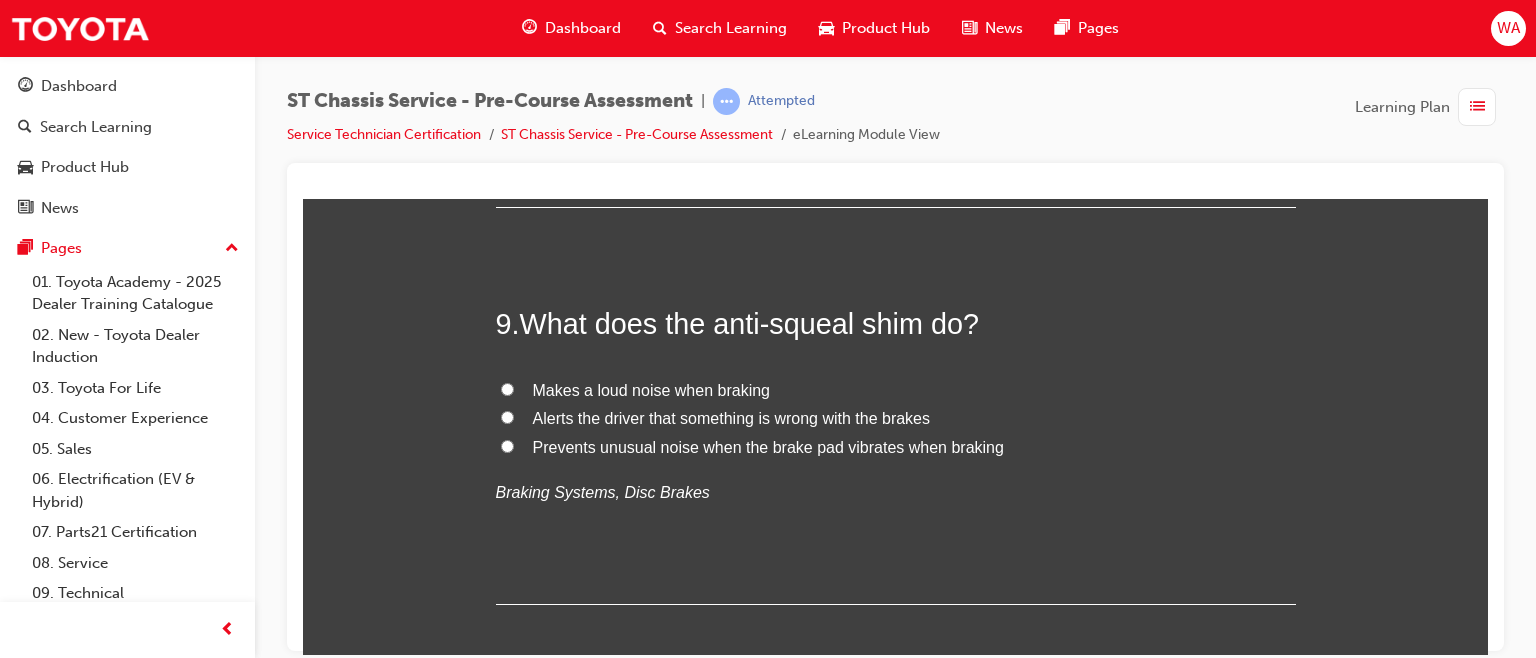 click on "Prevents unusual noise when the brake pad vibrates when braking" at bounding box center (507, 445) 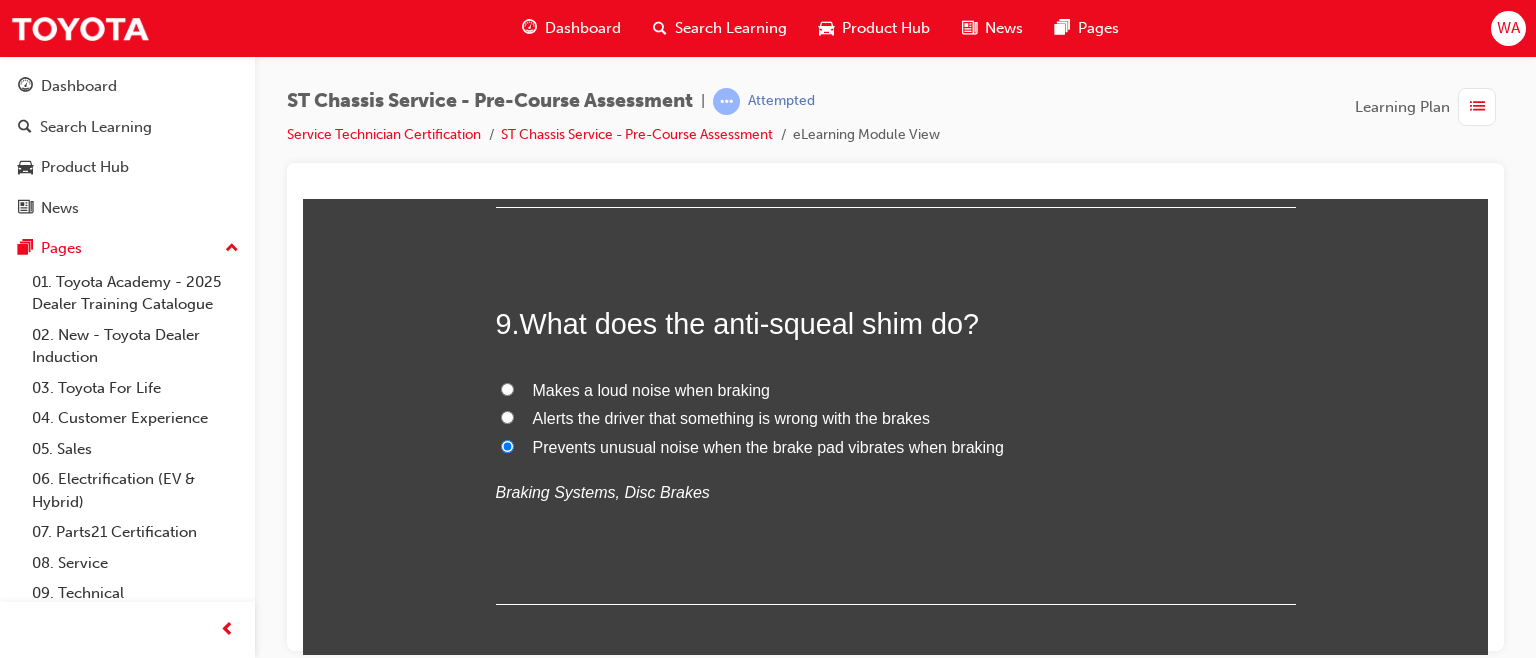 radio on "true" 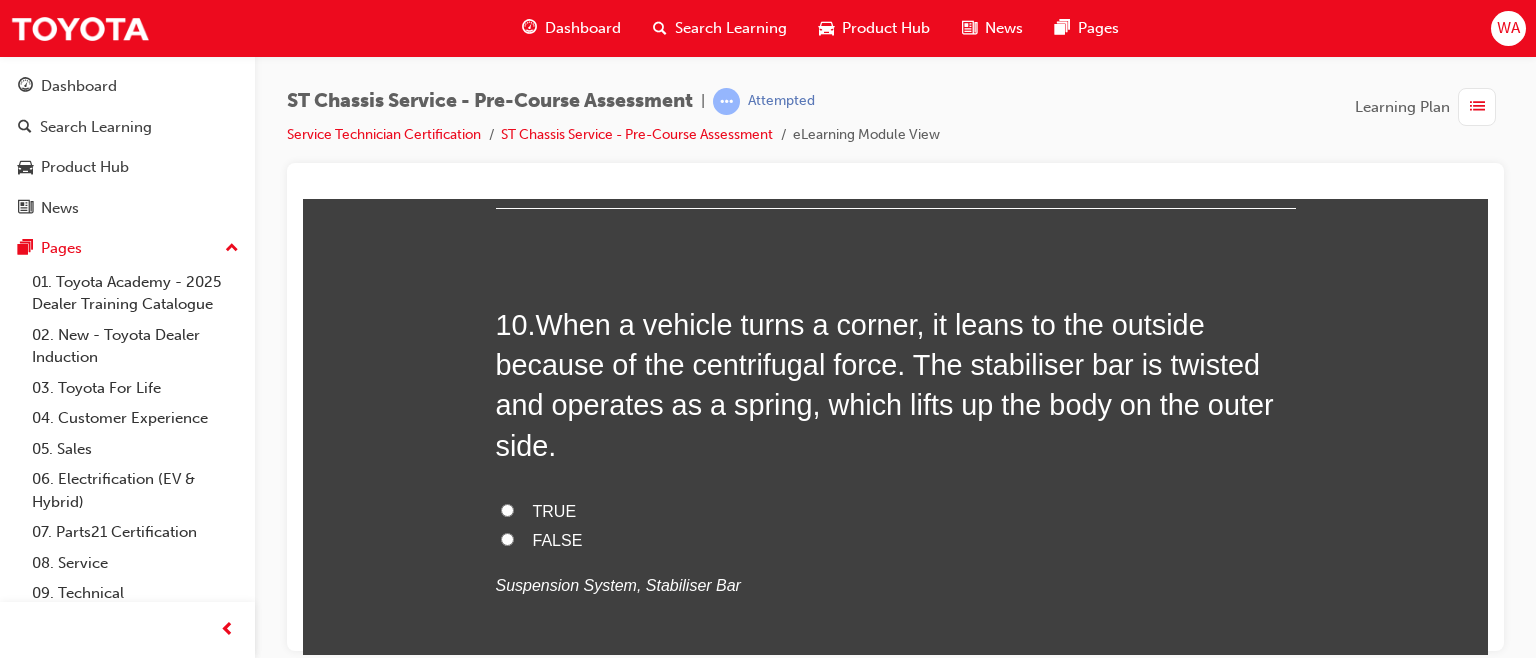scroll, scrollTop: 3918, scrollLeft: 0, axis: vertical 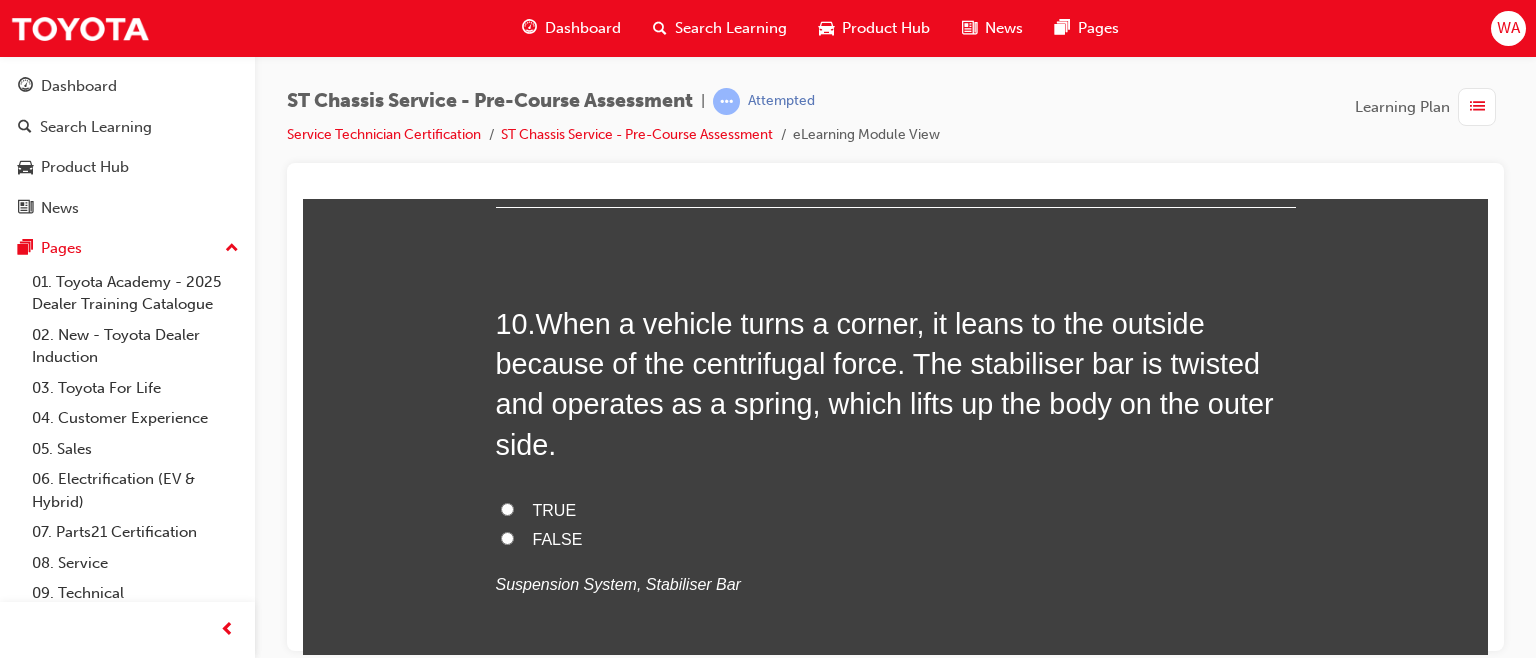 click on "FALSE" at bounding box center (507, 537) 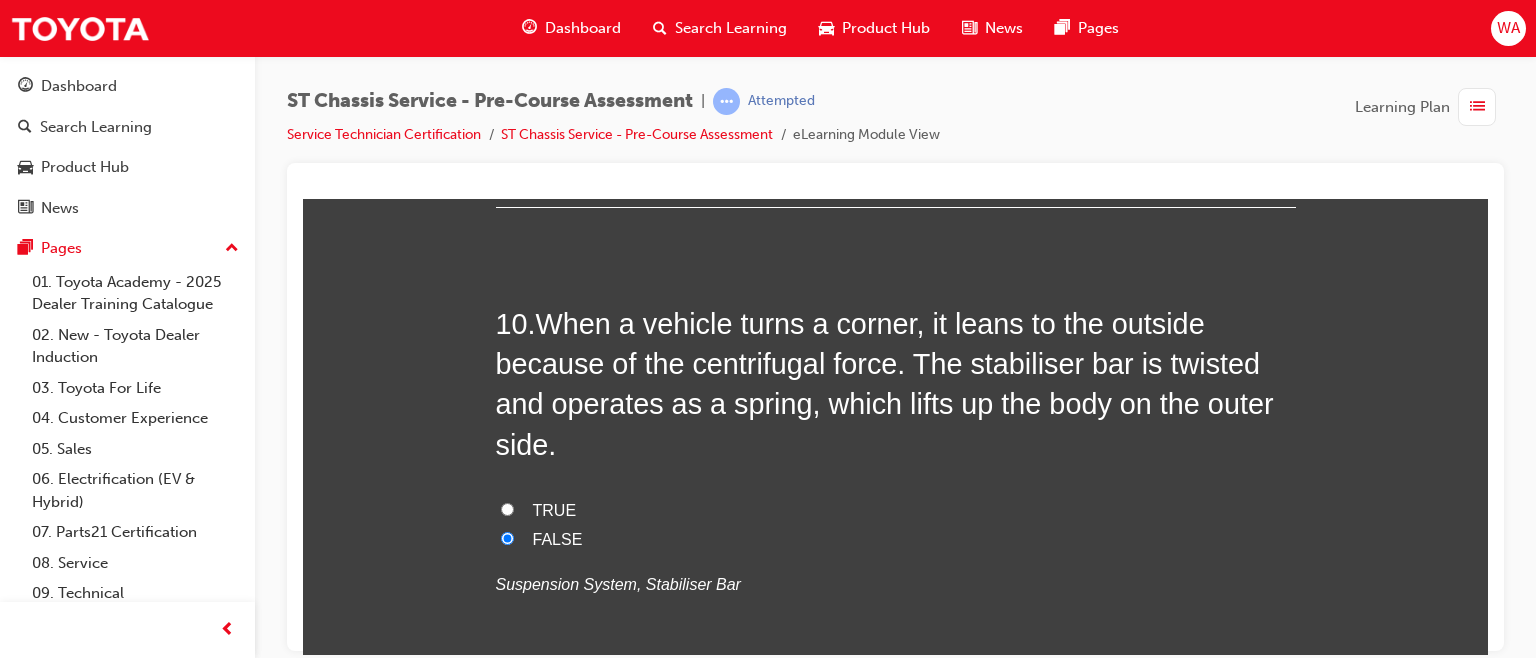 radio on "true" 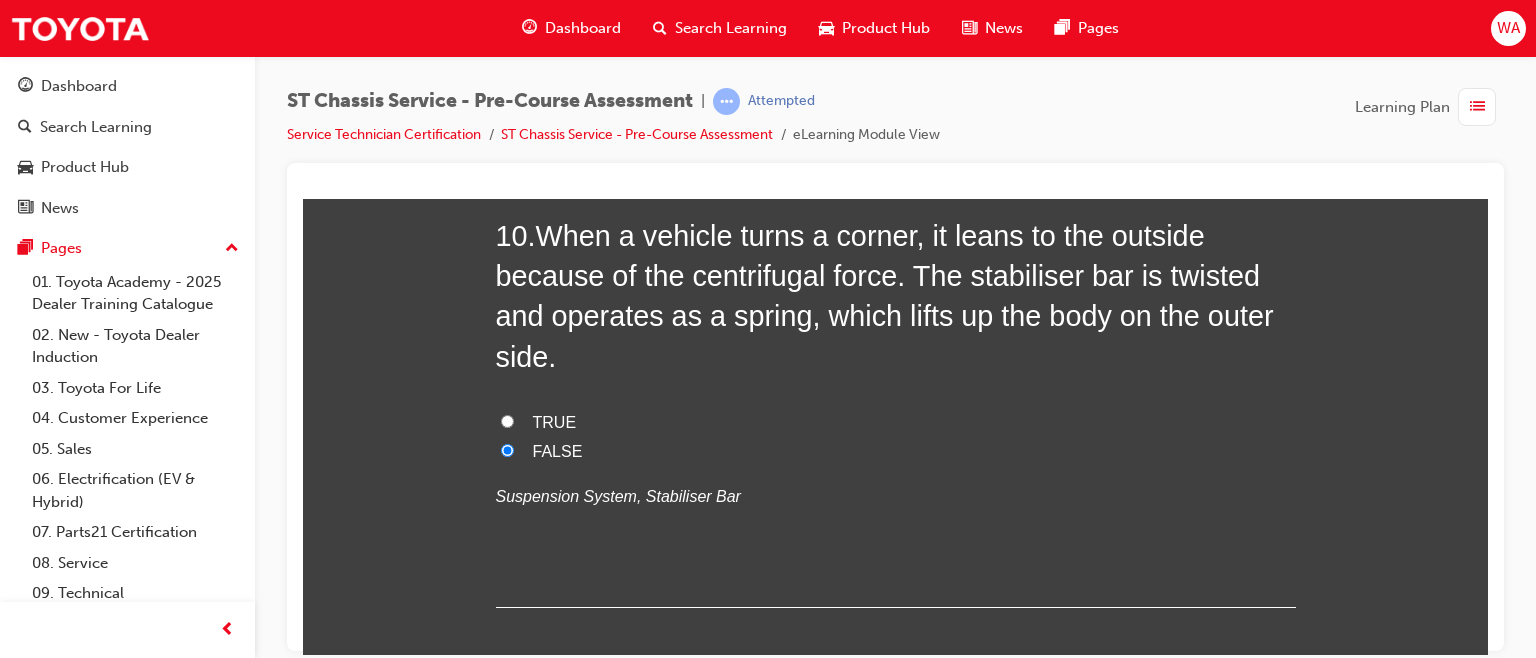 scroll, scrollTop: 4108, scrollLeft: 0, axis: vertical 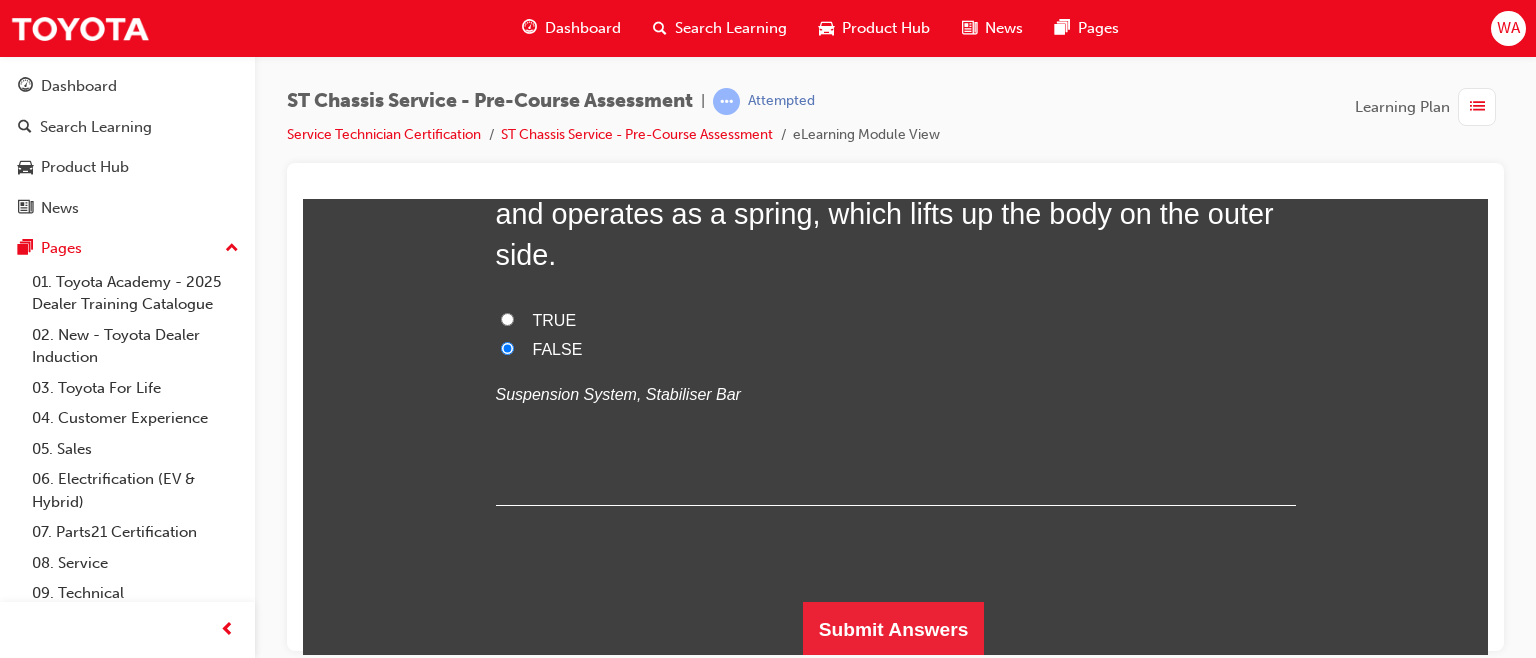 click on "Submit Answers" at bounding box center [894, 629] 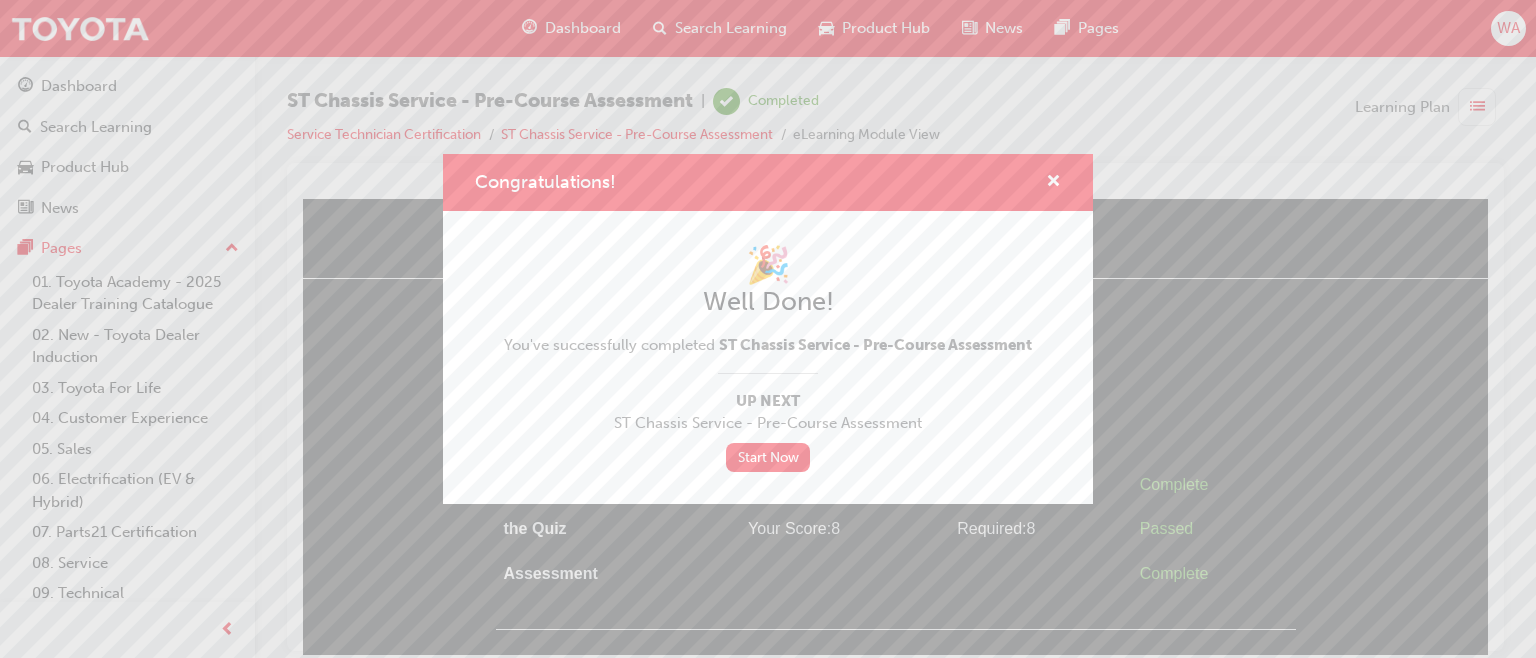 click on "Start Now" at bounding box center [768, 457] 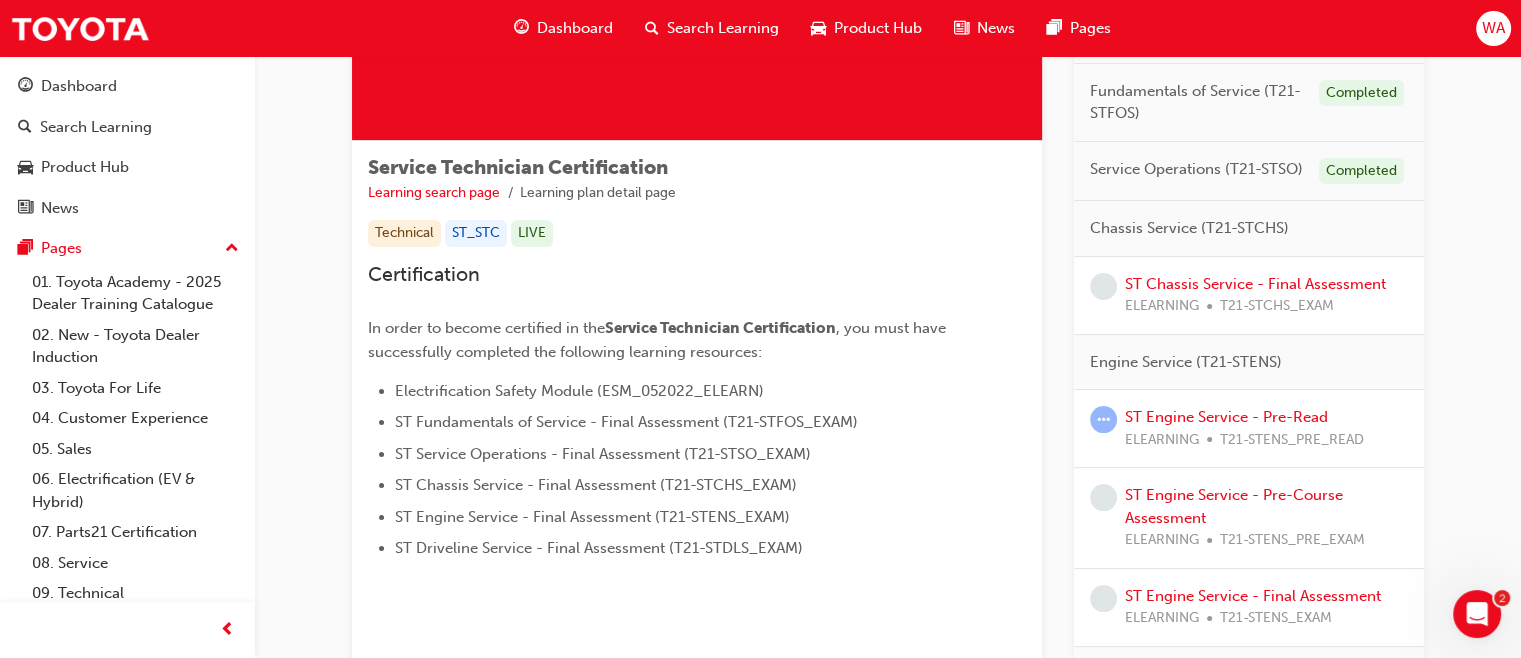 scroll, scrollTop: 264, scrollLeft: 0, axis: vertical 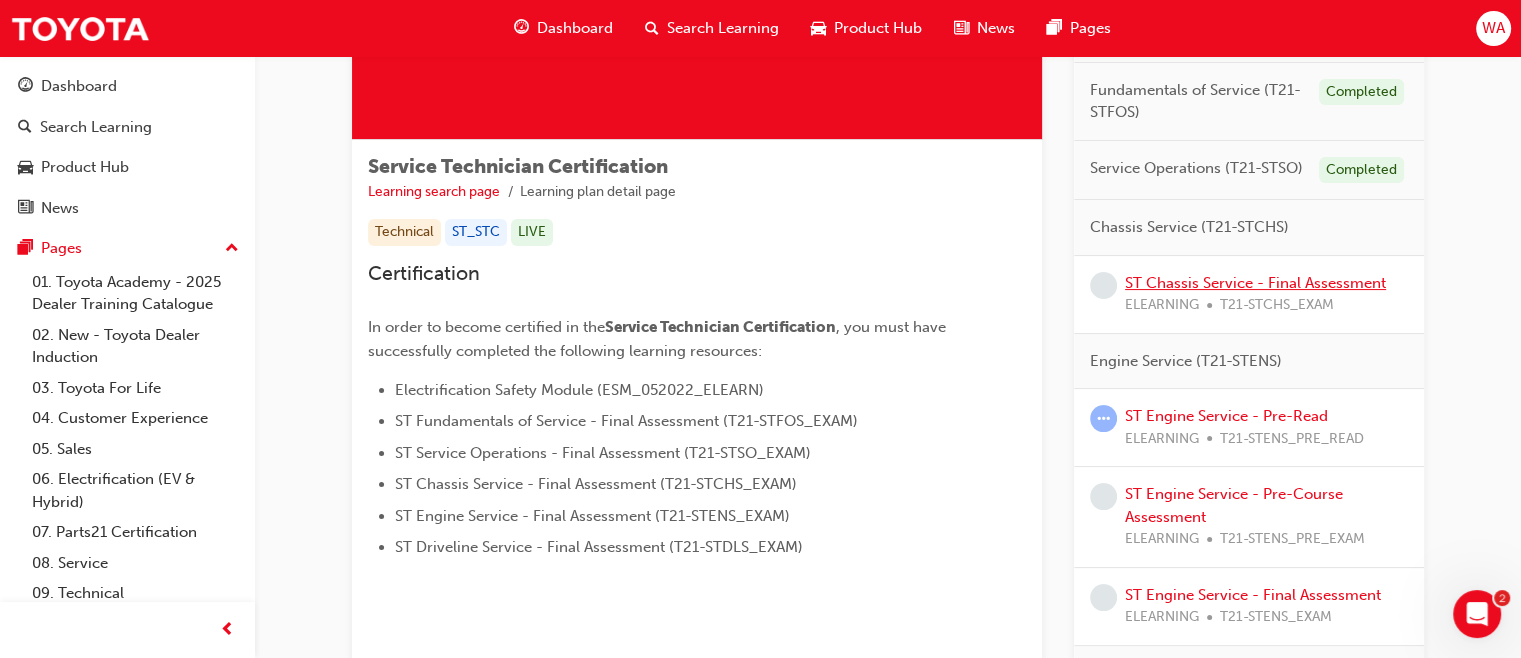 click on "ST Chassis Service - Final Assessment" at bounding box center (1255, 283) 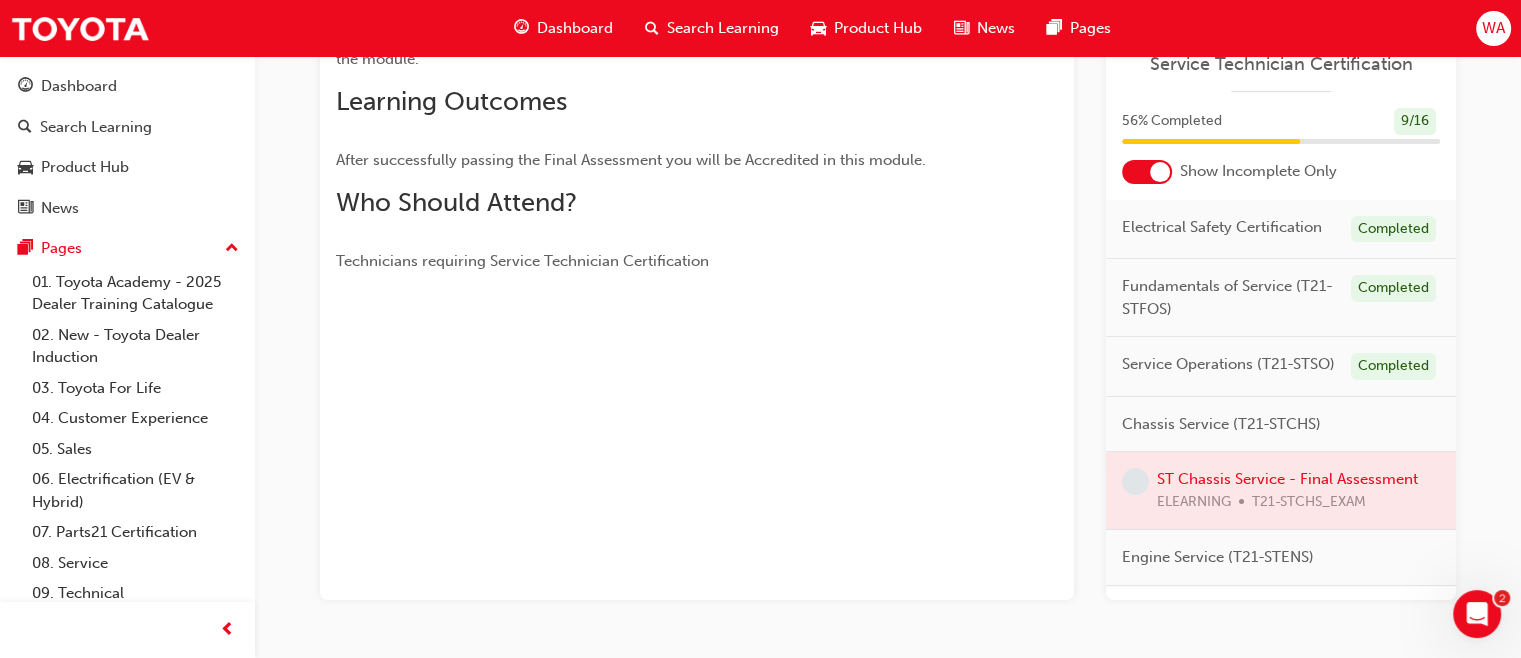scroll, scrollTop: 328, scrollLeft: 0, axis: vertical 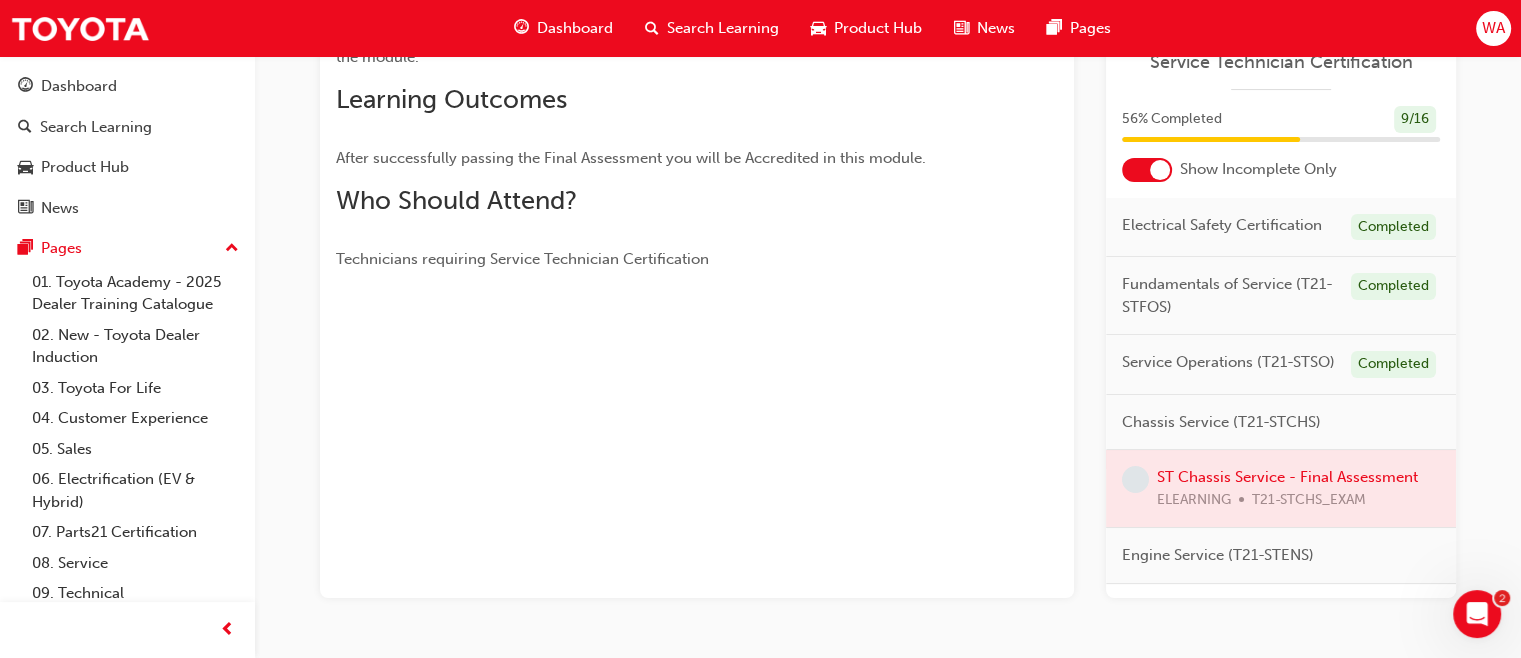 click at bounding box center (1281, 488) 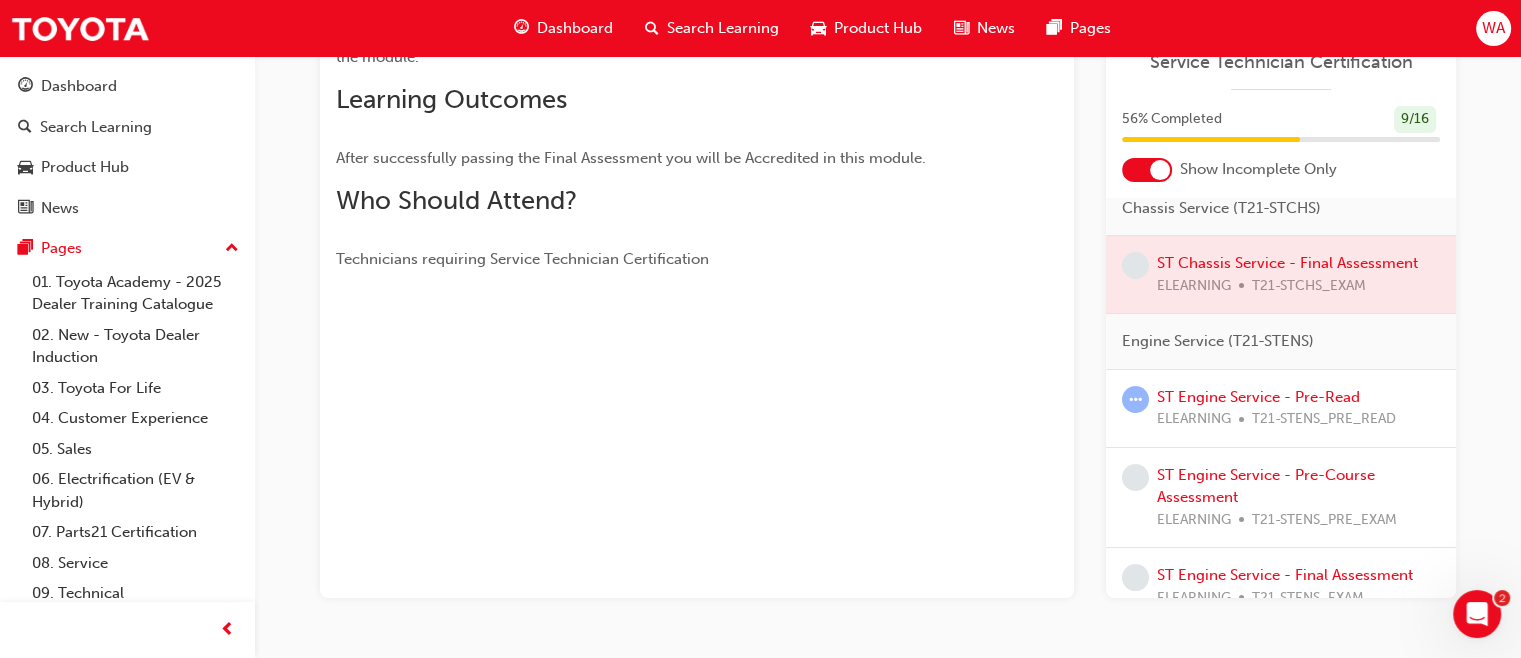 scroll, scrollTop: 228, scrollLeft: 0, axis: vertical 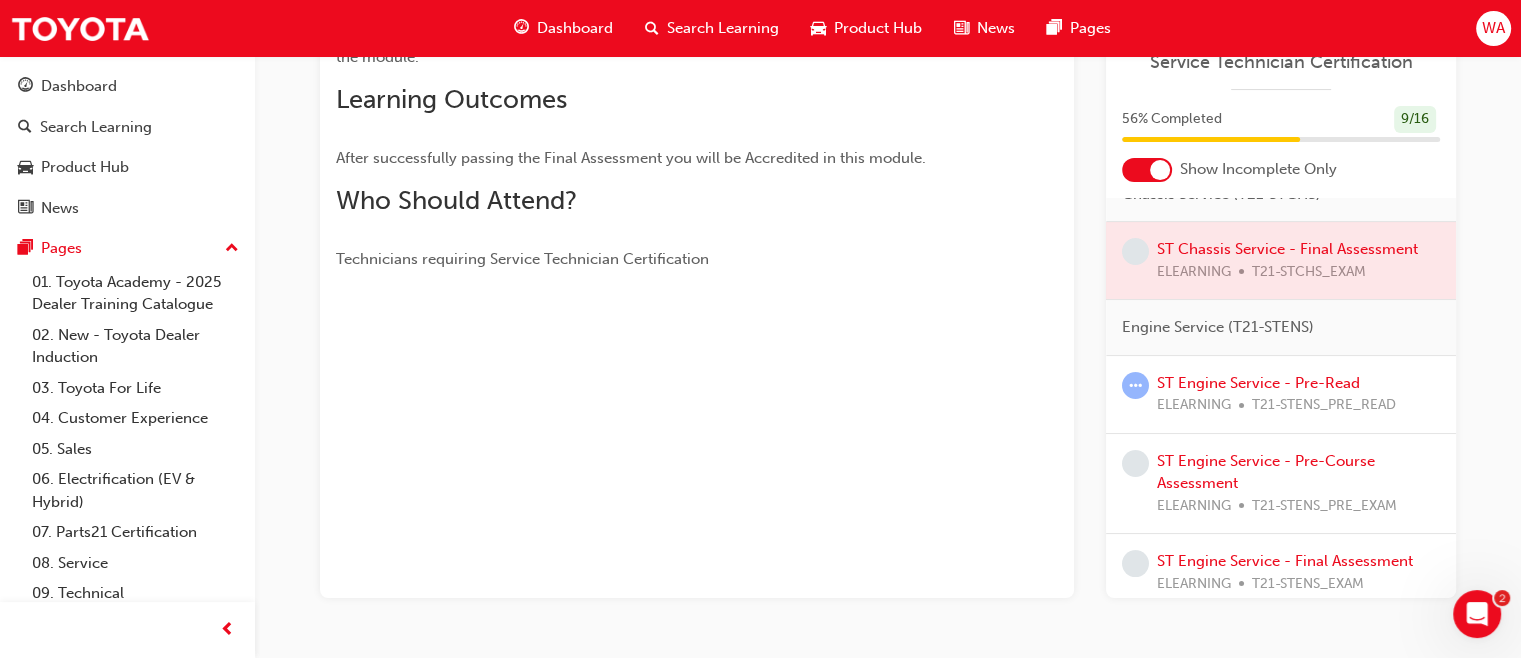 click at bounding box center [1281, 260] 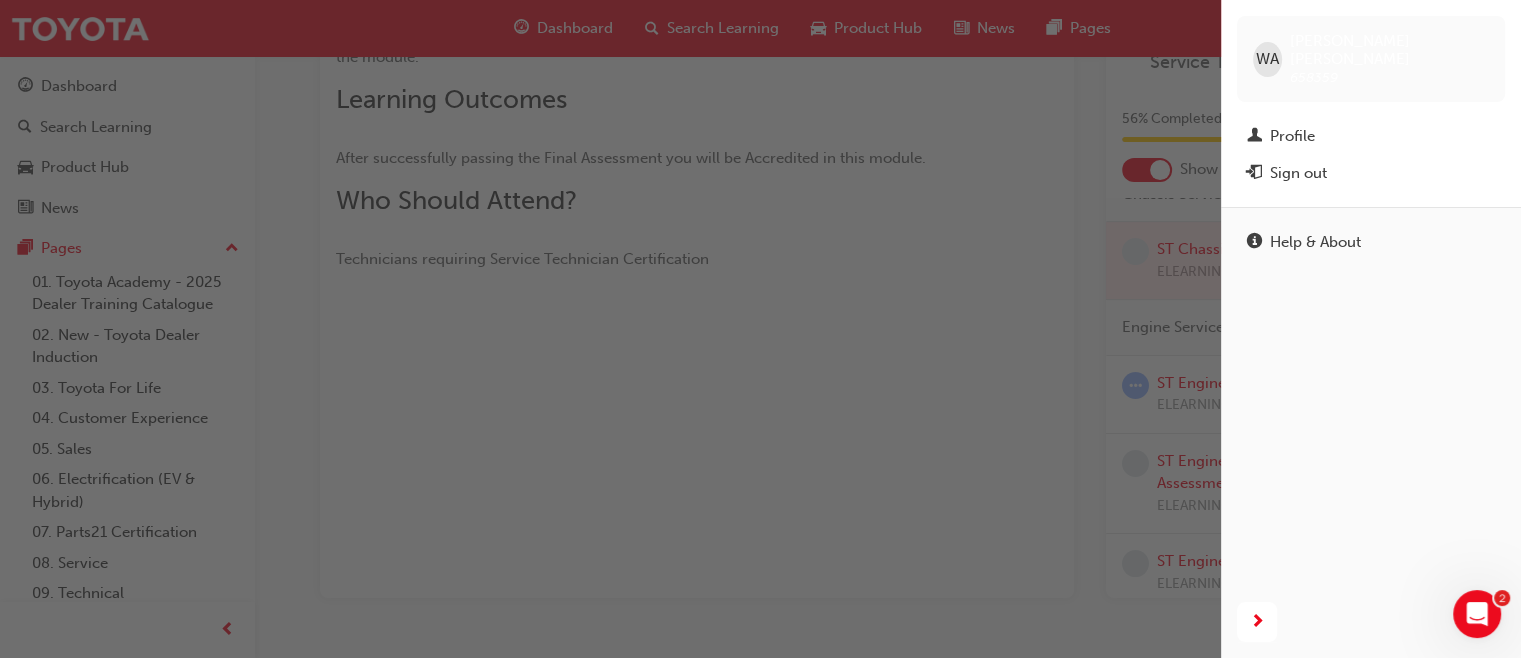 click on "Sign out" at bounding box center (1371, 173) 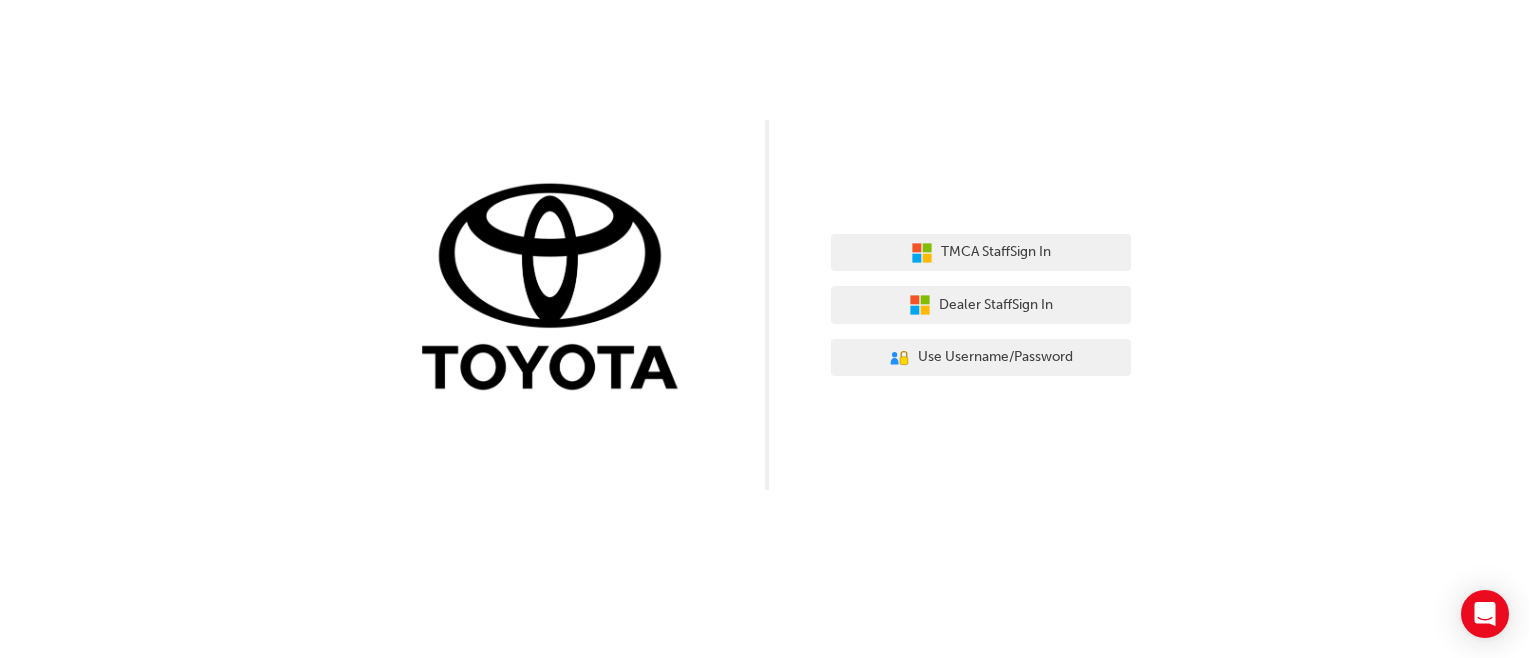 scroll, scrollTop: 0, scrollLeft: 0, axis: both 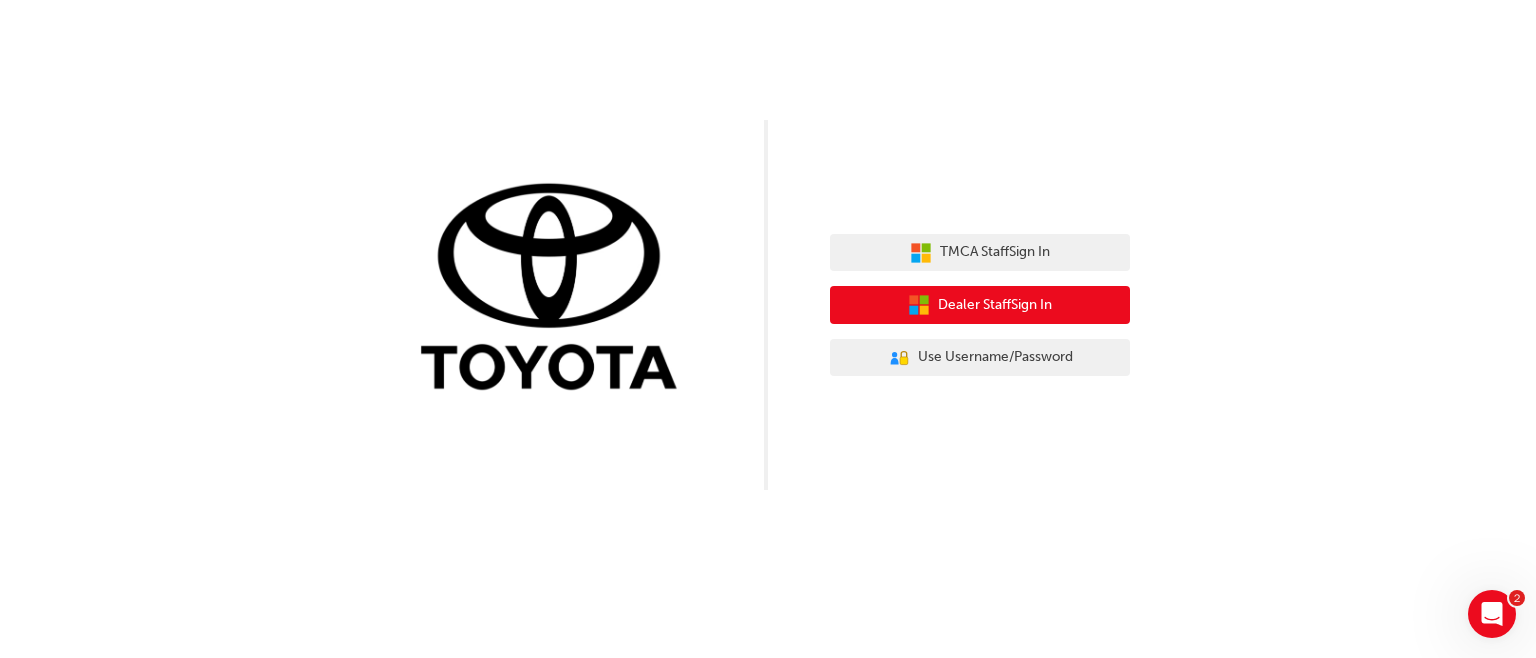 click on "Dealer Staff  Sign In" at bounding box center [995, 305] 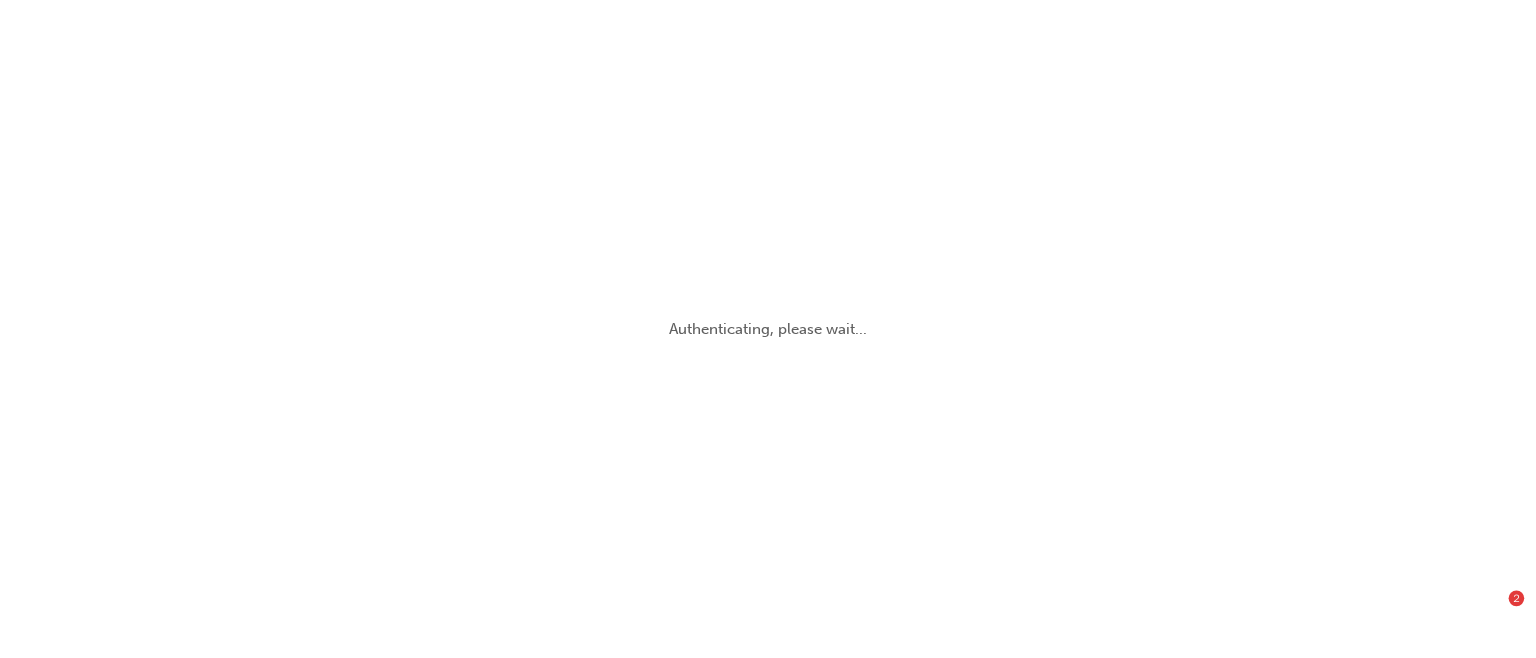 scroll, scrollTop: 0, scrollLeft: 0, axis: both 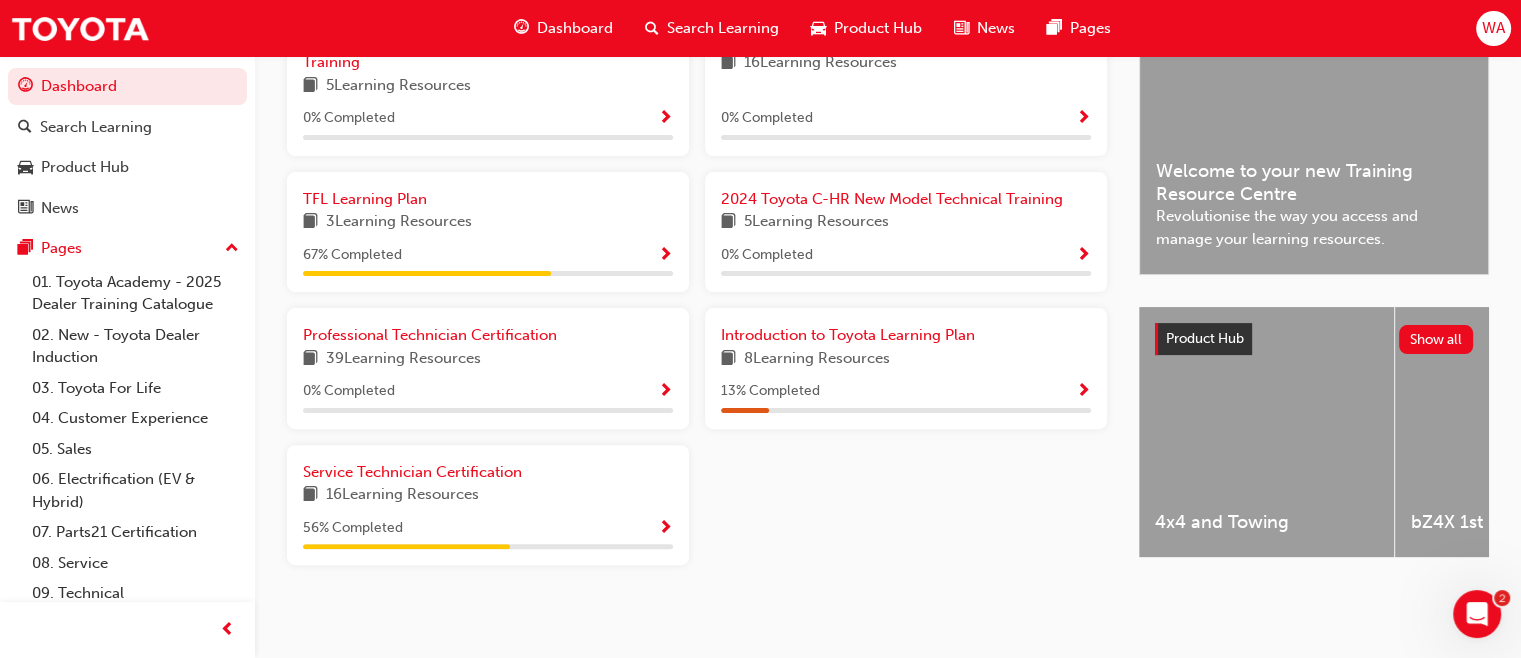 click on "56 % Completed" at bounding box center [488, 528] 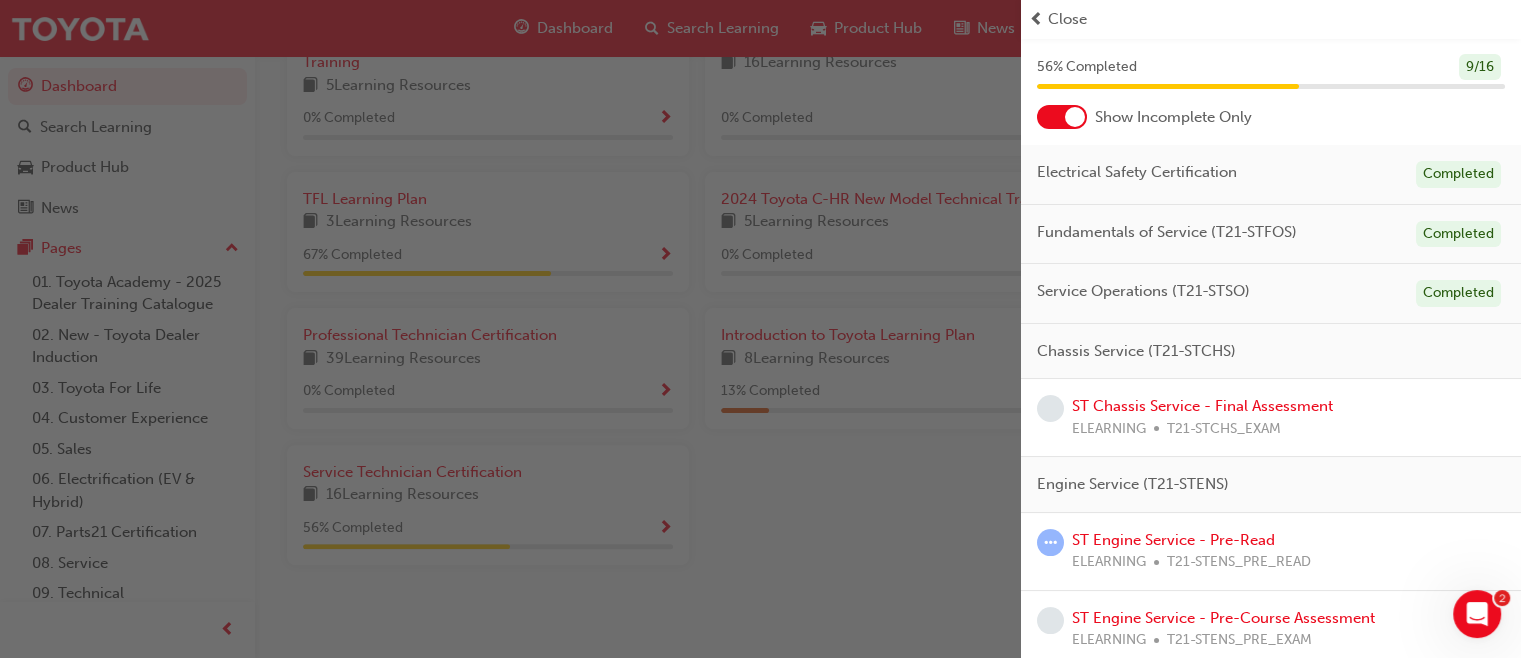 scroll, scrollTop: 60, scrollLeft: 0, axis: vertical 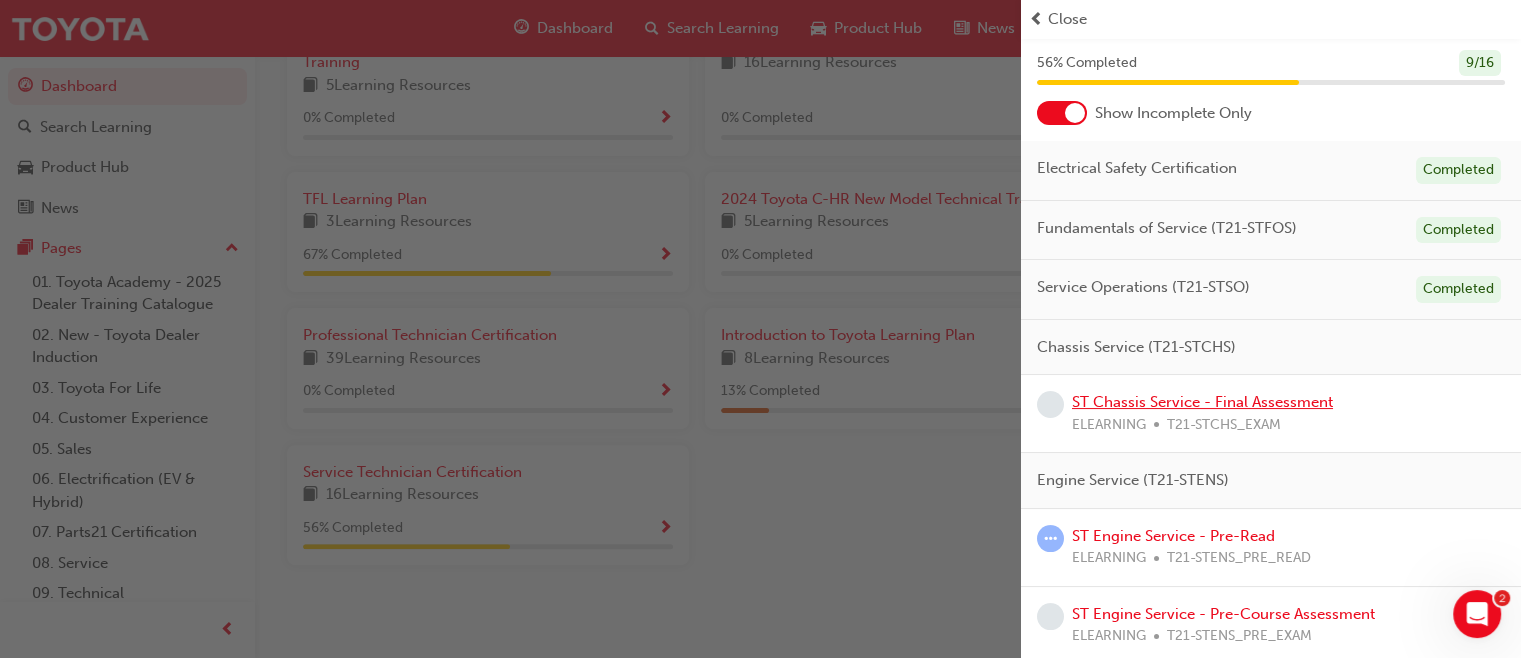 click on "ST Chassis Service - Final Assessment" at bounding box center (1202, 402) 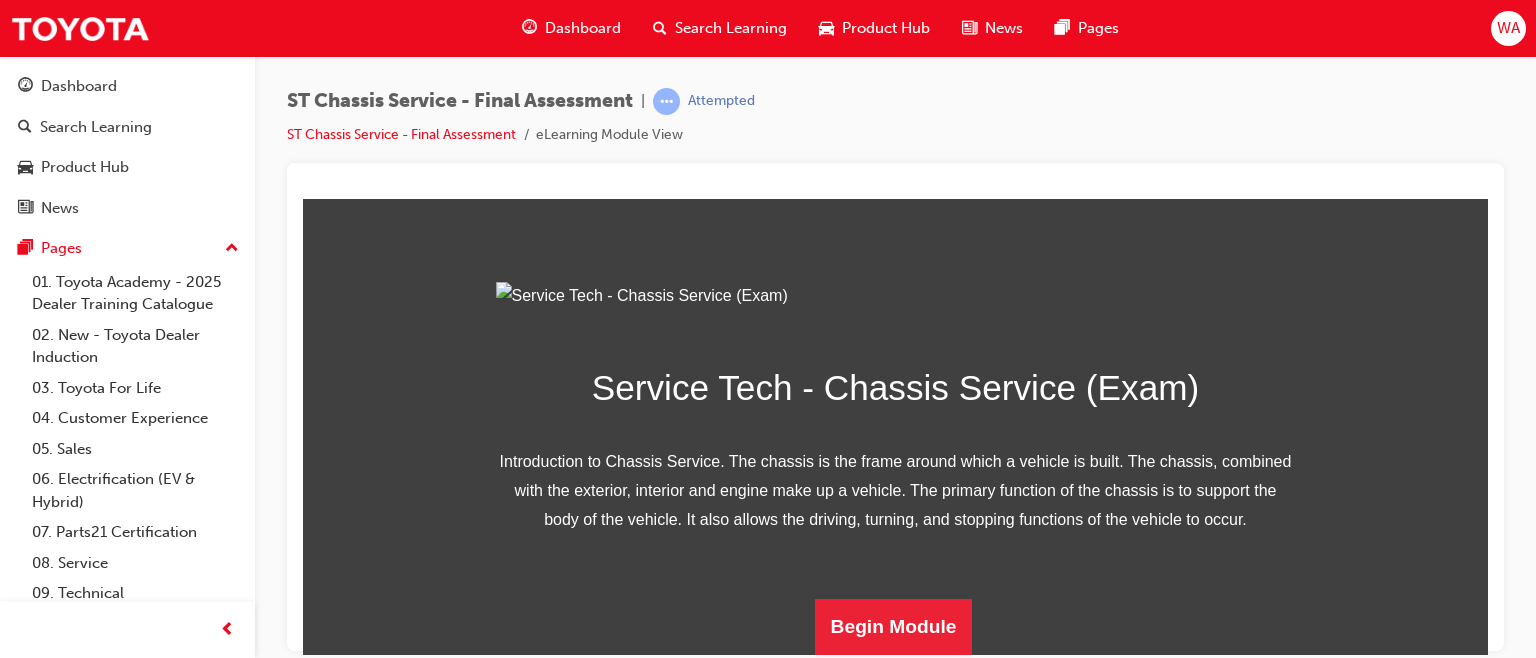 scroll, scrollTop: 324, scrollLeft: 0, axis: vertical 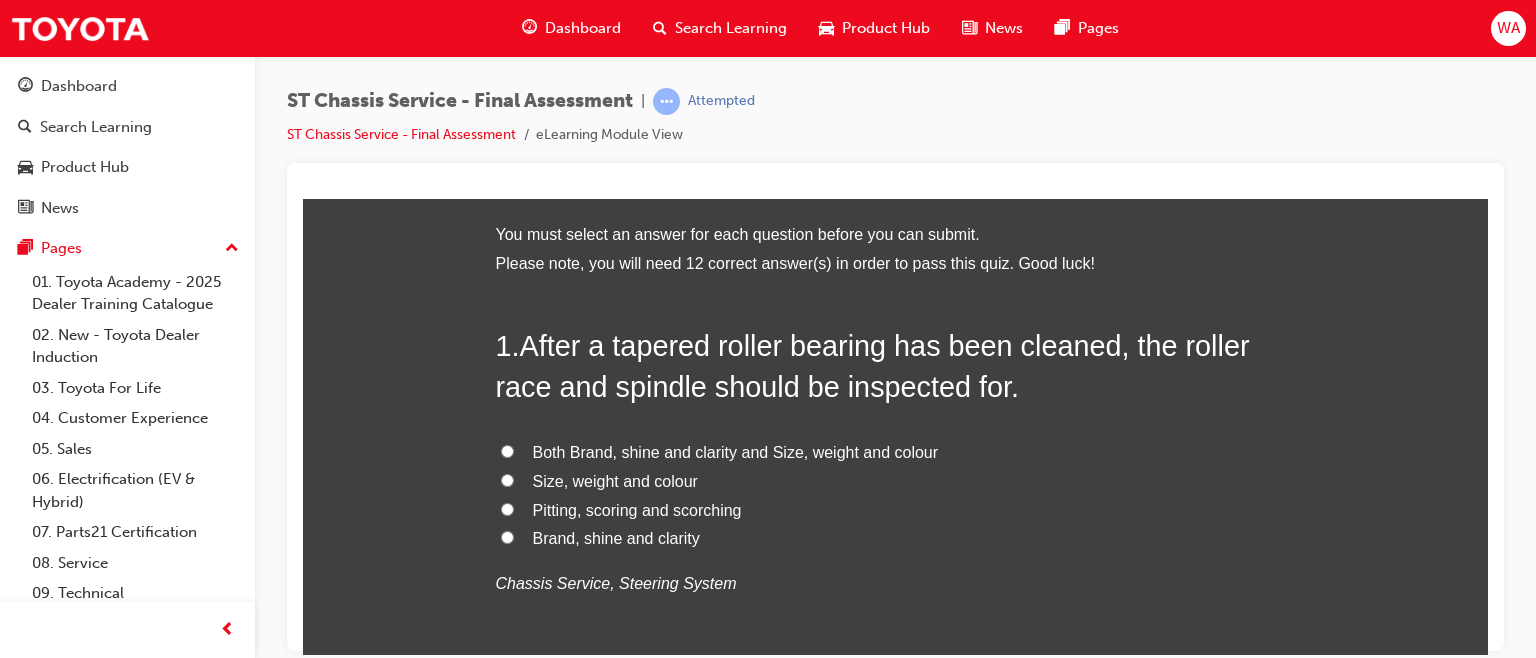 click on "Pitting, scoring and scorching" at bounding box center (507, 508) 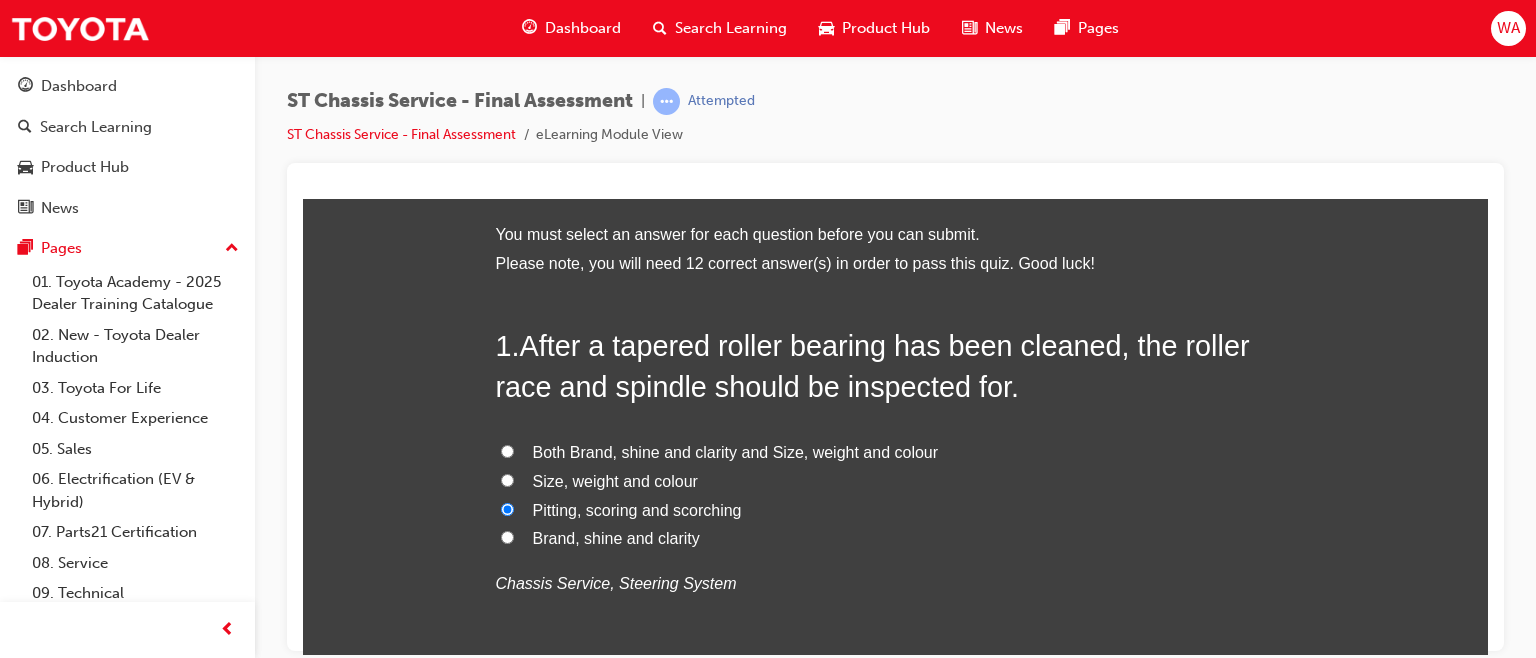 radio on "true" 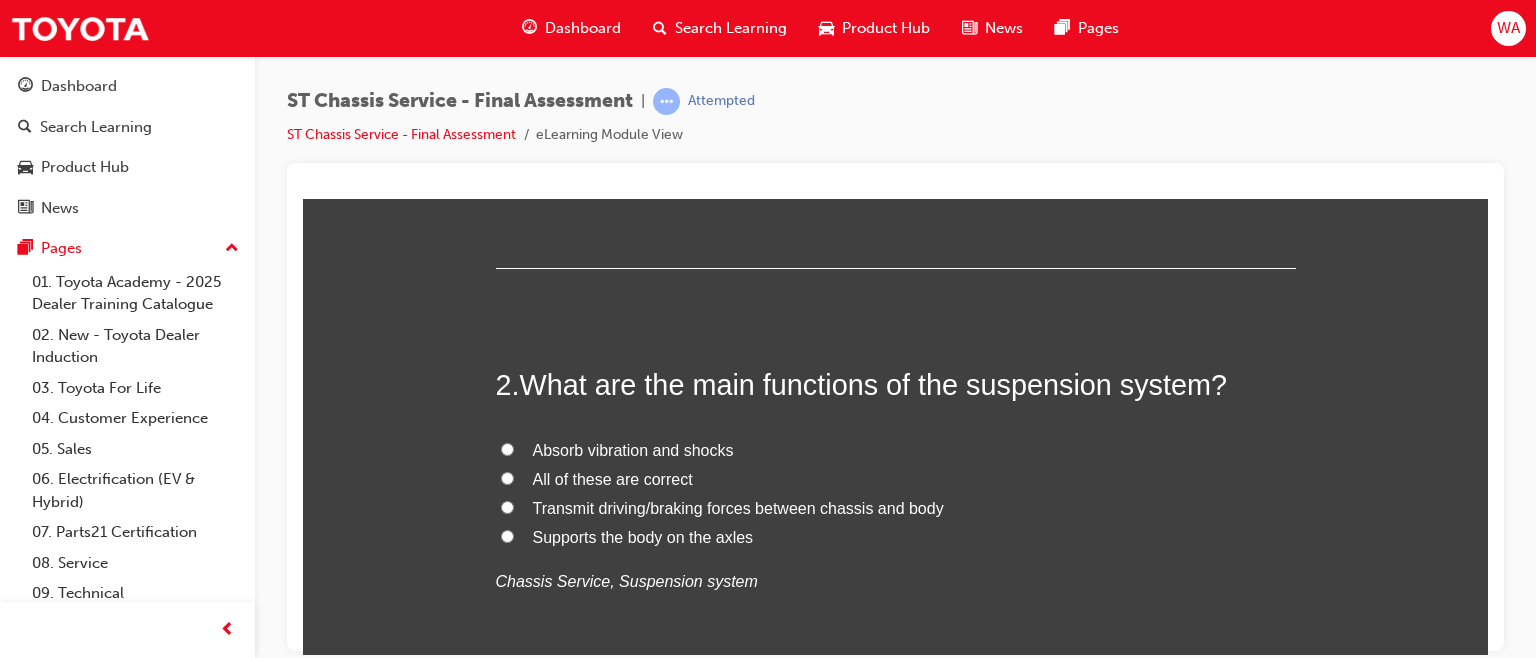 scroll, scrollTop: 513, scrollLeft: 0, axis: vertical 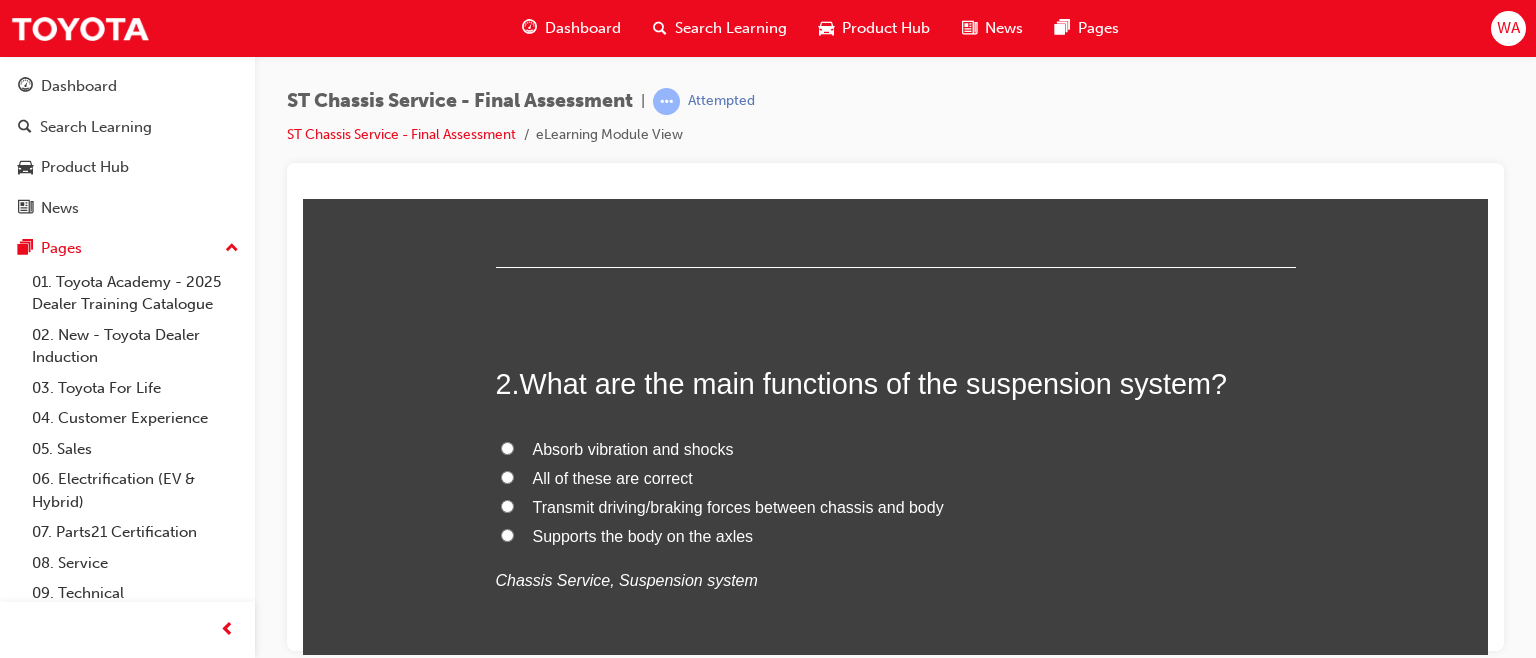 click on "All of these are correct" at bounding box center (507, 476) 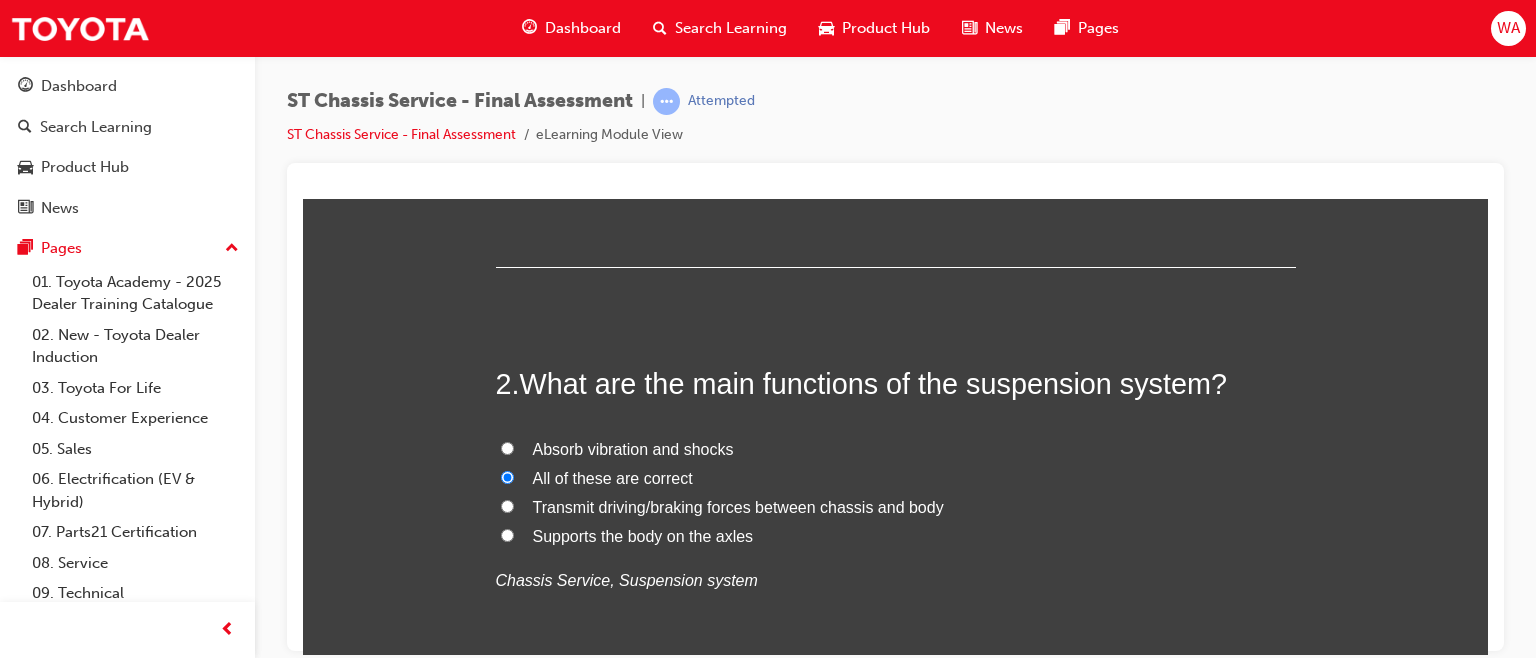 radio on "true" 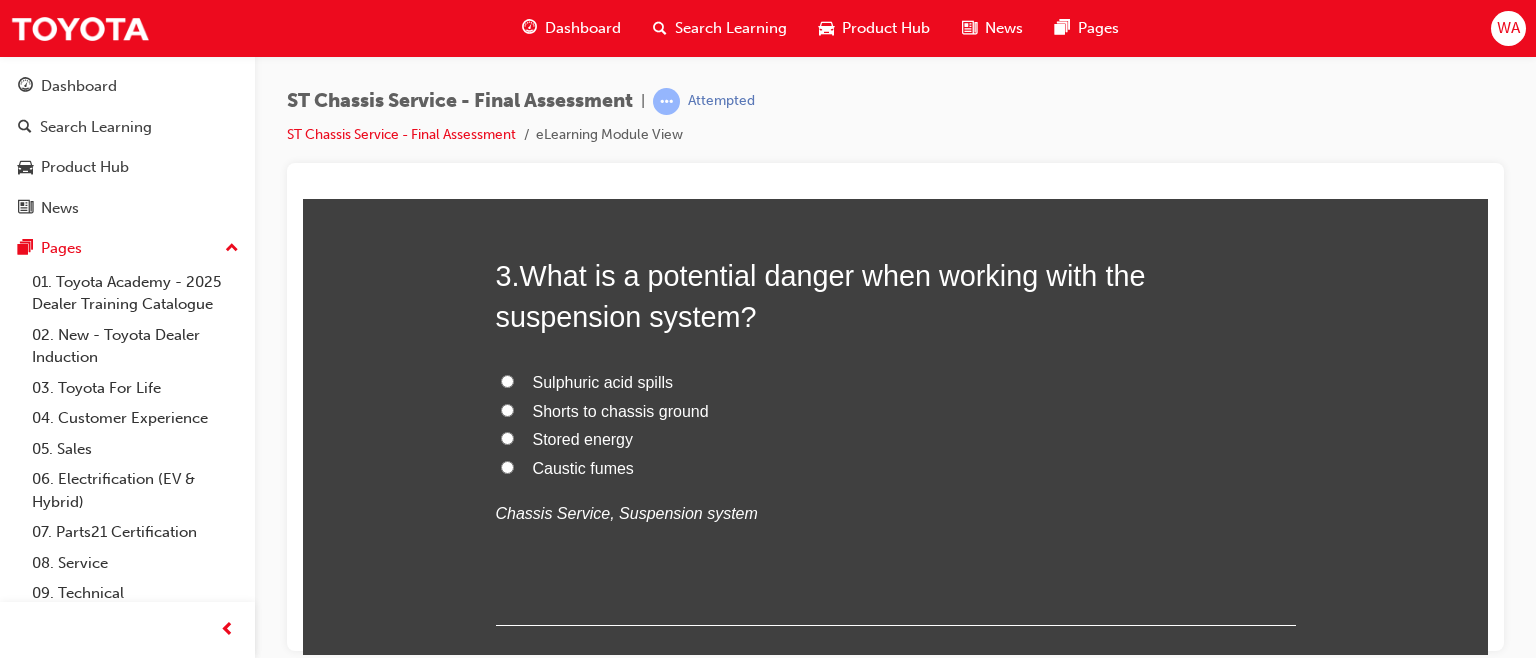 scroll, scrollTop: 1047, scrollLeft: 0, axis: vertical 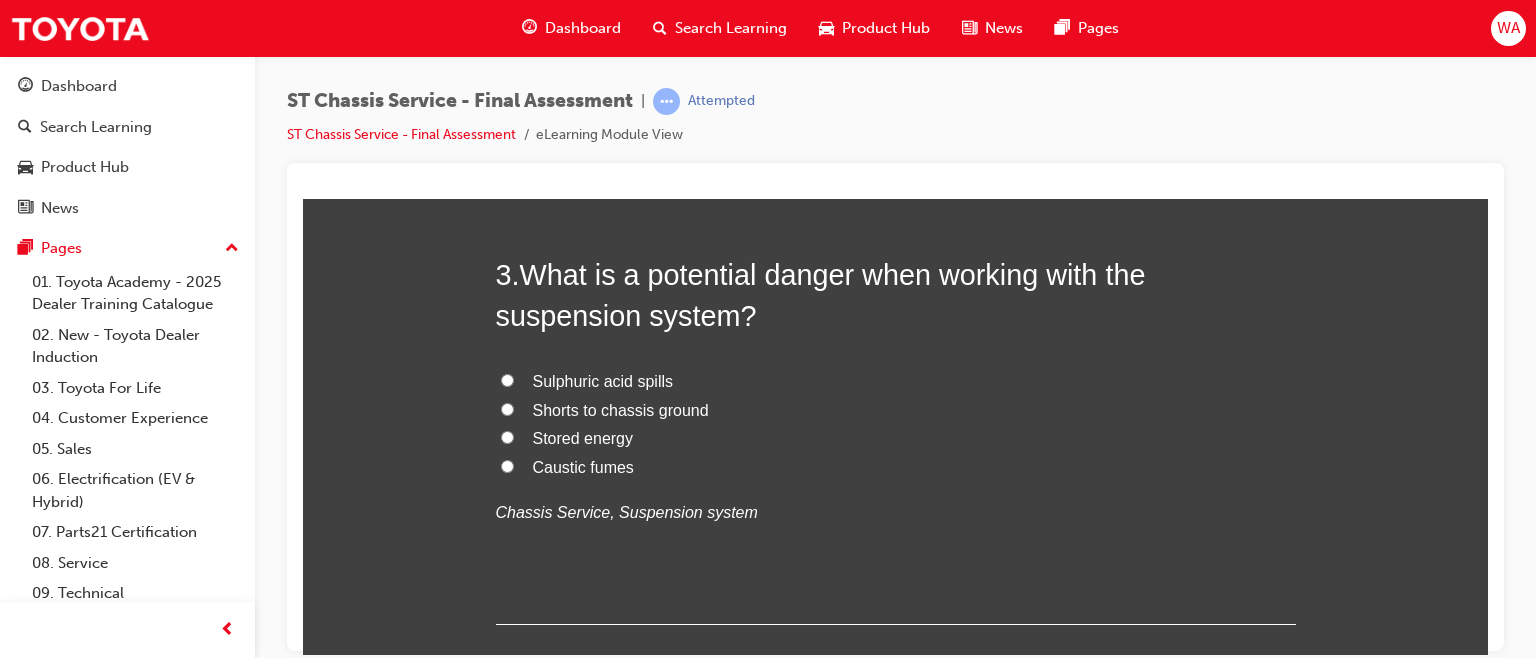 click on "Caustic fumes" at bounding box center [507, 465] 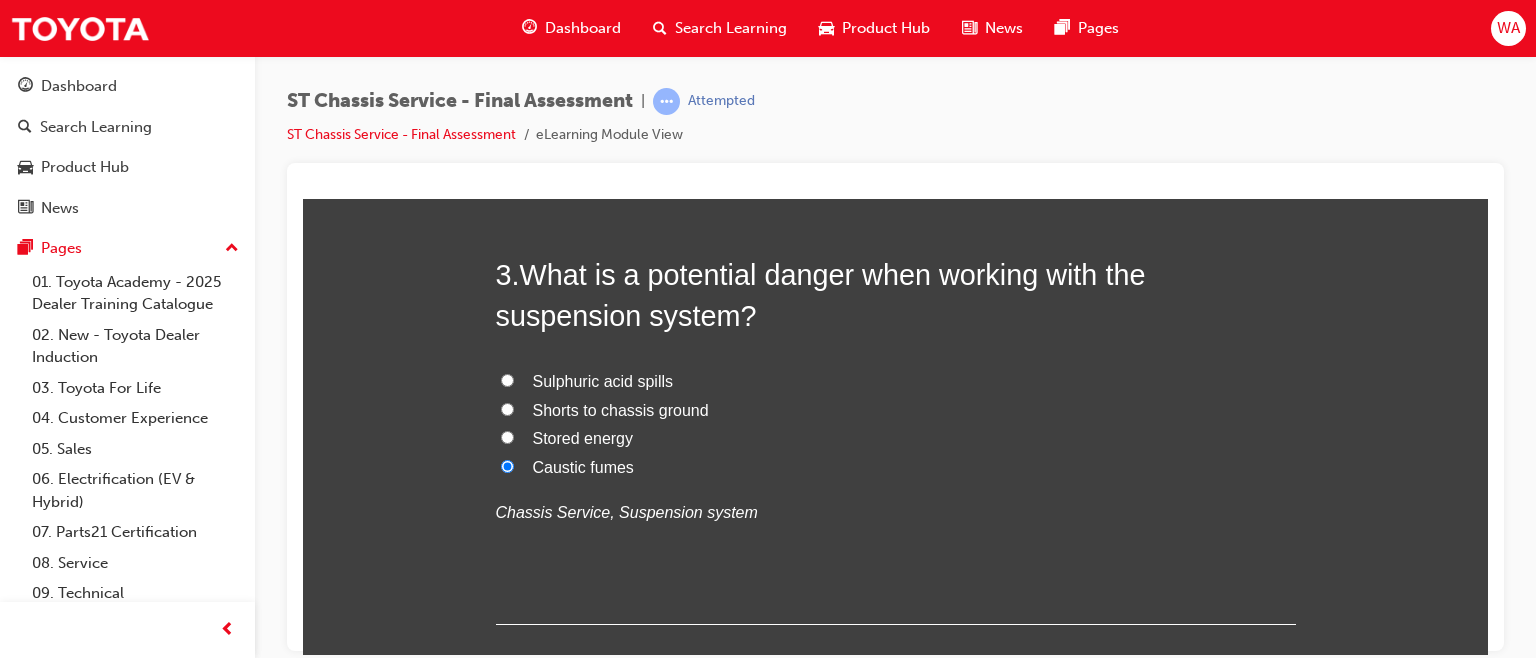 radio on "true" 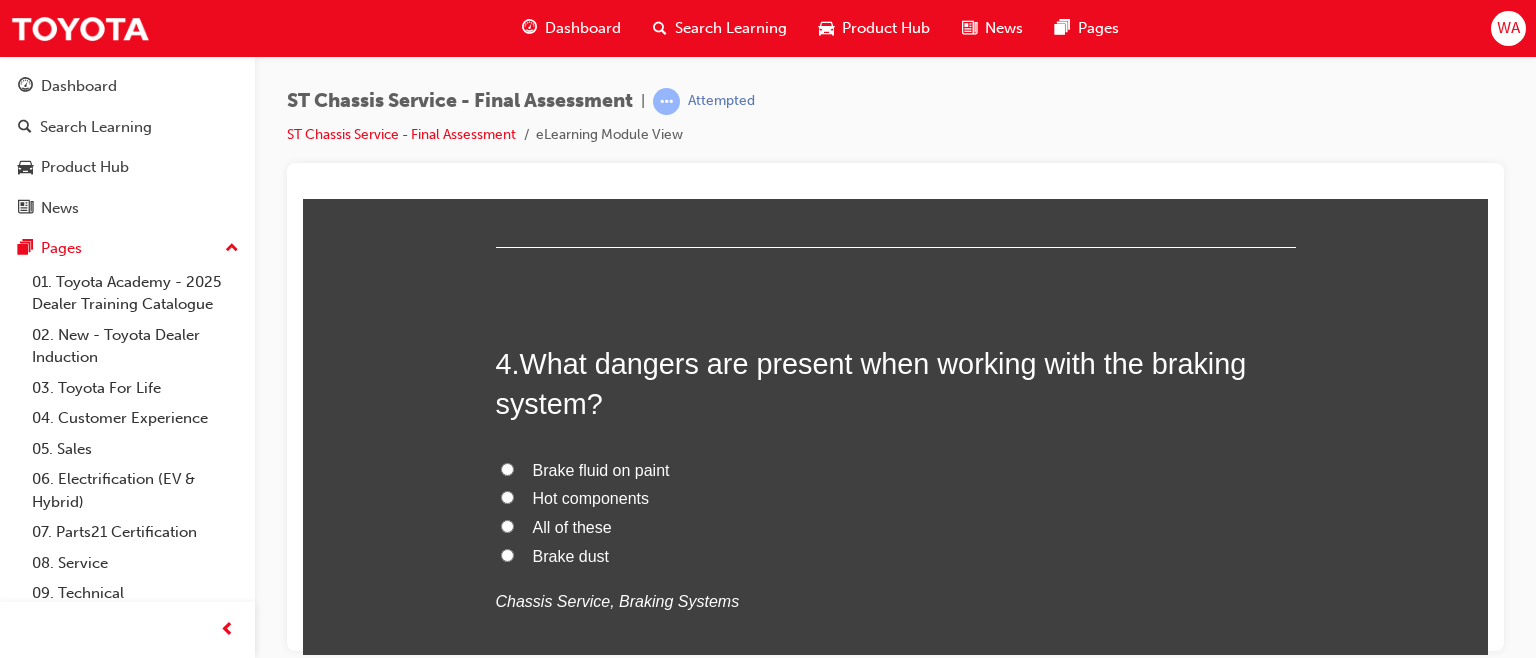 scroll, scrollTop: 1425, scrollLeft: 0, axis: vertical 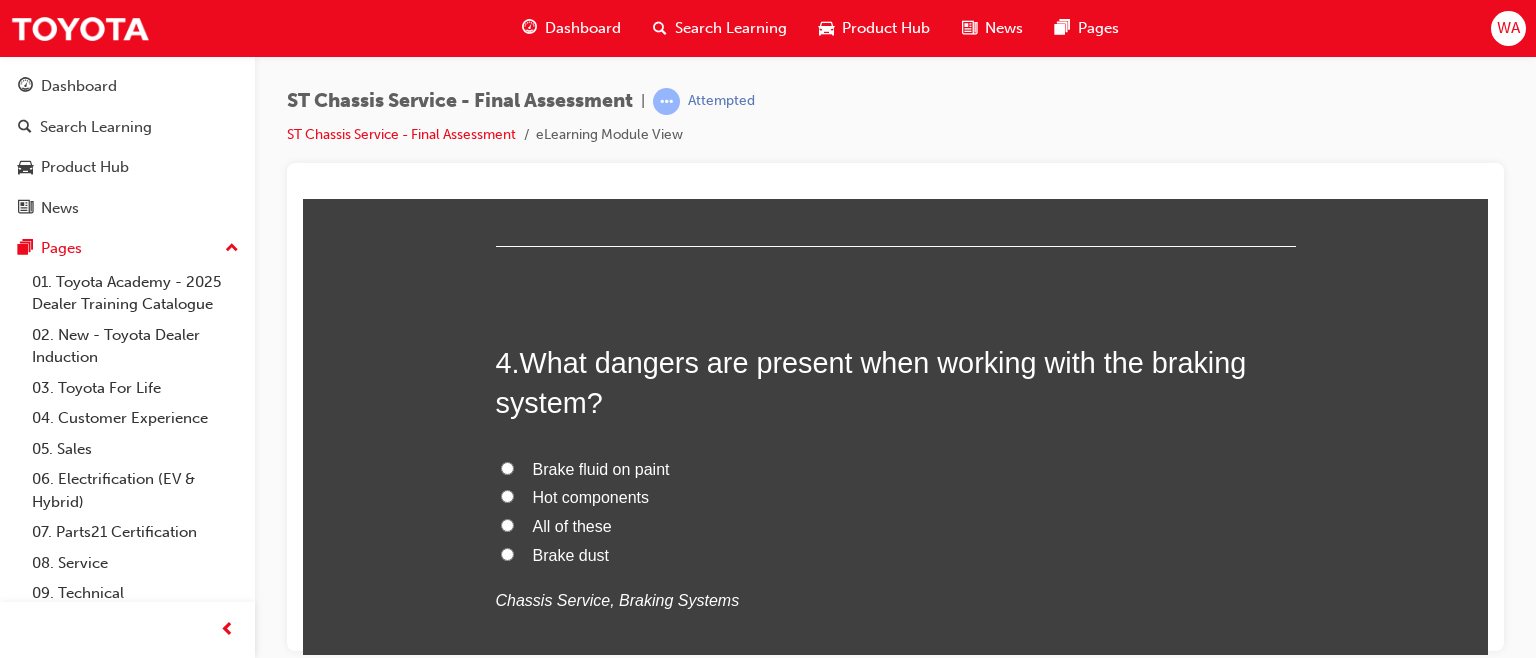 click on "All of these" at bounding box center (507, 524) 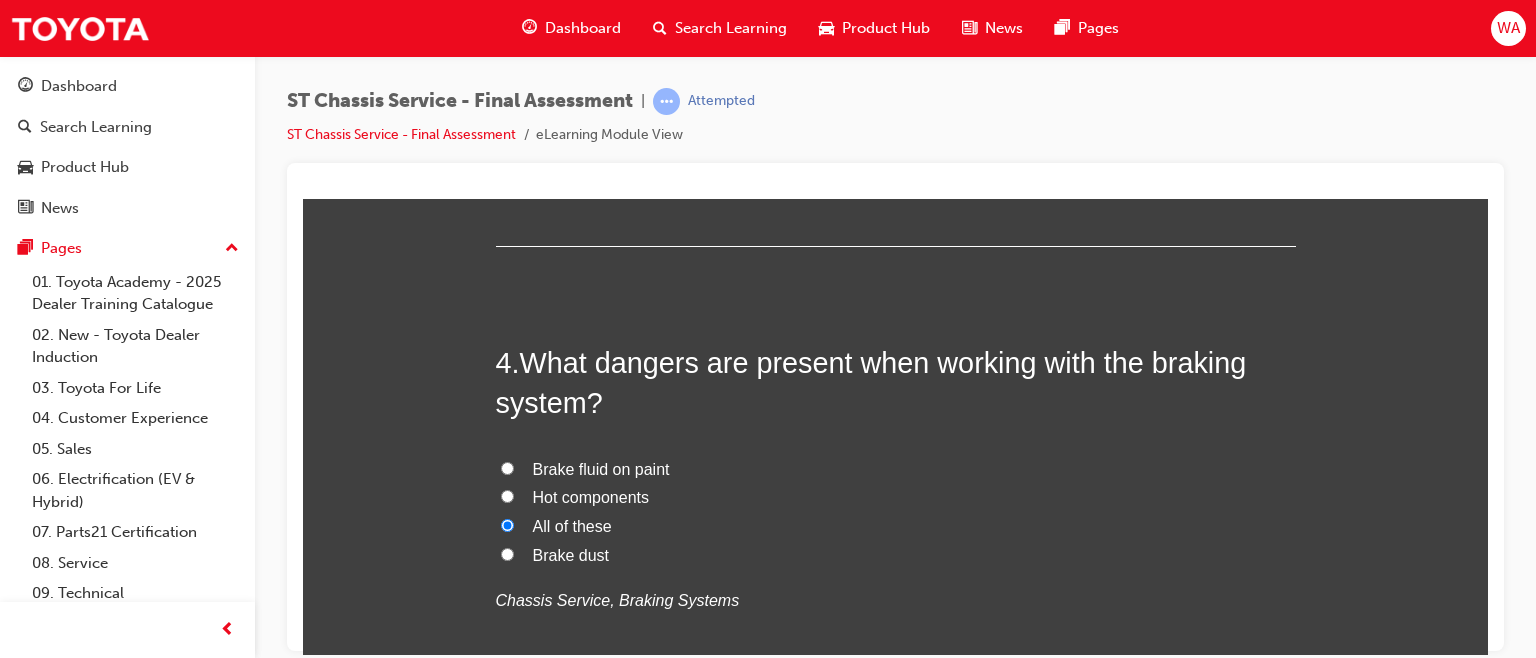 radio on "true" 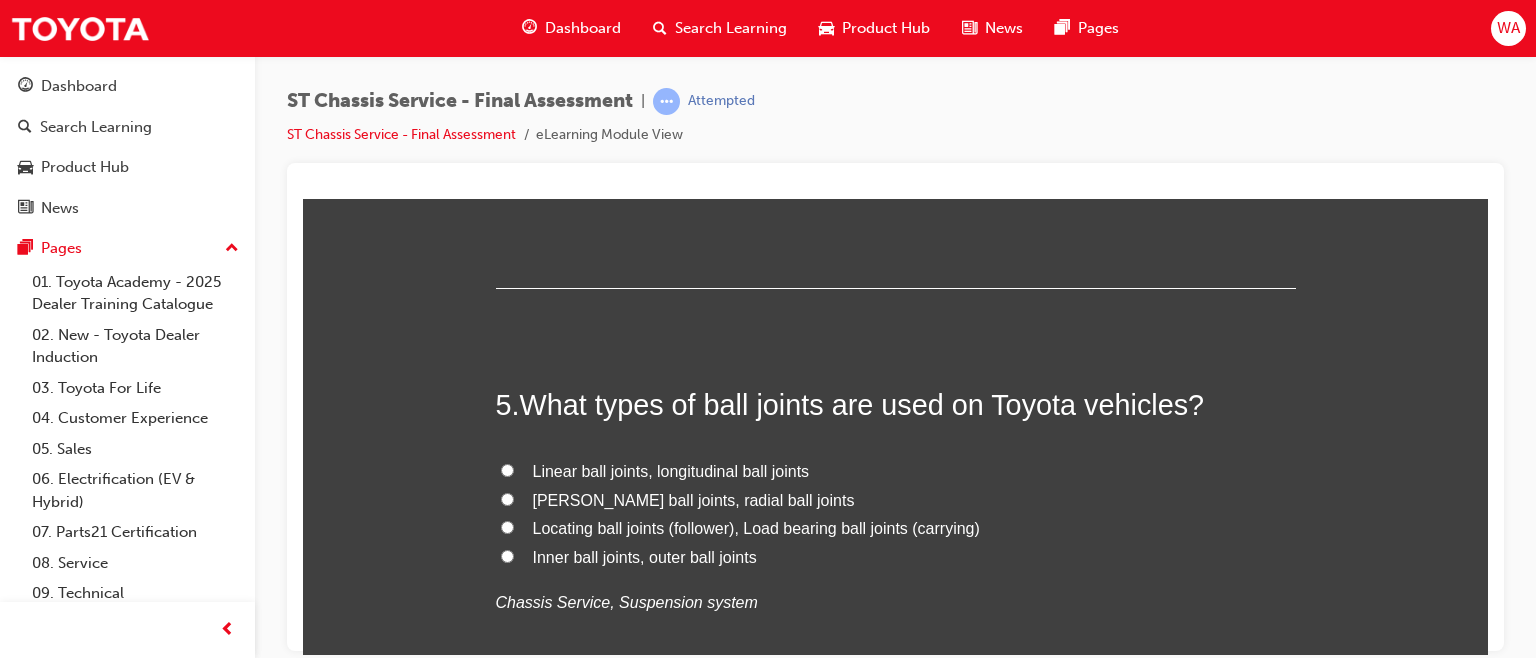 scroll, scrollTop: 1849, scrollLeft: 0, axis: vertical 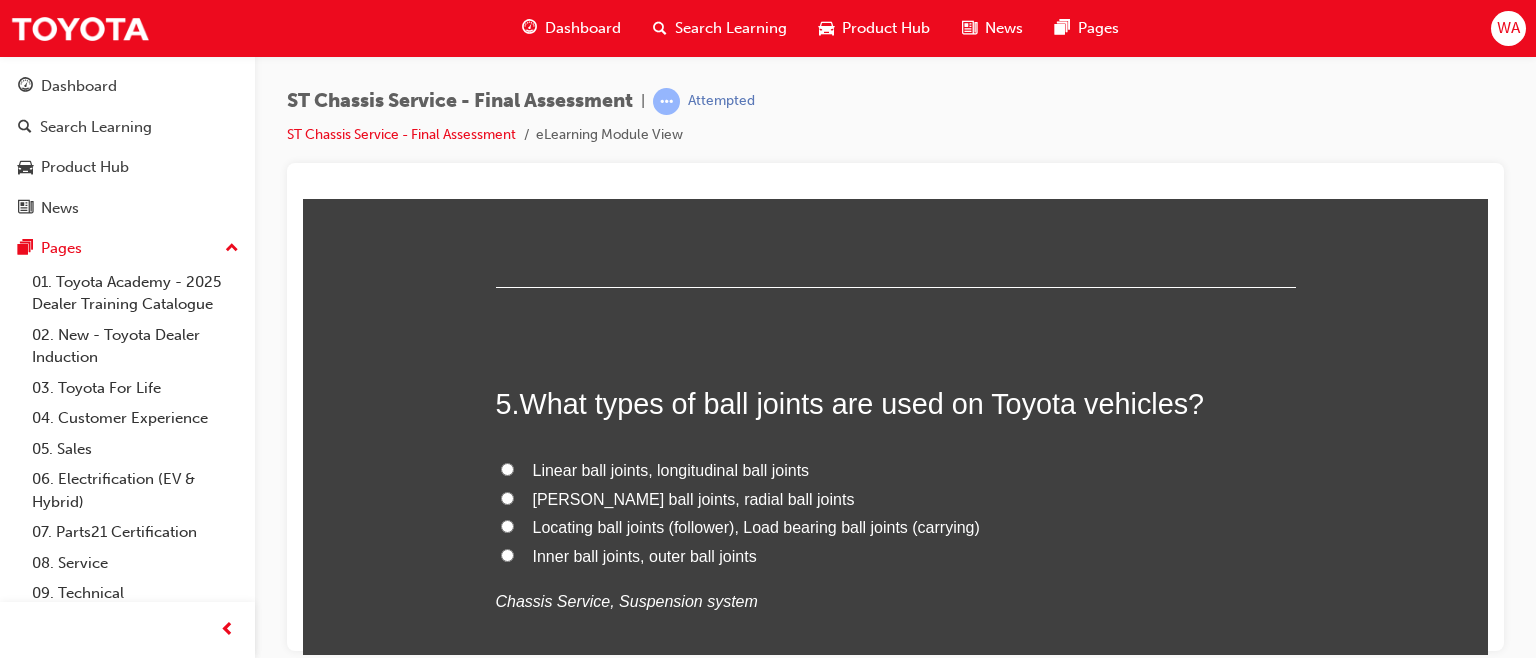 click on "Locating ball joints (follower), Load bearing ball joints (carrying)" at bounding box center (507, 525) 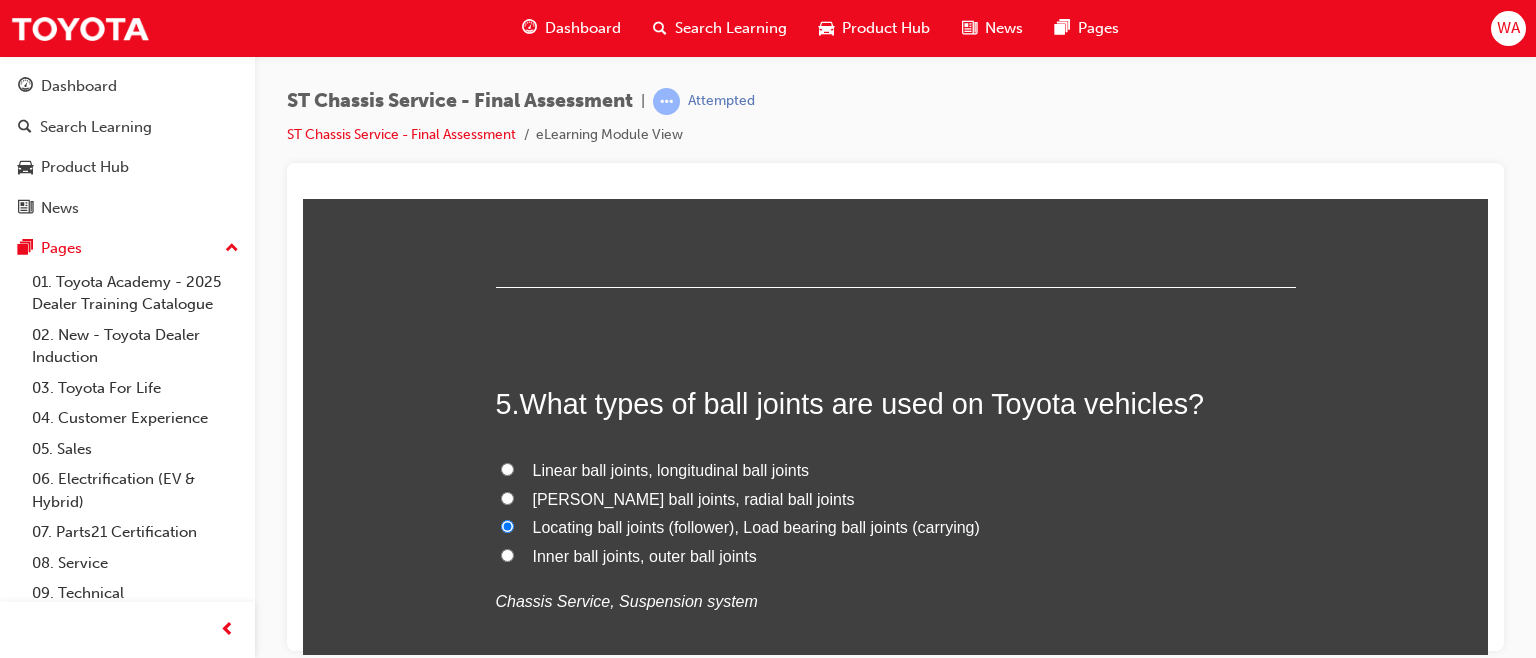 radio on "true" 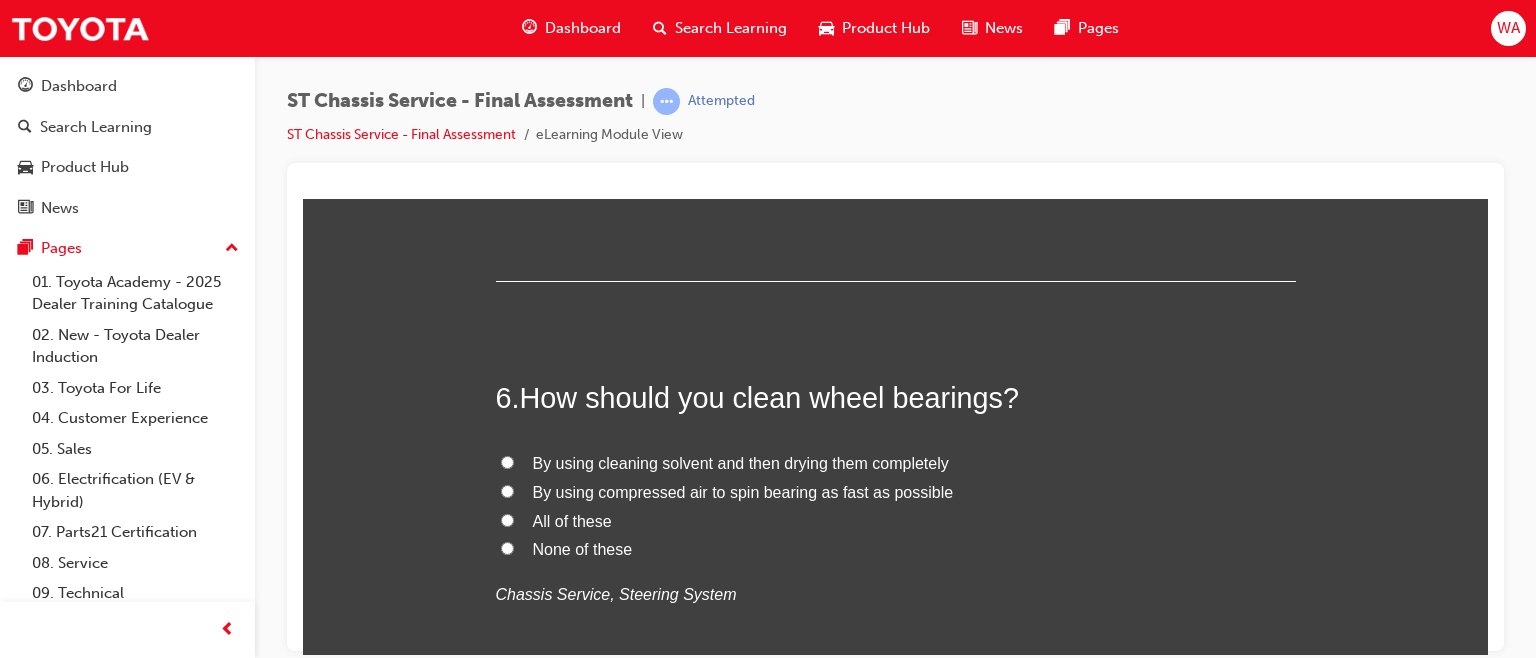 scroll, scrollTop: 2287, scrollLeft: 0, axis: vertical 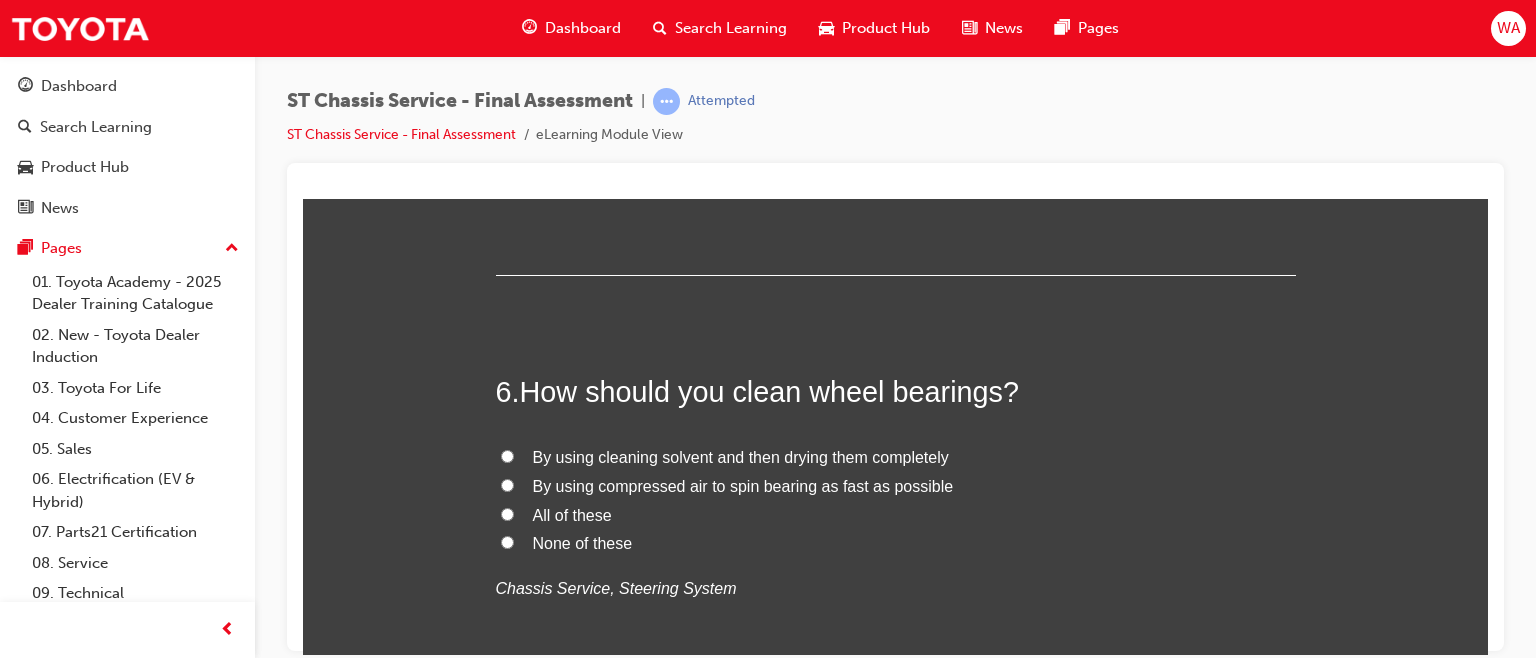 click on "By using cleaning solvent and then drying them completely" at bounding box center (507, 455) 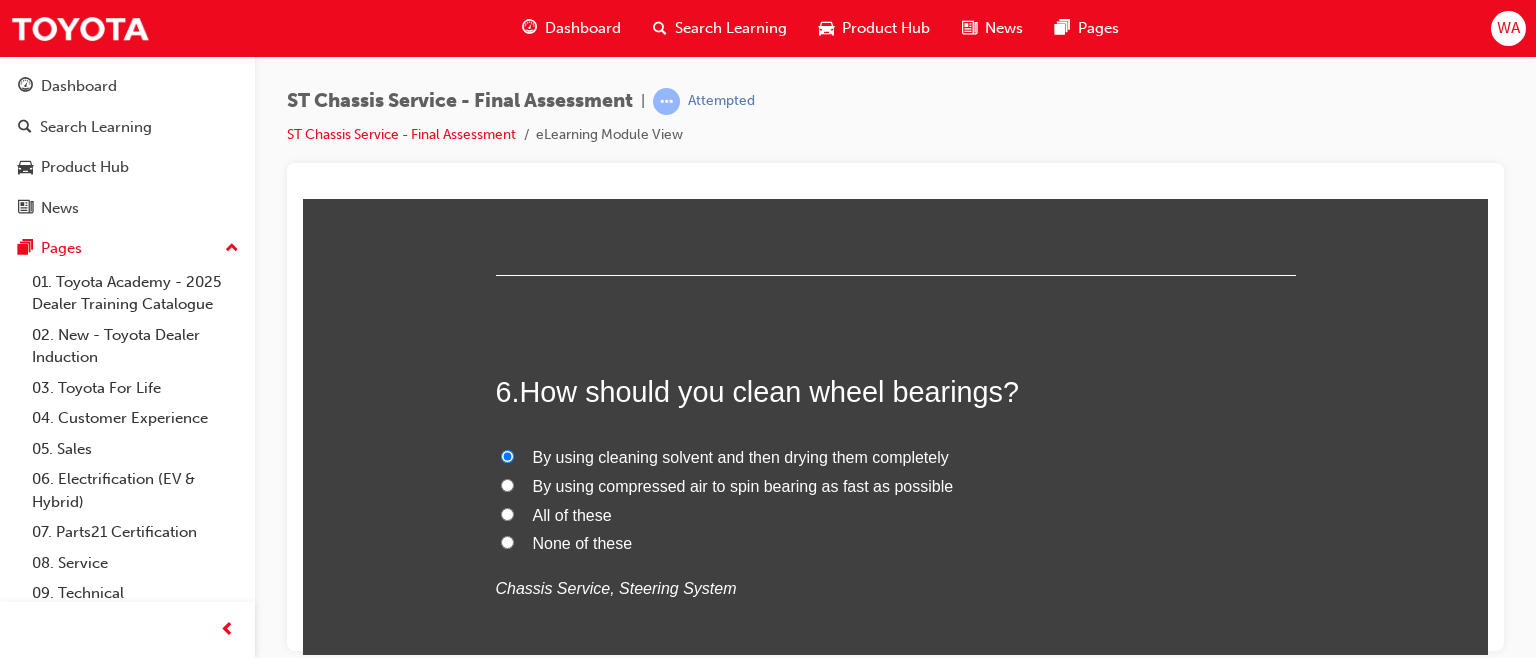 radio on "true" 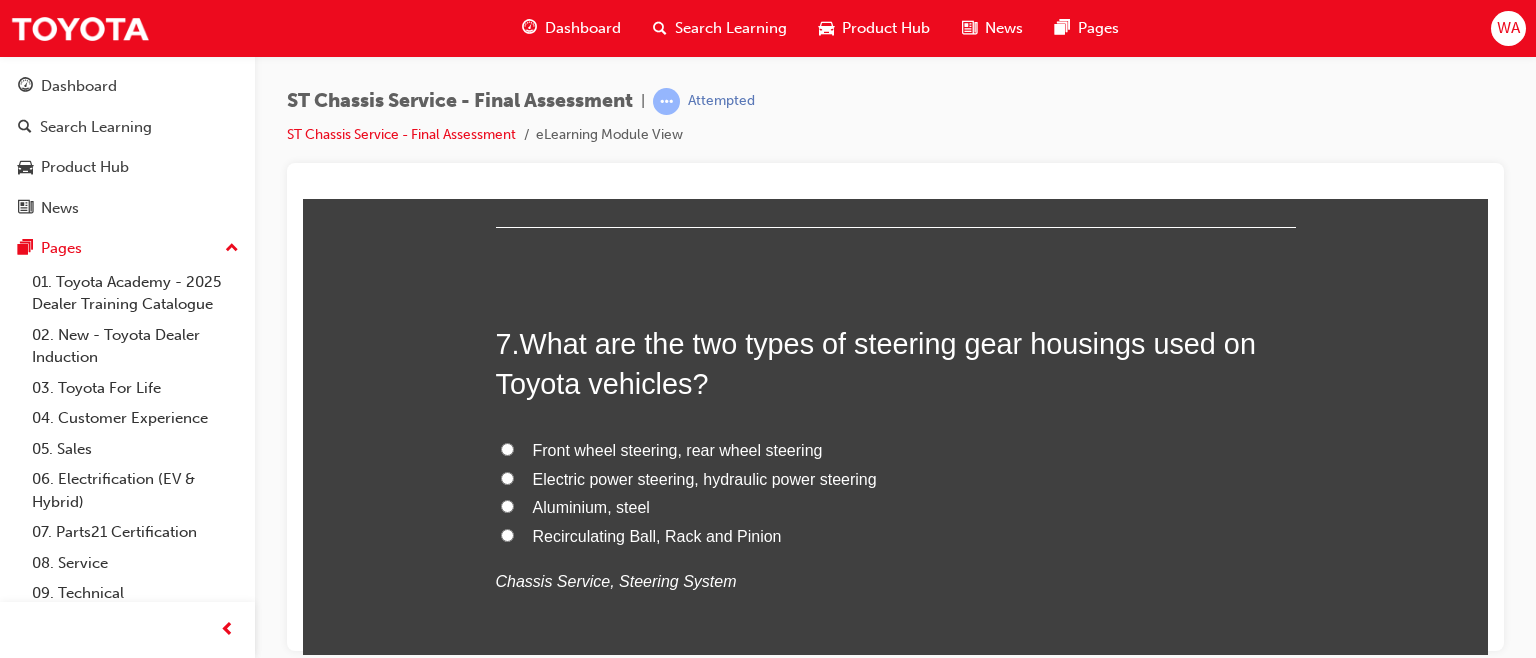 scroll, scrollTop: 2765, scrollLeft: 0, axis: vertical 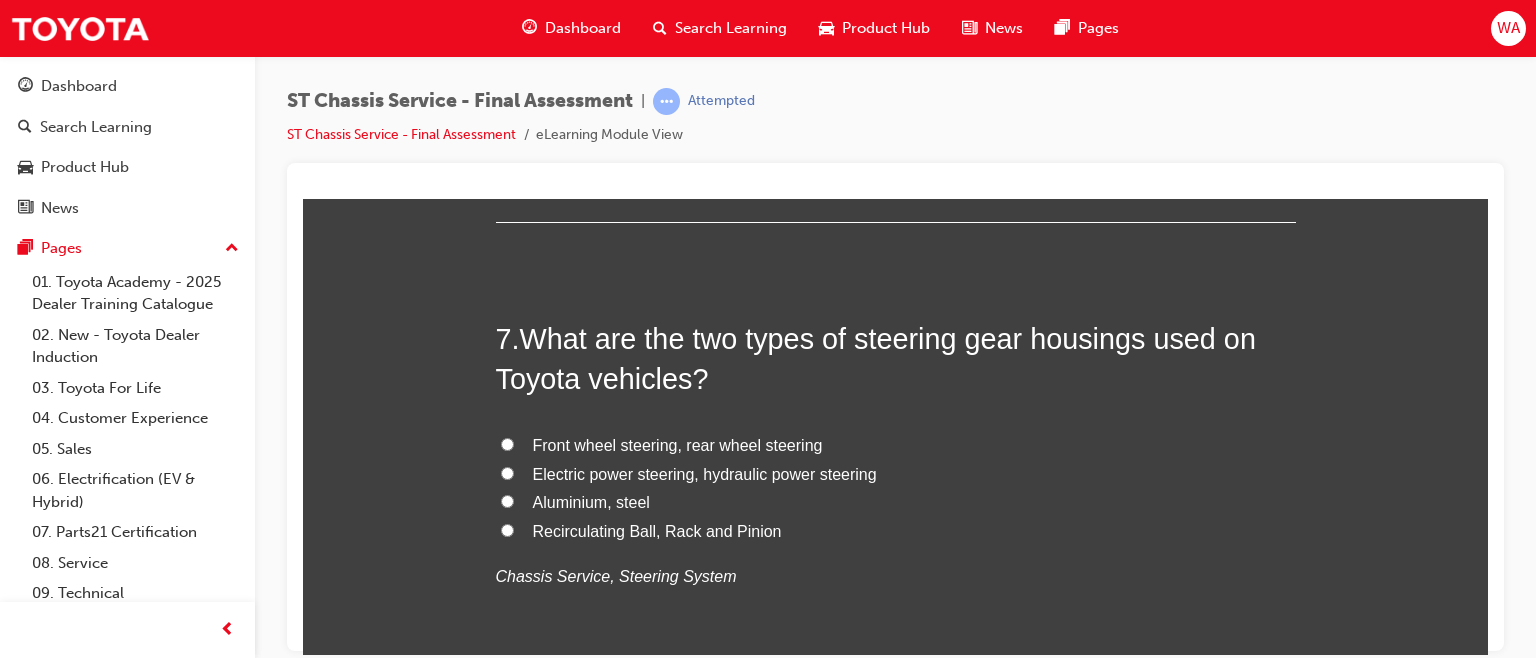 click on "Recirculating Ball, Rack and Pinion" at bounding box center [507, 529] 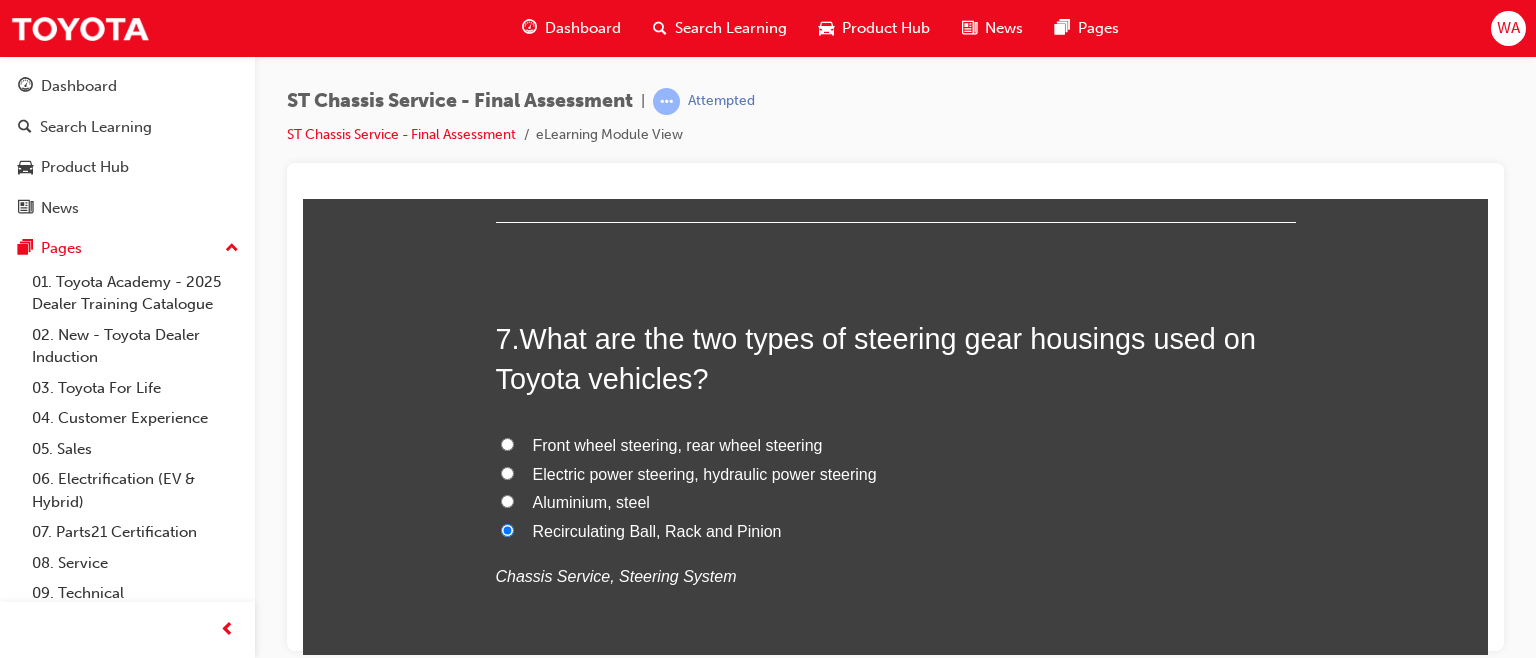 radio on "true" 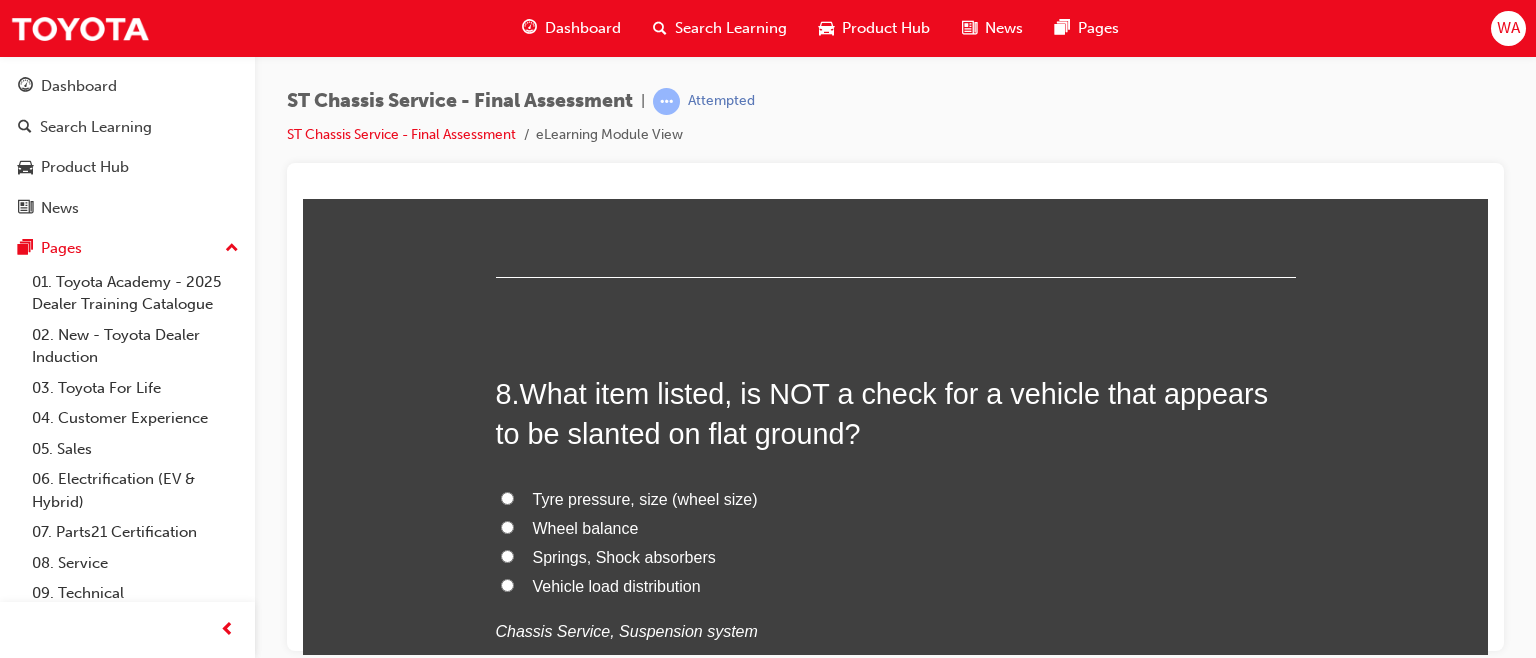 scroll, scrollTop: 3191, scrollLeft: 0, axis: vertical 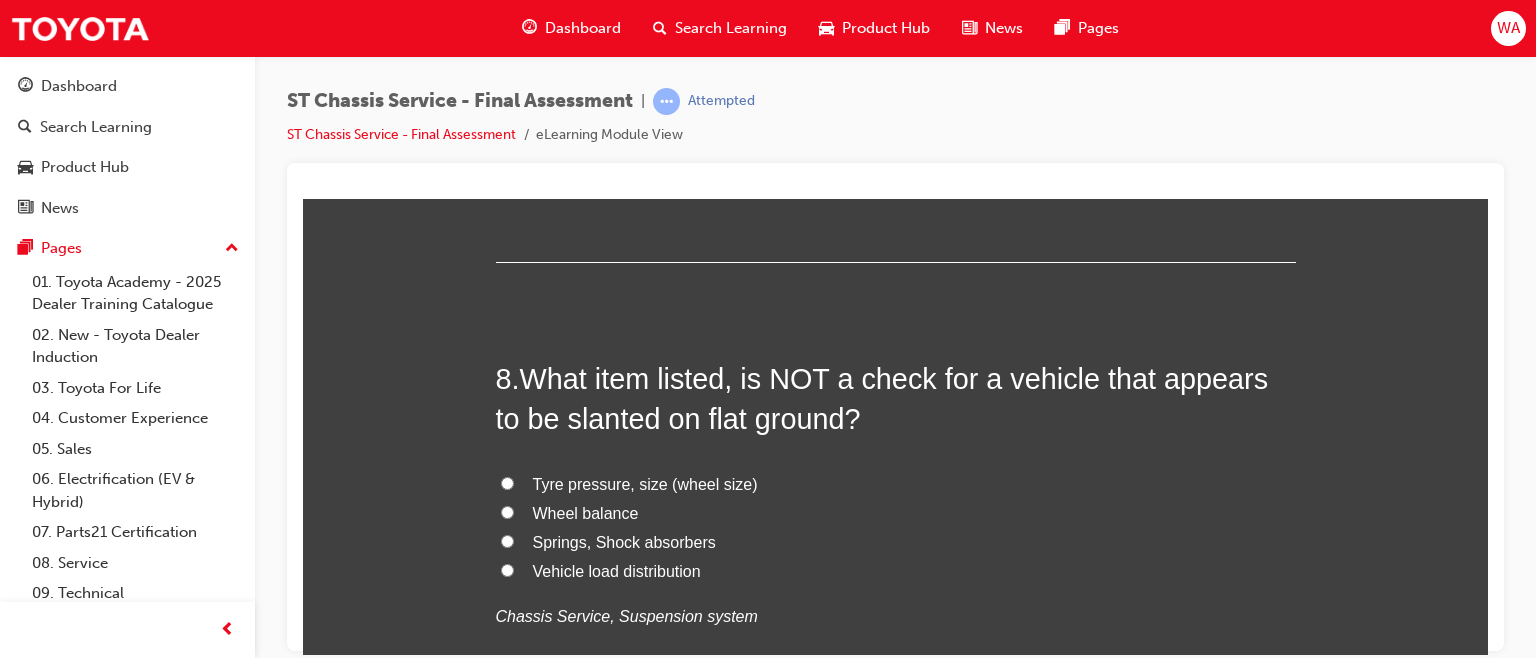 click on "Wheel balance" at bounding box center (507, 511) 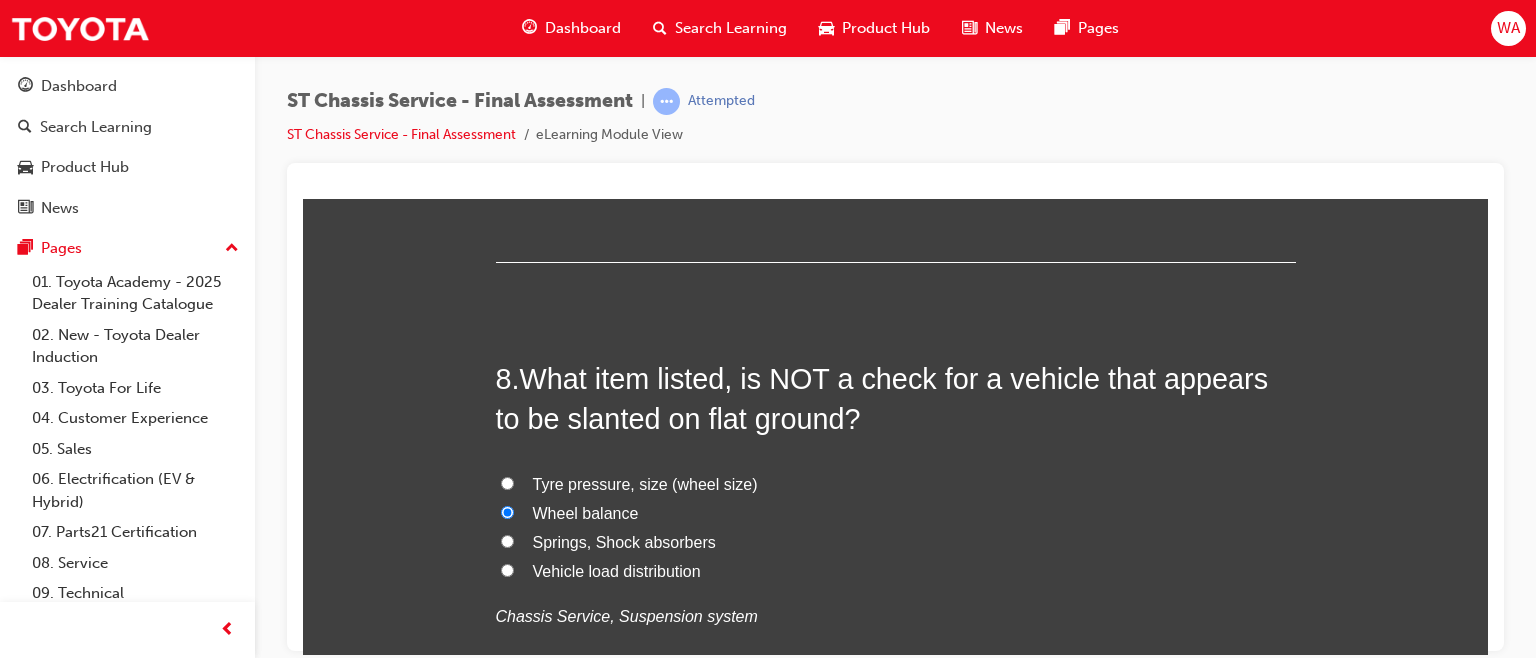 radio on "true" 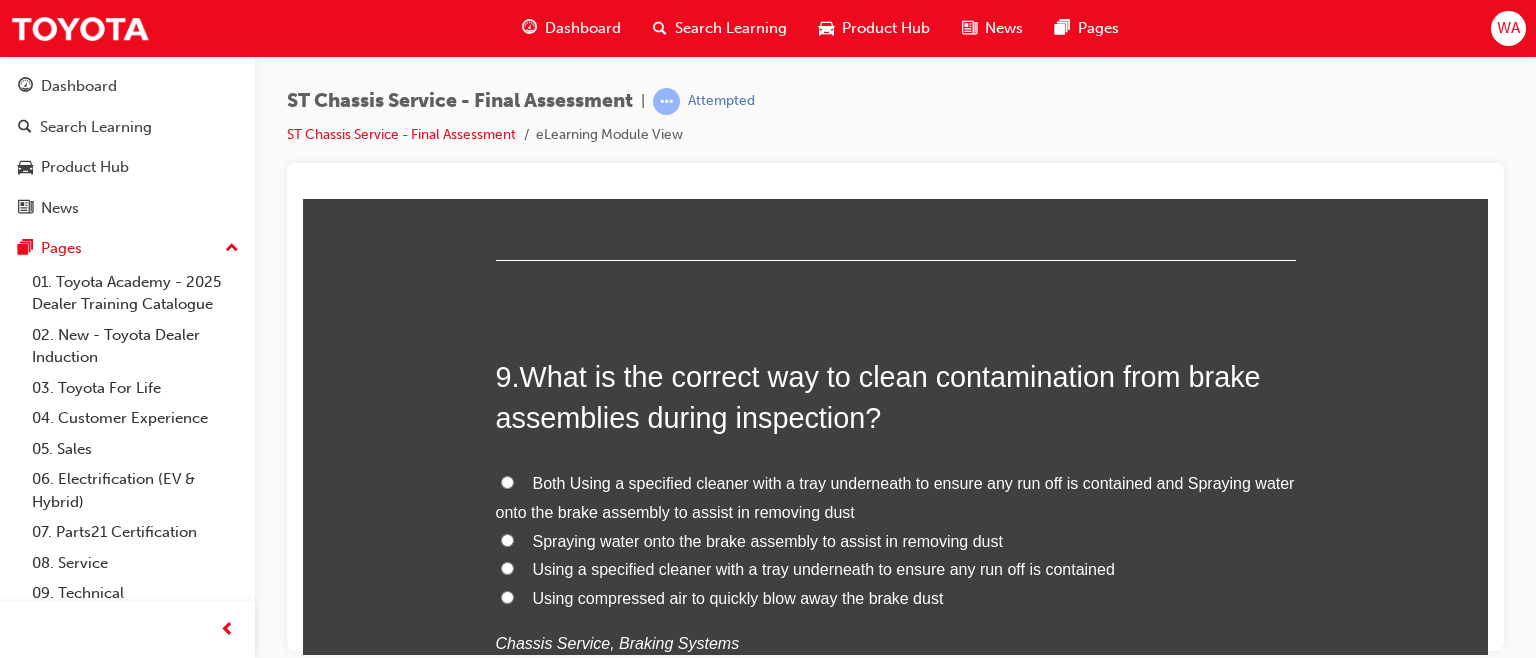 scroll, scrollTop: 3688, scrollLeft: 0, axis: vertical 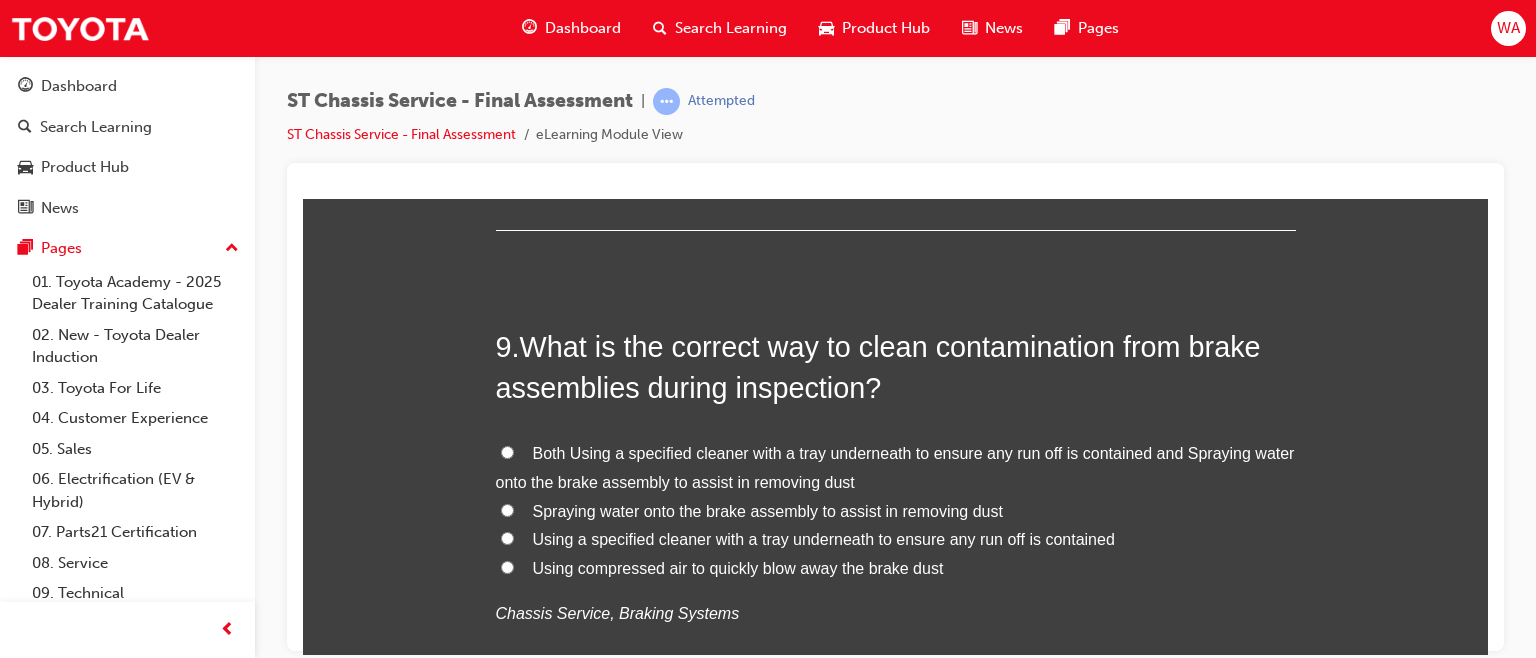 click on "Using a specified cleaner with a tray underneath to ensure any run off is contained" at bounding box center (507, 537) 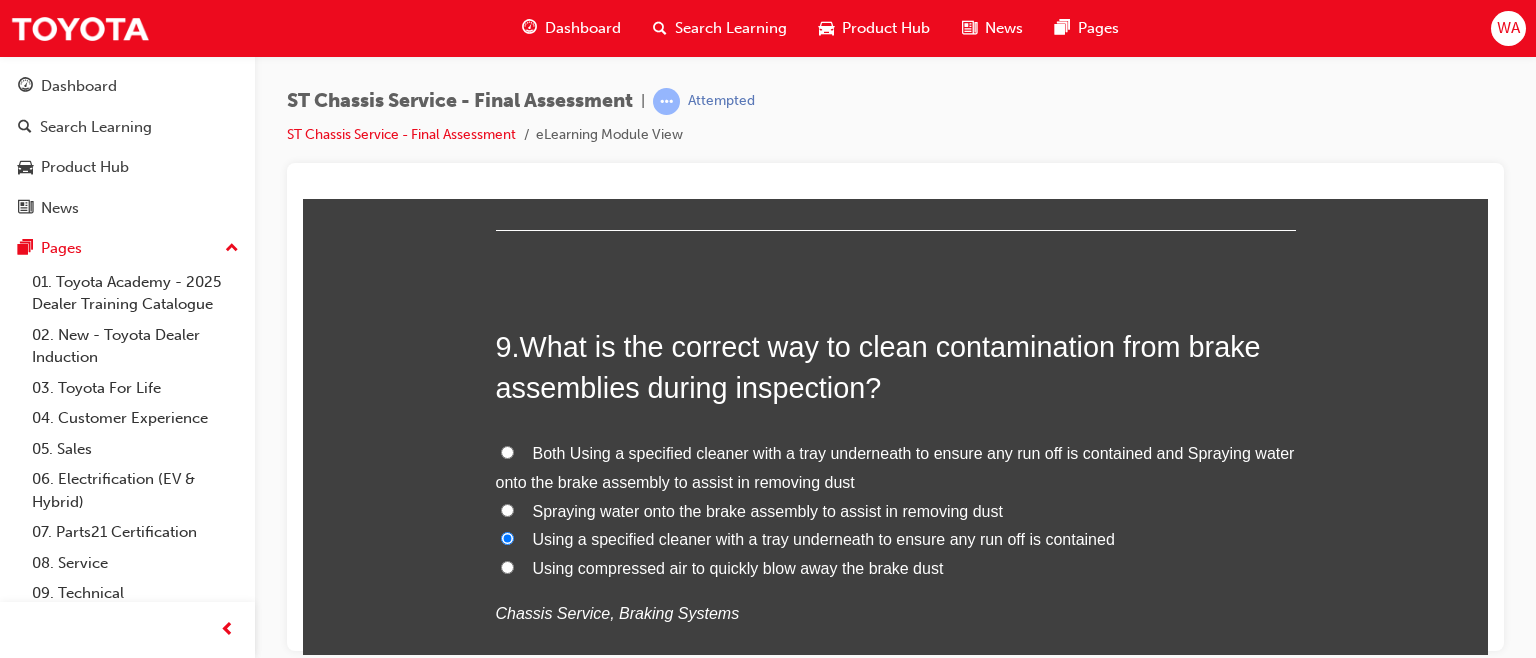 radio on "true" 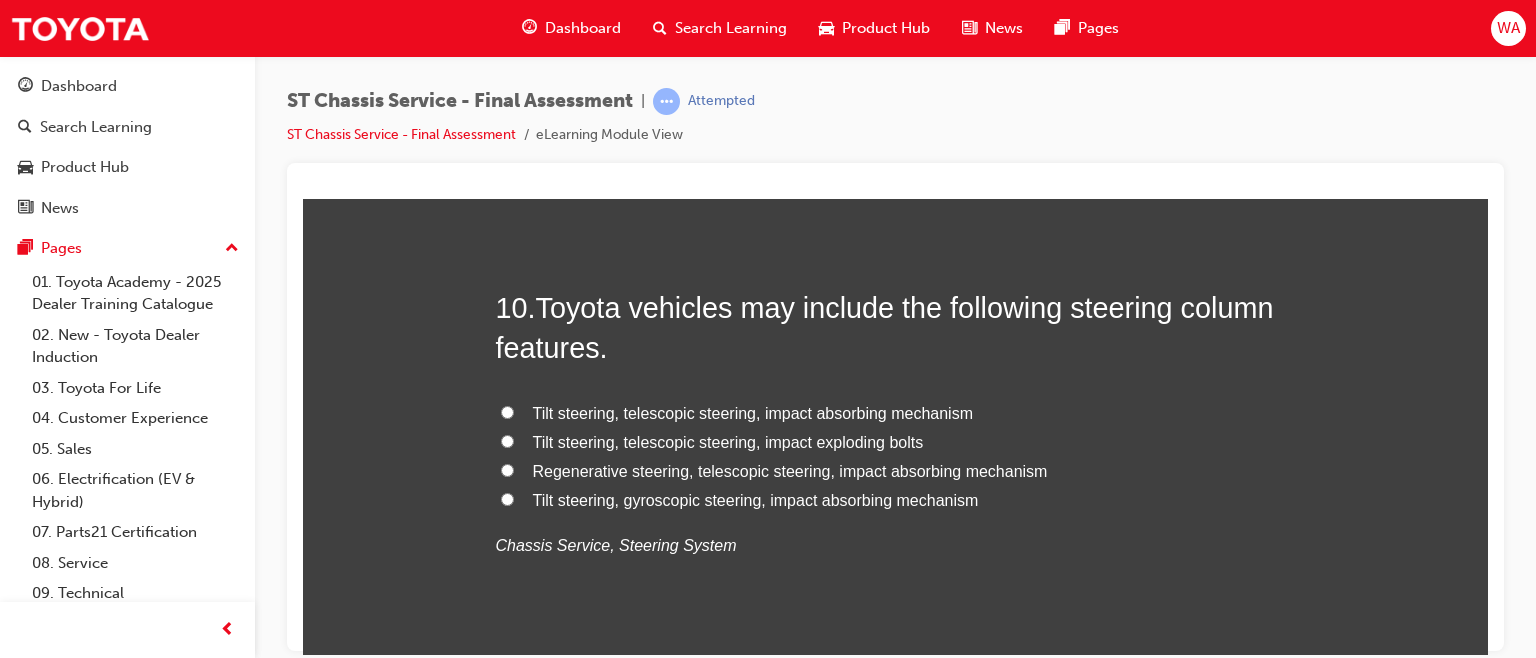 scroll, scrollTop: 4226, scrollLeft: 0, axis: vertical 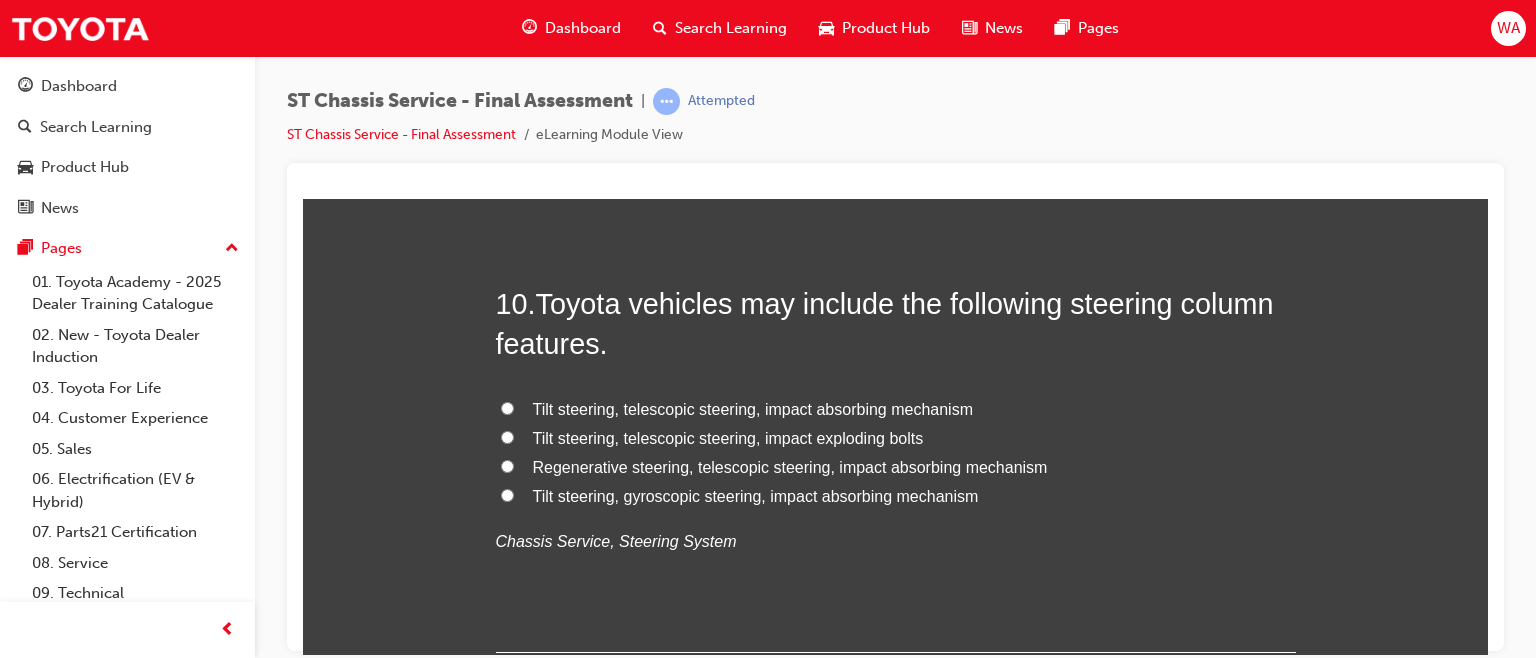 click on "Tilt steering, telescopic steering, impact absorbing mechanism" at bounding box center [507, 407] 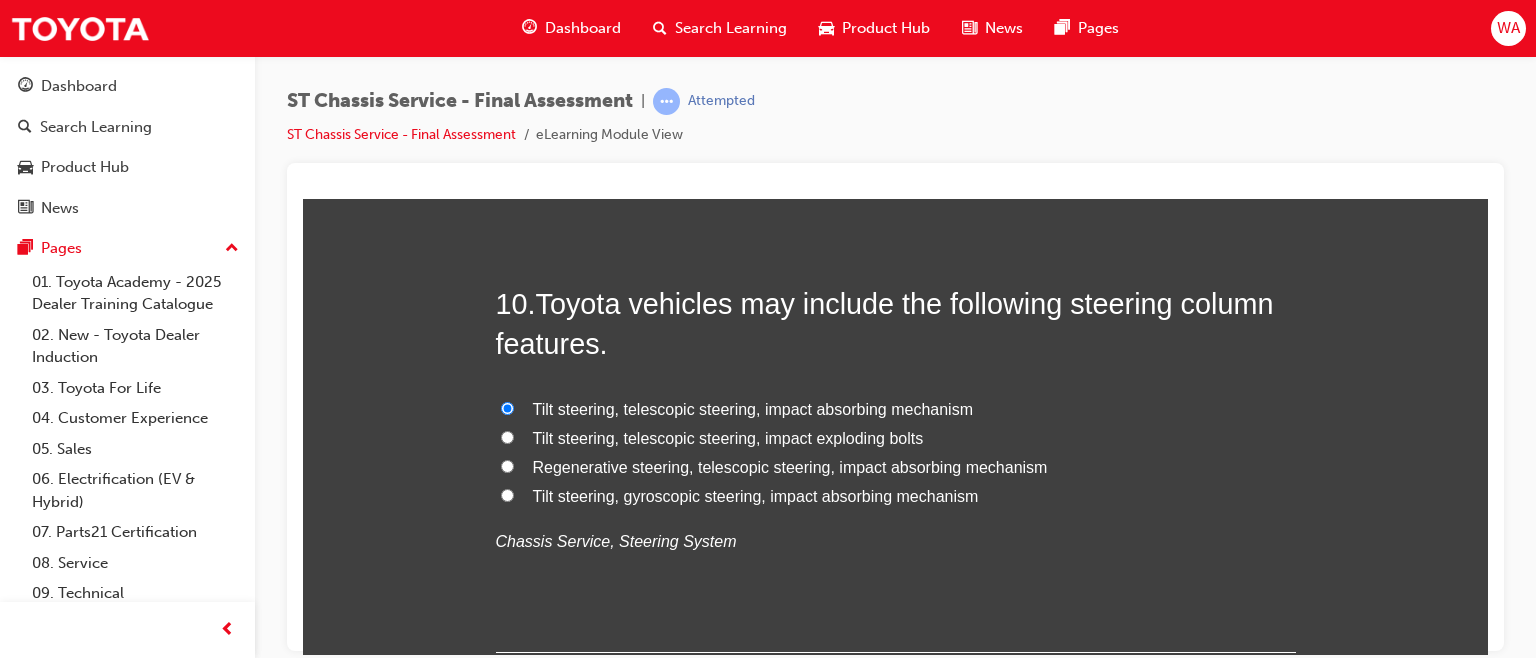 radio on "true" 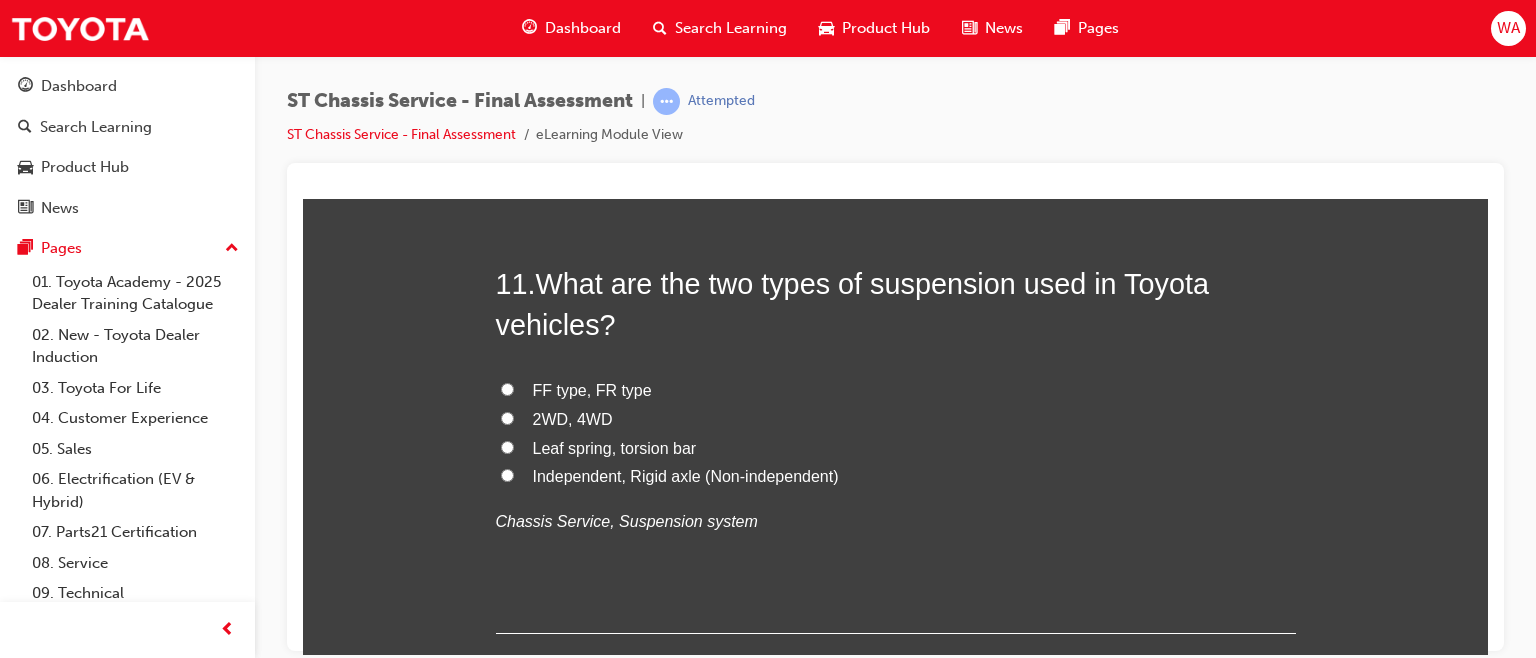 scroll, scrollTop: 4726, scrollLeft: 0, axis: vertical 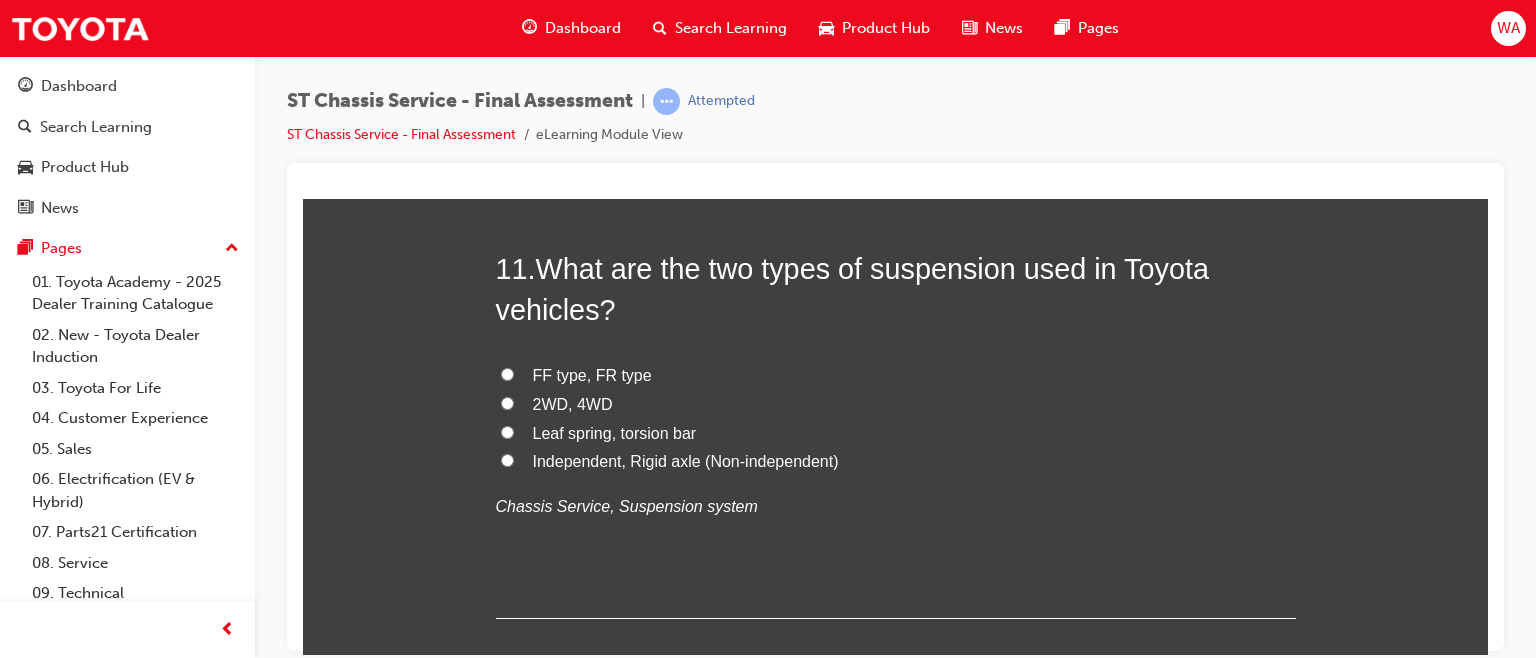 click on "Independent, Rigid axle (Non-independent)" at bounding box center [507, 459] 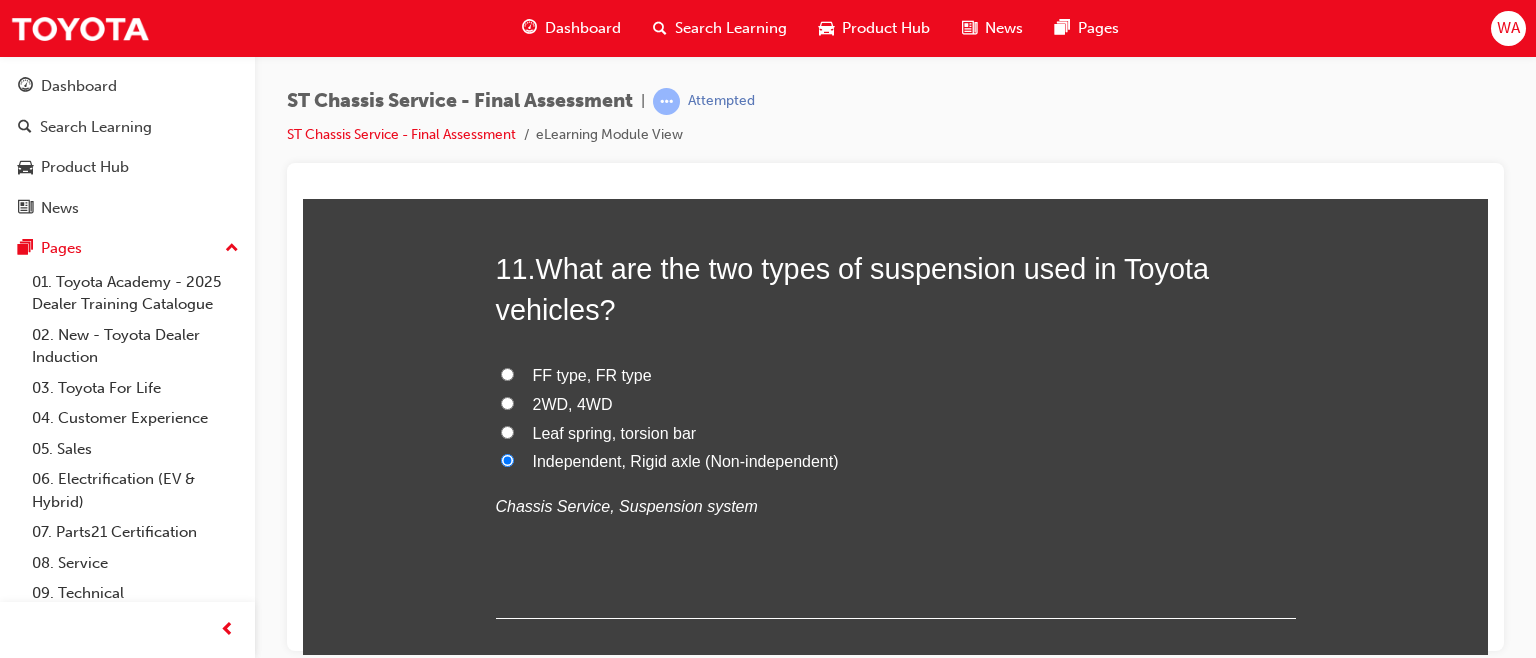radio on "true" 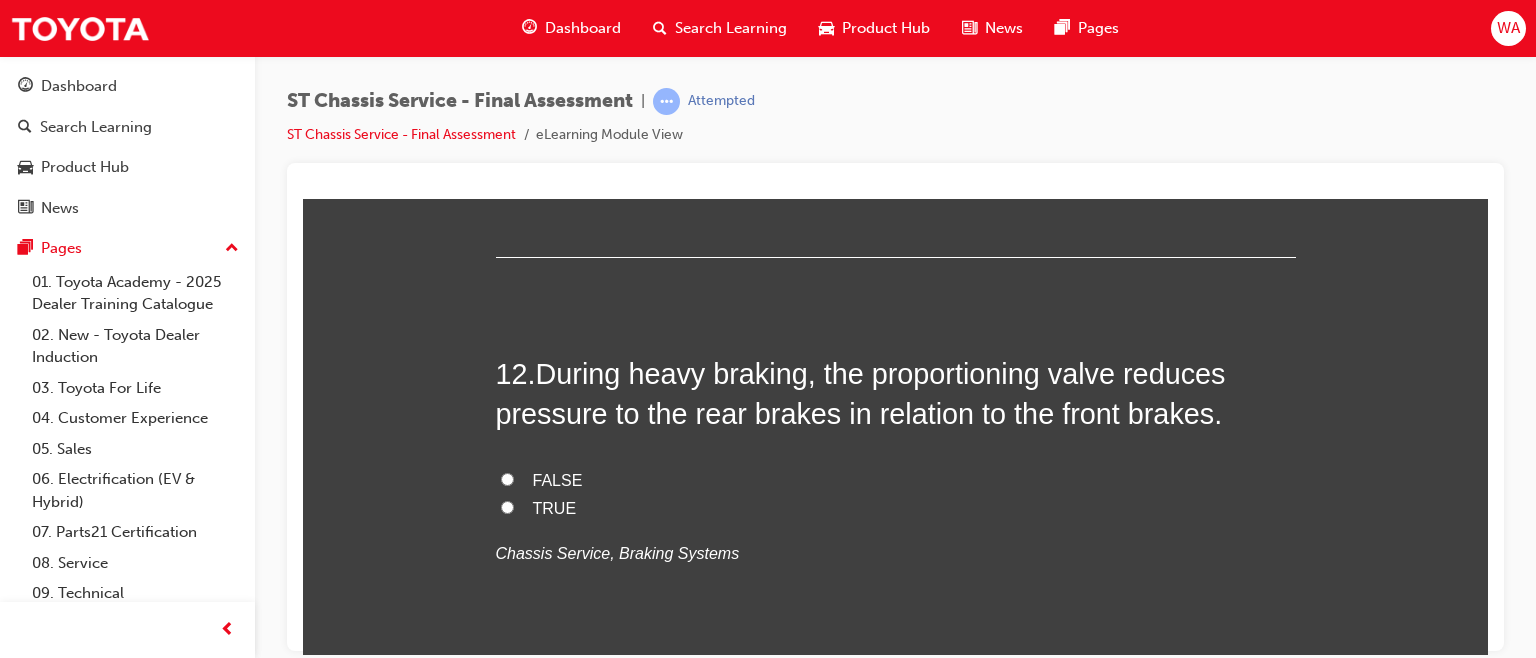 scroll, scrollTop: 5088, scrollLeft: 0, axis: vertical 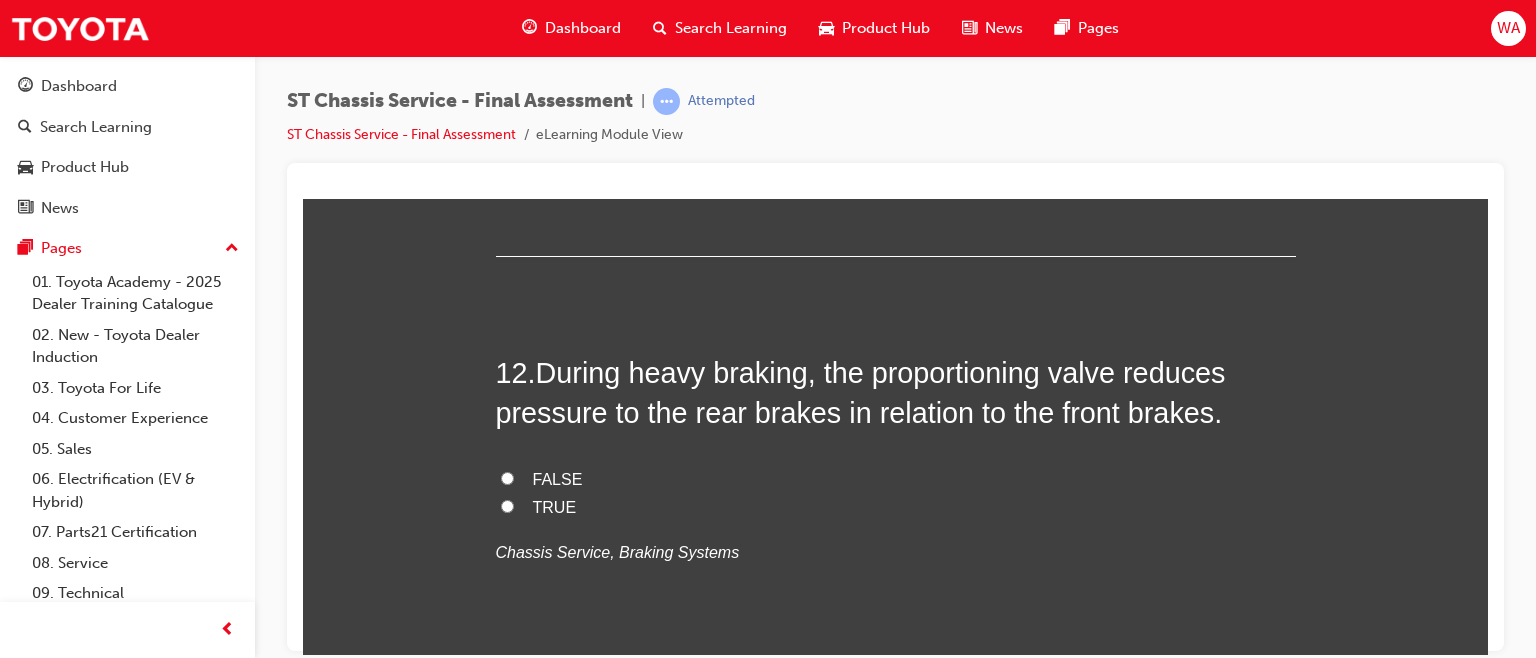 click on "TRUE" at bounding box center [555, 506] 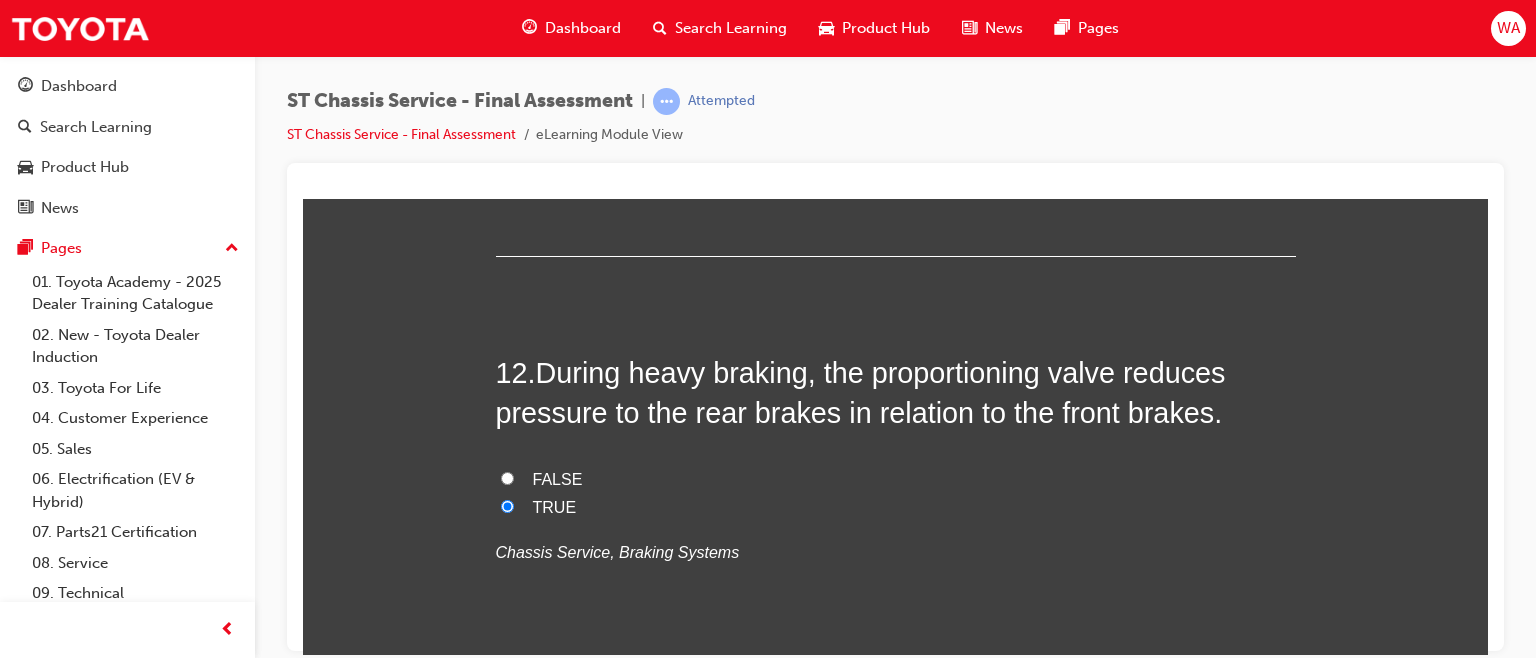 radio on "true" 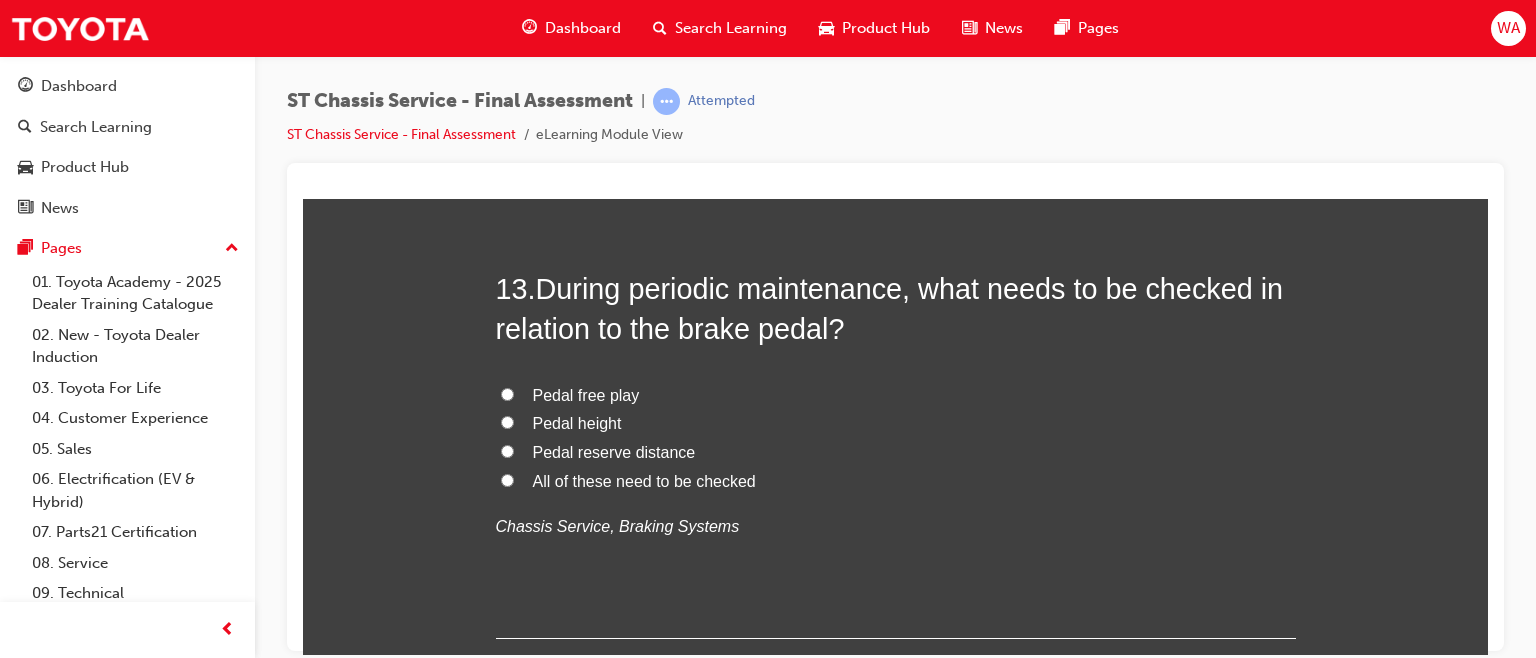 scroll, scrollTop: 5584, scrollLeft: 0, axis: vertical 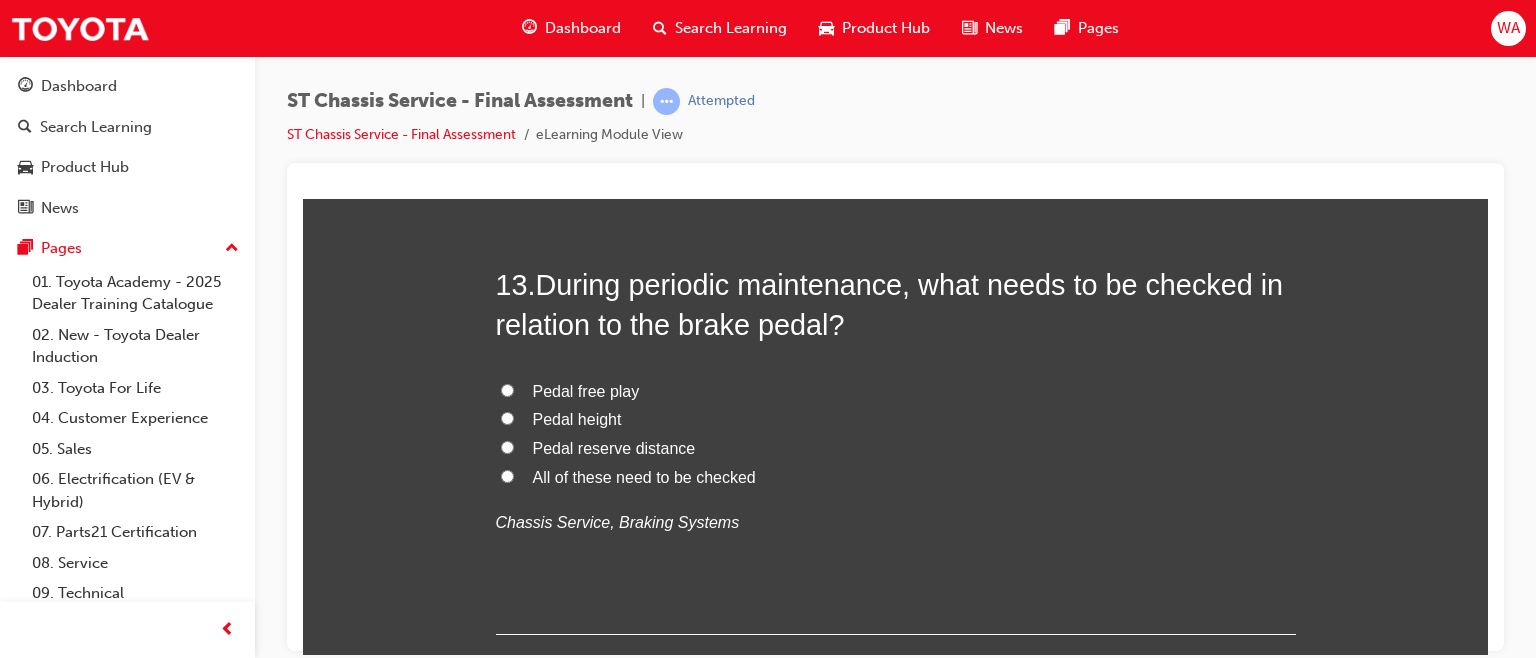 click on "All of these need to be checked" at bounding box center (507, 475) 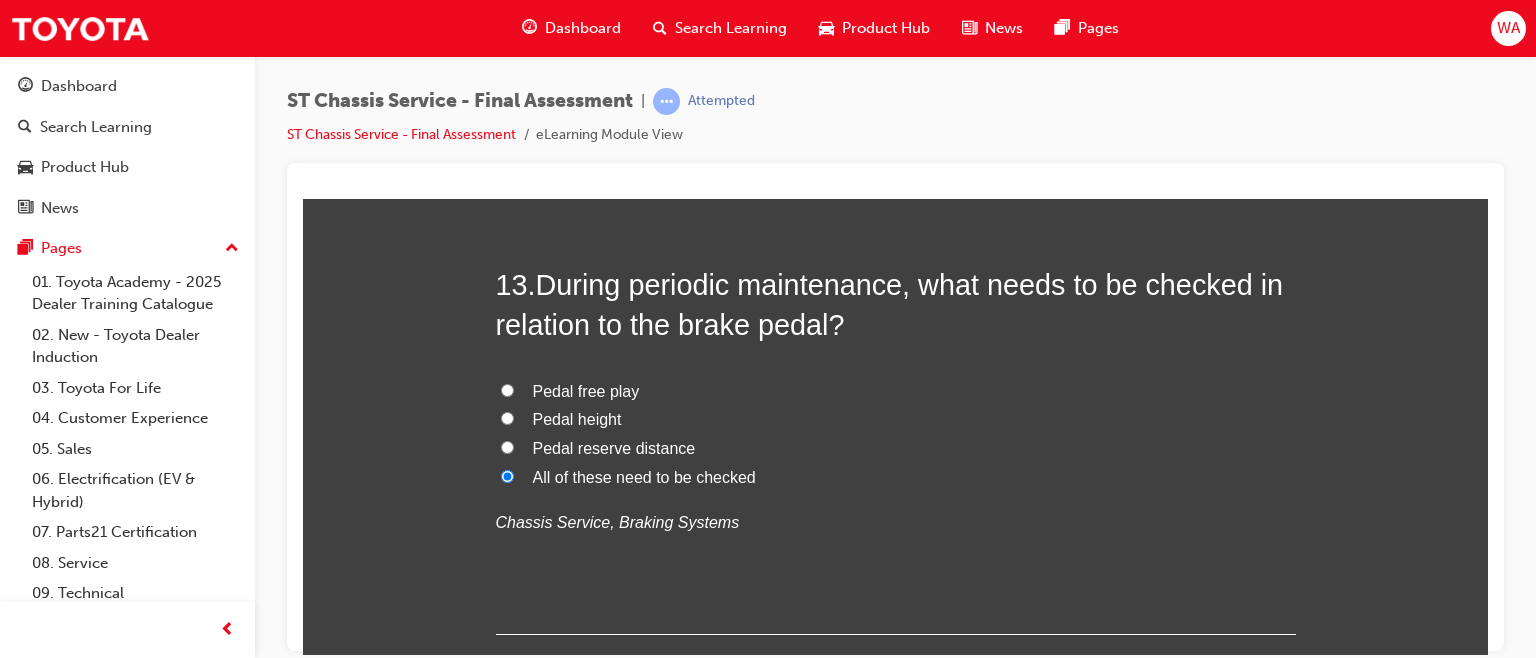 radio on "true" 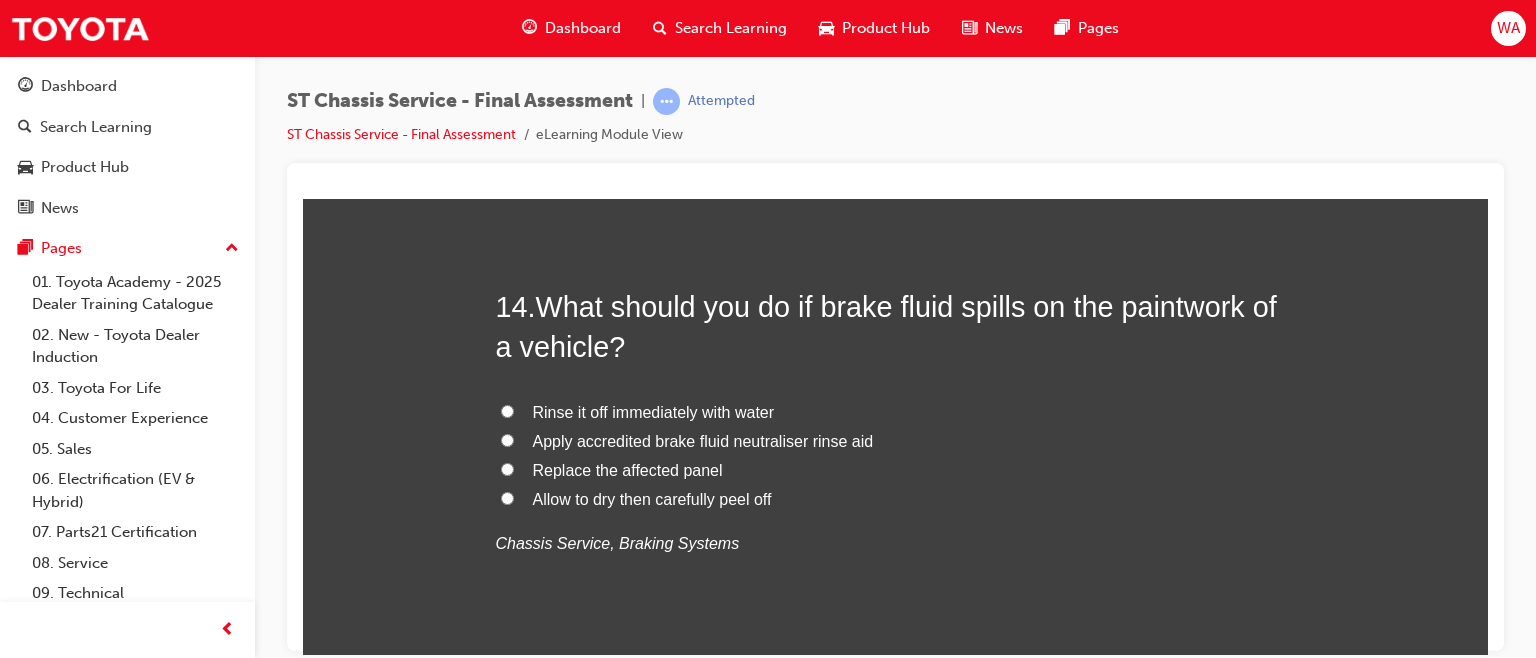 scroll, scrollTop: 6030, scrollLeft: 0, axis: vertical 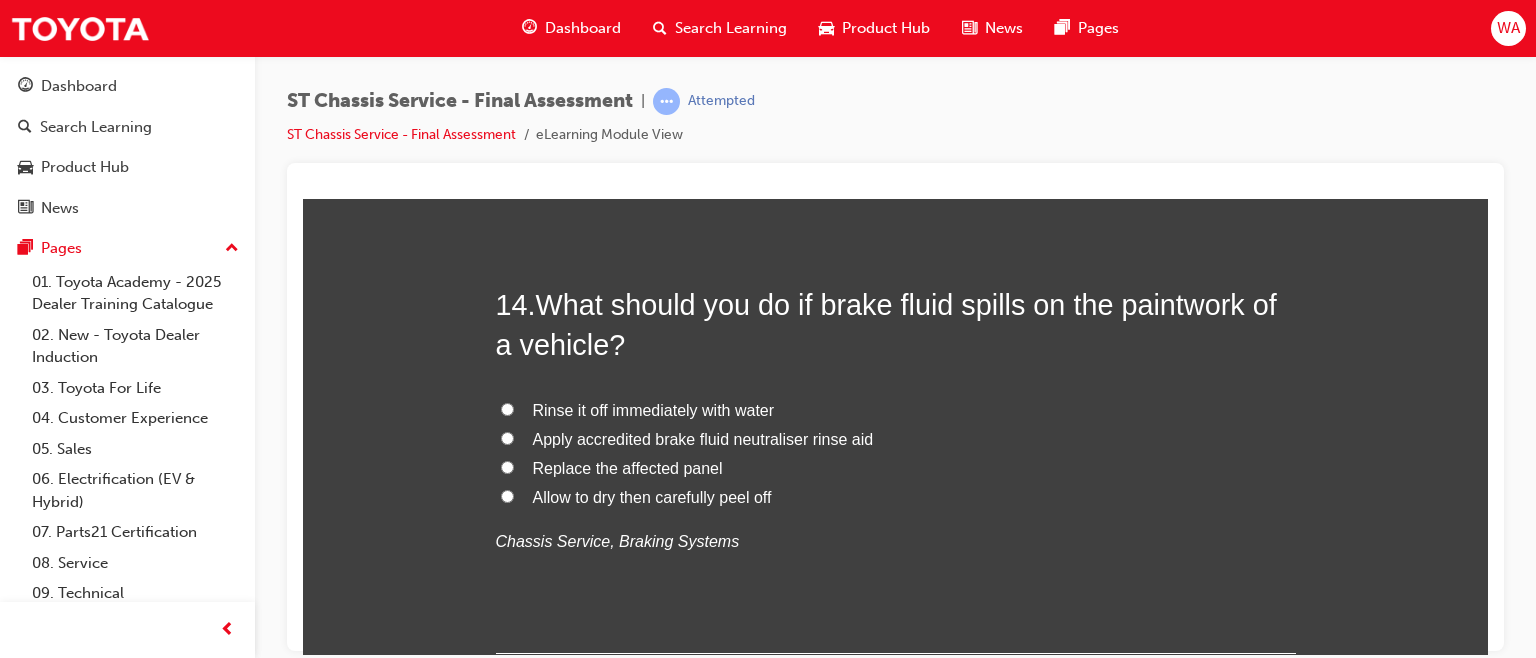 click on "Rinse it off immediately with water" at bounding box center [507, 408] 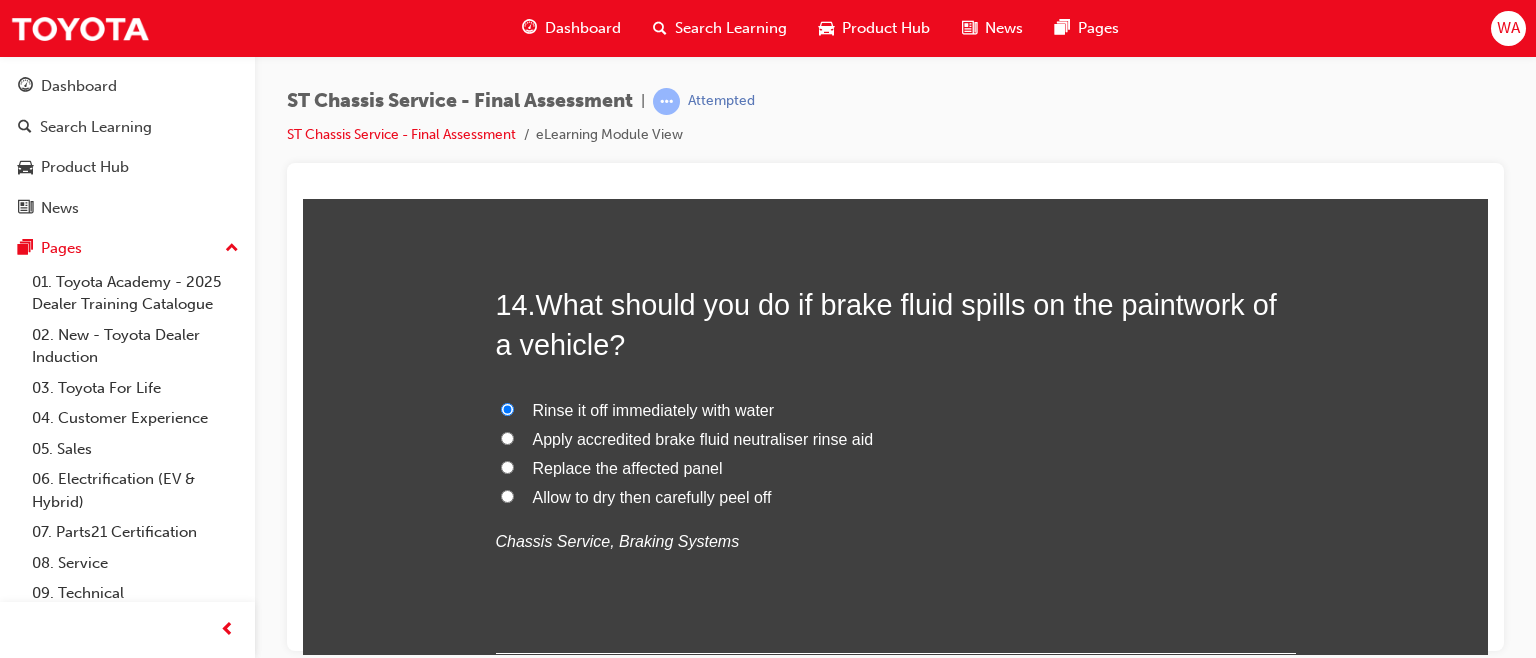 radio on "true" 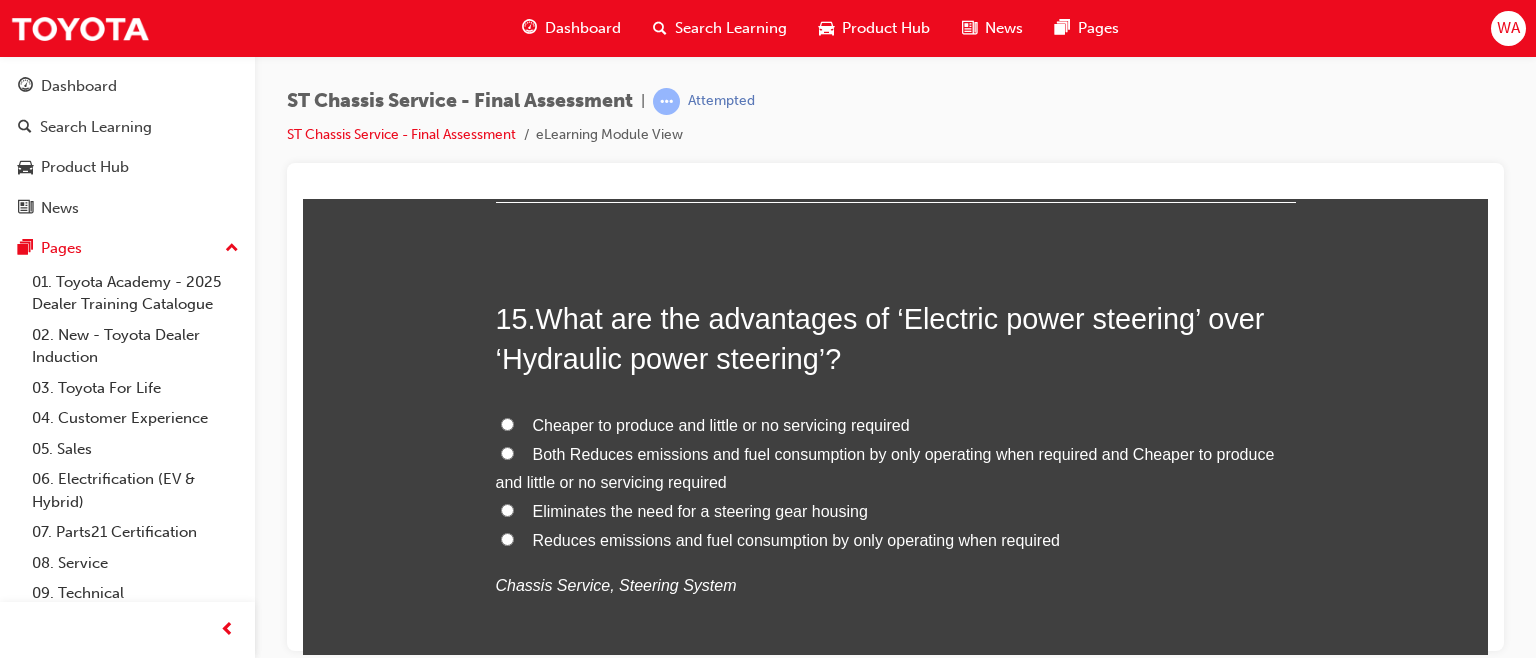 scroll, scrollTop: 6490, scrollLeft: 0, axis: vertical 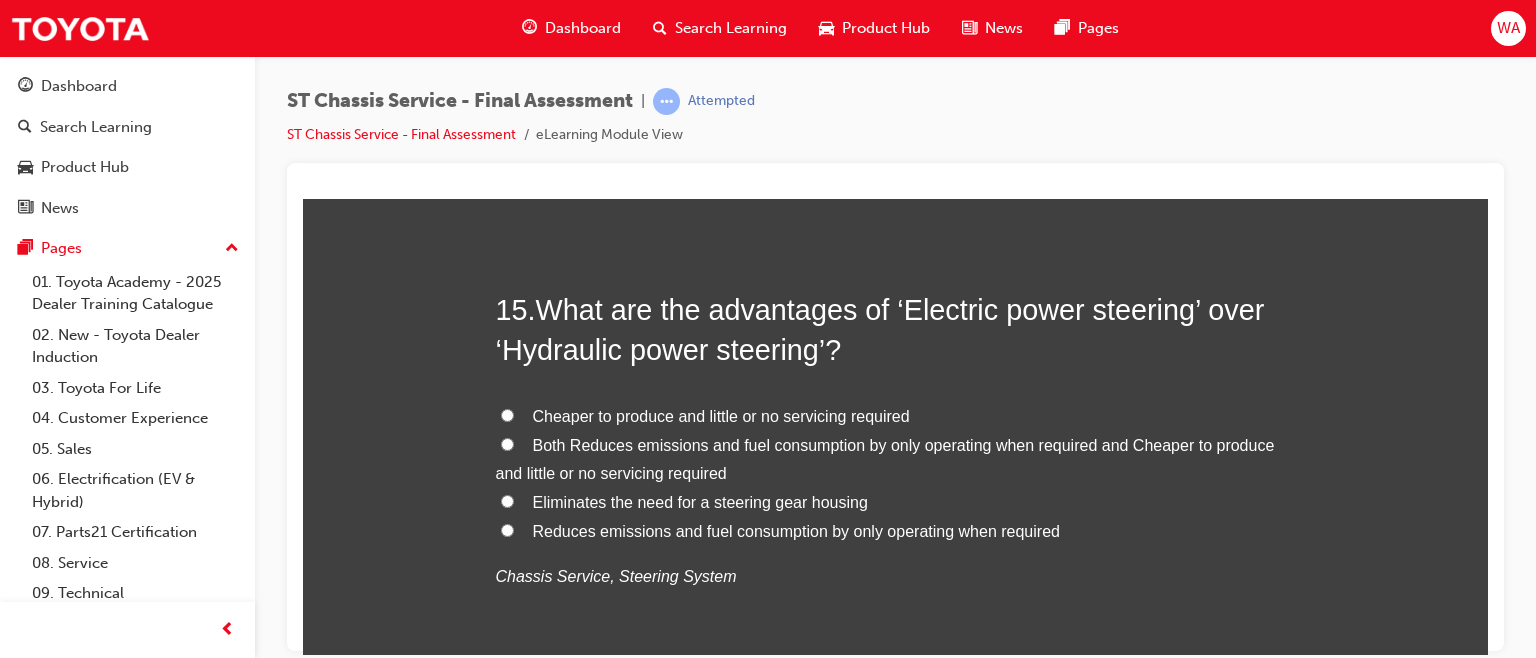 click on "Both Reduces emissions and fuel consumption by only operating when required and Cheaper to produce and little or no servicing required" at bounding box center (507, 443) 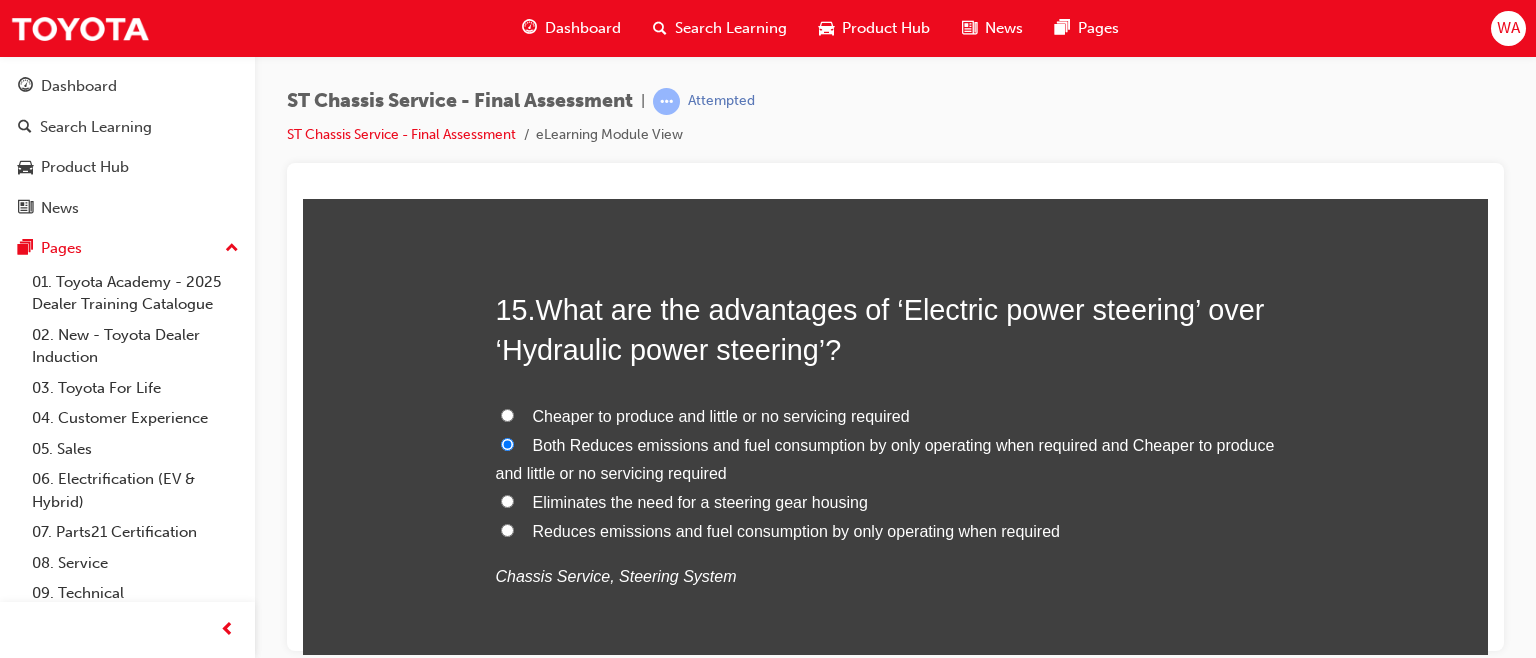 radio on "true" 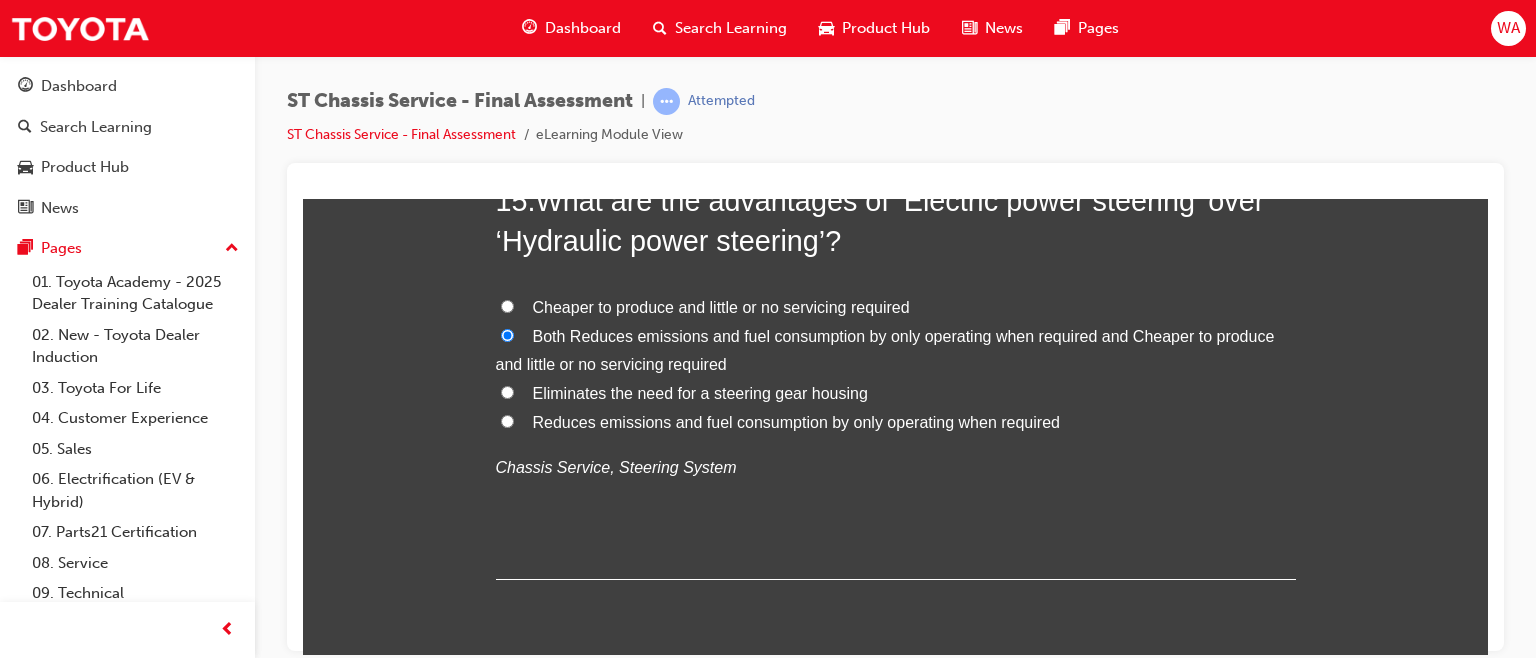 scroll, scrollTop: 6672, scrollLeft: 0, axis: vertical 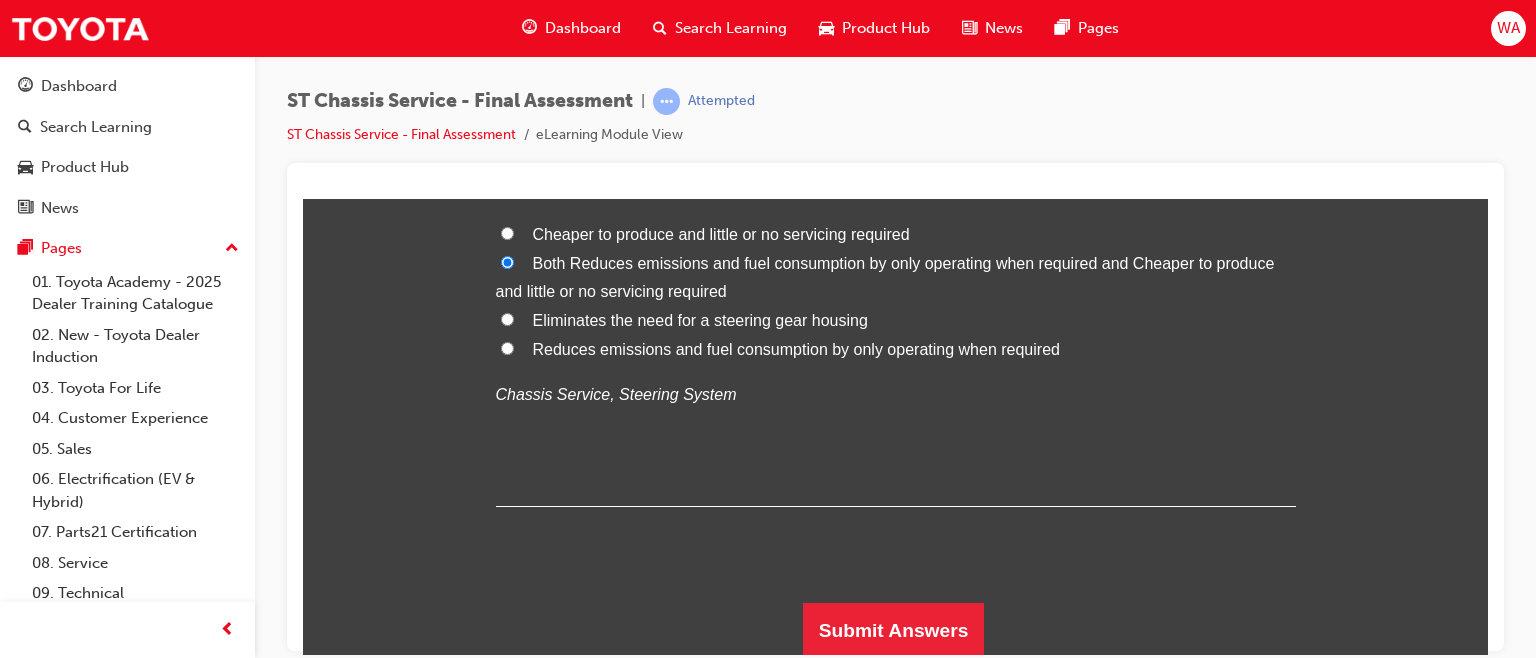 click on "Submit Answers" at bounding box center [894, 630] 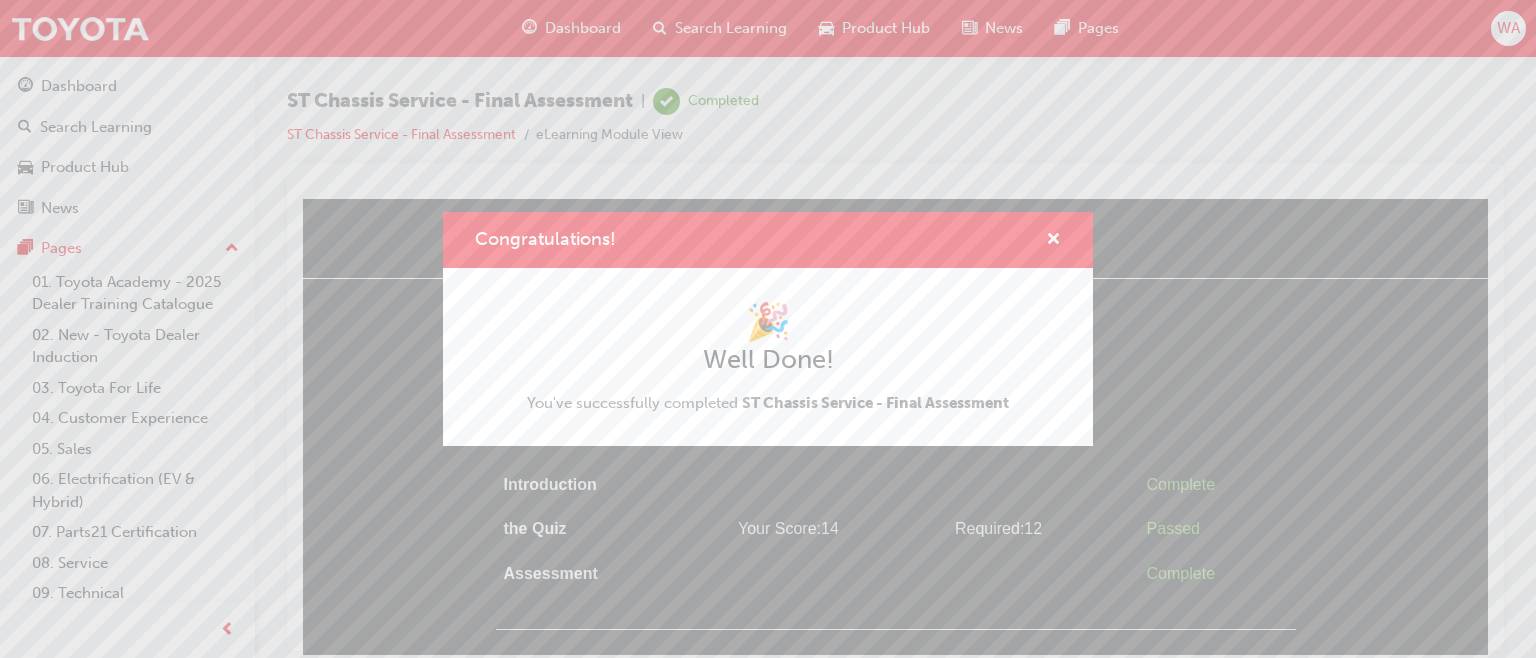 click on "Congratulations! 🎉 Well Done! You've successfully completed   ST Chassis Service - Final Assessment" at bounding box center [768, 329] 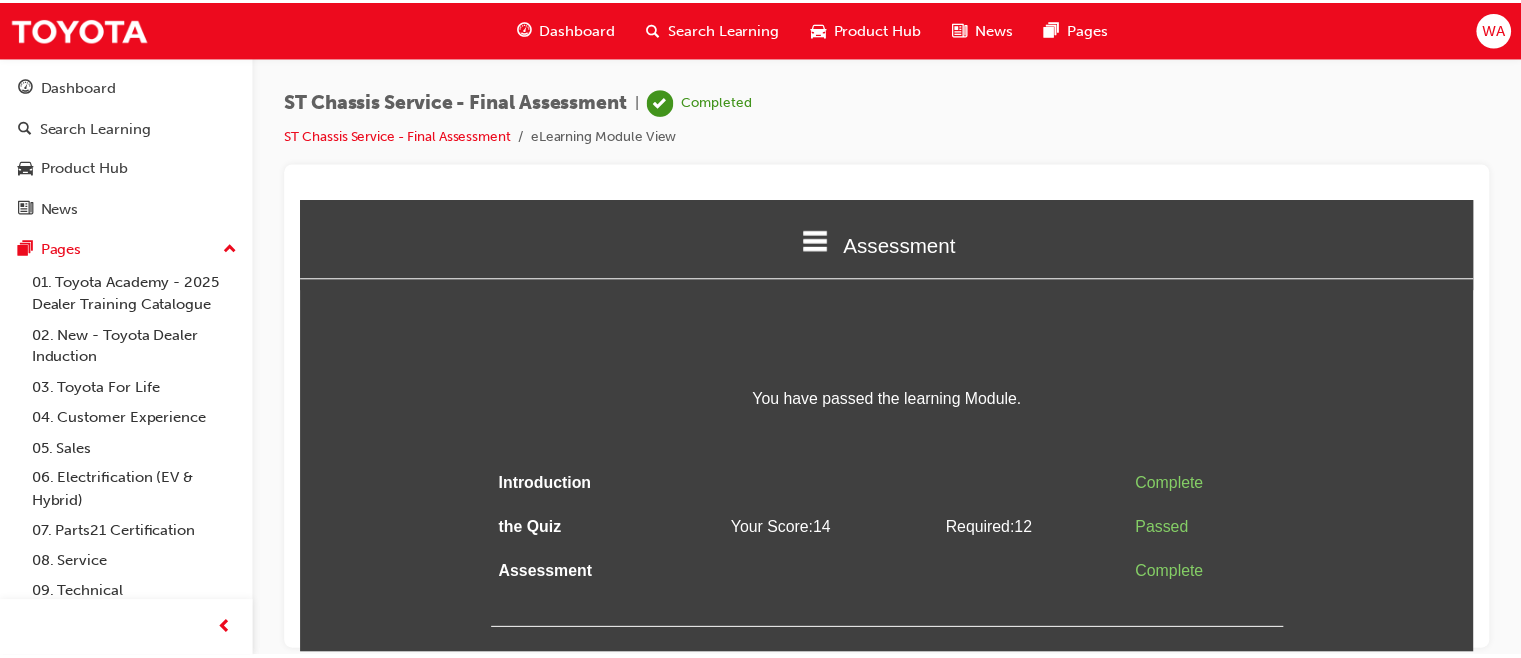 scroll, scrollTop: 536, scrollLeft: 0, axis: vertical 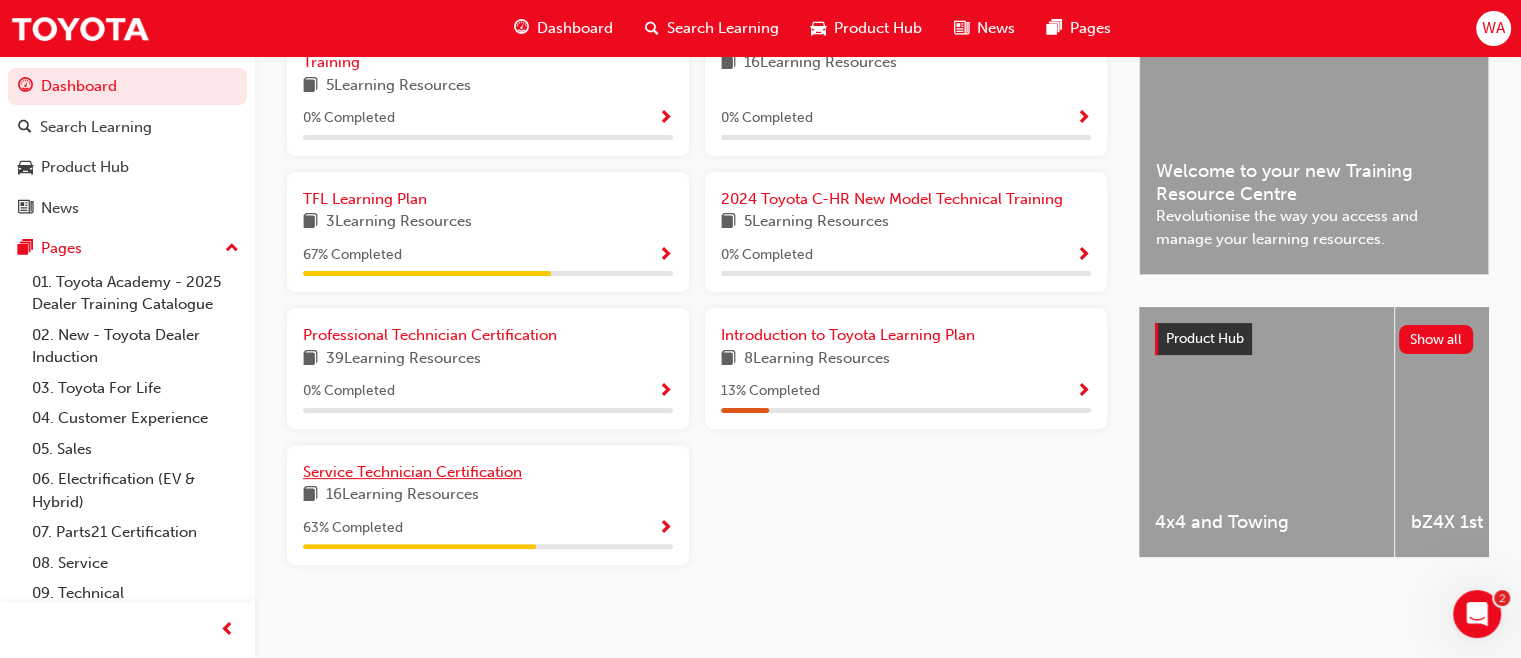 click on "Service Technician Certification" at bounding box center [412, 472] 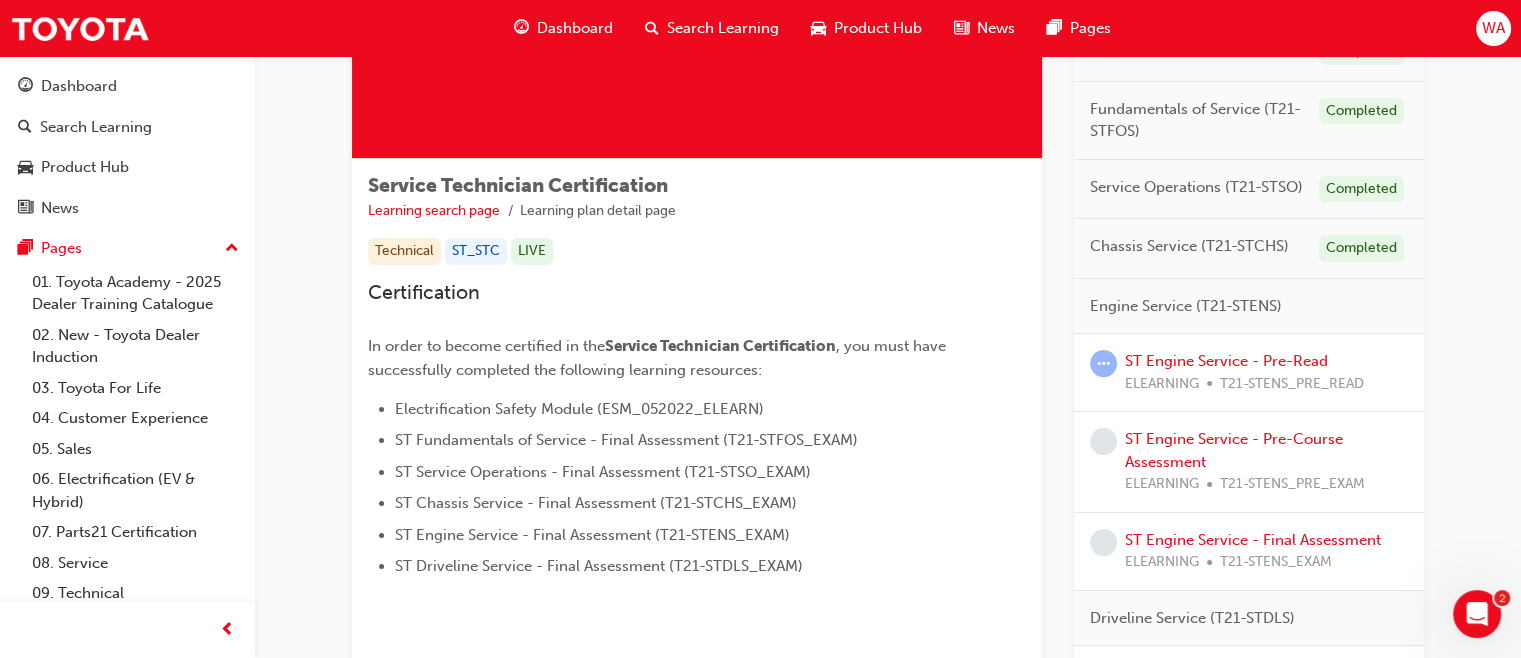 scroll, scrollTop: 274, scrollLeft: 0, axis: vertical 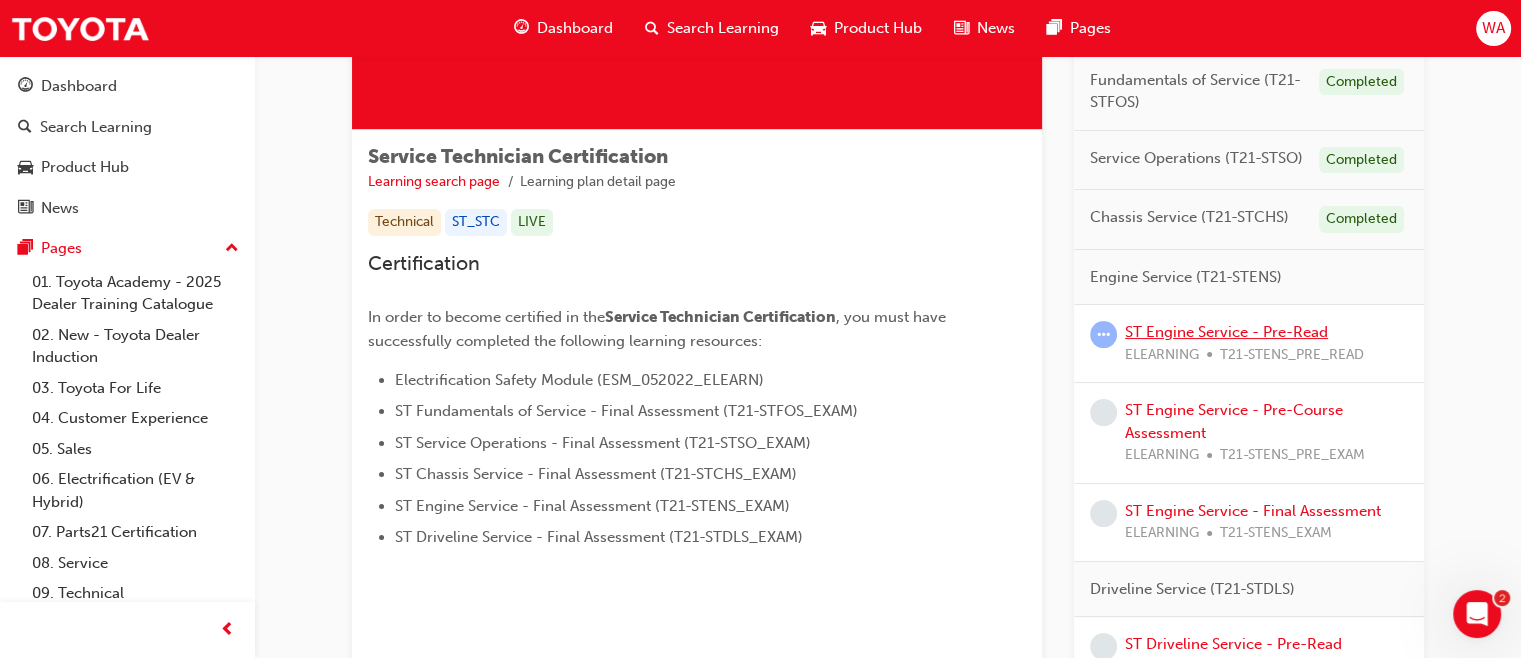 click on "ST Engine Service - Pre-Read" at bounding box center (1226, 332) 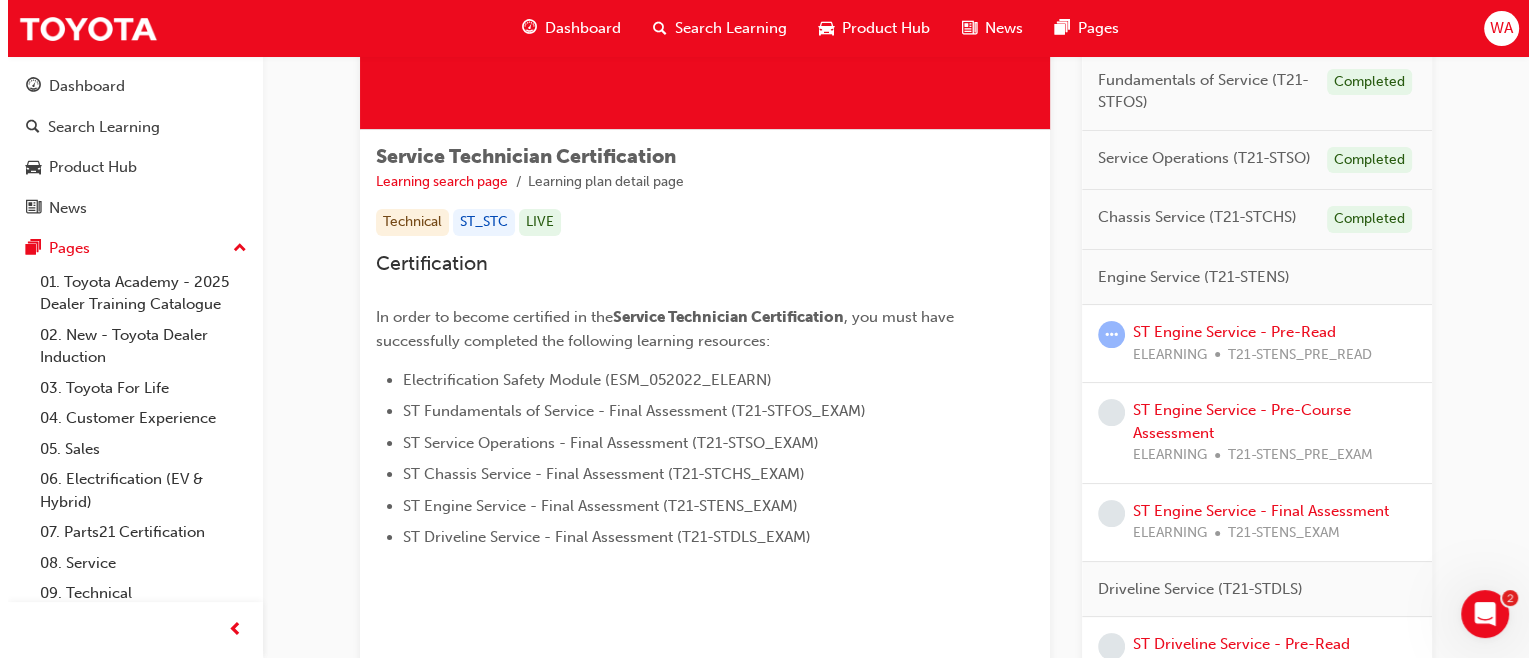 scroll, scrollTop: 0, scrollLeft: 0, axis: both 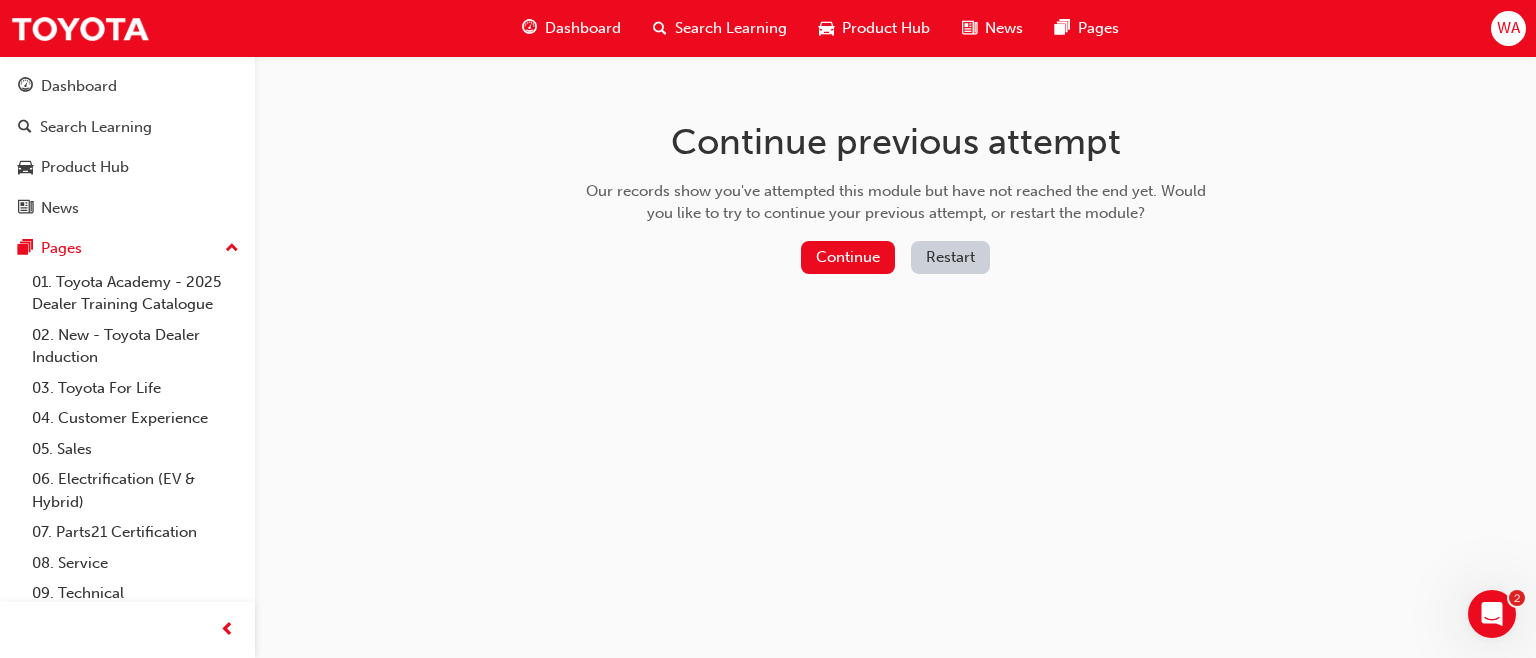 click on "Continue" at bounding box center (848, 257) 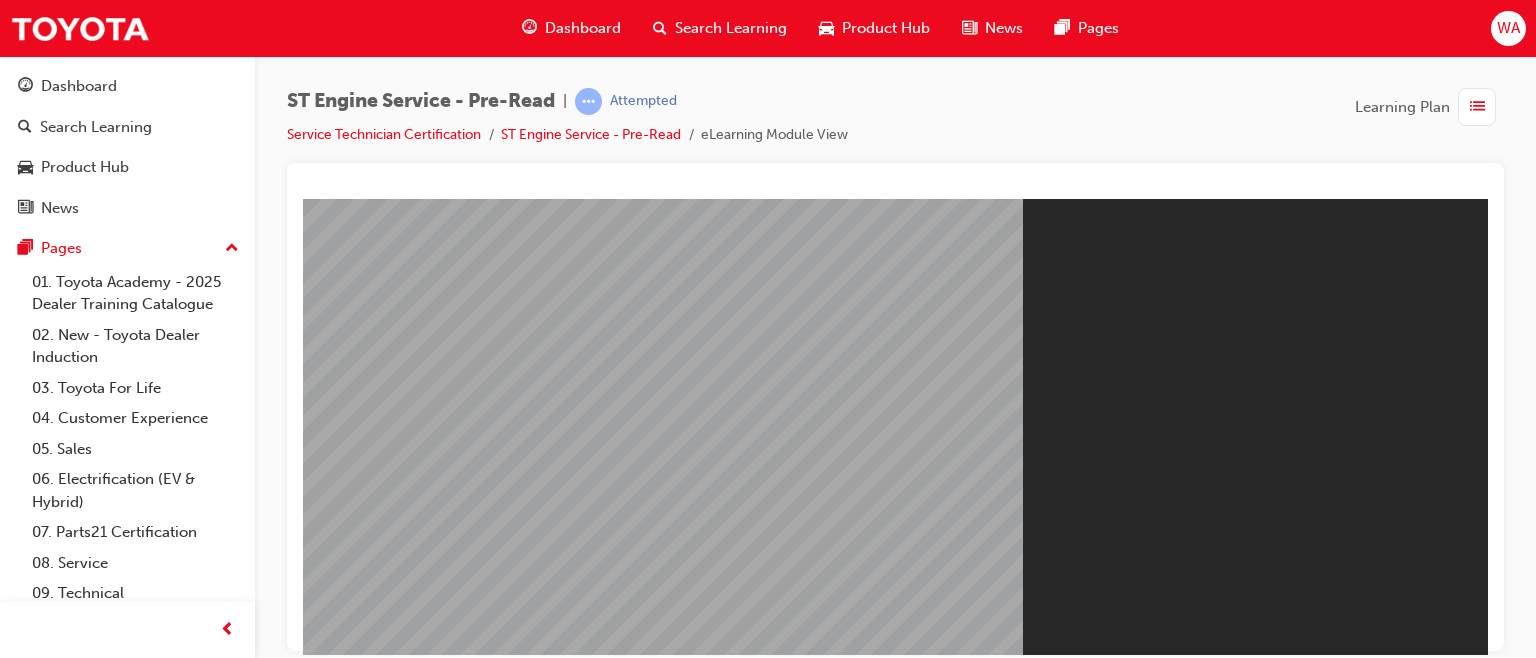 scroll, scrollTop: 0, scrollLeft: 0, axis: both 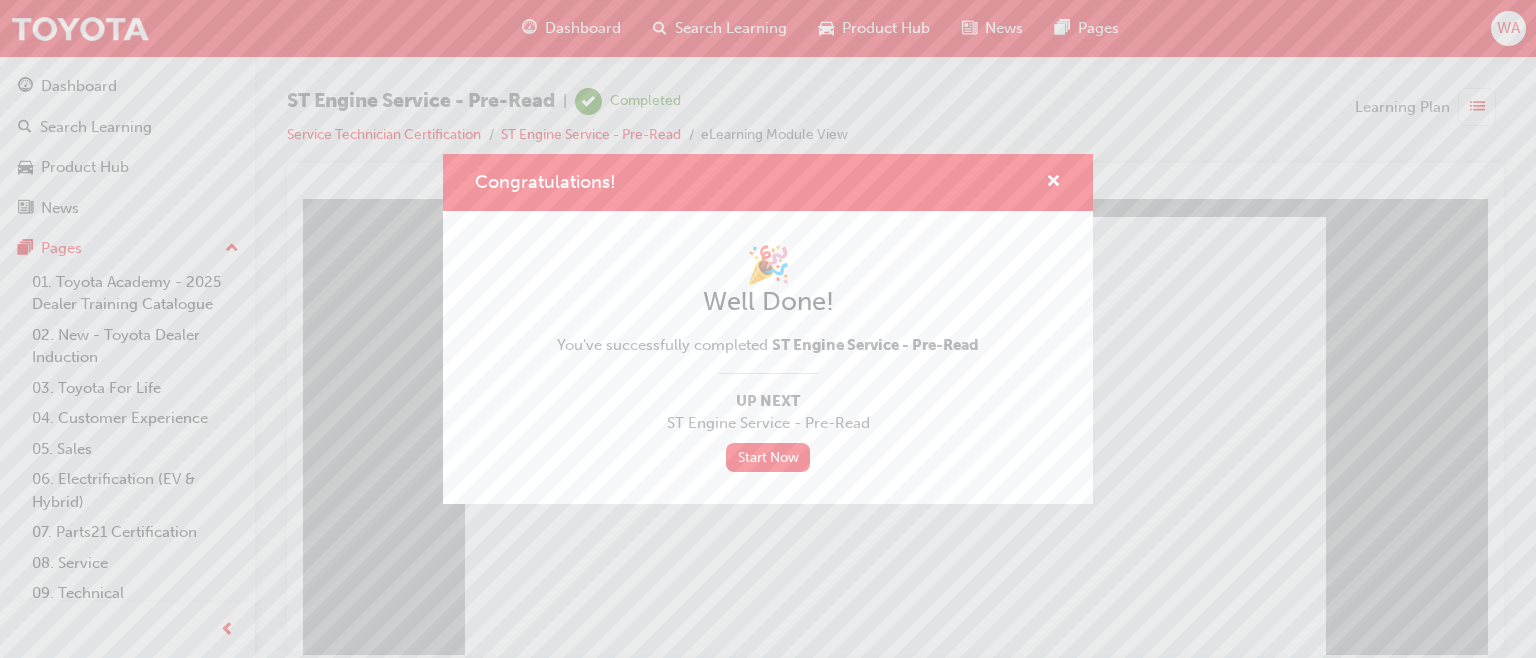 click on "Start Now" at bounding box center (768, 457) 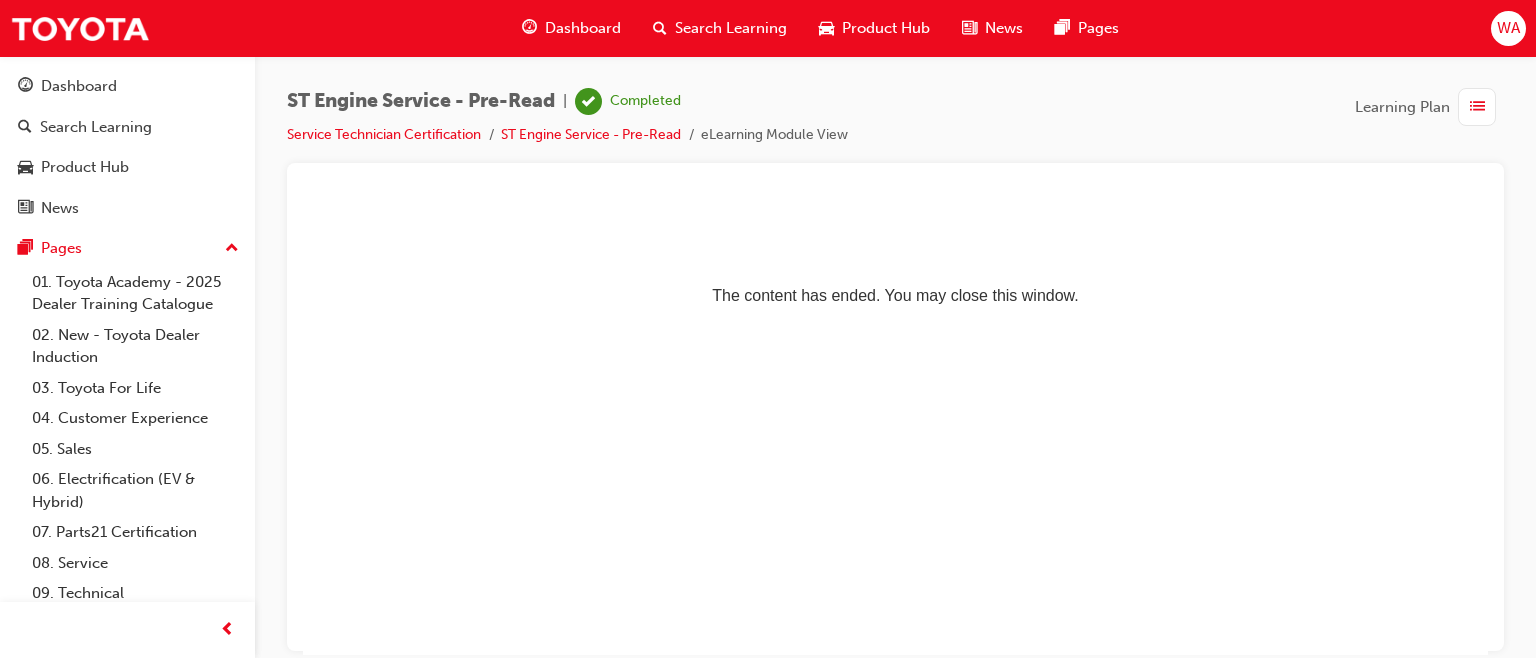 scroll, scrollTop: 0, scrollLeft: 0, axis: both 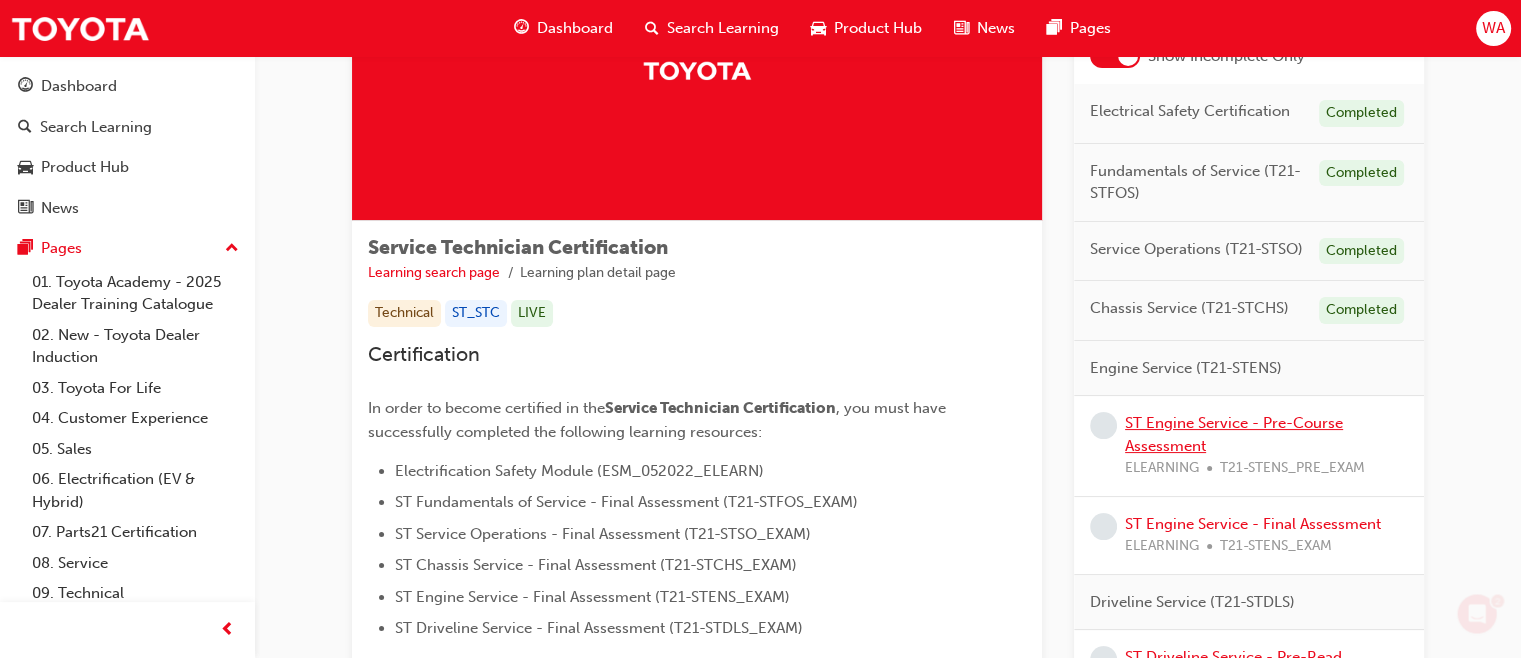 click on "ST Engine Service - Pre-Course Assessment" at bounding box center (1234, 434) 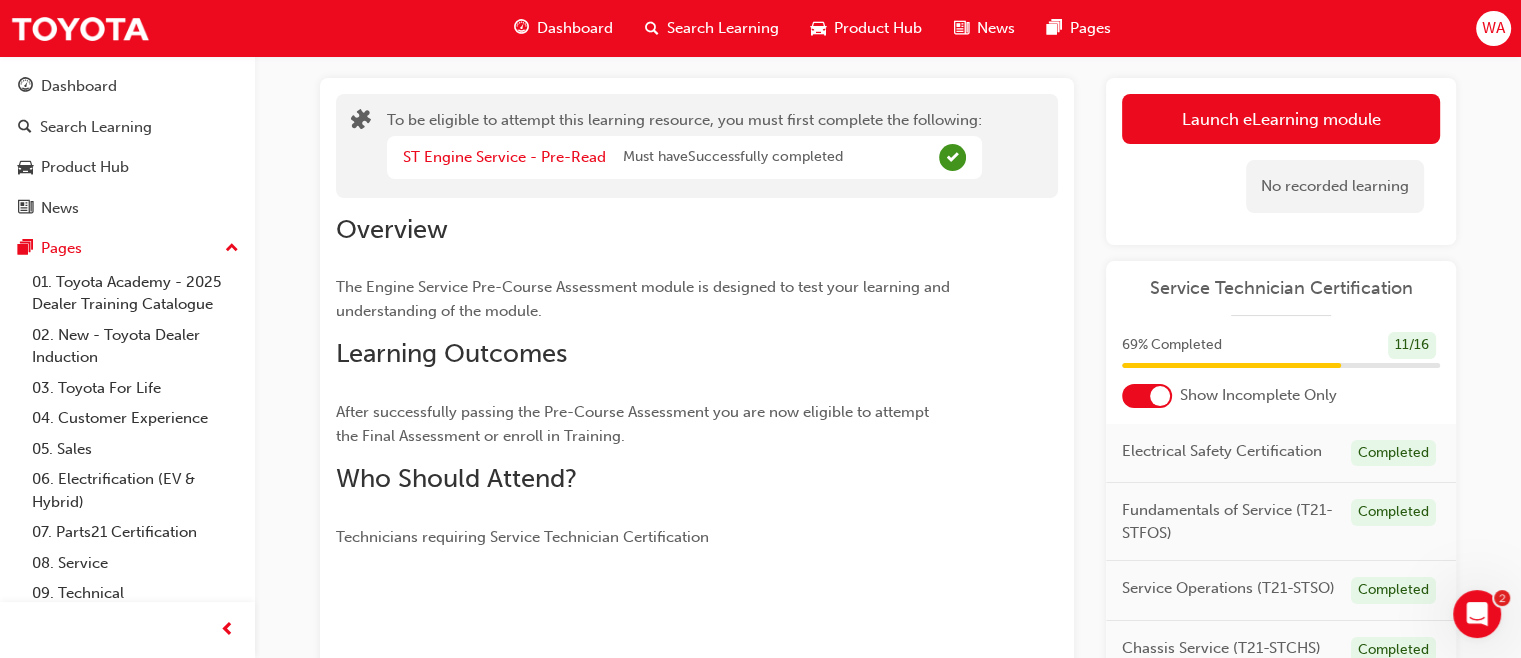 scroll, scrollTop: 100, scrollLeft: 0, axis: vertical 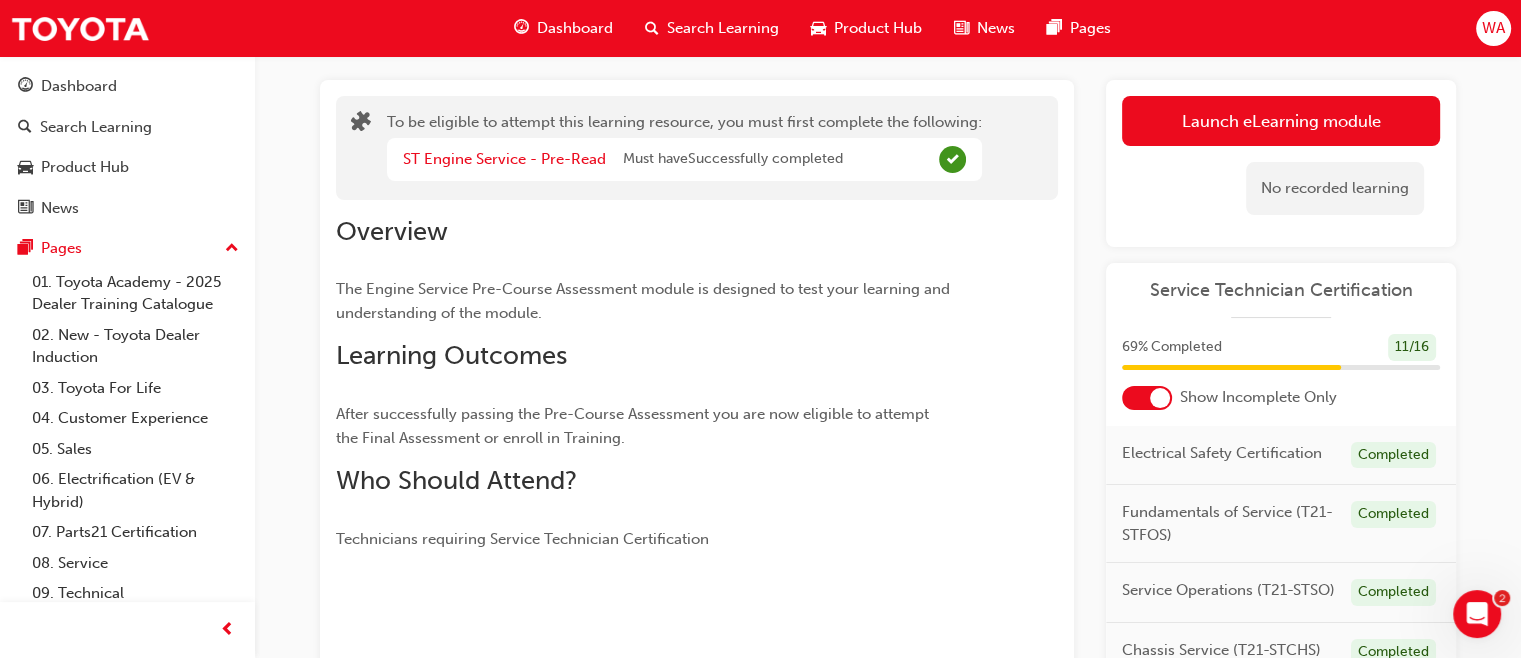 click on "WA" at bounding box center (1493, 28) 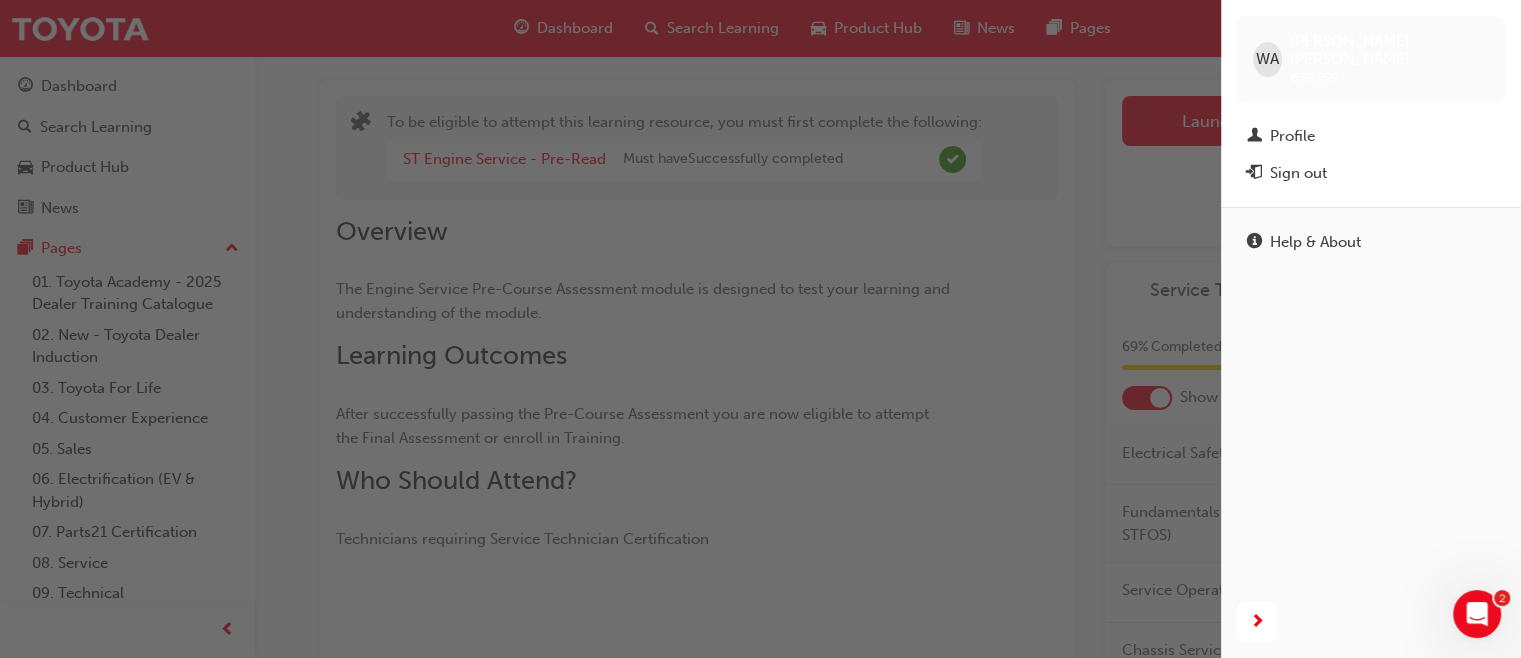 click on "Sign out" at bounding box center [1298, 173] 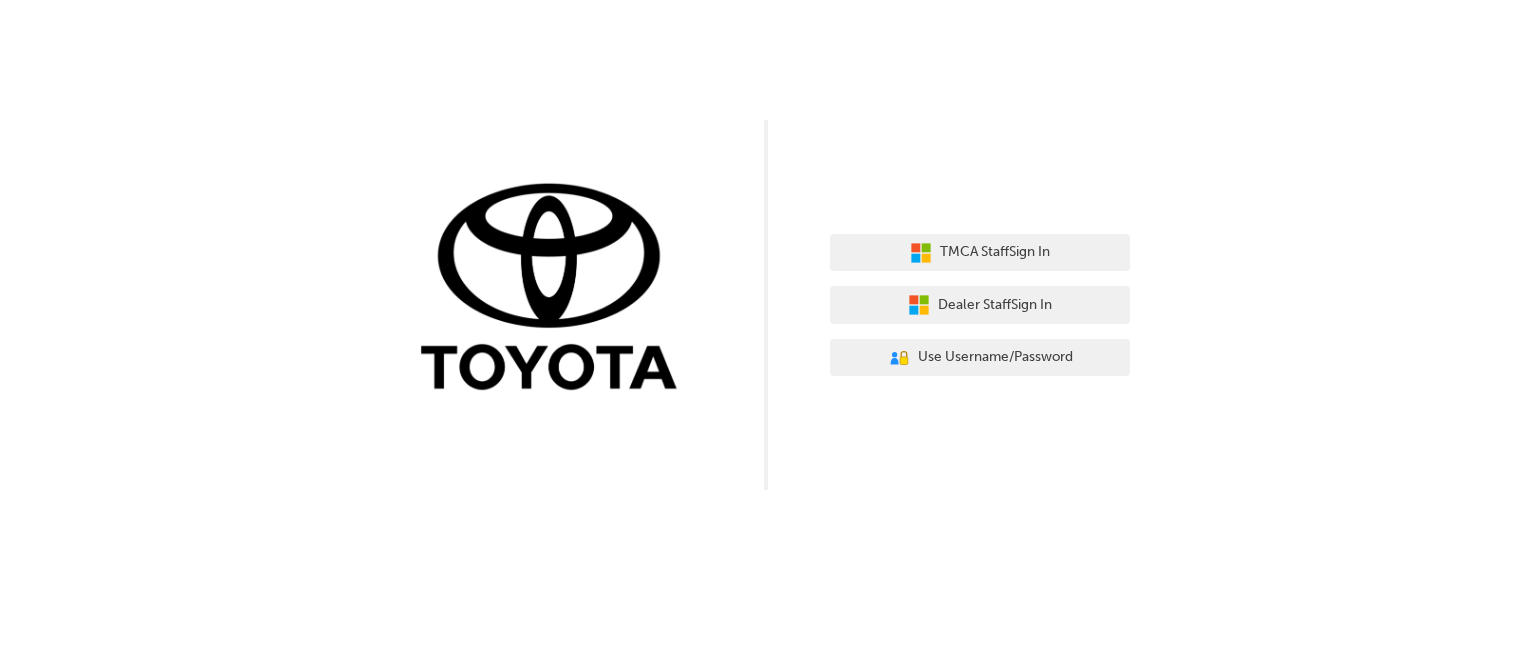 scroll, scrollTop: 0, scrollLeft: 0, axis: both 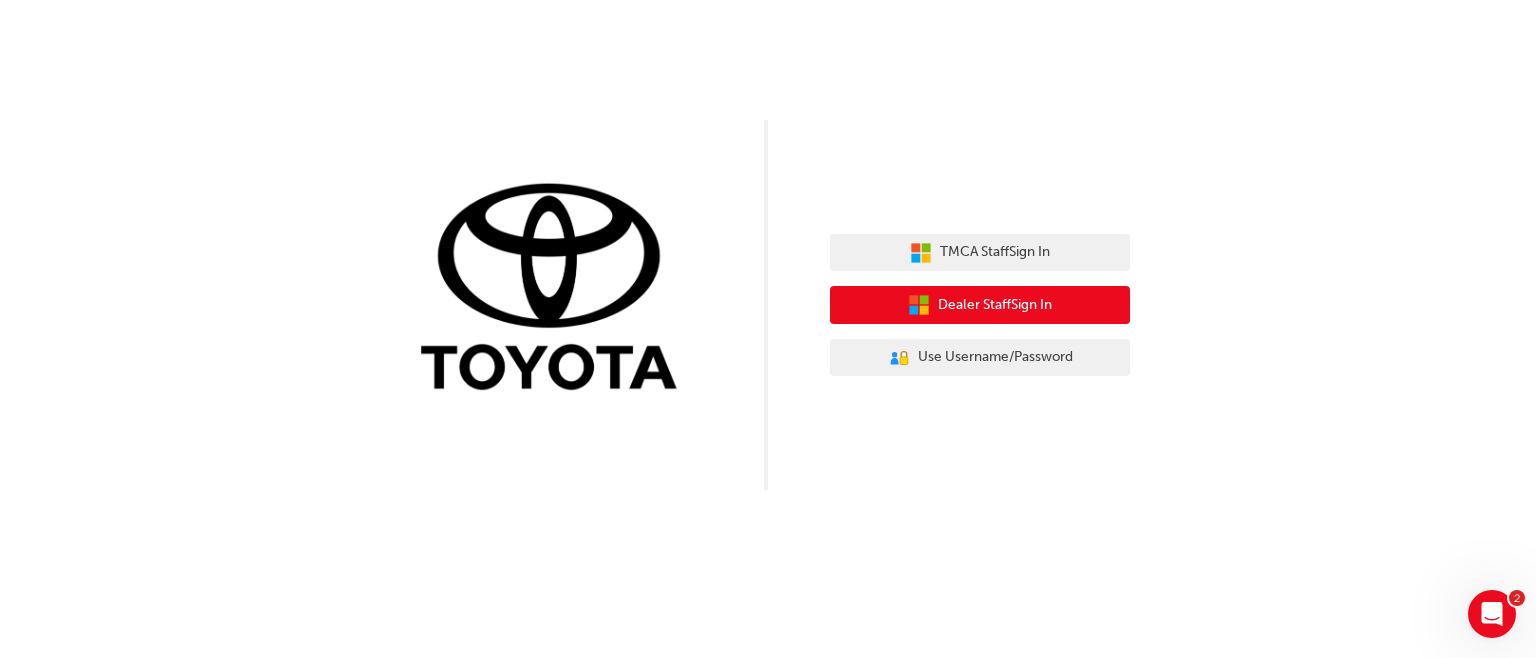 click on "Dealer Staff  Sign In" at bounding box center [980, 305] 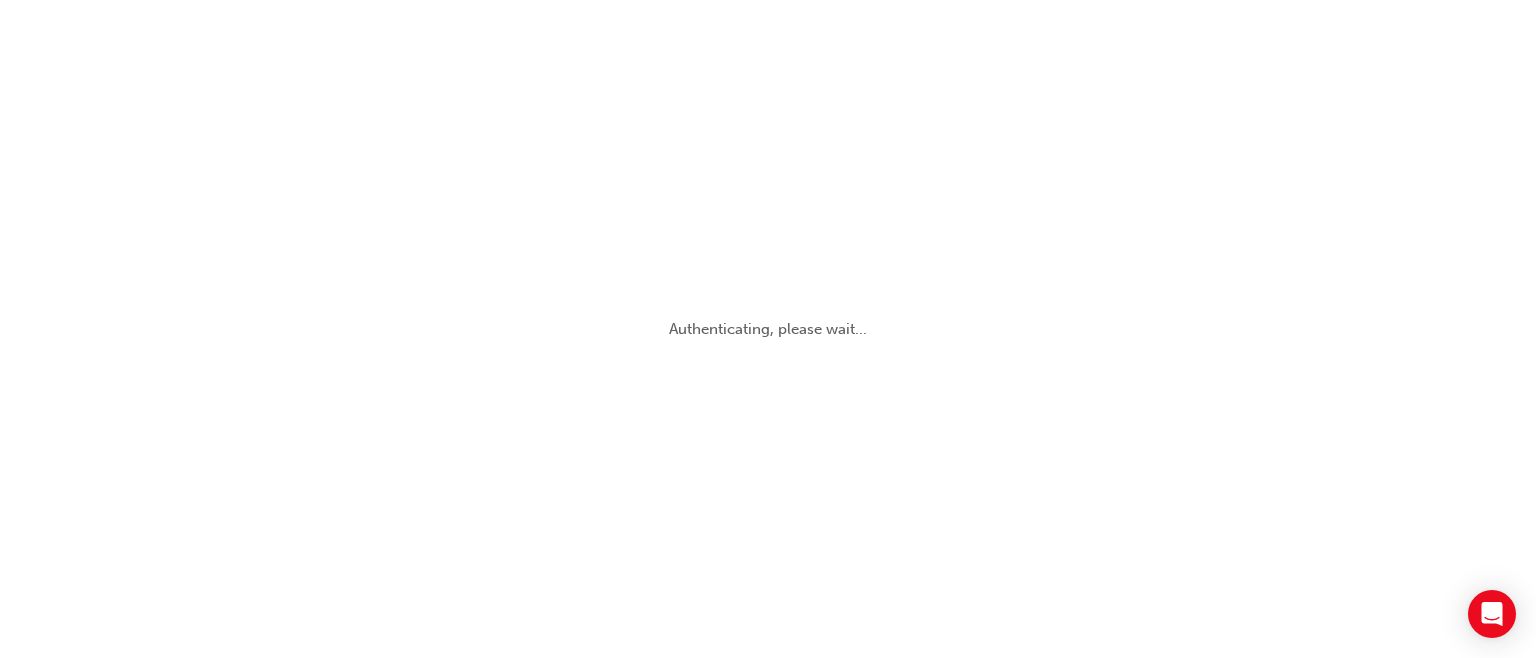scroll, scrollTop: 0, scrollLeft: 0, axis: both 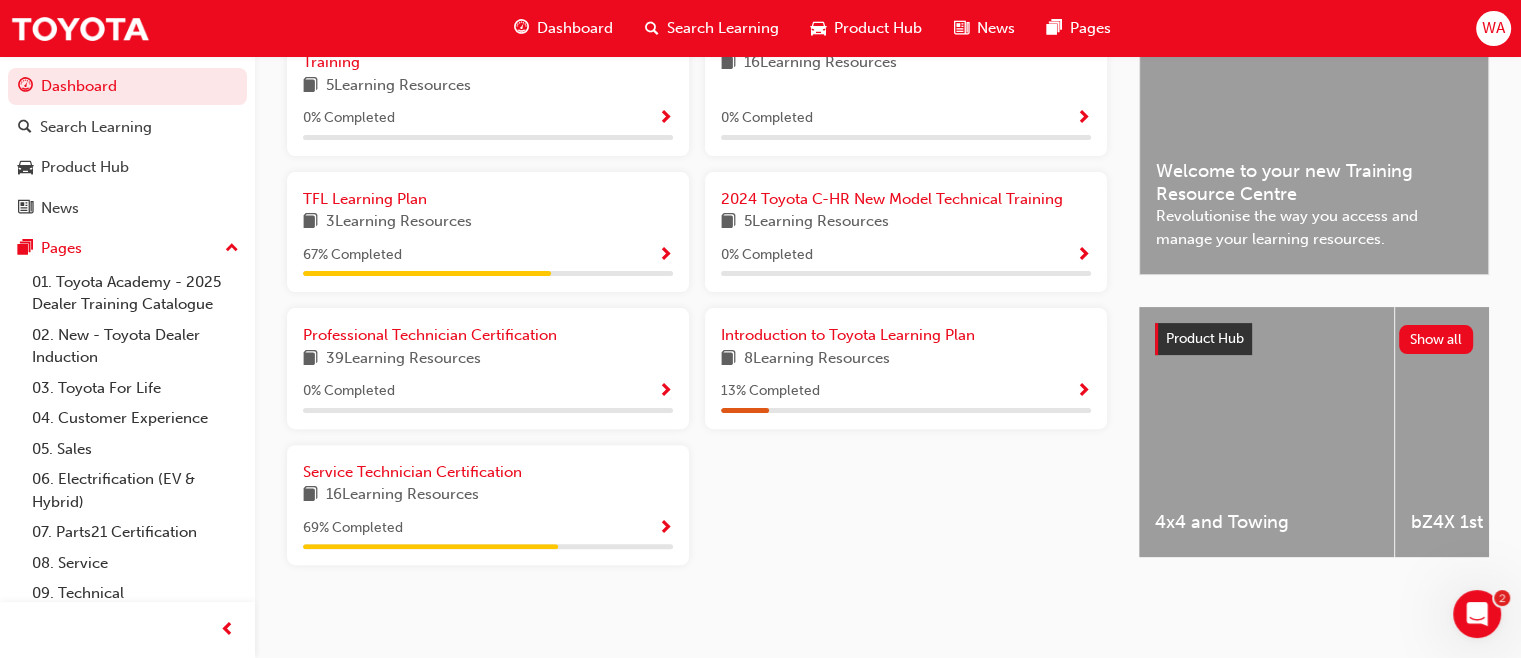 click on "69 % Completed" at bounding box center [488, 528] 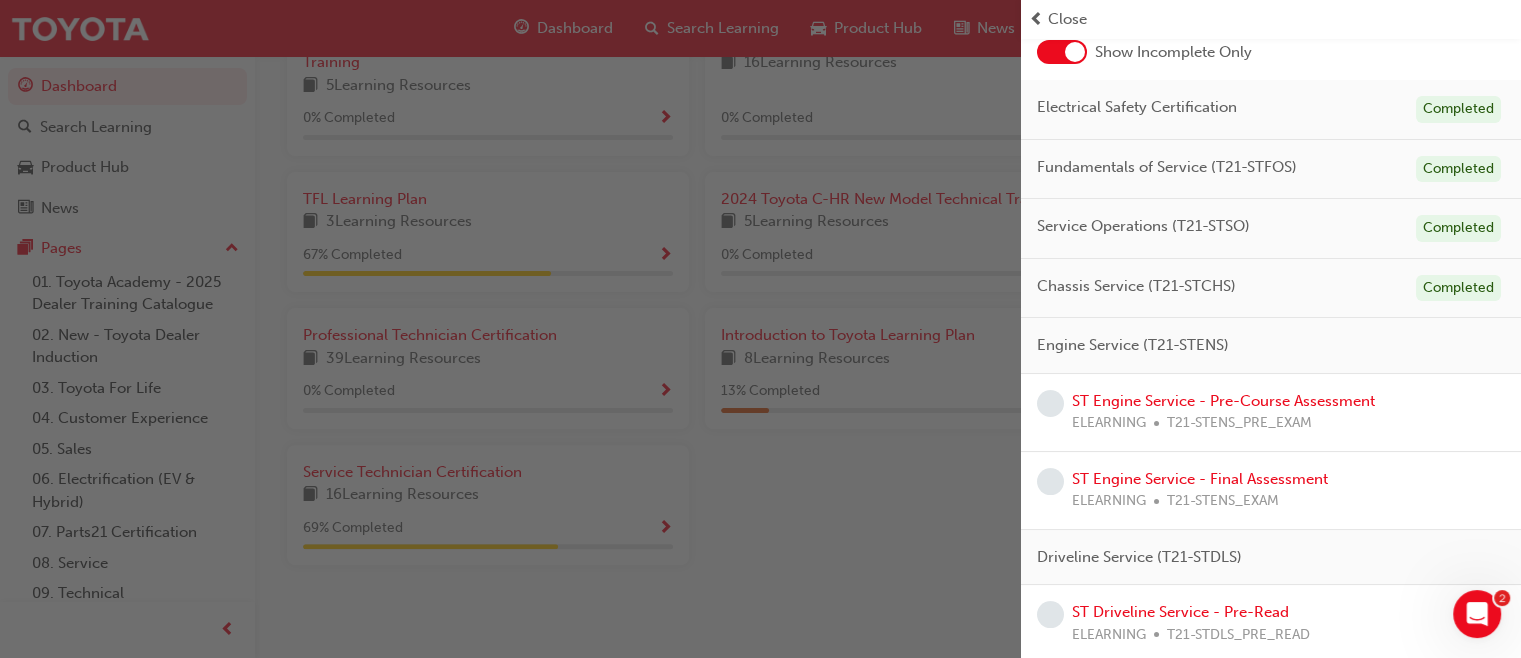 scroll, scrollTop: 121, scrollLeft: 0, axis: vertical 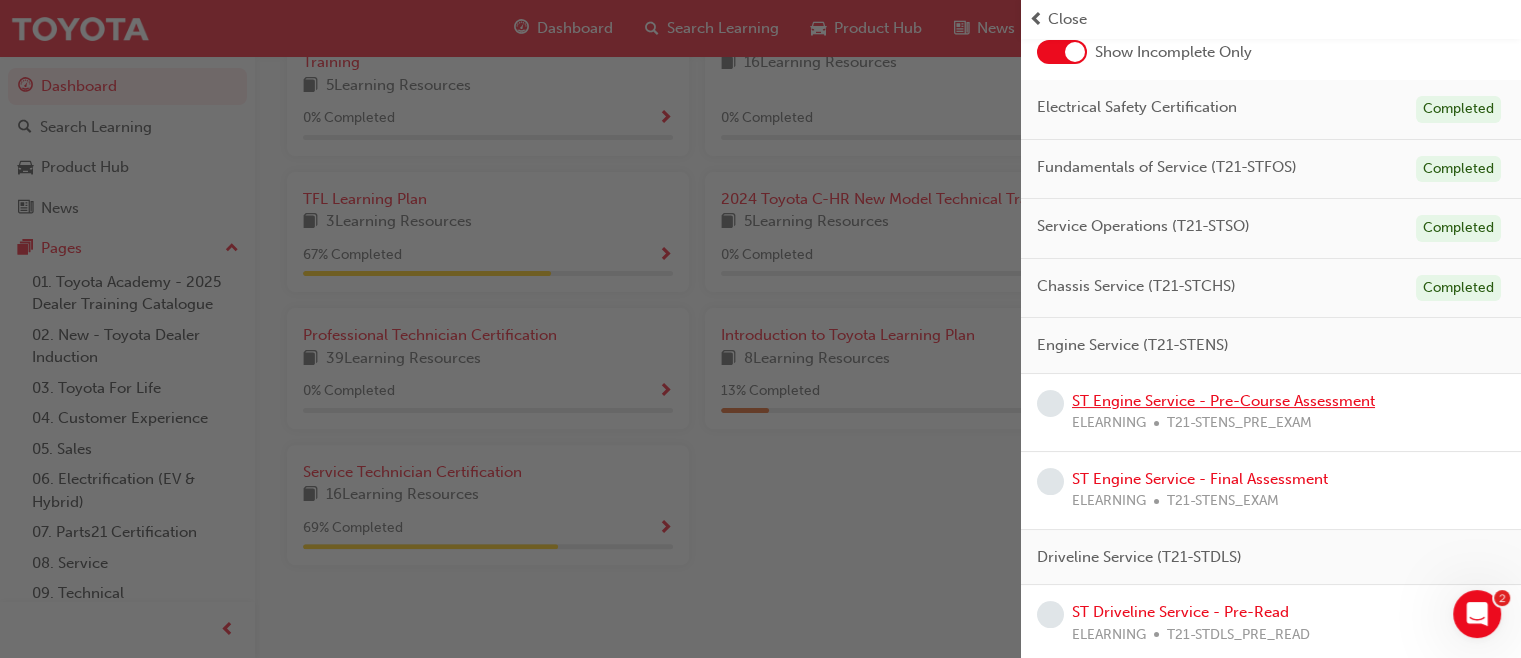 click on "ST Engine Service - Pre-Course Assessment" at bounding box center [1223, 401] 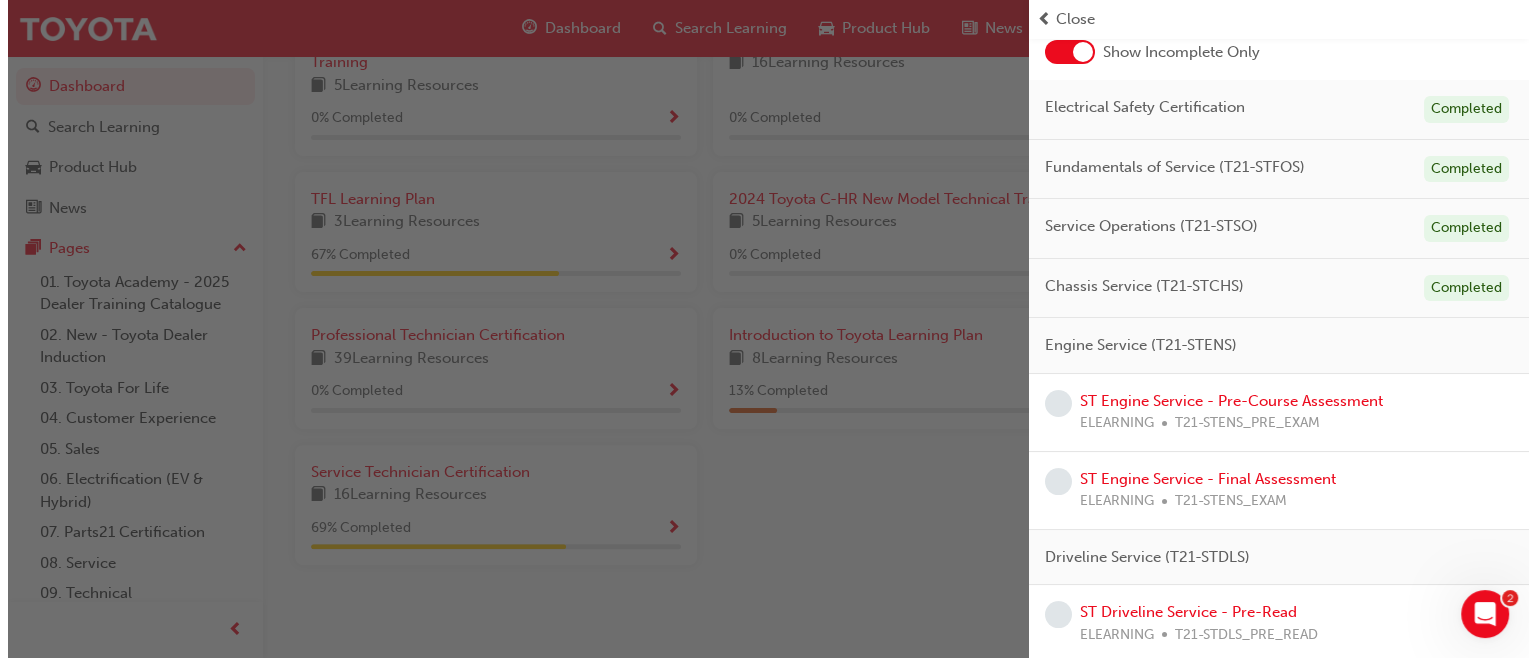 scroll, scrollTop: 0, scrollLeft: 0, axis: both 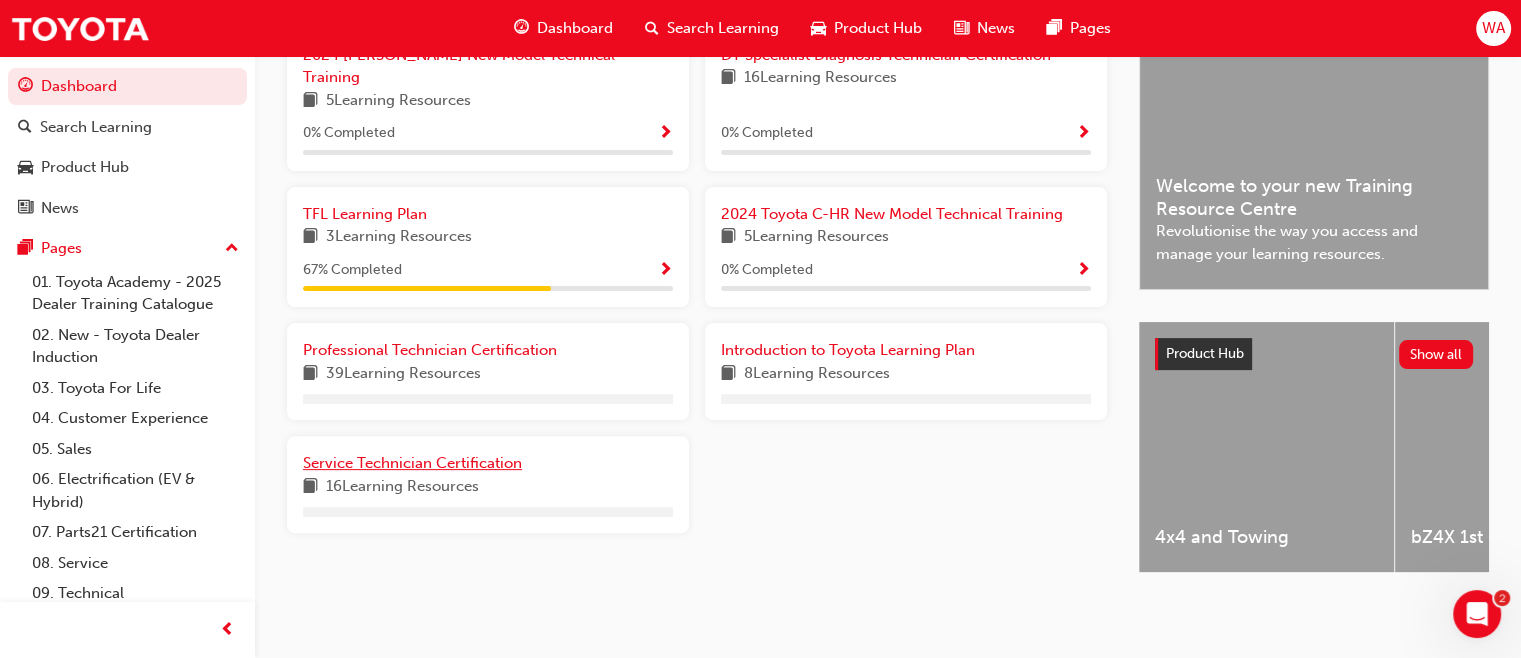 click on "Service Technician Certification" at bounding box center [412, 463] 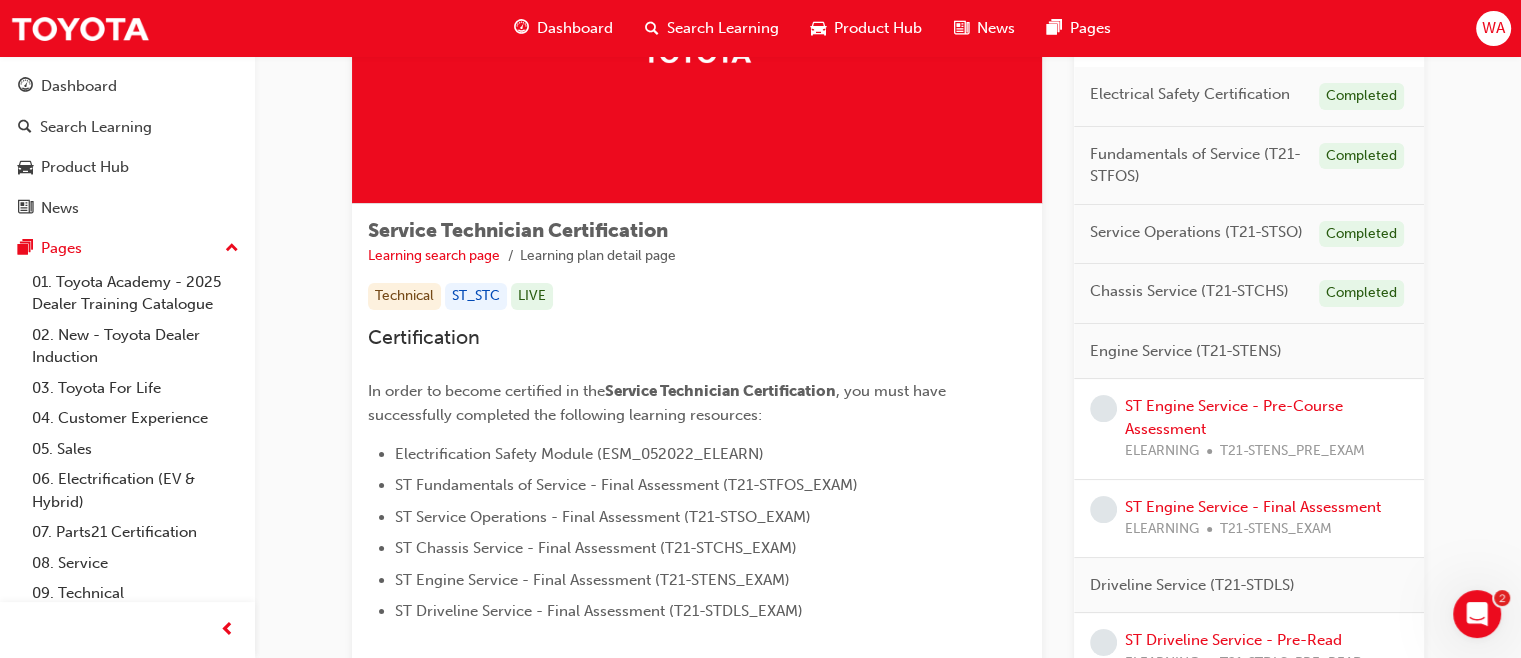 scroll, scrollTop: 211, scrollLeft: 0, axis: vertical 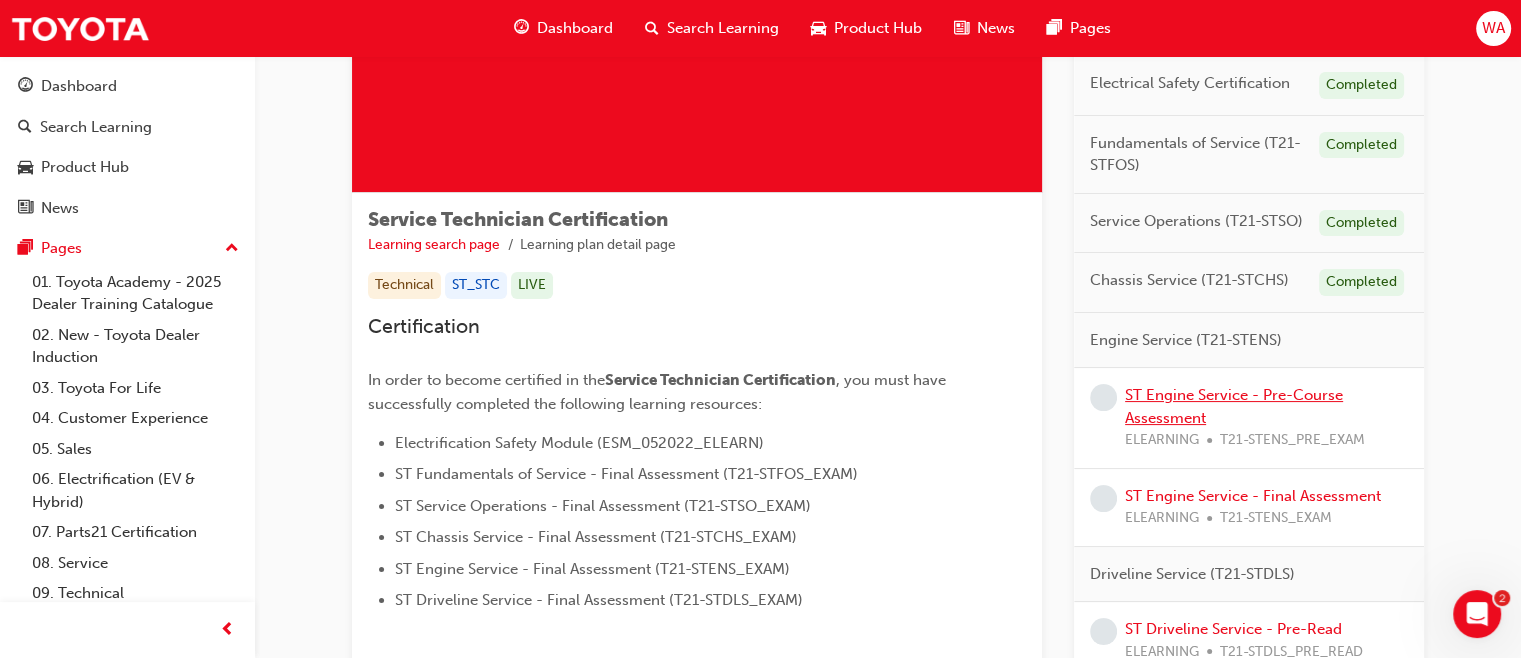 click on "ST Engine Service - Pre-Course Assessment" at bounding box center [1234, 406] 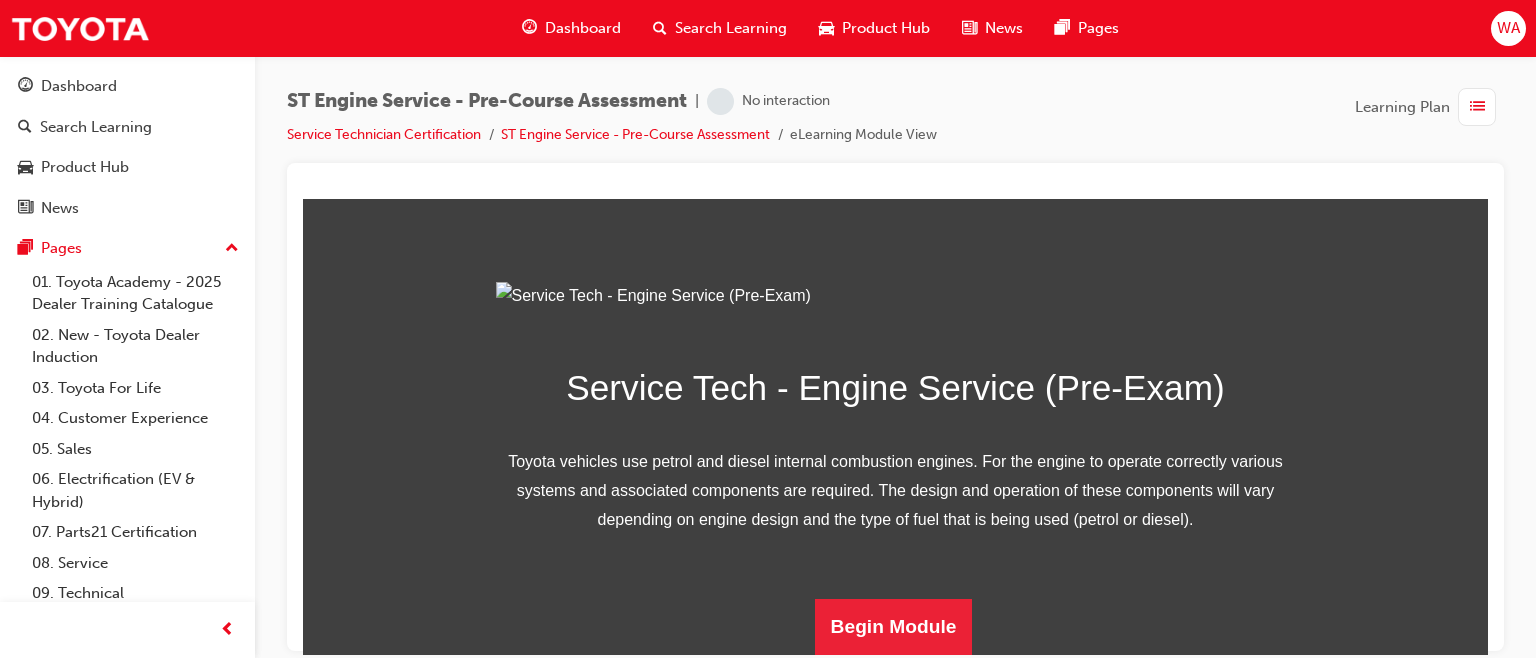 scroll, scrollTop: 324, scrollLeft: 0, axis: vertical 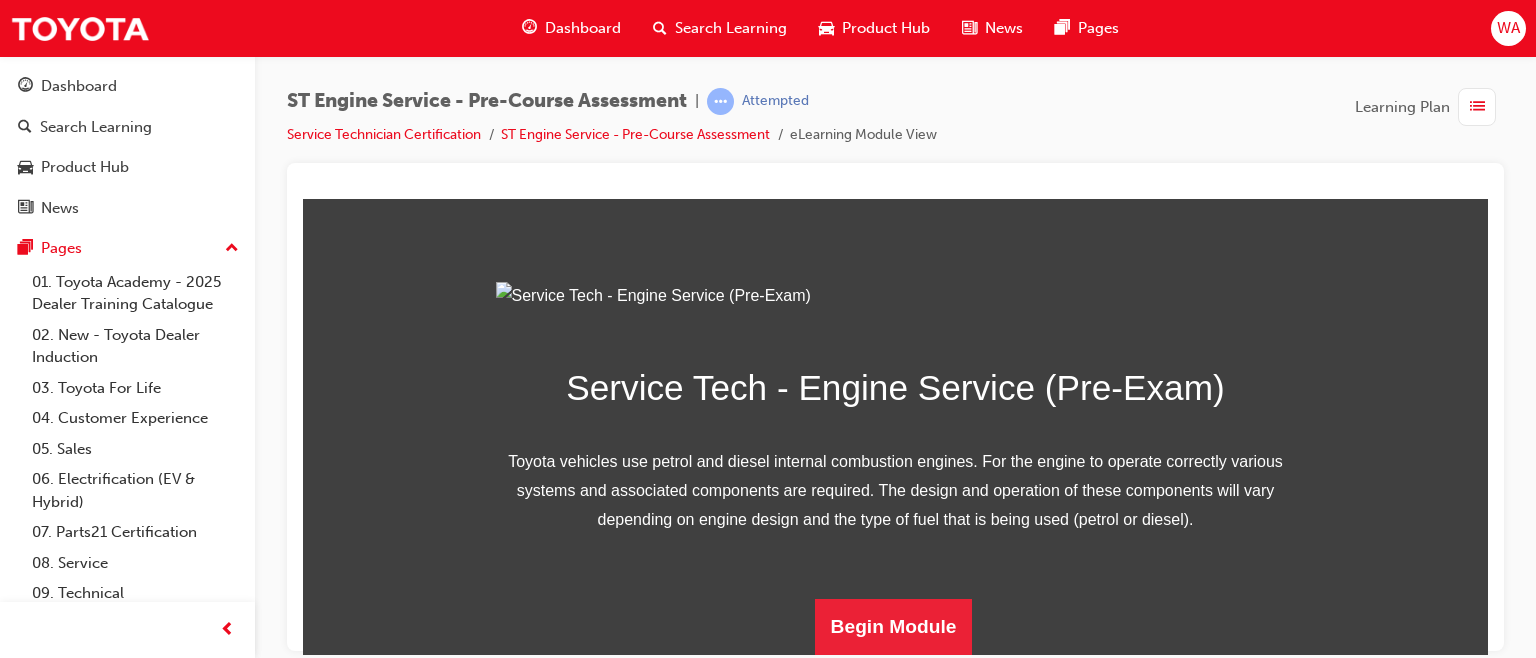 click on "Begin Module" at bounding box center [894, 626] 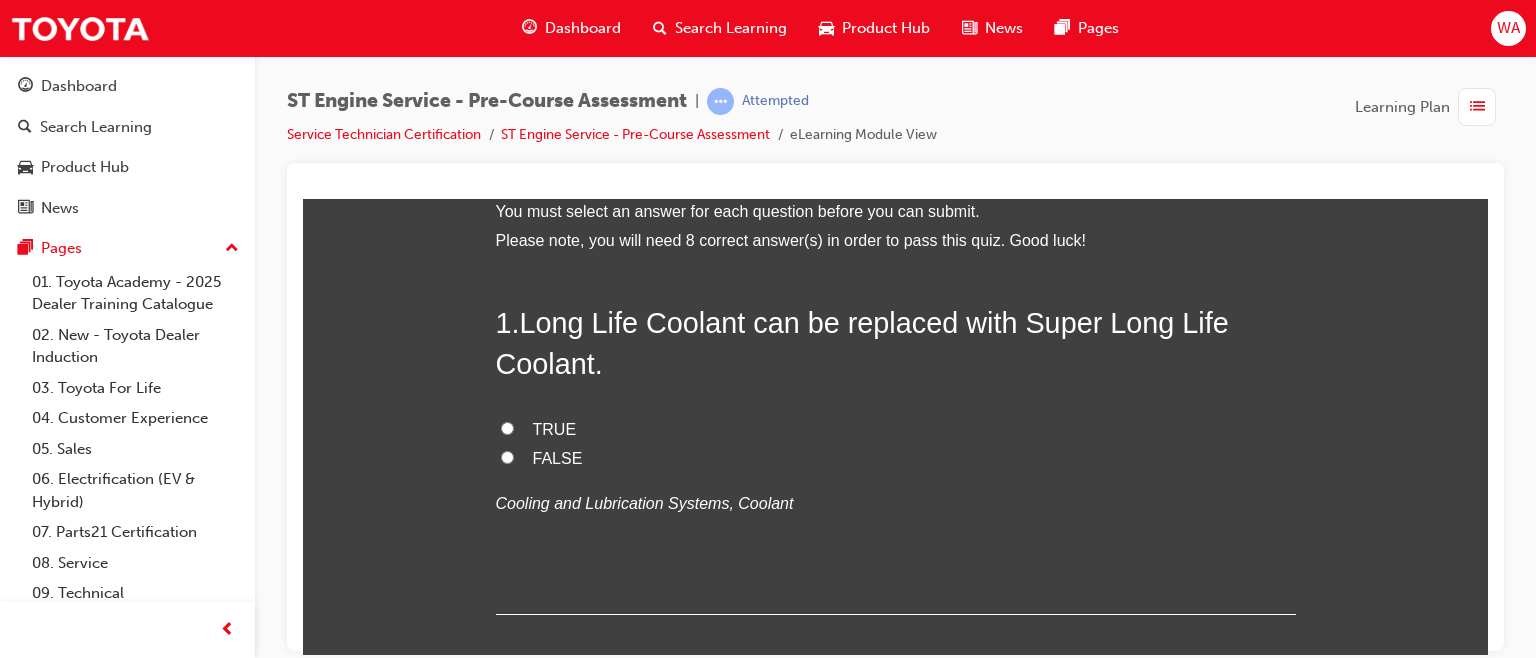 scroll, scrollTop: 109, scrollLeft: 0, axis: vertical 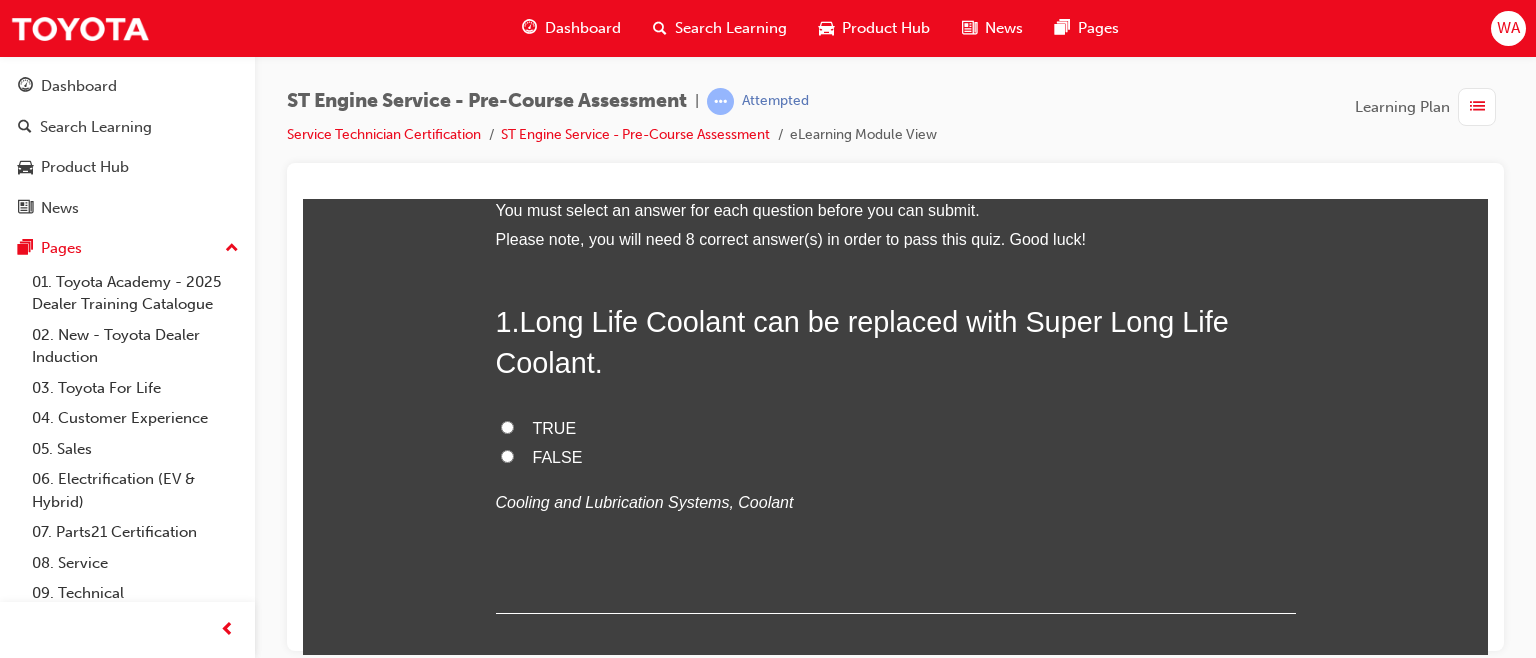 click on "TRUE" at bounding box center (507, 426) 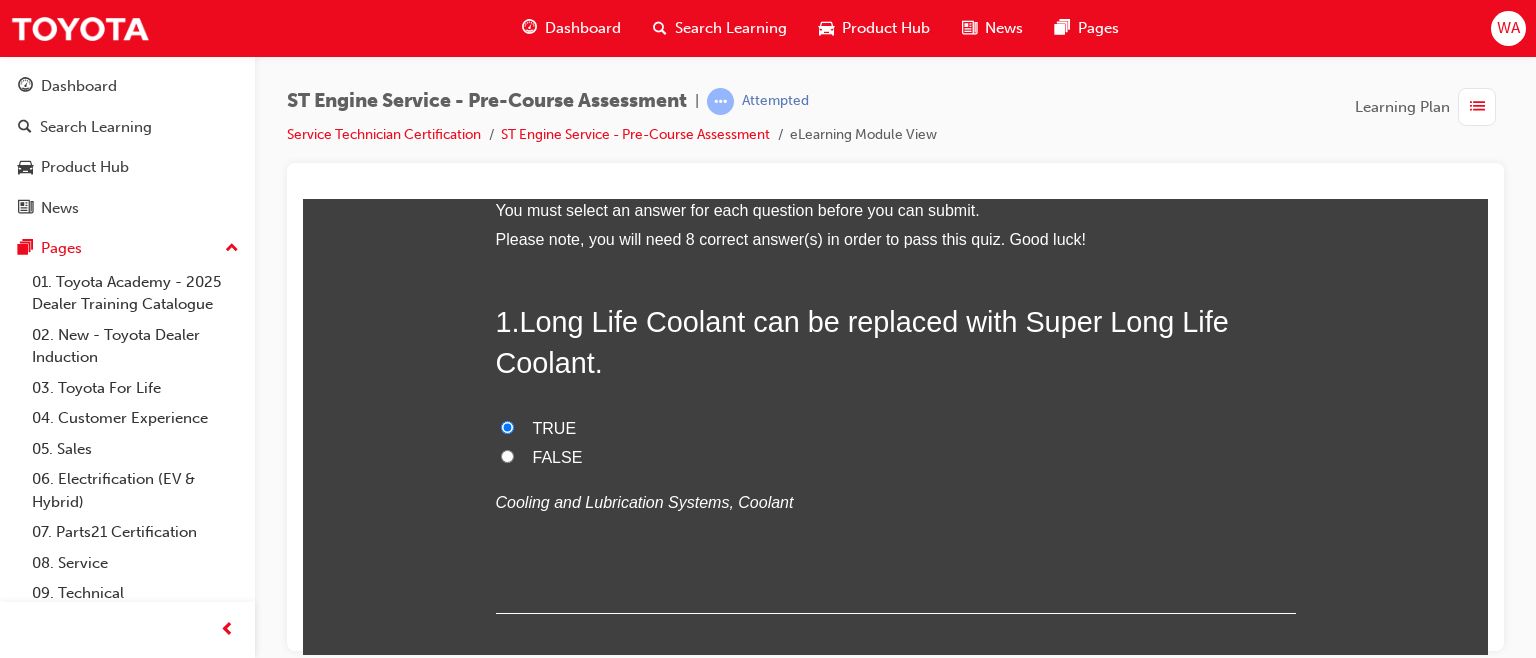 radio on "true" 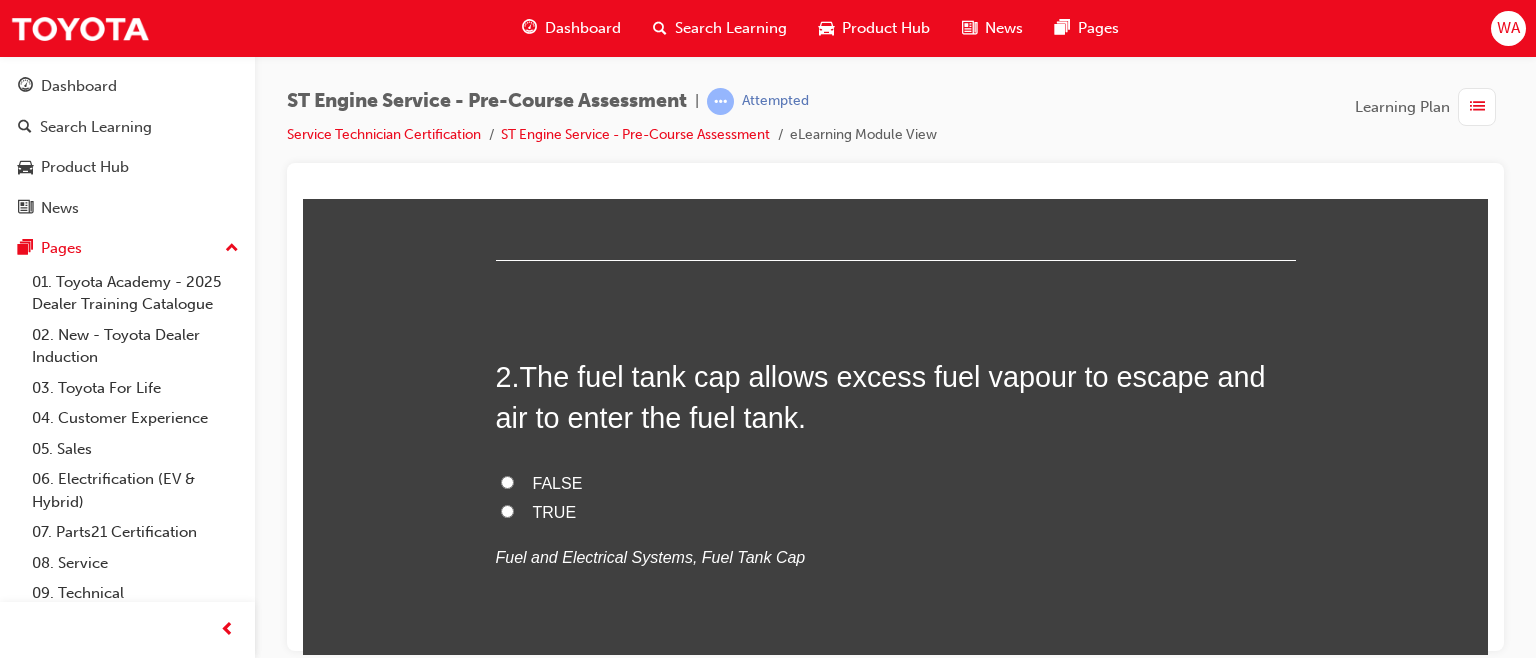 scroll, scrollTop: 489, scrollLeft: 0, axis: vertical 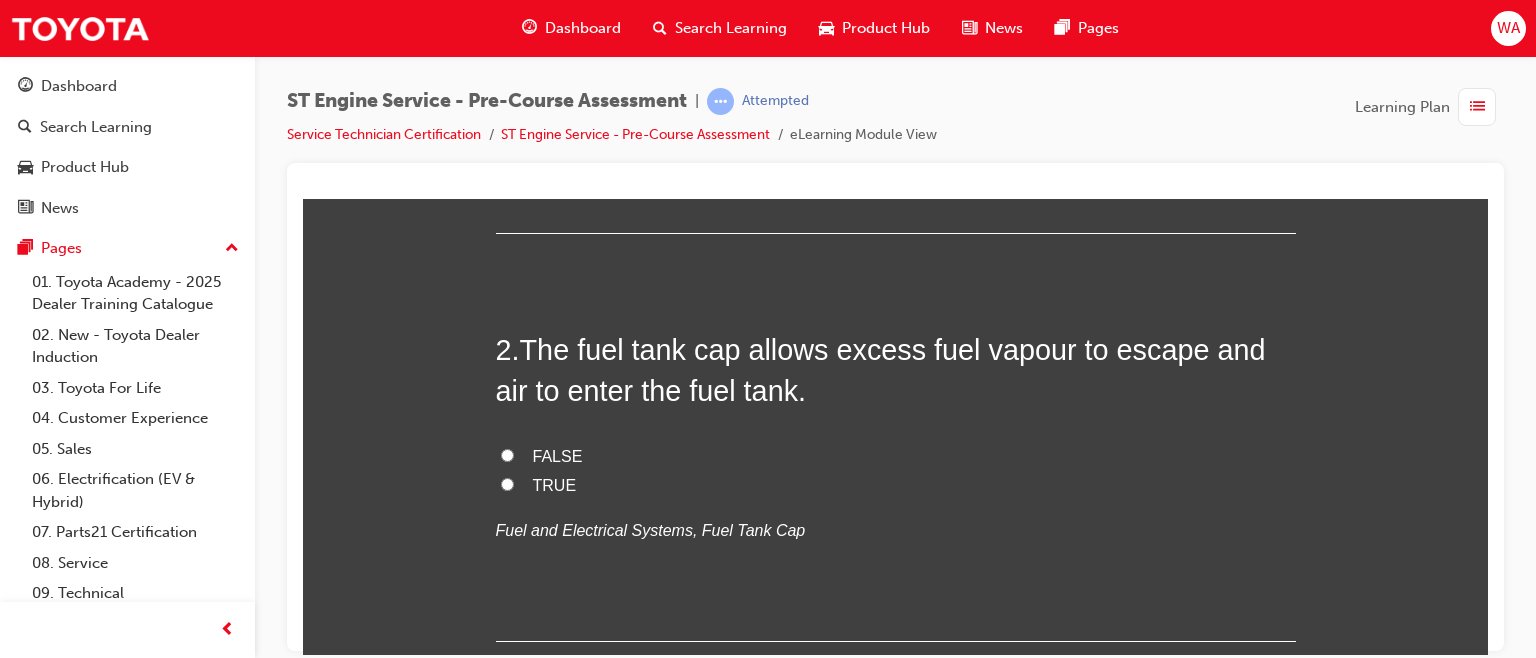 click on "FALSE" at bounding box center [507, 454] 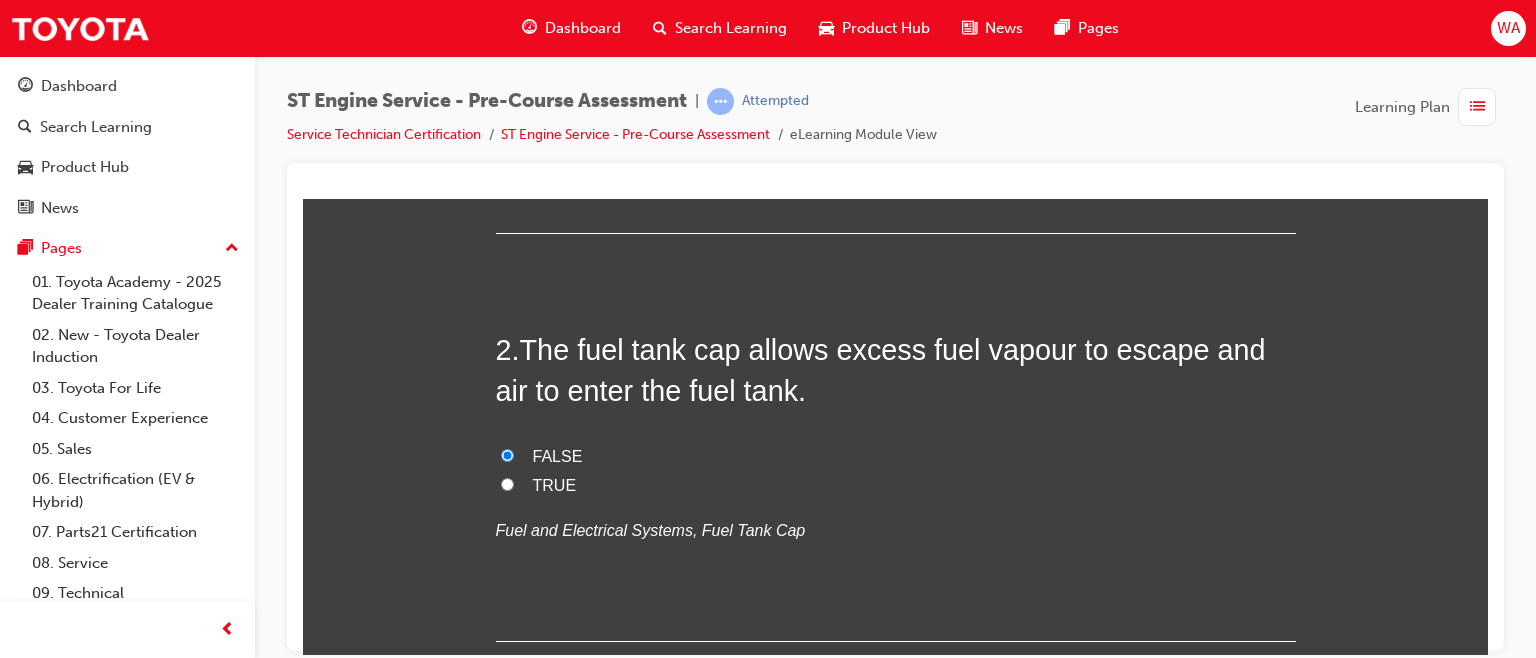 radio on "true" 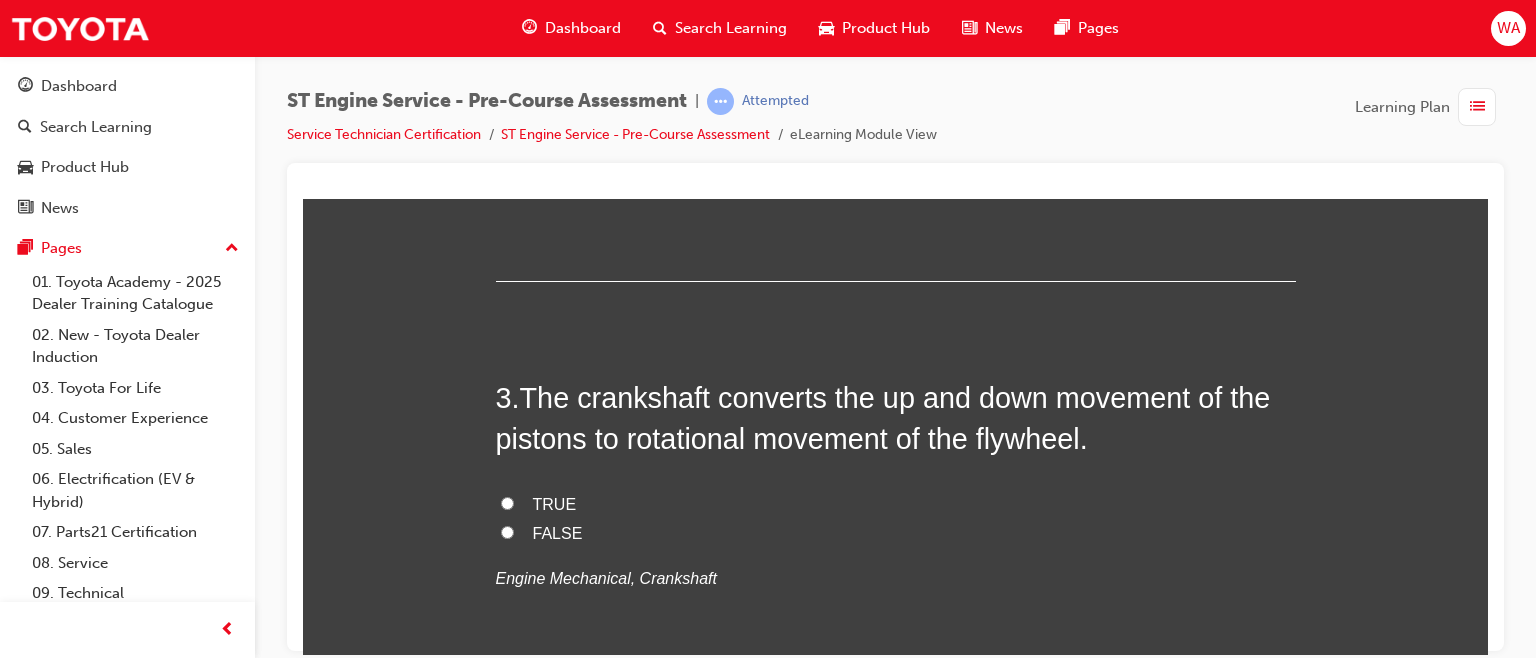 scroll, scrollTop: 864, scrollLeft: 0, axis: vertical 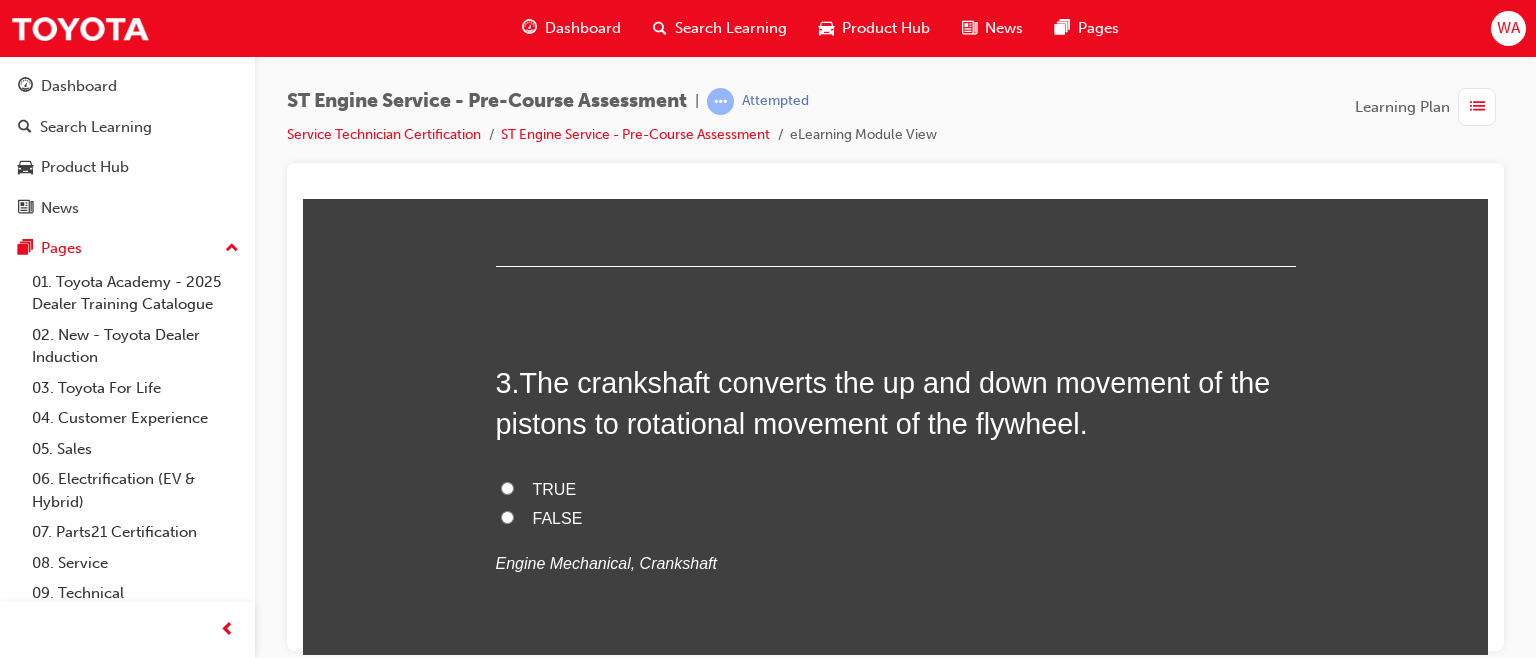 click on "TRUE" at bounding box center (507, 487) 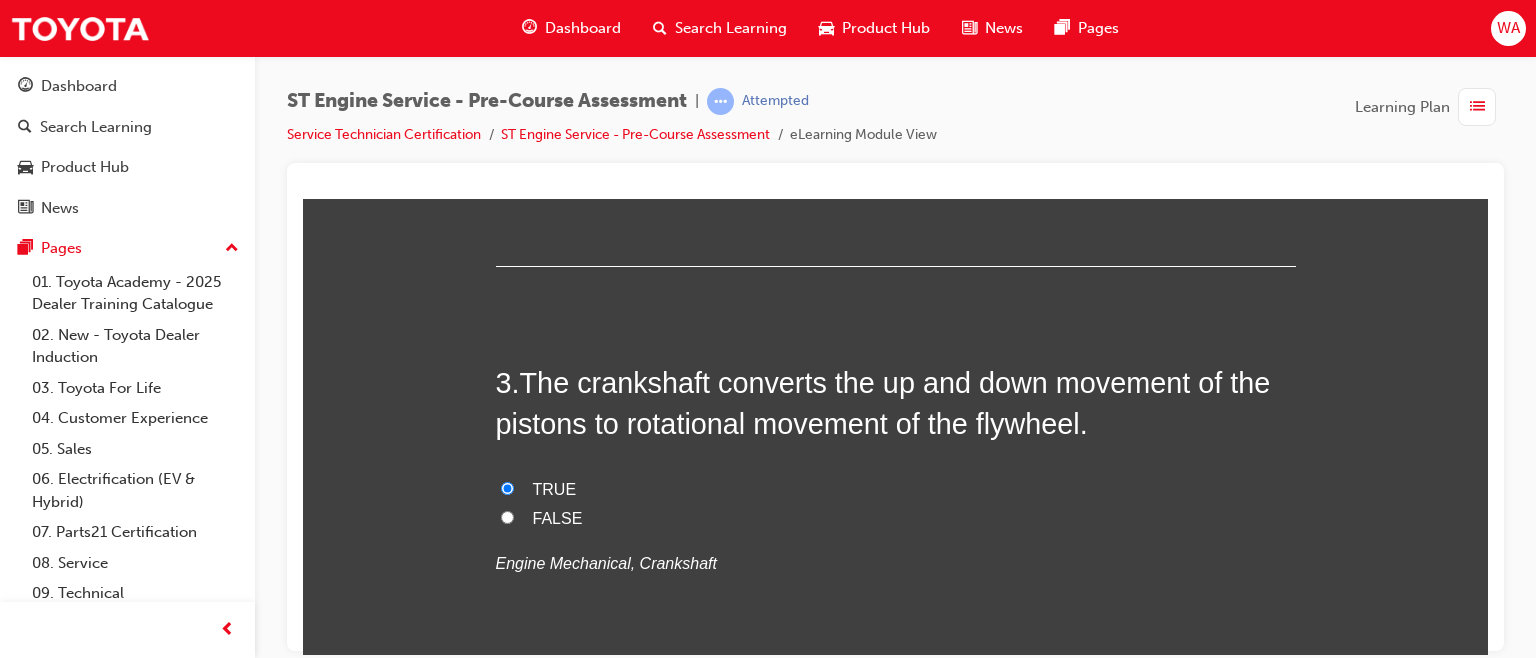radio on "true" 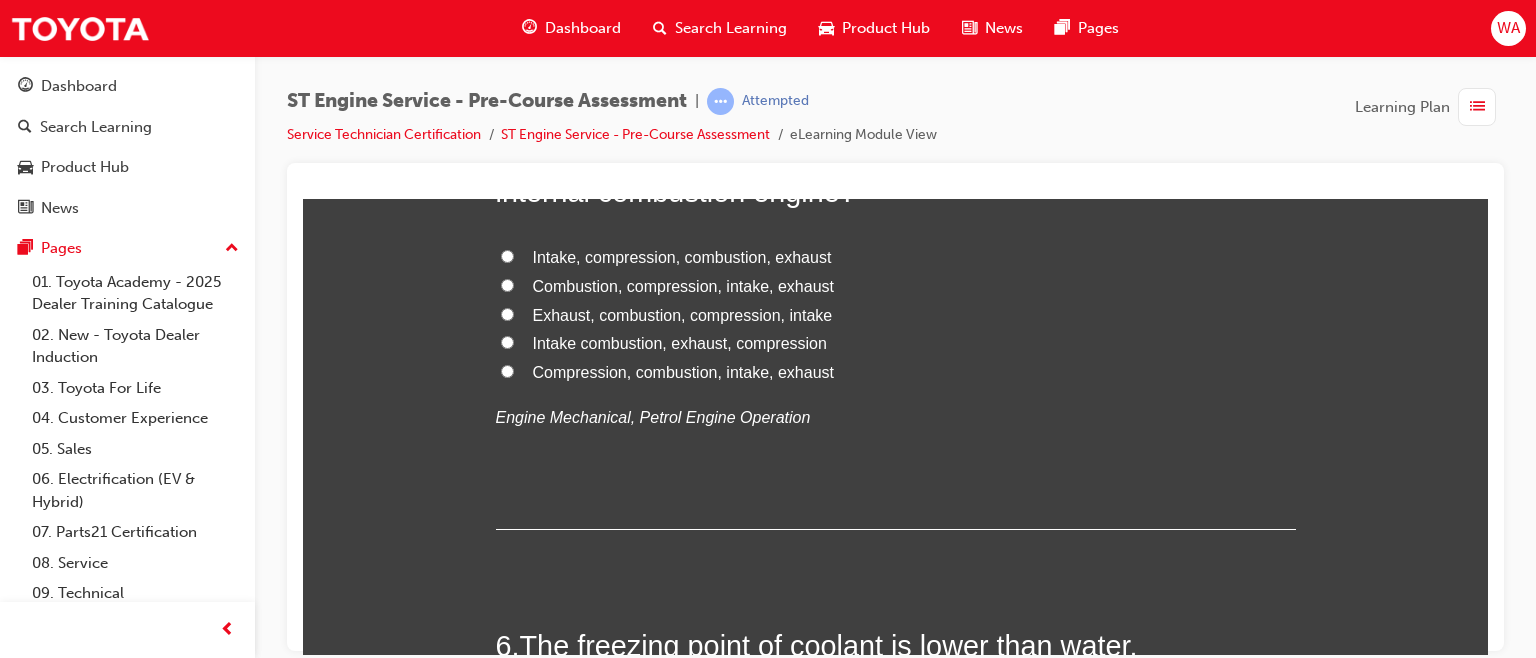scroll, scrollTop: 2004, scrollLeft: 0, axis: vertical 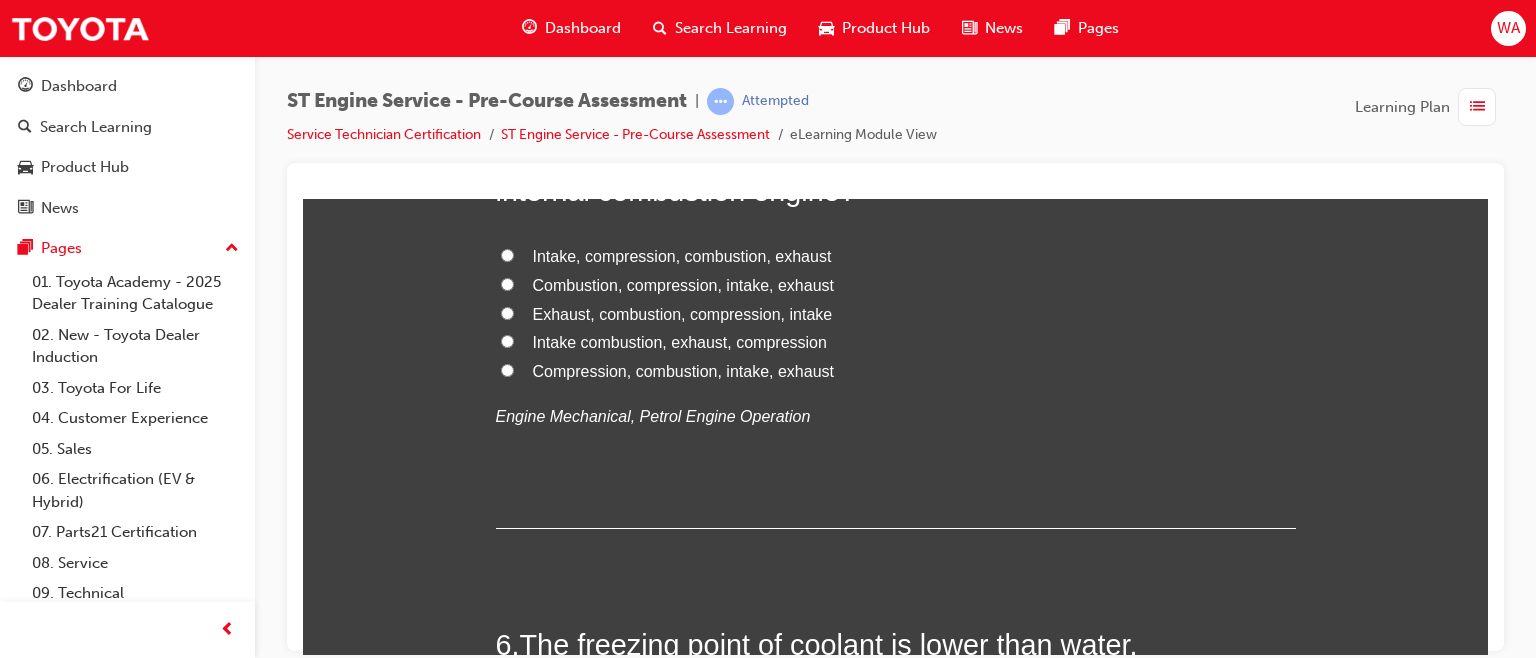 click on "Crankshaft" at bounding box center [507, -154] 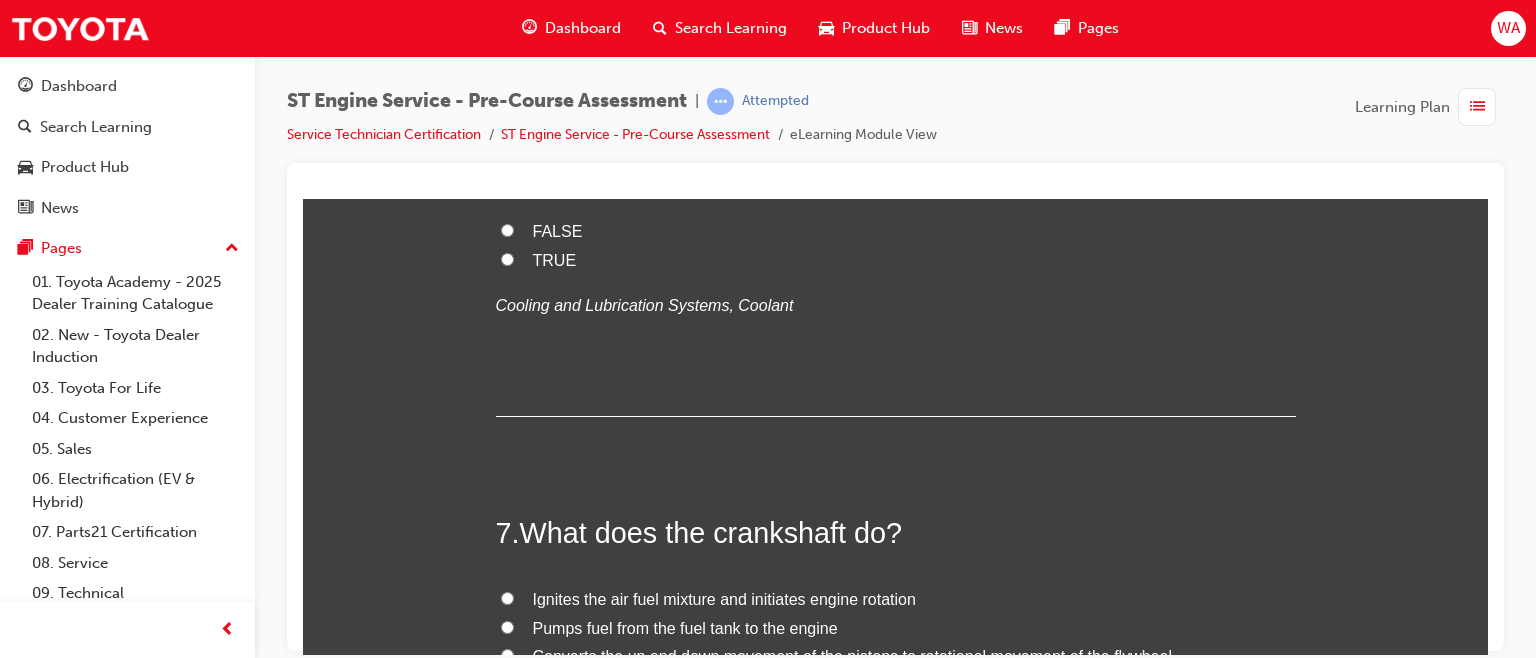 scroll, scrollTop: 2487, scrollLeft: 0, axis: vertical 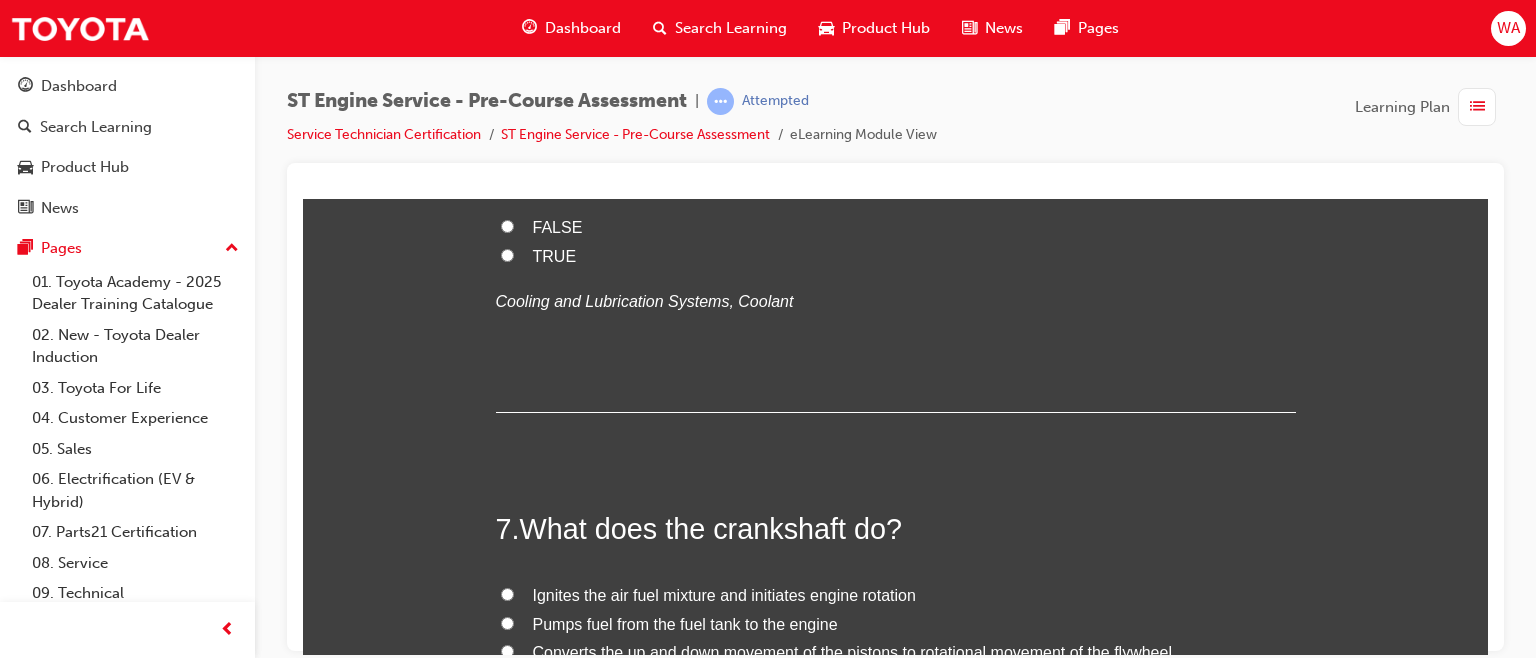click on "Intake, compression, combustion, exhaust" at bounding box center (507, -229) 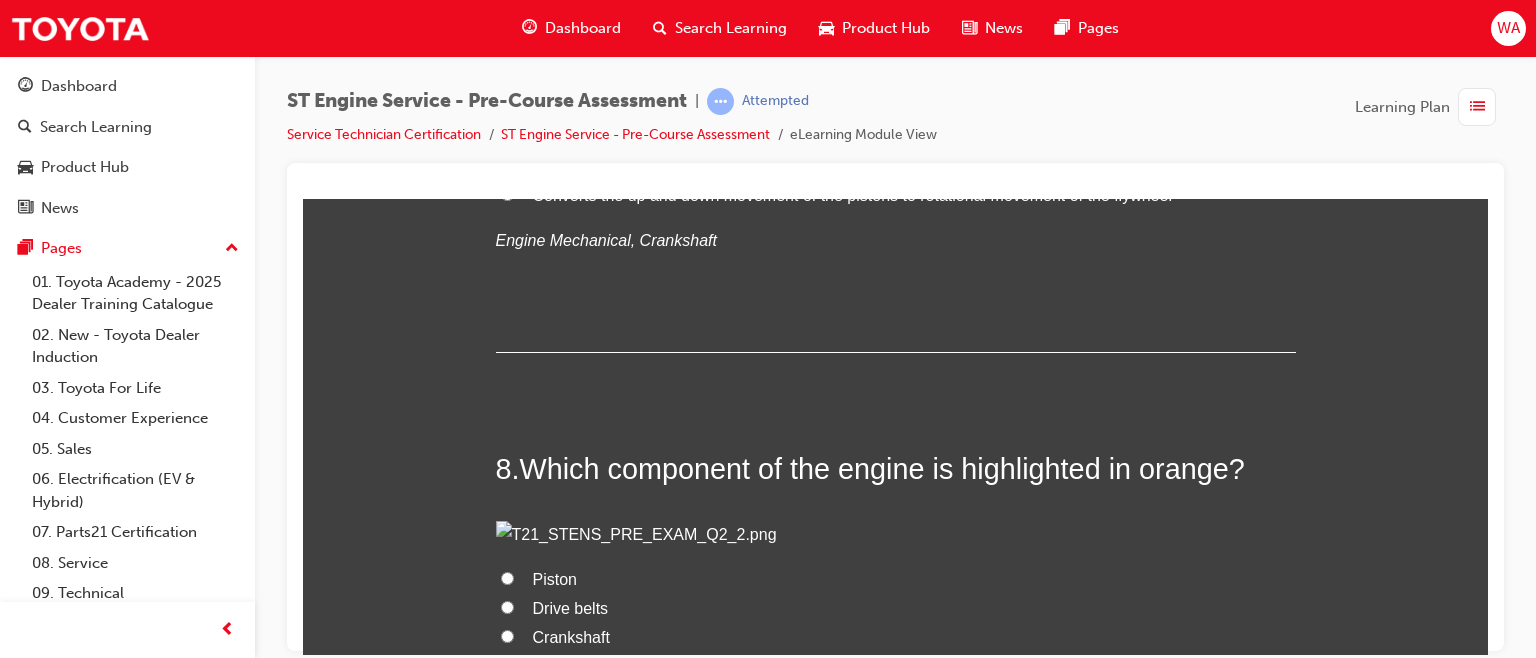 scroll, scrollTop: 2949, scrollLeft: 0, axis: vertical 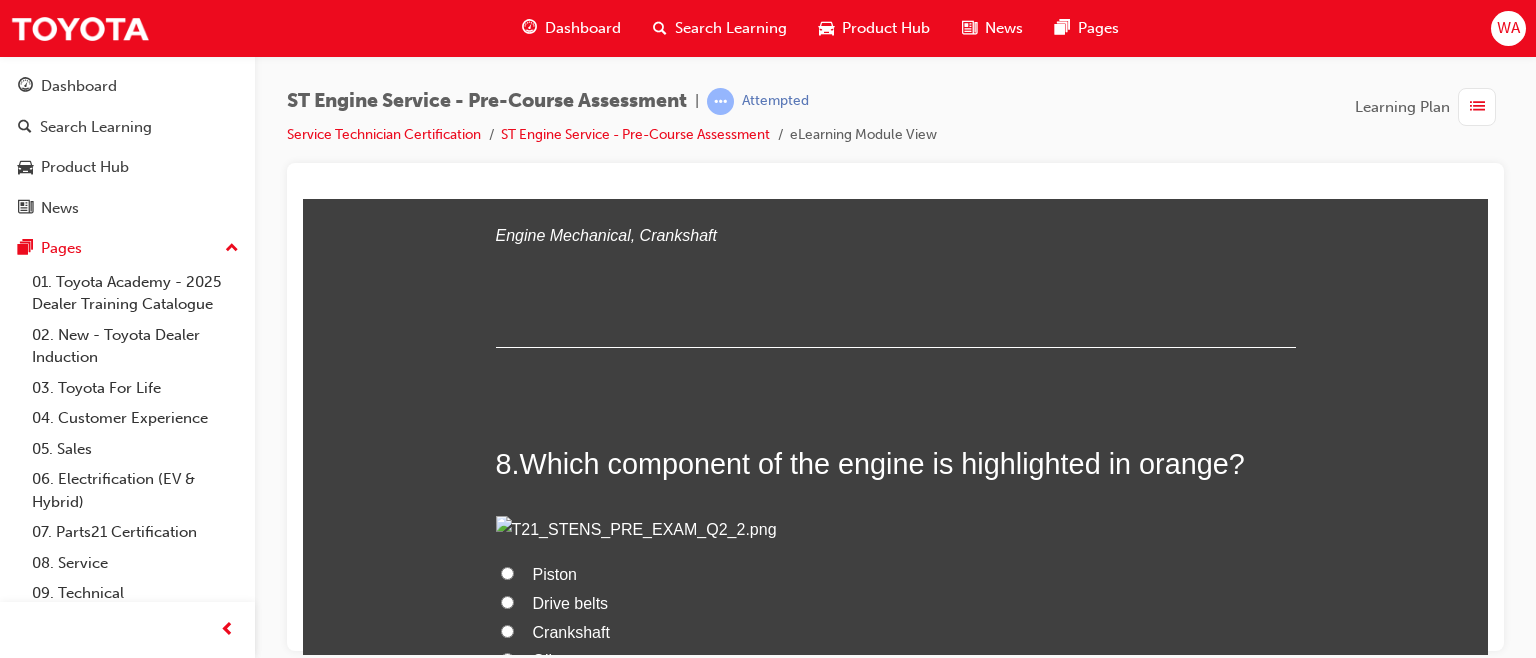 click on "TRUE" at bounding box center [507, -208] 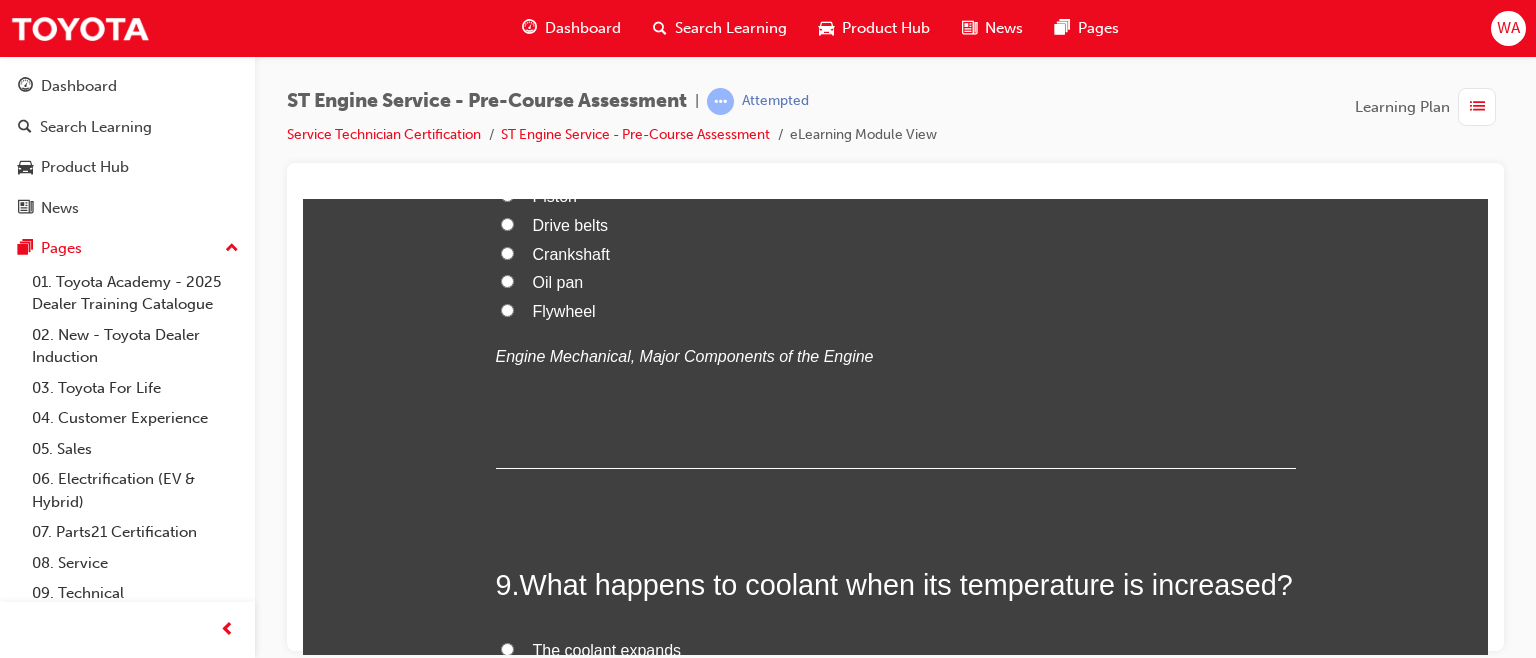 scroll, scrollTop: 3331, scrollLeft: 0, axis: vertical 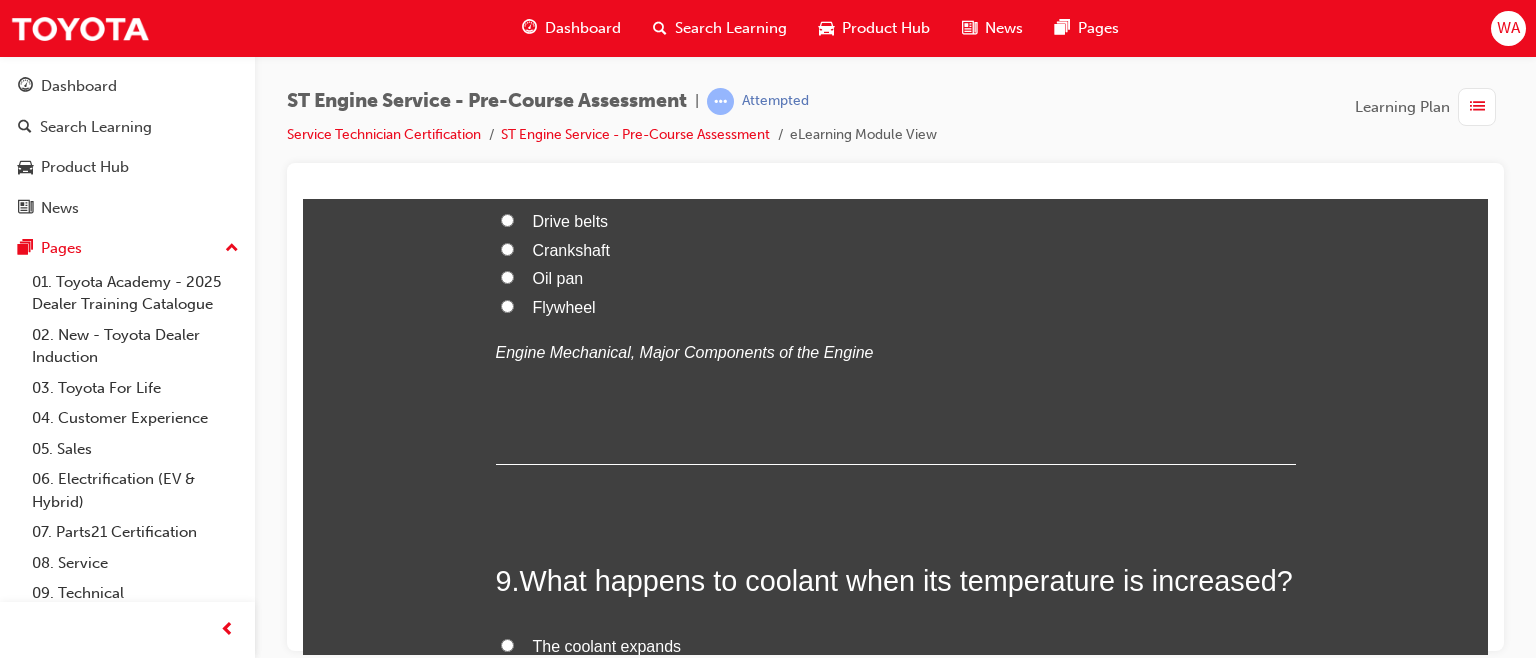 click on "Converts the up and down movement of the pistons to rotational movement of the flywheel" at bounding box center [507, -194] 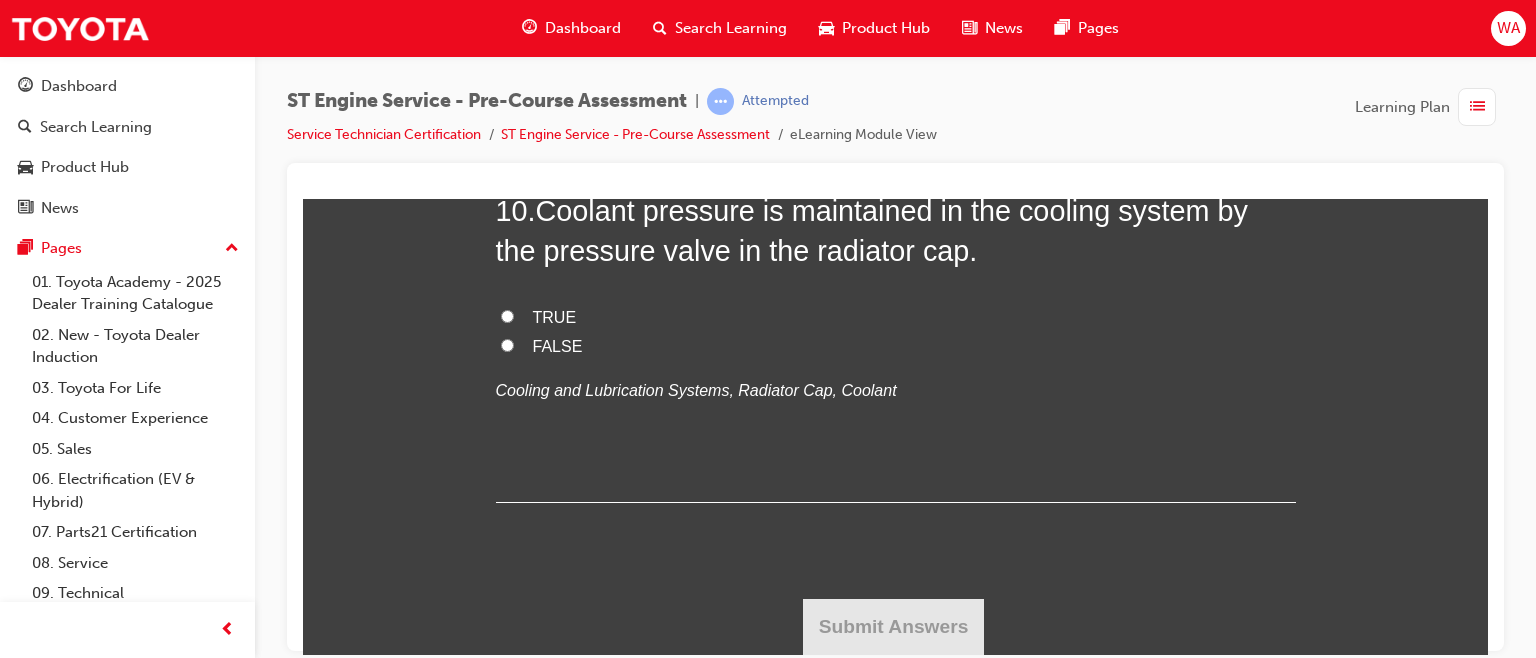 scroll, scrollTop: 4488, scrollLeft: 0, axis: vertical 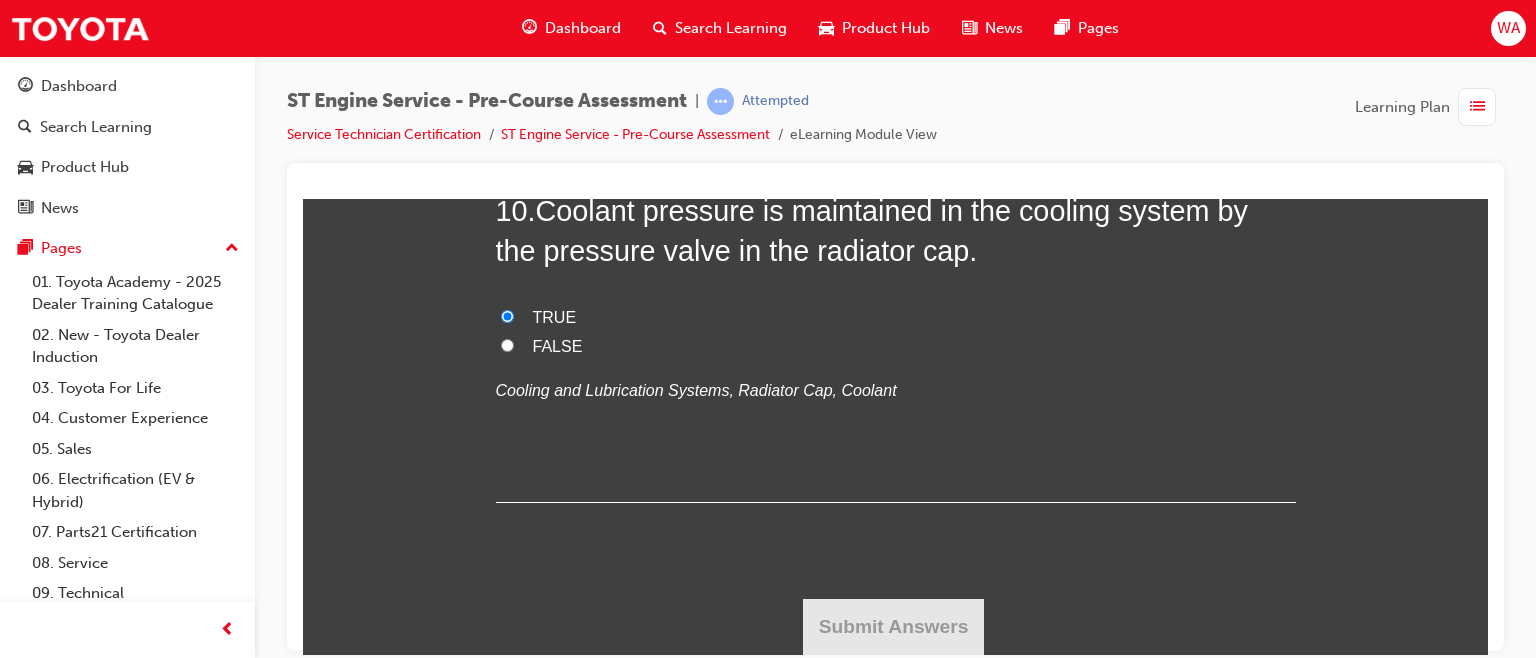 radio on "true" 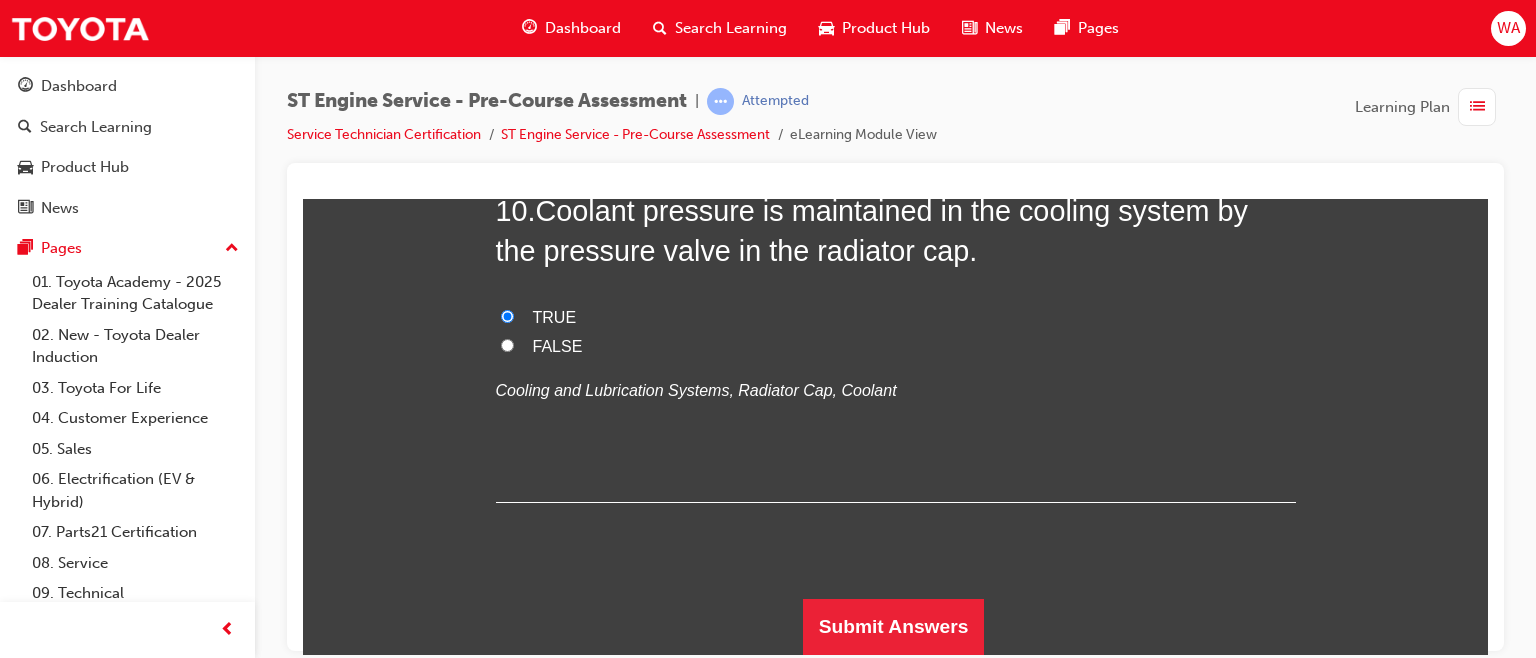 scroll, scrollTop: 5464, scrollLeft: 0, axis: vertical 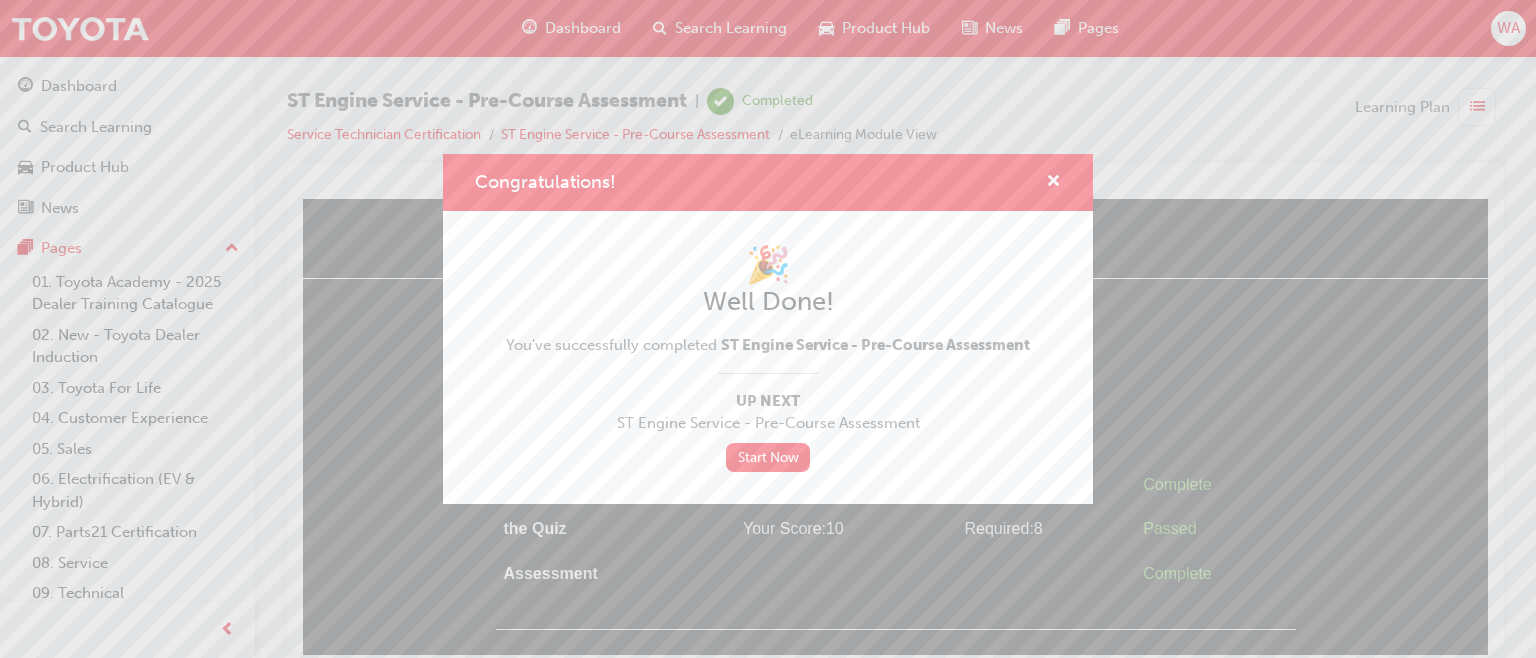 click on "Start Now" at bounding box center [768, 457] 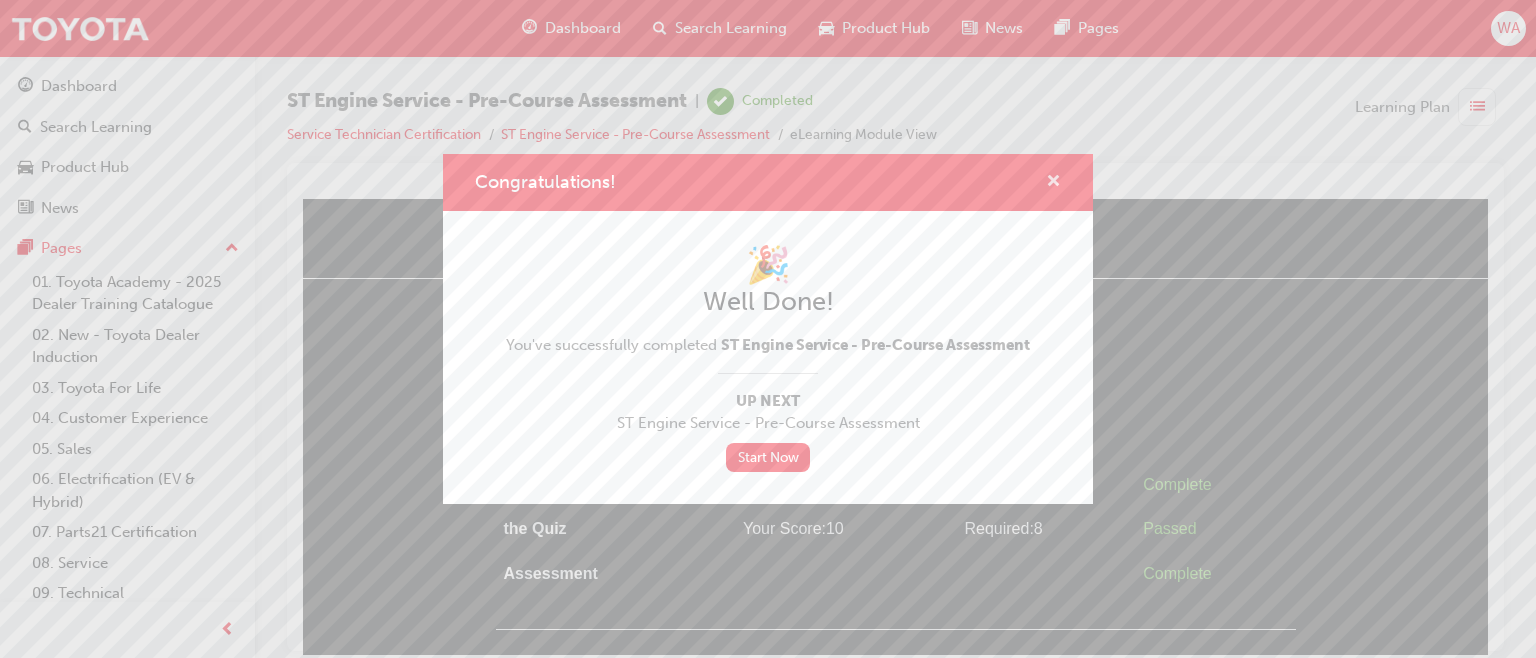 click at bounding box center [1053, 183] 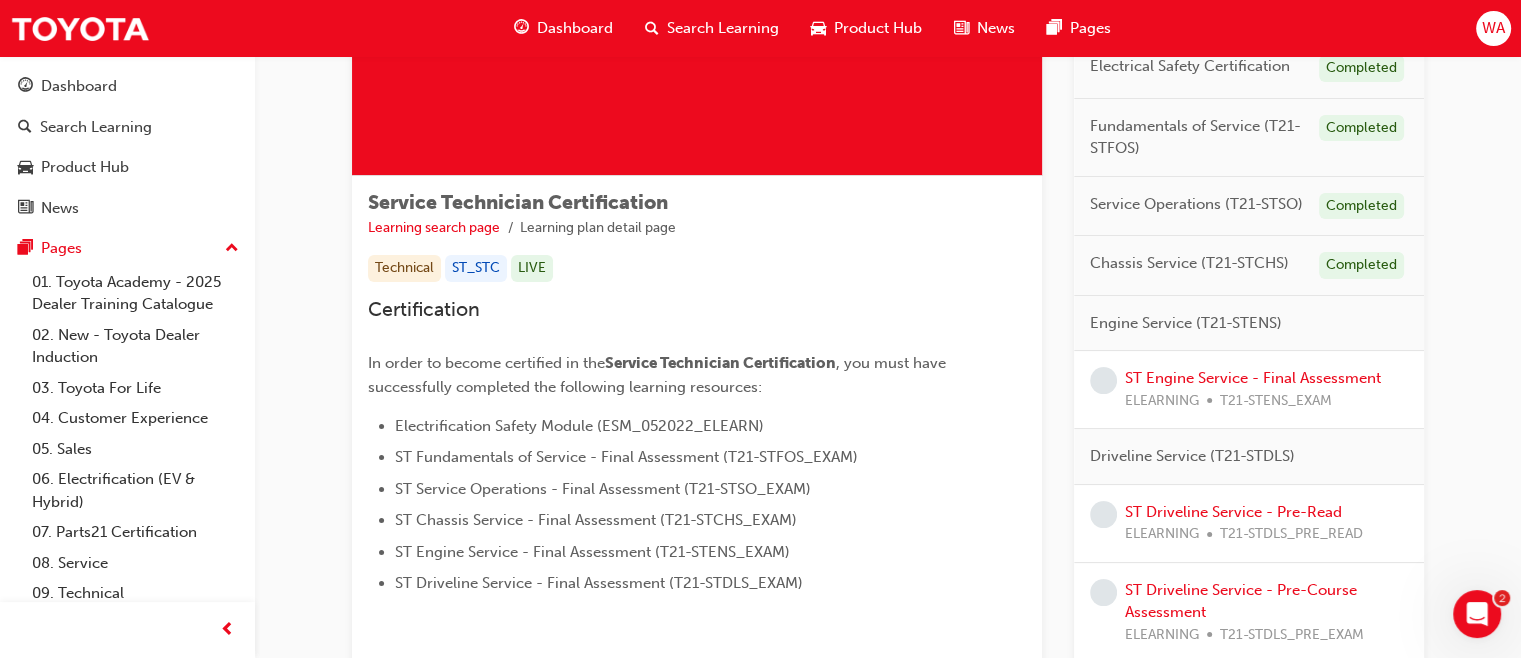 scroll, scrollTop: 227, scrollLeft: 0, axis: vertical 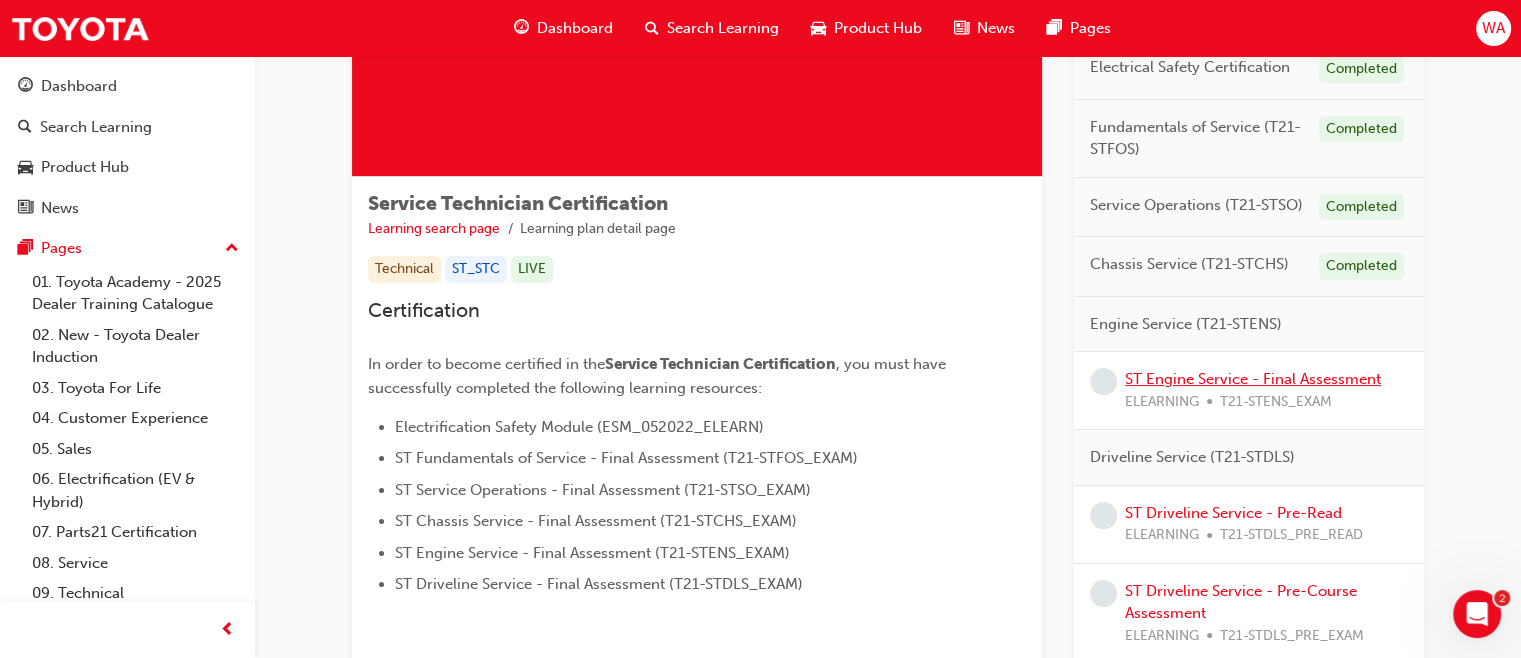 click on "ST Engine Service - Final Assessment" at bounding box center (1253, 379) 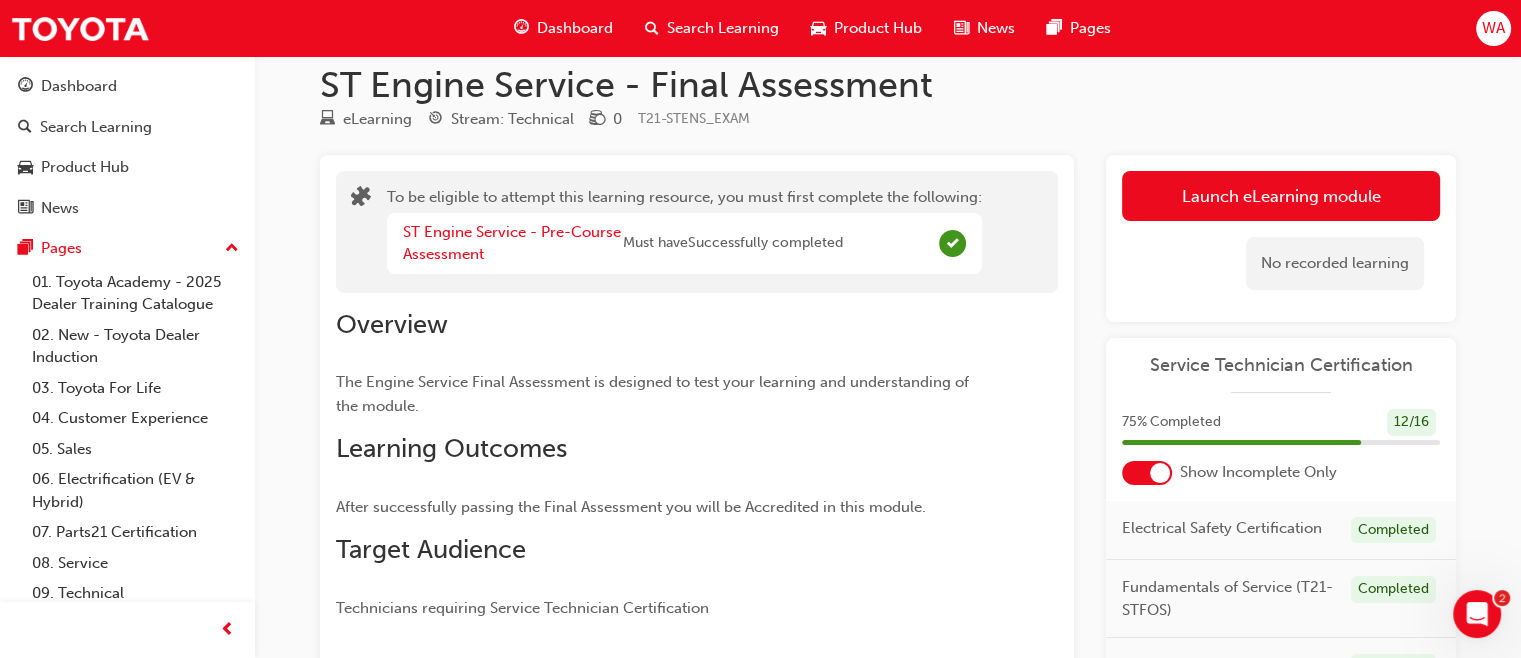 scroll, scrollTop: 18, scrollLeft: 0, axis: vertical 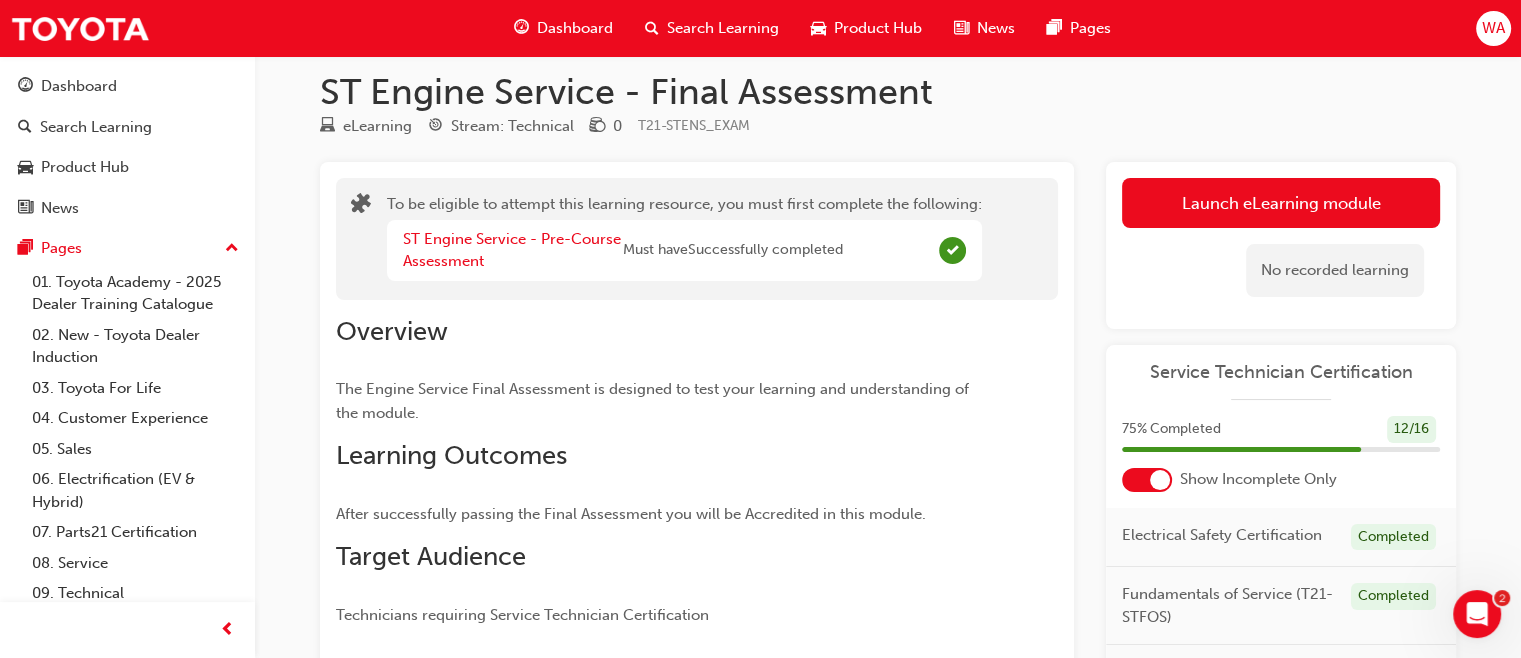 click on "WA" at bounding box center (1493, 28) 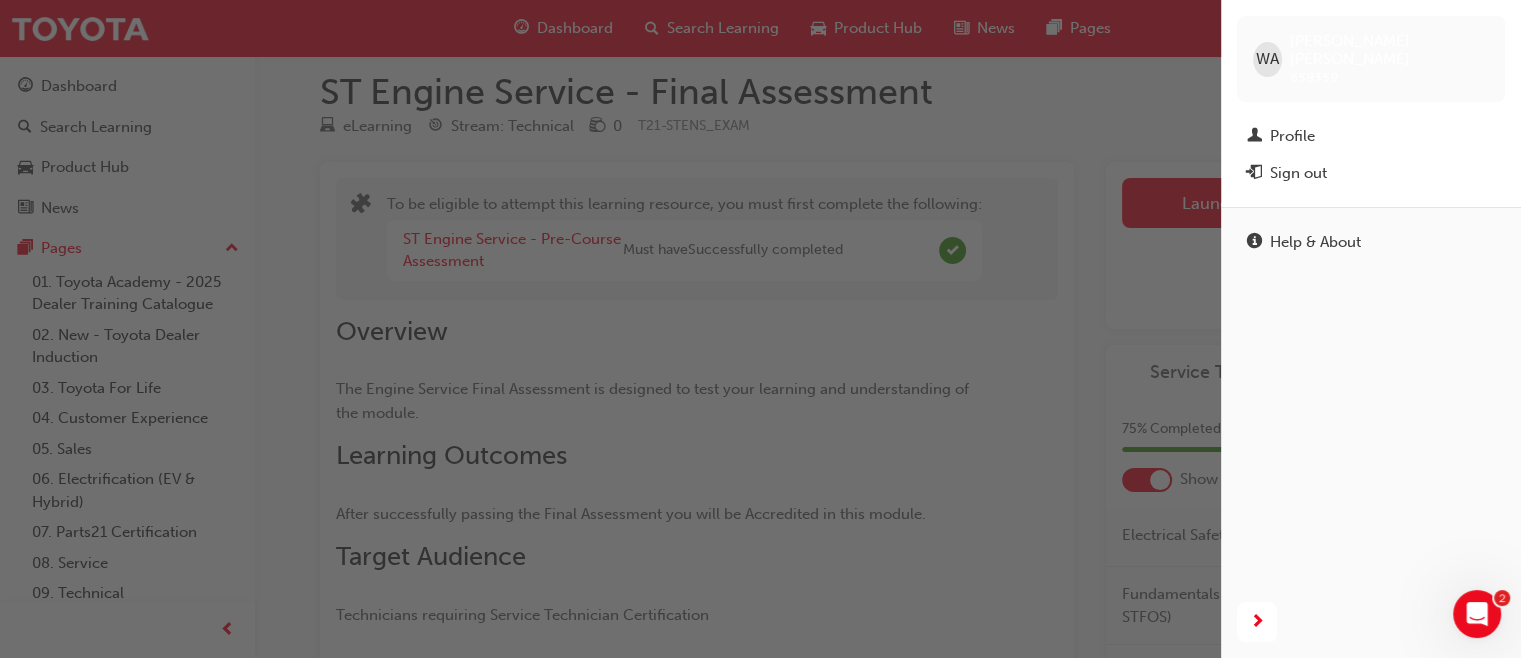 click on "Sign out" at bounding box center (1371, 173) 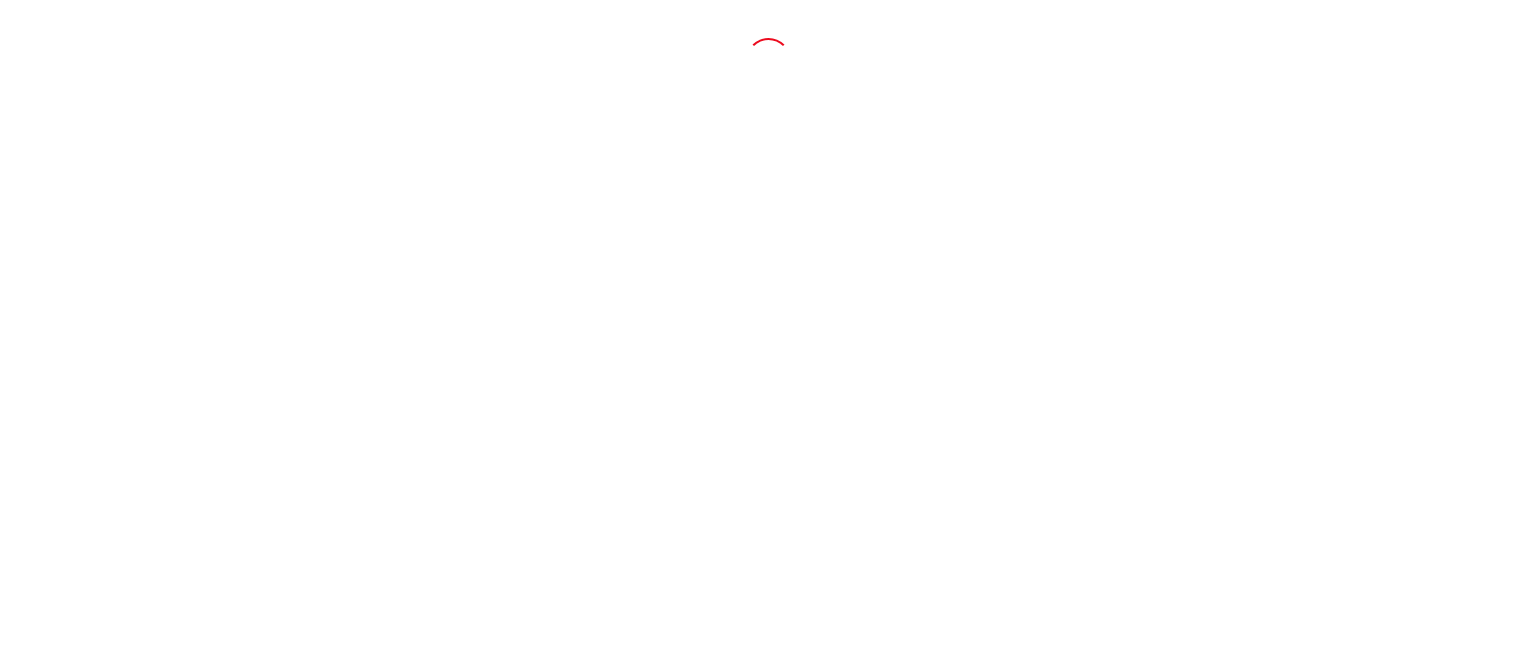 scroll, scrollTop: 0, scrollLeft: 0, axis: both 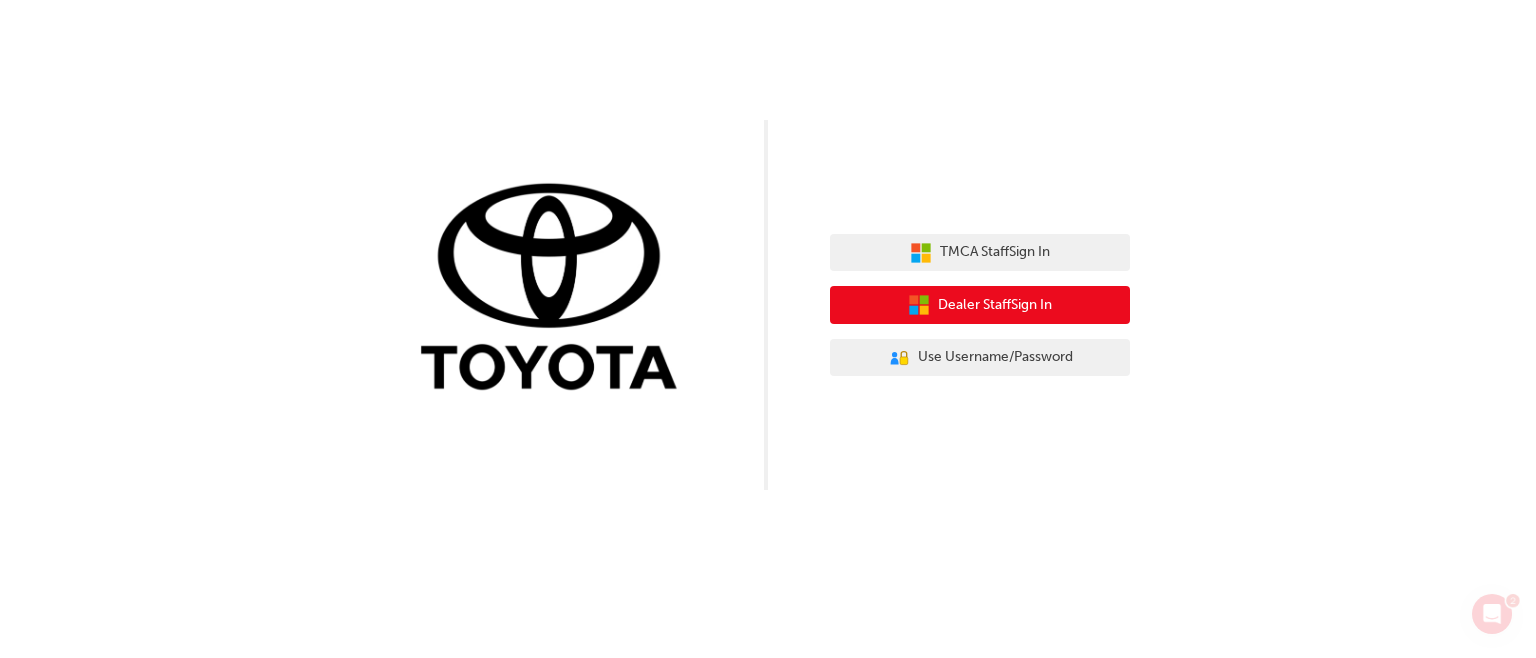 click on "Dealer Staff  Sign In" at bounding box center (995, 305) 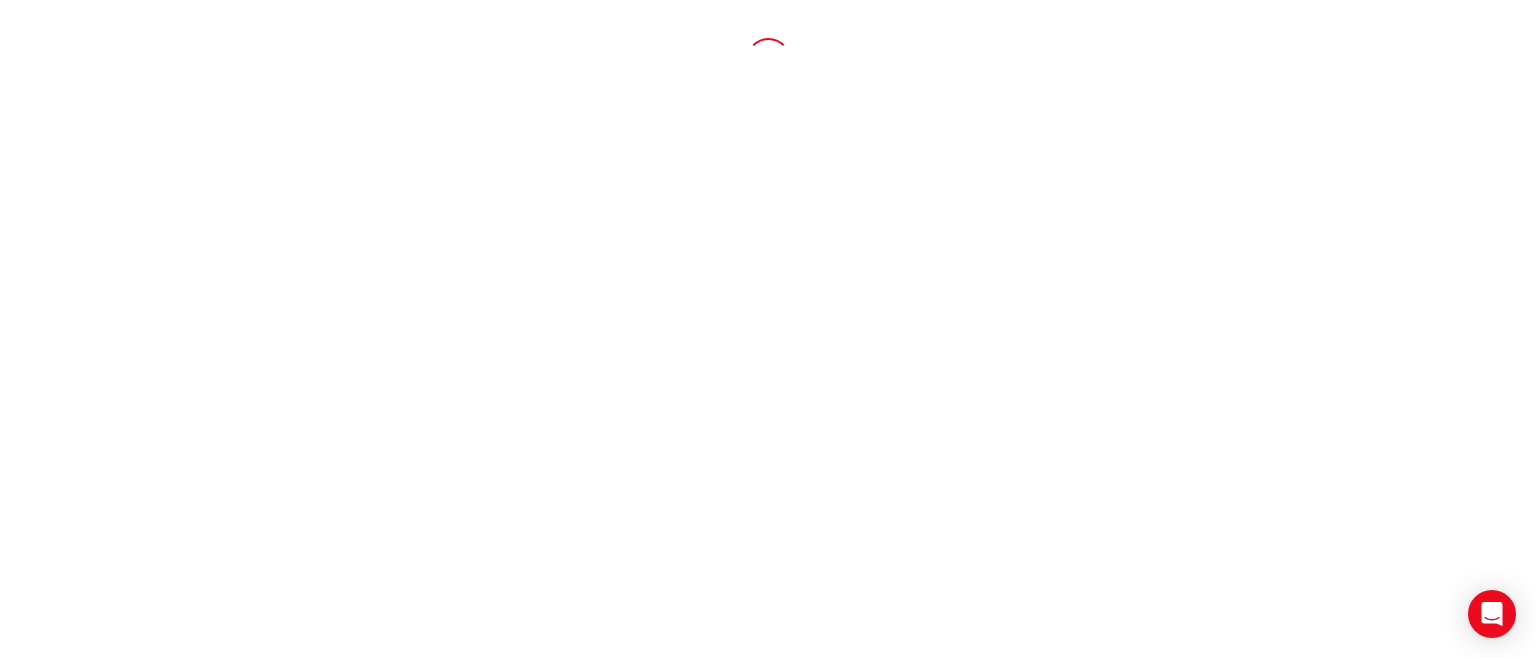 scroll, scrollTop: 0, scrollLeft: 0, axis: both 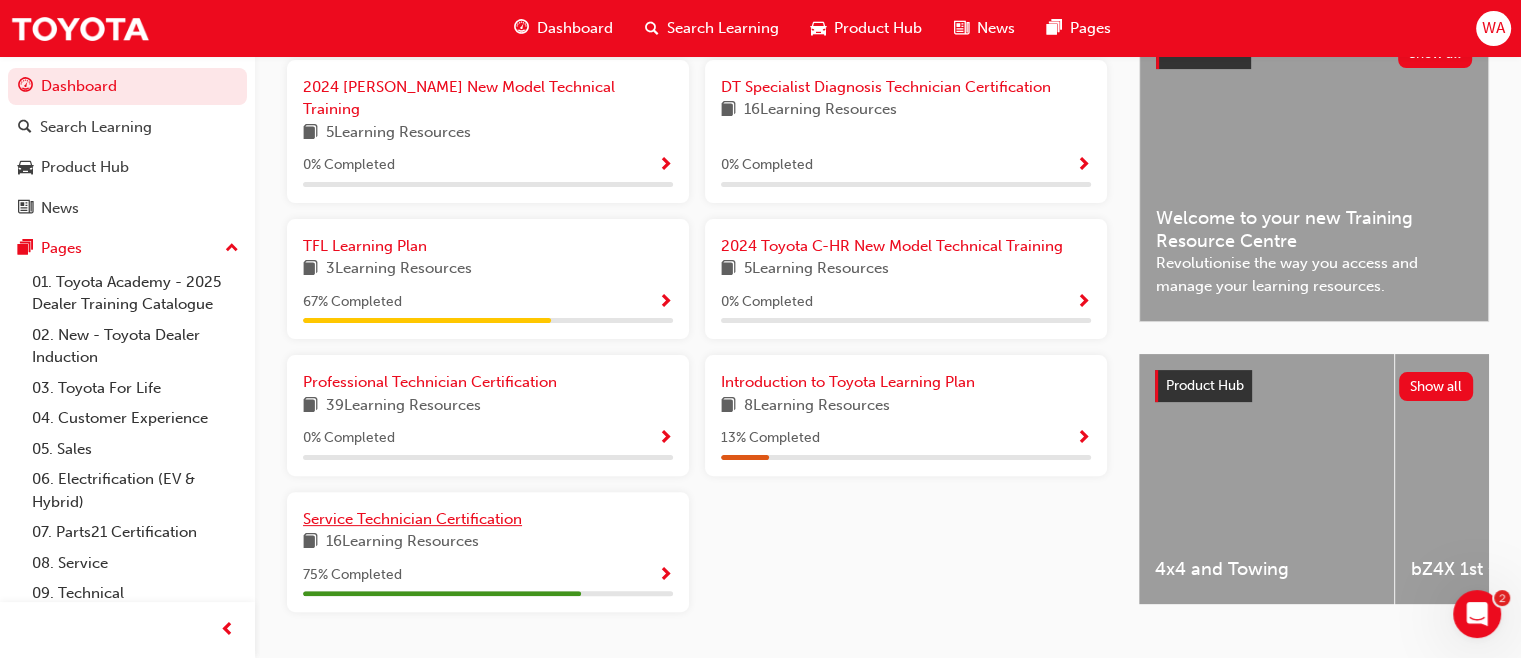 click on "Service Technician Certification" at bounding box center (488, 519) 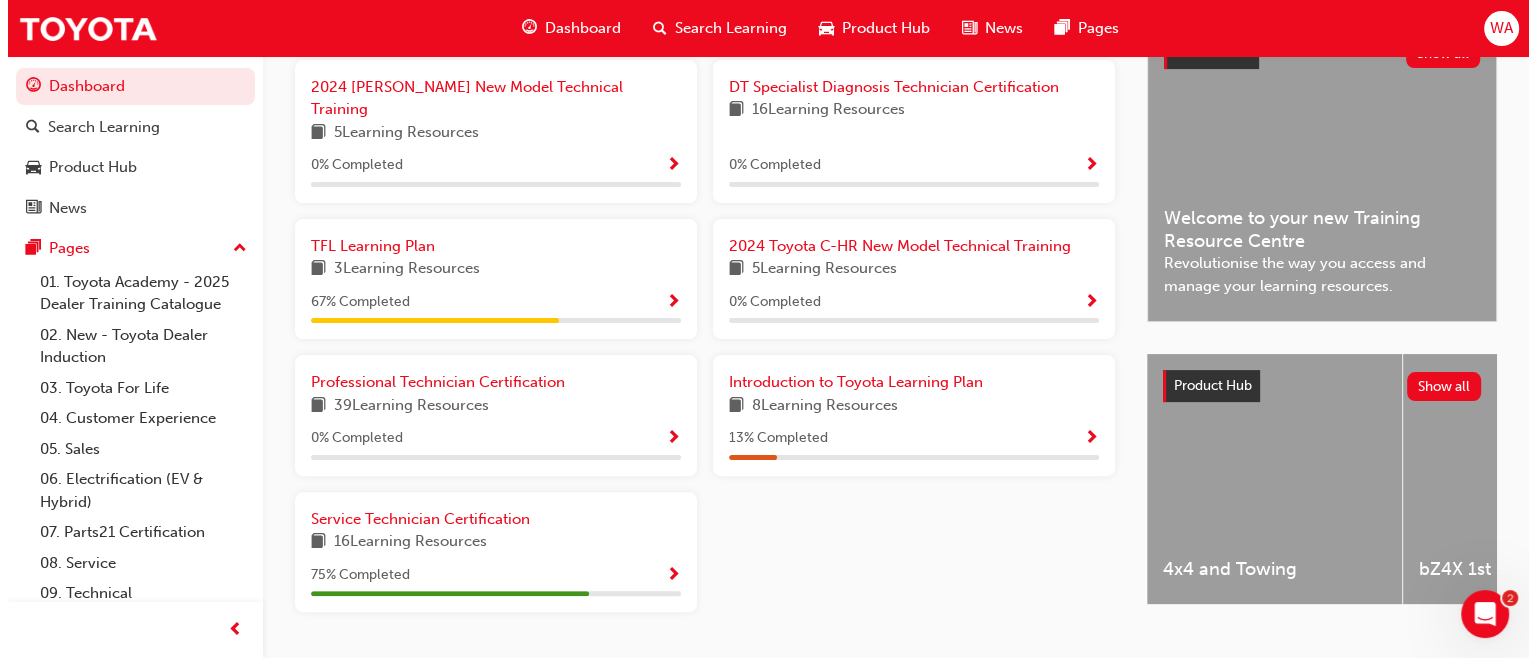 scroll, scrollTop: 0, scrollLeft: 0, axis: both 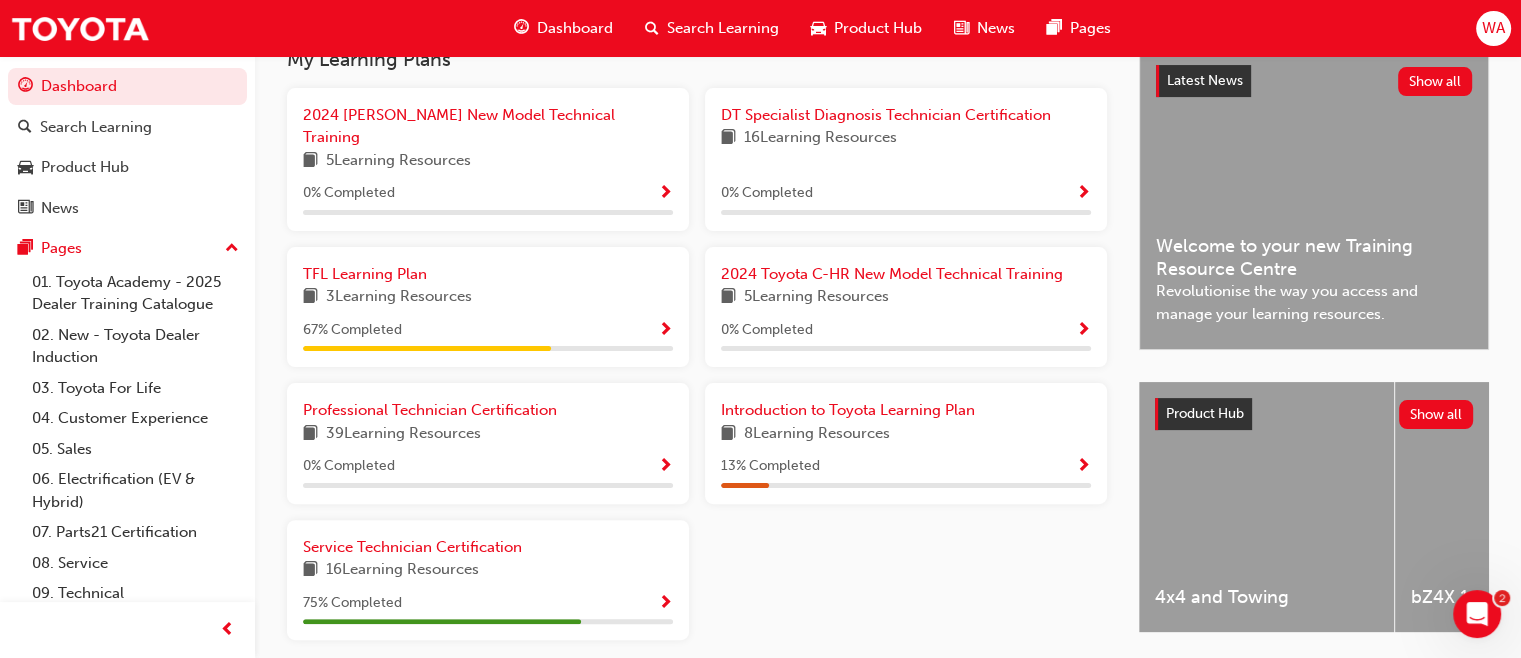 click at bounding box center [665, 604] 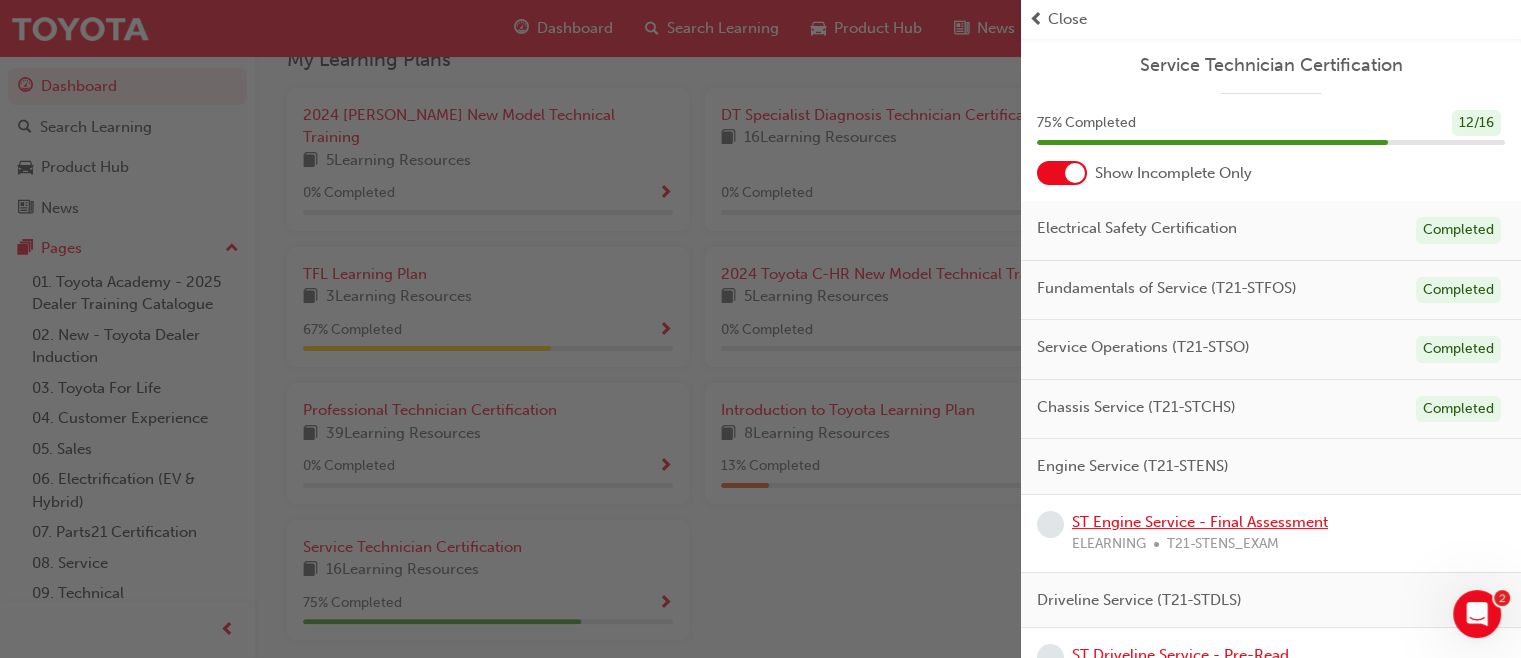 click on "ST Engine Service - Final Assessment" at bounding box center (1200, 522) 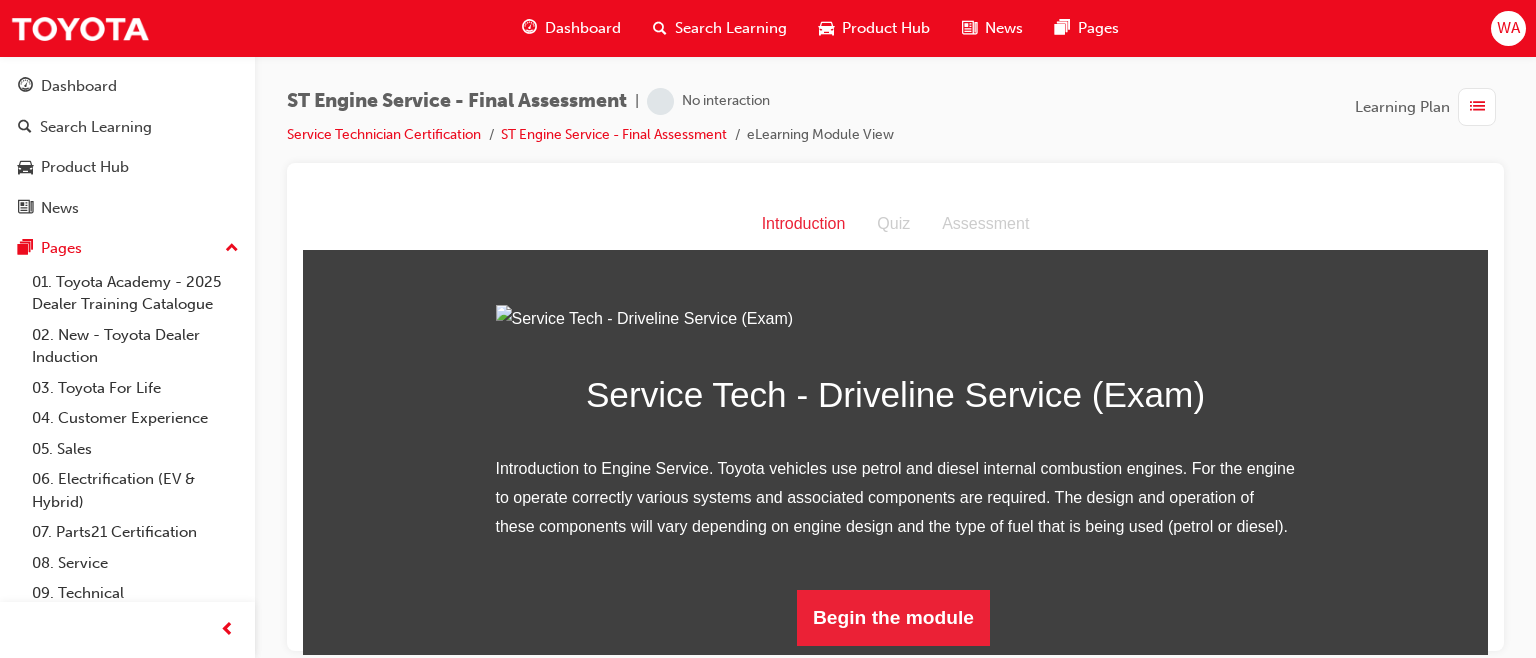 scroll, scrollTop: 211, scrollLeft: 0, axis: vertical 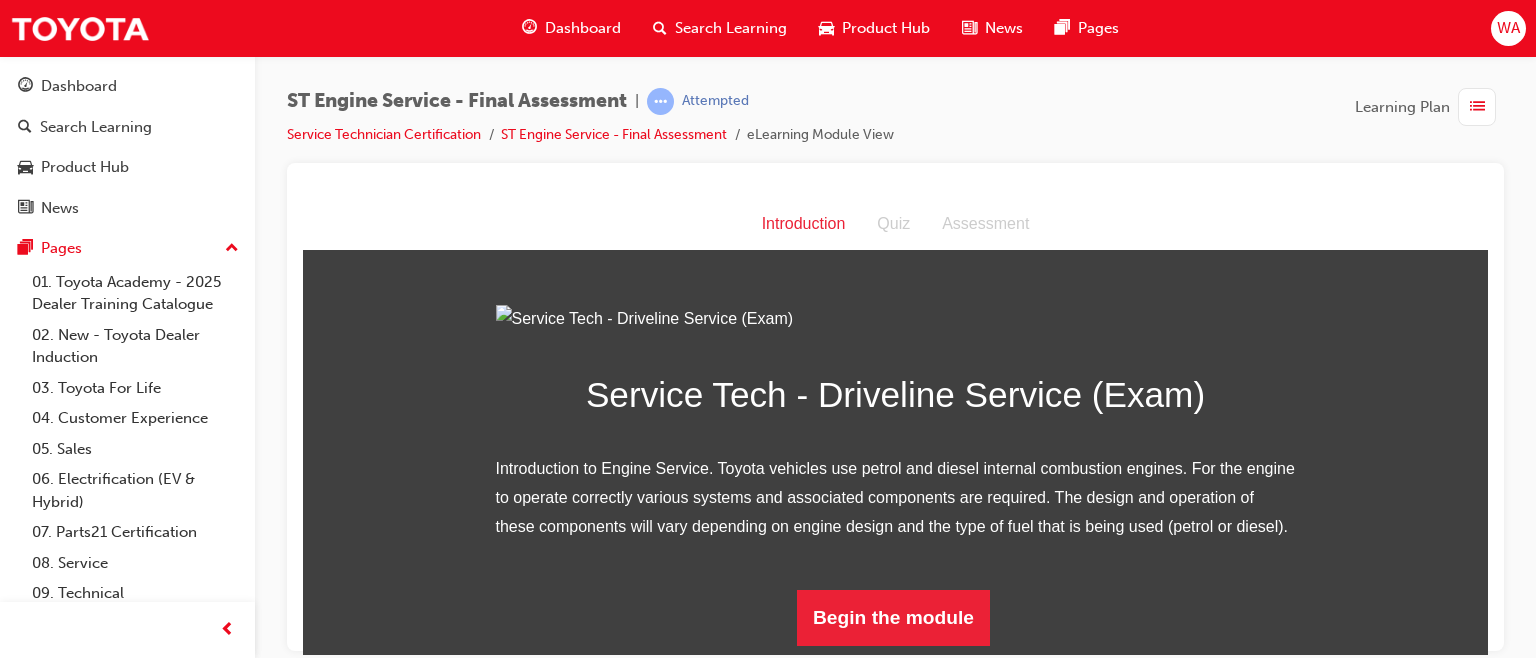 click on "Begin the module" at bounding box center [893, 617] 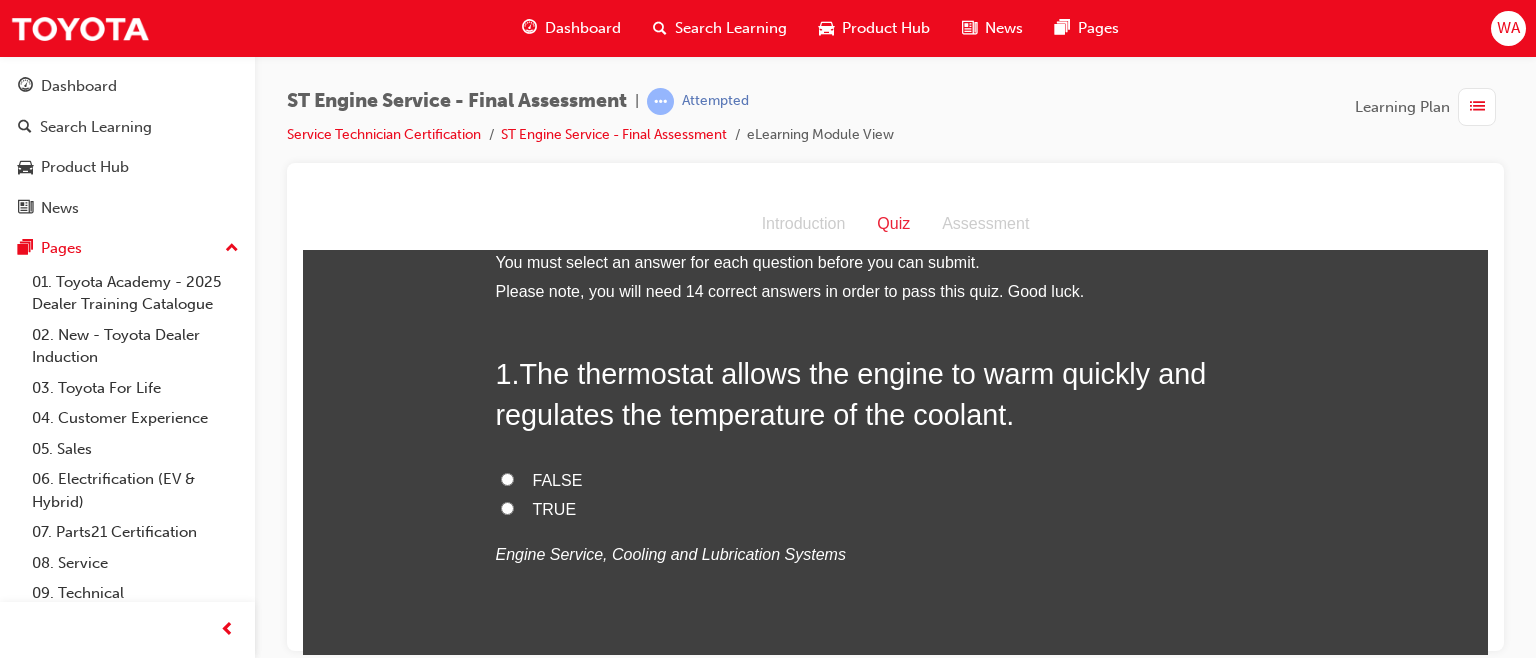 scroll, scrollTop: 22, scrollLeft: 0, axis: vertical 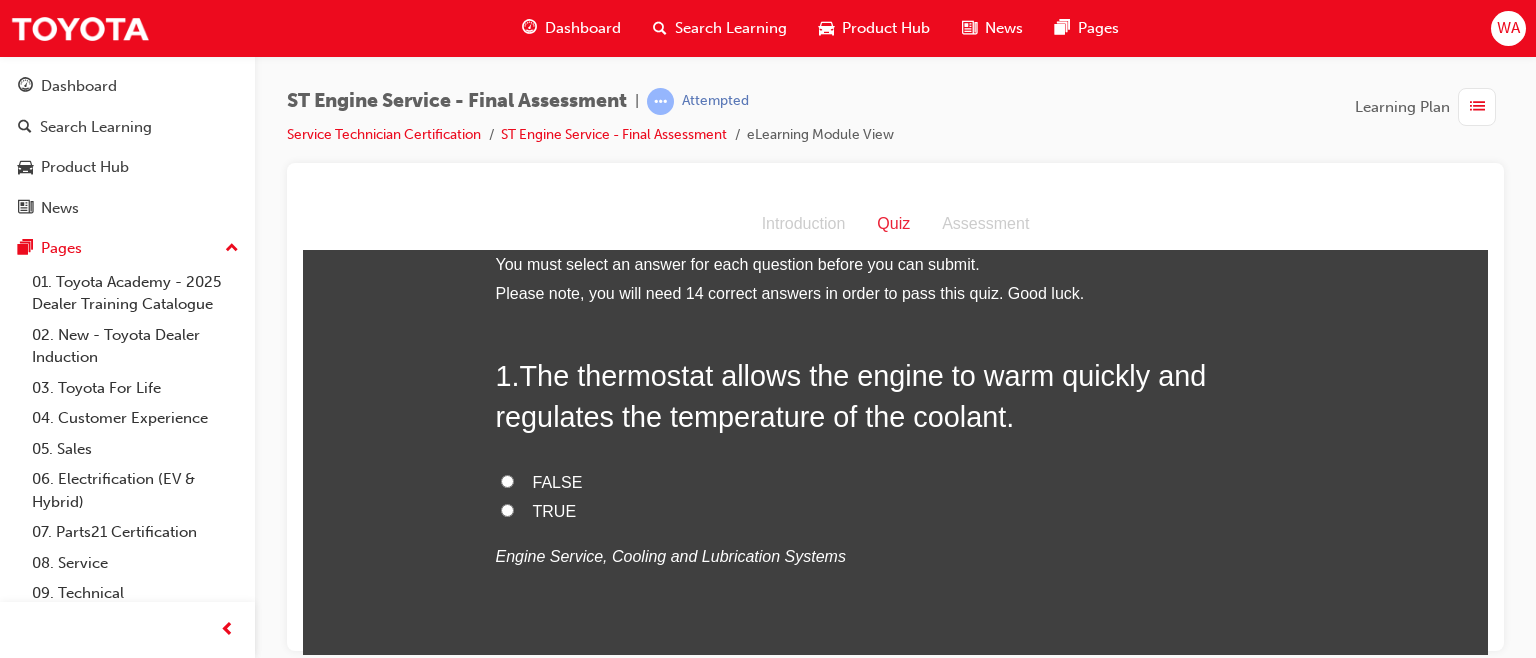 click on "TRUE" at bounding box center [507, 509] 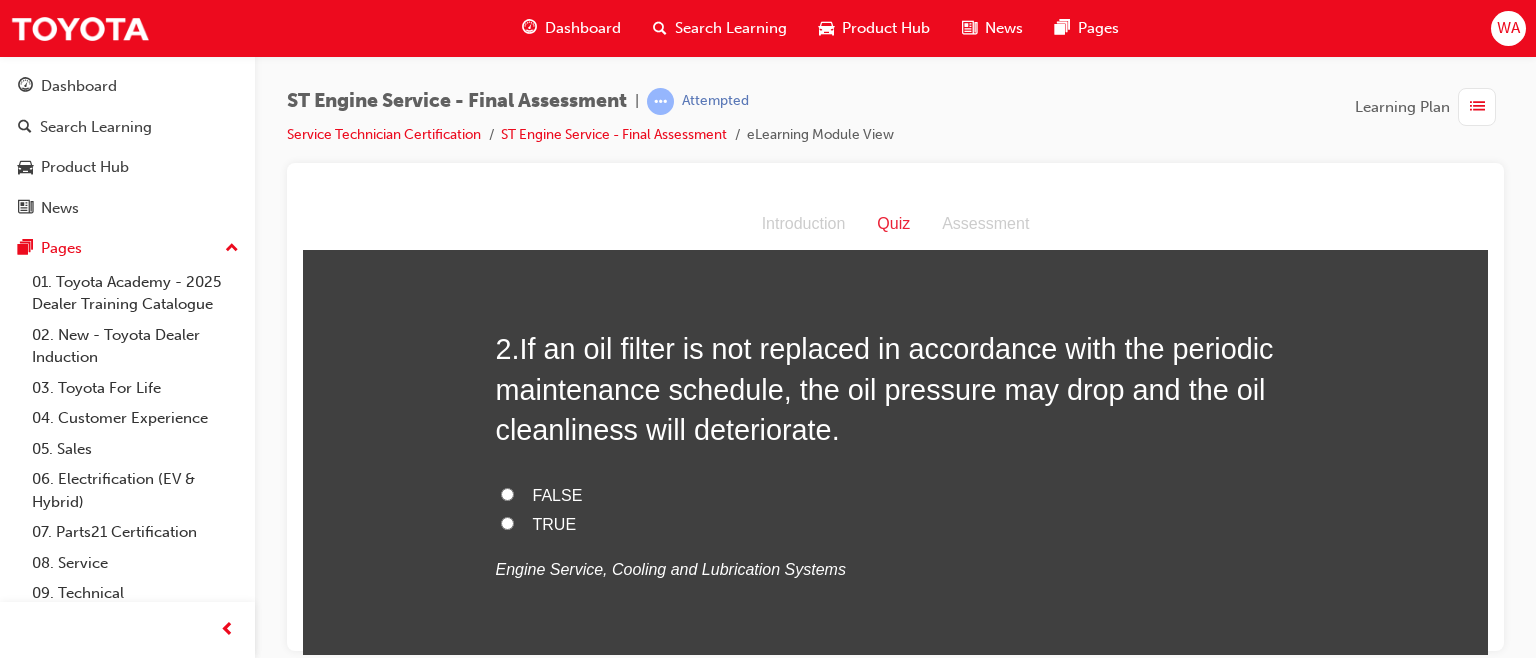 scroll, scrollTop: 463, scrollLeft: 0, axis: vertical 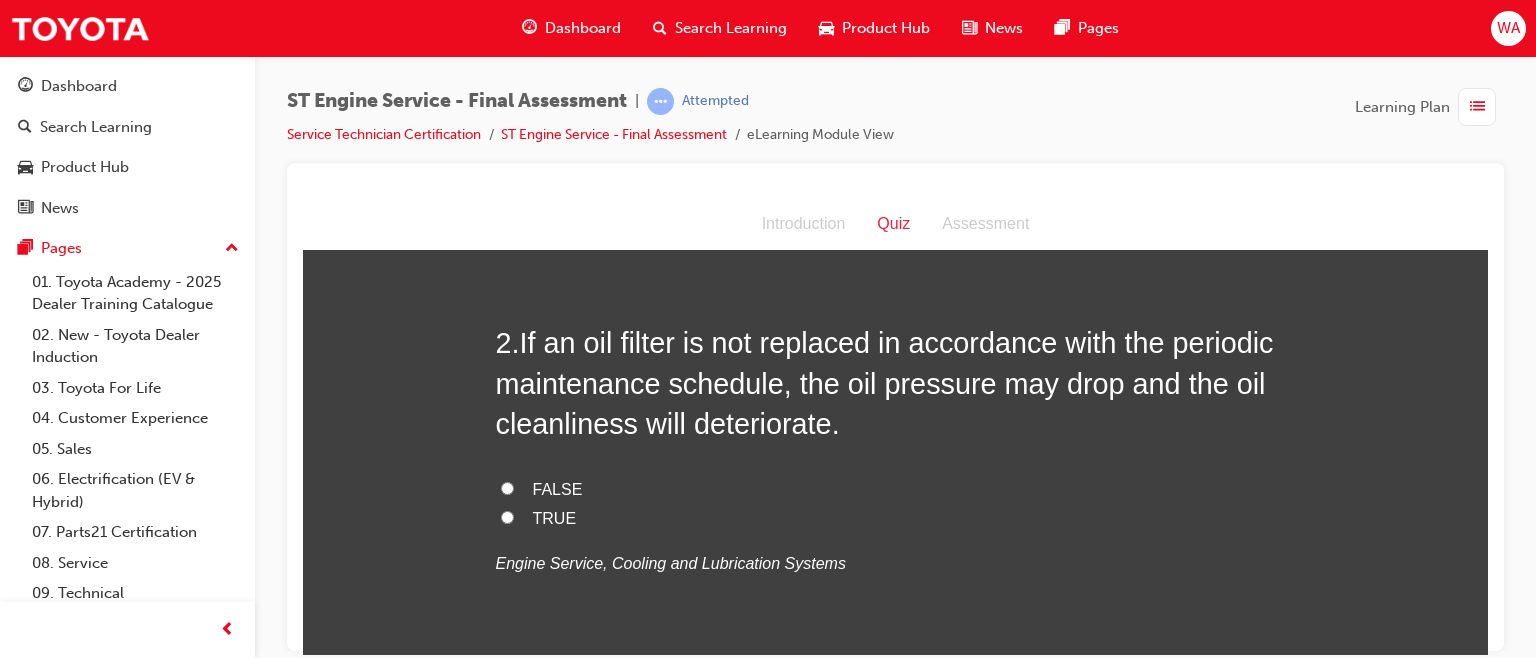 click on "TRUE" at bounding box center [507, 516] 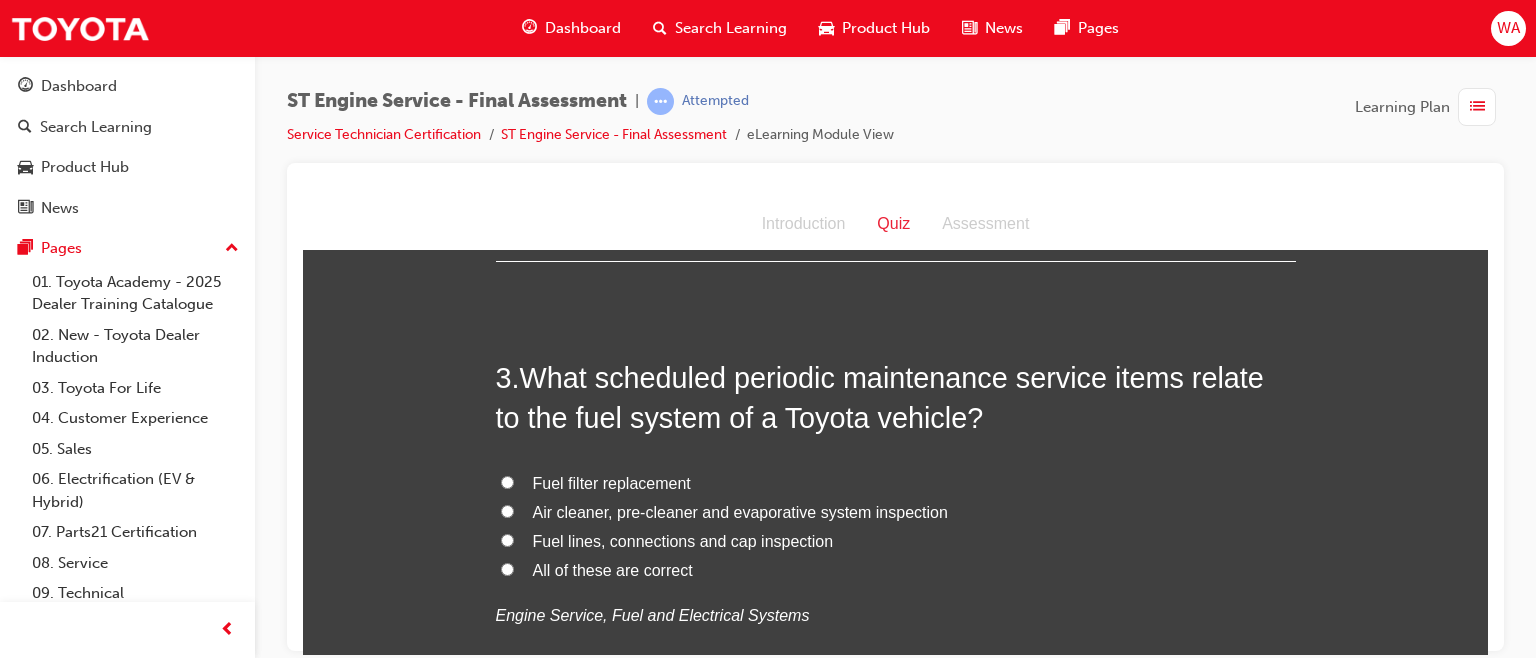 scroll, scrollTop: 878, scrollLeft: 0, axis: vertical 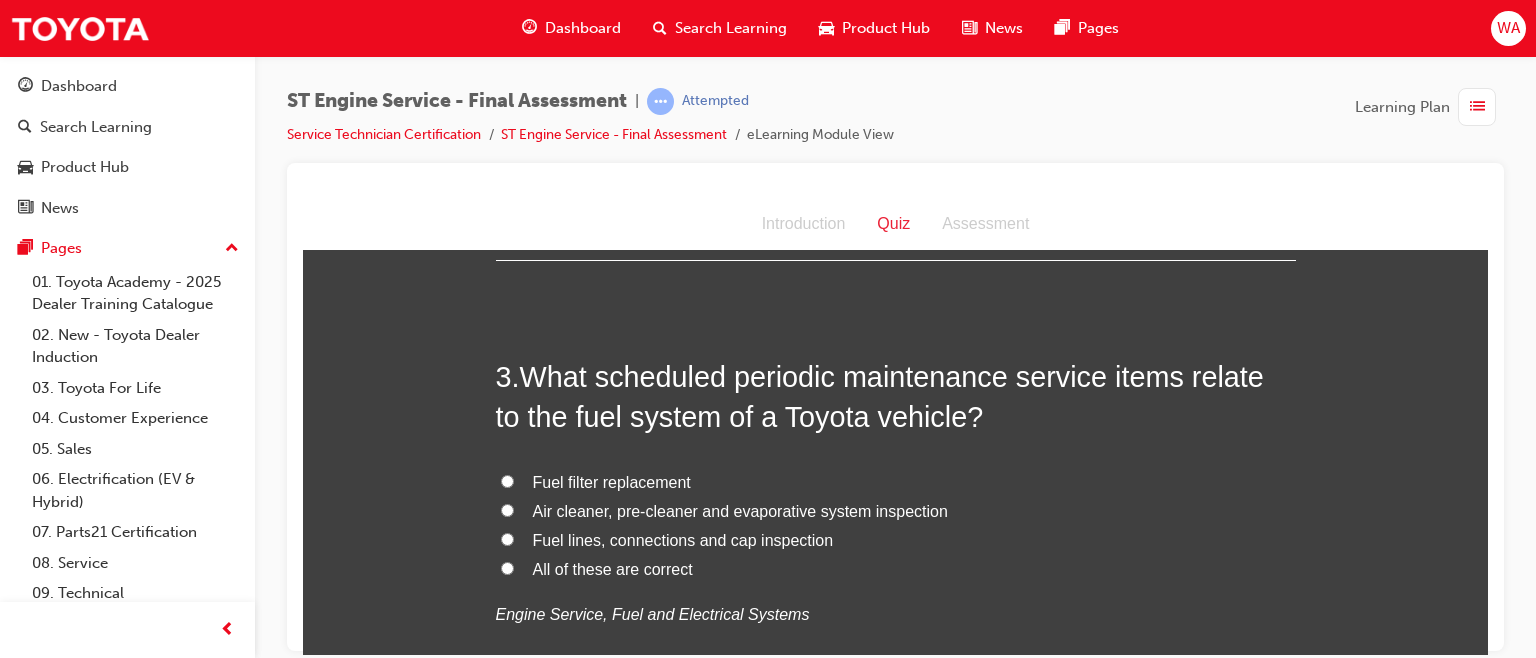 click on "All of these are correct" at bounding box center (507, 567) 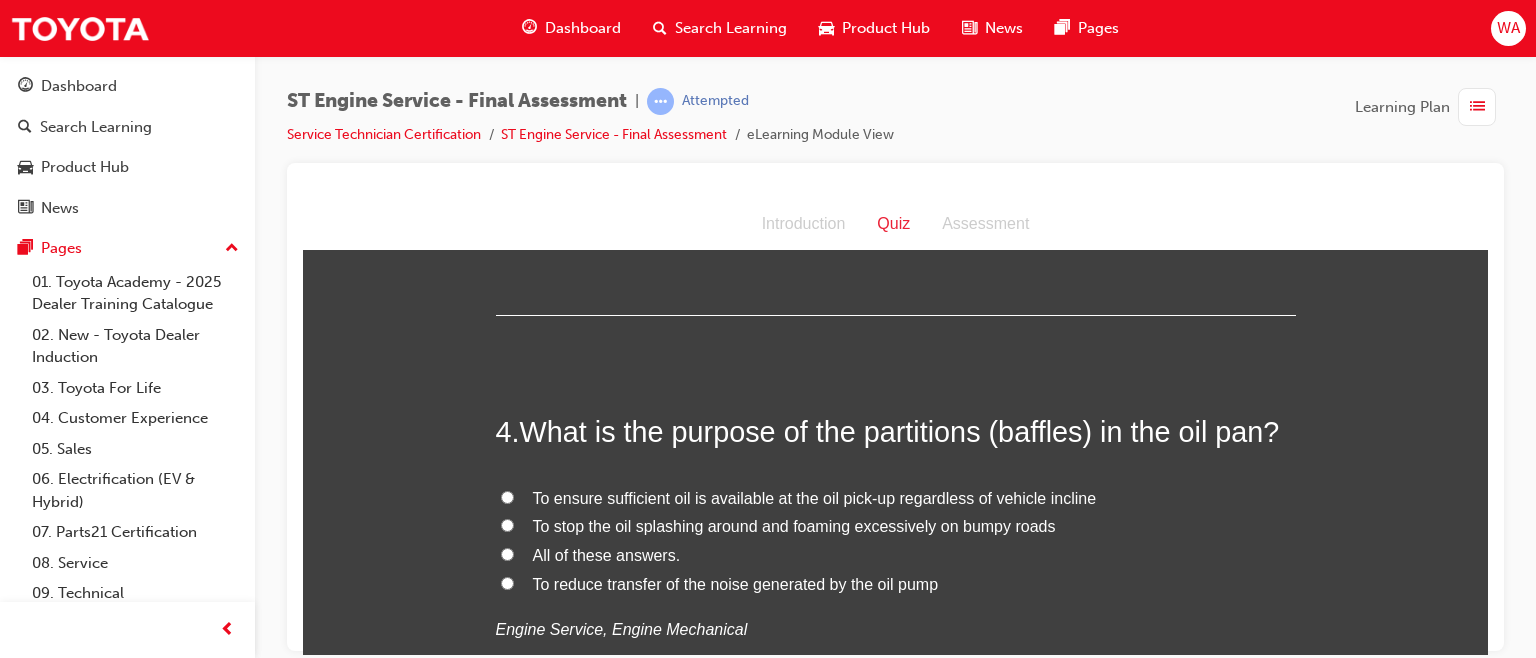 scroll, scrollTop: 1289, scrollLeft: 0, axis: vertical 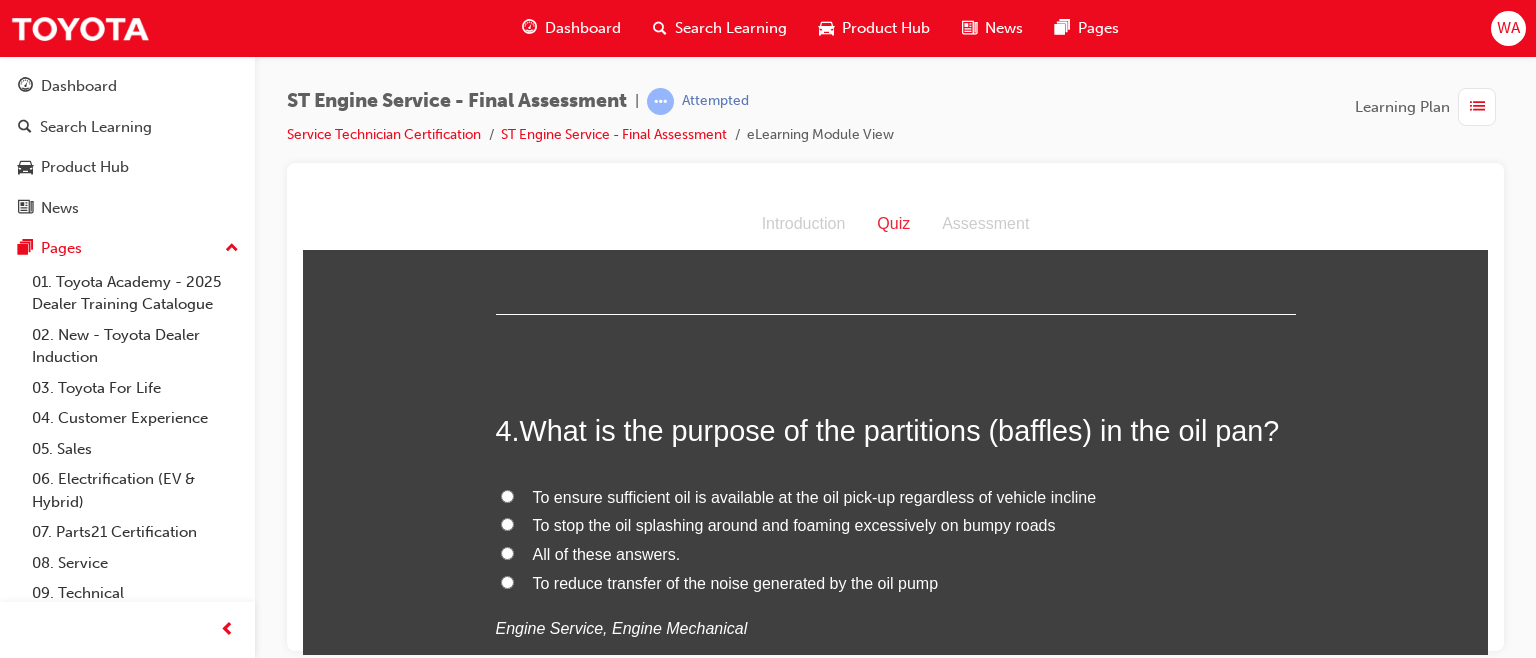 click on "All of these answers." at bounding box center (507, 552) 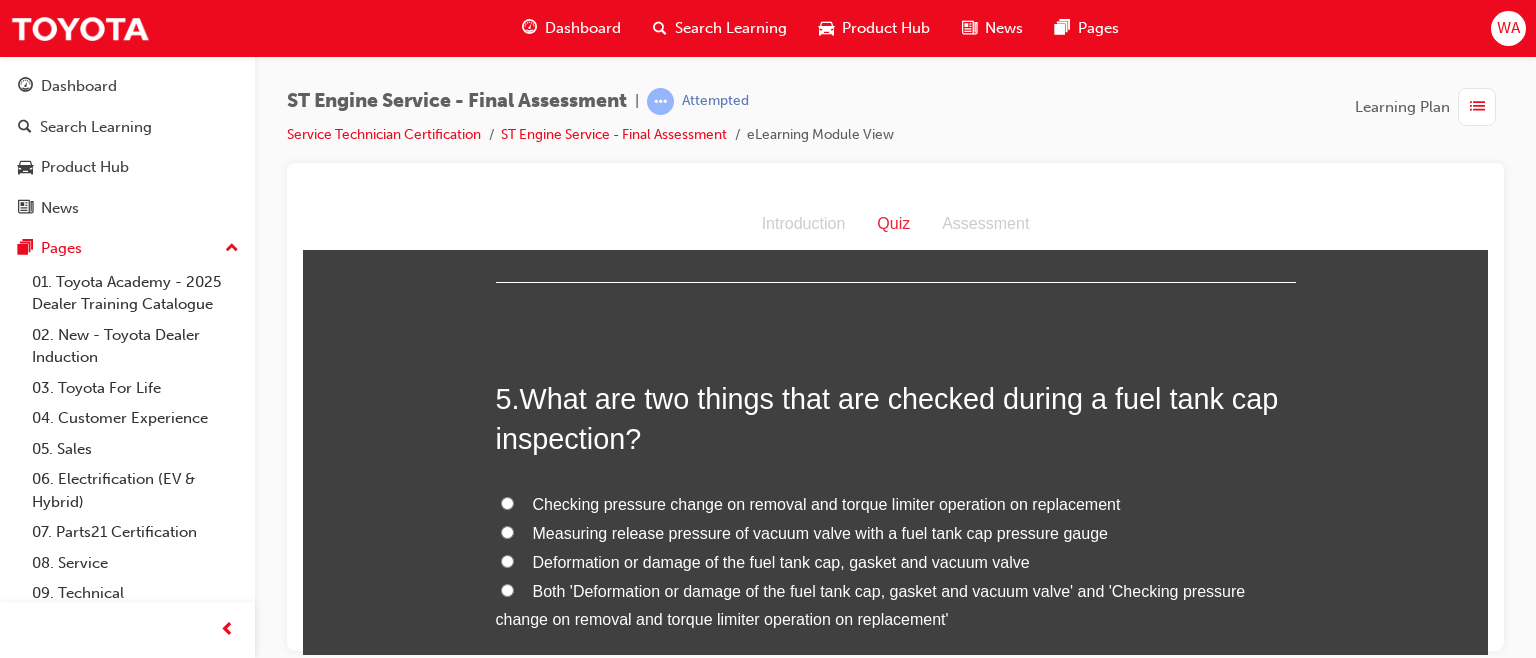scroll, scrollTop: 1803, scrollLeft: 0, axis: vertical 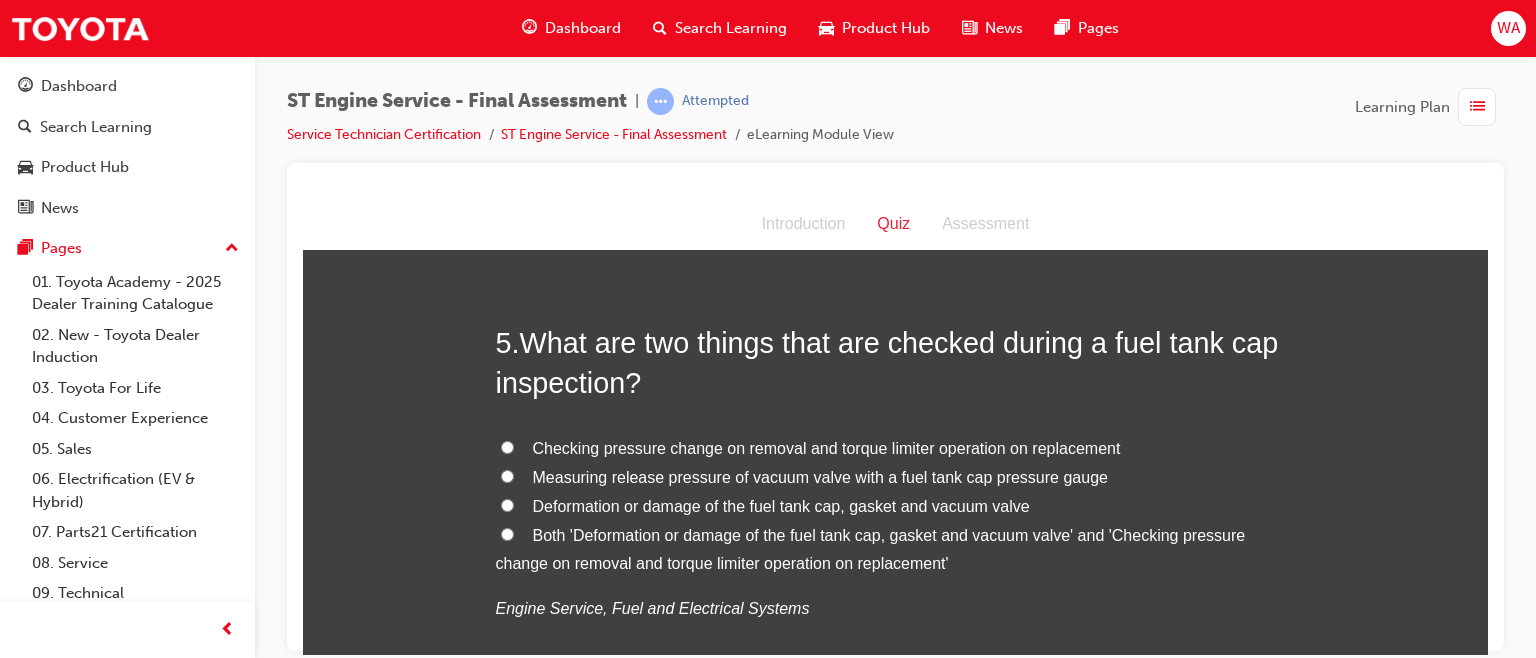 click on "Both 'Deformation or damage of the fuel tank cap, gasket and vacuum valve' and 'Checking pressure change on removal and torque limiter operation on replacement'" at bounding box center [507, 533] 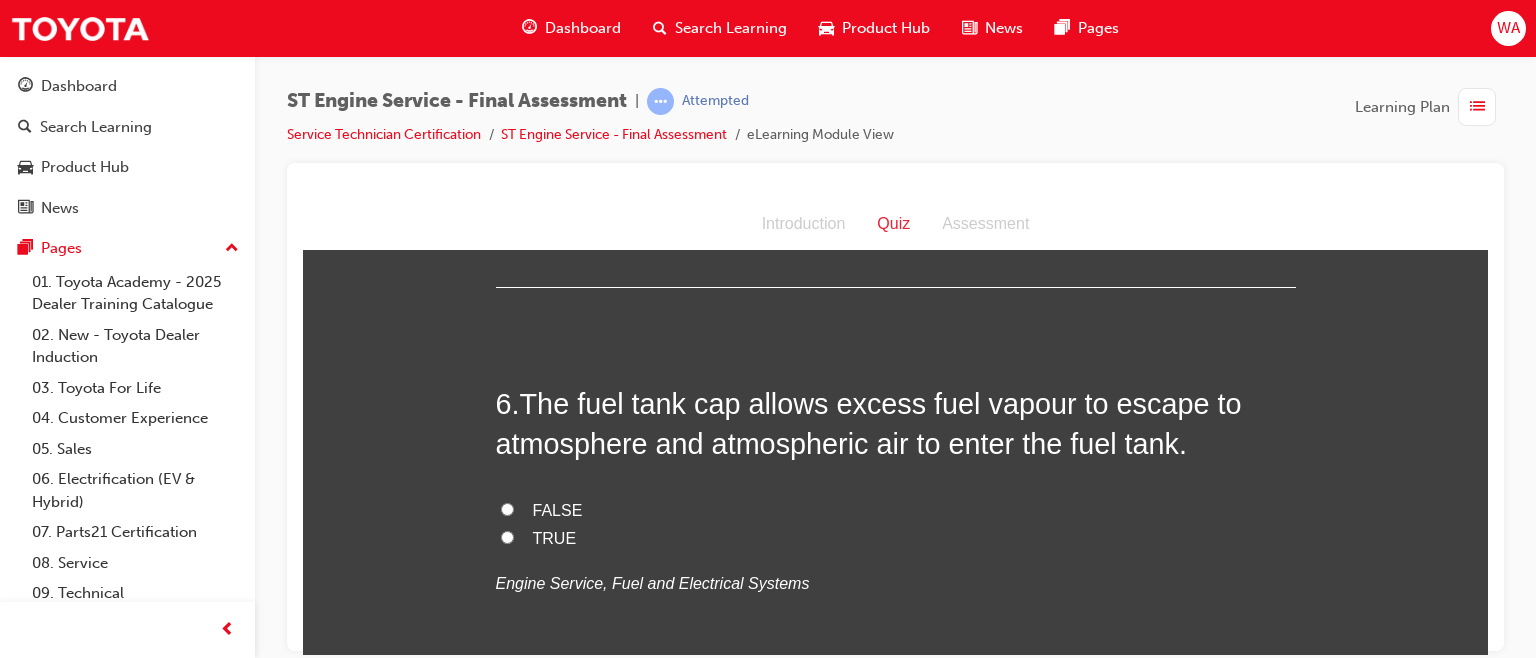 scroll, scrollTop: 2279, scrollLeft: 0, axis: vertical 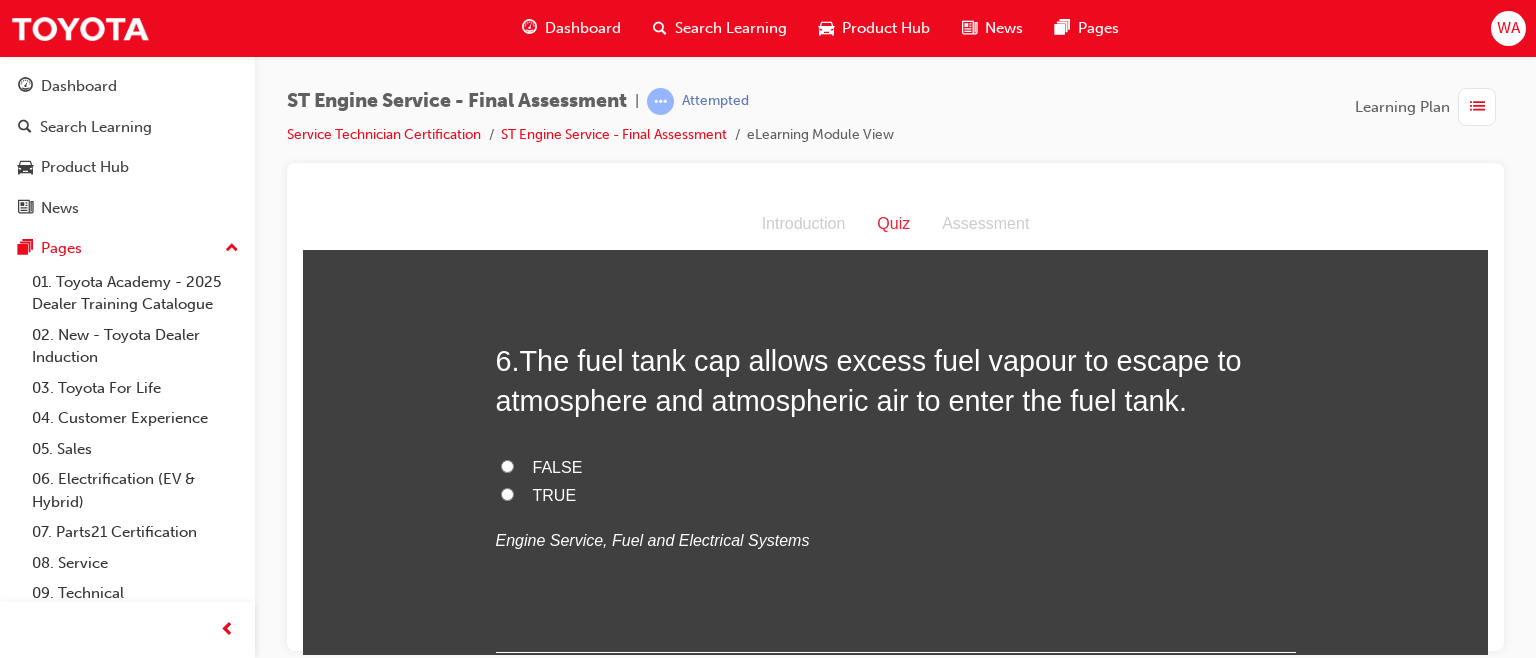 click on "FALSE" at bounding box center (507, 465) 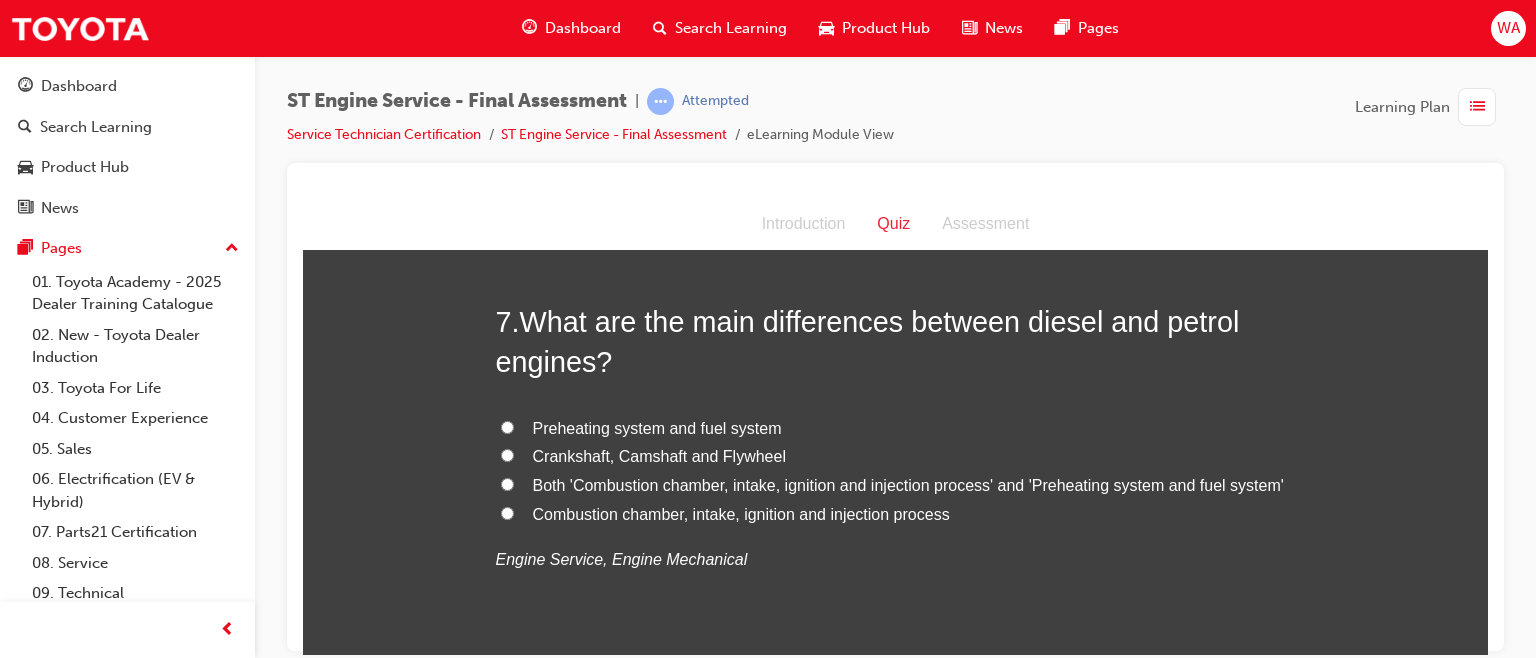 scroll, scrollTop: 2725, scrollLeft: 0, axis: vertical 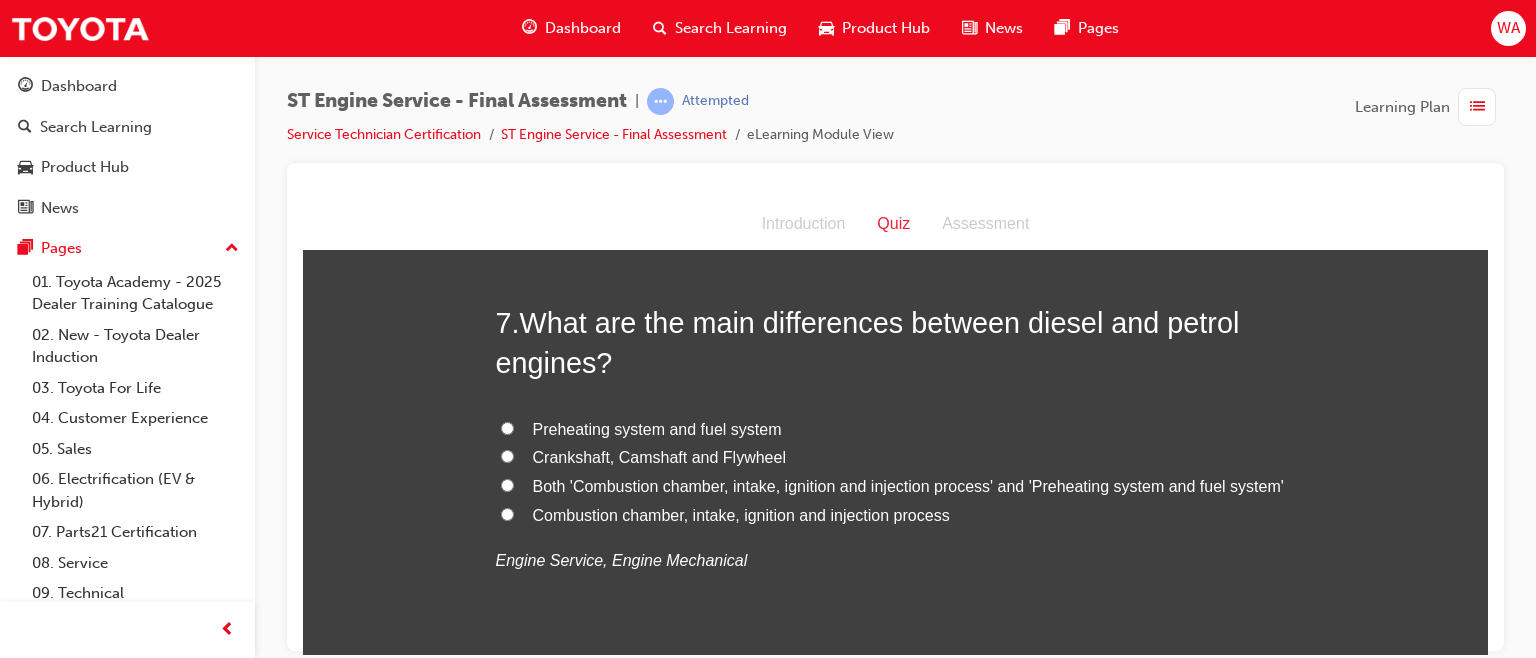 click on "Both 'Combustion chamber, intake, ignition and injection process' and 'Preheating system and fuel system'" at bounding box center [507, 484] 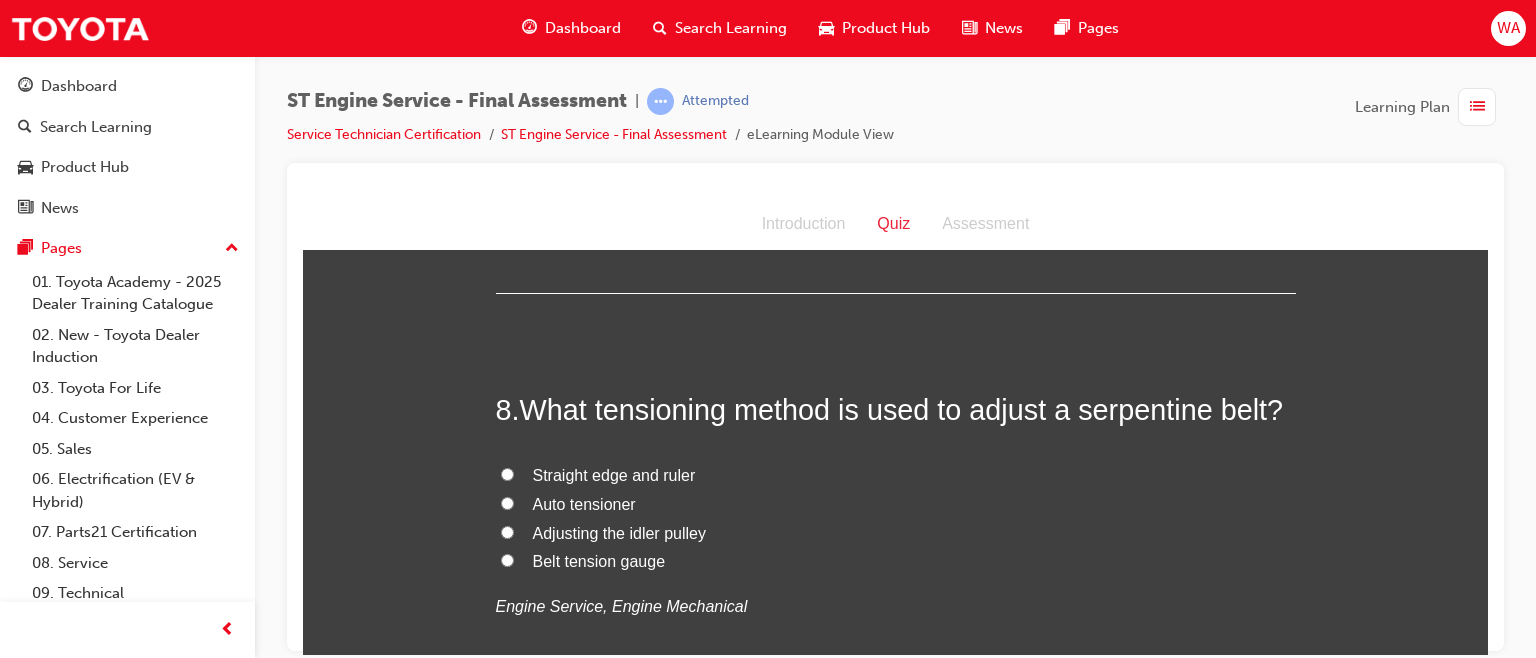 scroll, scrollTop: 3112, scrollLeft: 0, axis: vertical 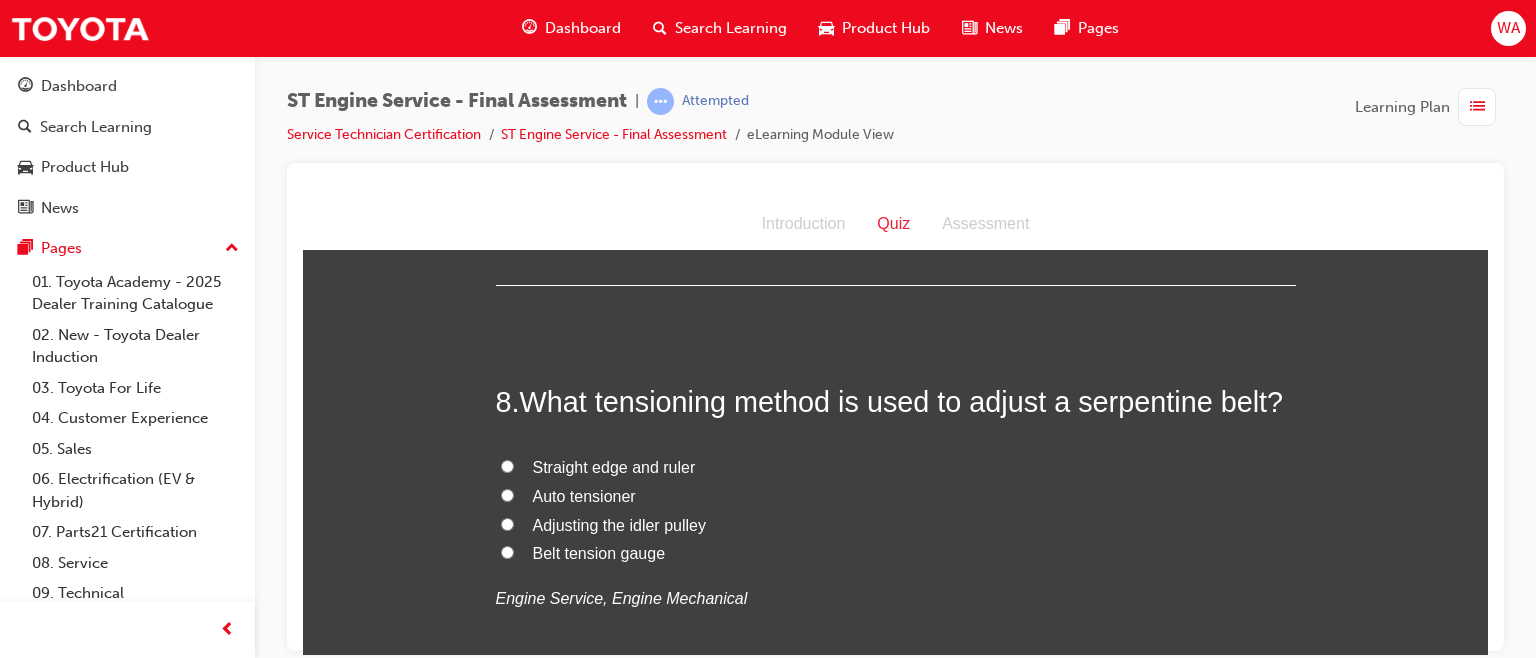 click on "Auto tensioner" at bounding box center [507, 494] 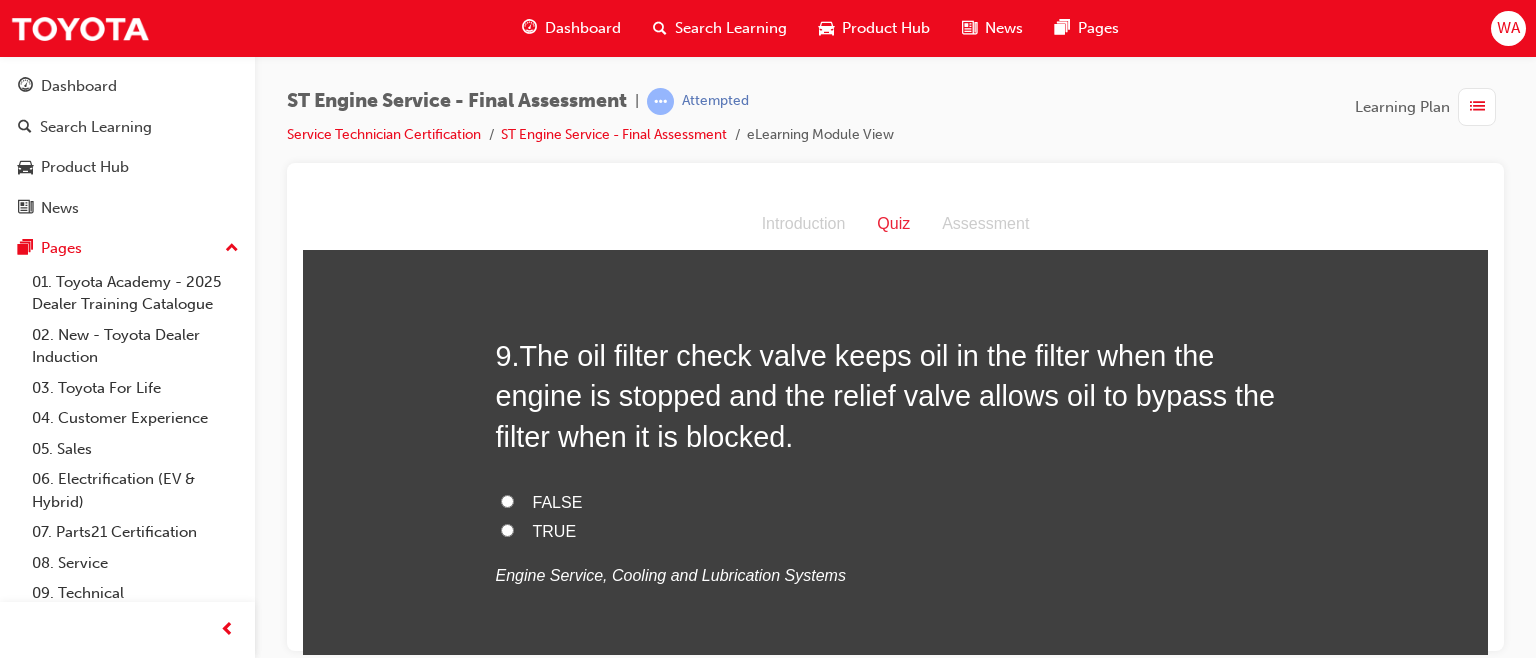 scroll, scrollTop: 3592, scrollLeft: 0, axis: vertical 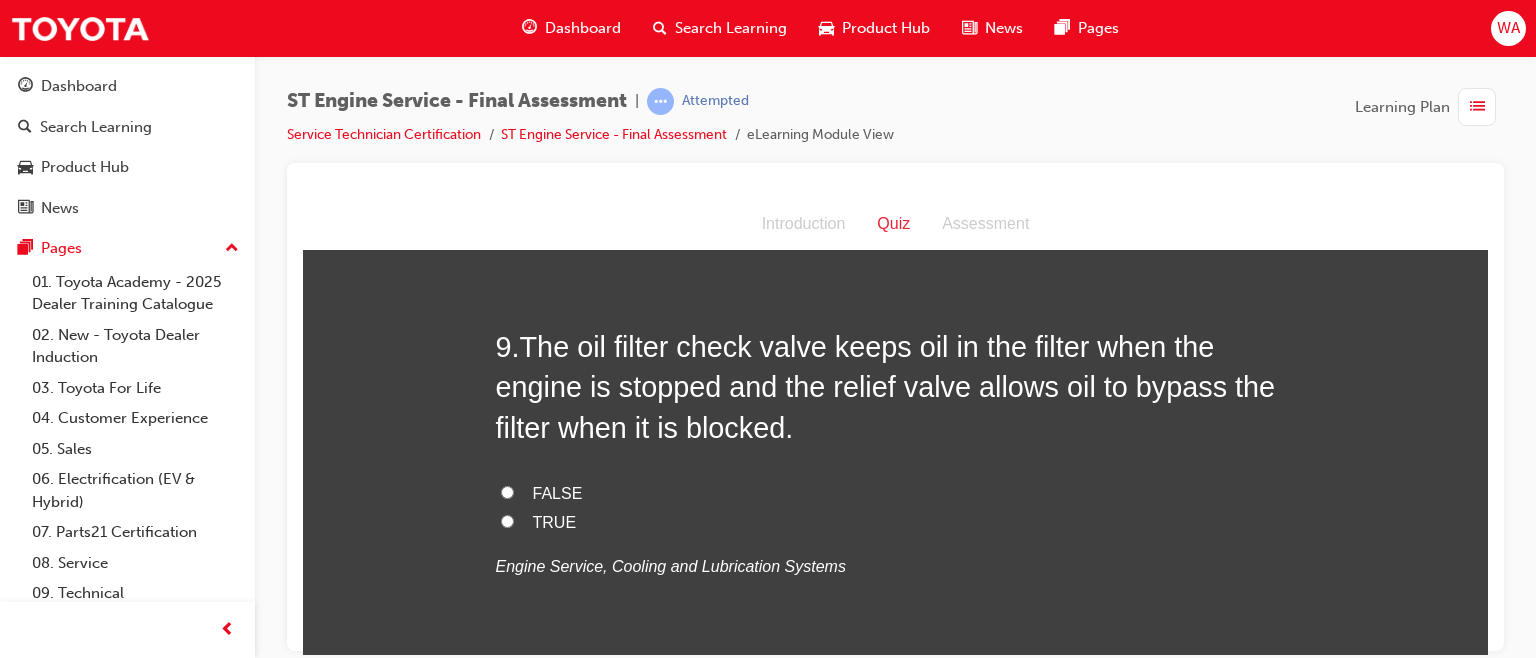 click on "TRUE" at bounding box center (507, 520) 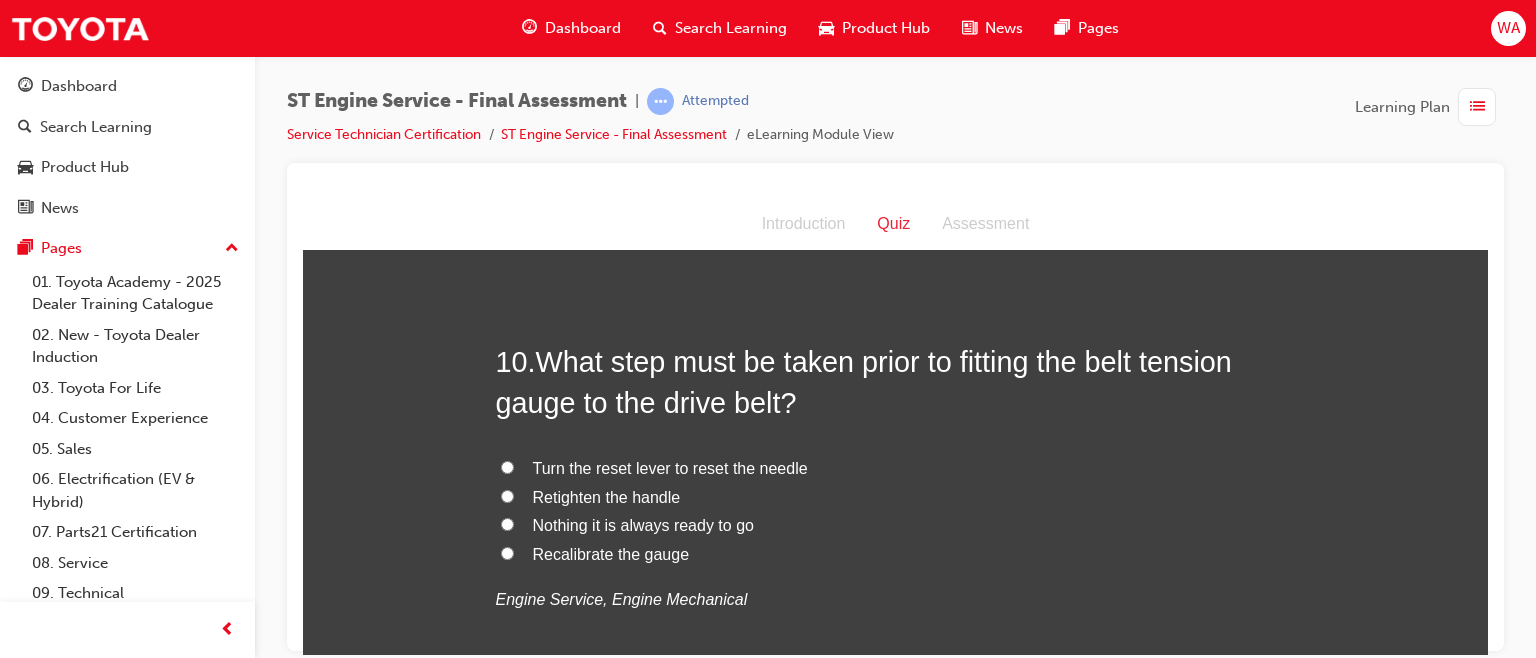 scroll, scrollTop: 4026, scrollLeft: 0, axis: vertical 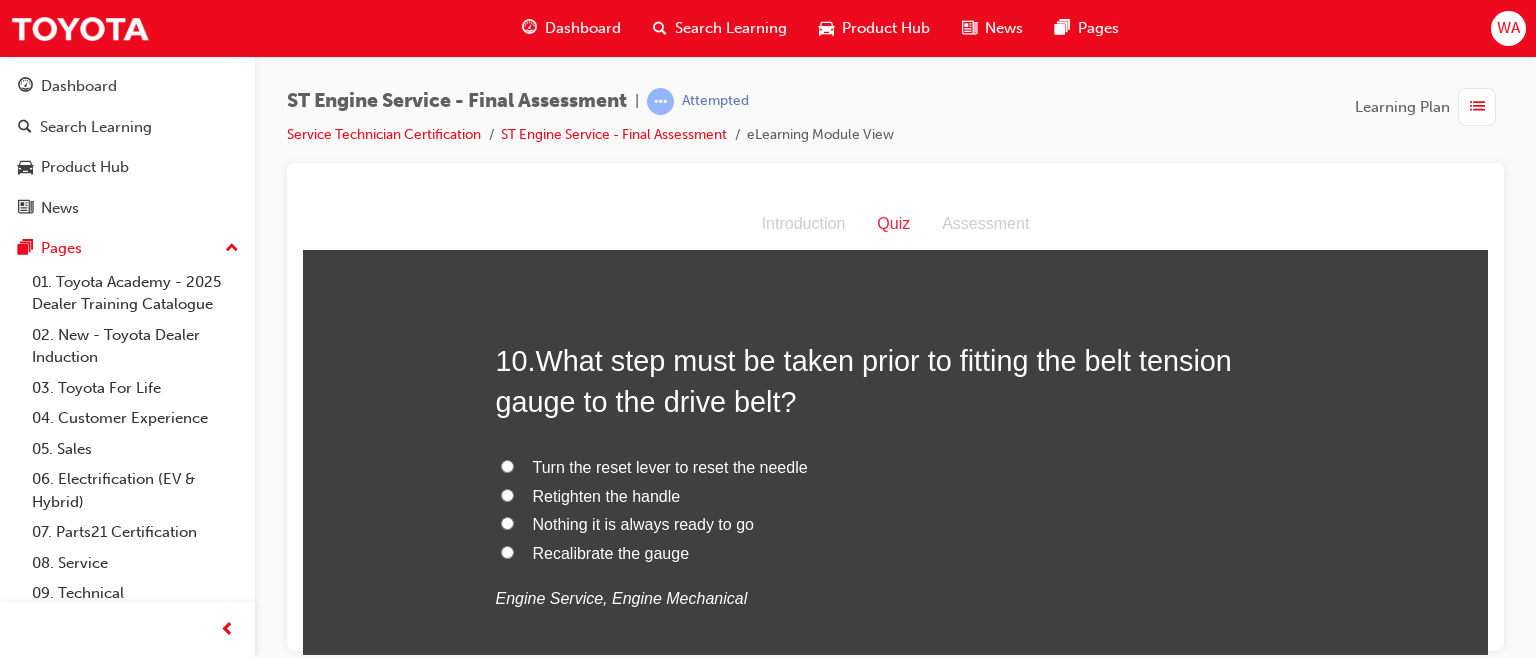 click on "Turn the reset lever to reset the needle" at bounding box center (507, 465) 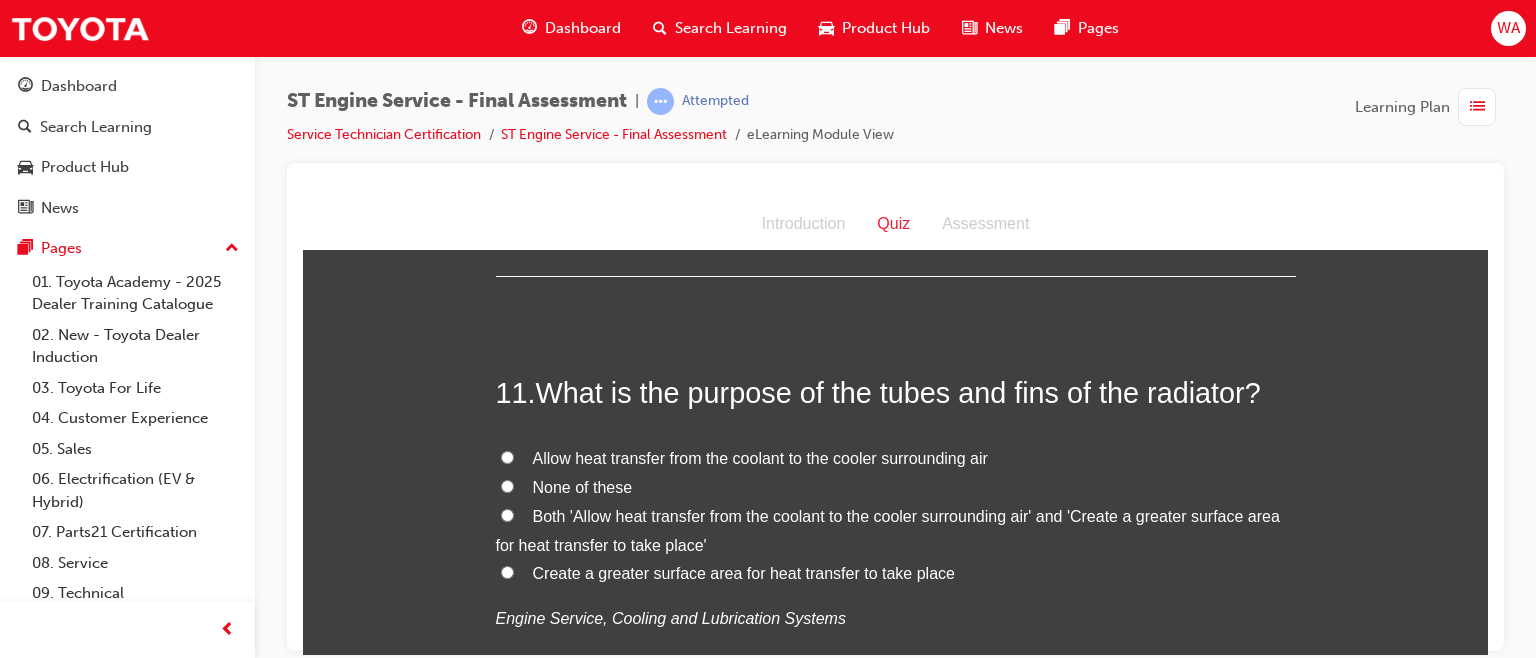 scroll, scrollTop: 4476, scrollLeft: 0, axis: vertical 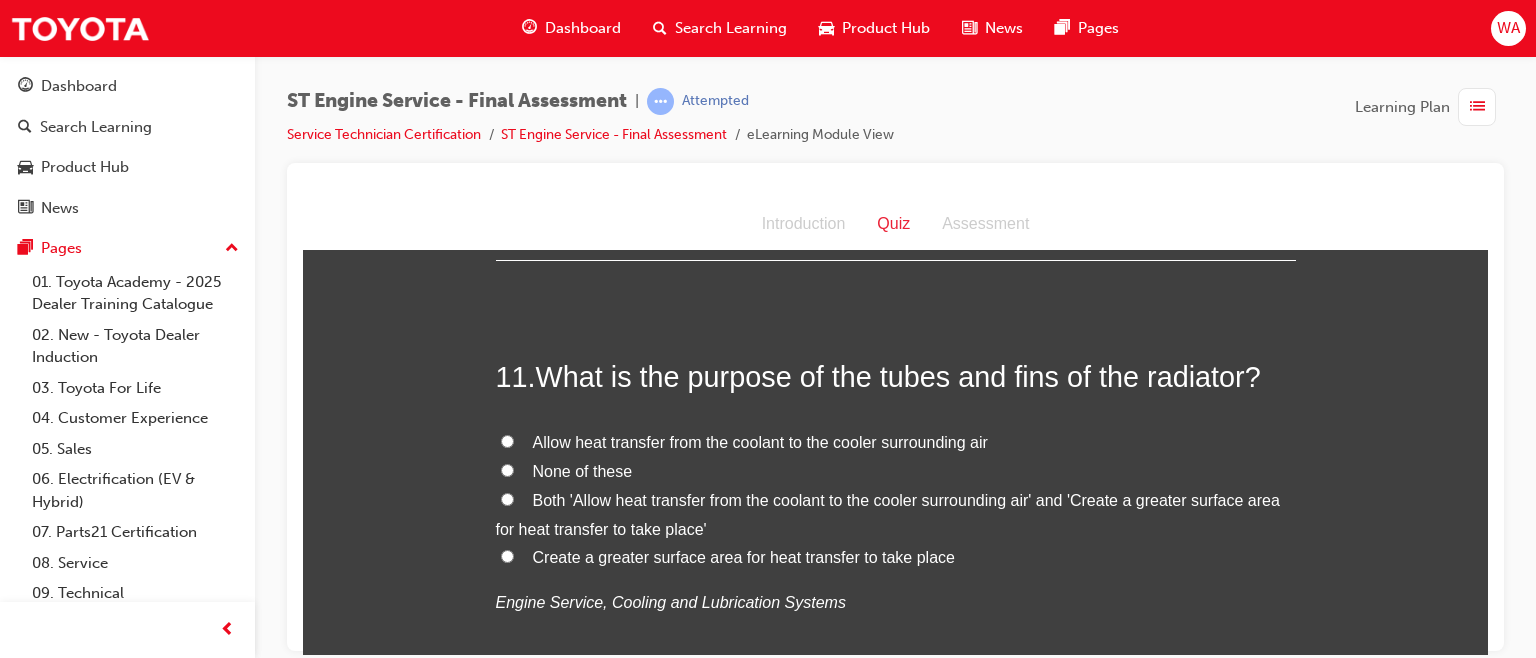 click on "Both 'Allow heat transfer from the coolant to the cooler surrounding air' and 'Create a greater surface area for heat transfer to take place'" at bounding box center [507, 498] 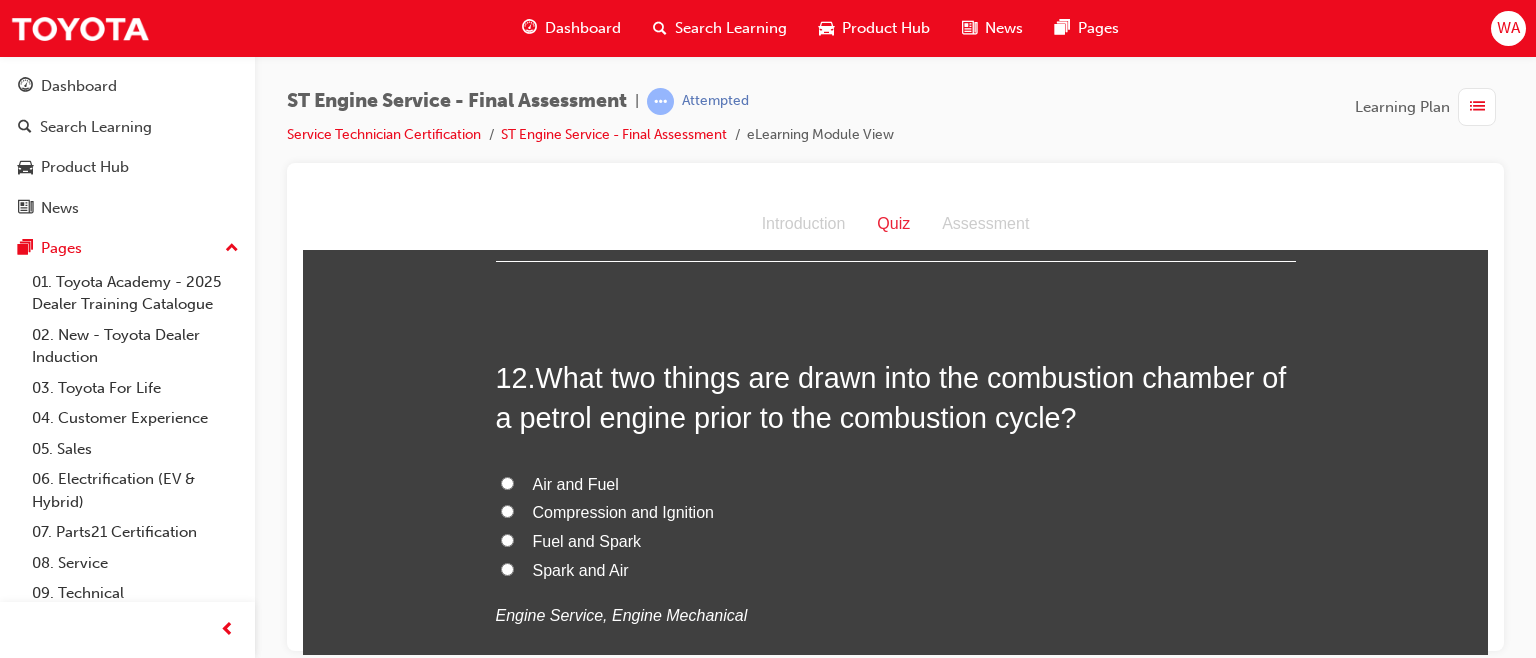scroll, scrollTop: 4931, scrollLeft: 0, axis: vertical 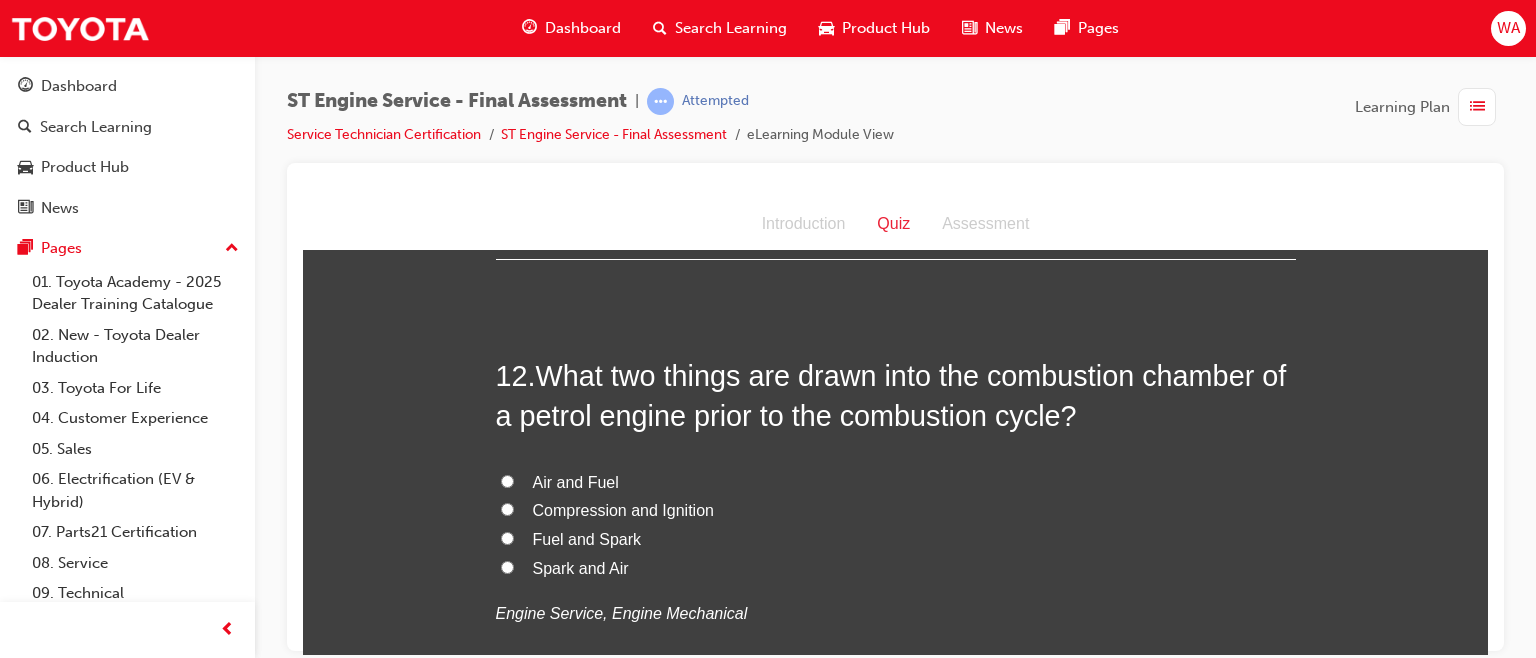 click on "Air and Fuel" at bounding box center [507, 480] 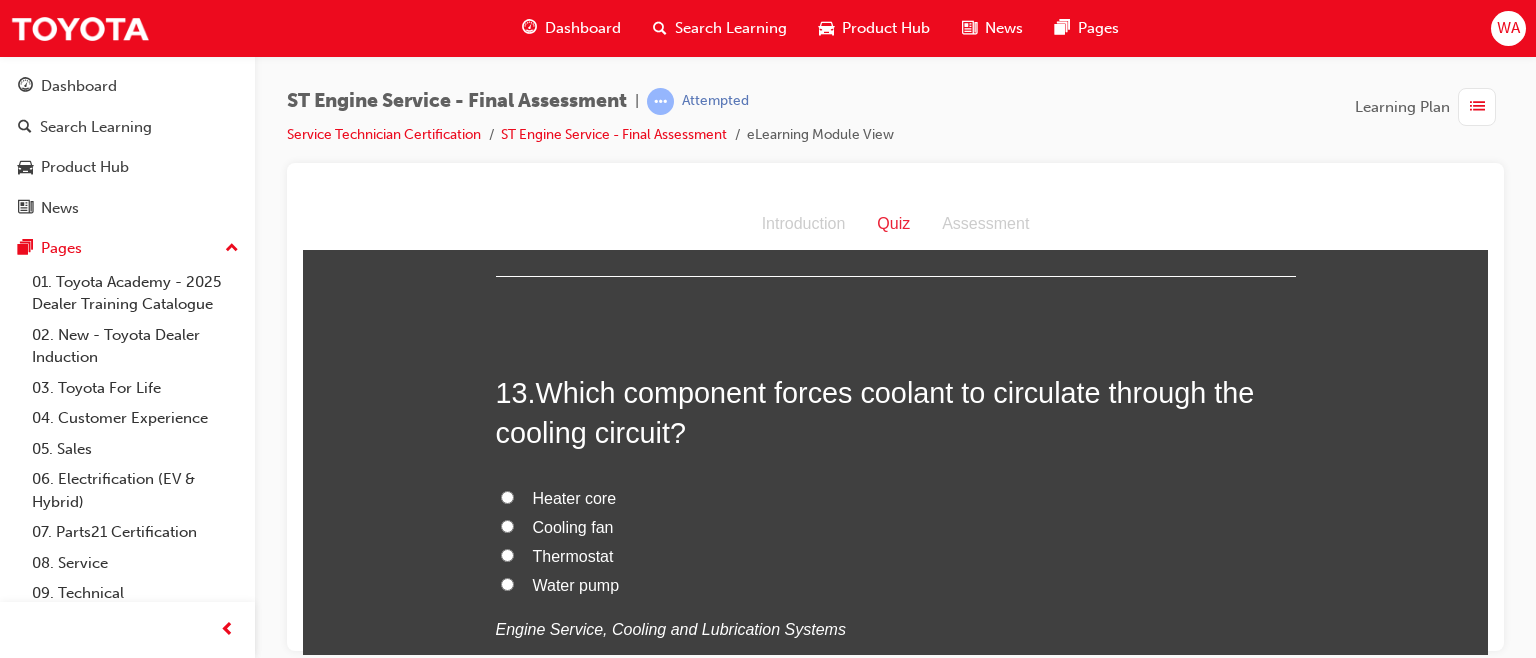 scroll, scrollTop: 5393, scrollLeft: 0, axis: vertical 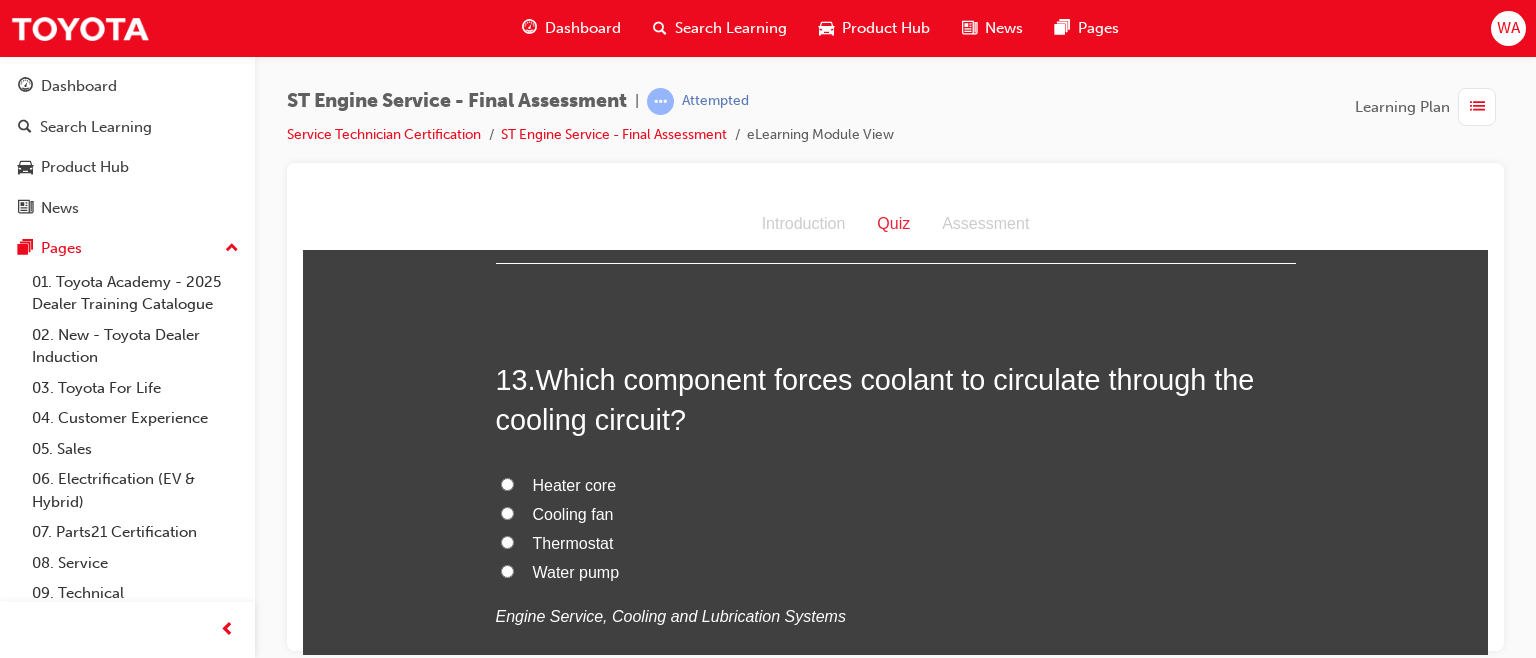 click on "Water pump" at bounding box center (507, 570) 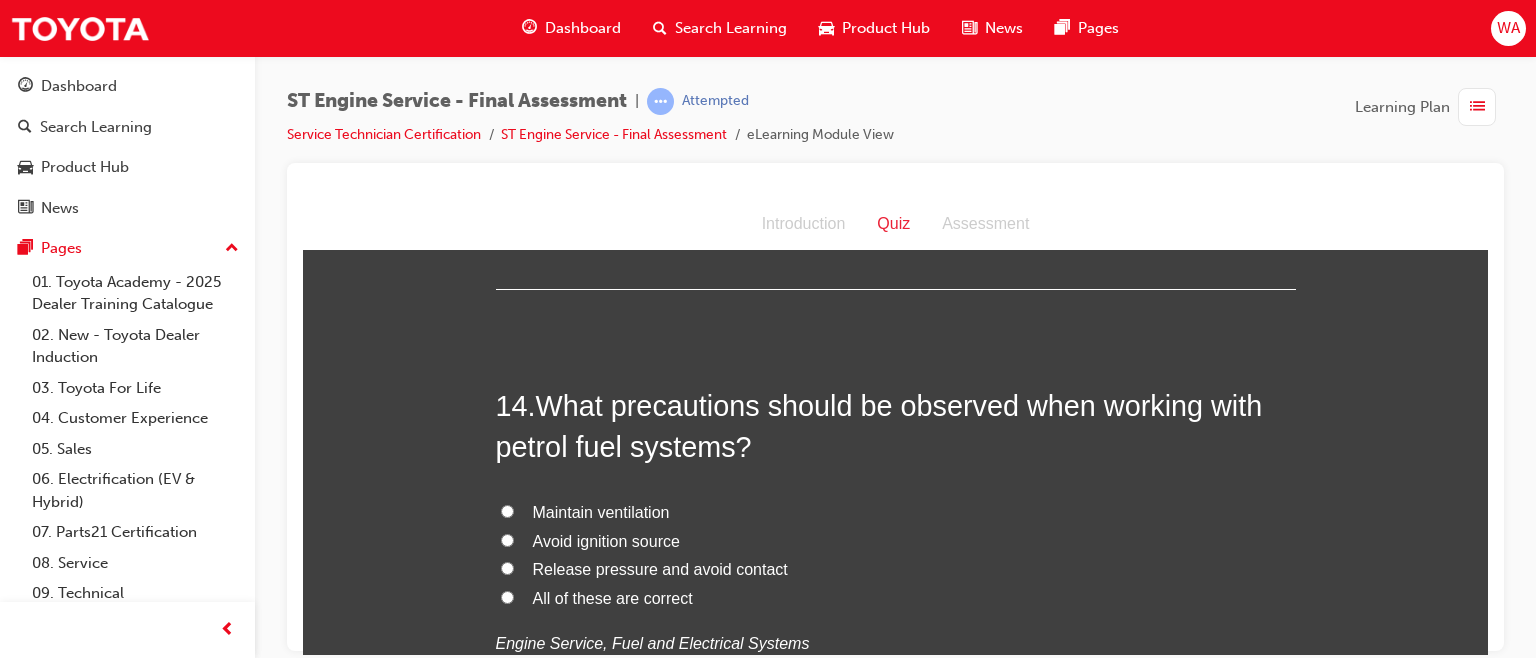 scroll, scrollTop: 5846, scrollLeft: 0, axis: vertical 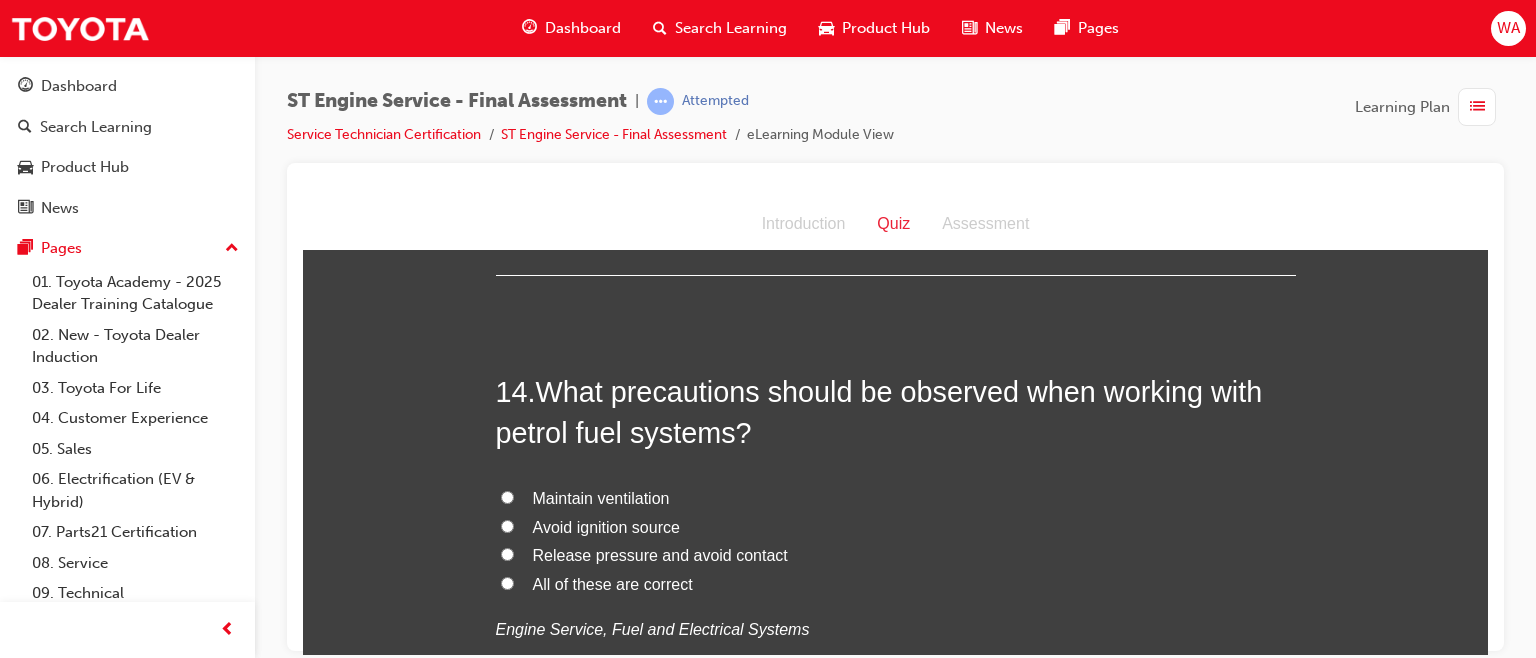 click on "All of these are correct" at bounding box center (507, 582) 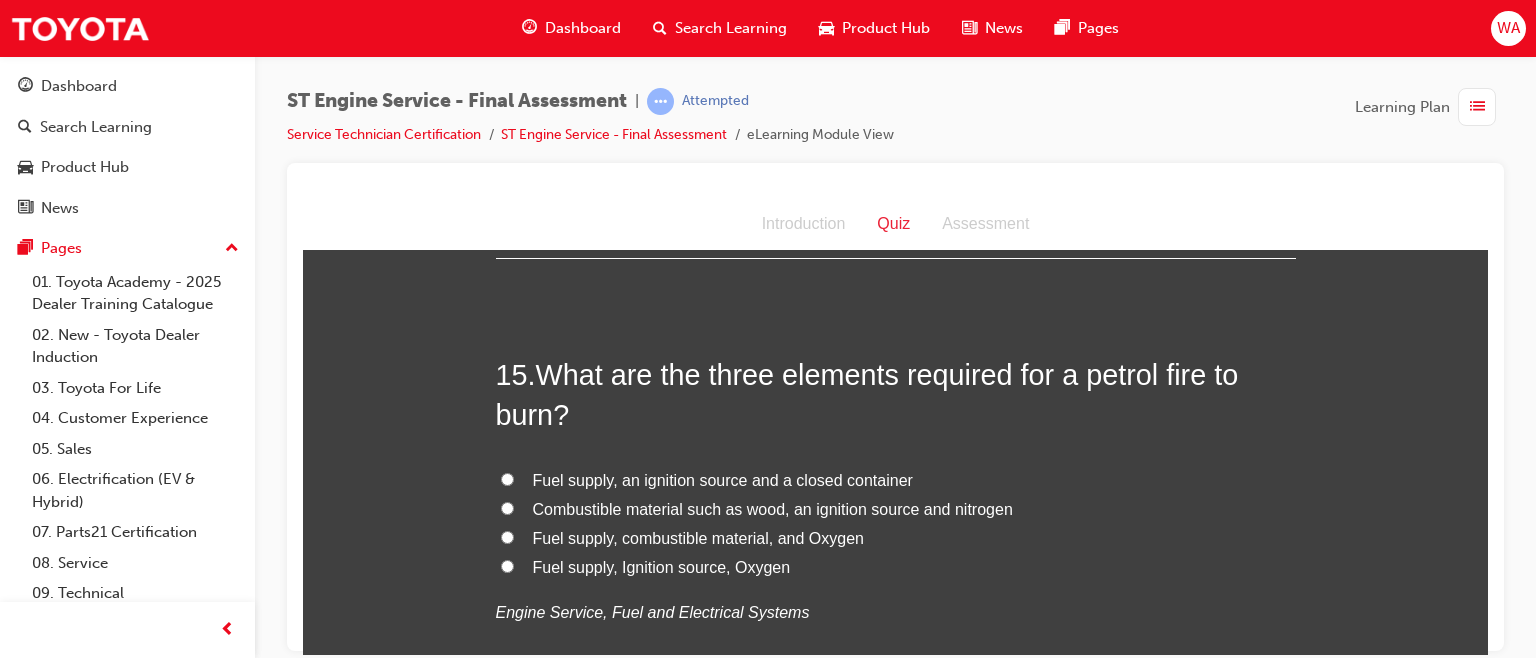 scroll, scrollTop: 6344, scrollLeft: 0, axis: vertical 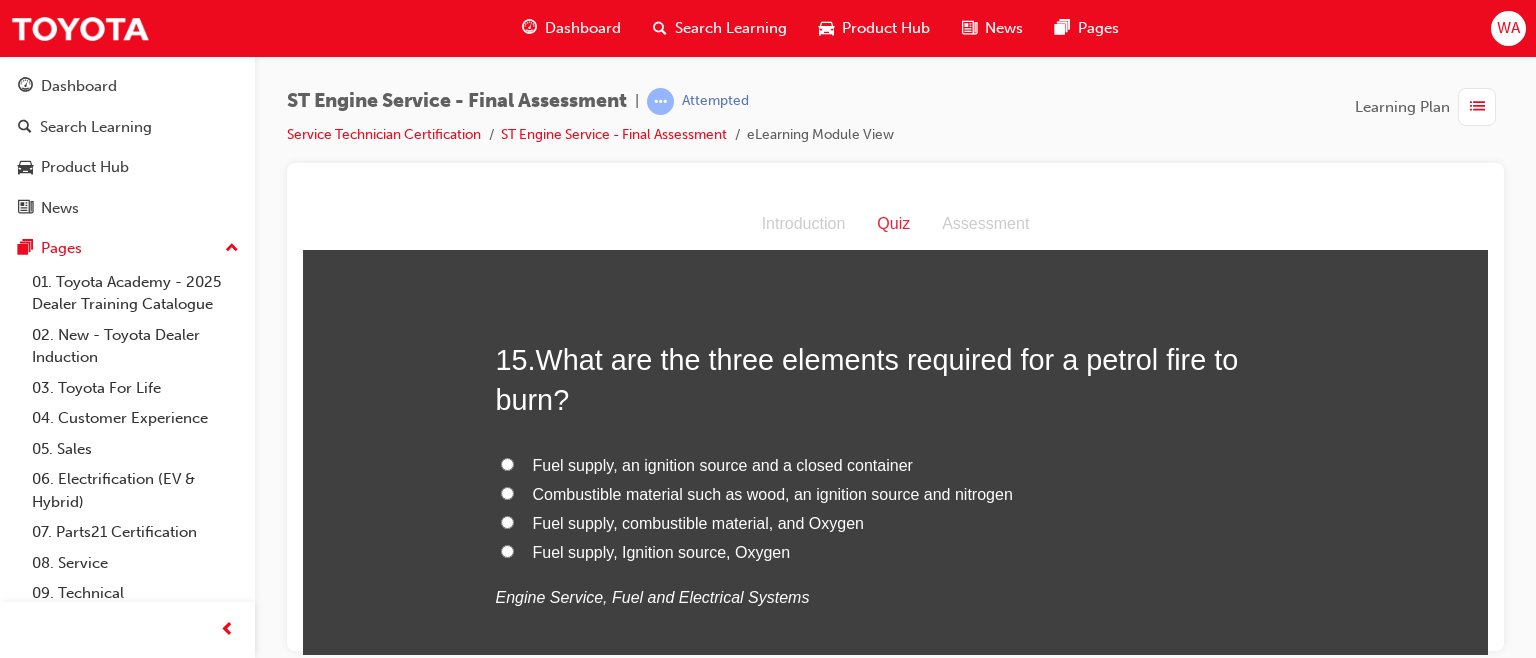 click on "Fuel supply, Ignition source, Oxygen" at bounding box center (507, 550) 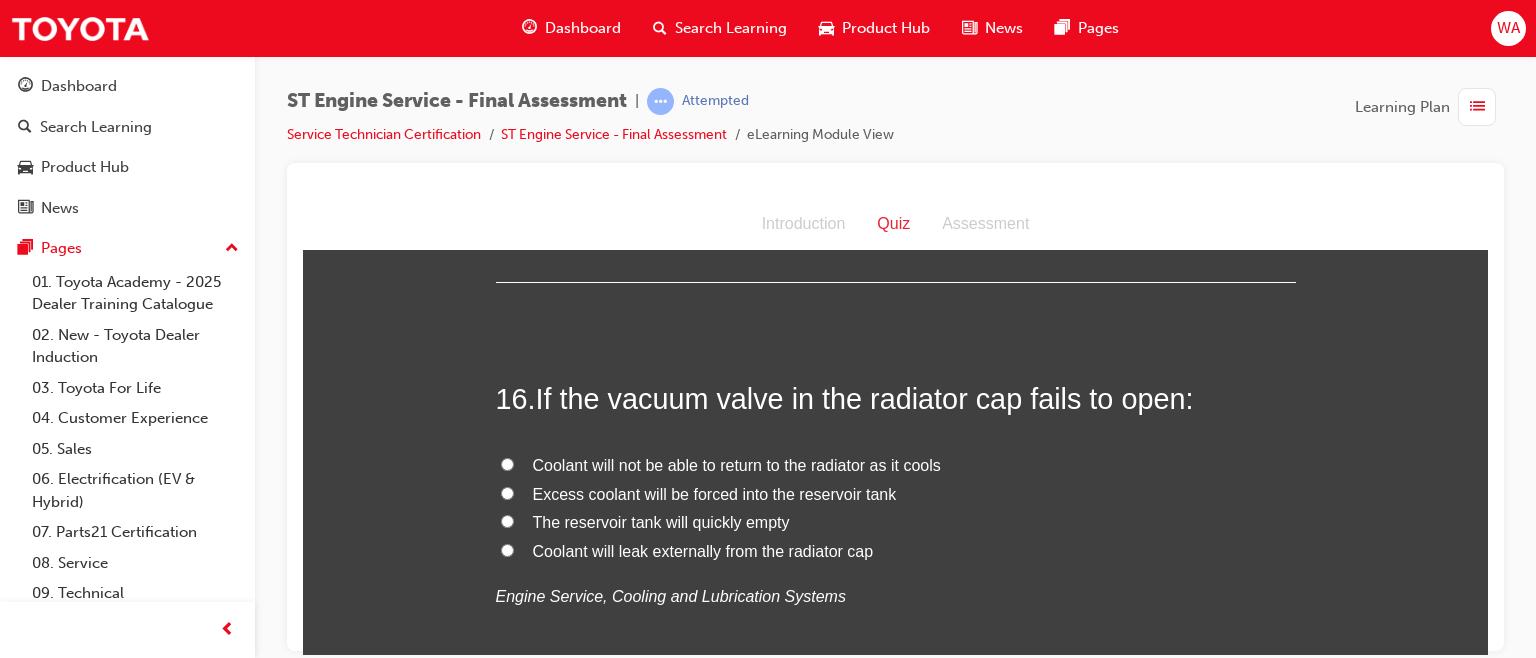 scroll, scrollTop: 6785, scrollLeft: 0, axis: vertical 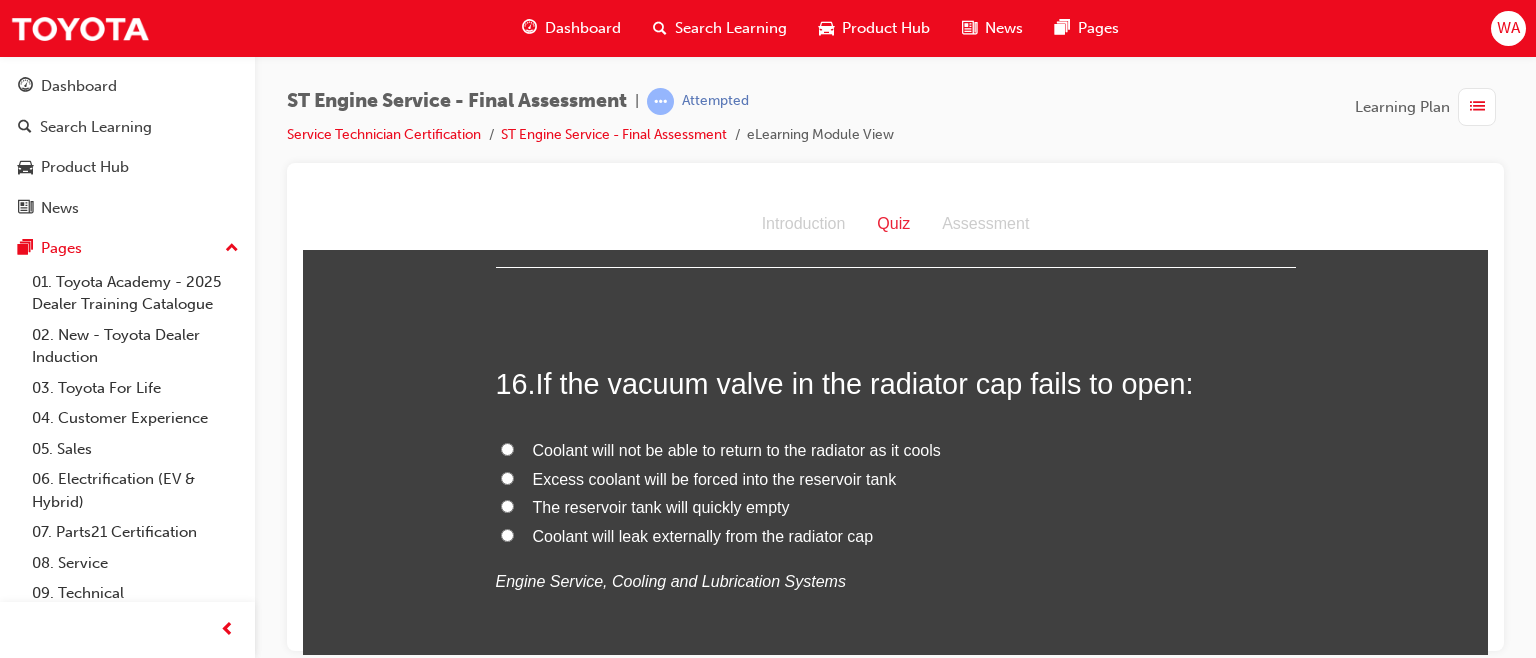 click on "Coolant will not be able to return to the radiator as it cools" at bounding box center (507, 448) 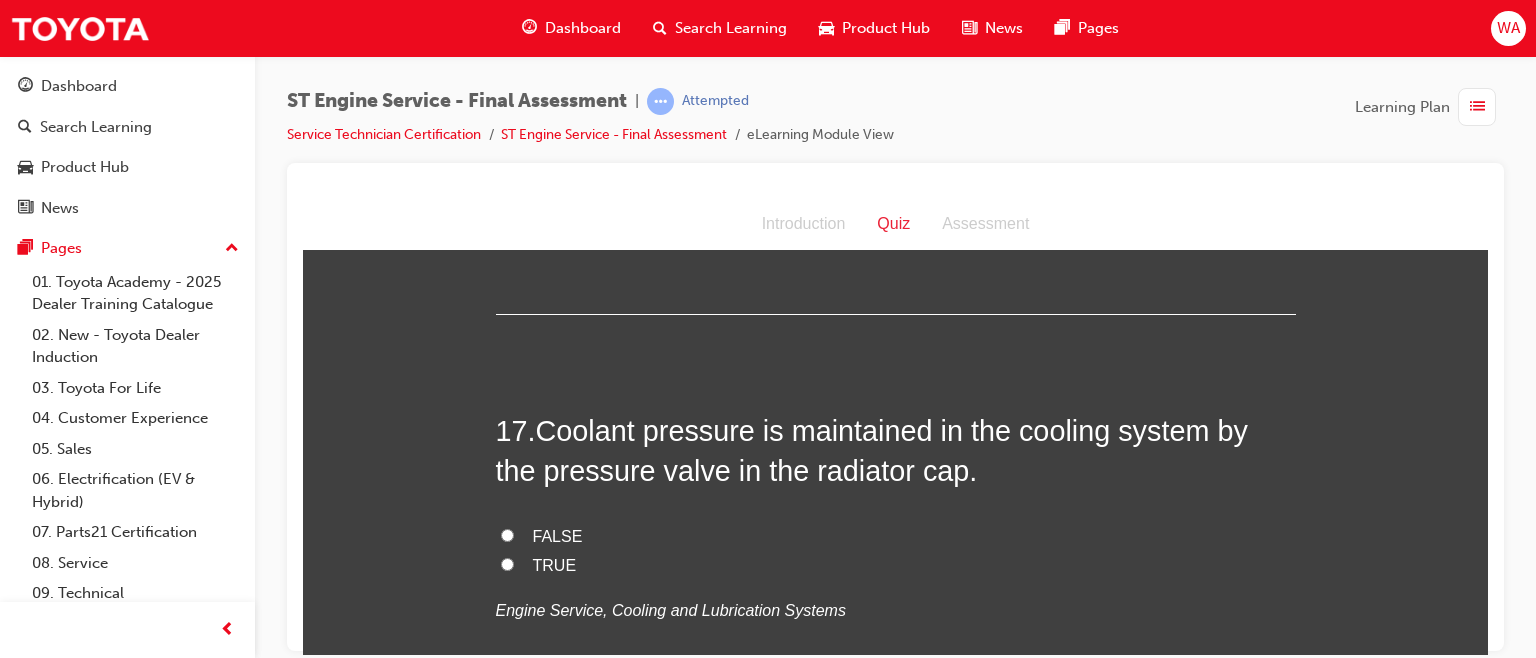 scroll, scrollTop: 7216, scrollLeft: 0, axis: vertical 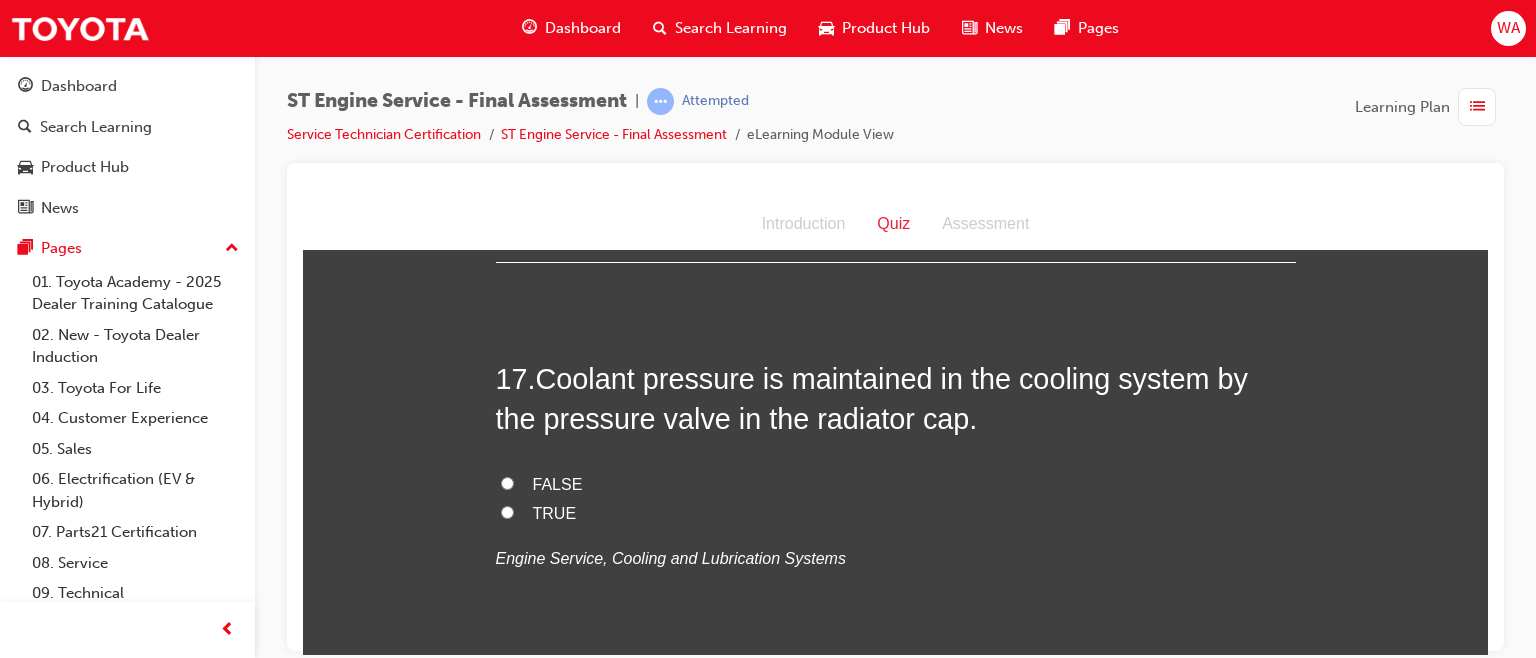 click on "TRUE" at bounding box center (507, 511) 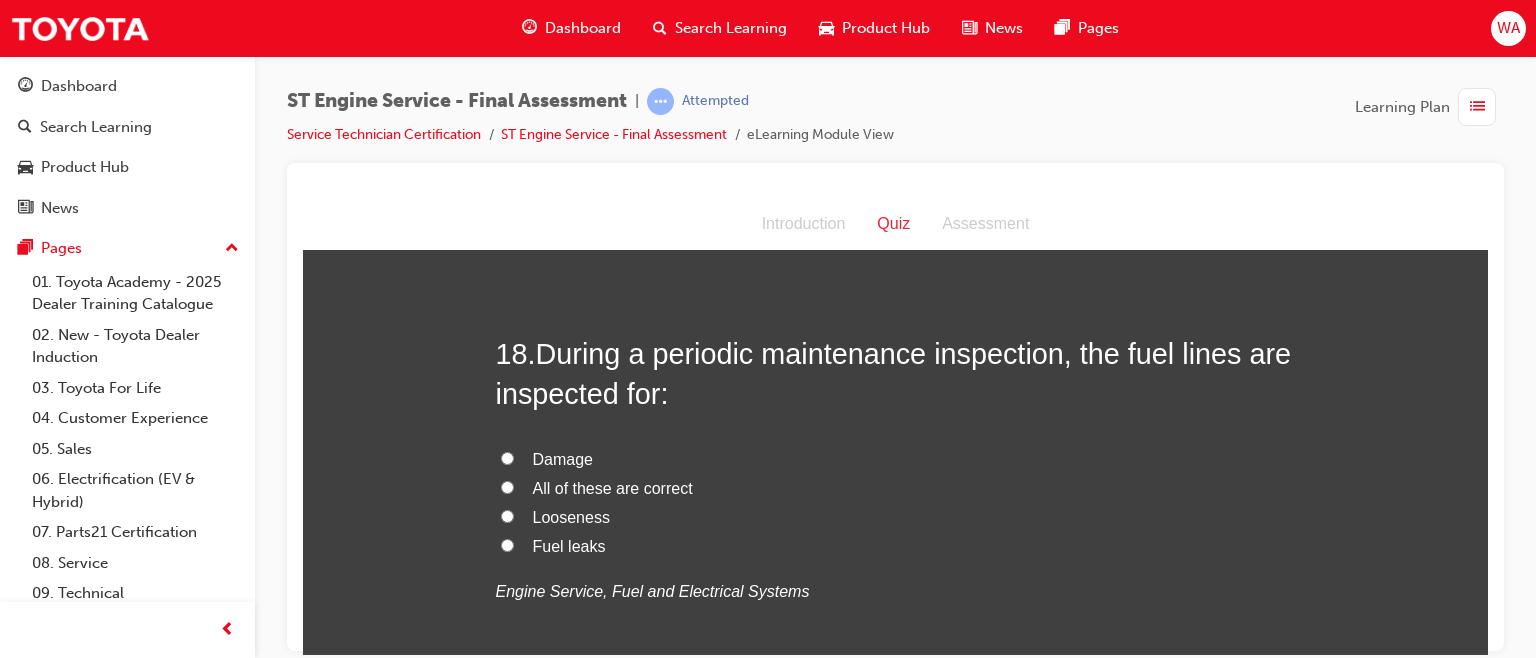 scroll, scrollTop: 7650, scrollLeft: 0, axis: vertical 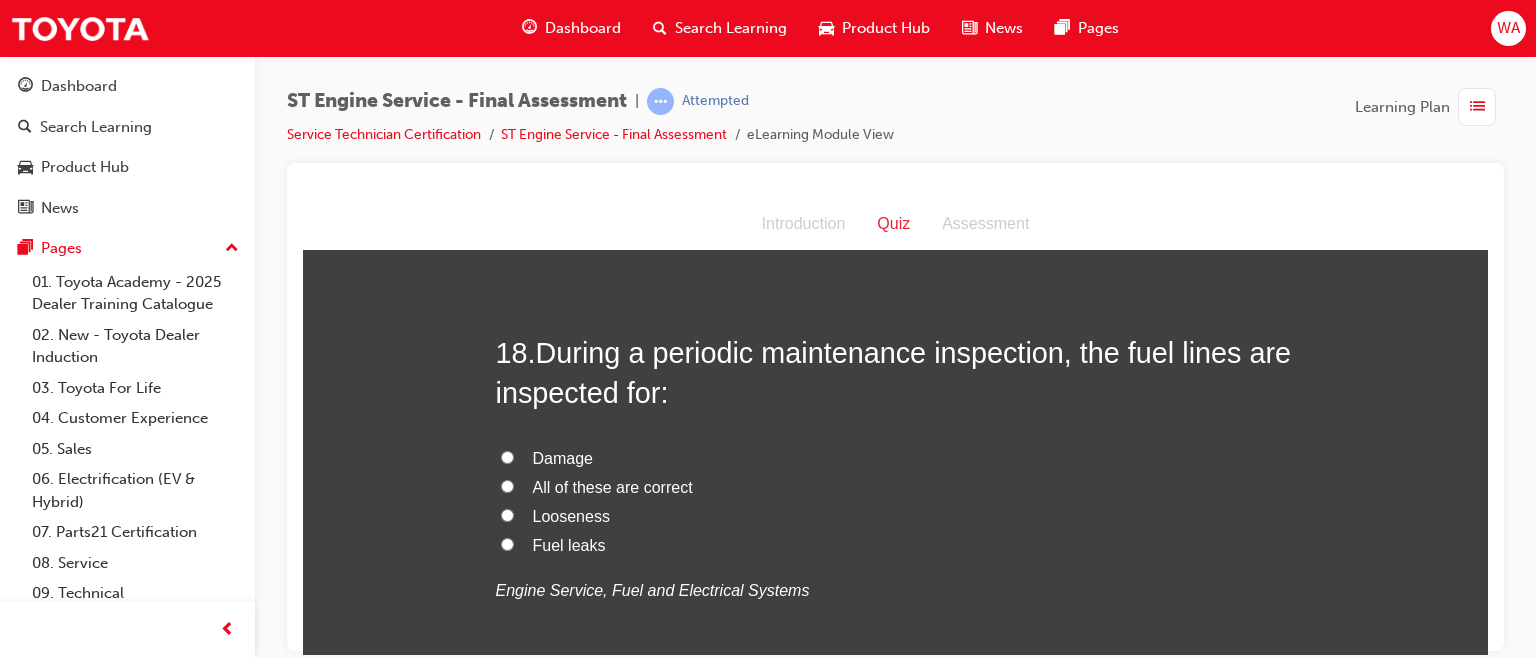 click on "All of these are correct" at bounding box center (507, 485) 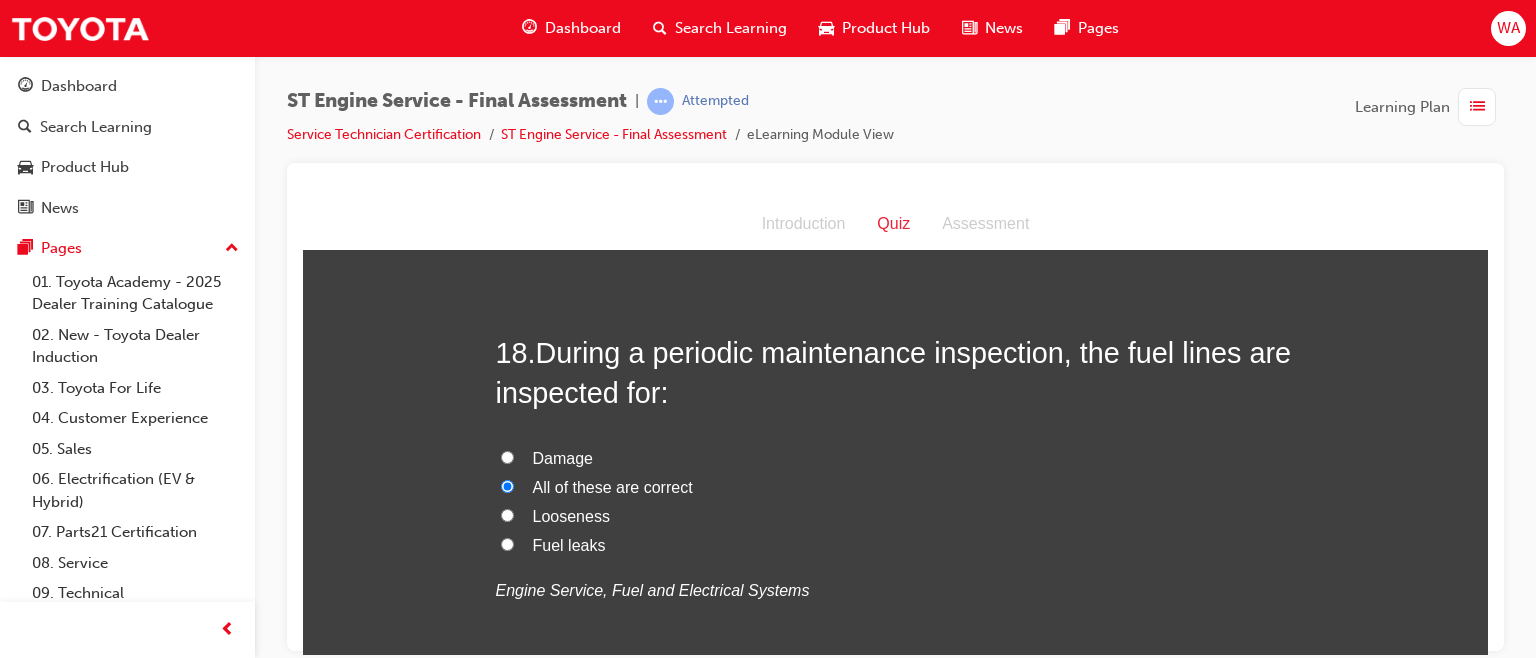 scroll, scrollTop: 7844, scrollLeft: 0, axis: vertical 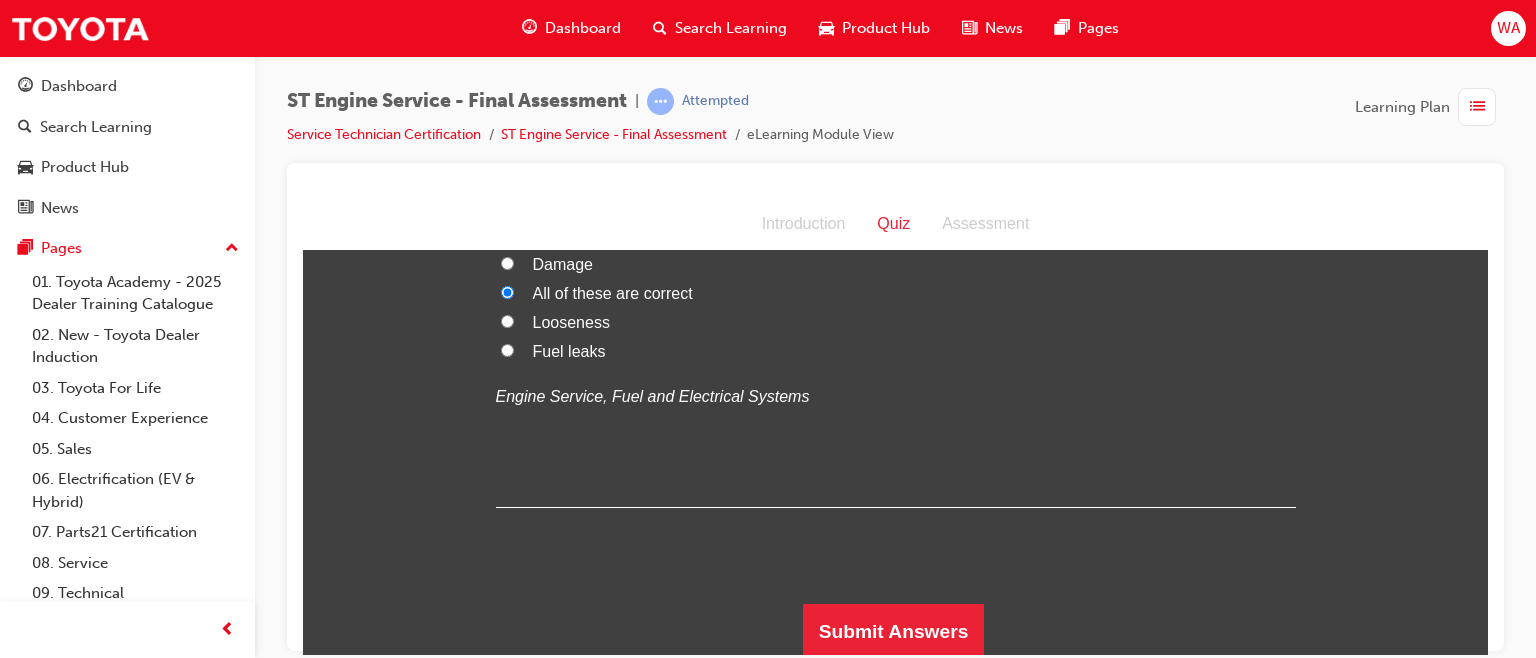 click on "Submit Answers" at bounding box center [894, 631] 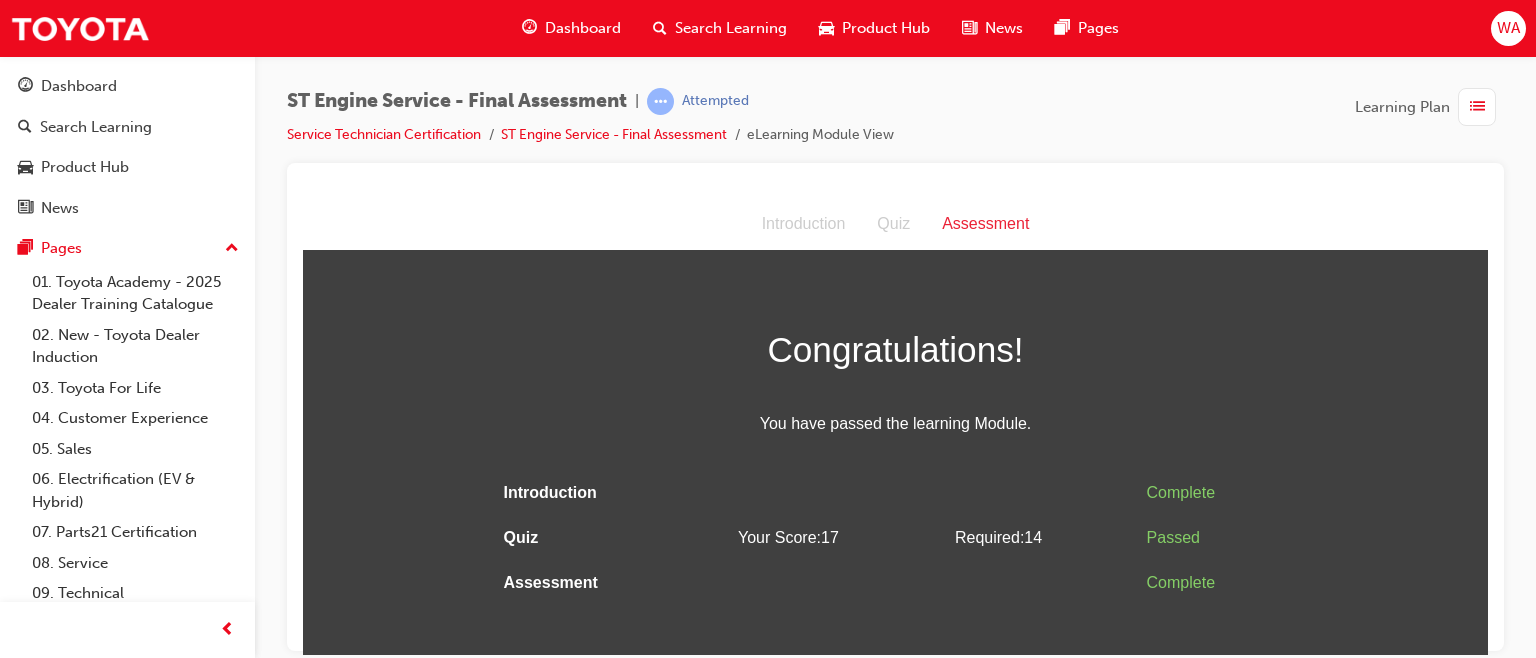 scroll, scrollTop: 0, scrollLeft: 0, axis: both 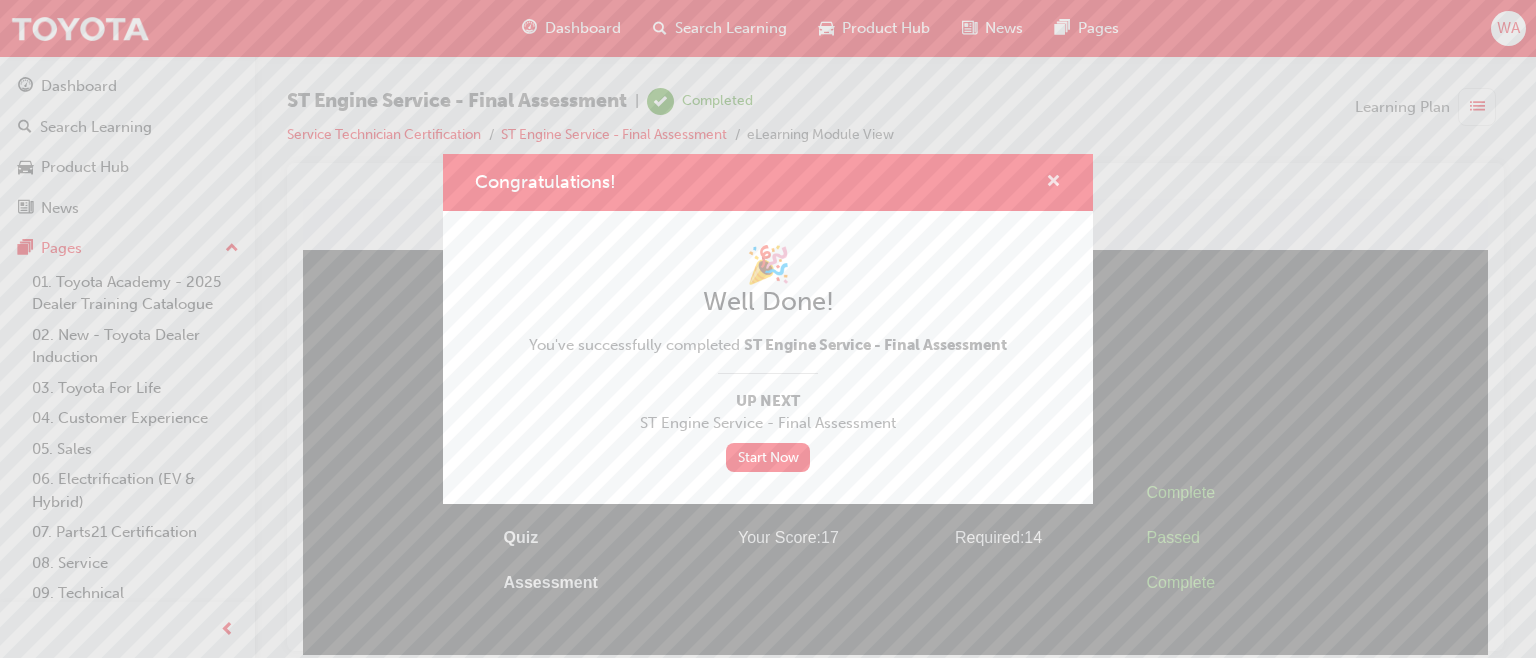 click at bounding box center [1053, 183] 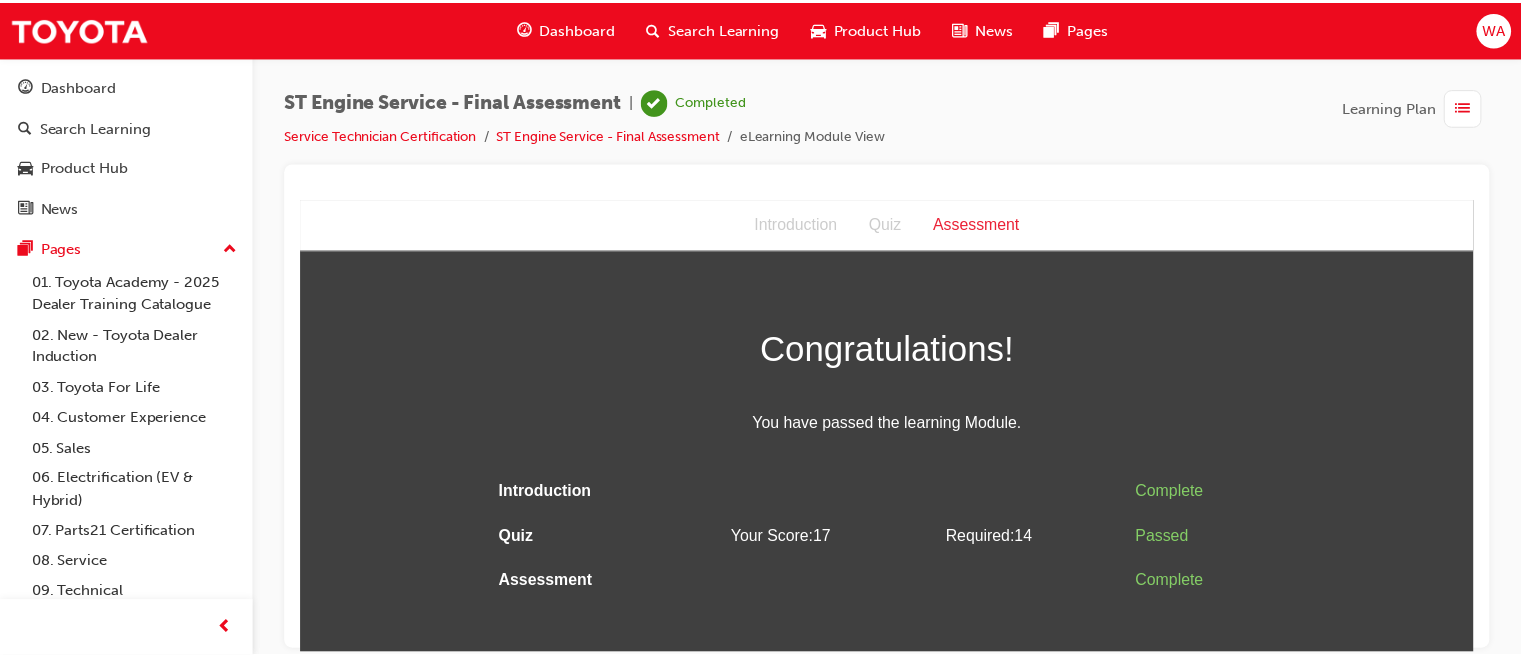 scroll, scrollTop: 461, scrollLeft: 0, axis: vertical 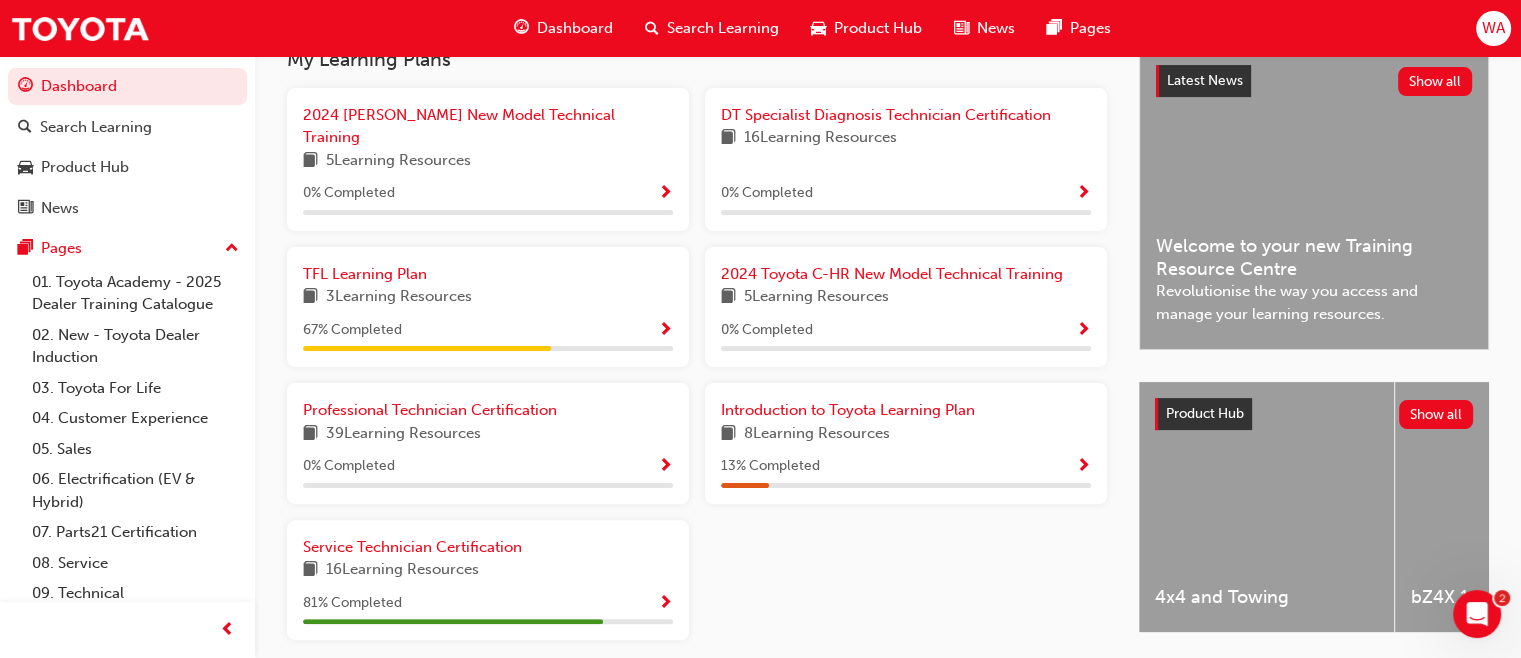 click at bounding box center [665, 603] 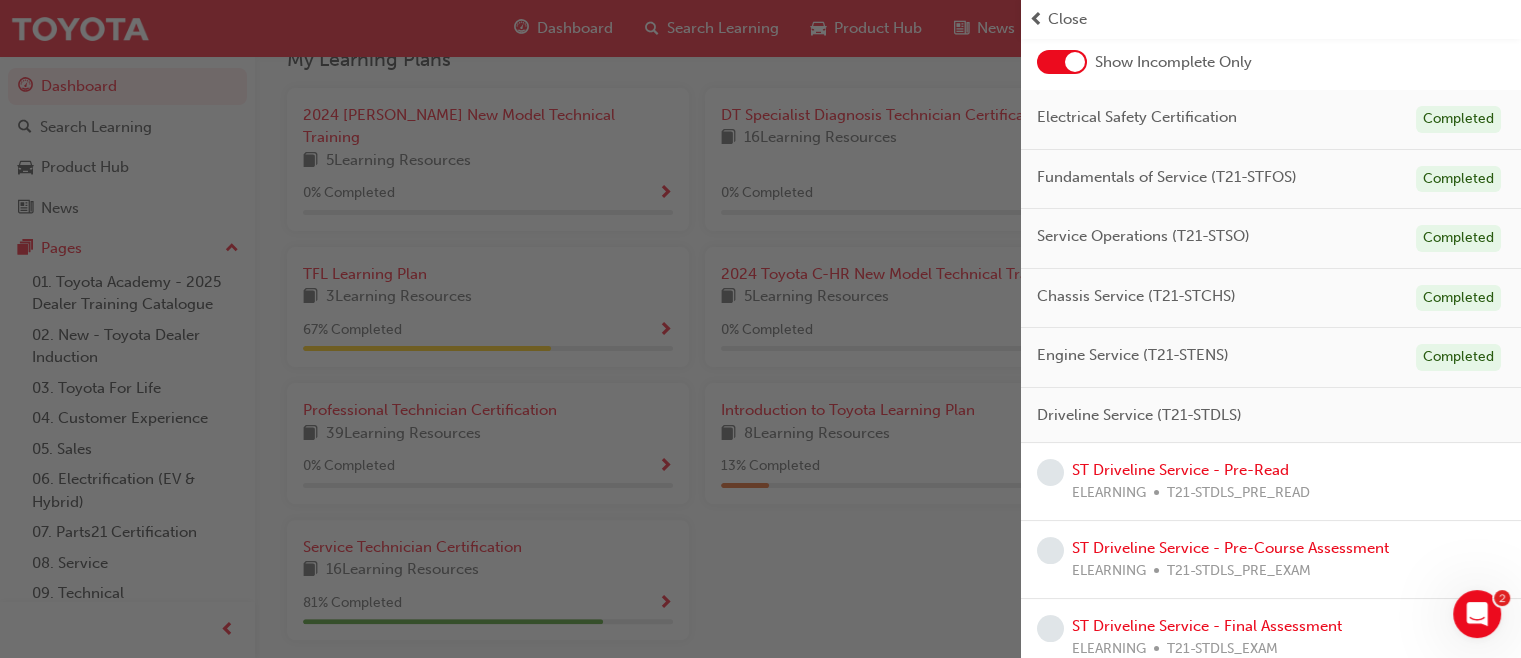 scroll, scrollTop: 128, scrollLeft: 0, axis: vertical 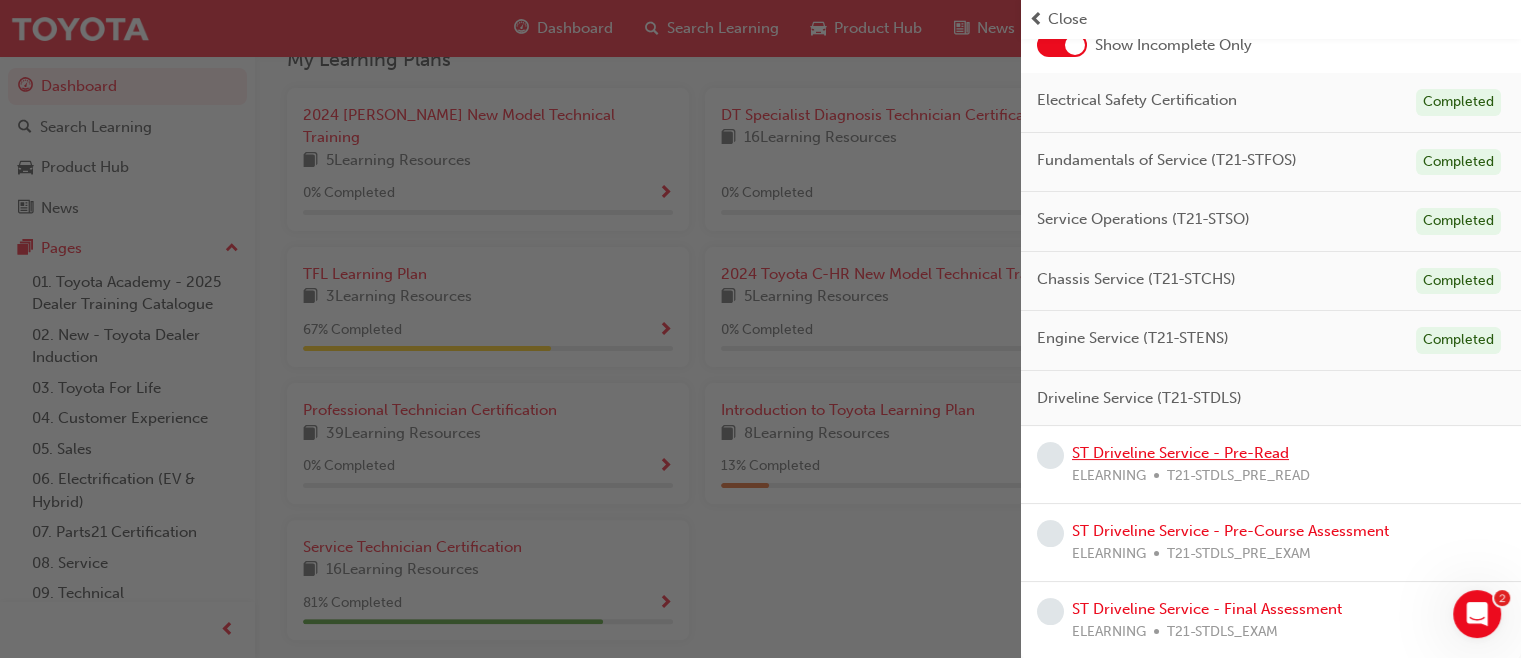 click on "ST Driveline Service - Pre-Read" at bounding box center (1180, 453) 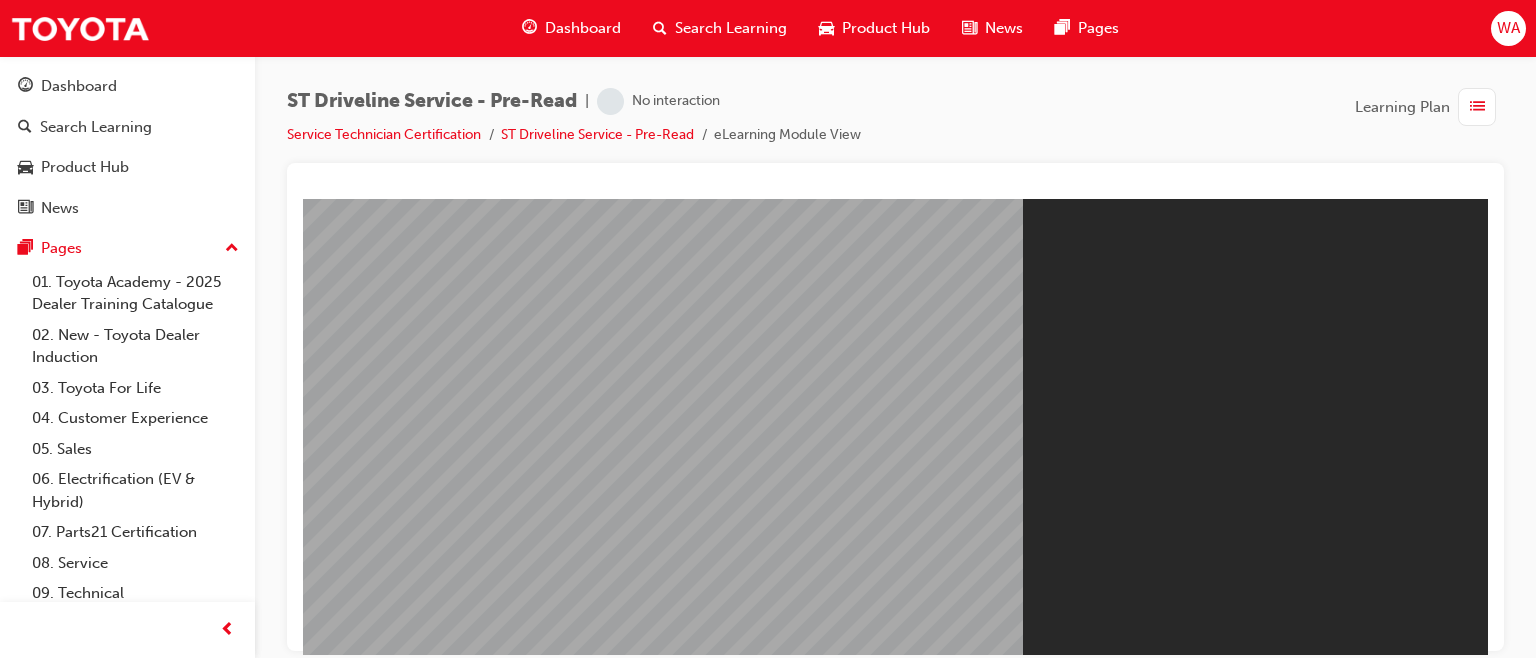 scroll, scrollTop: 0, scrollLeft: 0, axis: both 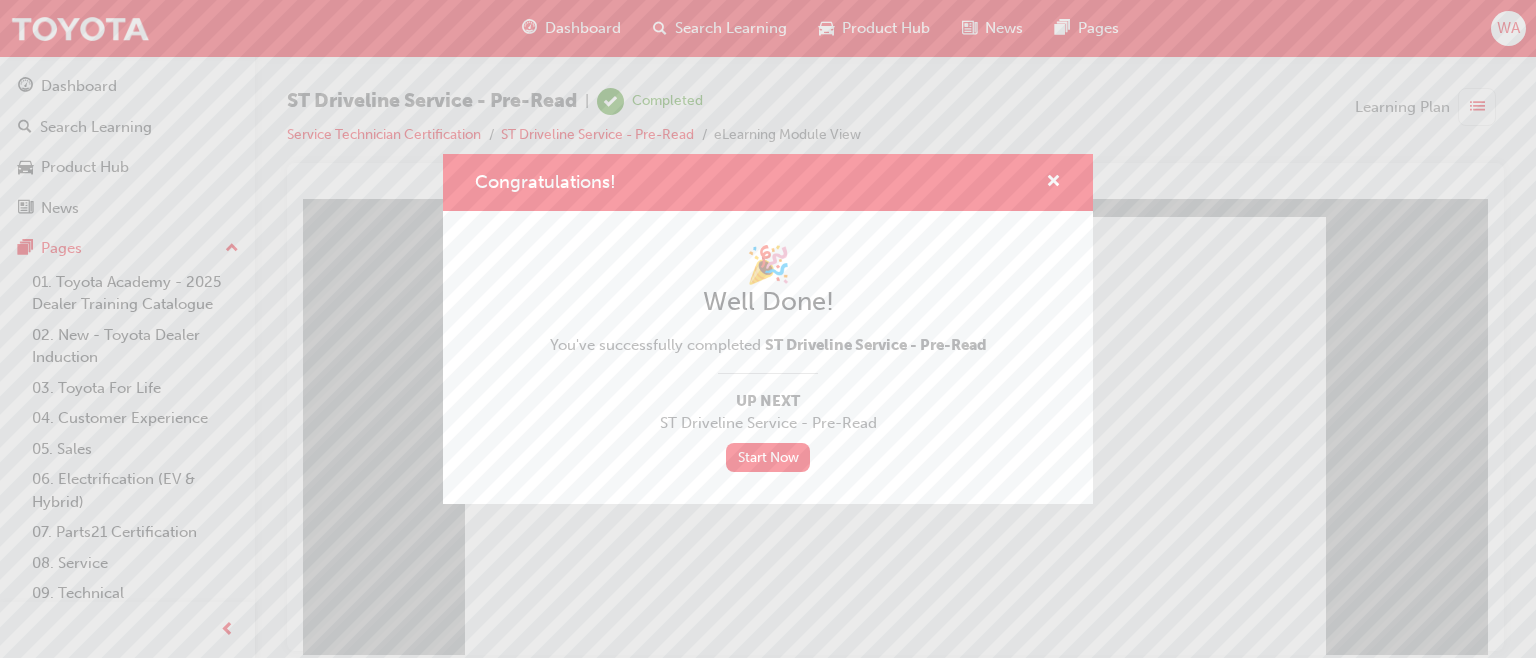 click on "Start Now" at bounding box center [768, 457] 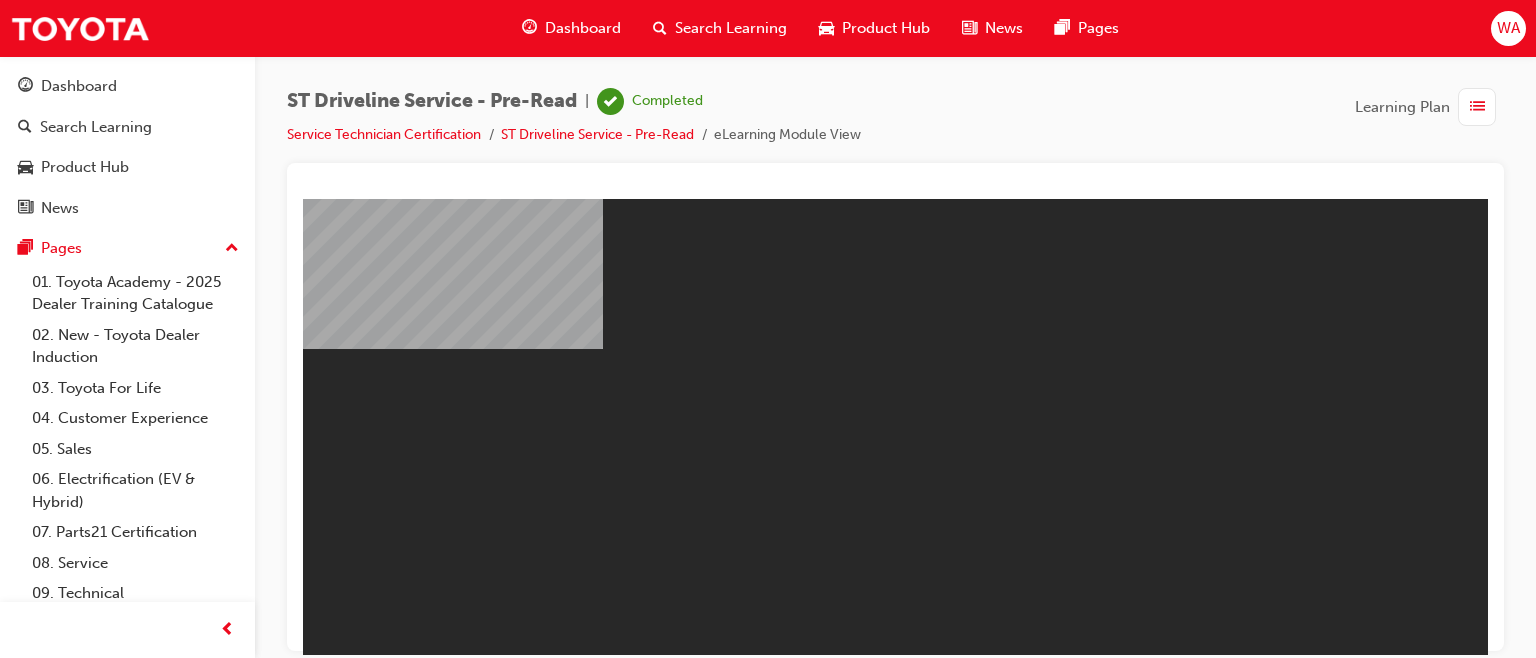 scroll, scrollTop: 0, scrollLeft: 0, axis: both 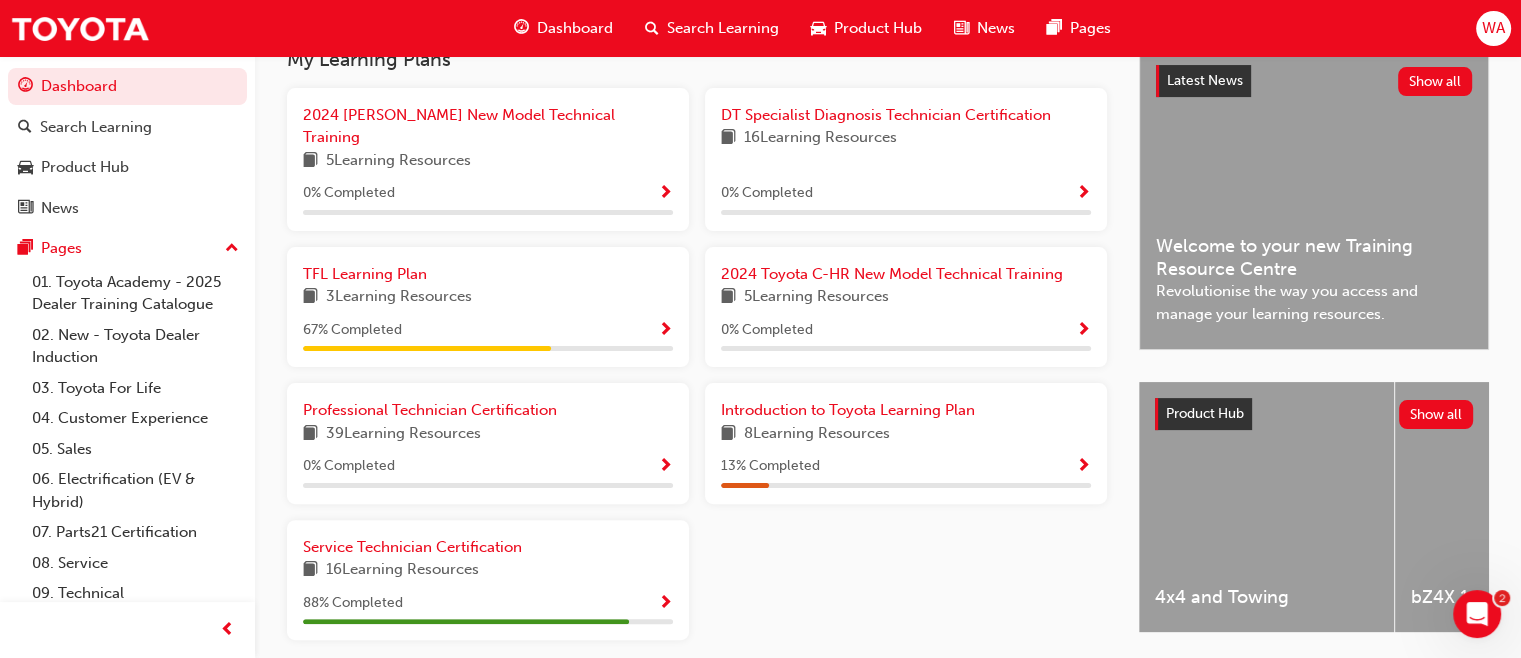 click at bounding box center (665, 604) 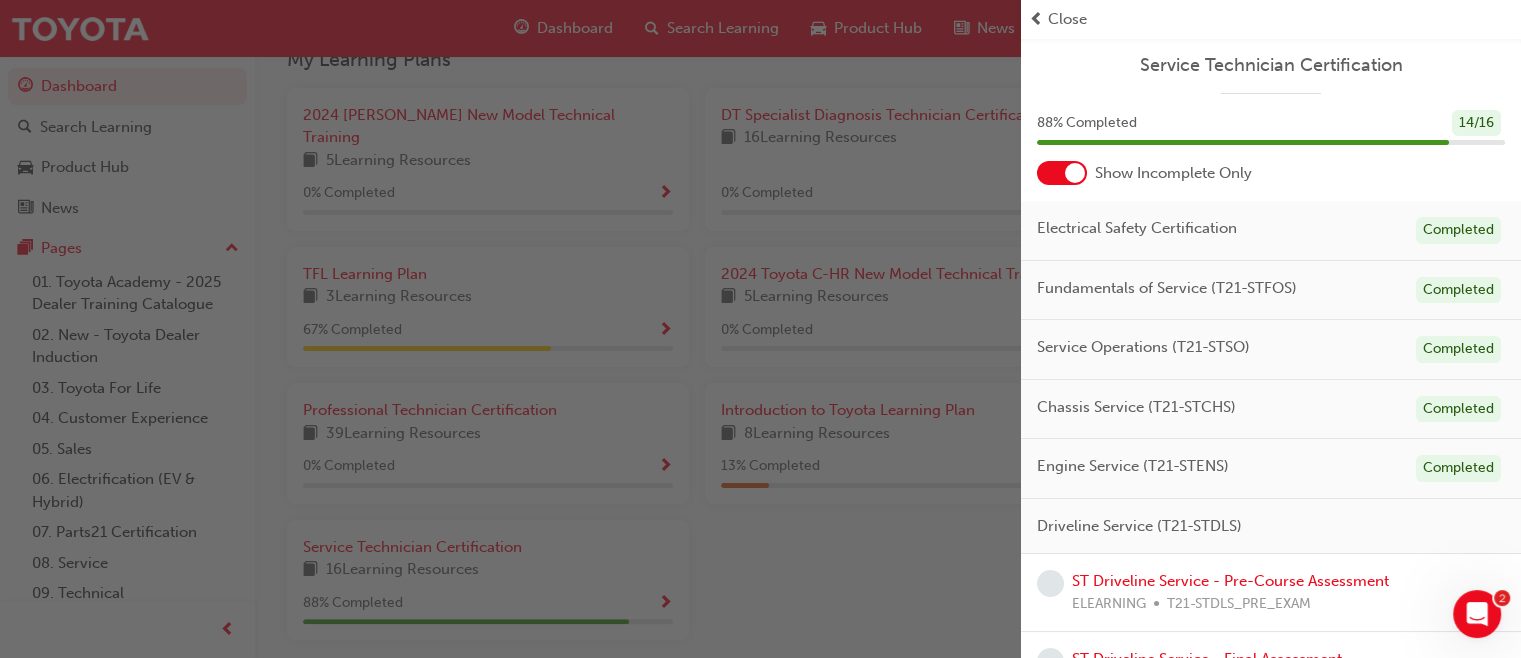 scroll, scrollTop: 50, scrollLeft: 0, axis: vertical 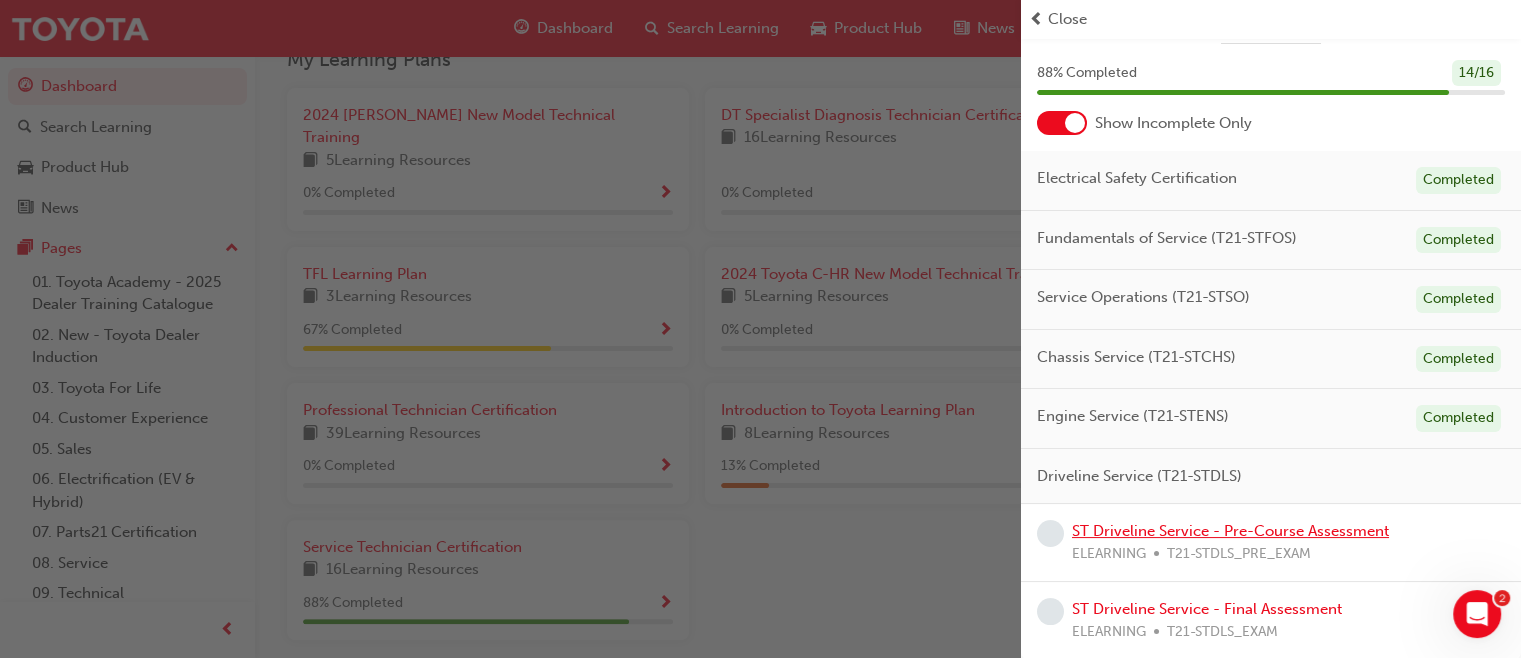 click on "ST Driveline Service - Pre-Course Assessment" at bounding box center [1230, 531] 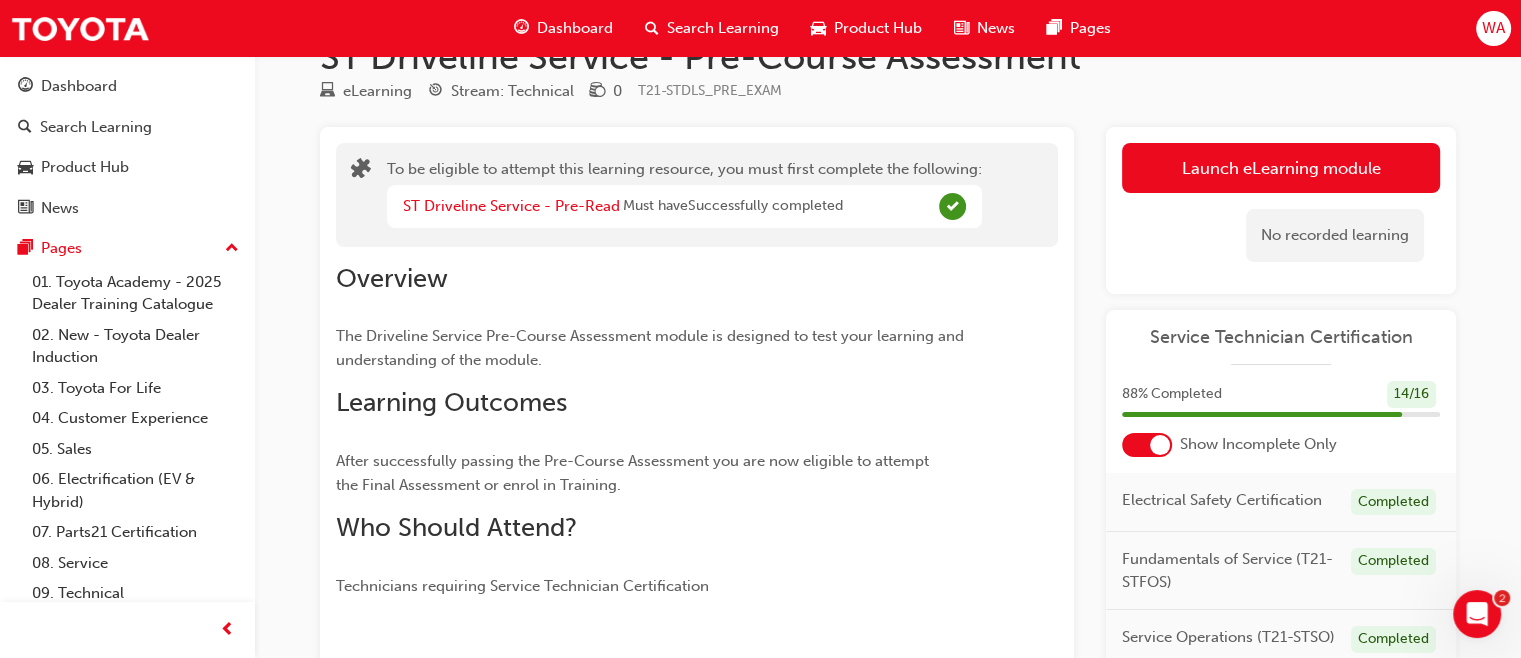 scroll, scrollTop: 0, scrollLeft: 0, axis: both 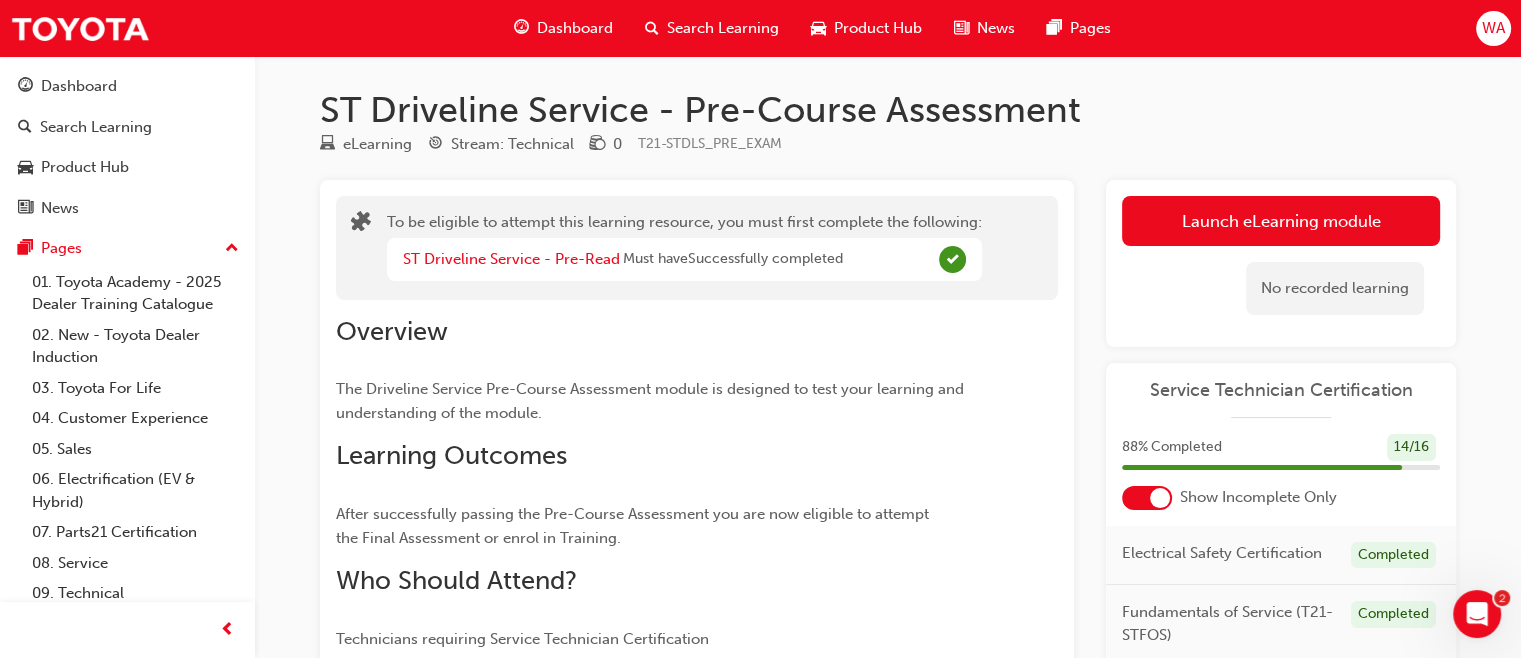 click on "WA" at bounding box center (1493, 28) 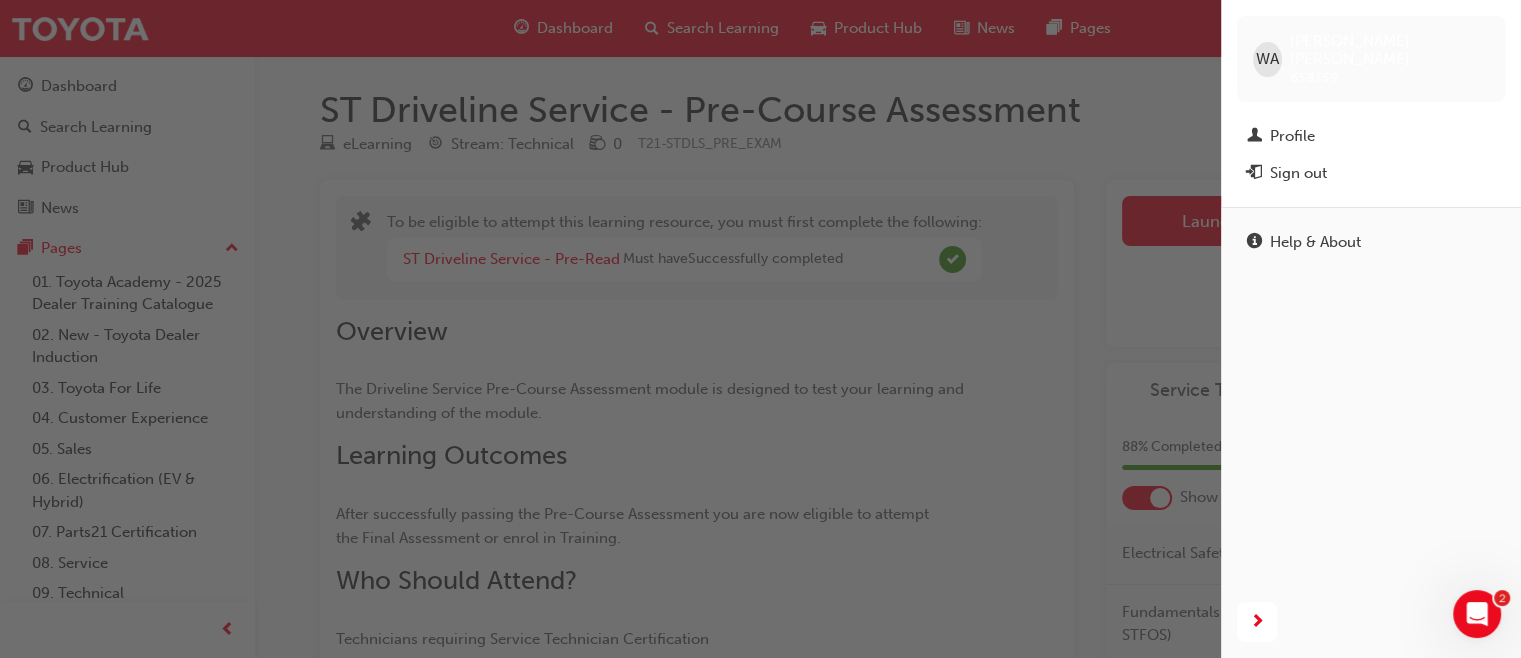 click on "Sign out" at bounding box center (1371, 173) 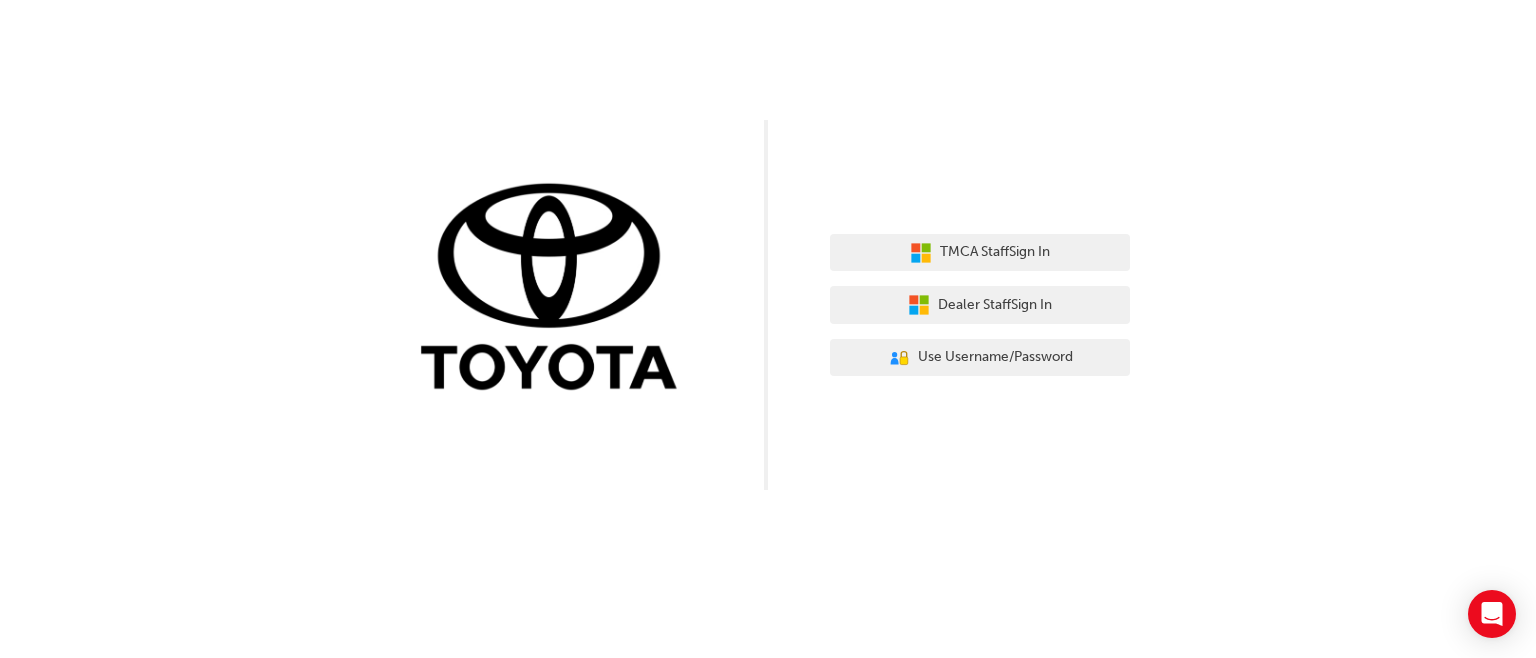 scroll, scrollTop: 0, scrollLeft: 0, axis: both 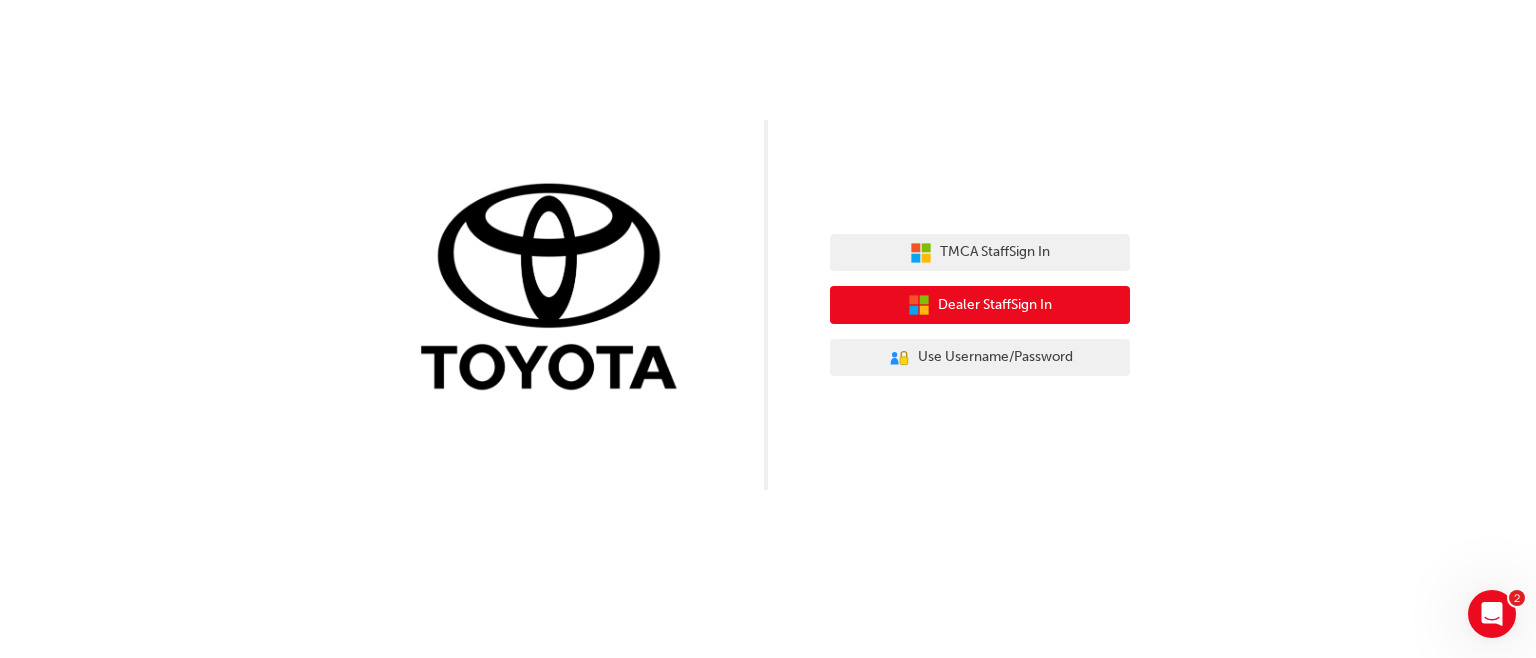 click on "Dealer Staff  Sign In" at bounding box center (980, 305) 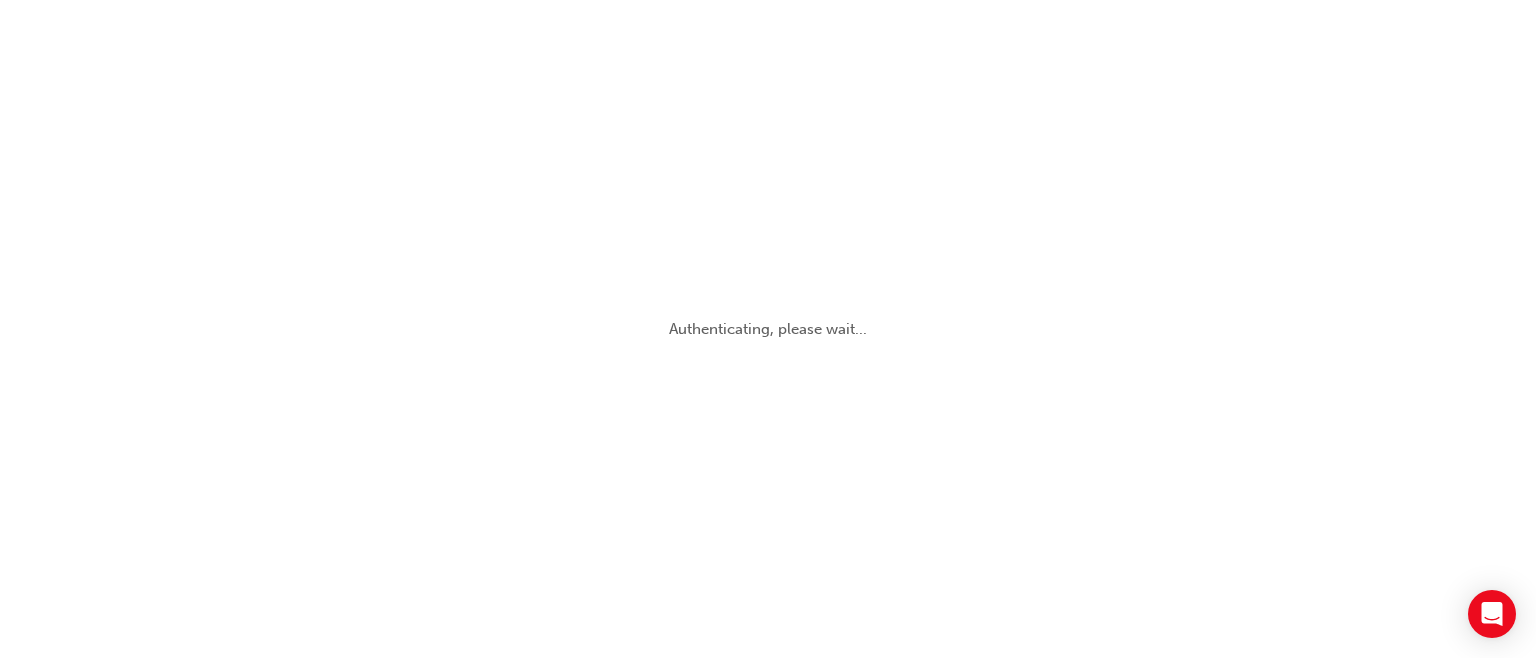 scroll, scrollTop: 0, scrollLeft: 0, axis: both 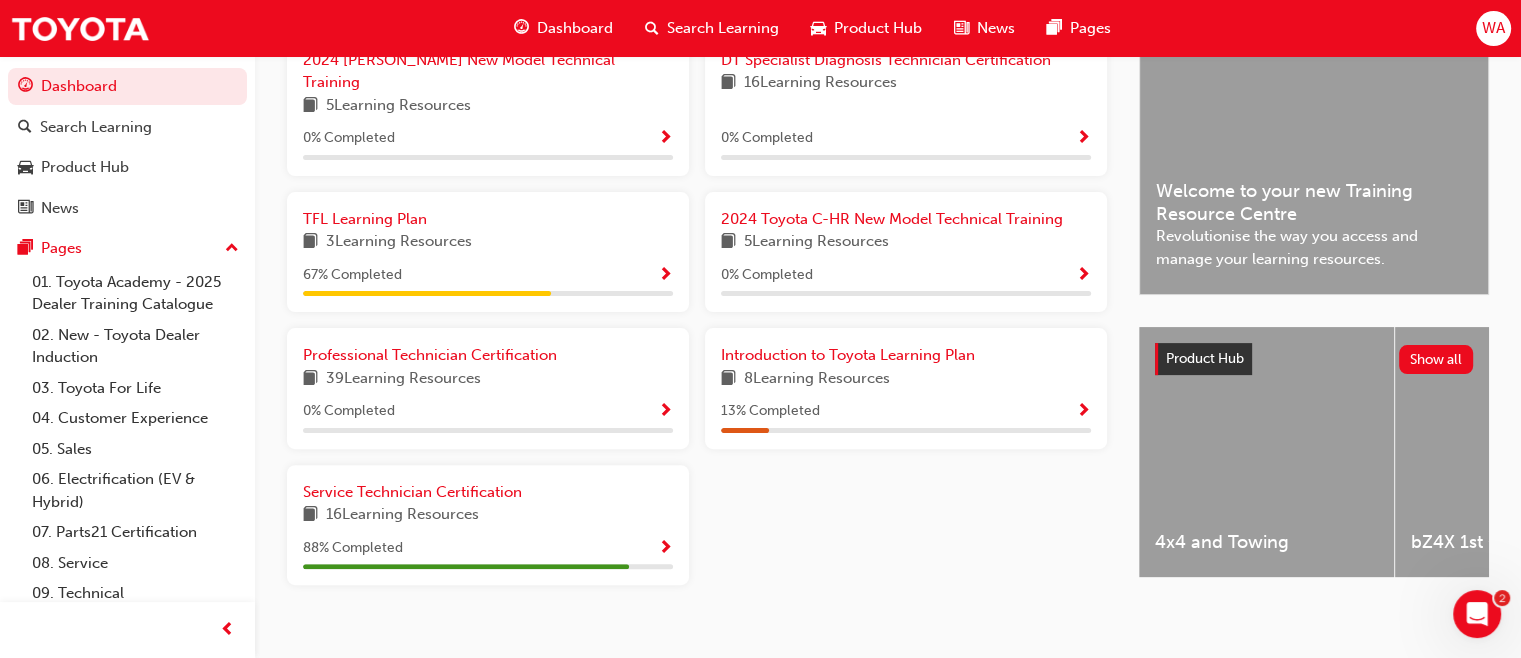 click at bounding box center (665, 549) 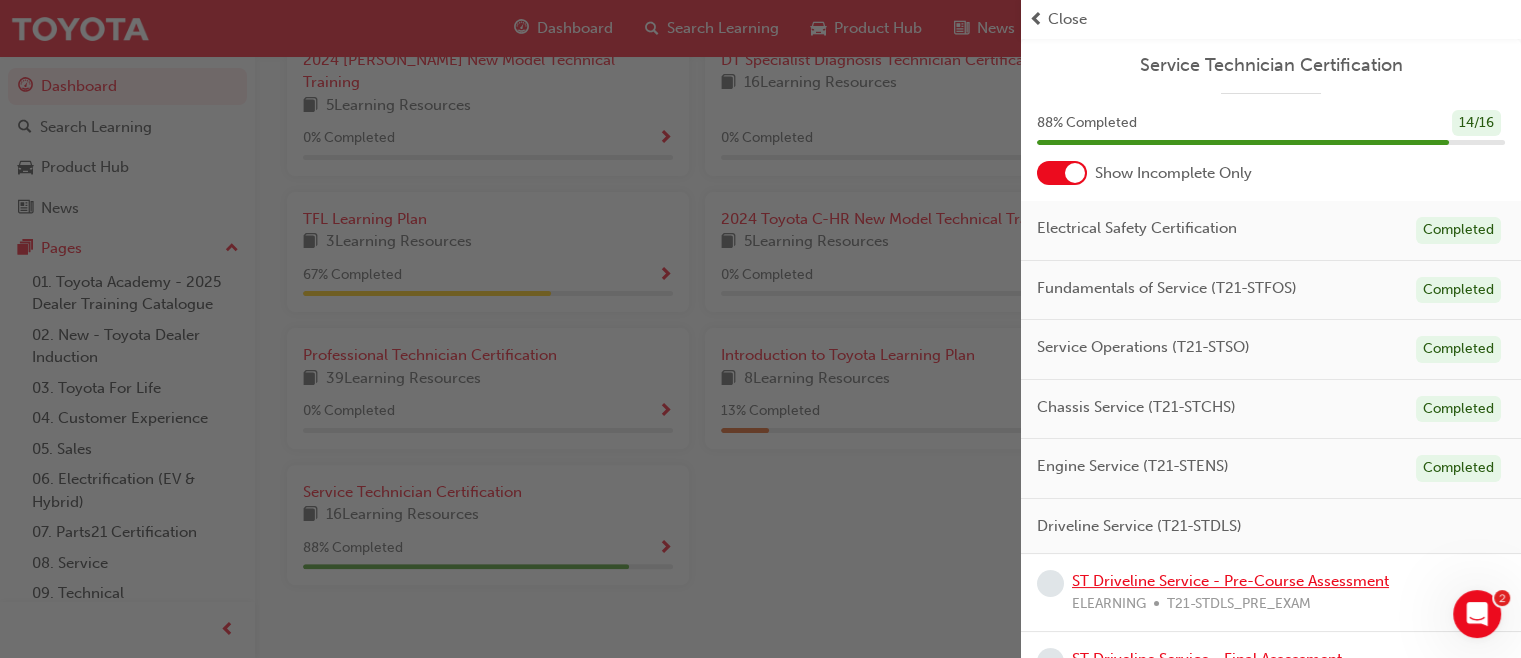 click on "ST Driveline Service - Pre-Course Assessment" at bounding box center (1230, 581) 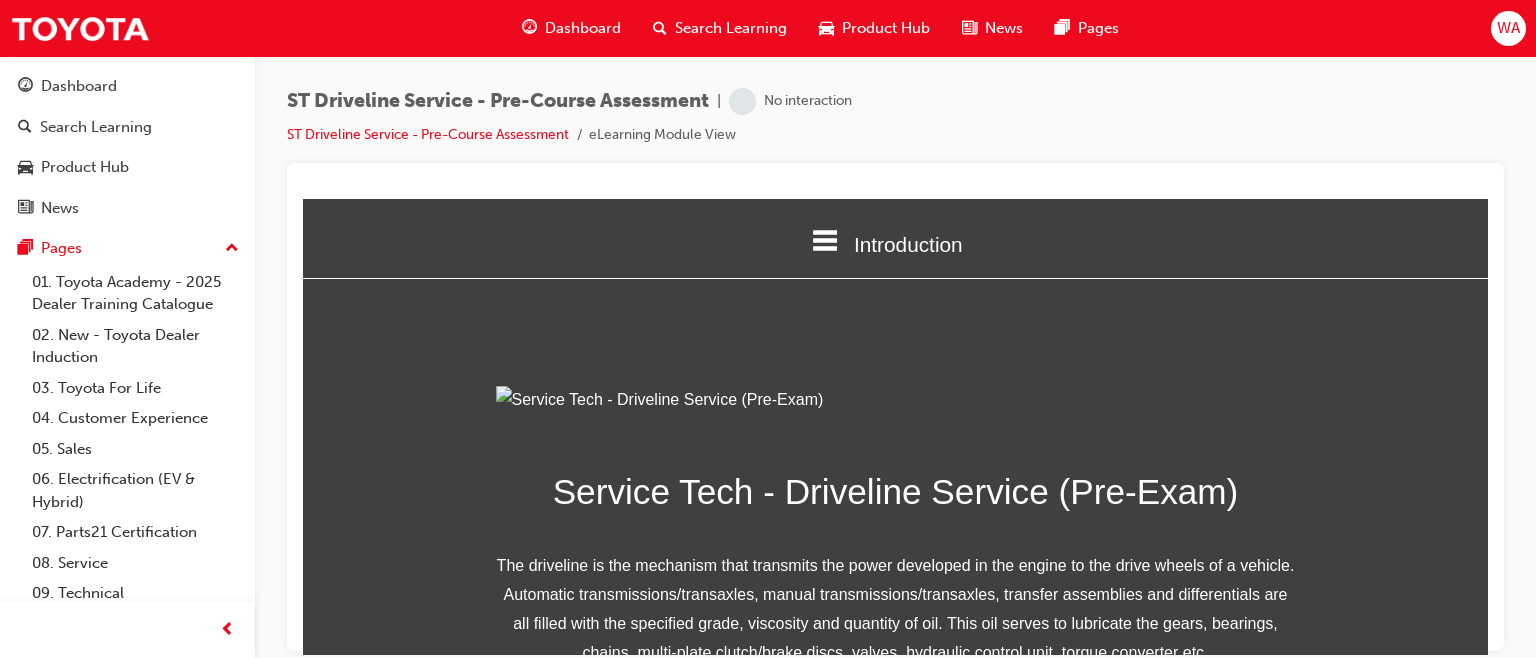 scroll, scrollTop: 352, scrollLeft: 0, axis: vertical 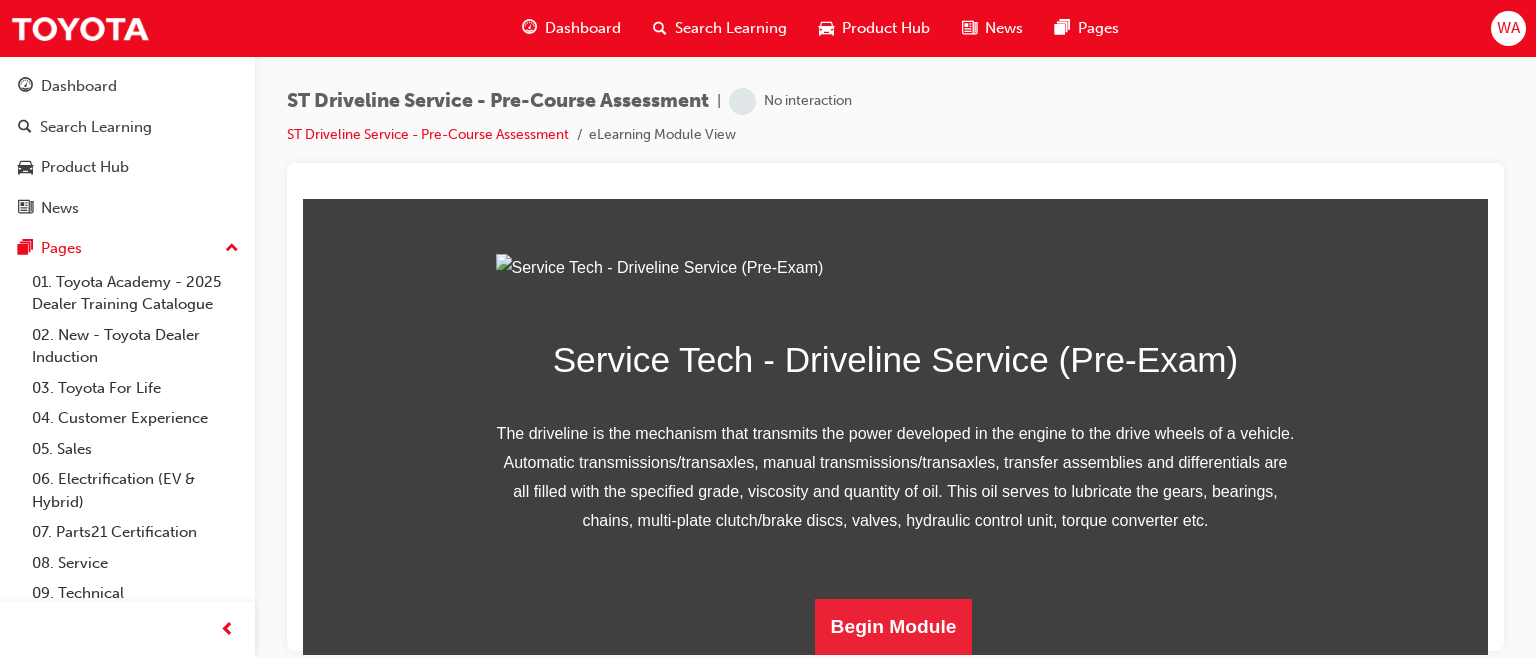 click on "Begin Module" at bounding box center [894, 626] 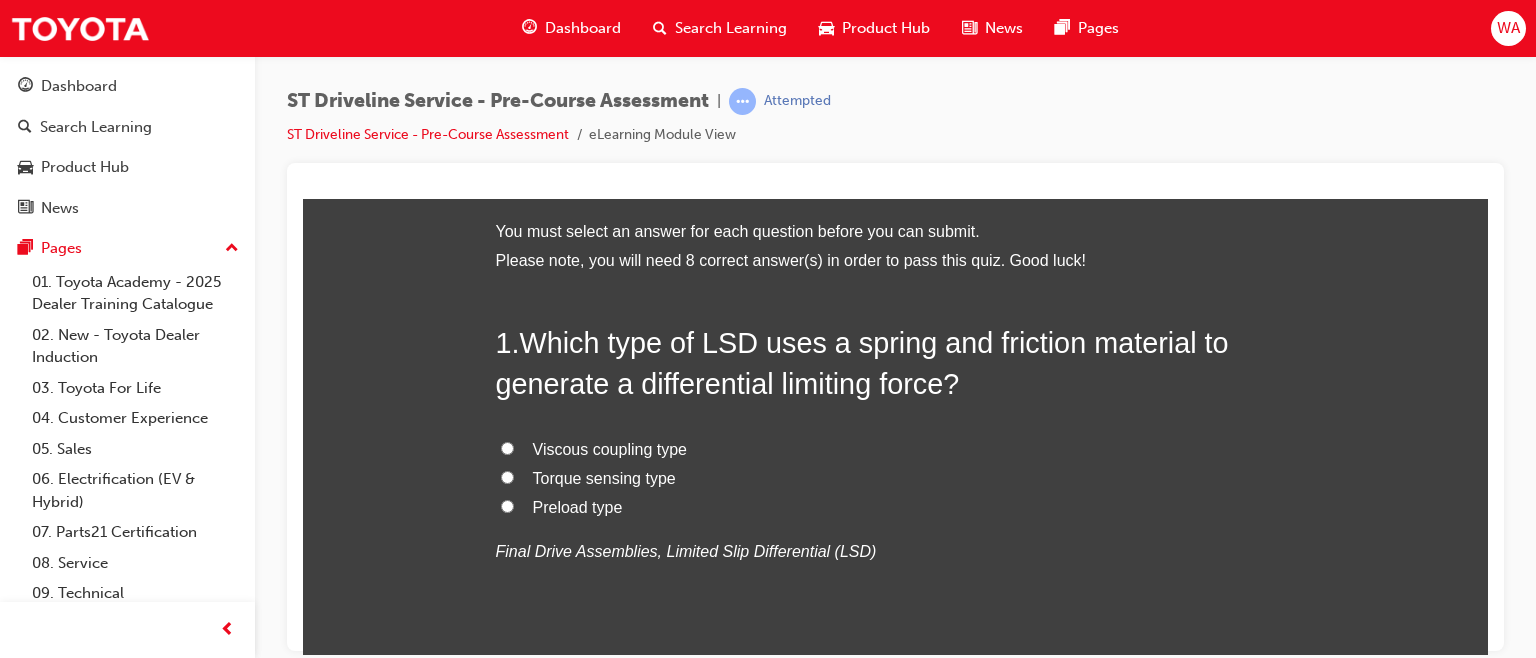 scroll, scrollTop: 88, scrollLeft: 0, axis: vertical 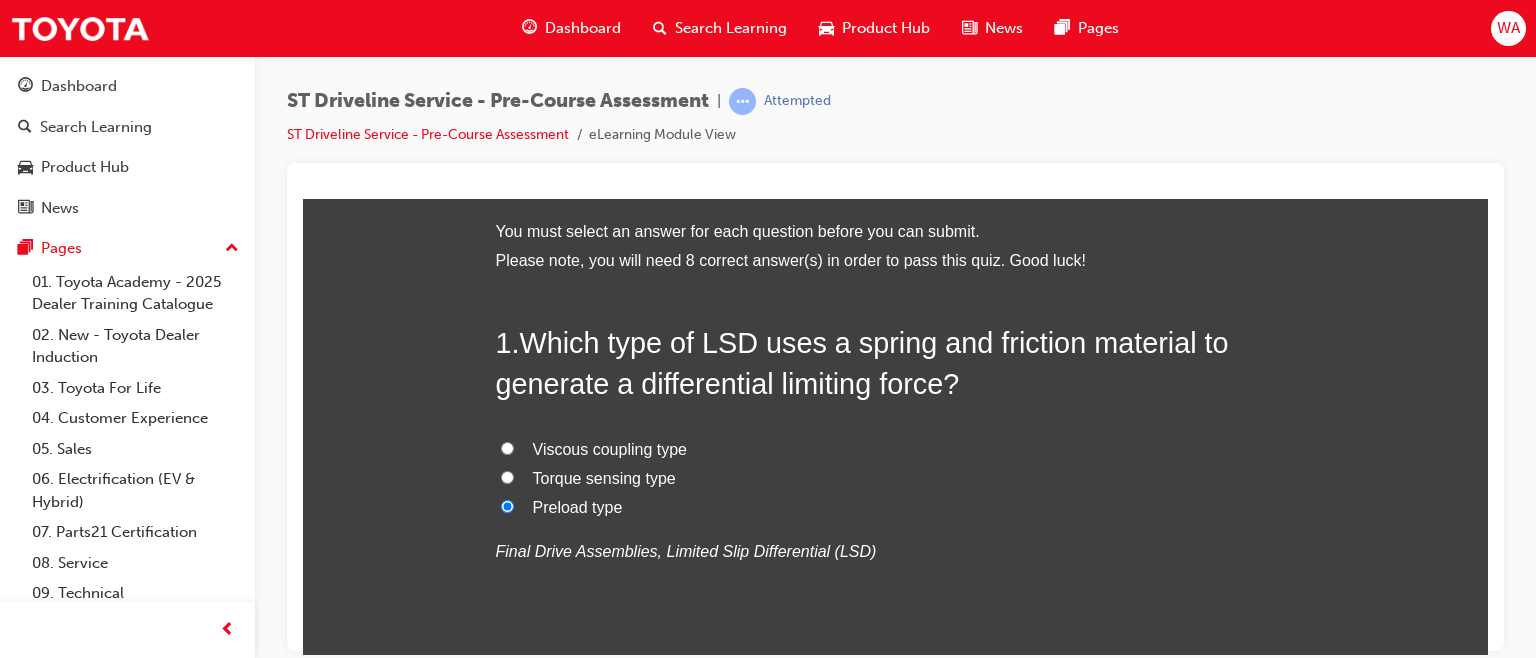 radio on "true" 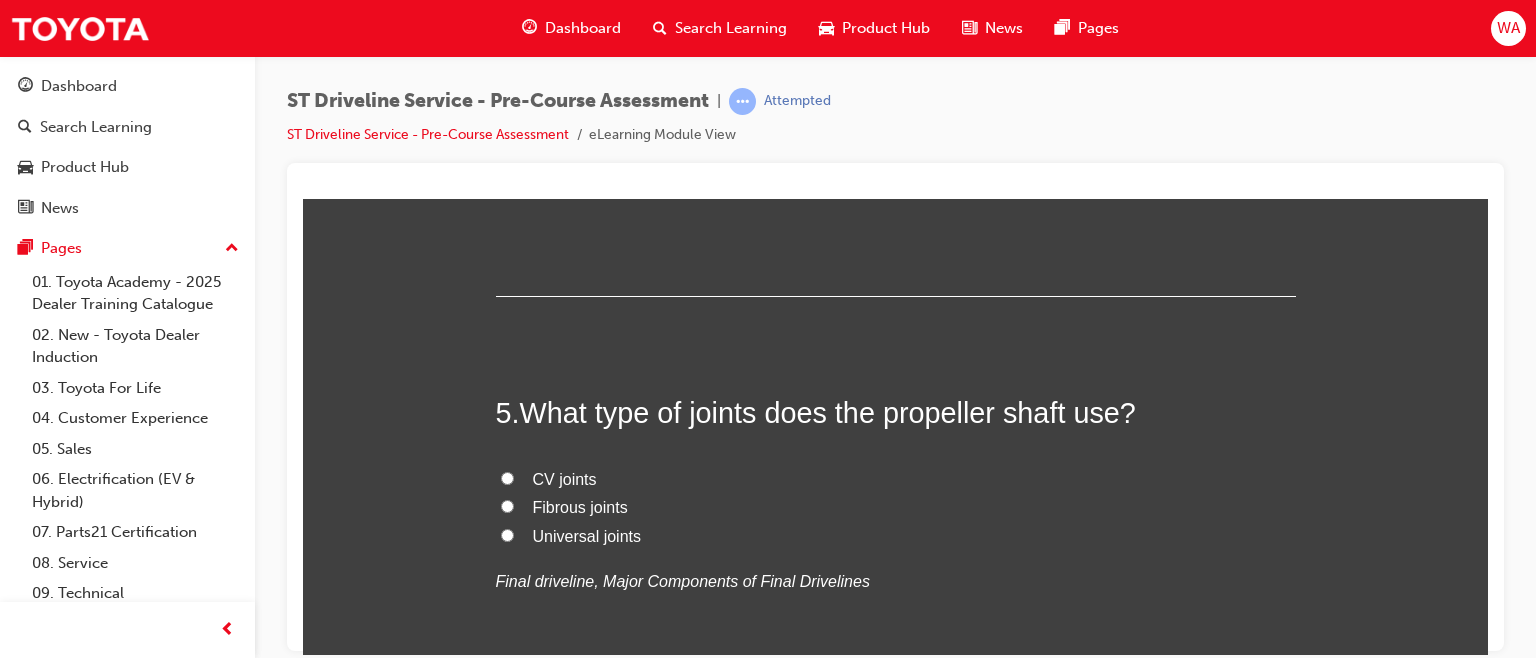 scroll, scrollTop: 1758, scrollLeft: 0, axis: vertical 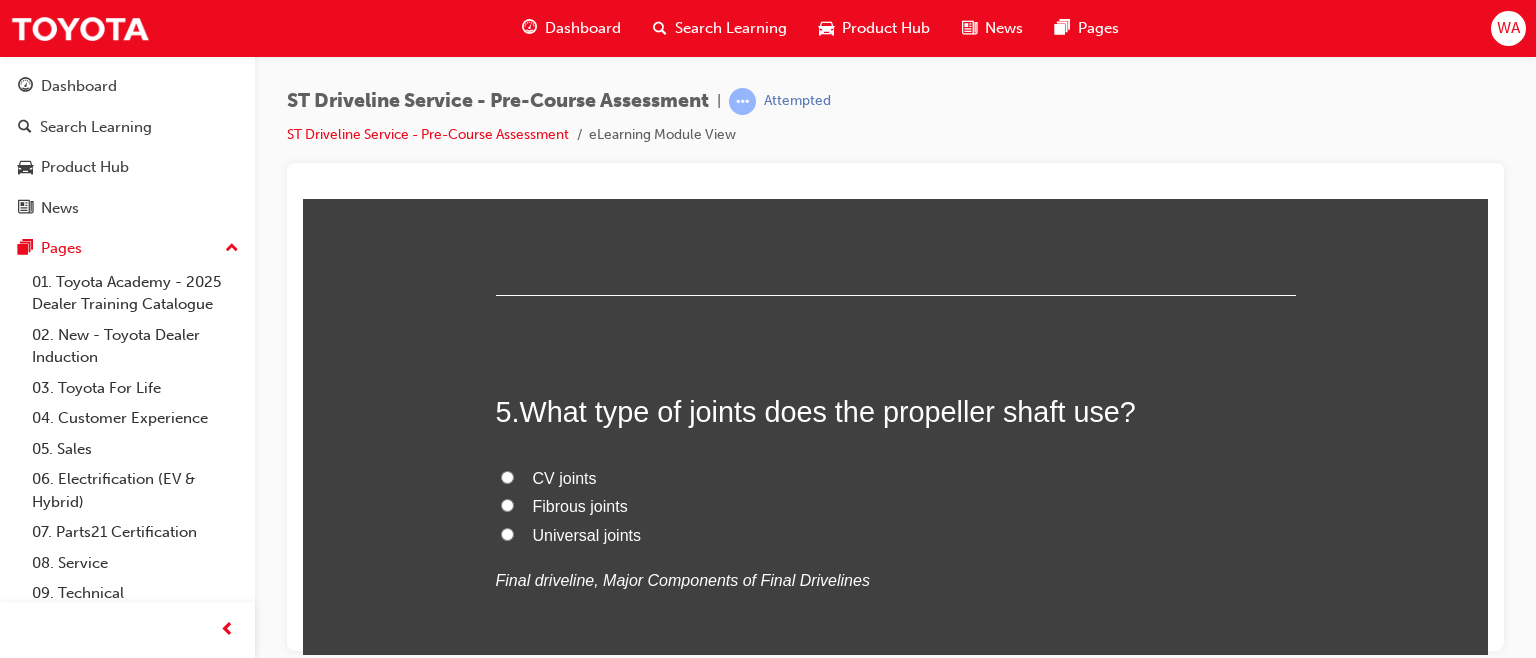 click on "Front-engine rear-drive (FR type)" at bounding box center (896, -751) 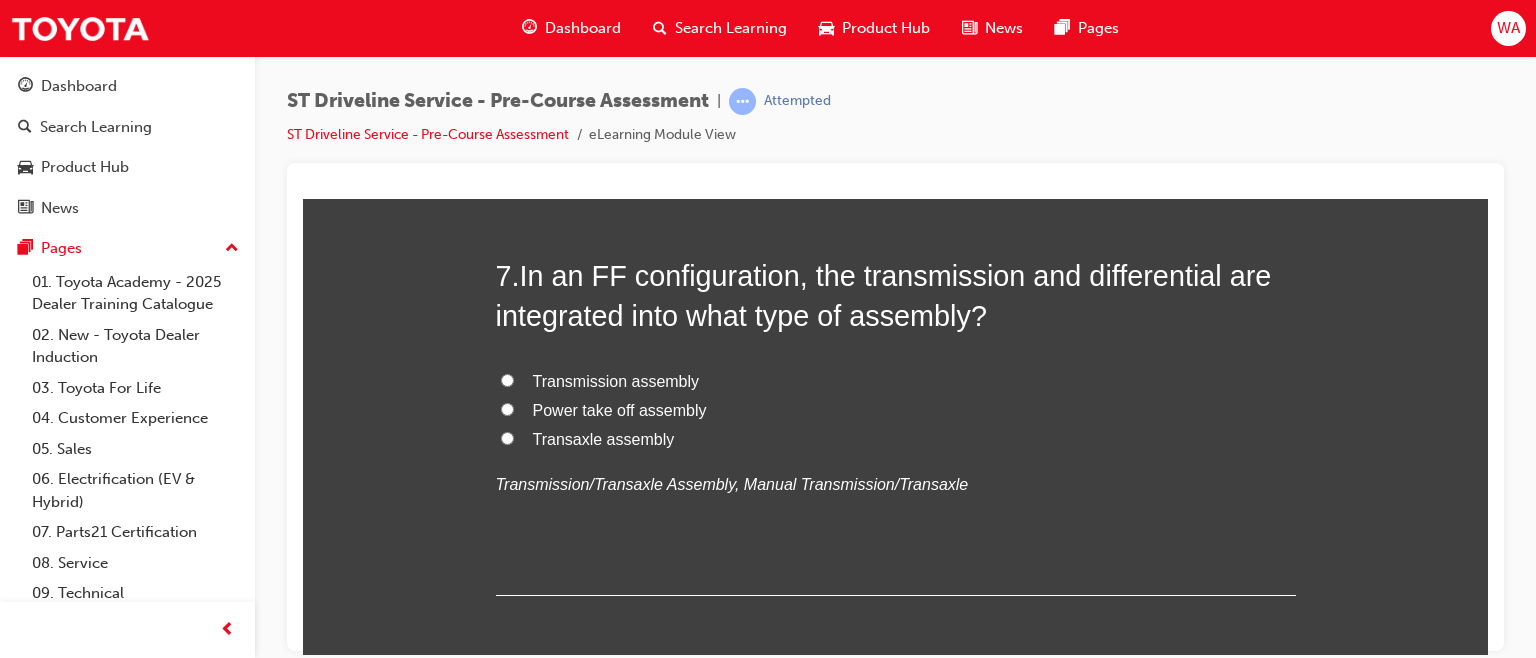 scroll, scrollTop: 2742, scrollLeft: 0, axis: vertical 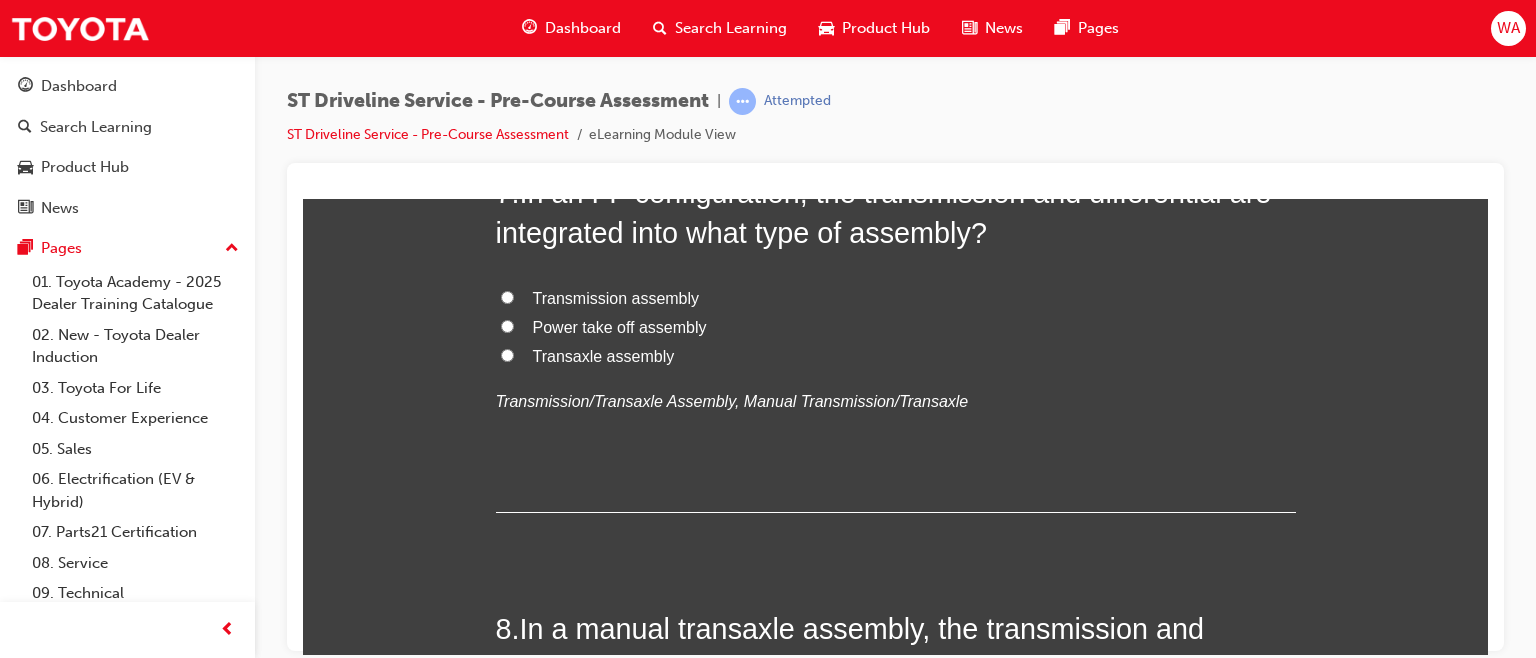 click on "Ring gear" at bounding box center [507, -1255] 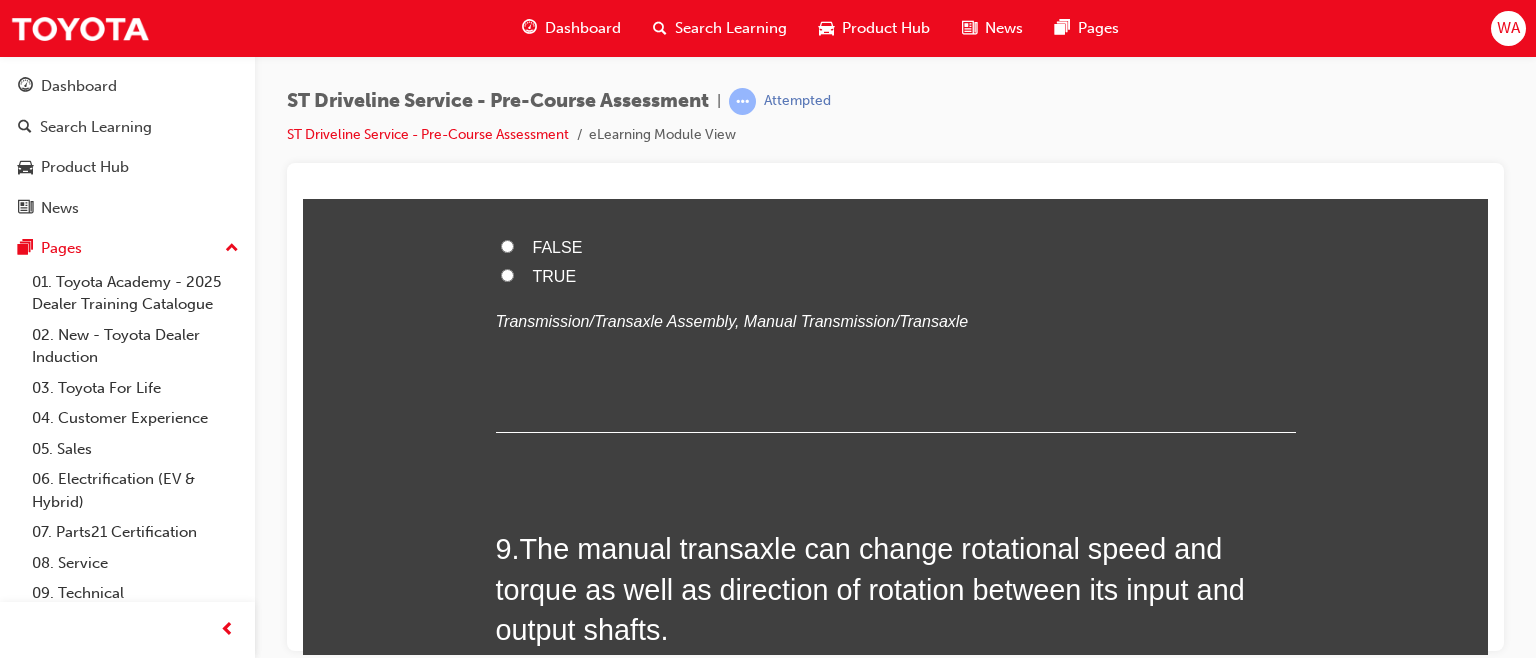 scroll, scrollTop: 3233, scrollLeft: 0, axis: vertical 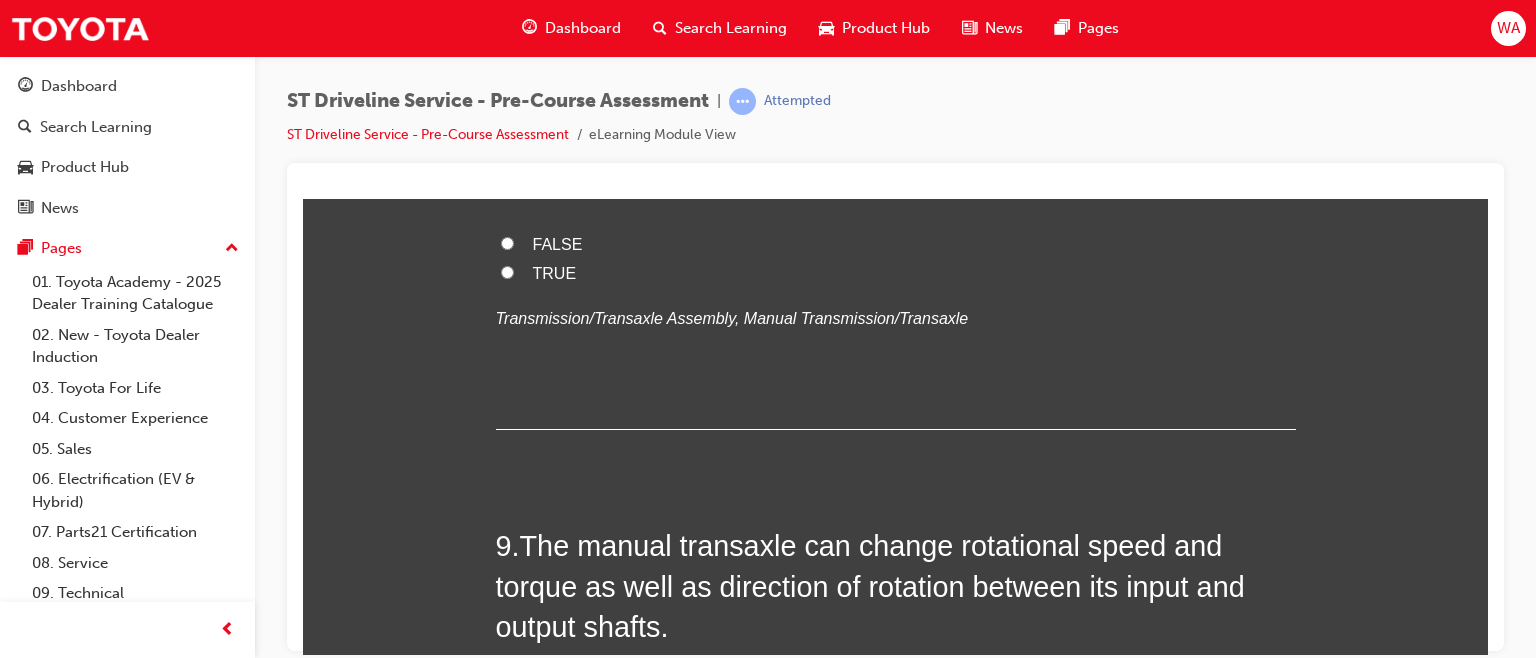 click on "FALSE" at bounding box center (507, -1338) 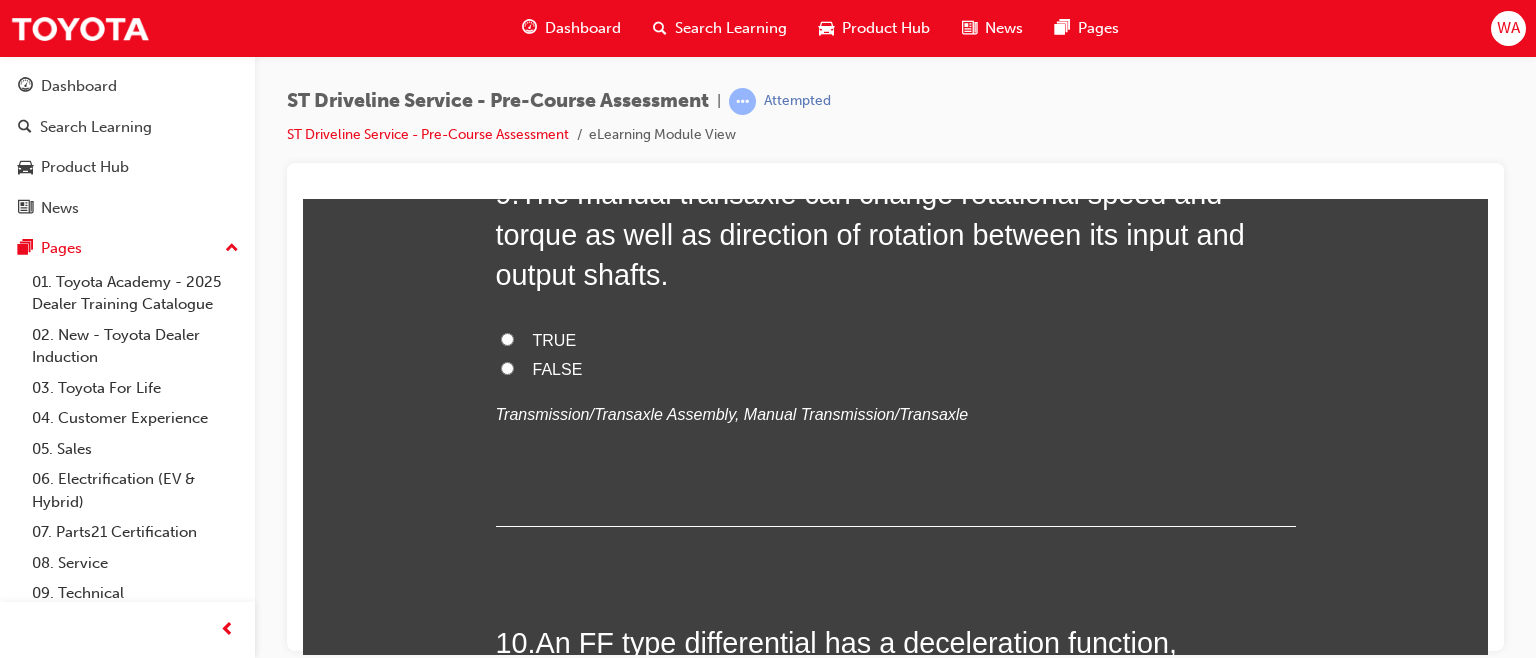 scroll, scrollTop: 3586, scrollLeft: 0, axis: vertical 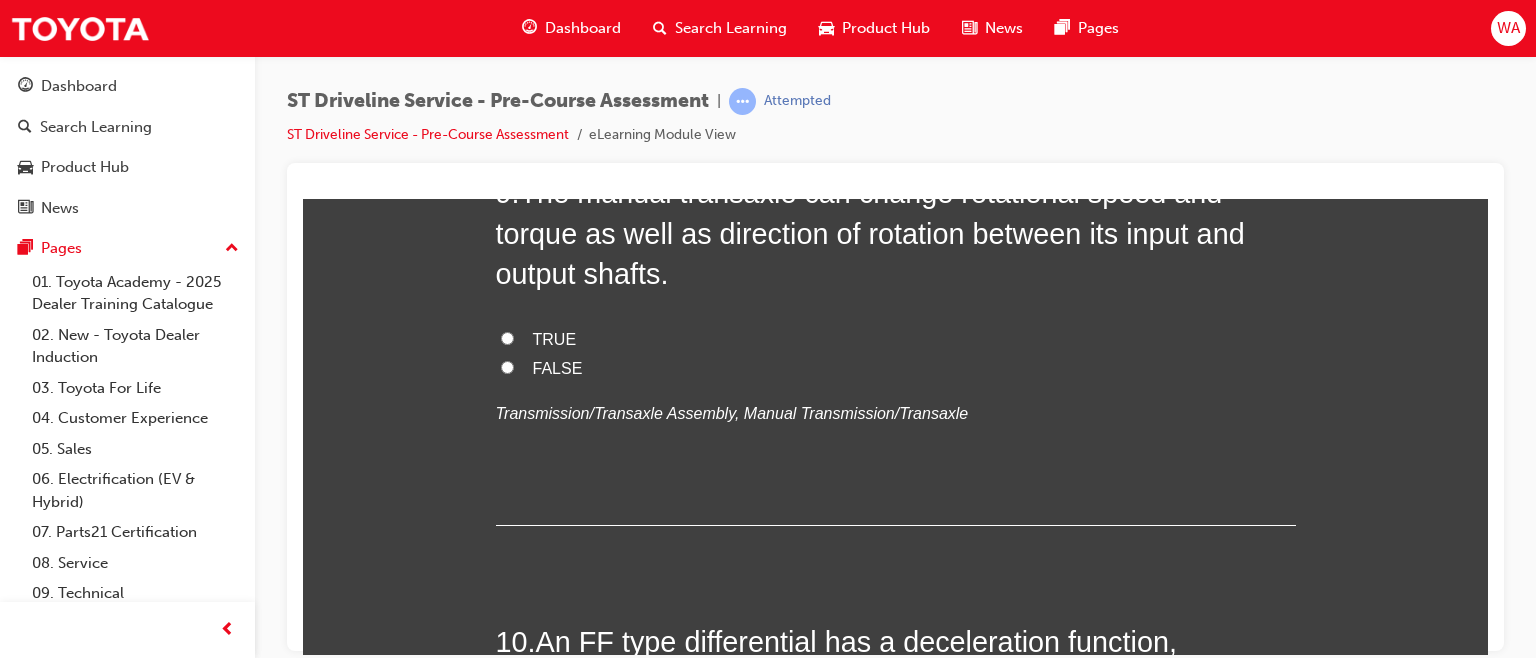 click on "Universal joints" at bounding box center [507, -1295] 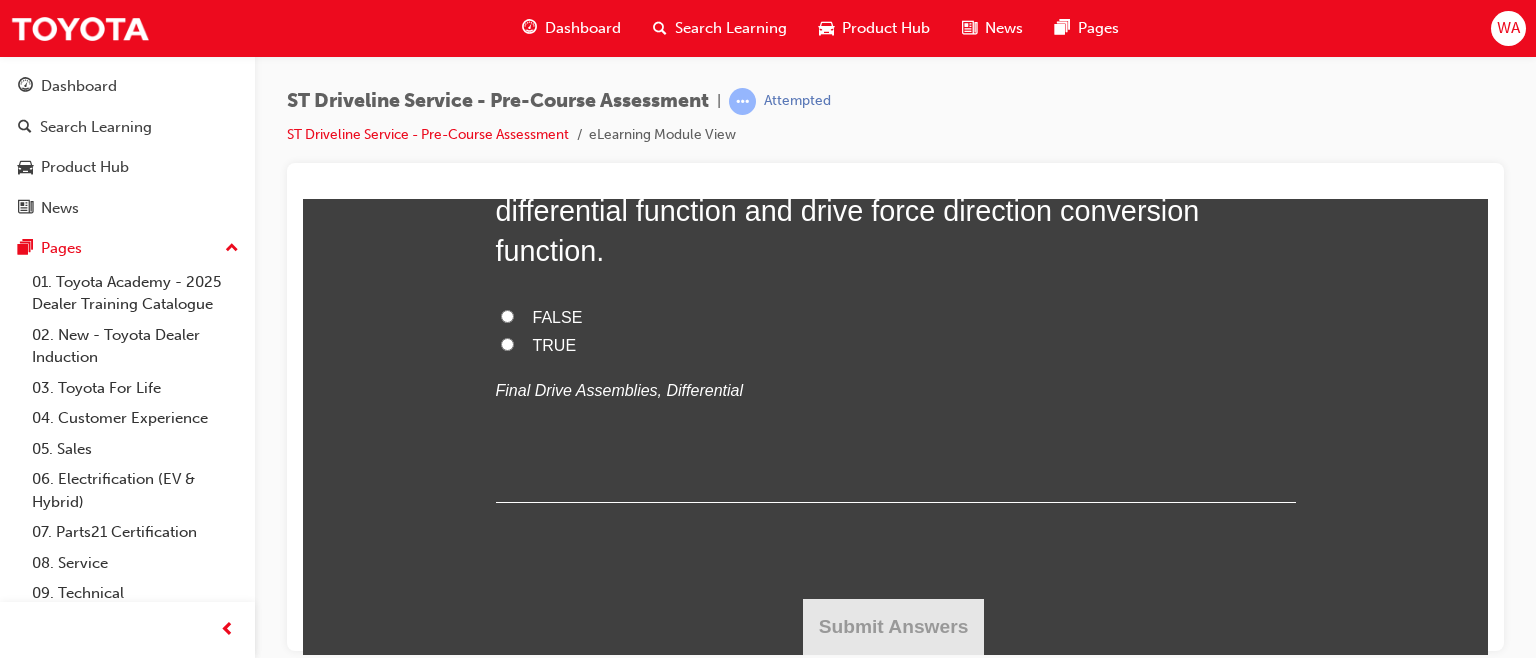 scroll, scrollTop: 4104, scrollLeft: 0, axis: vertical 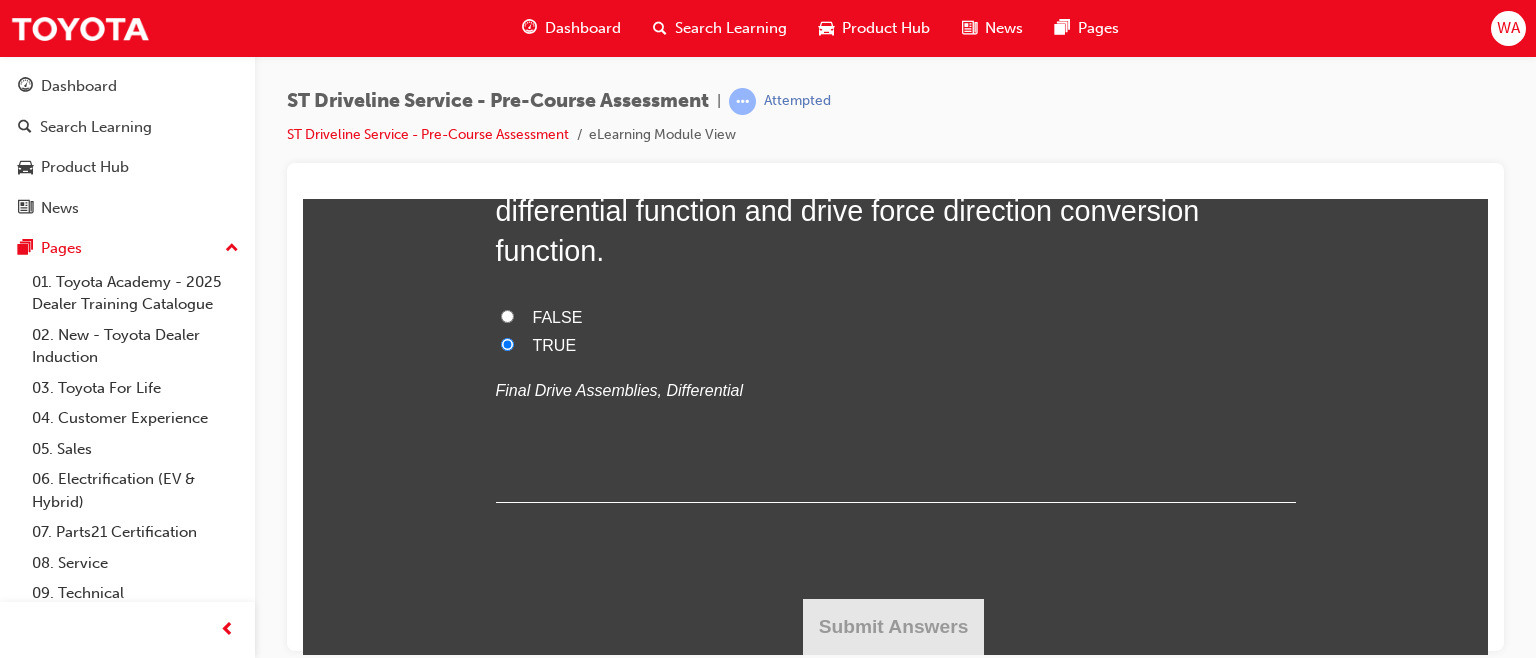 radio on "true" 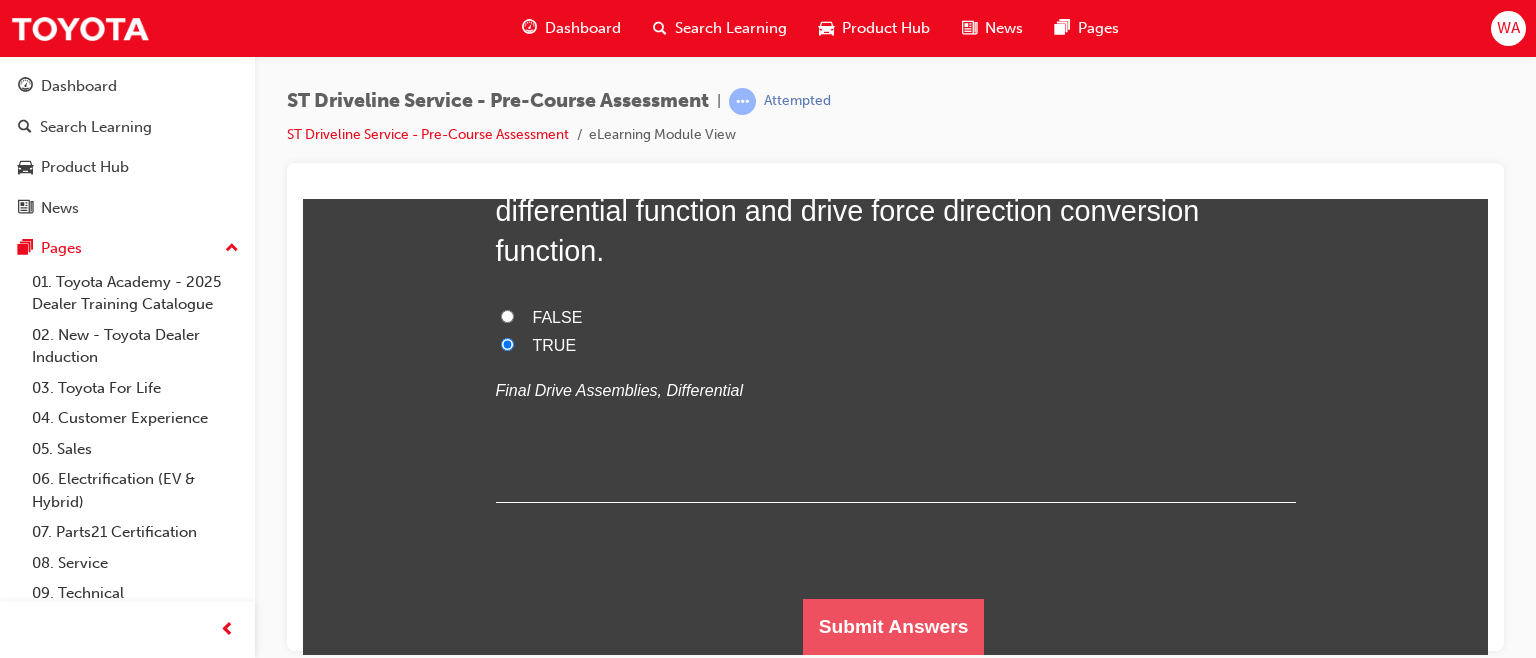 click on "Submit Answers" at bounding box center [894, 626] 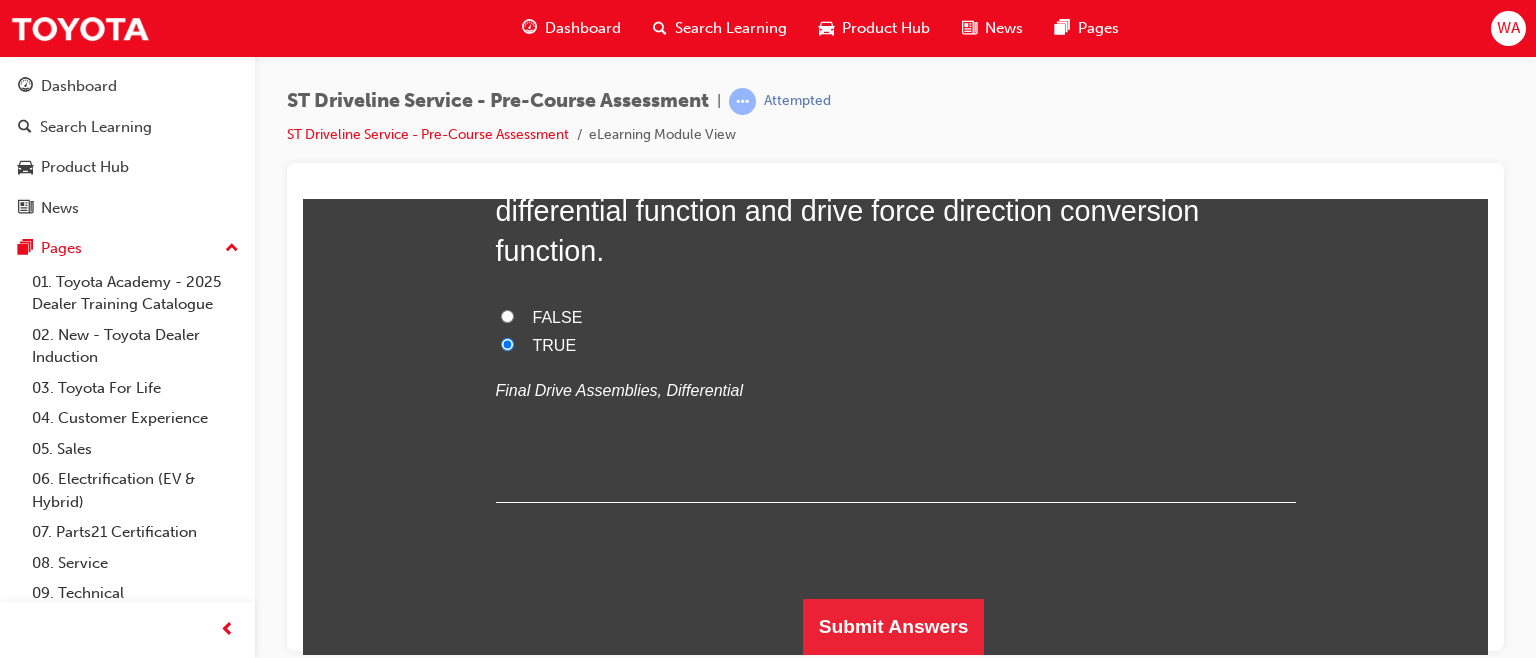 scroll, scrollTop: 0, scrollLeft: 0, axis: both 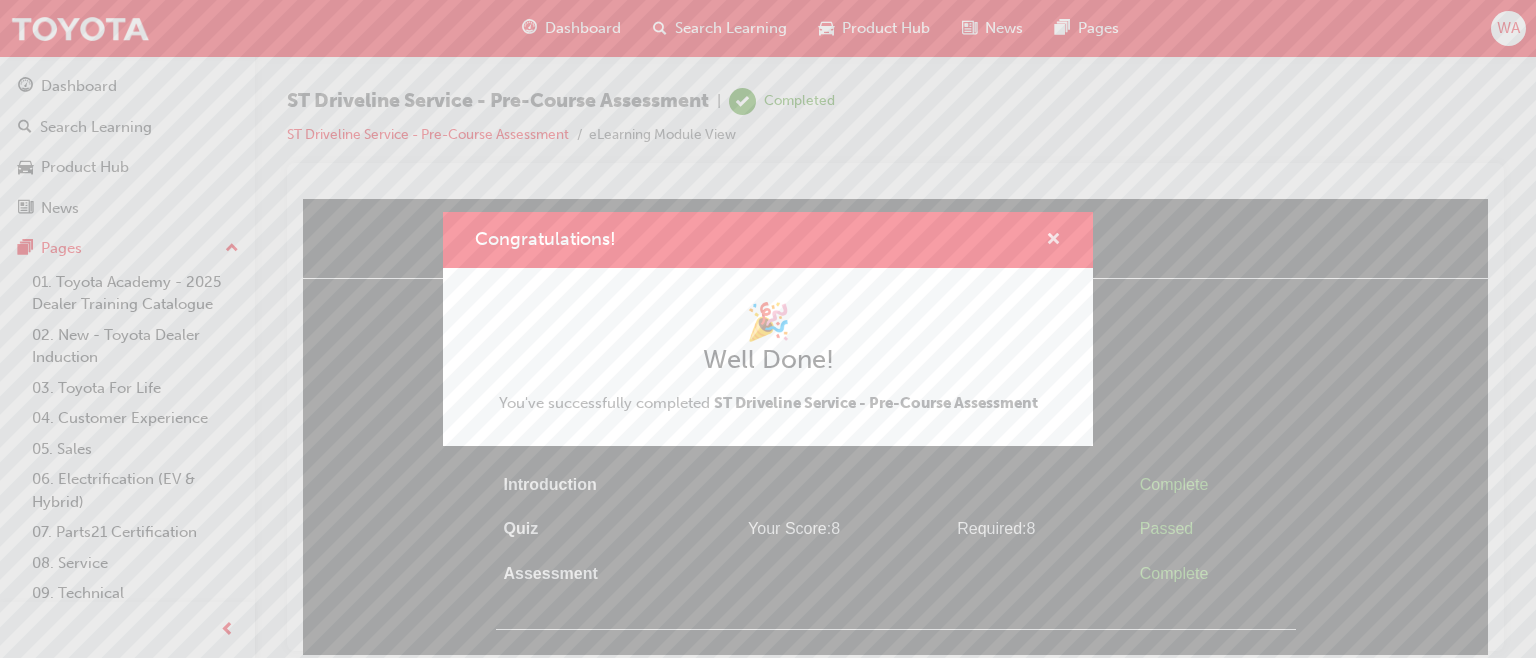 click at bounding box center (1053, 241) 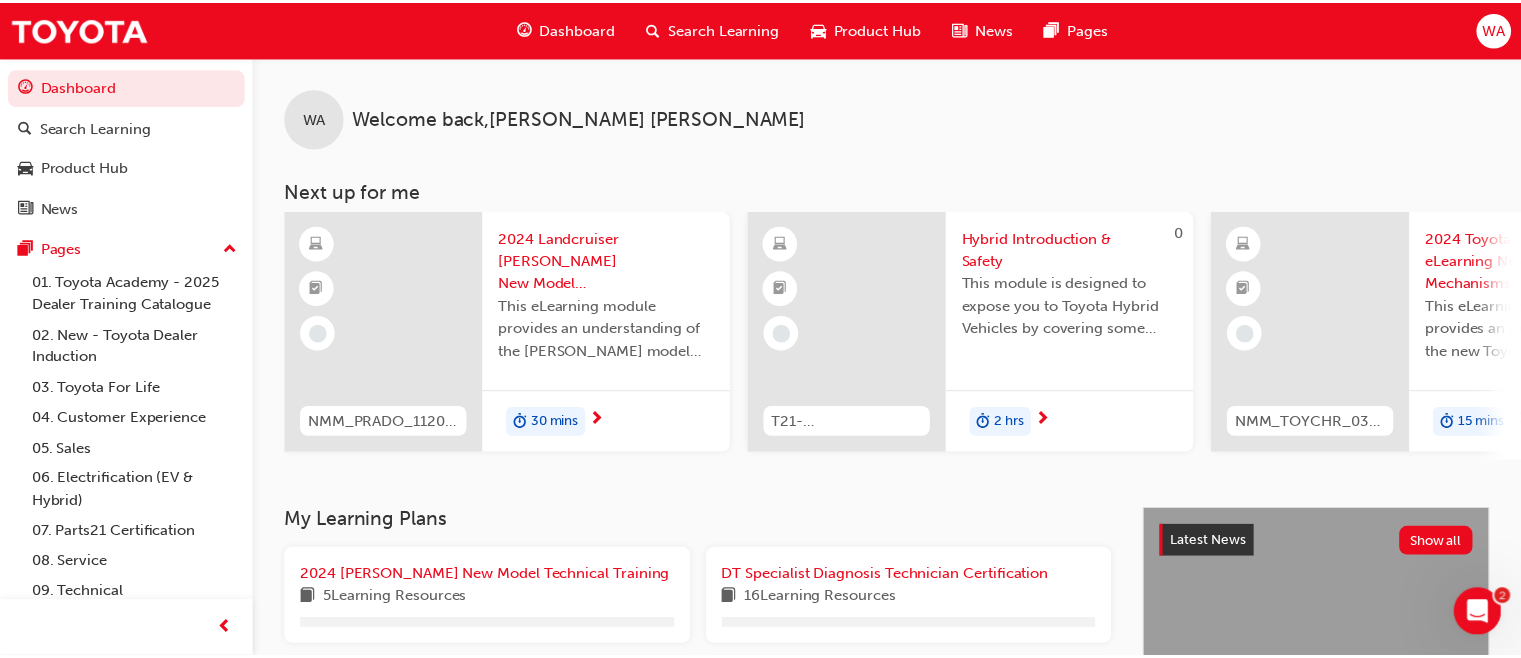 scroll, scrollTop: 516, scrollLeft: 0, axis: vertical 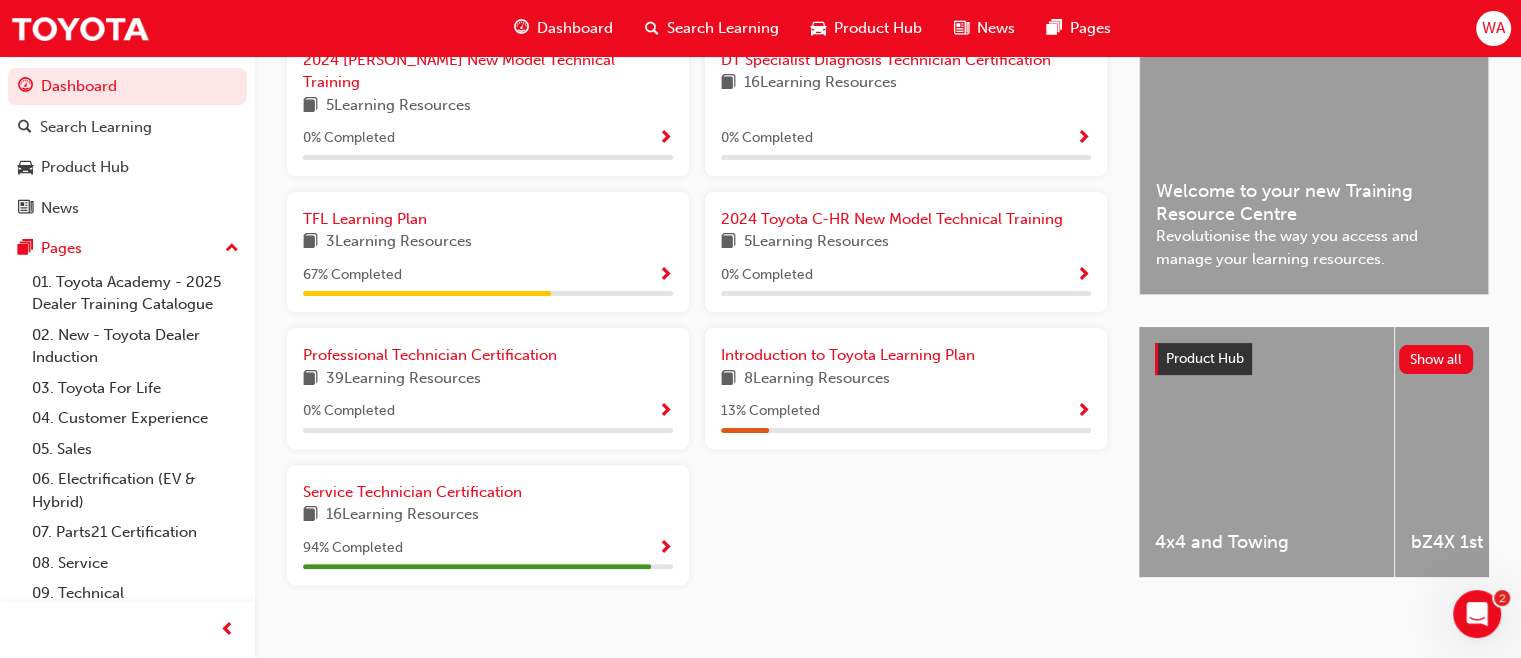 click at bounding box center (665, 549) 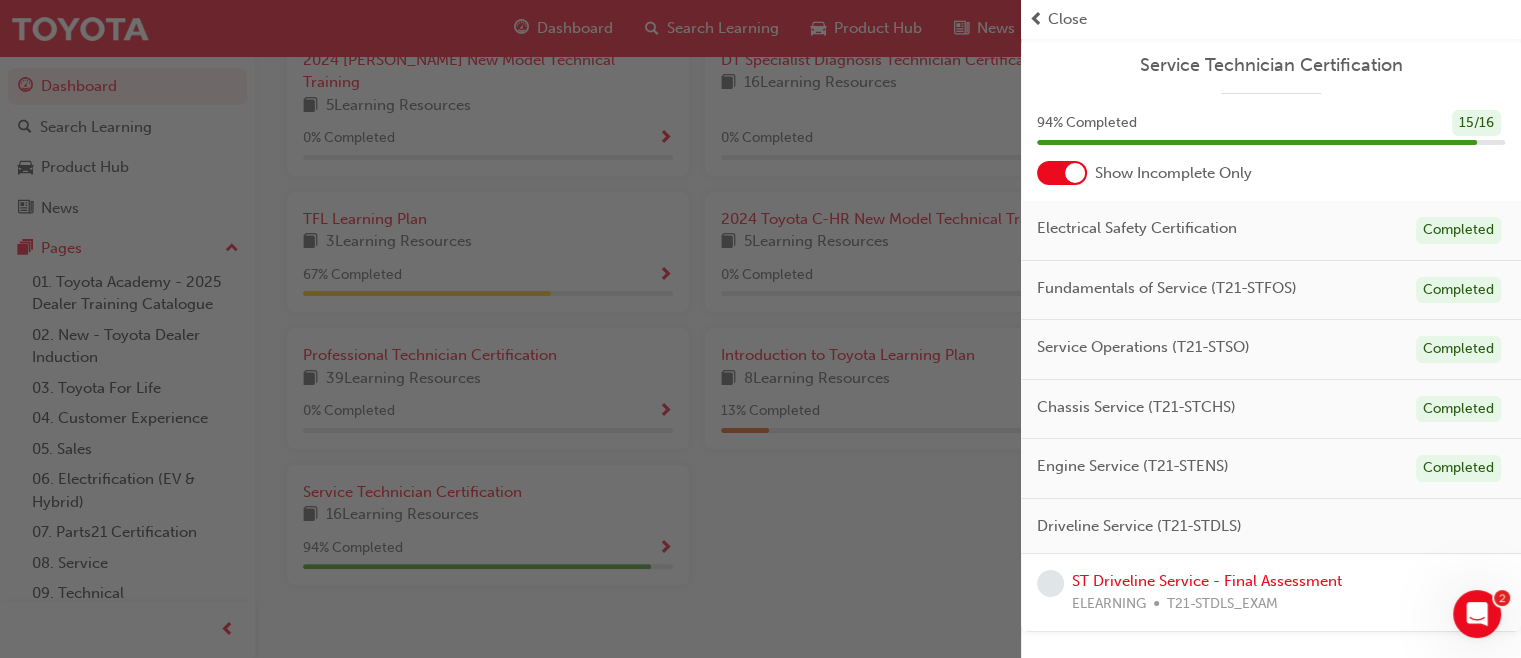 scroll, scrollTop: 536, scrollLeft: 0, axis: vertical 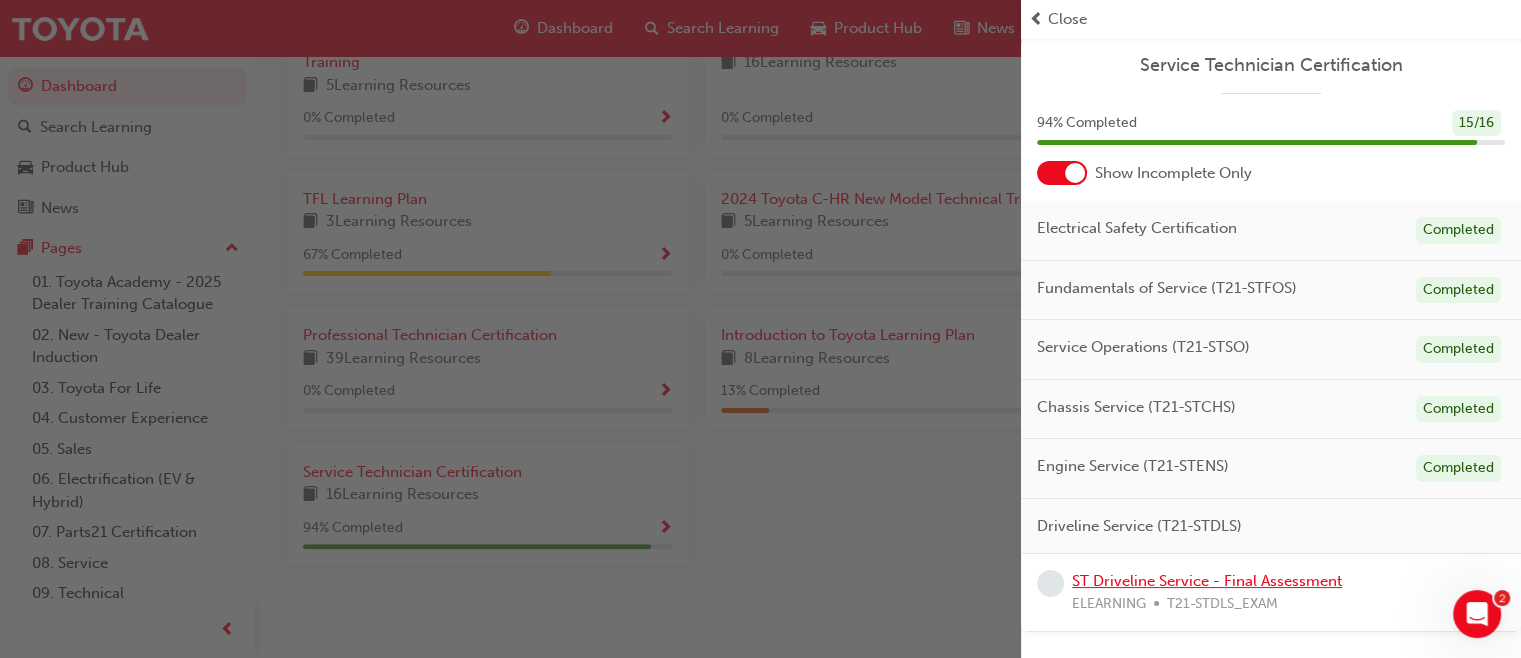 click on "ST Driveline Service - Final Assessment" at bounding box center [1207, 581] 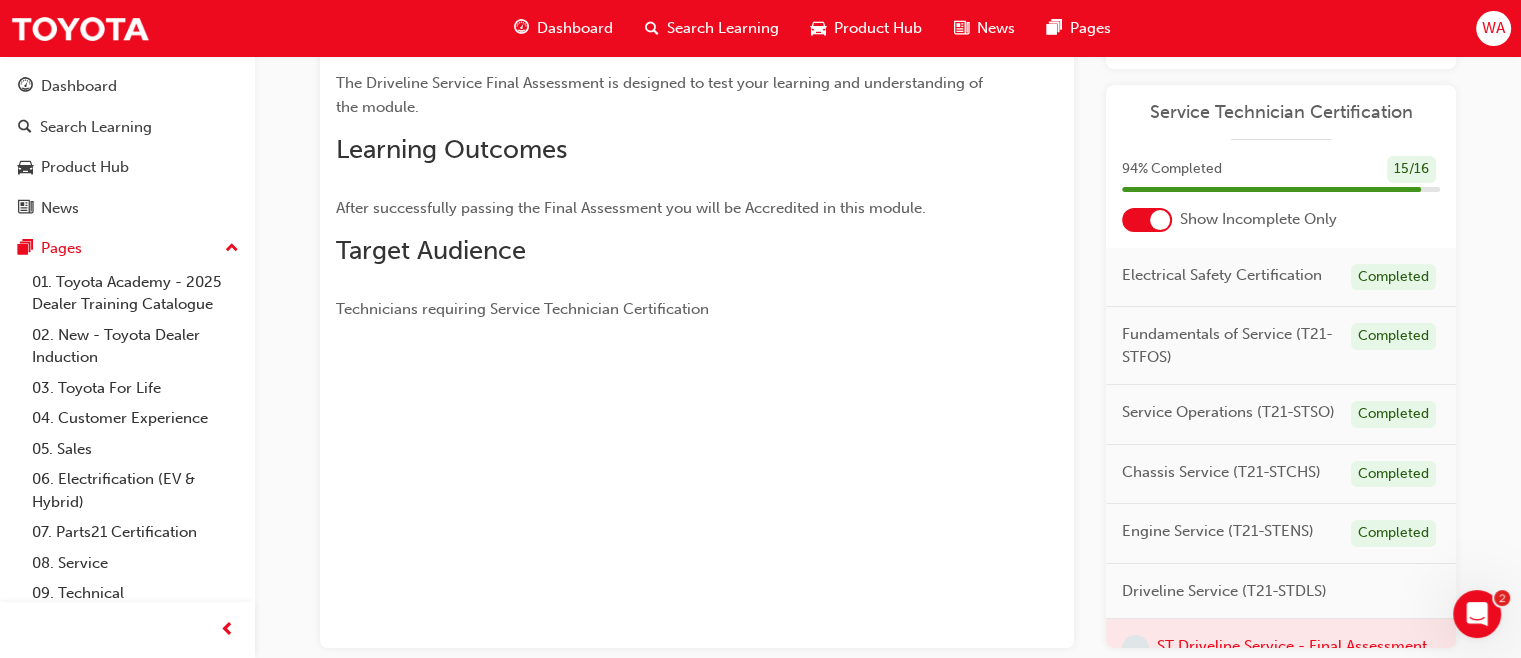 scroll, scrollTop: 0, scrollLeft: 0, axis: both 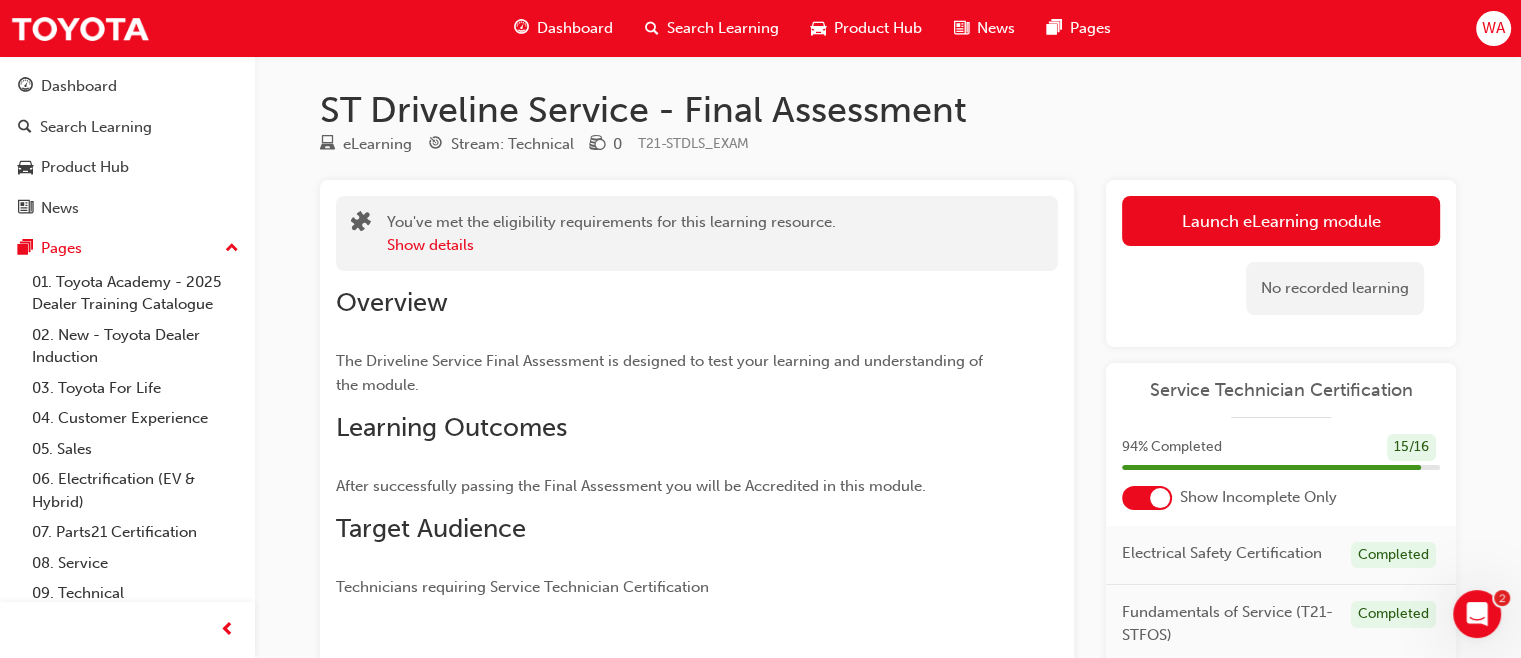 click on "WA" at bounding box center [1493, 28] 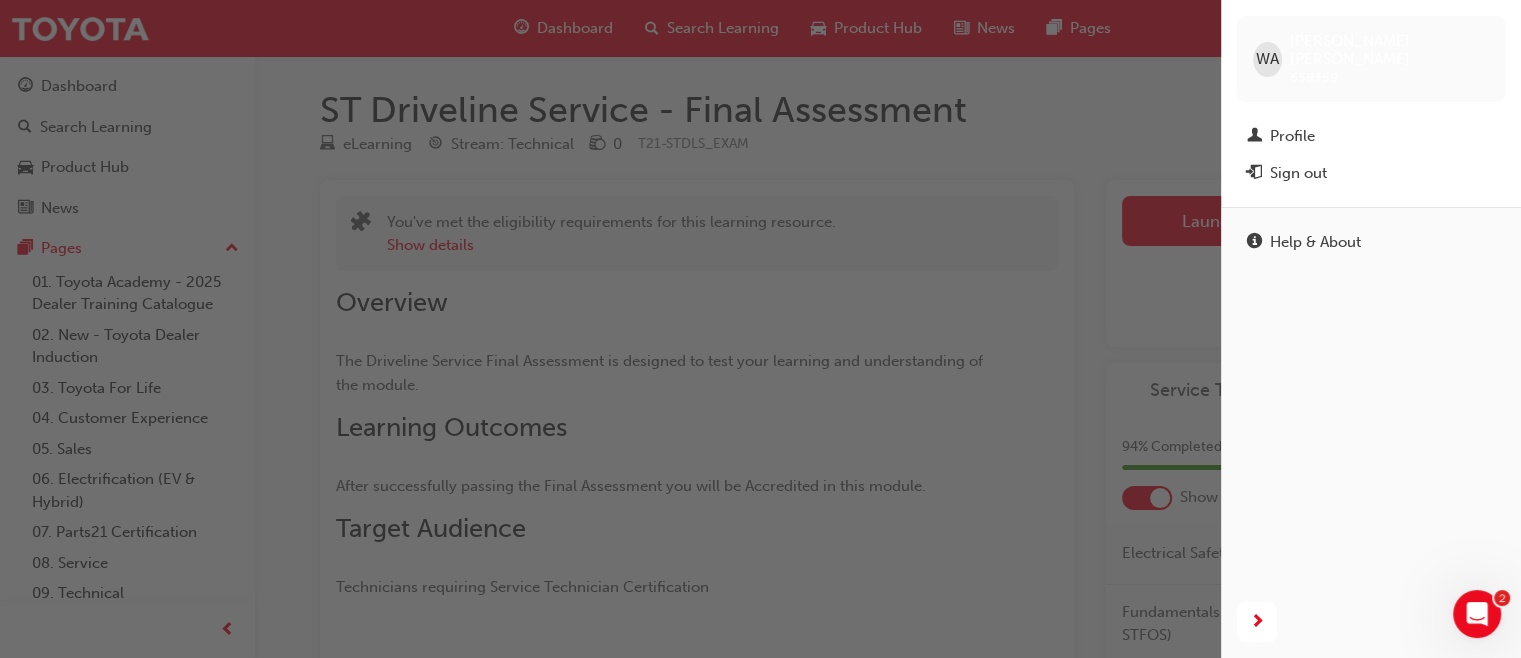 click at bounding box center [1254, 174] 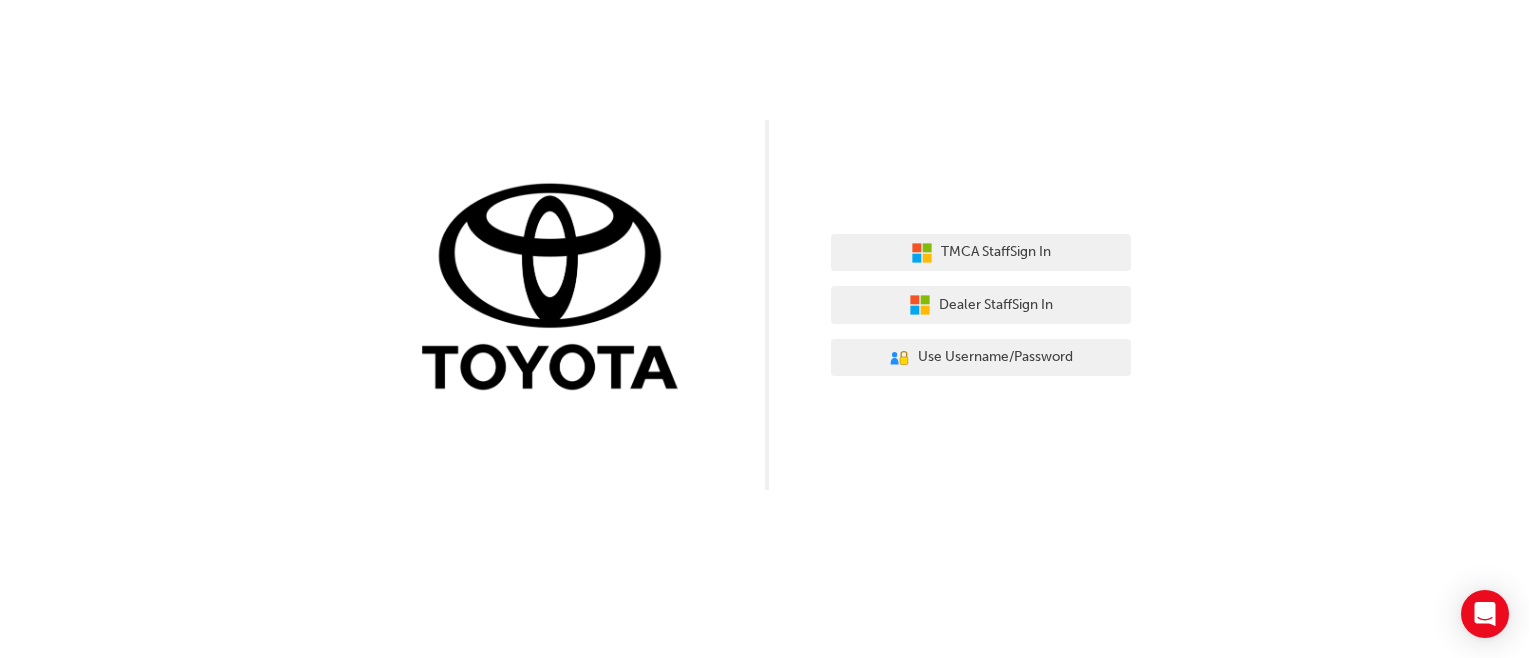 scroll, scrollTop: 0, scrollLeft: 0, axis: both 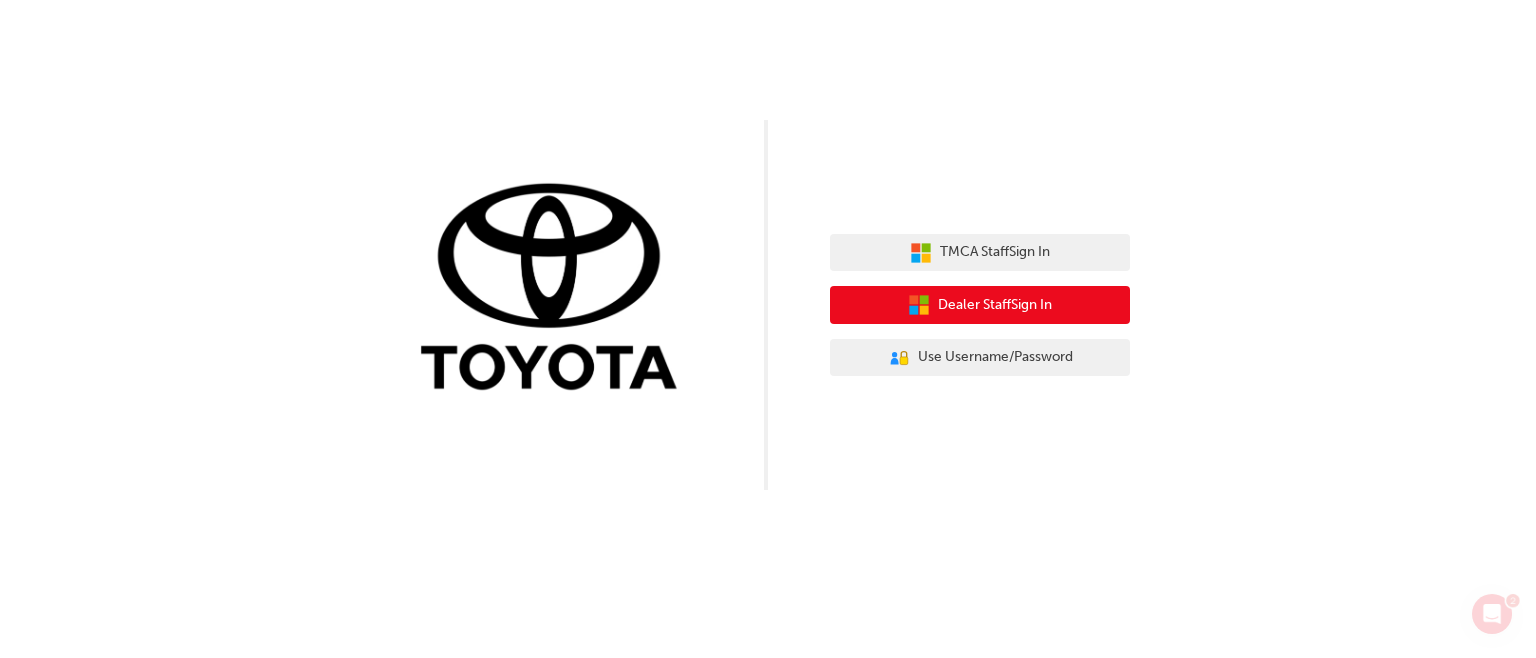click on "Dealer Staff  Sign In" at bounding box center [995, 305] 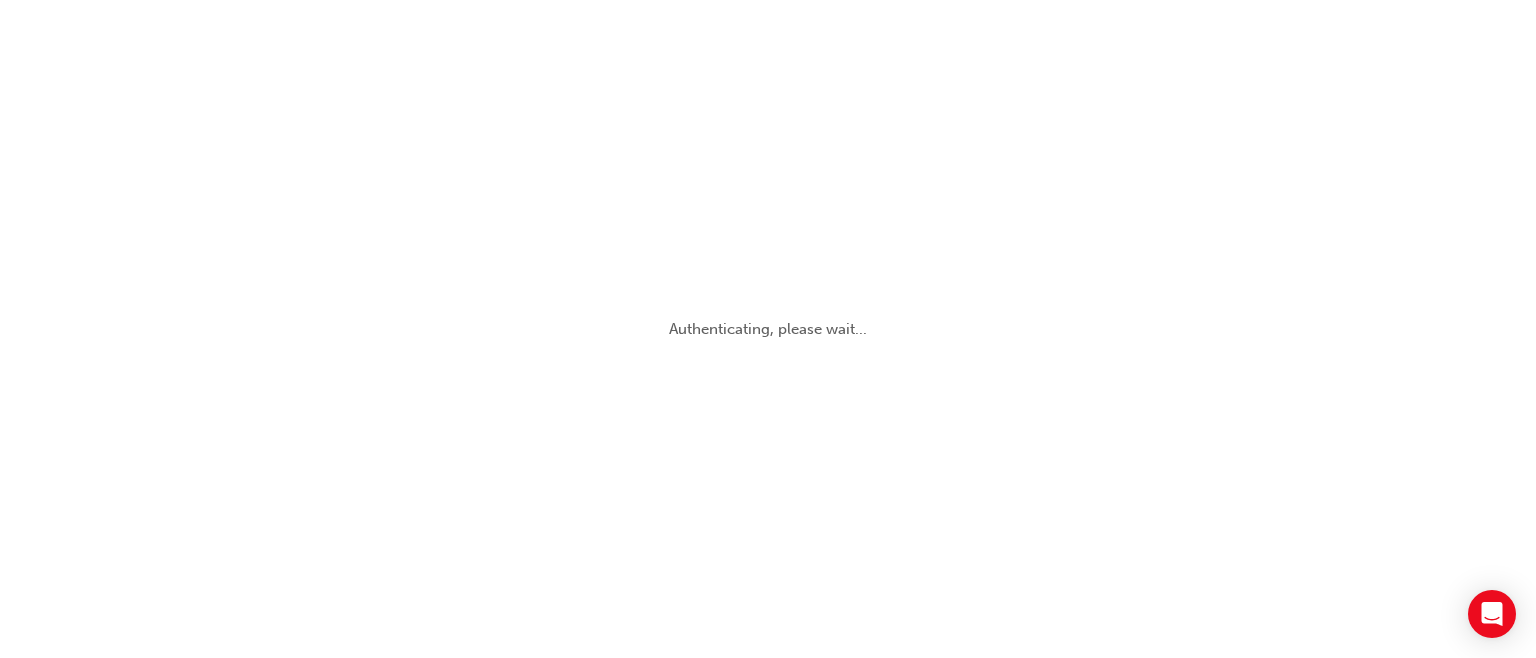 scroll, scrollTop: 0, scrollLeft: 0, axis: both 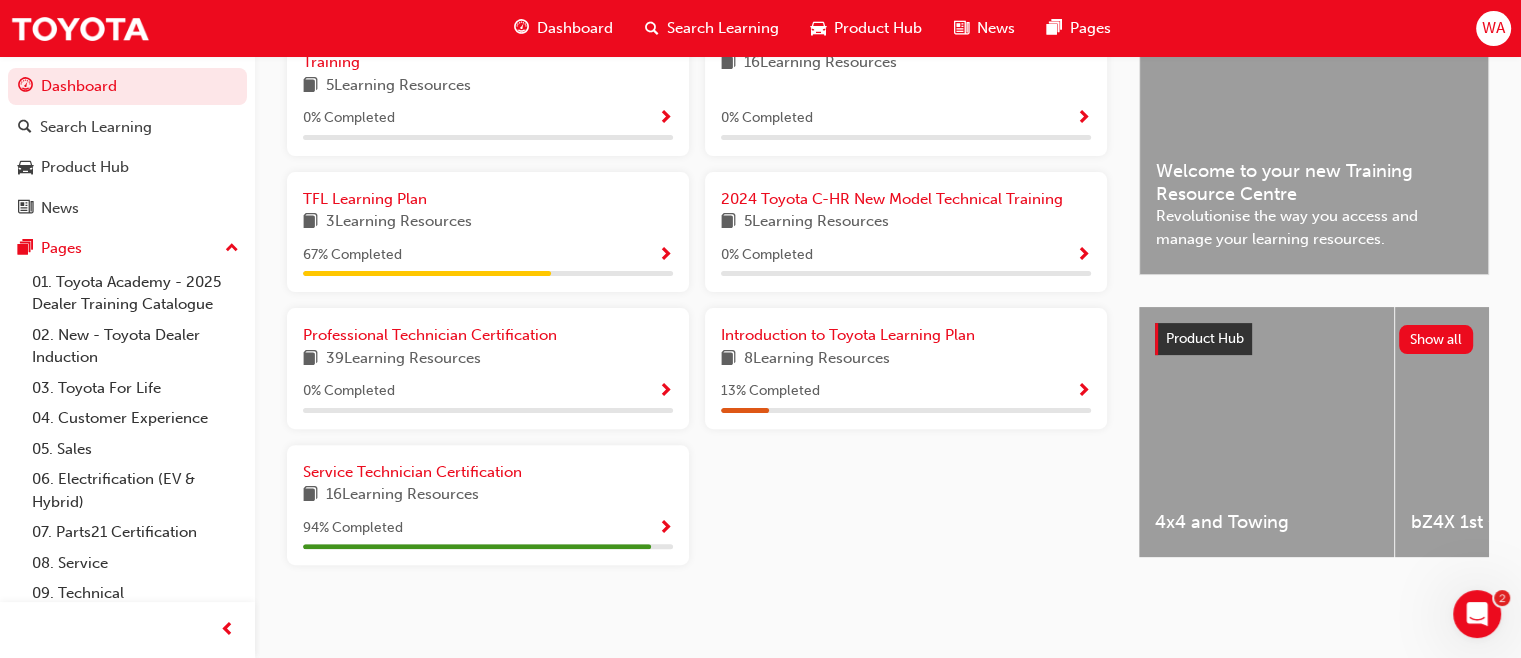 click at bounding box center (665, 529) 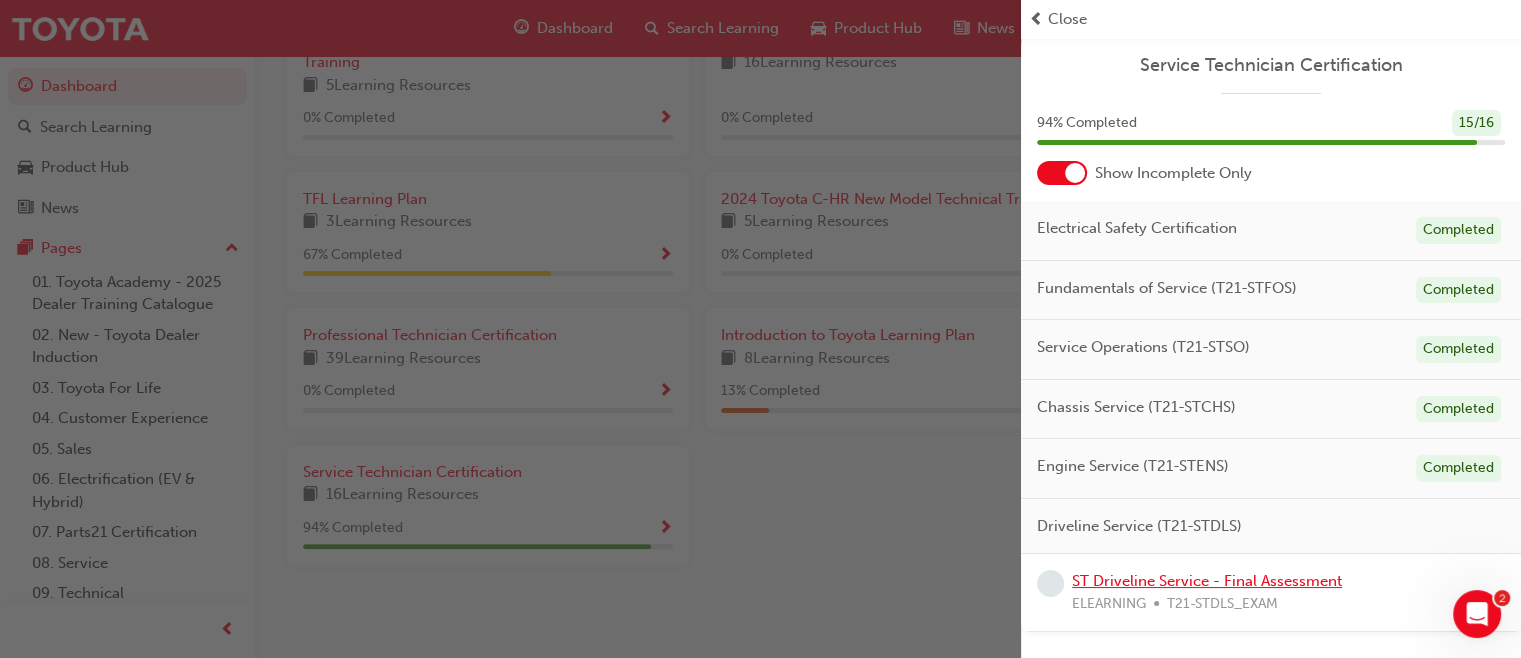 click on "ST Driveline Service - Final Assessment" at bounding box center [1207, 581] 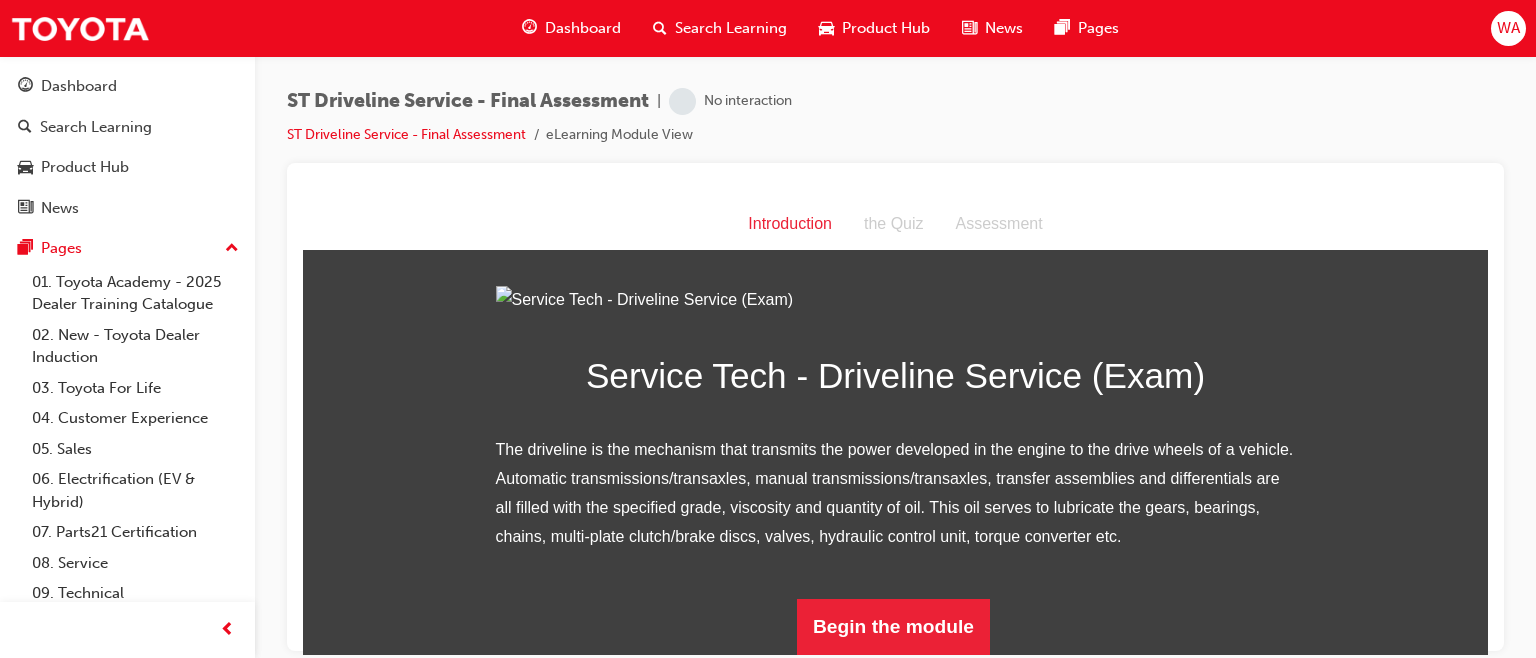 scroll, scrollTop: 240, scrollLeft: 0, axis: vertical 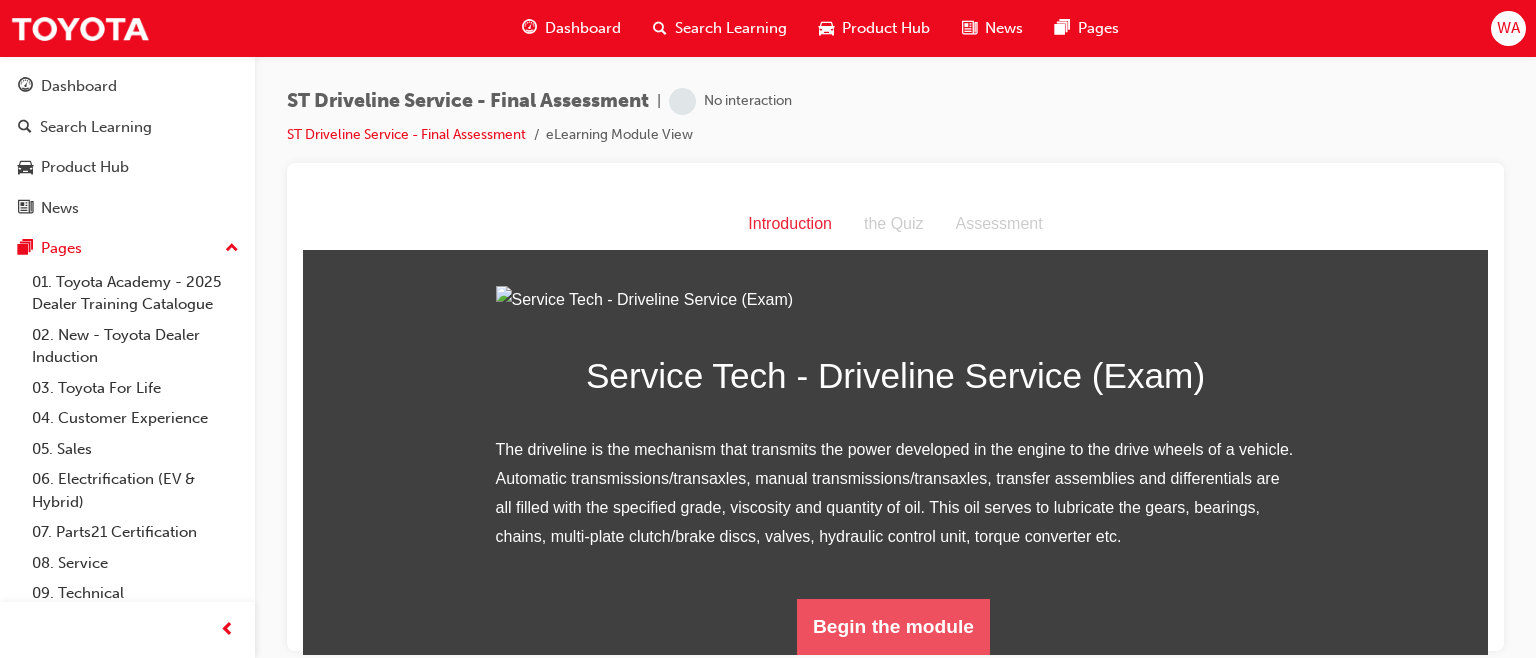 click on "Begin the module" at bounding box center [893, 626] 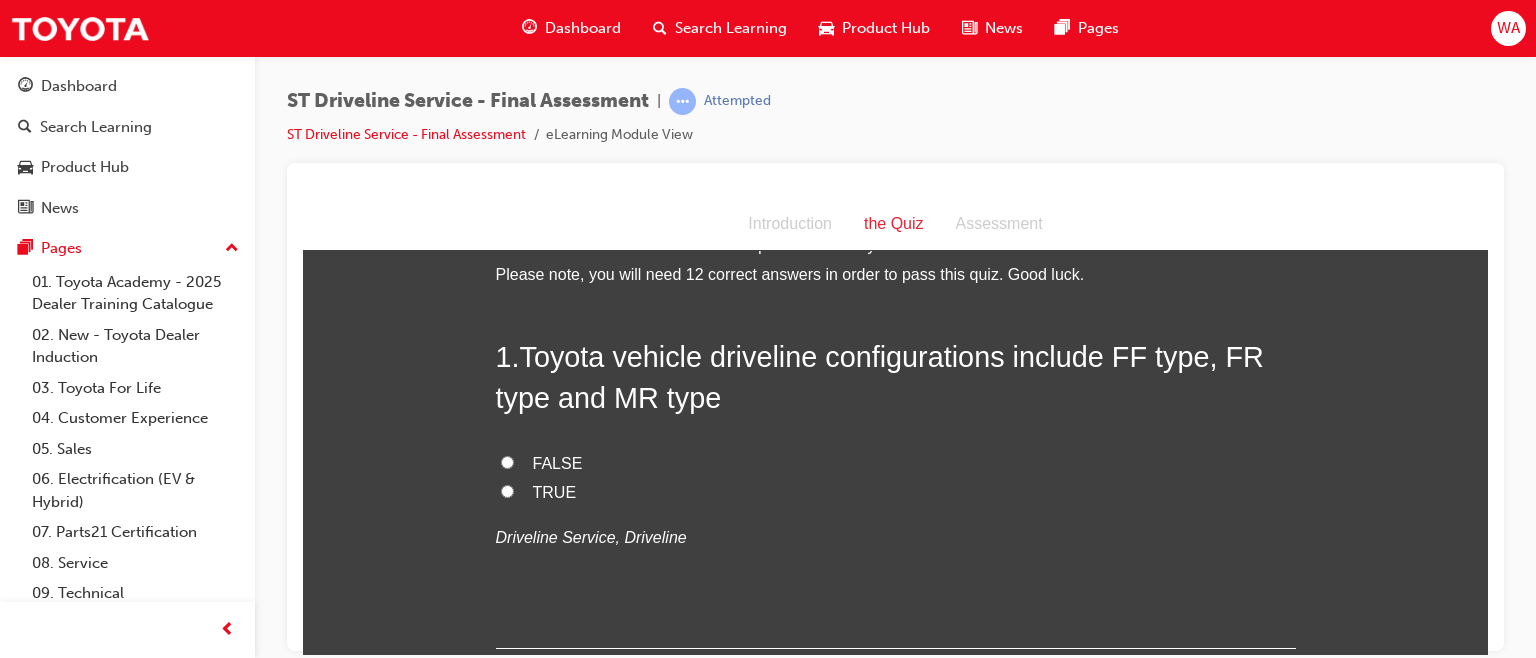 scroll, scrollTop: 45, scrollLeft: 0, axis: vertical 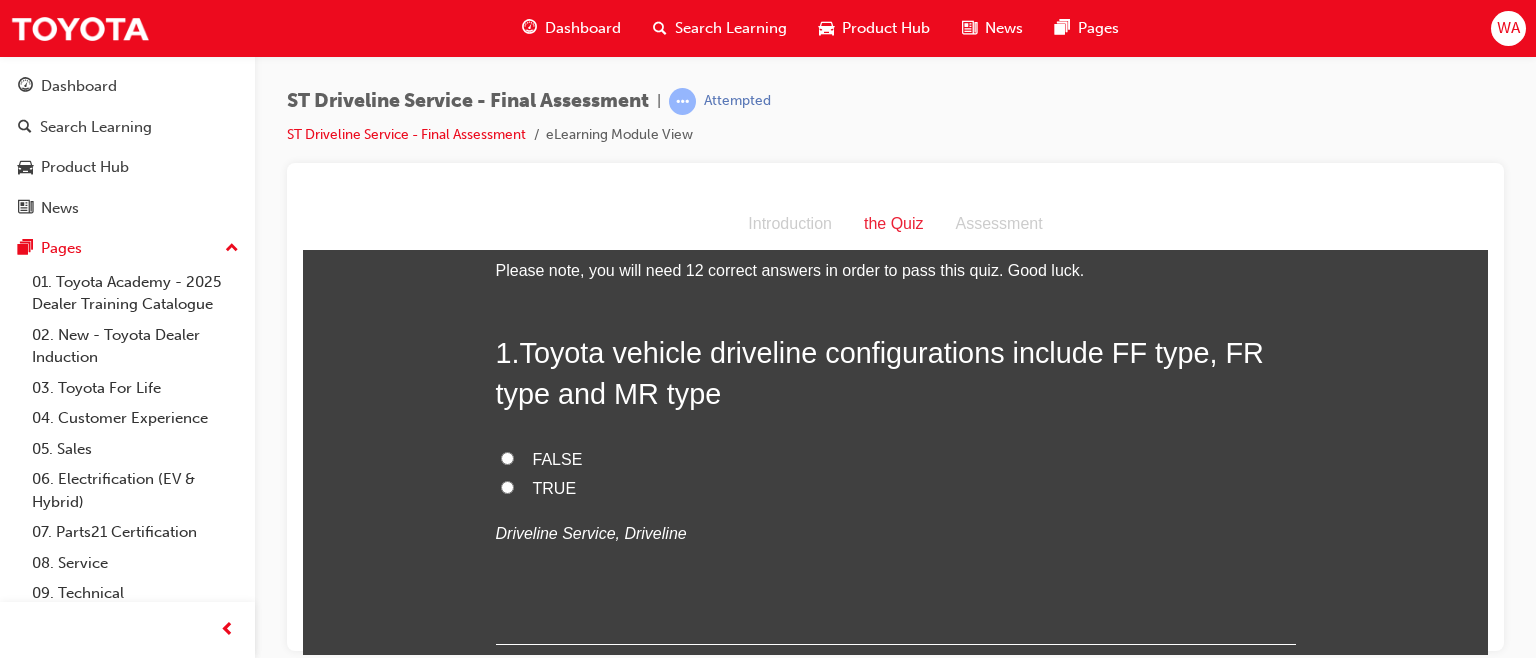 click on "TRUE" at bounding box center [507, 486] 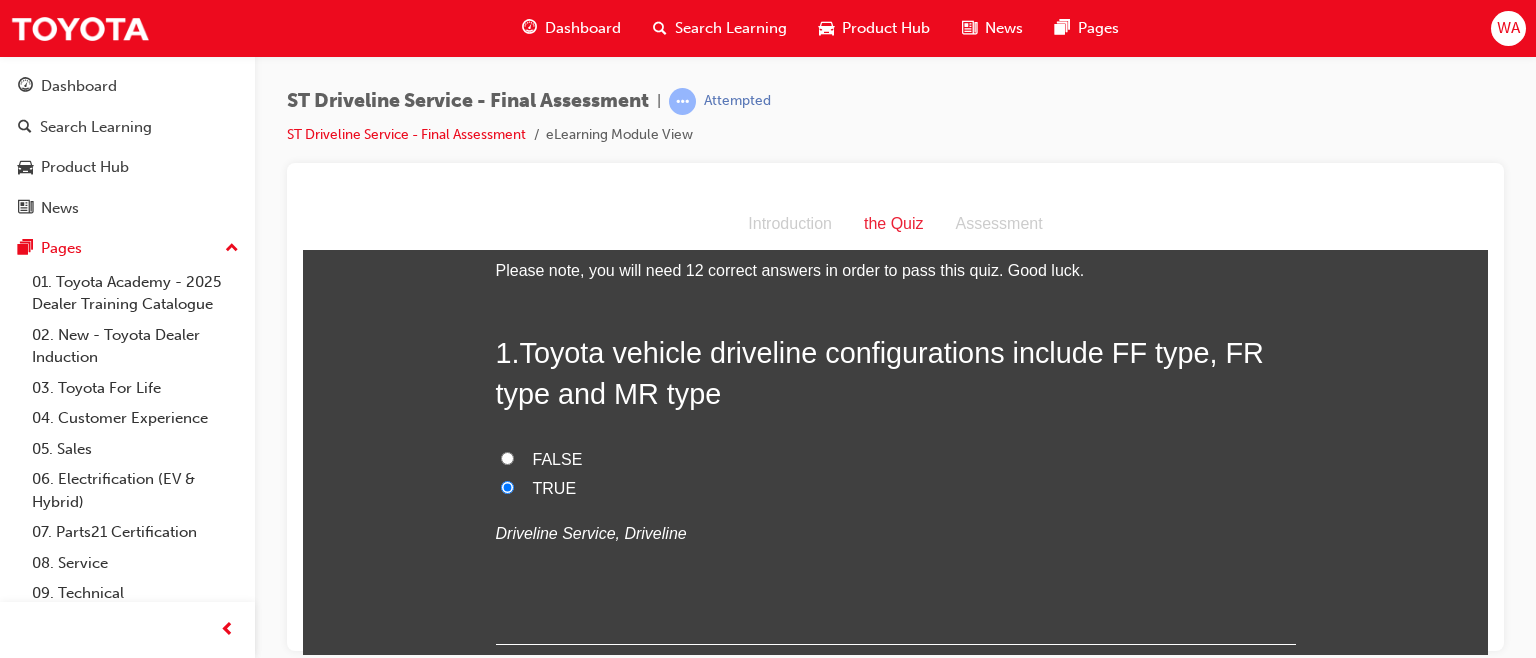 radio on "true" 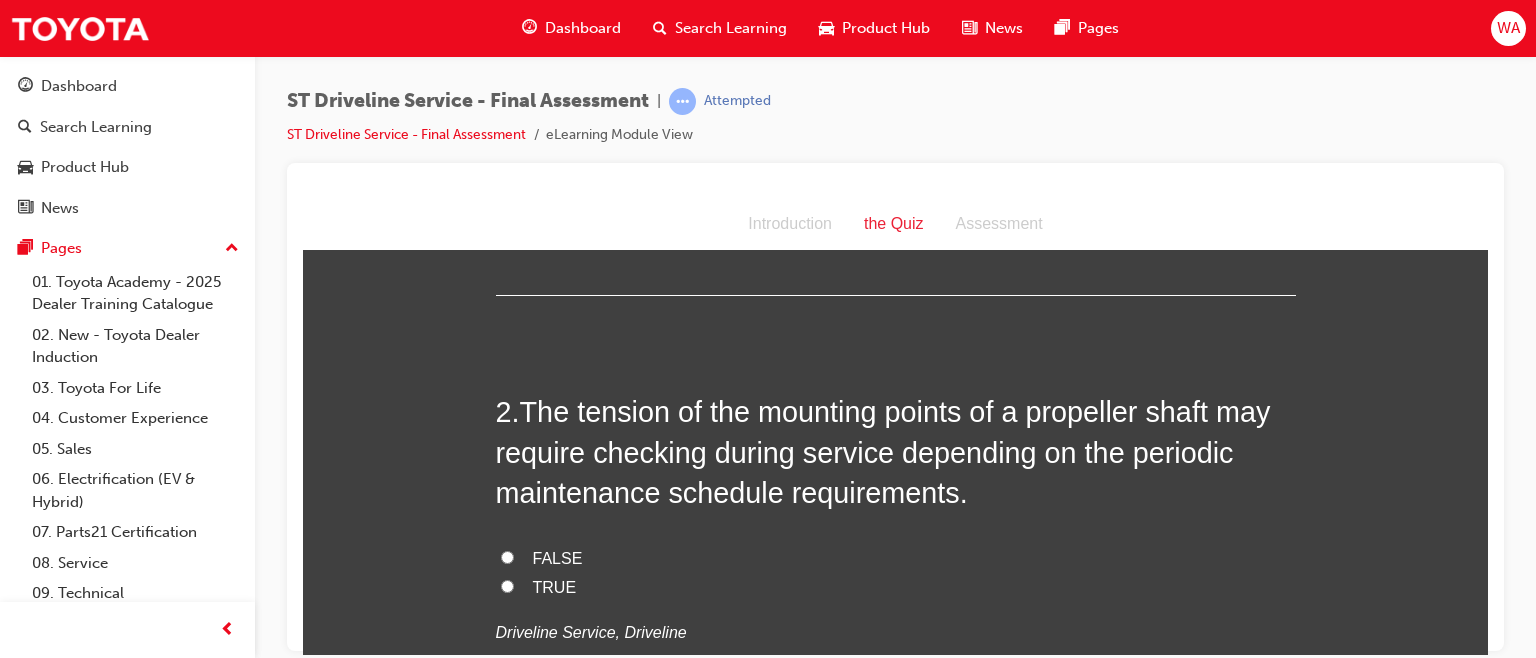scroll, scrollTop: 416, scrollLeft: 0, axis: vertical 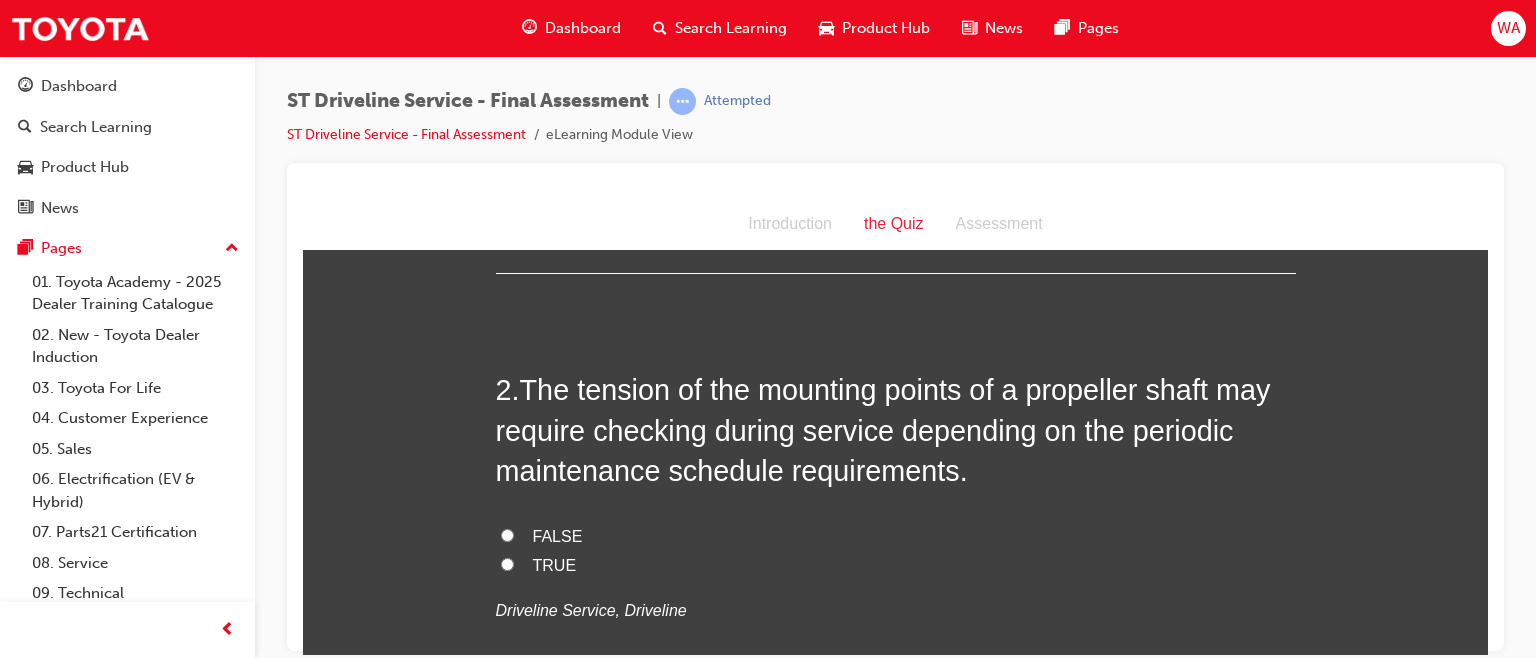 click on "TRUE" at bounding box center [507, 563] 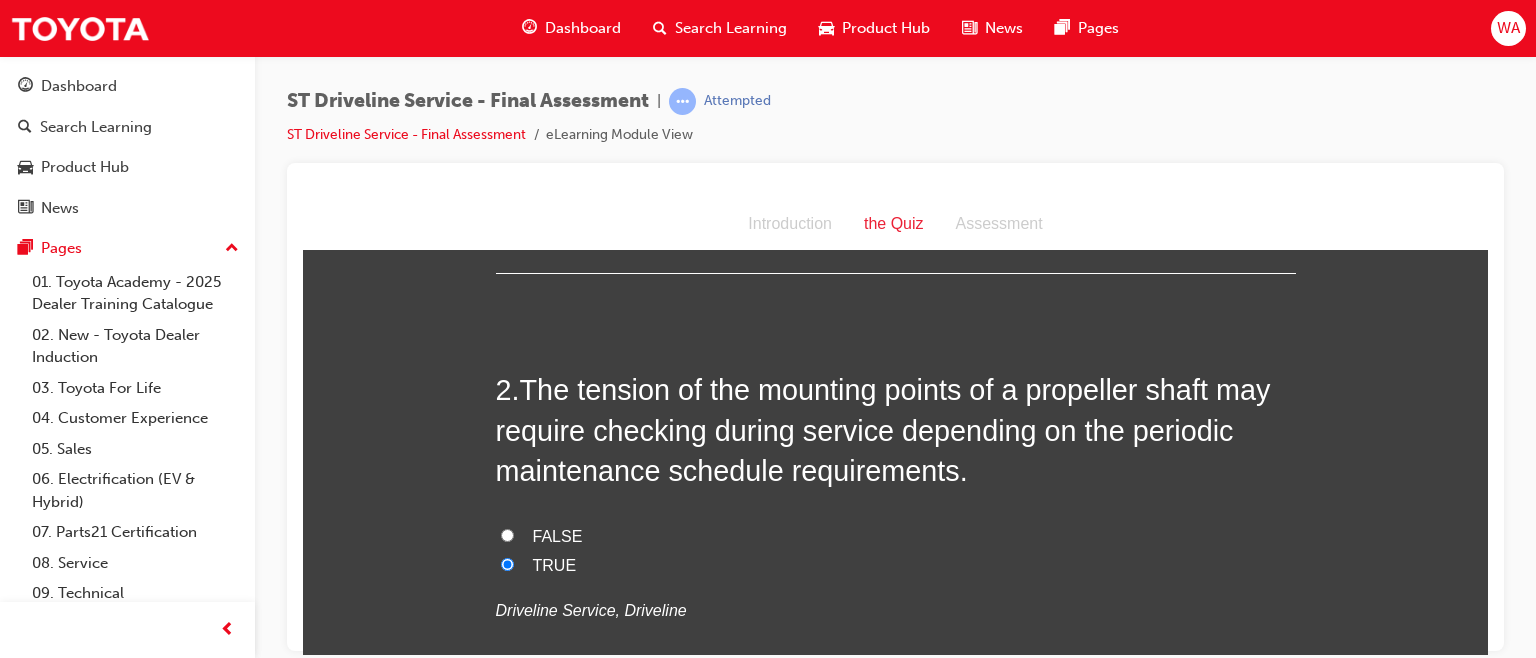 radio on "true" 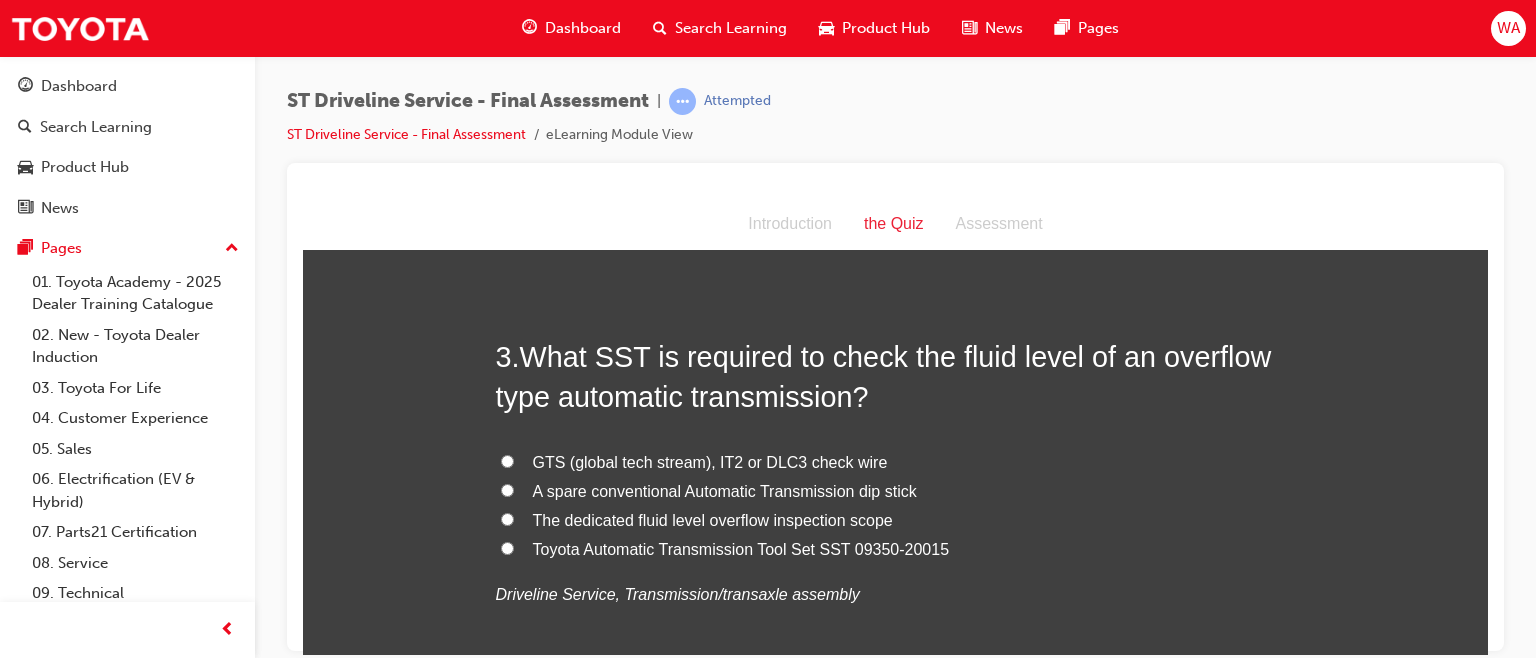 scroll, scrollTop: 907, scrollLeft: 0, axis: vertical 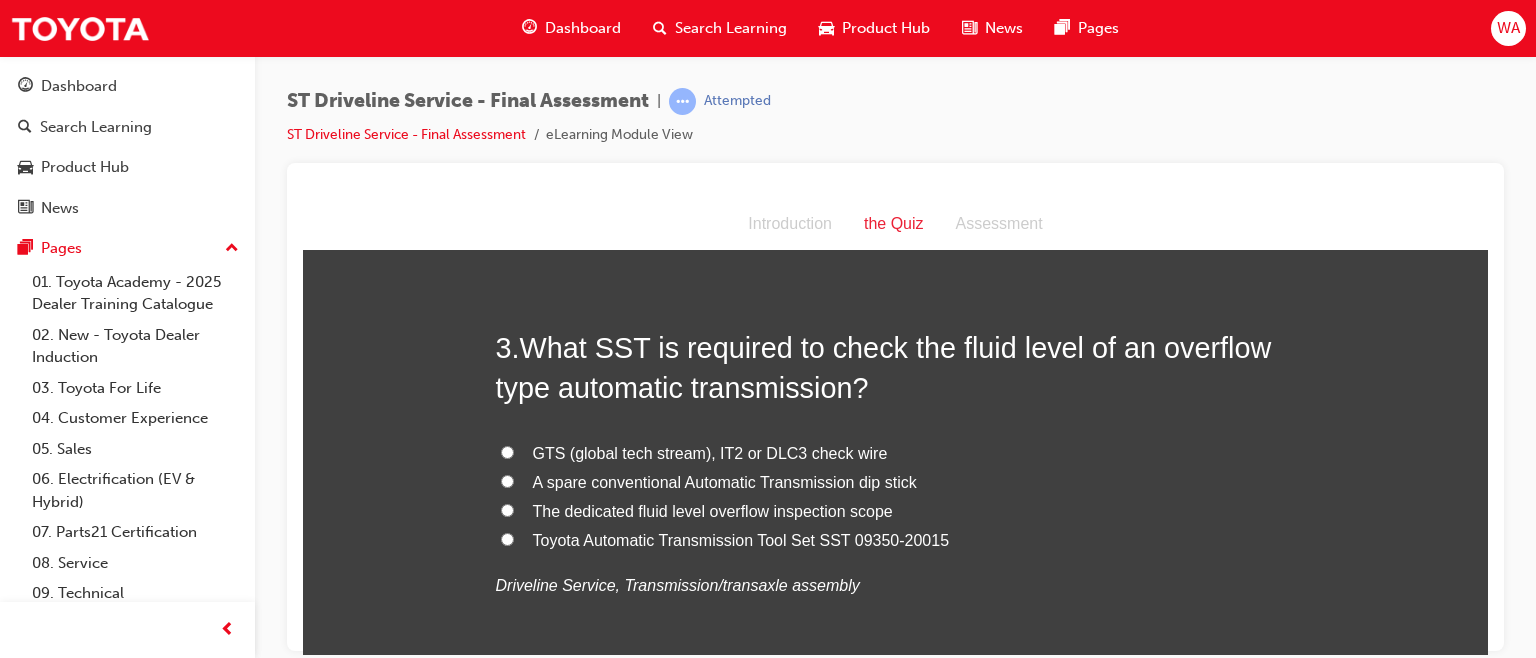 click on "Toyota Automatic Transmission Tool Set SST 09350-20015" at bounding box center (507, 538) 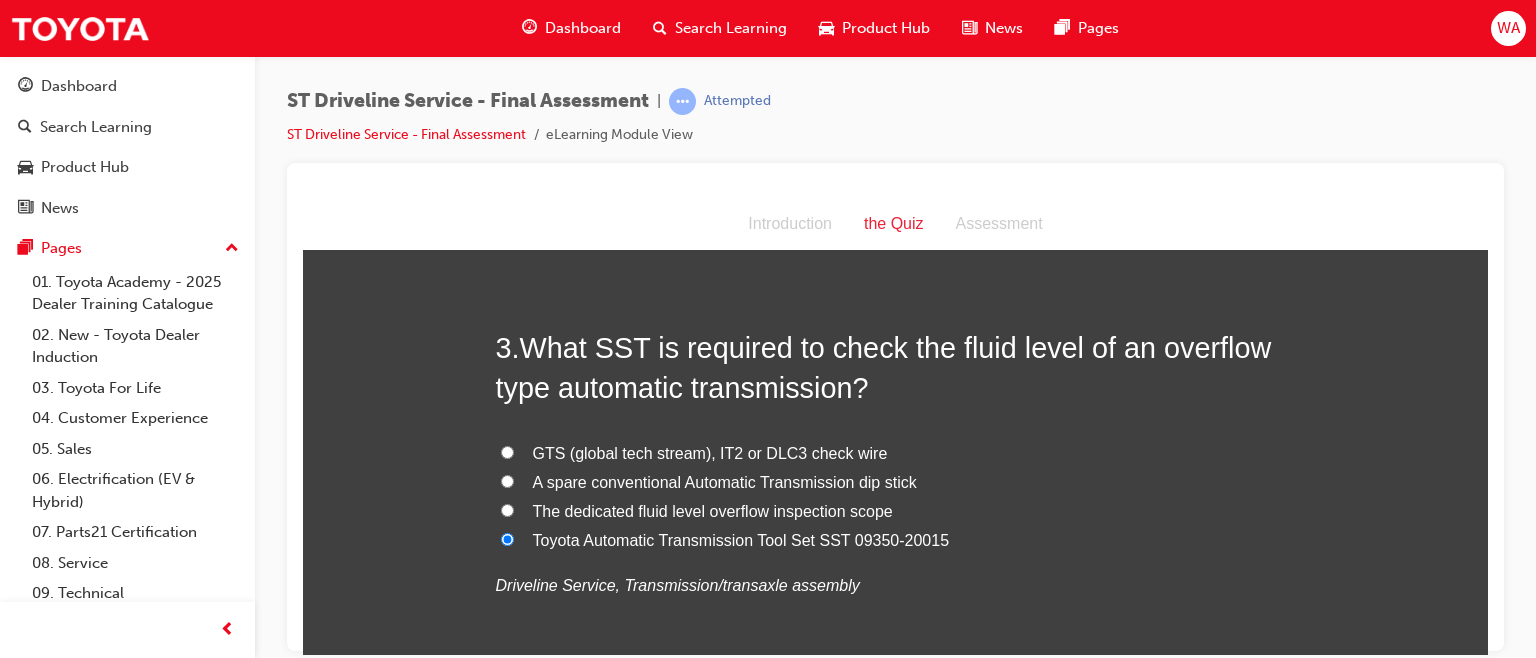 radio on "true" 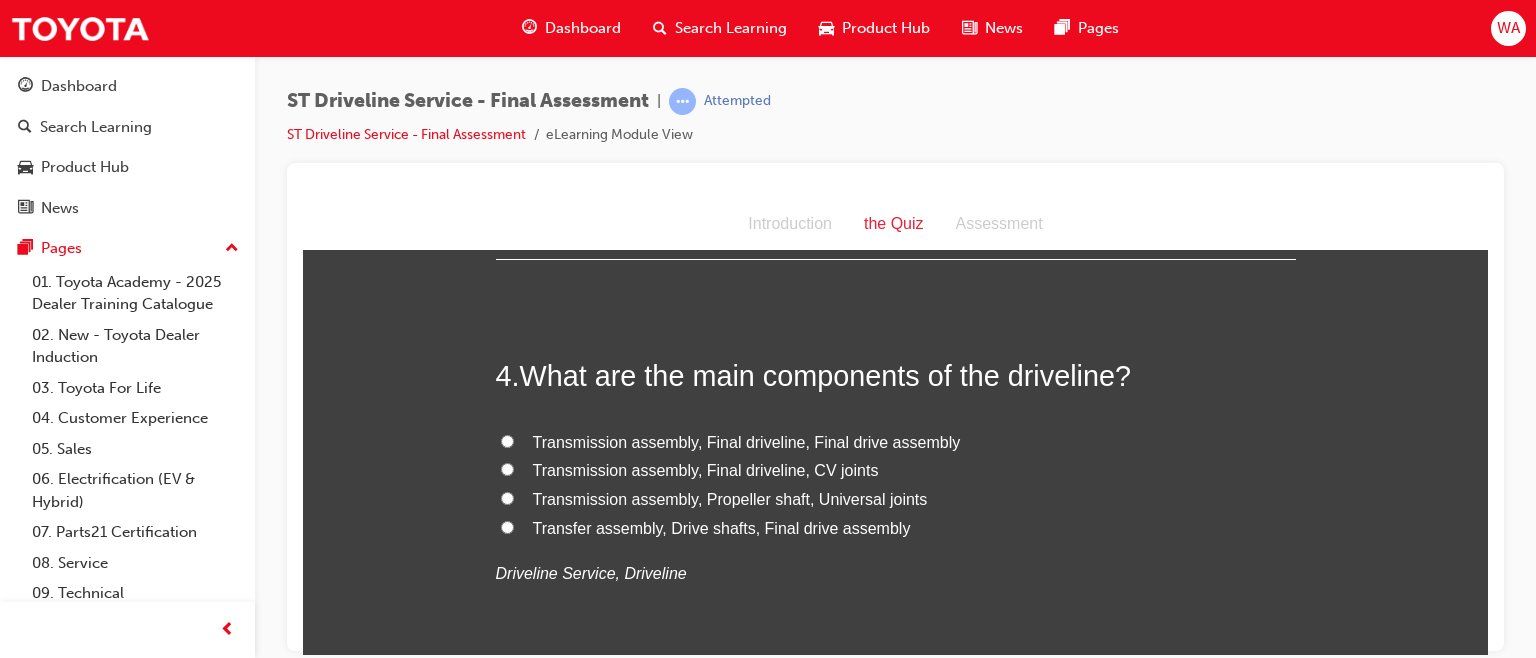 scroll, scrollTop: 1349, scrollLeft: 0, axis: vertical 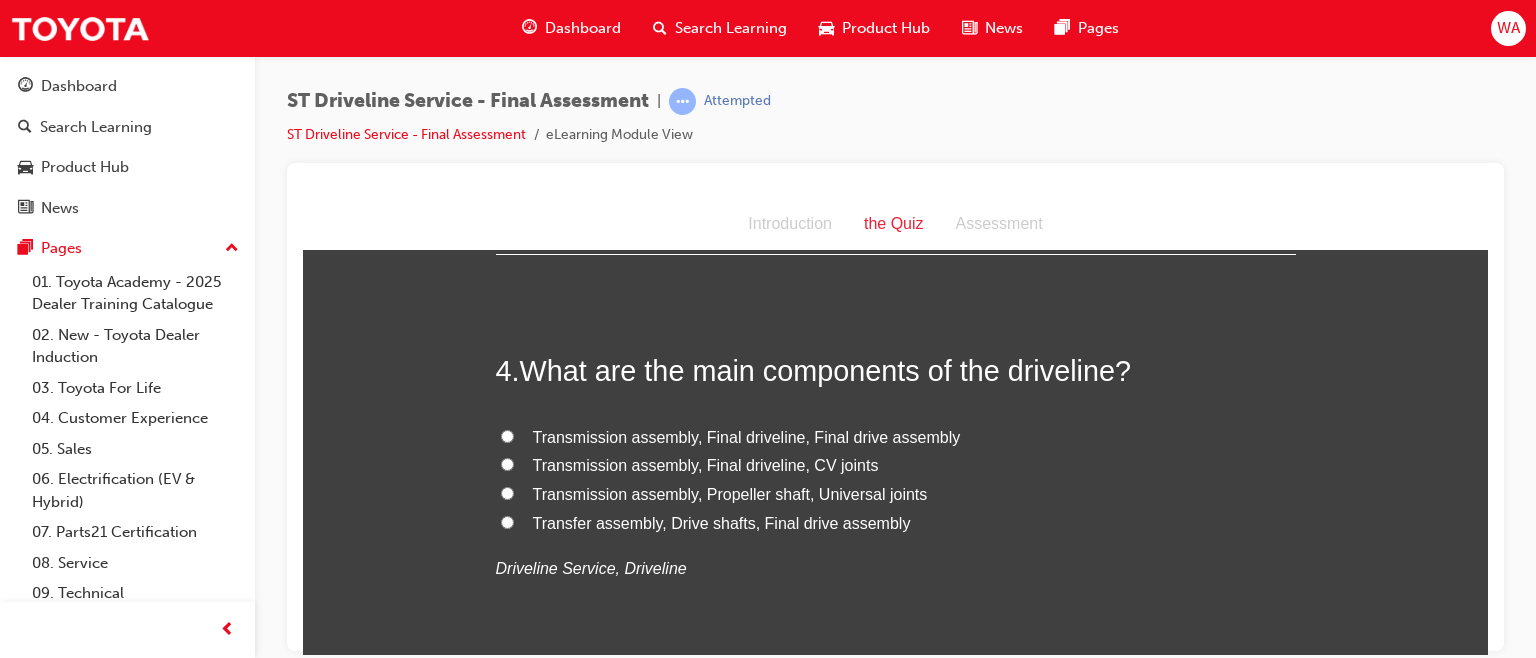 click on "Transfer assembly, Drive shafts, Final drive assembly" at bounding box center (507, 521) 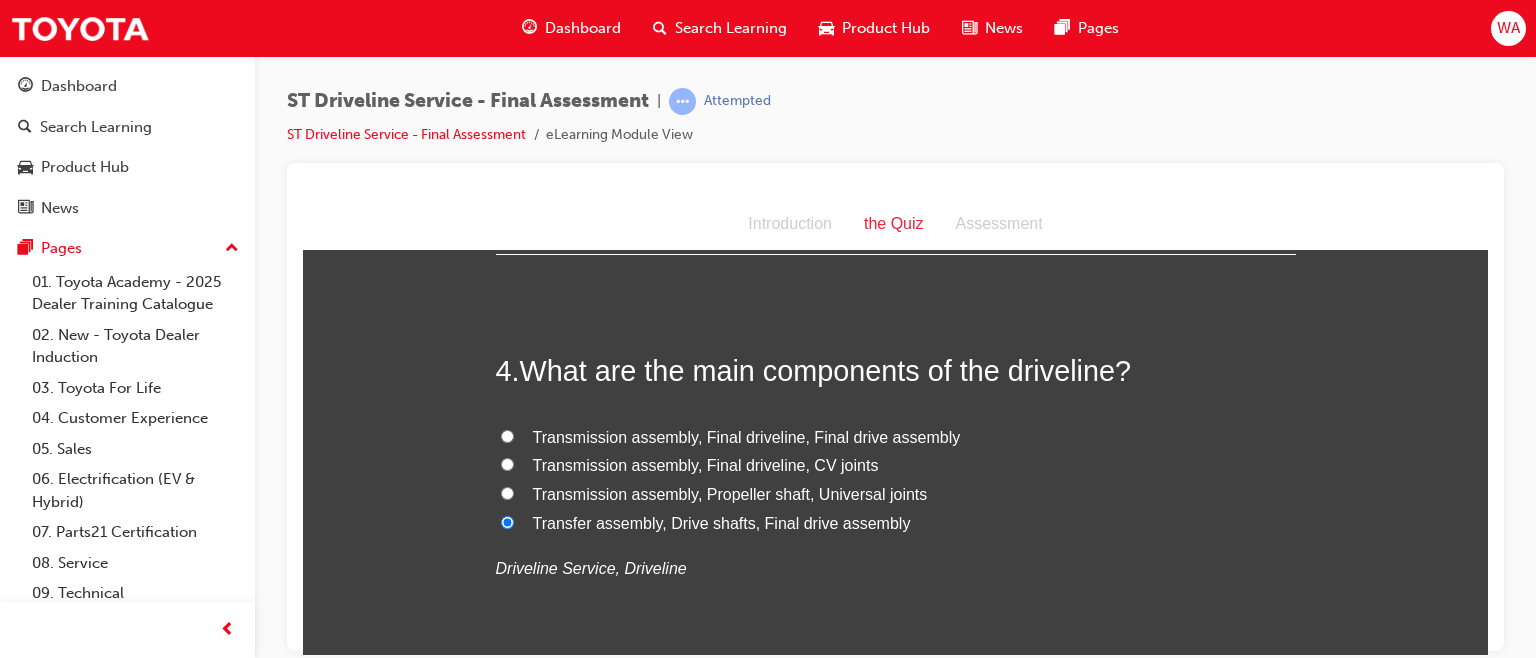 radio on "true" 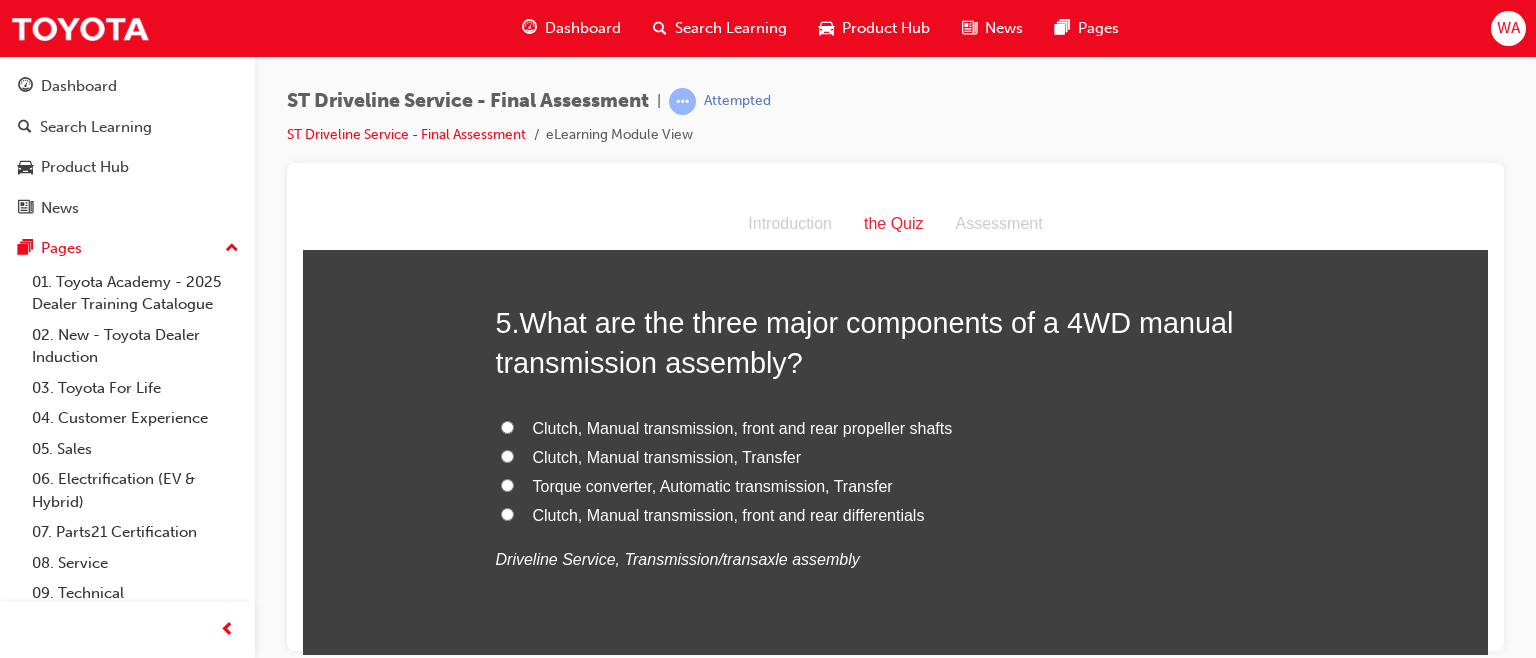 scroll, scrollTop: 1822, scrollLeft: 0, axis: vertical 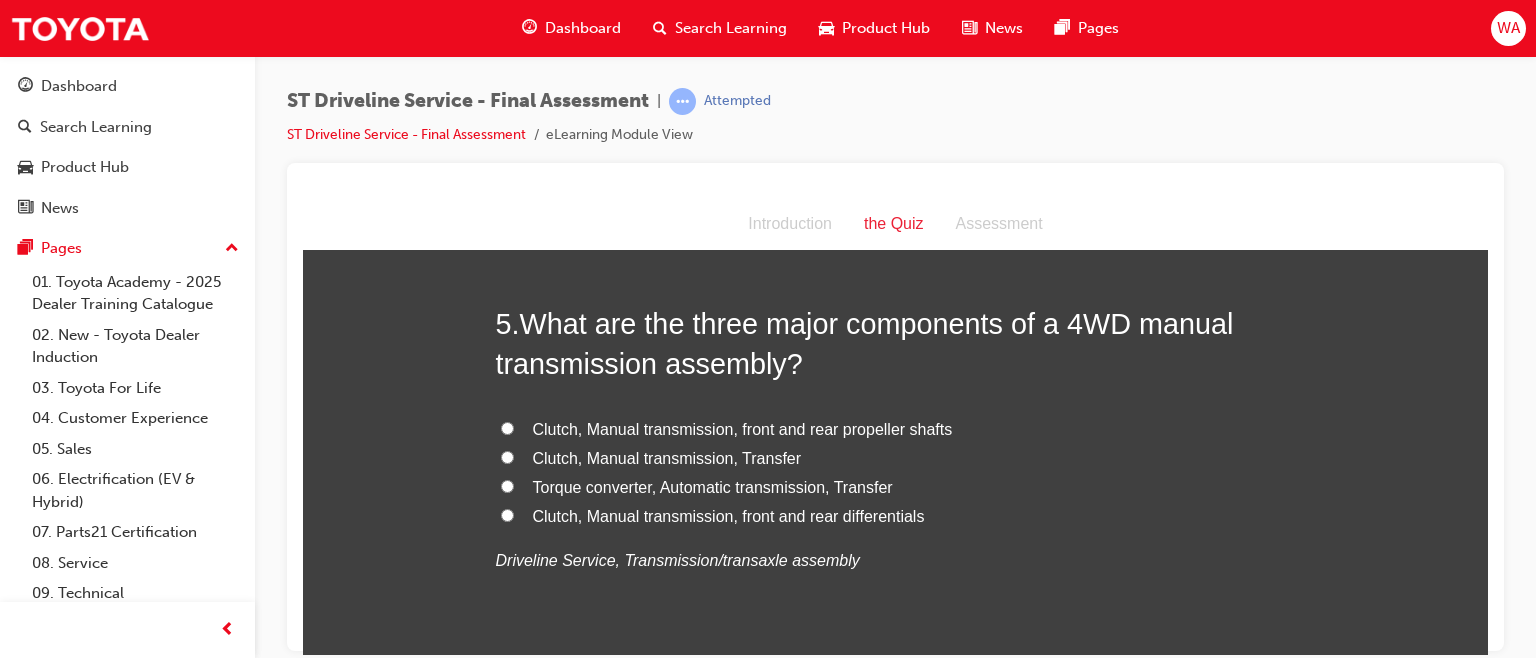 click on "Clutch, Manual transmission, Transfer" at bounding box center [507, 456] 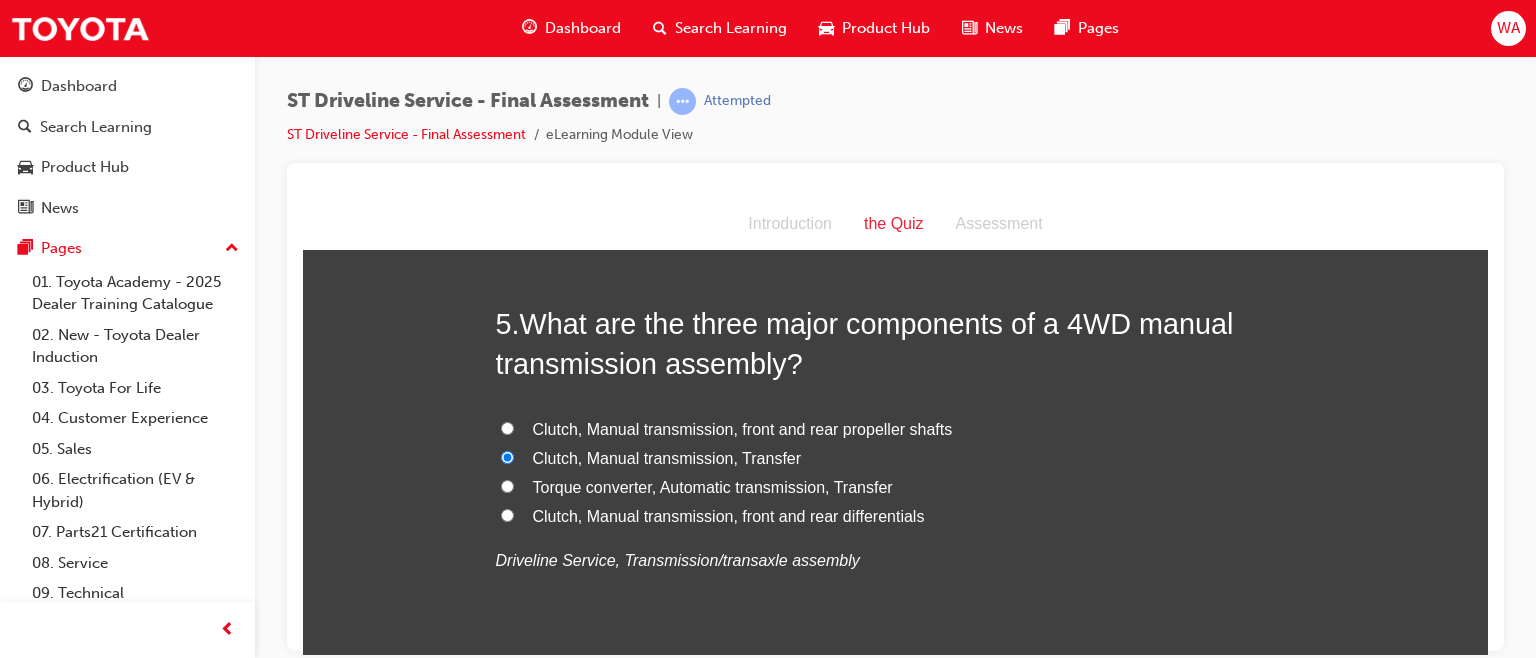 radio on "true" 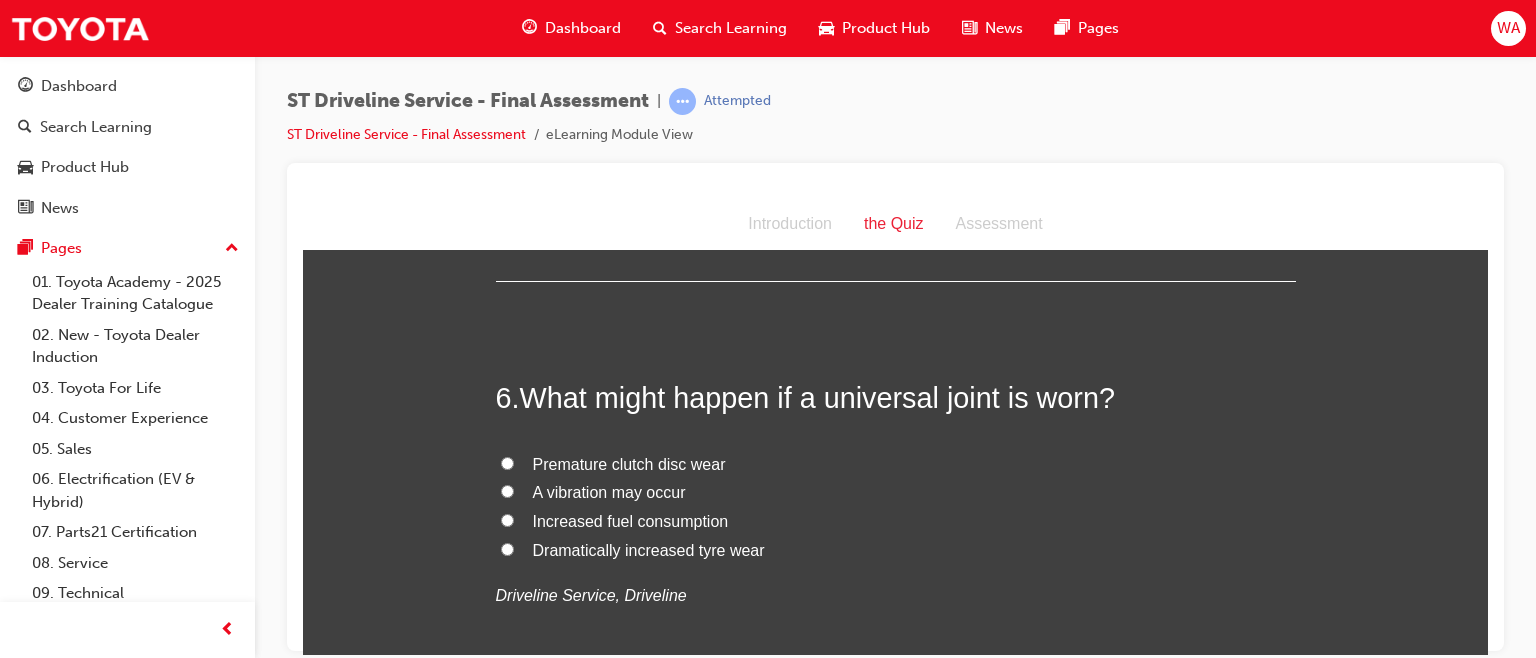 scroll, scrollTop: 2229, scrollLeft: 0, axis: vertical 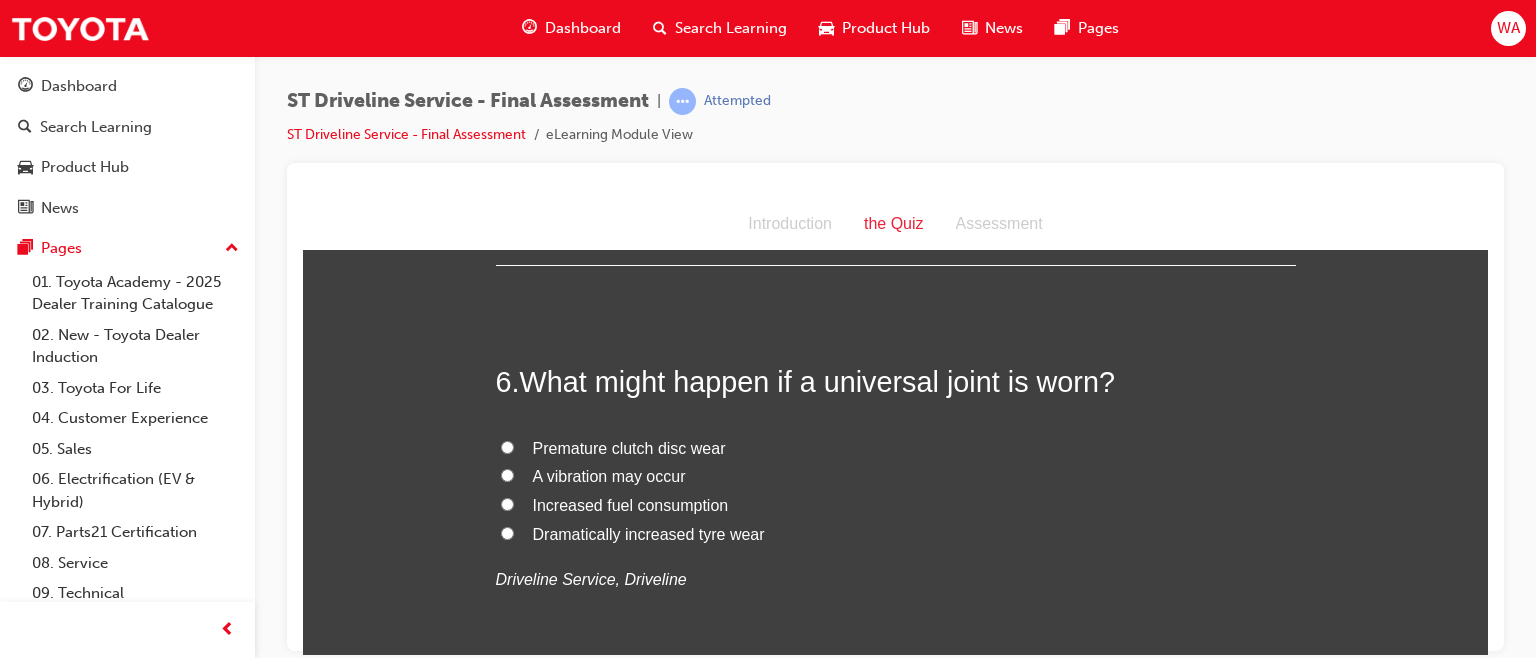 click on "A vibration may occur" at bounding box center [507, 474] 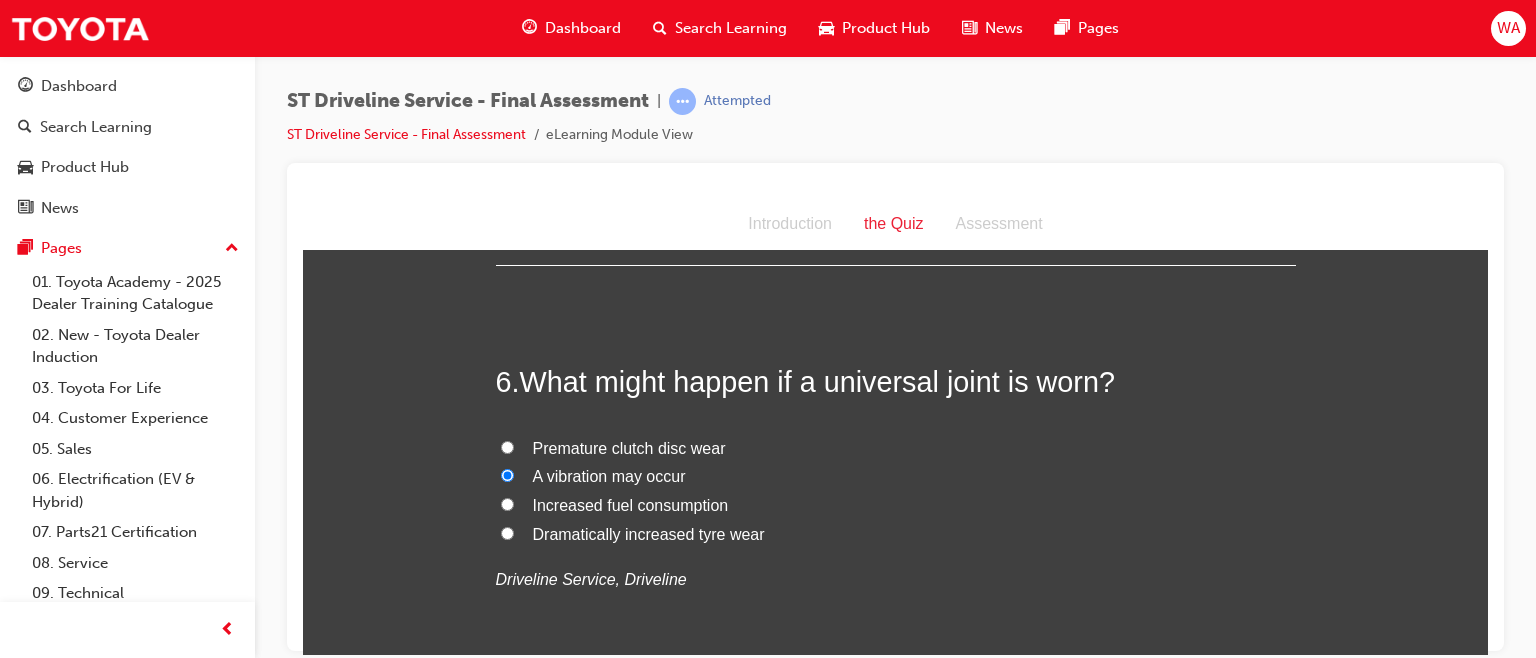 radio on "true" 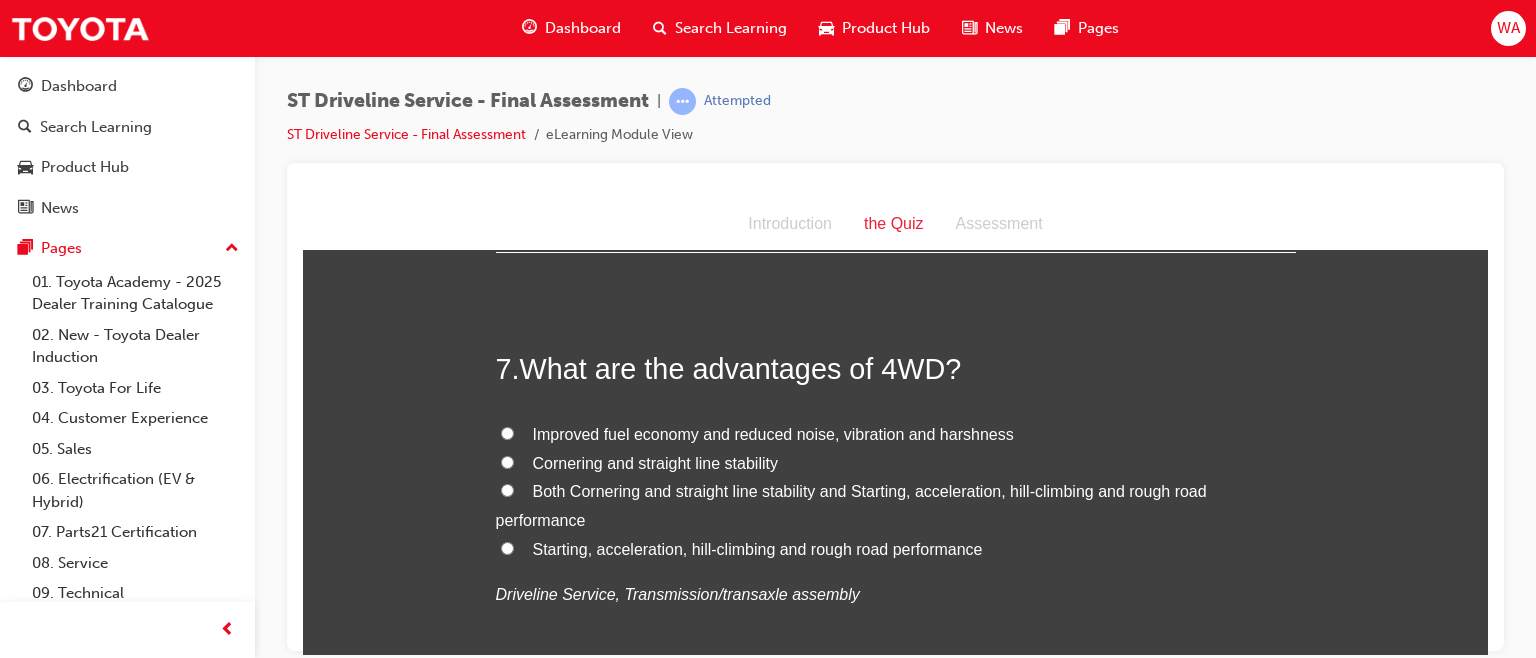 scroll, scrollTop: 2672, scrollLeft: 0, axis: vertical 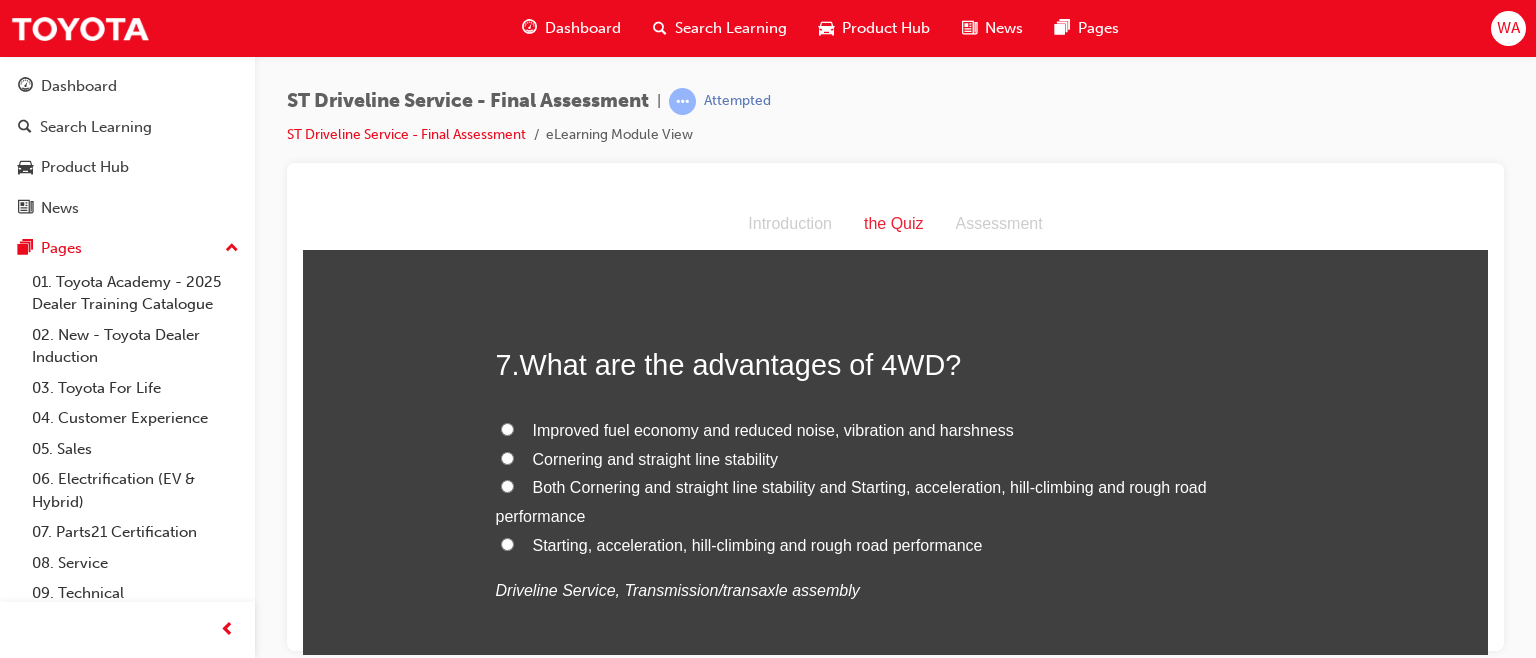 click on "Both Cornering and straight line stability and Starting, acceleration, hill-climbing and rough road performance" at bounding box center (507, 485) 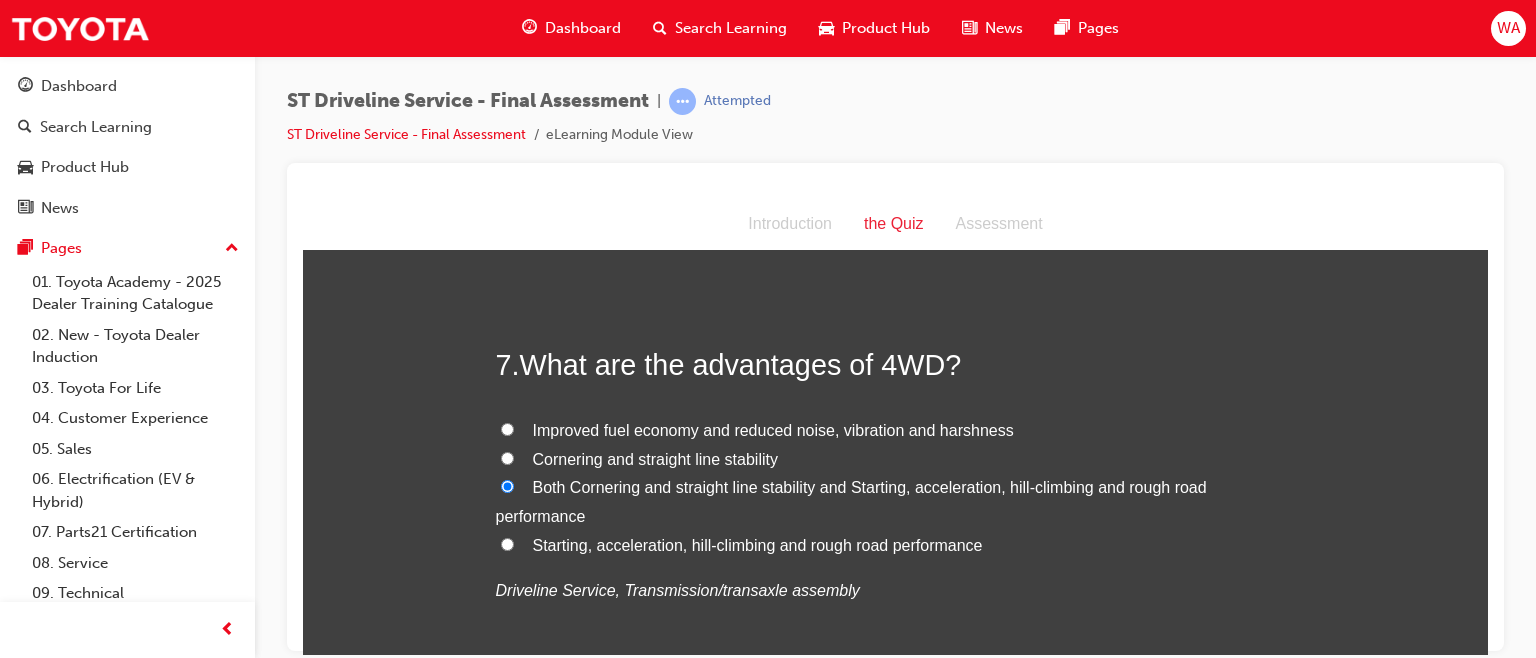 radio on "true" 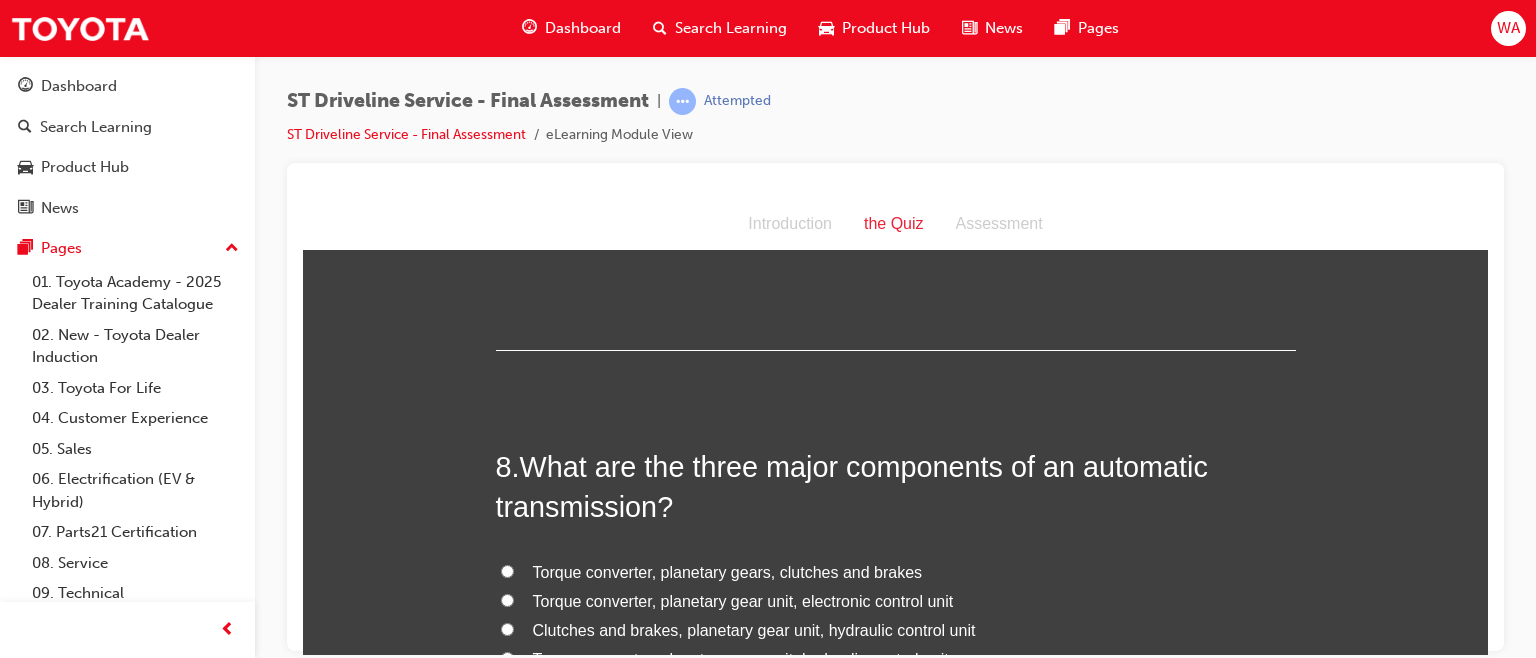 scroll, scrollTop: 3107, scrollLeft: 0, axis: vertical 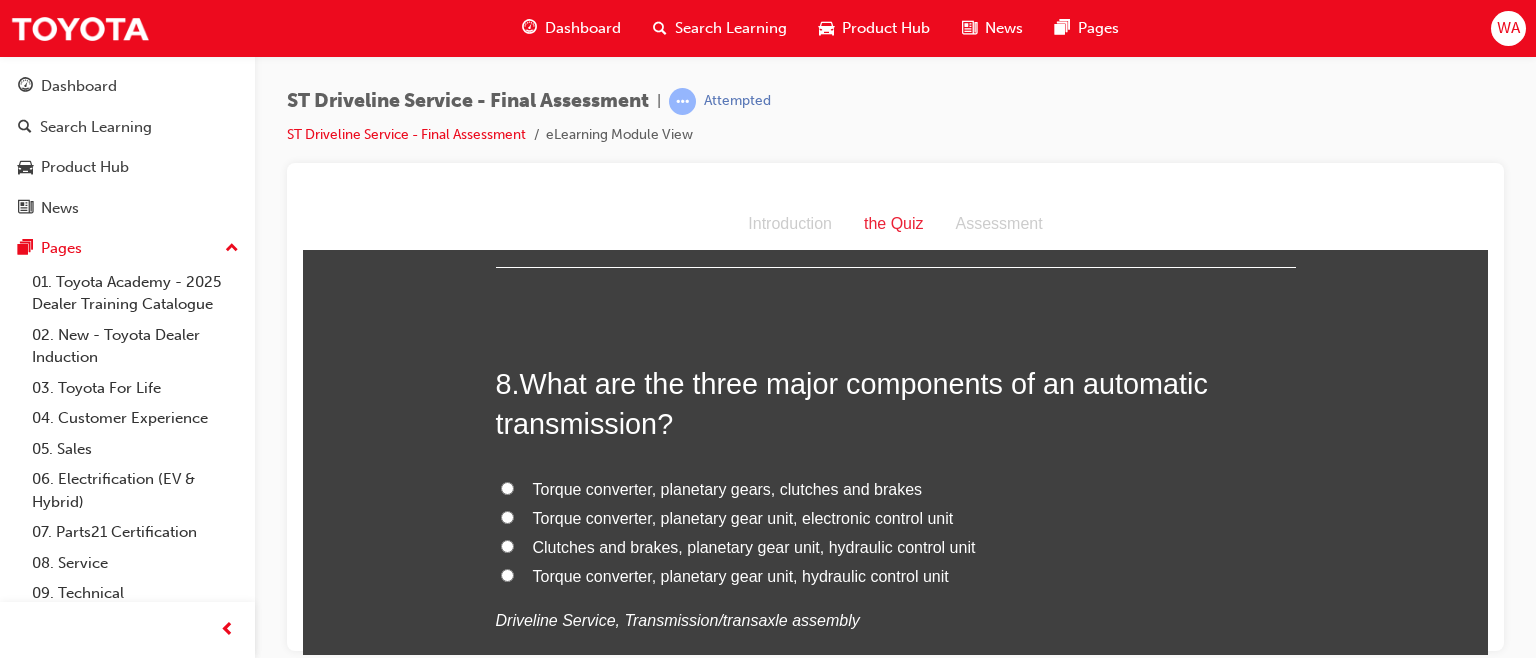 click on "Torque converter, planetary gear unit, hydraulic control unit" at bounding box center [507, 574] 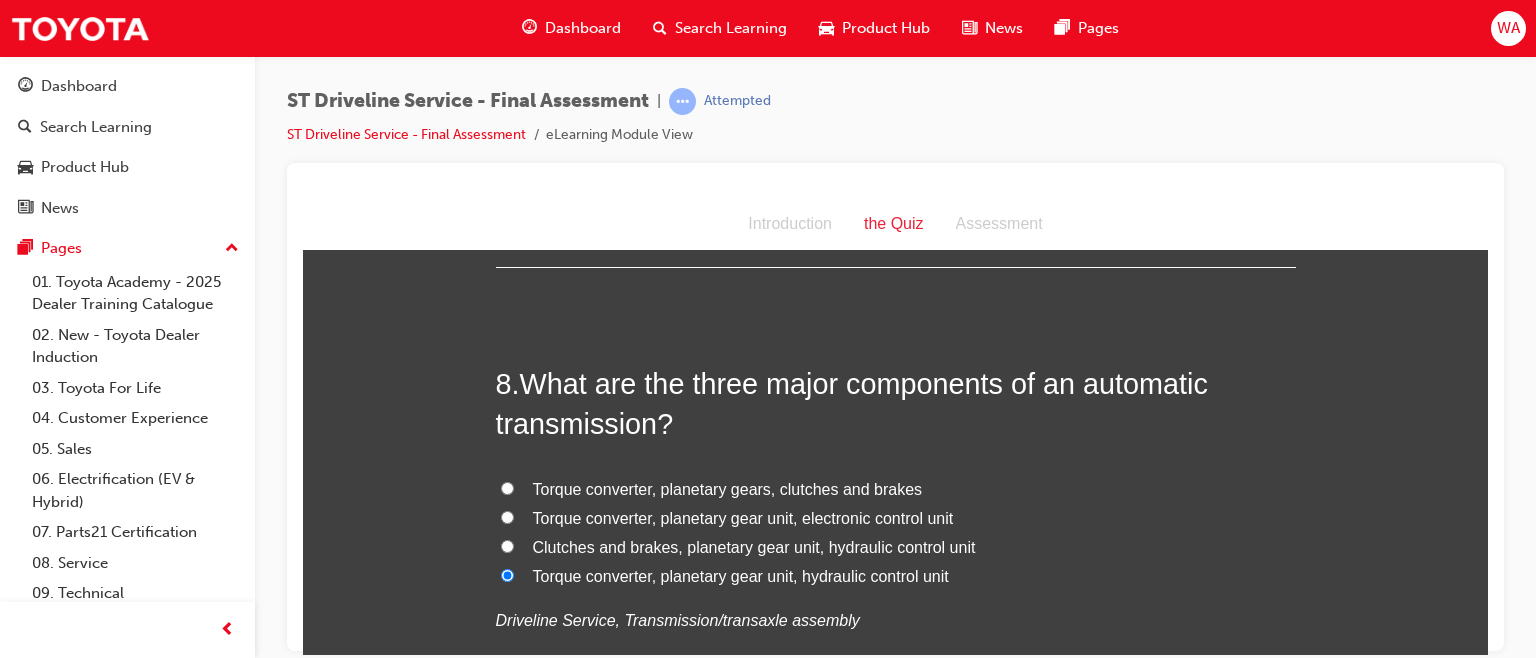 radio on "true" 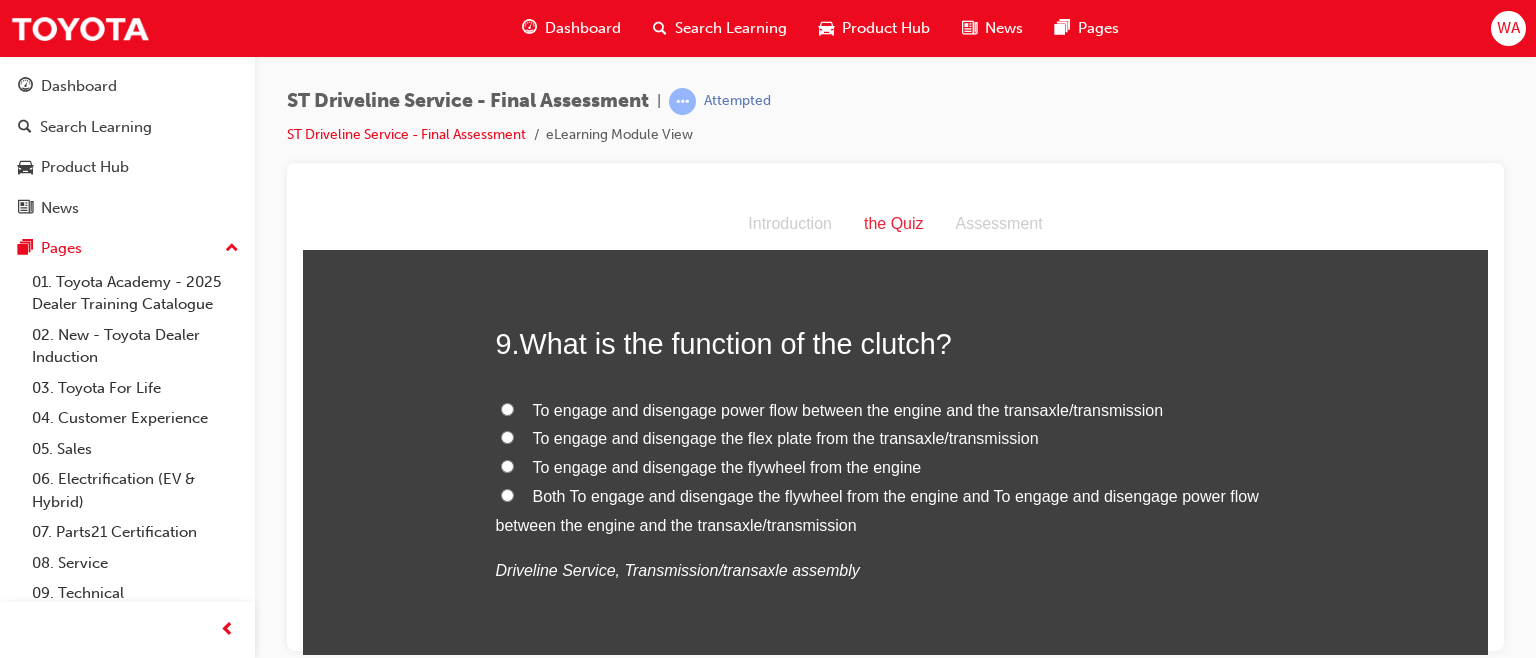 scroll, scrollTop: 3613, scrollLeft: 0, axis: vertical 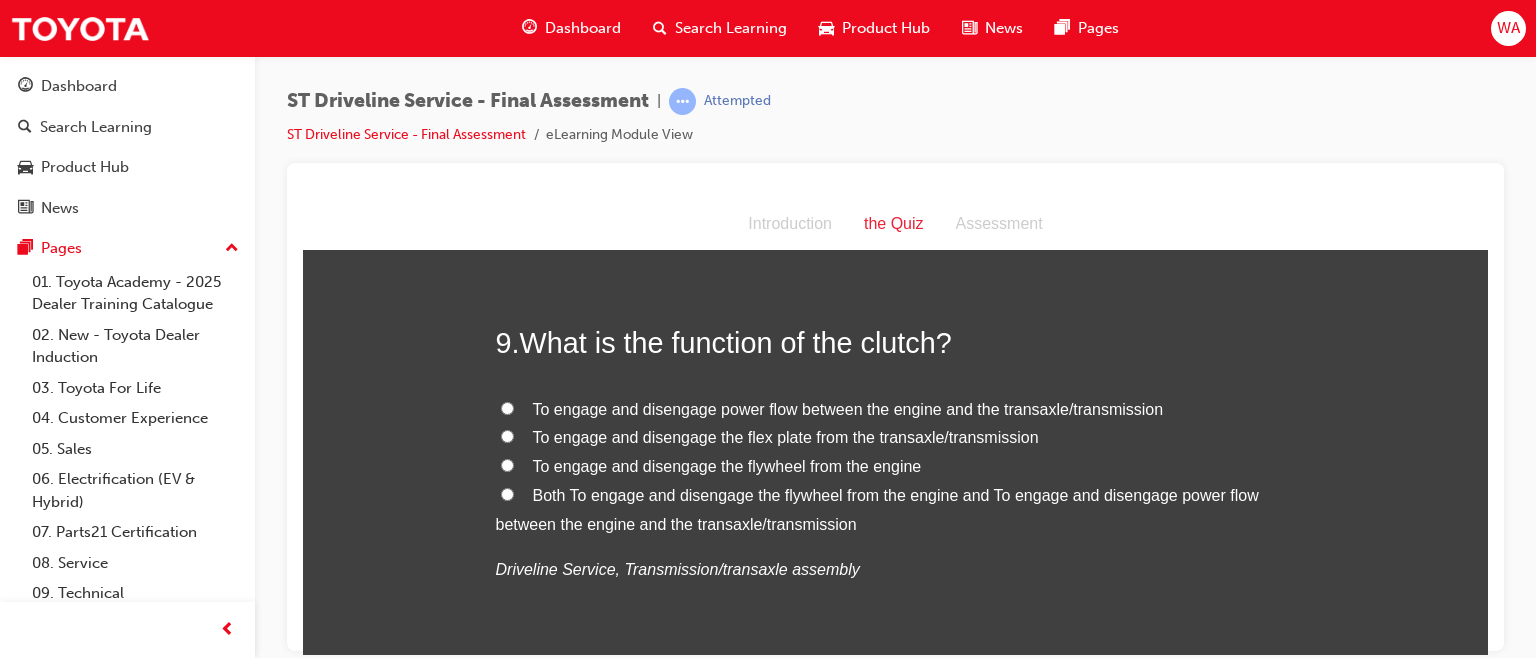 click on "To engage and disengage power flow between the engine and the transaxle/transmission" at bounding box center (507, 407) 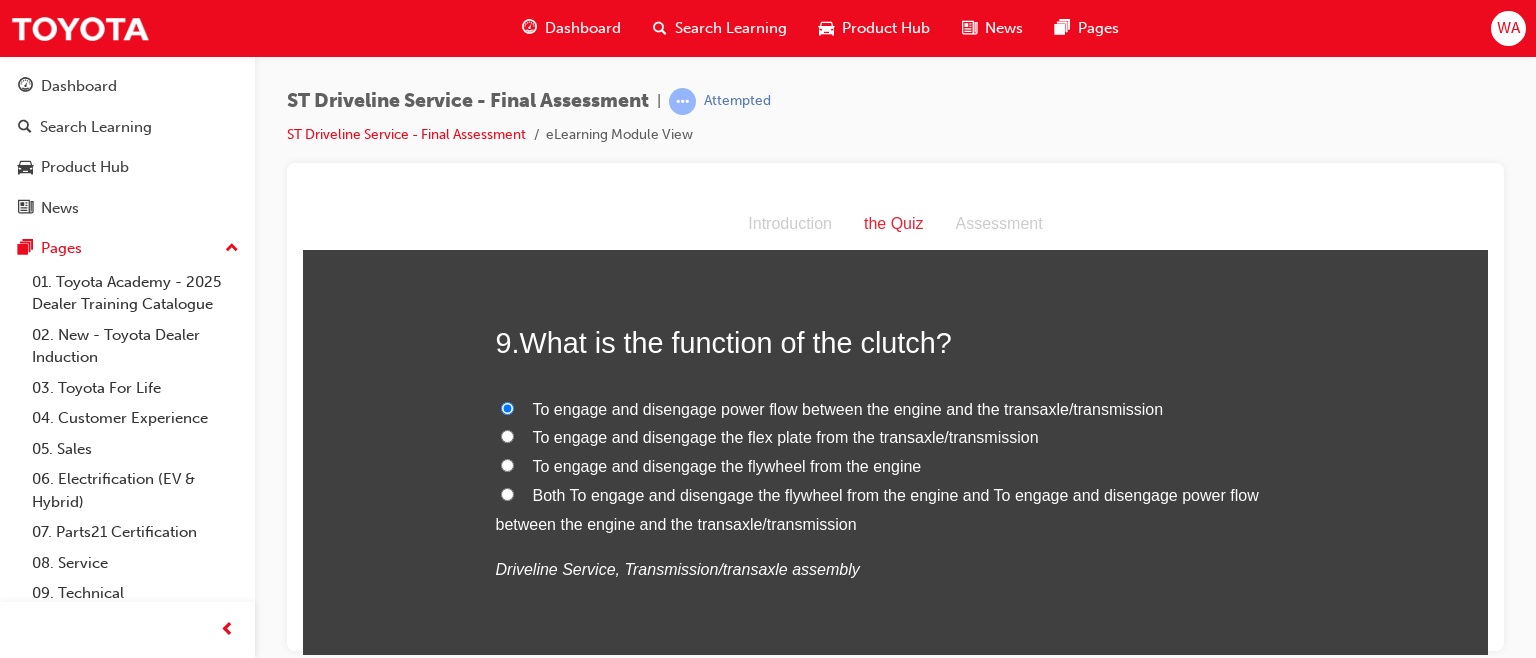 radio on "true" 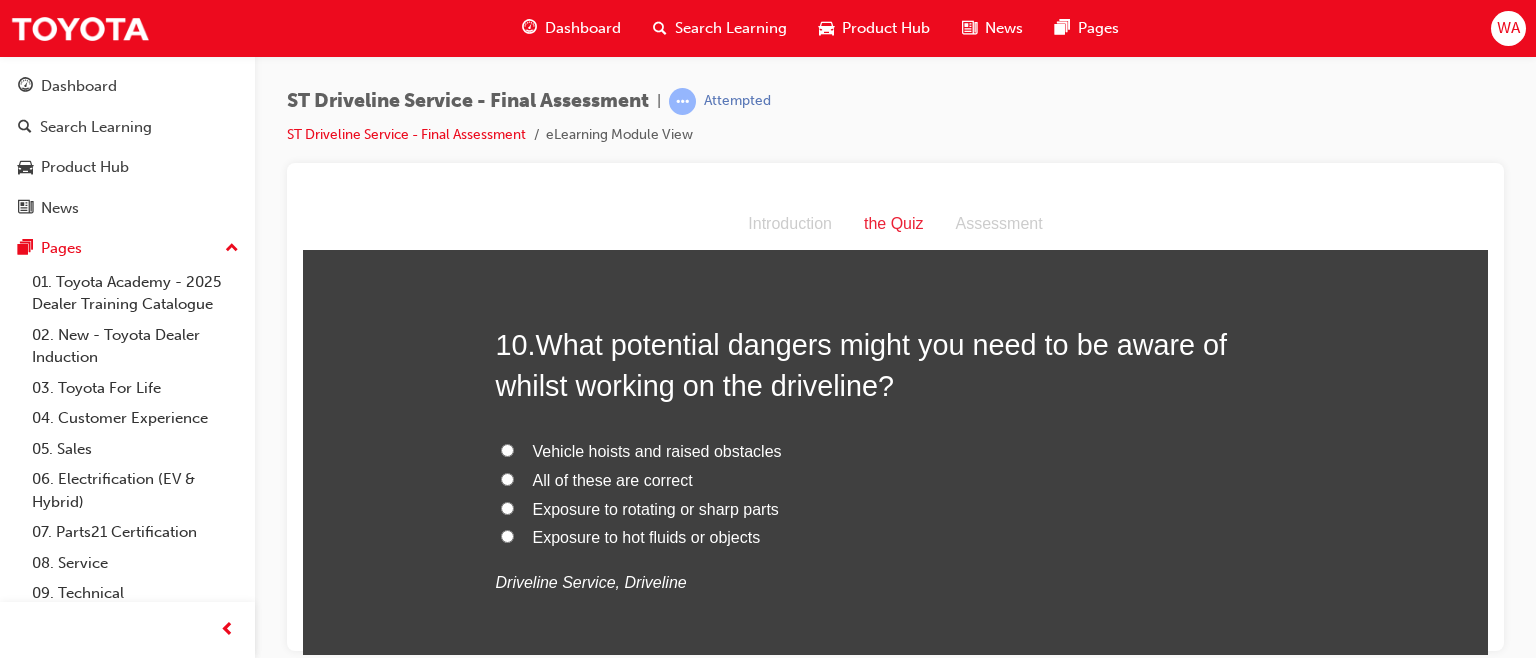 scroll, scrollTop: 4064, scrollLeft: 0, axis: vertical 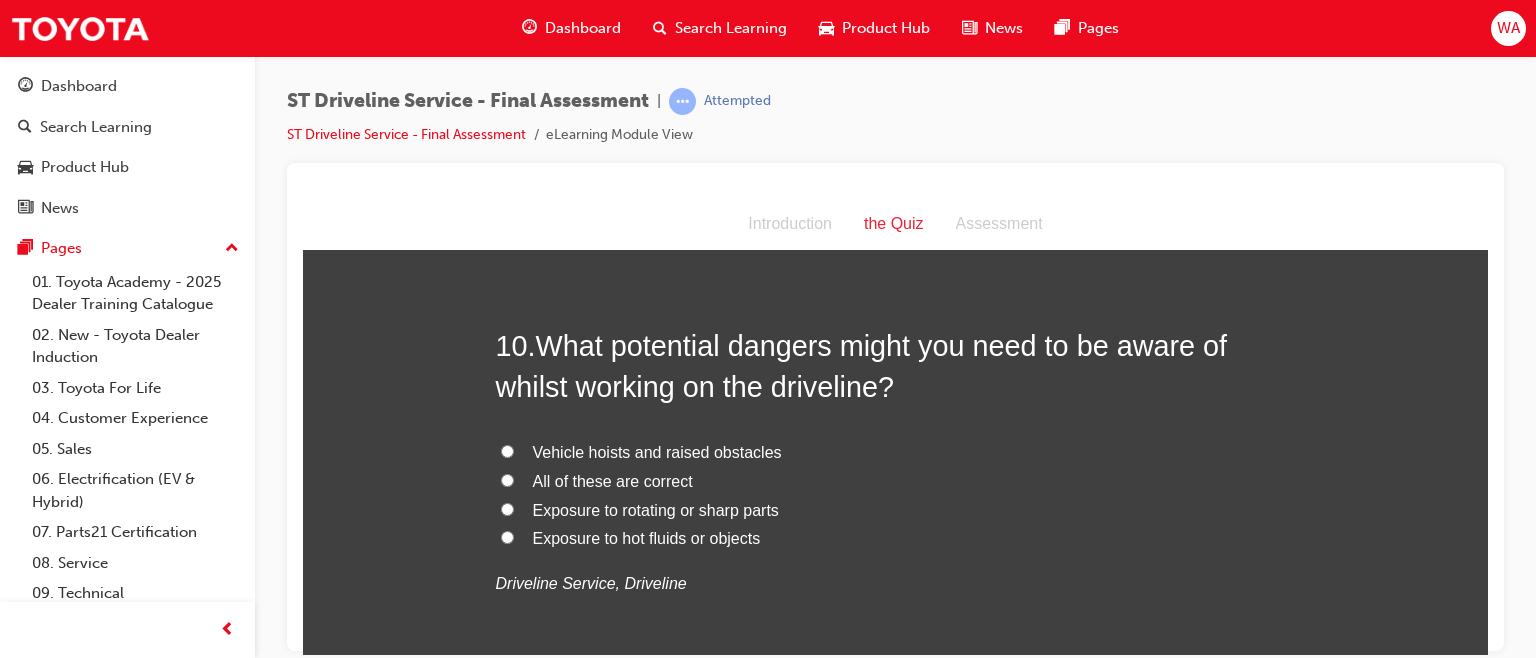 click on "All of these are correct" at bounding box center [507, 479] 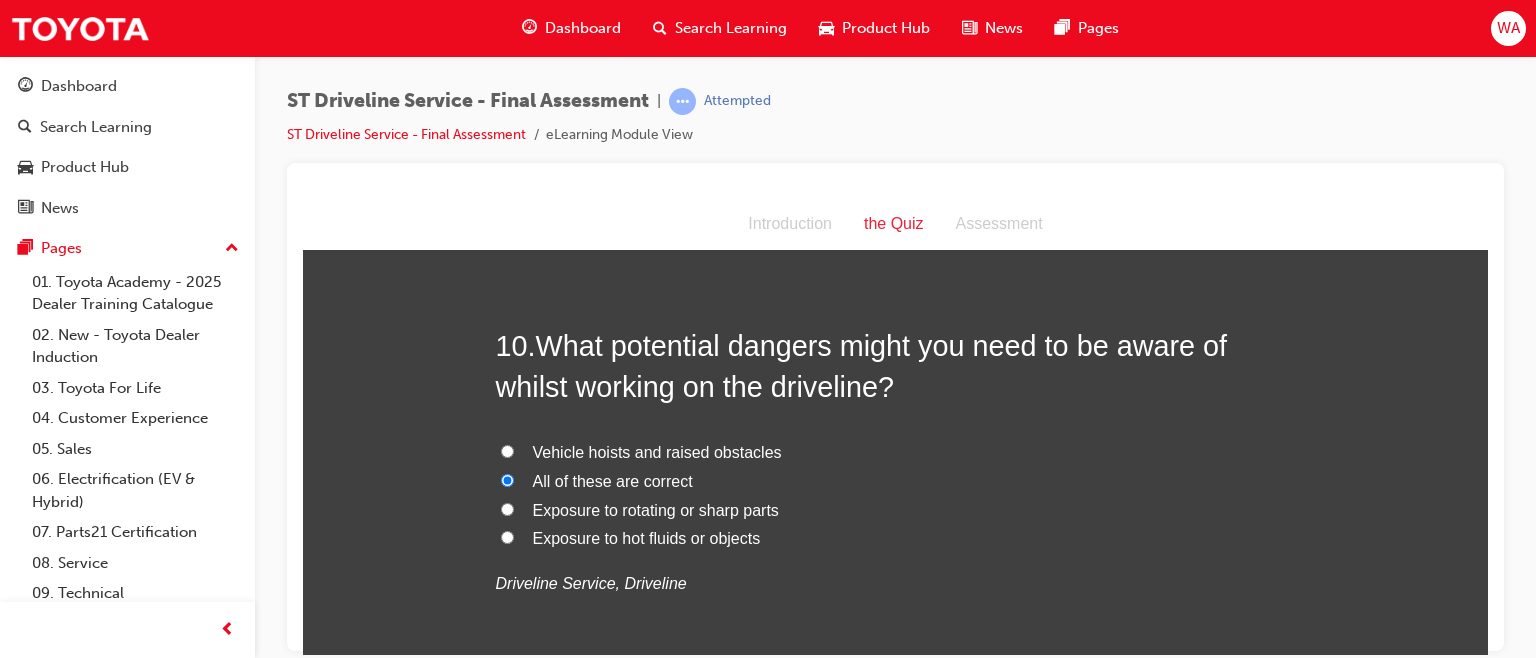 radio on "true" 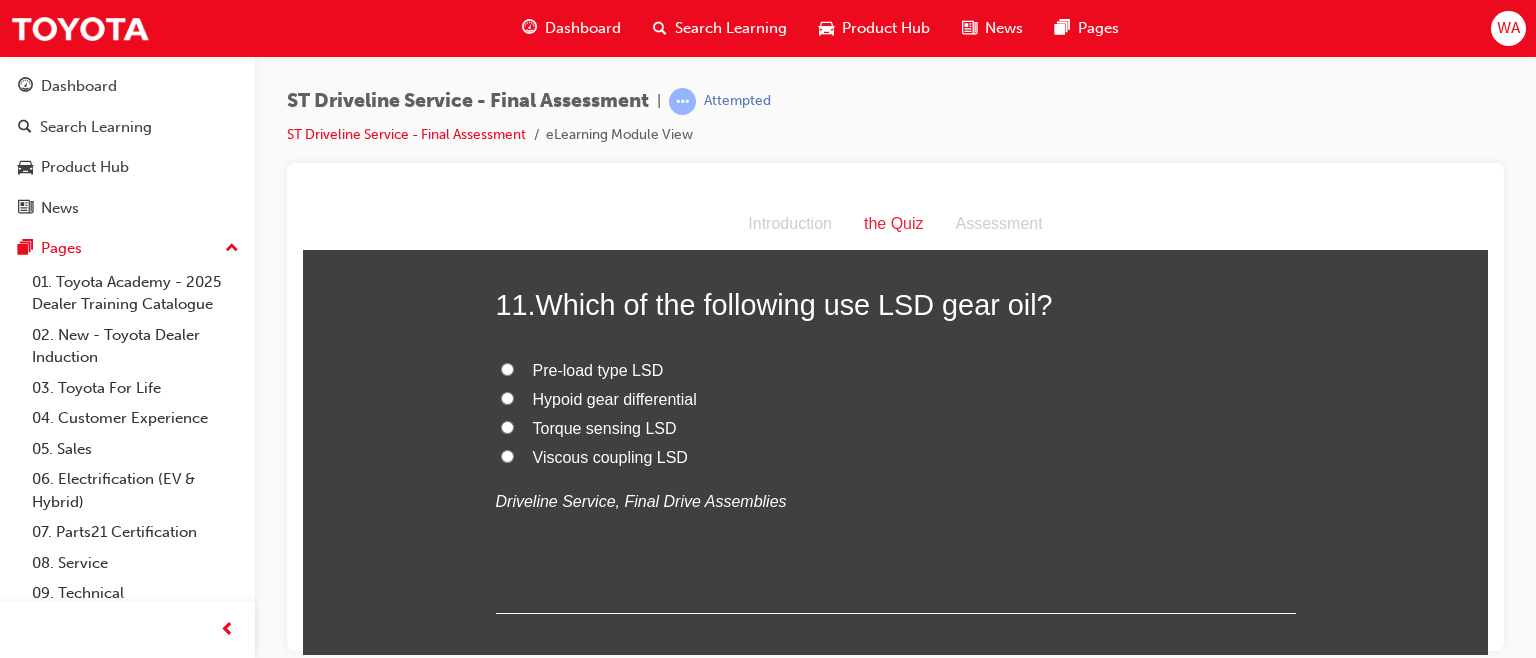scroll, scrollTop: 4540, scrollLeft: 0, axis: vertical 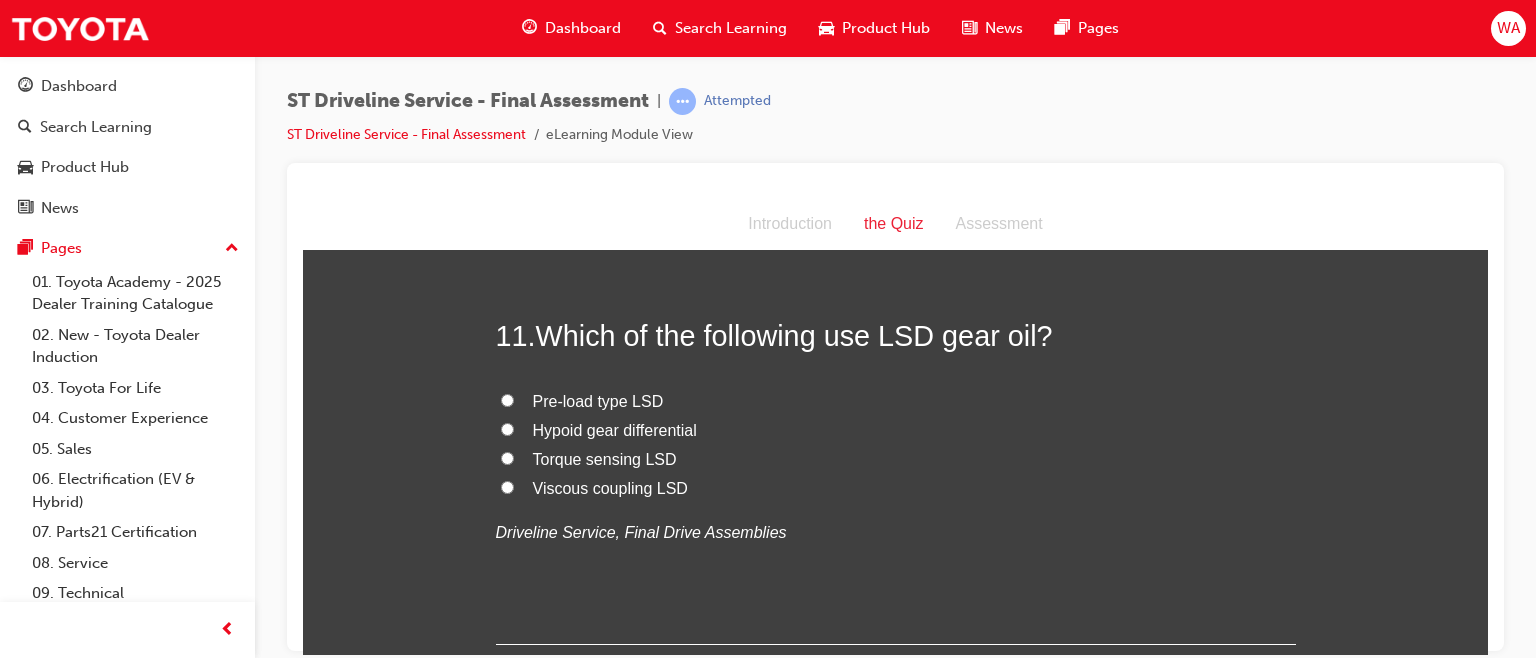 click on "Torque sensing LSD" at bounding box center [507, 457] 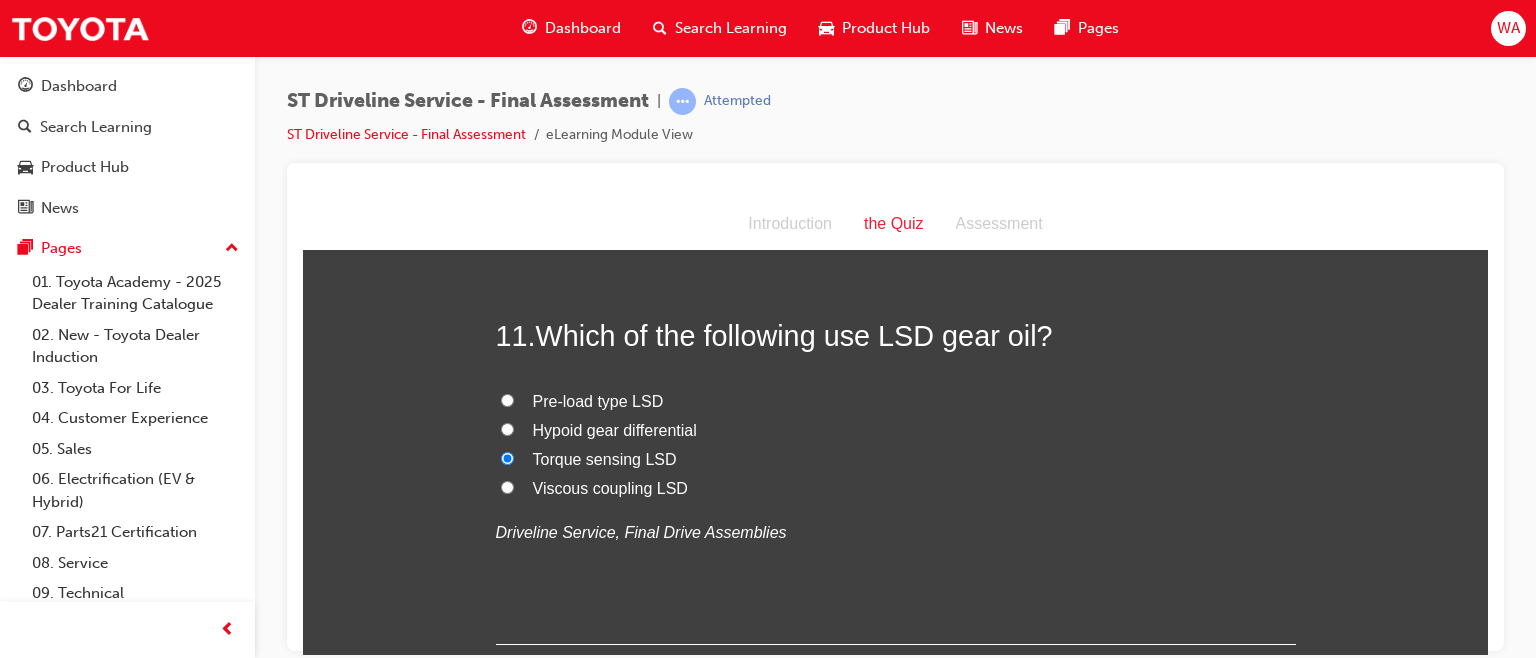 radio on "true" 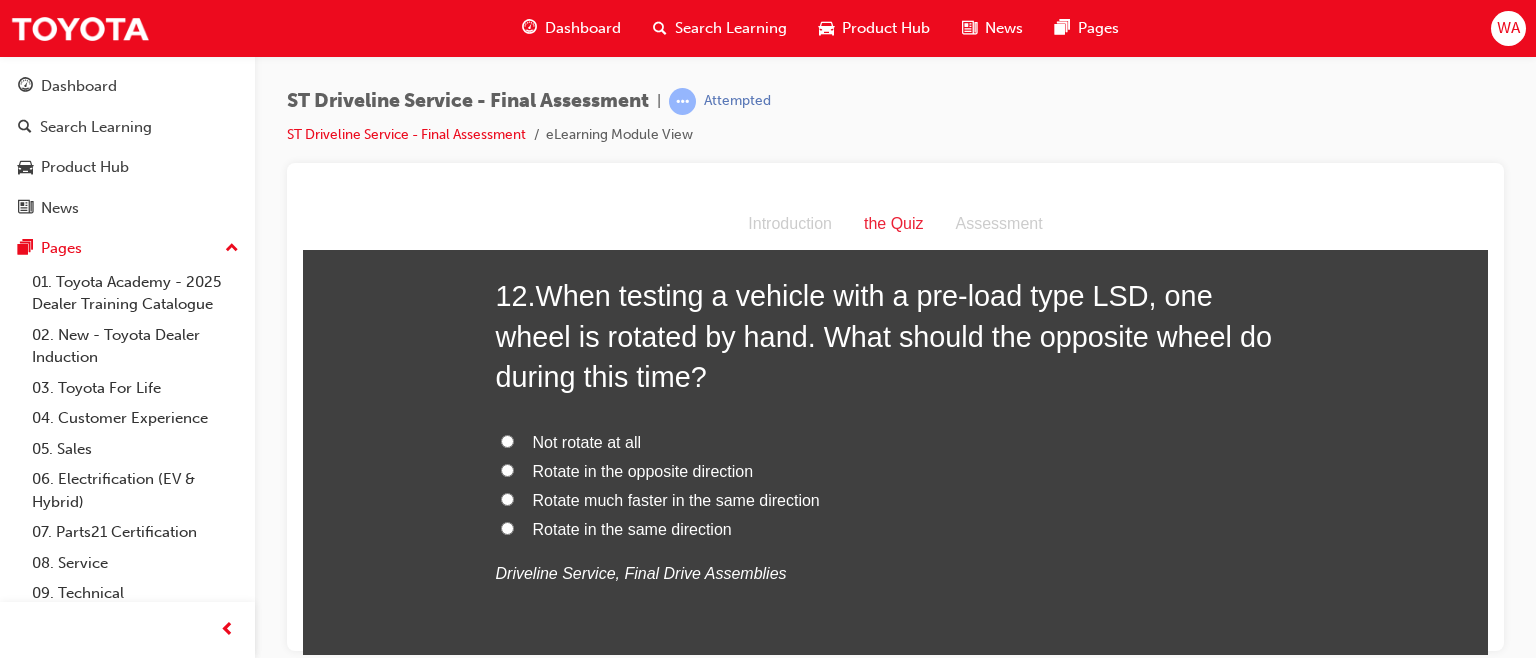 scroll, scrollTop: 5007, scrollLeft: 0, axis: vertical 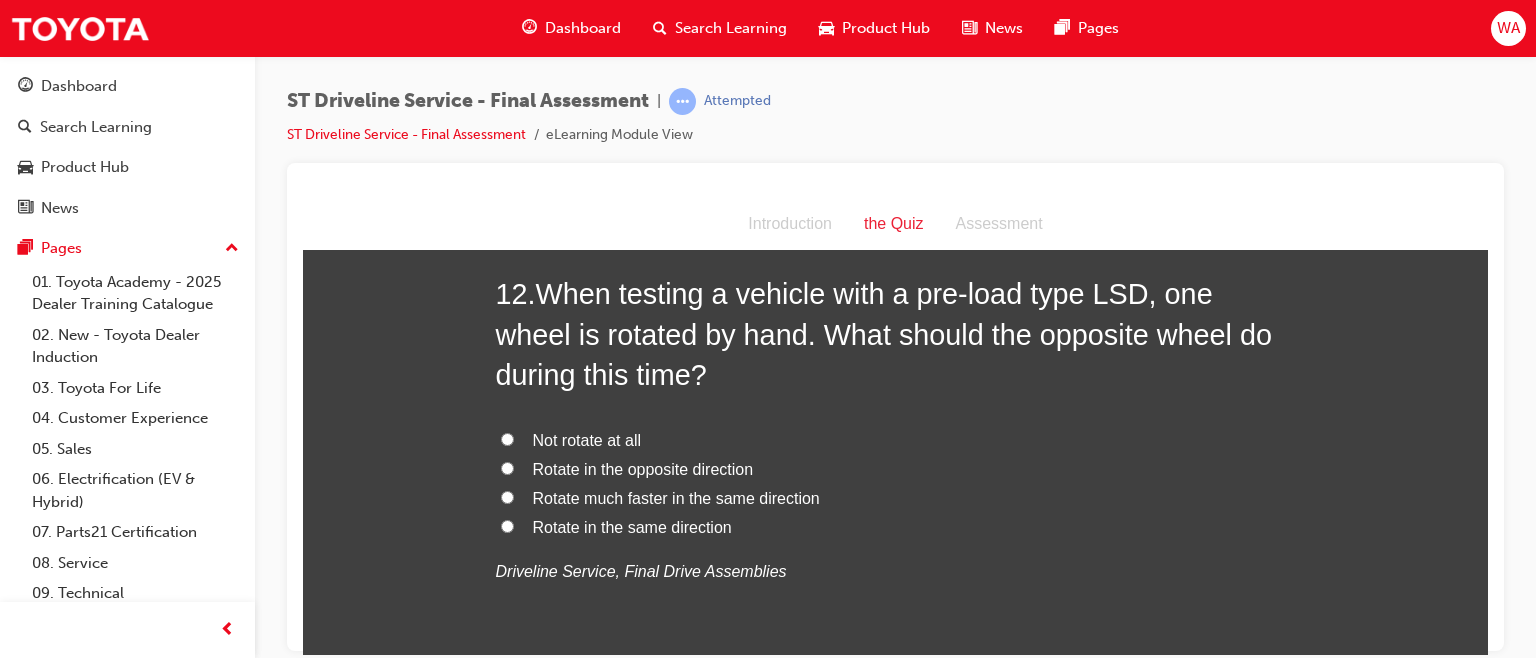 click on "Rotate in the same direction" at bounding box center [507, 525] 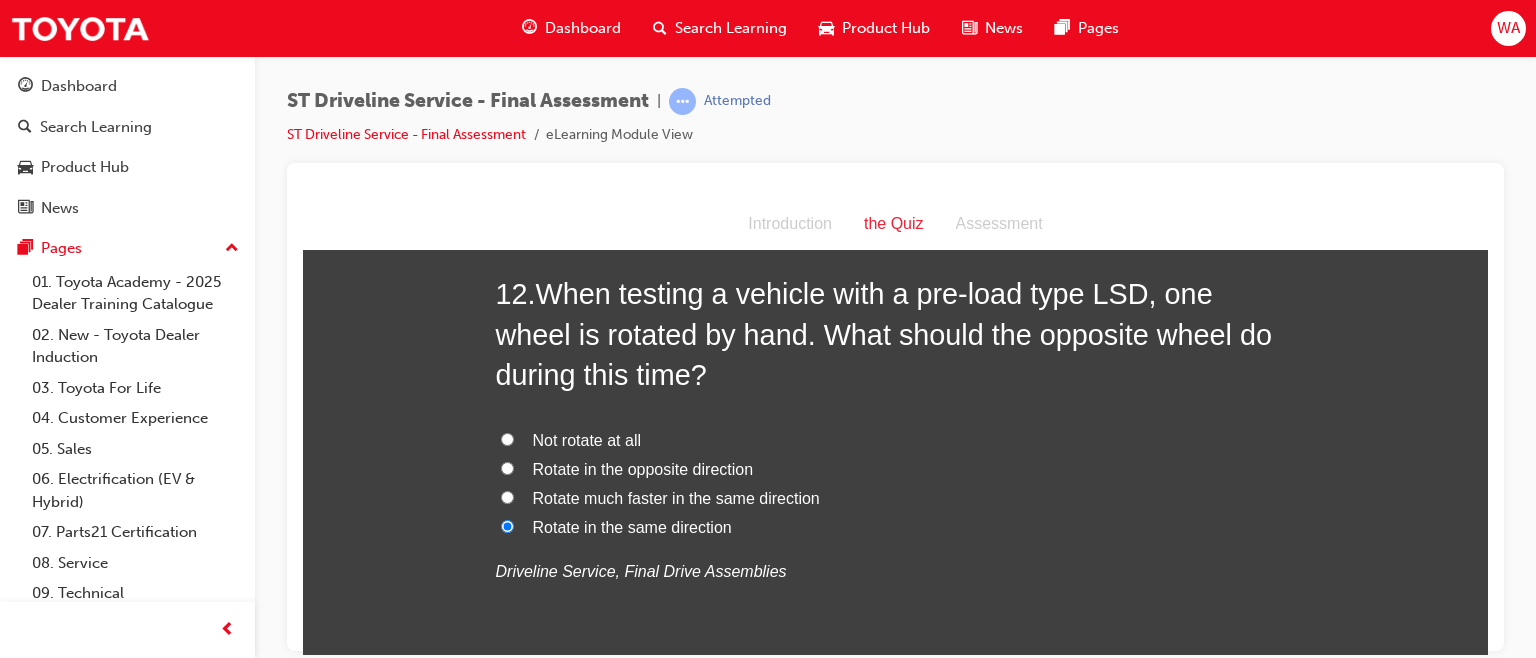 radio on "true" 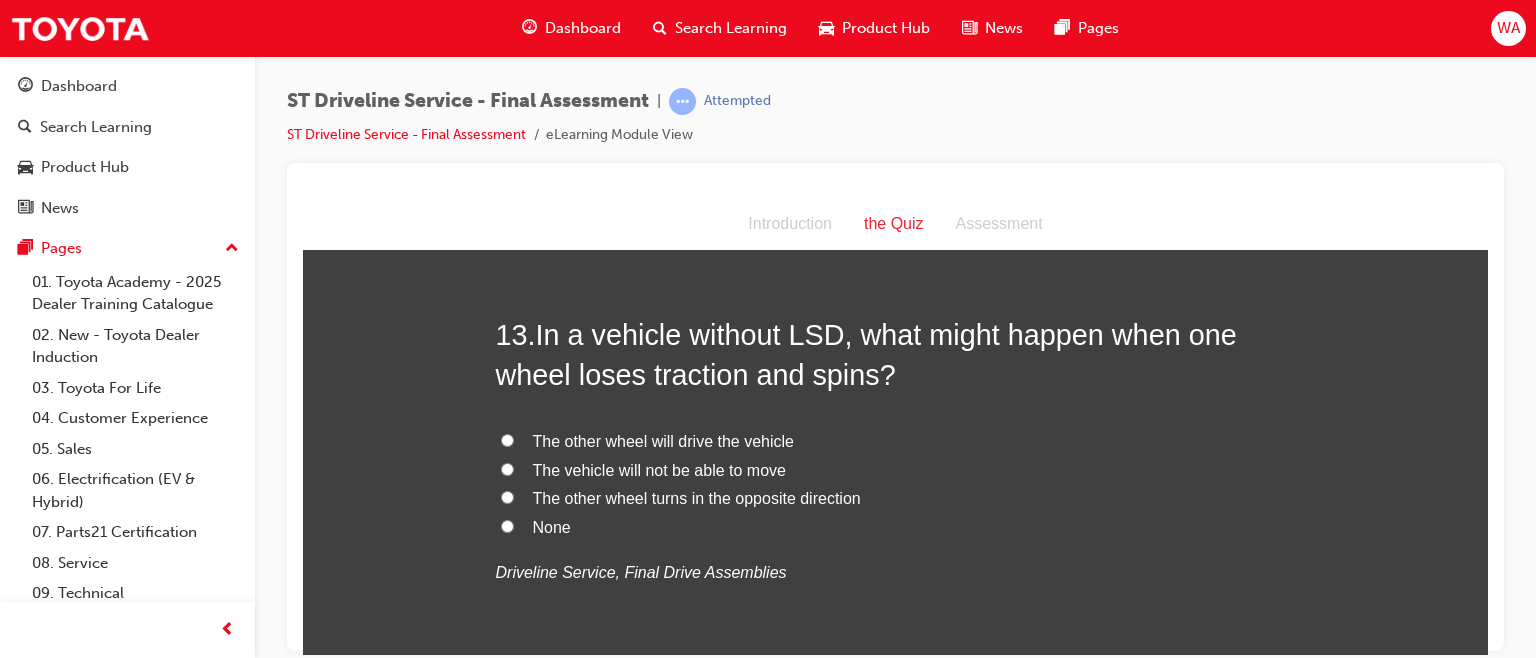 scroll, scrollTop: 5471, scrollLeft: 0, axis: vertical 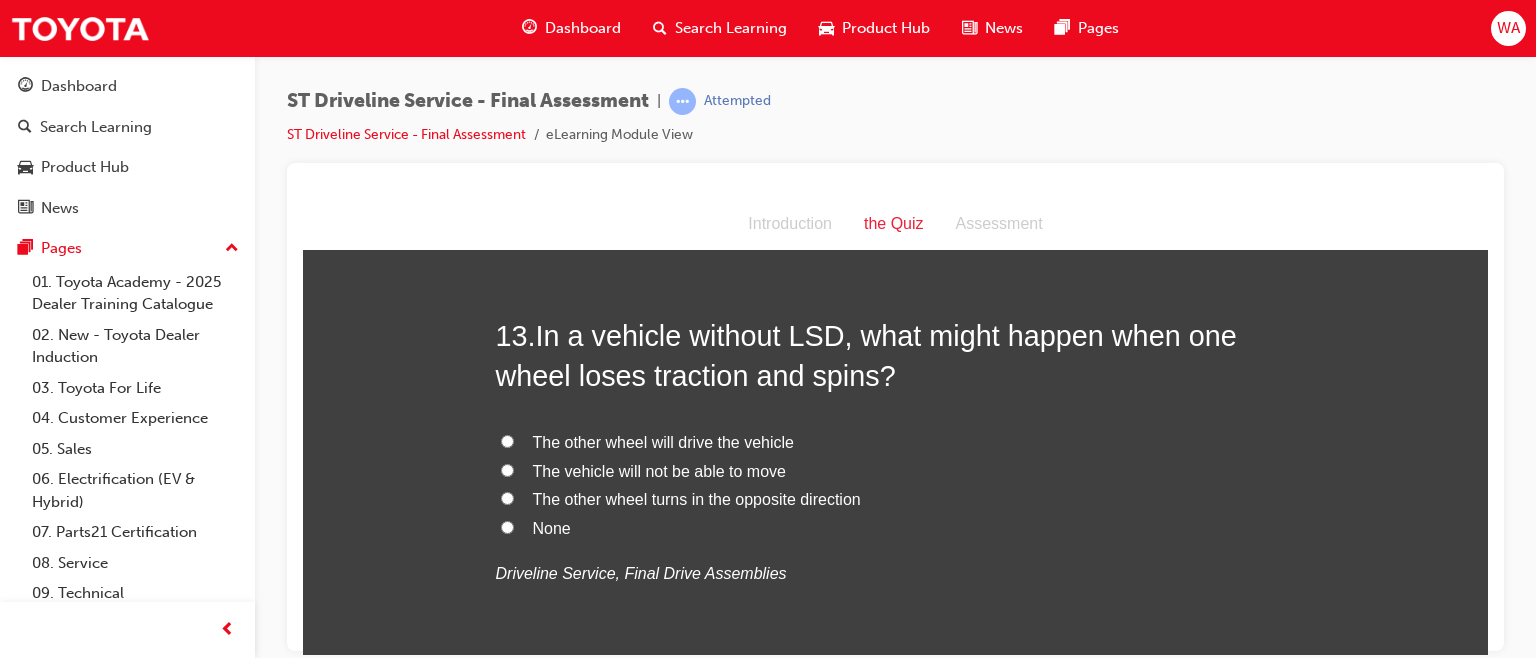 click on "The vehicle will not be able to move" at bounding box center [507, 469] 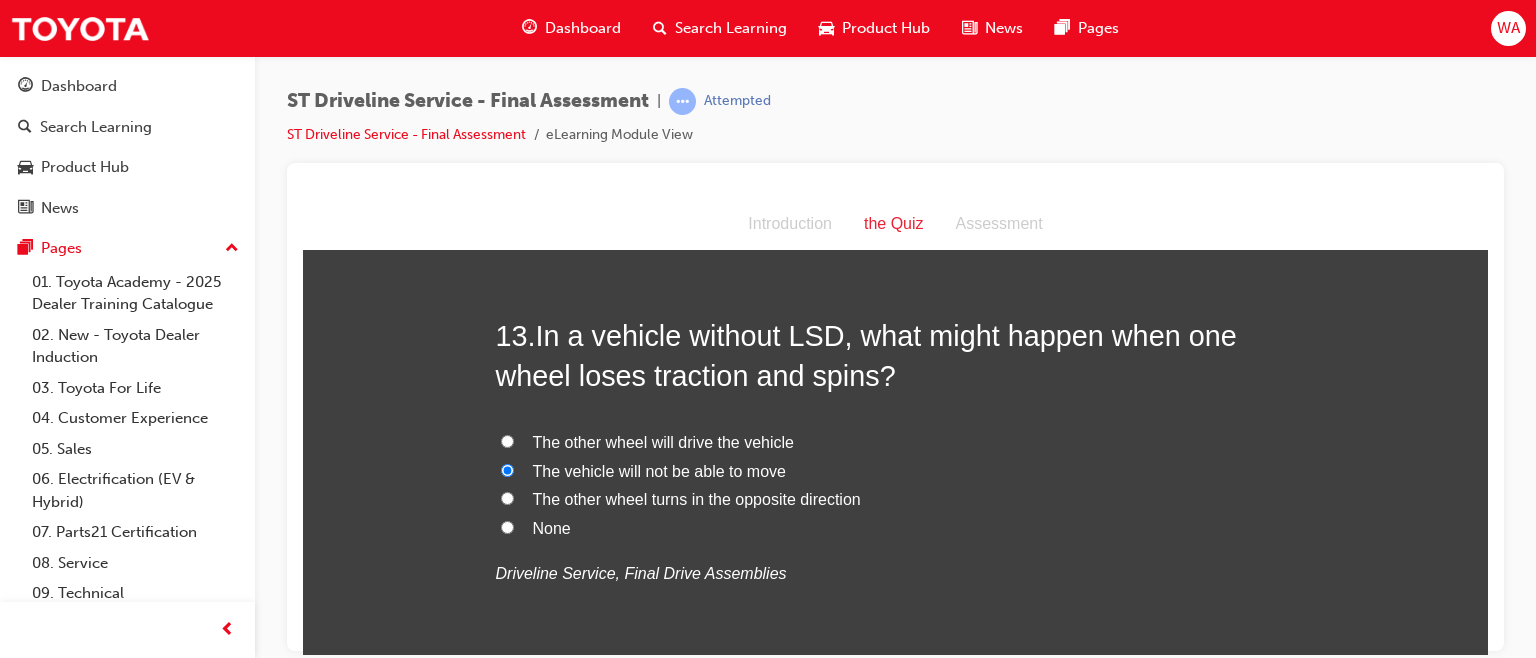 radio on "true" 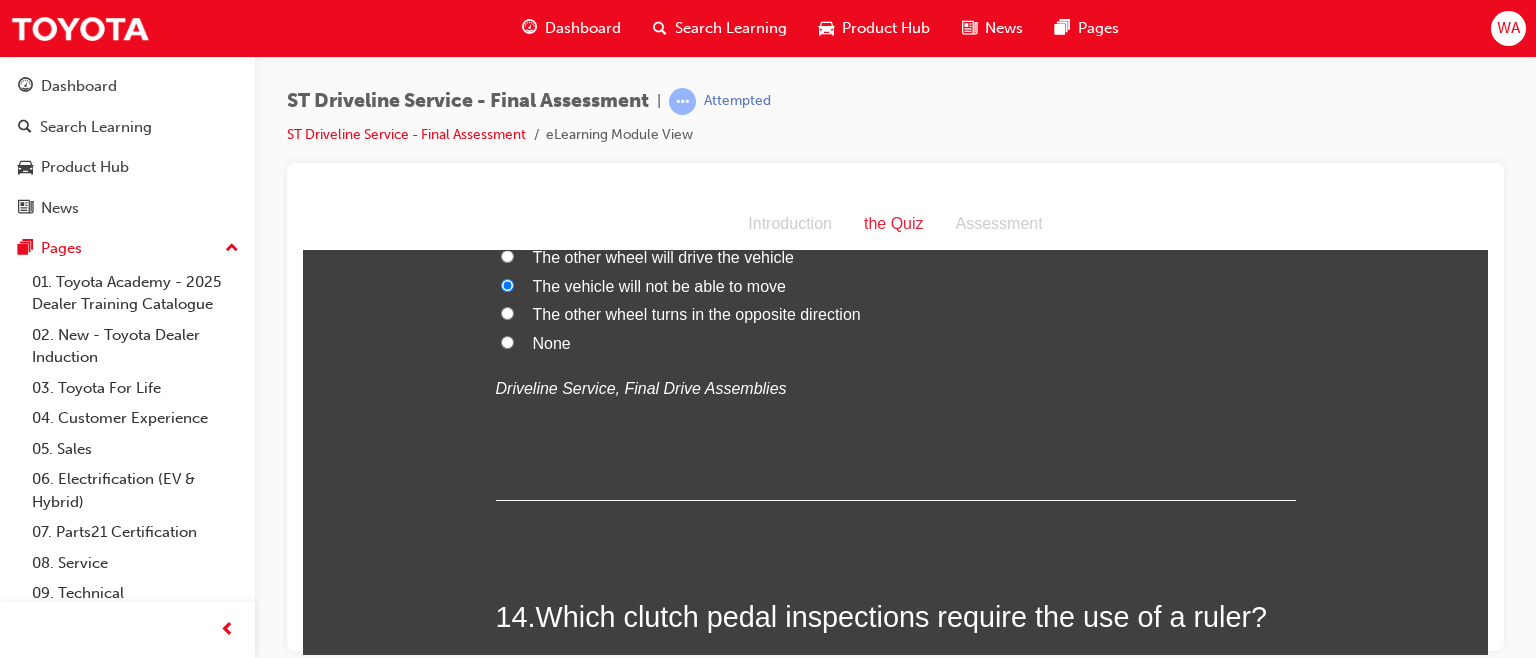 scroll, scrollTop: 5895, scrollLeft: 0, axis: vertical 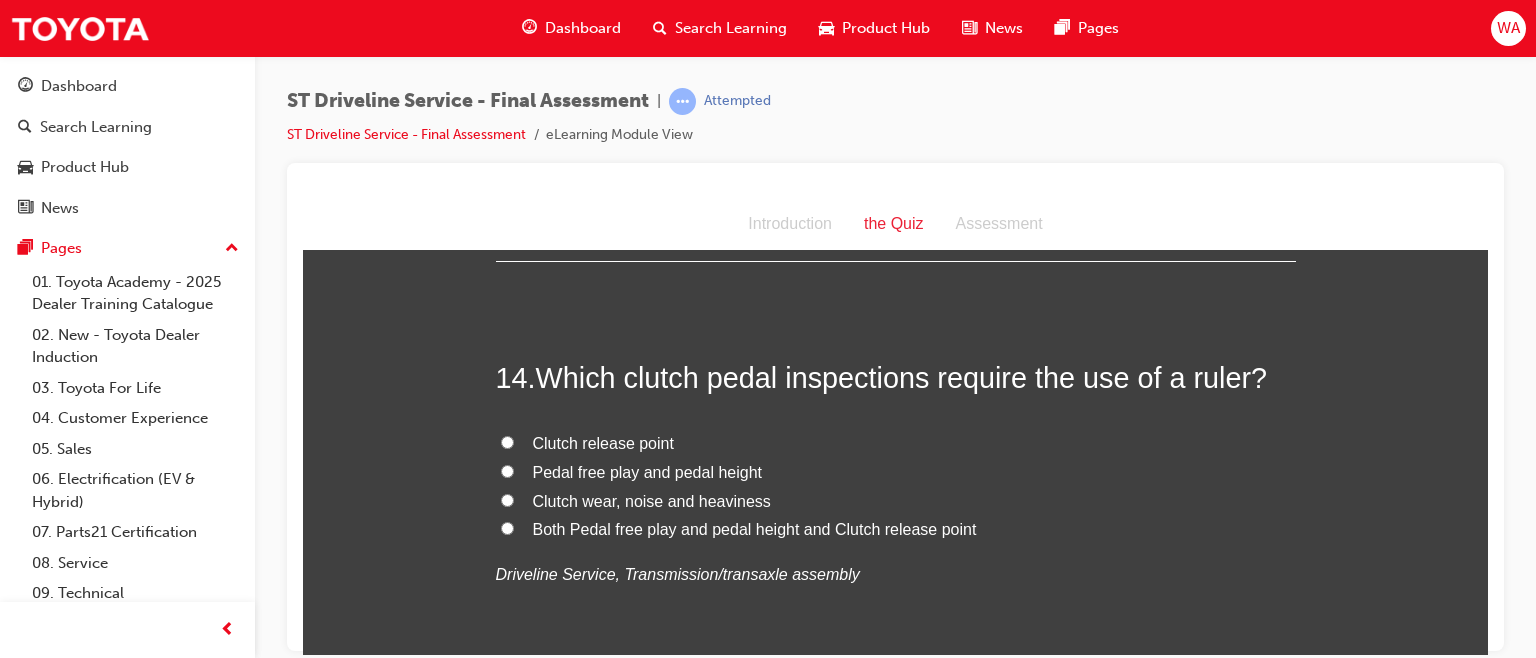 click on "Pedal free play and pedal height" at bounding box center (507, 470) 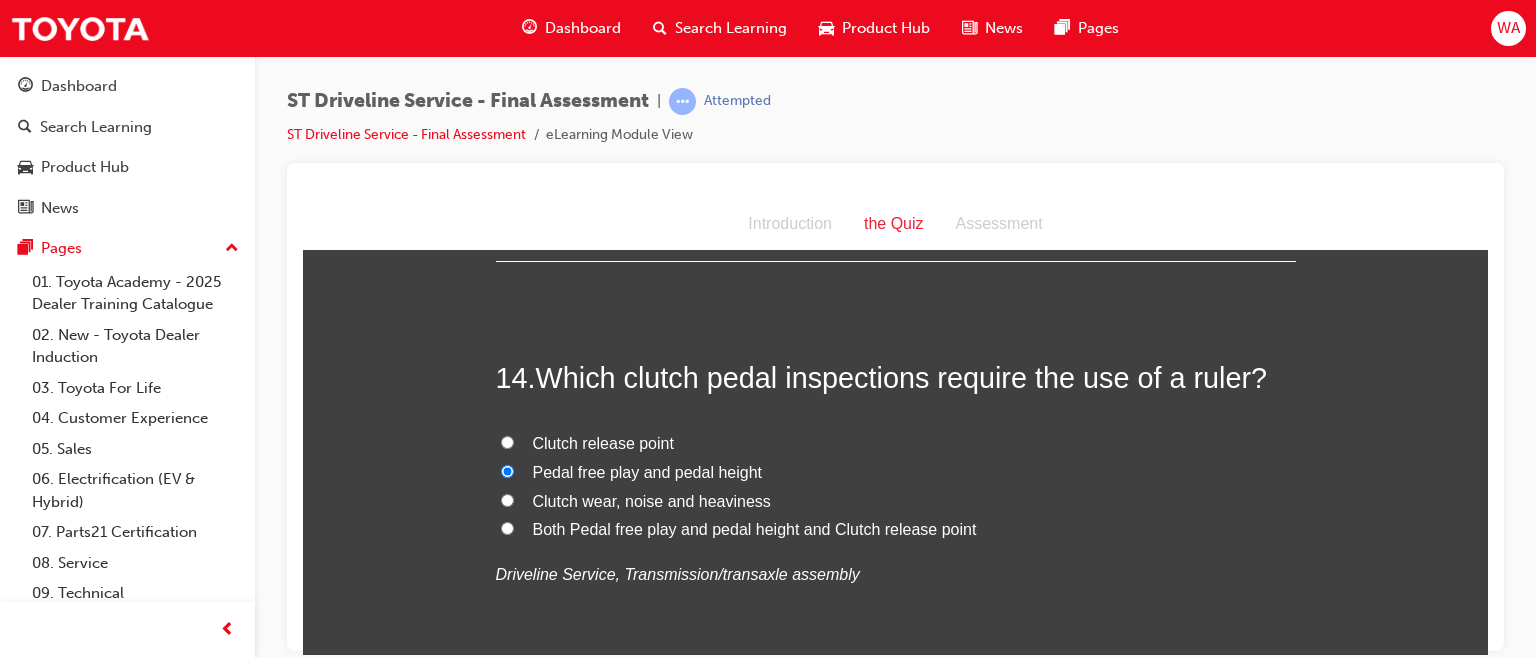 radio on "true" 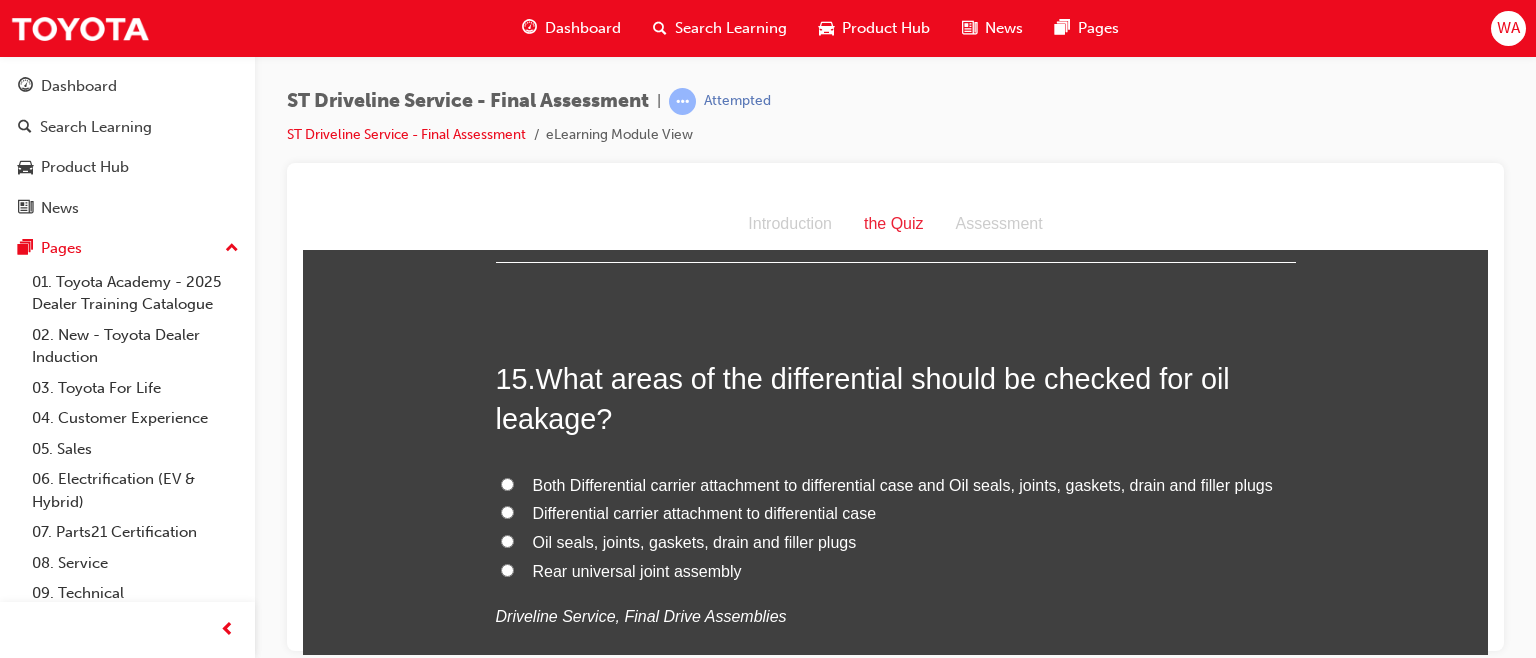 scroll, scrollTop: 6322, scrollLeft: 0, axis: vertical 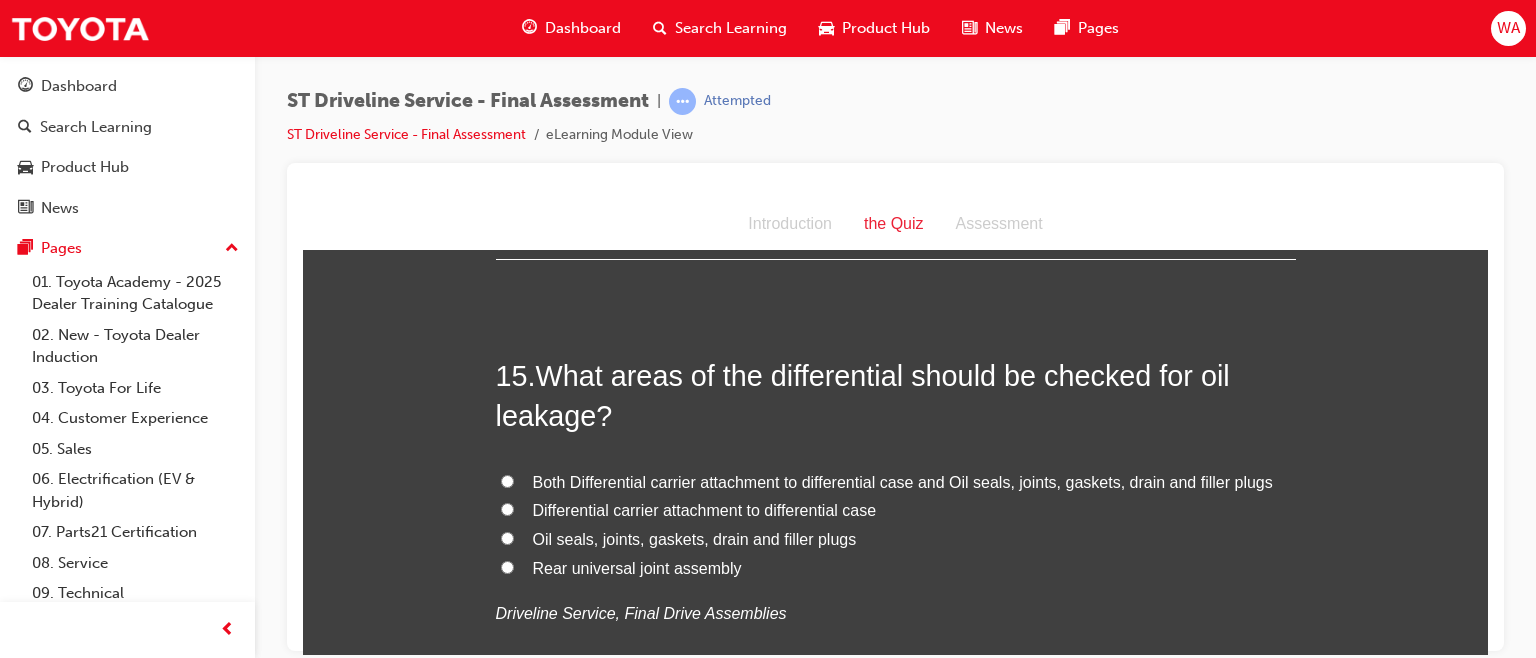 click on "Both Differential carrier attachment to differential case and Oil seals, joints, gaskets, drain and filler plugs" at bounding box center [507, 480] 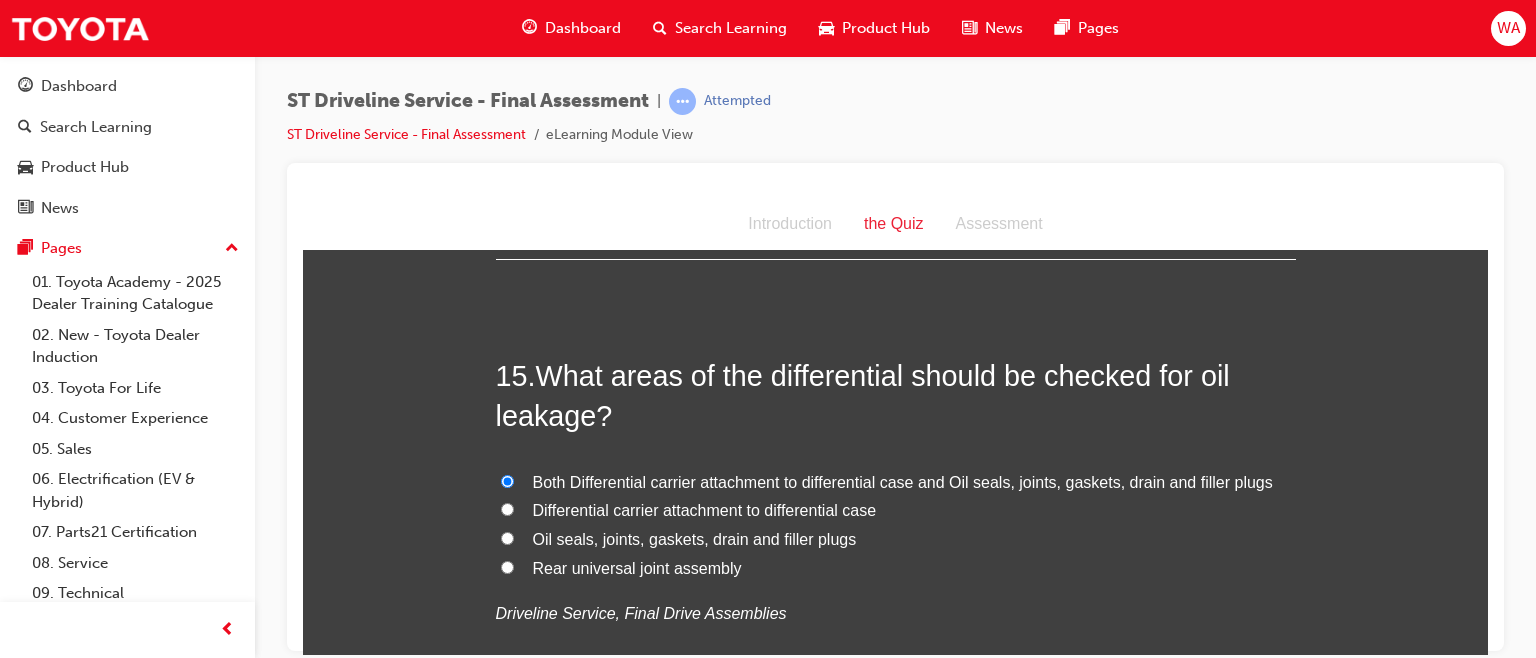 radio on "true" 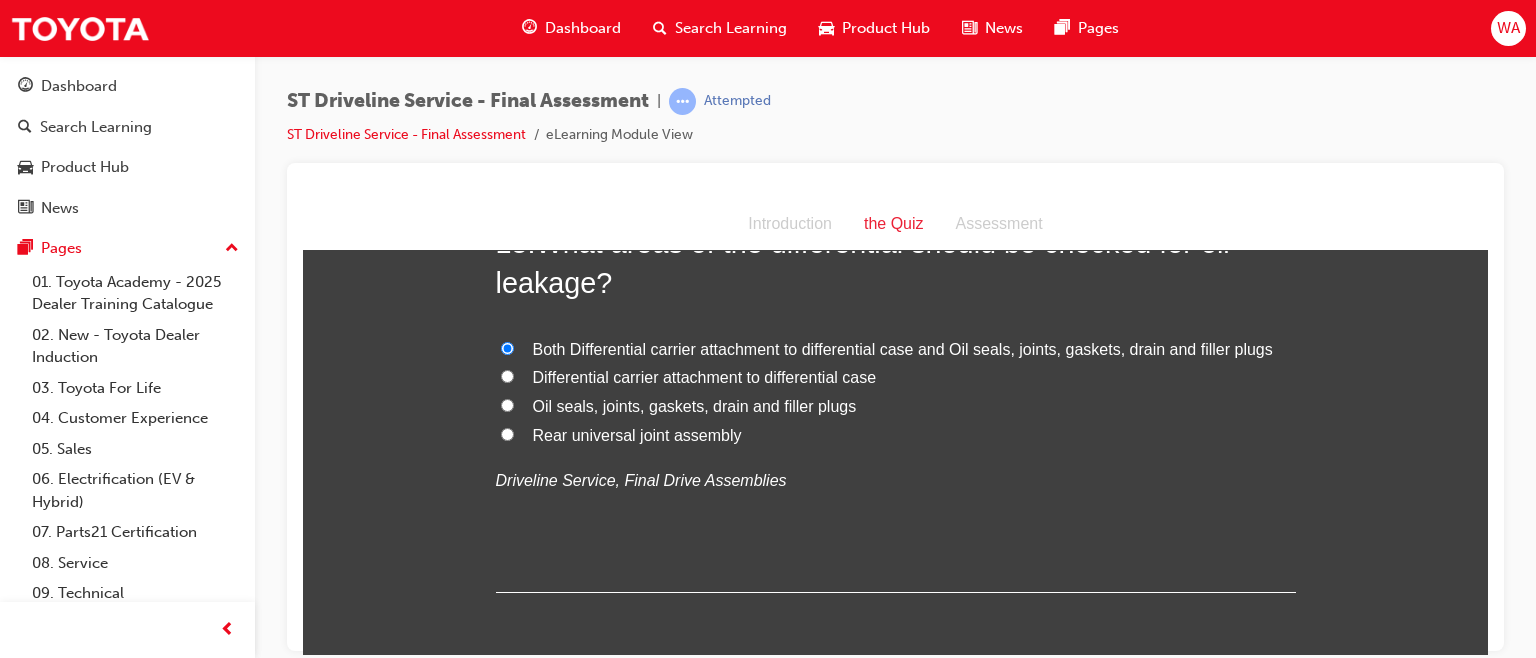 scroll, scrollTop: 6540, scrollLeft: 0, axis: vertical 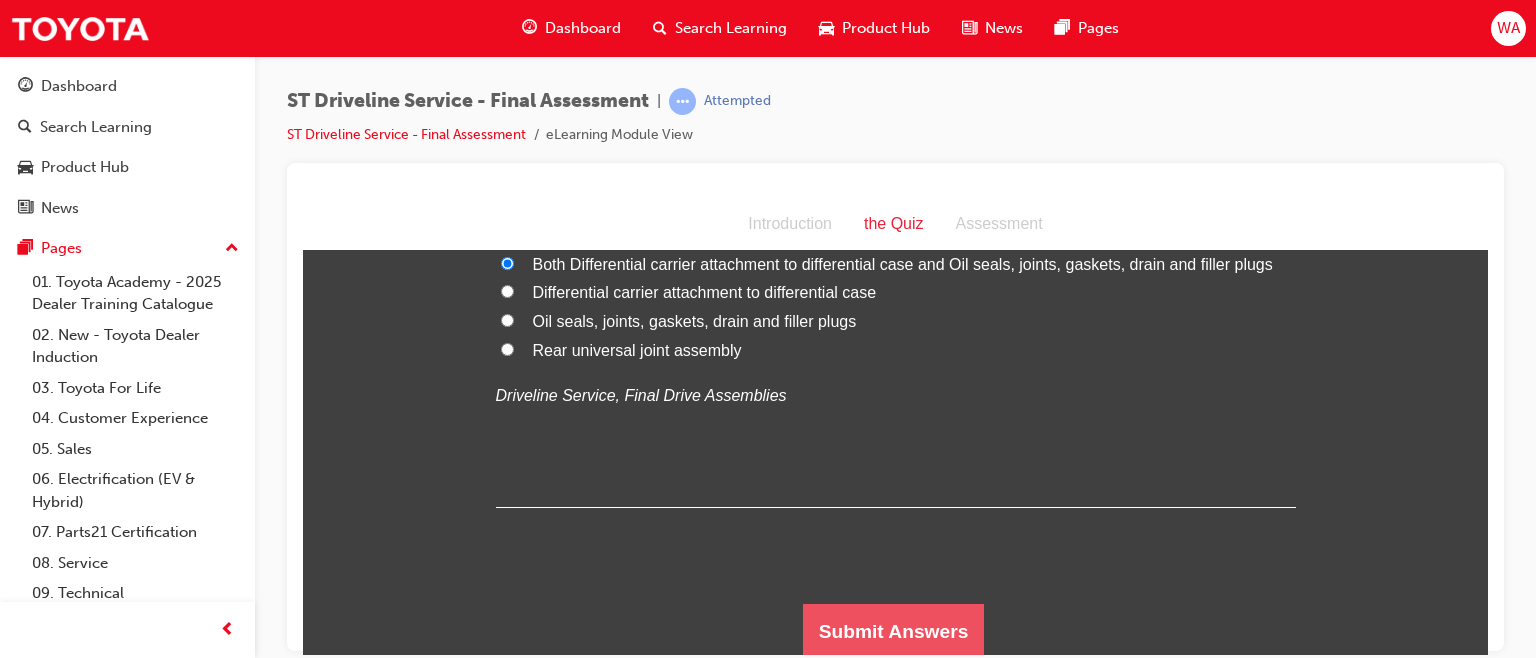 click on "Submit Answers" at bounding box center [894, 631] 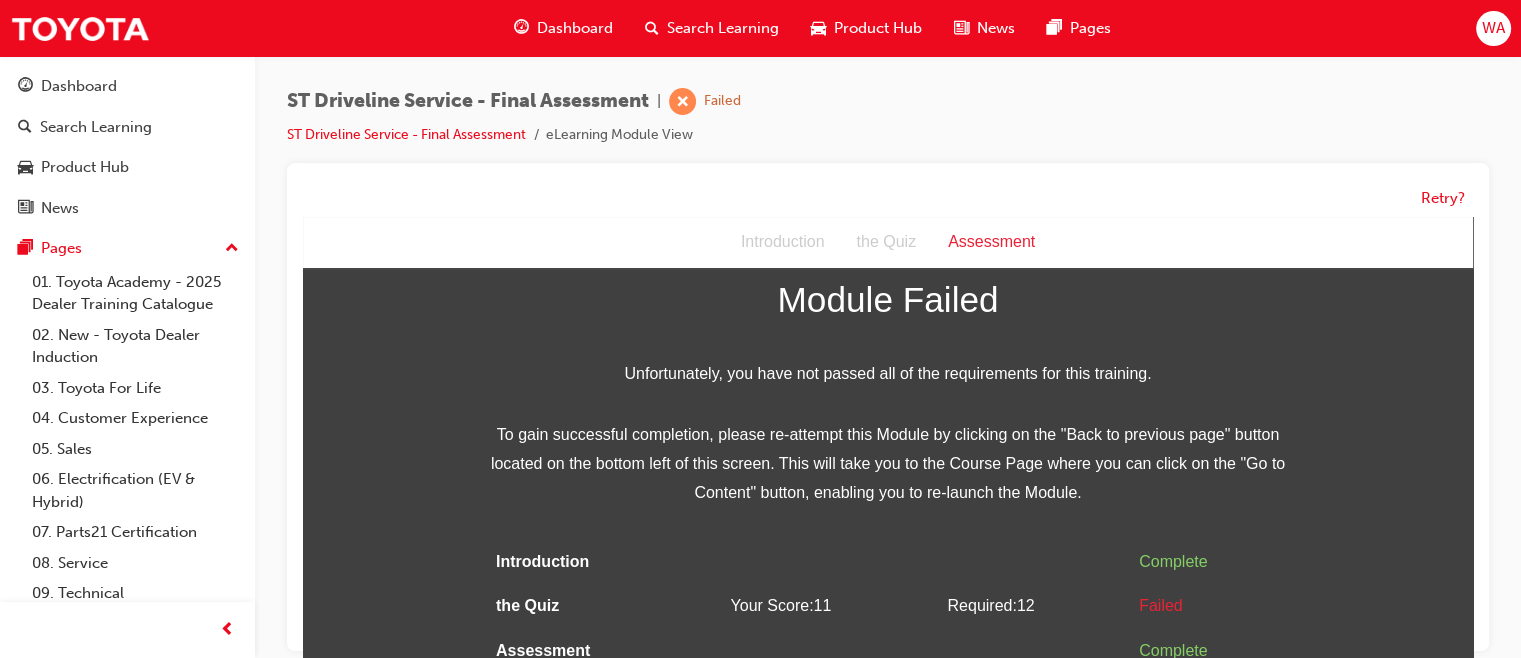 scroll, scrollTop: 14, scrollLeft: 0, axis: vertical 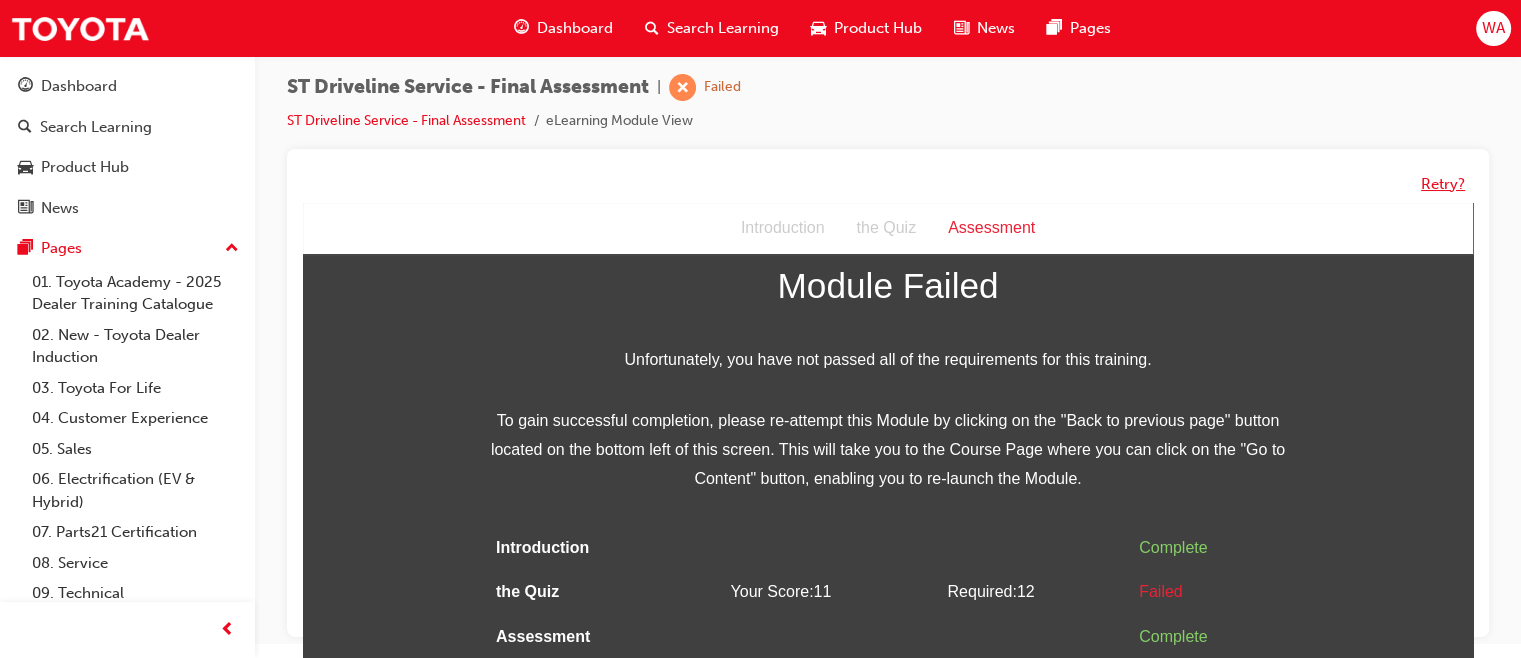click on "Retry?" at bounding box center (1443, 184) 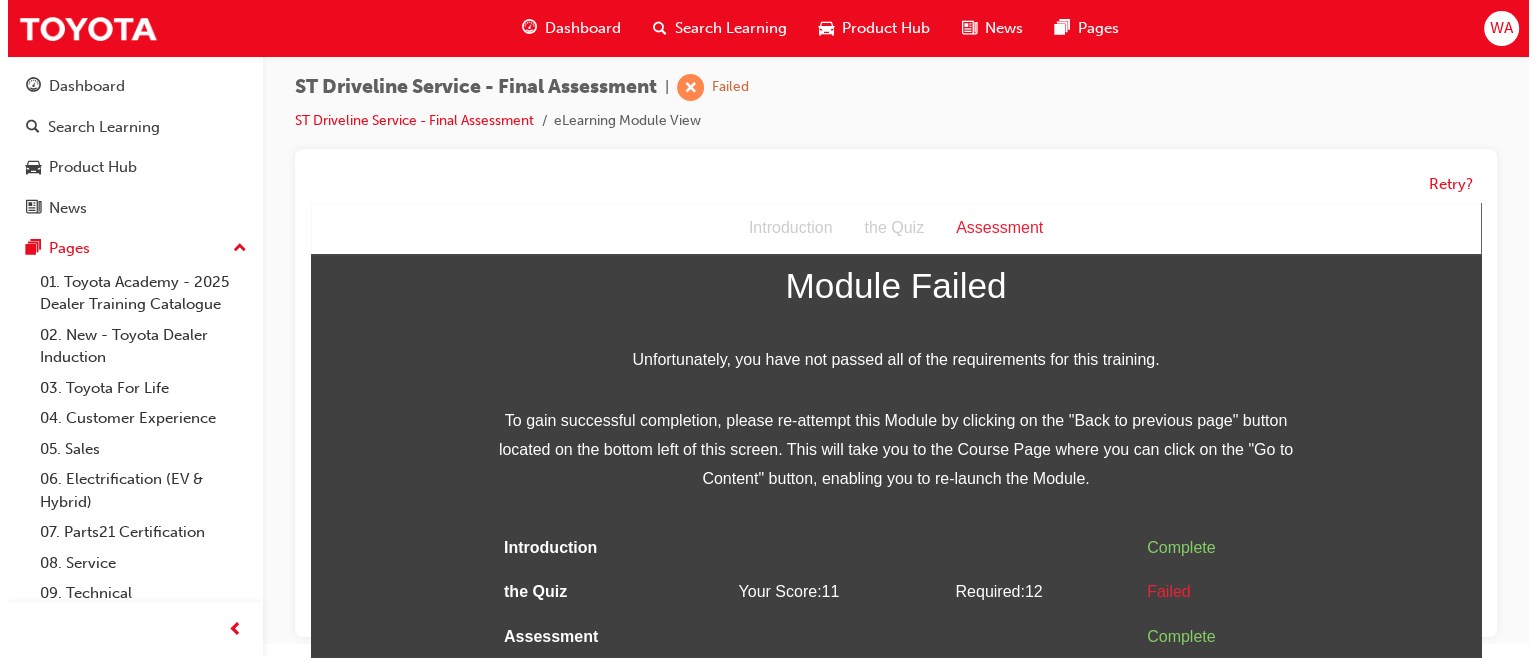 scroll, scrollTop: 0, scrollLeft: 0, axis: both 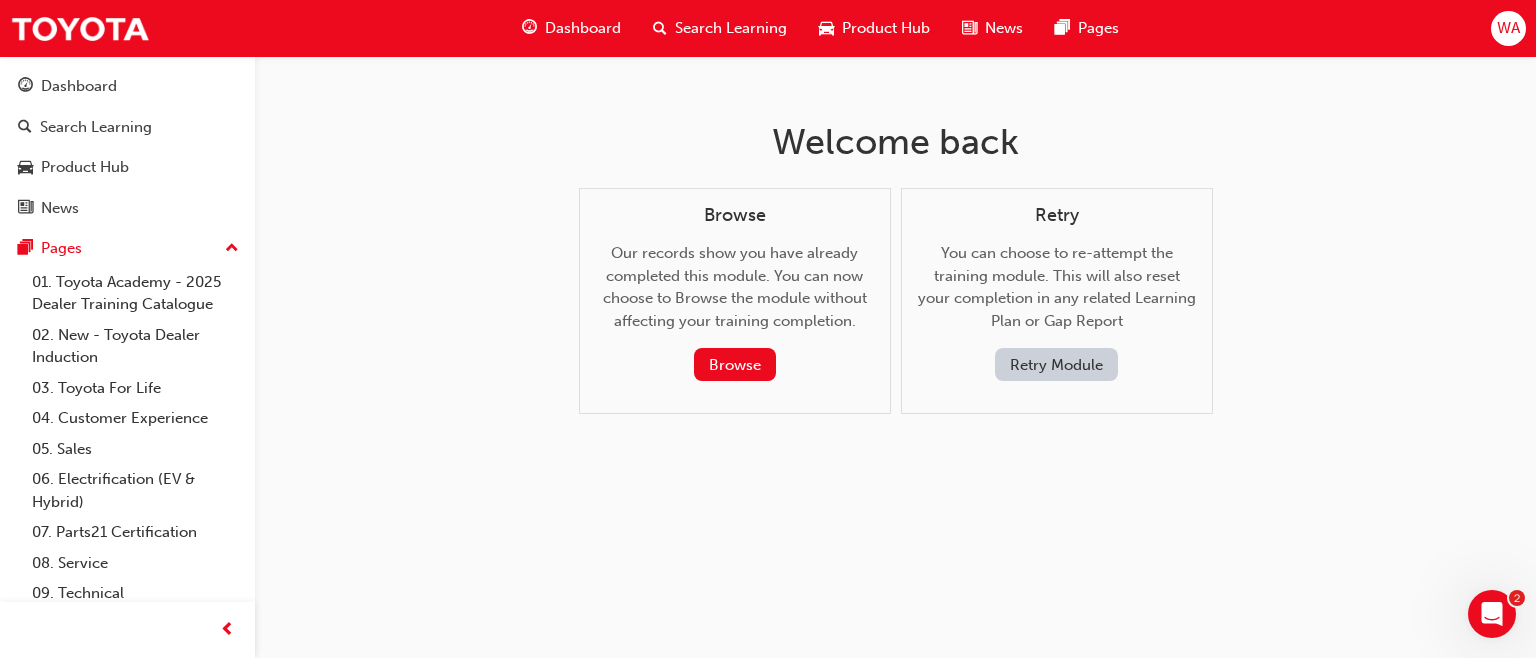 click on "Retry Module" at bounding box center [1056, 364] 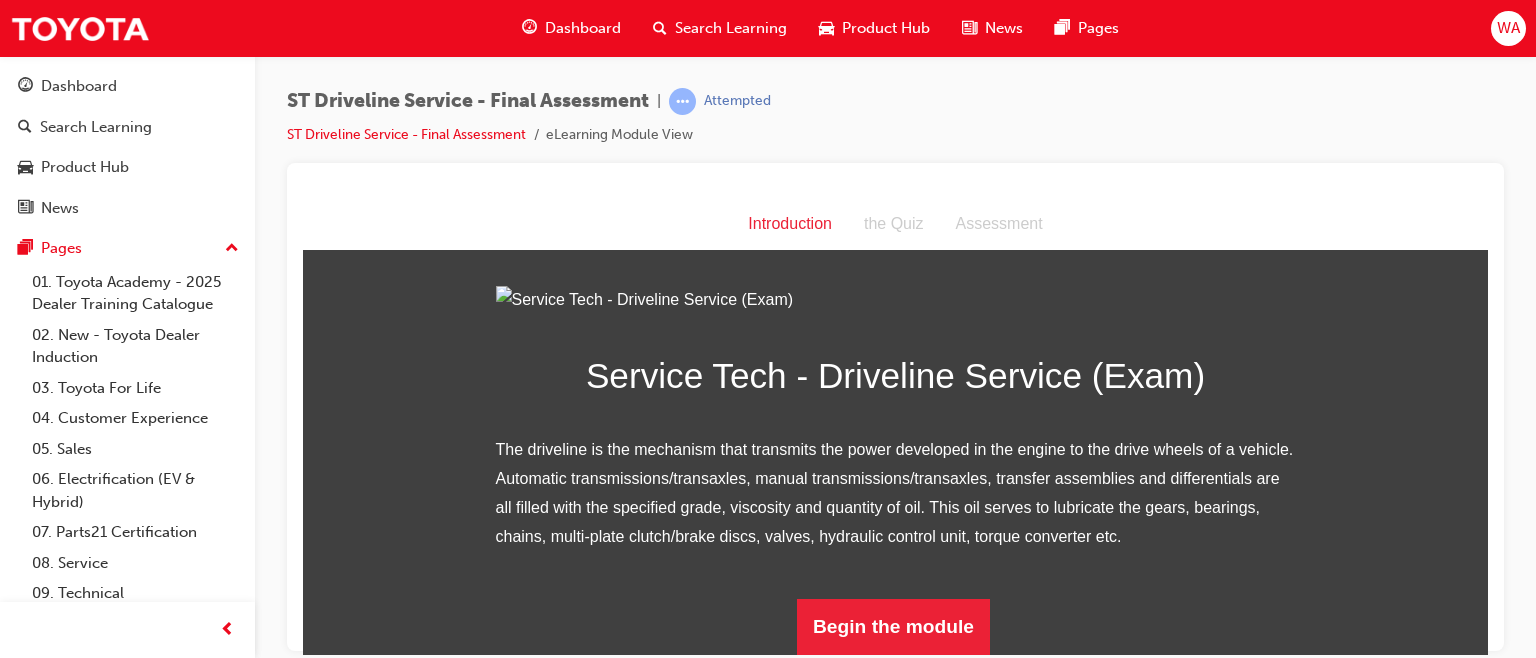 scroll, scrollTop: 240, scrollLeft: 0, axis: vertical 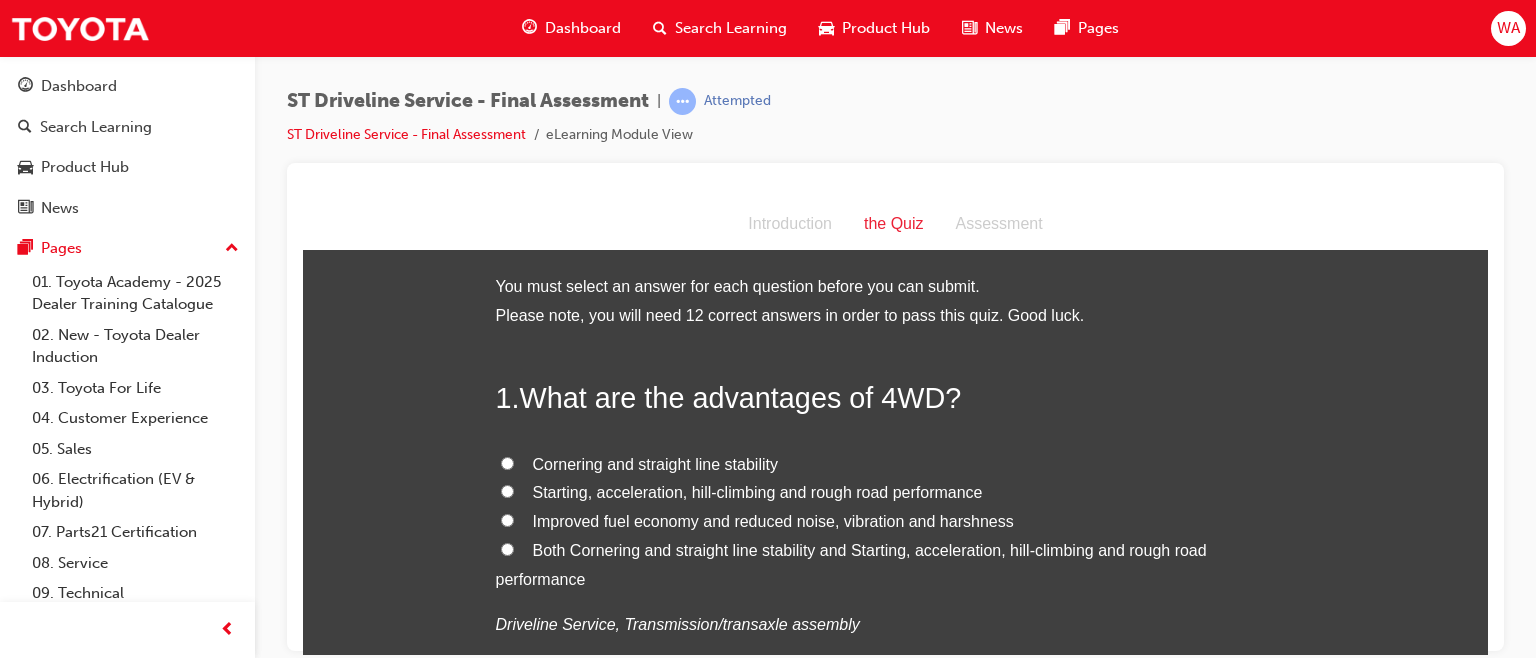 click on "Both Cornering and straight line stability and Starting, acceleration, hill-climbing and rough road performance" at bounding box center (507, 548) 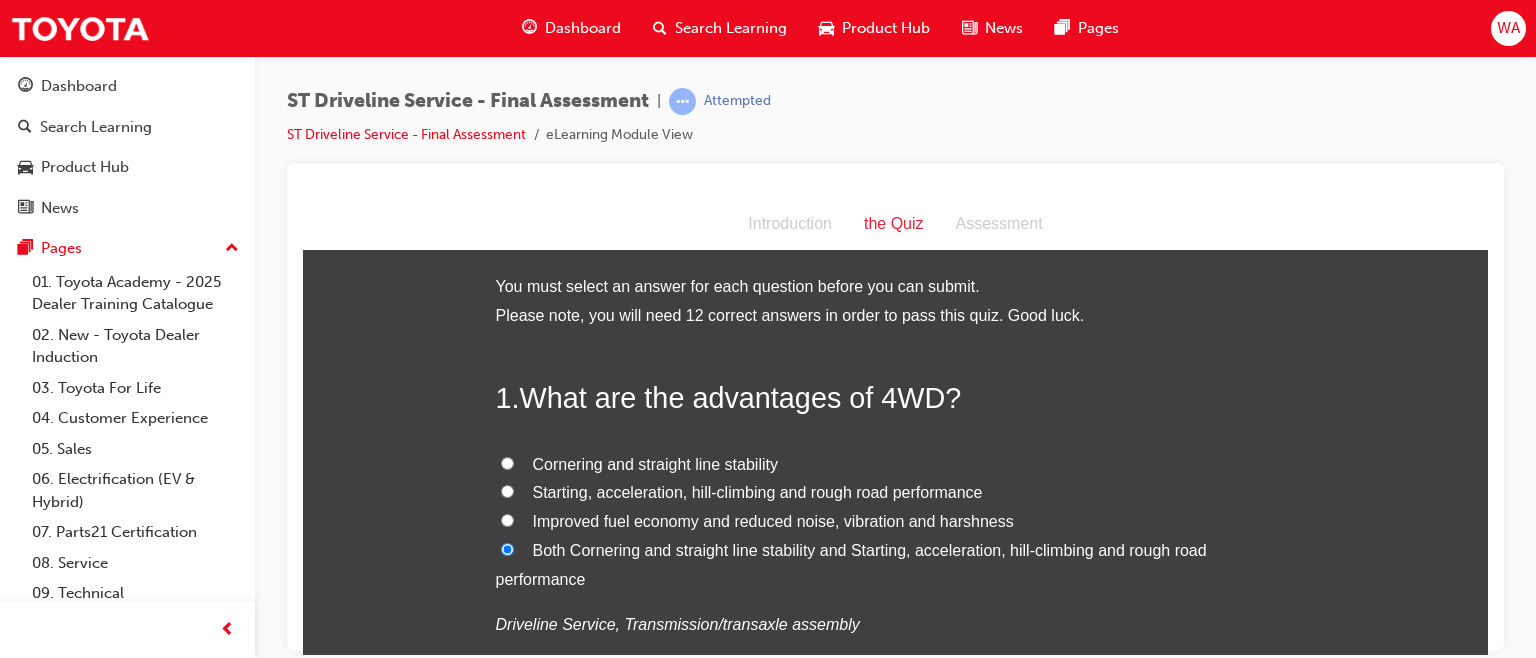radio on "true" 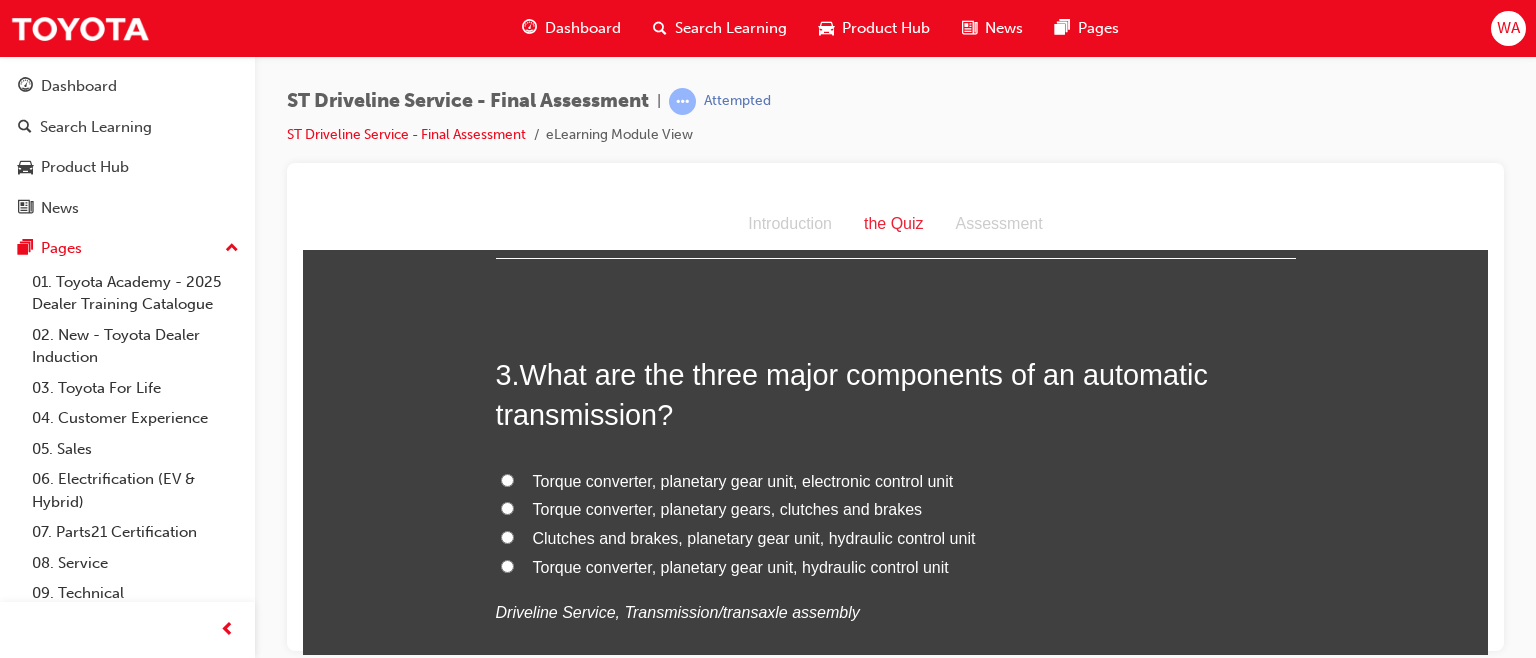 scroll, scrollTop: 944, scrollLeft: 0, axis: vertical 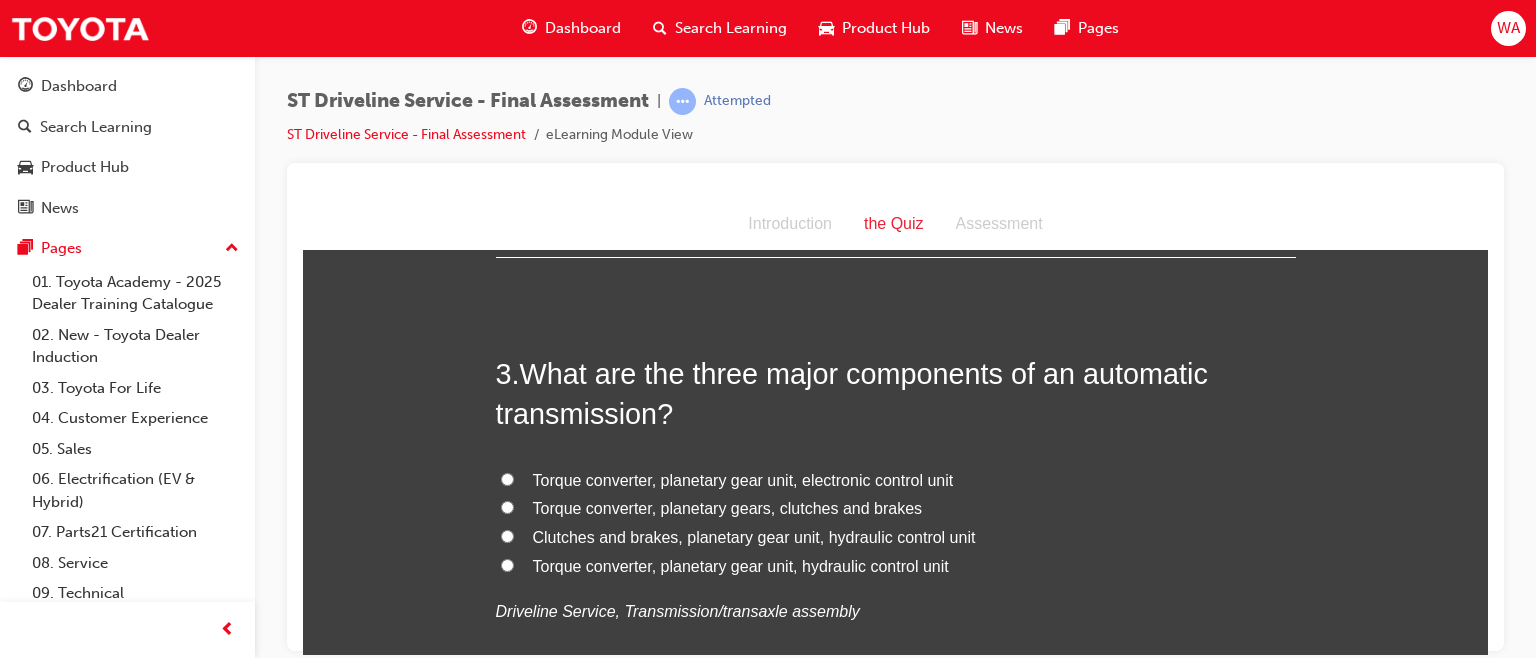 click on "Torque converter, planetary gear unit, hydraulic control unit" at bounding box center [507, 564] 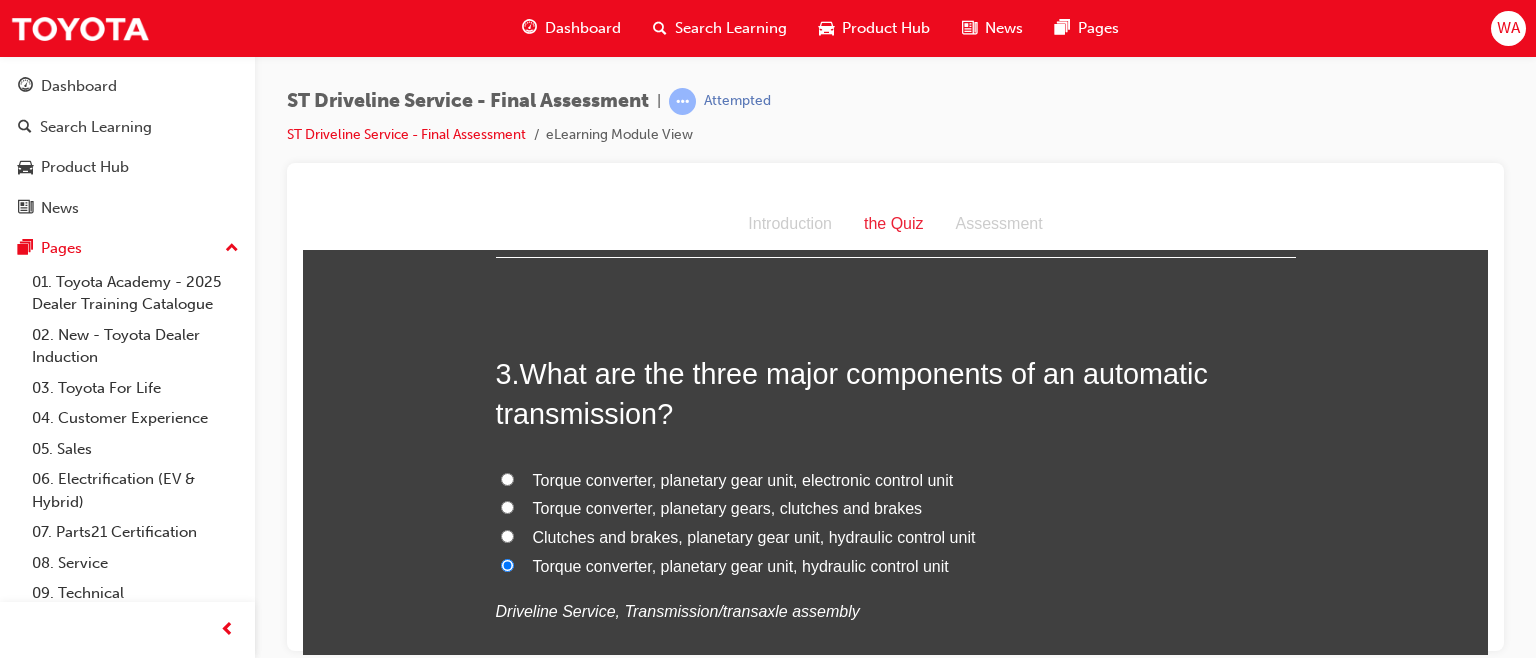radio on "true" 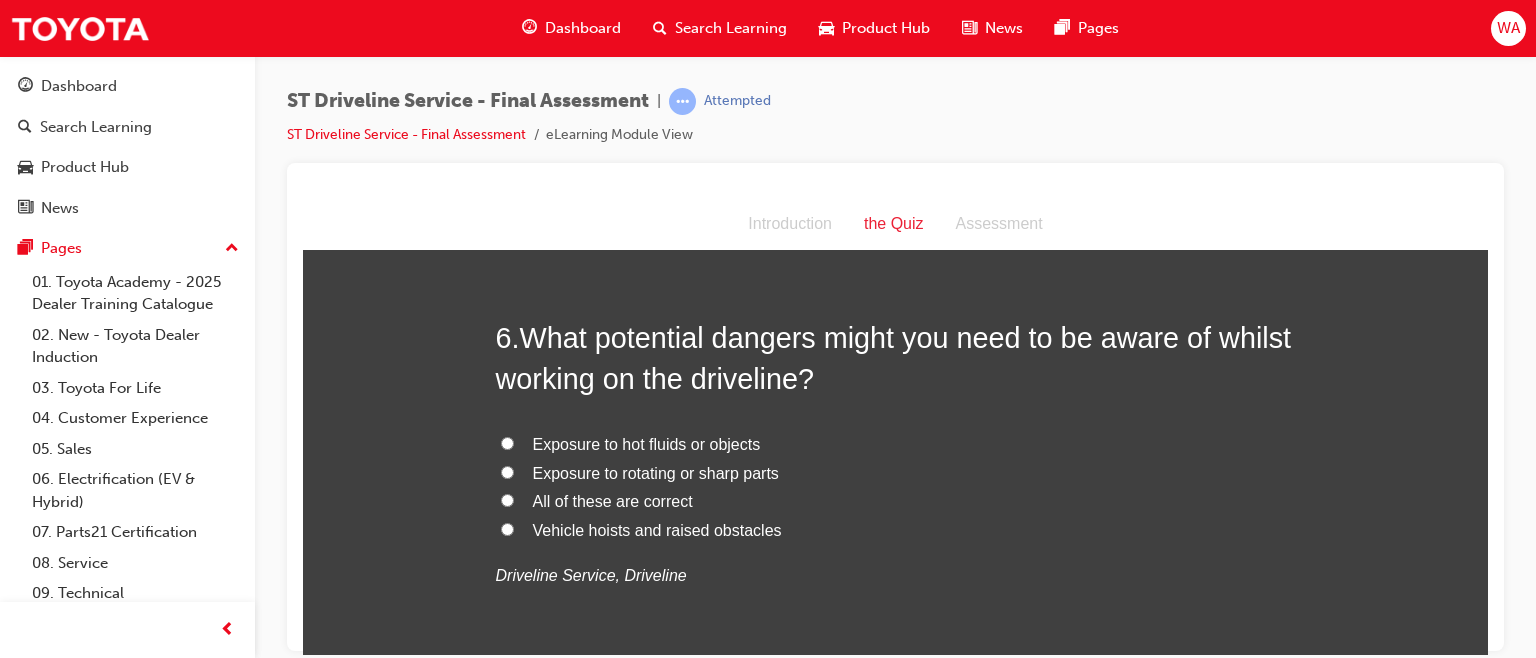 scroll, scrollTop: 2307, scrollLeft: 0, axis: vertical 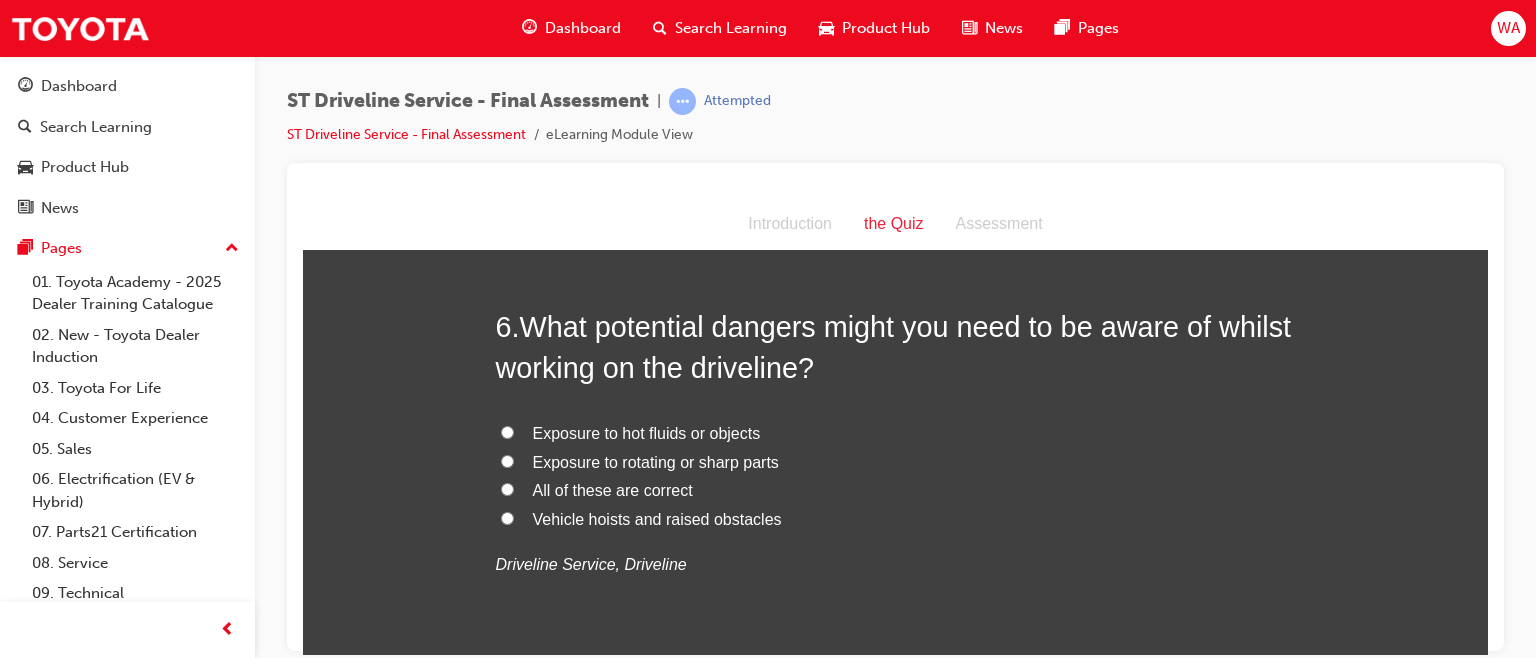 click on "All of these are correct" at bounding box center (507, 488) 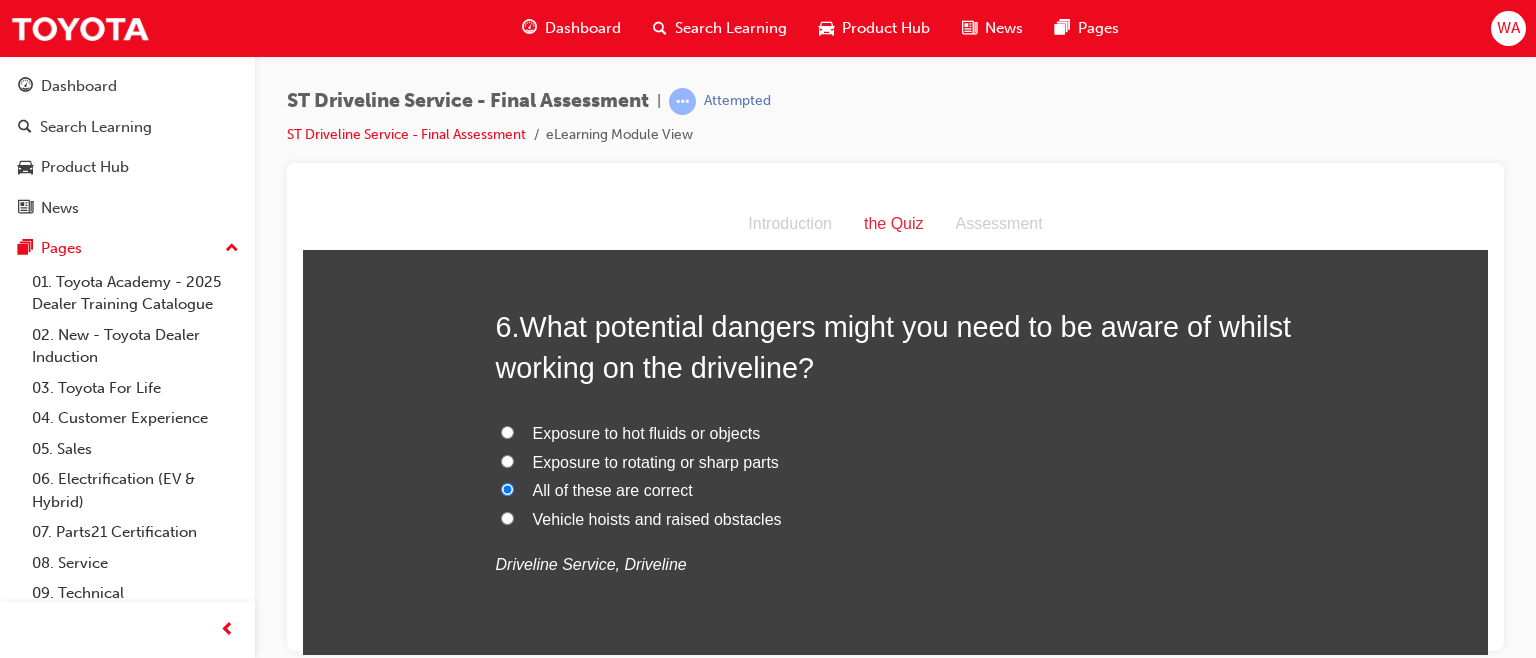 radio on "true" 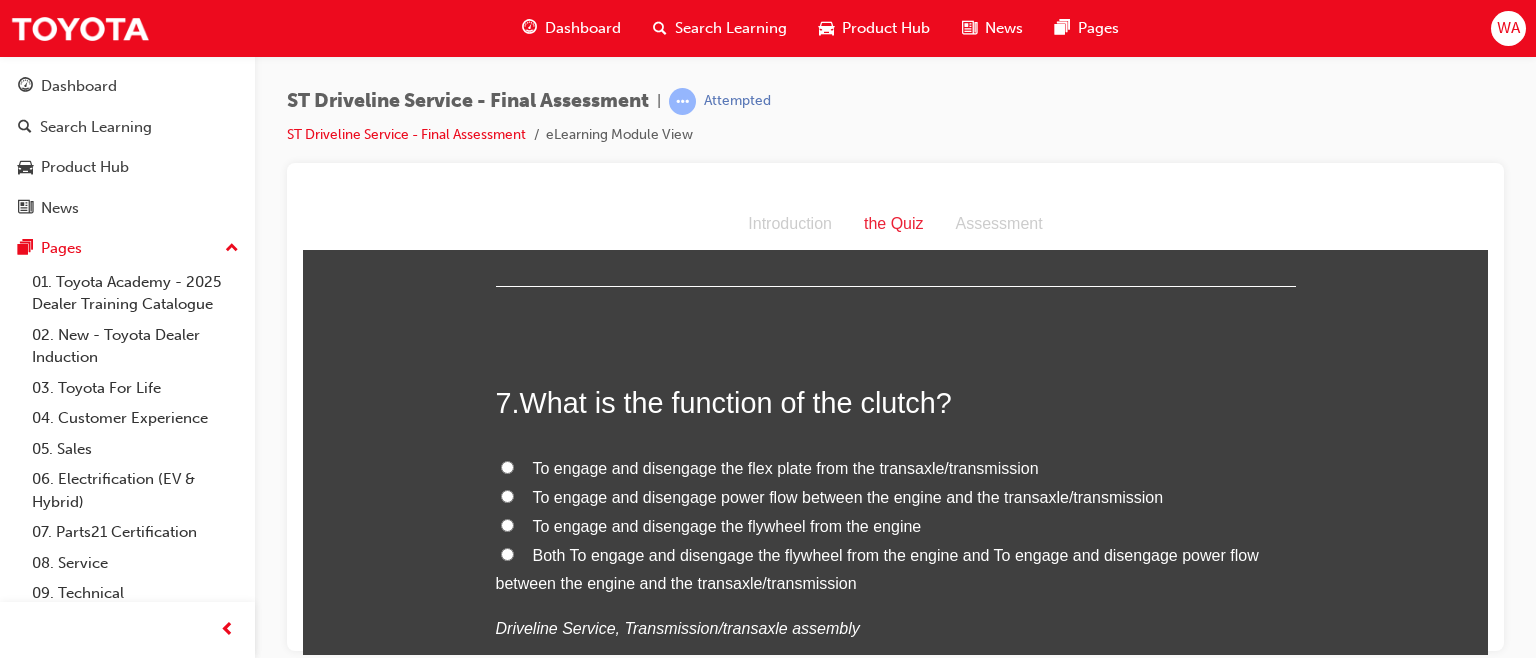 scroll, scrollTop: 2701, scrollLeft: 0, axis: vertical 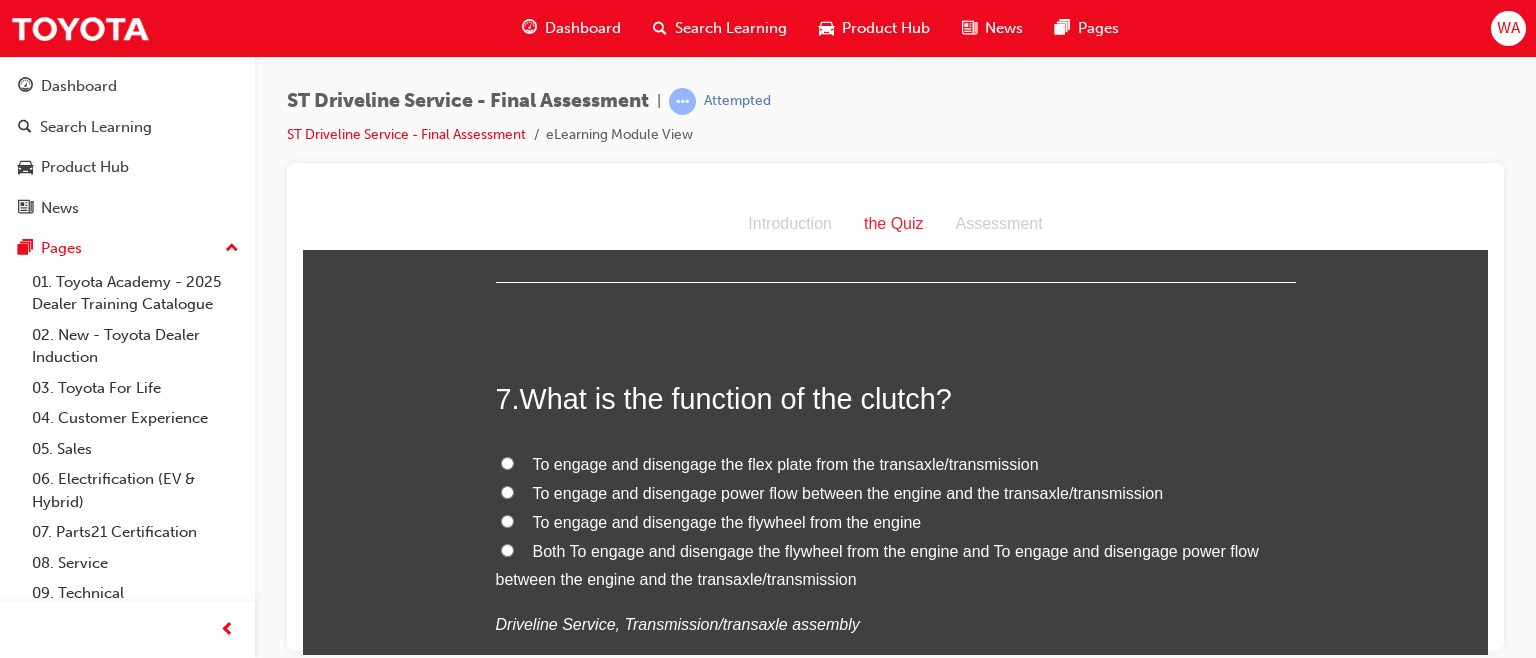 click on "To engage and disengage power flow between the engine and the transaxle/transmission" at bounding box center [507, 491] 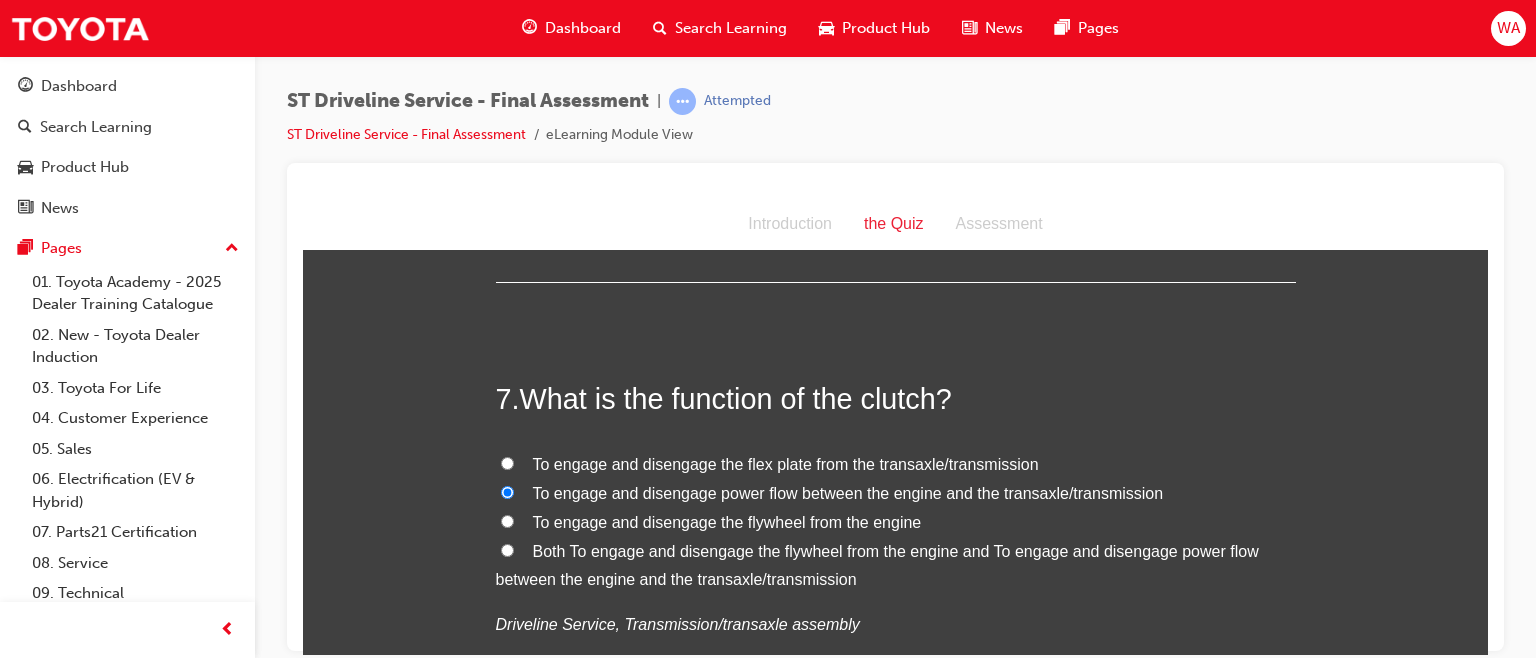 radio on "true" 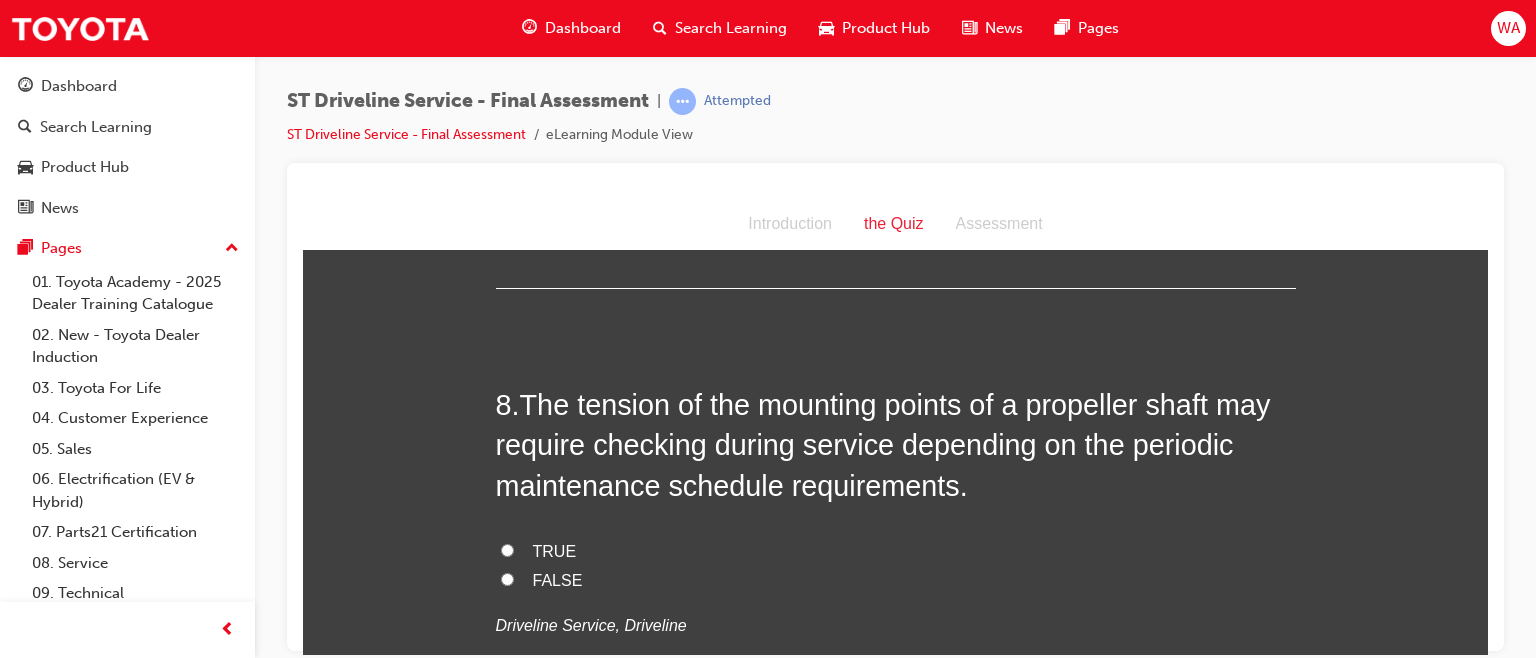 scroll, scrollTop: 3151, scrollLeft: 0, axis: vertical 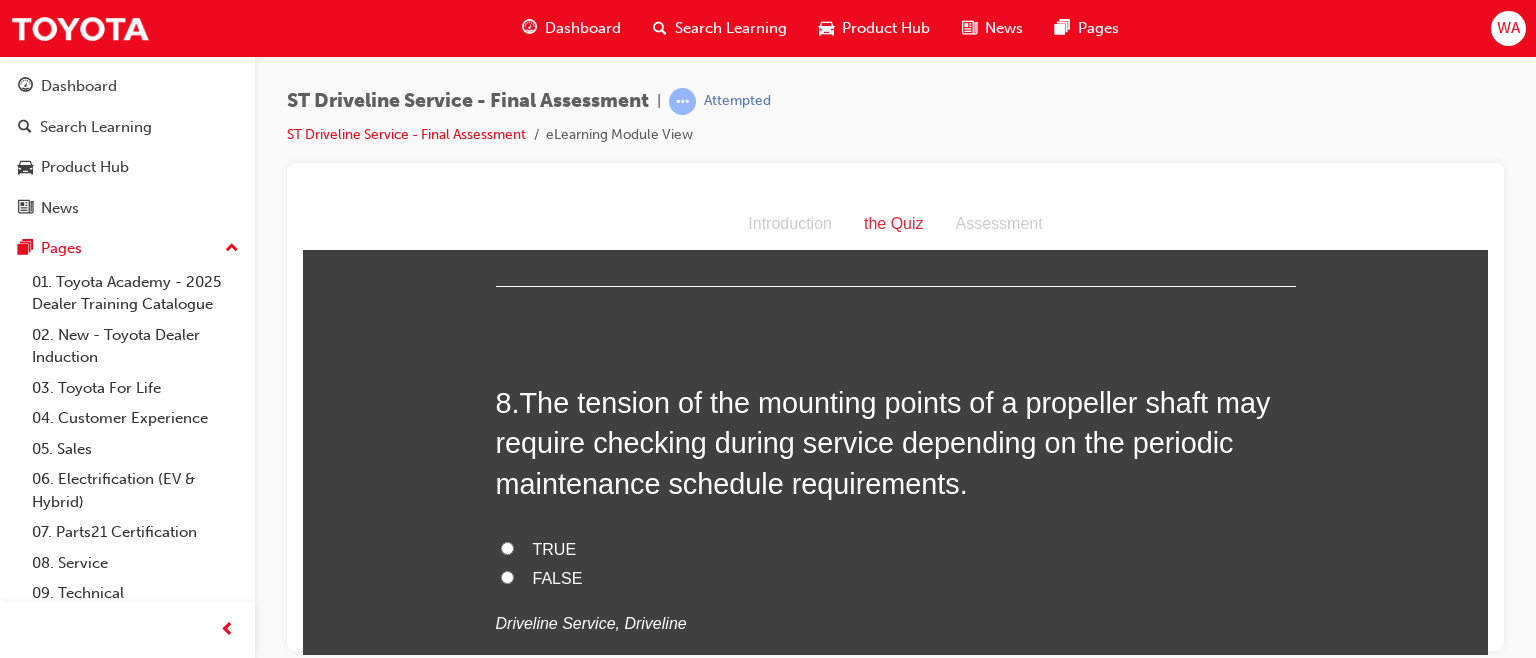 click on "TRUE" at bounding box center [507, 547] 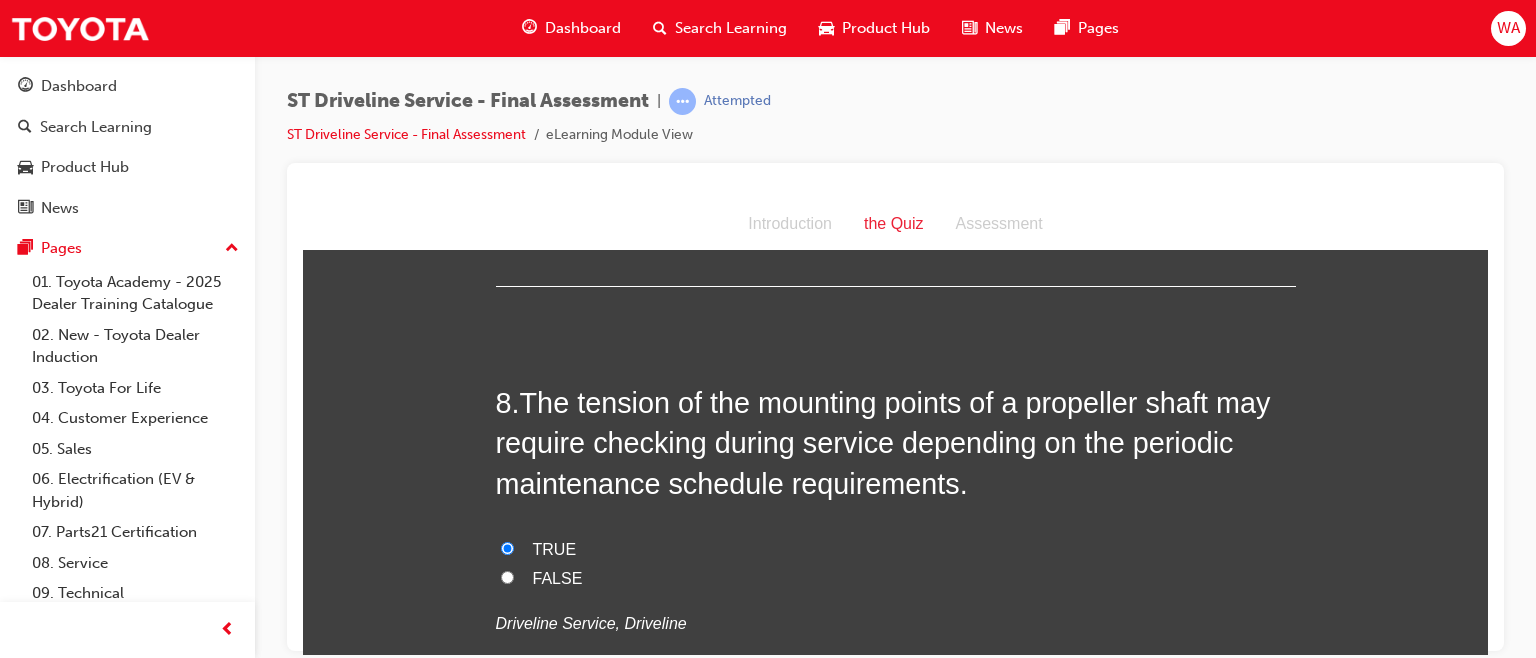 radio on "true" 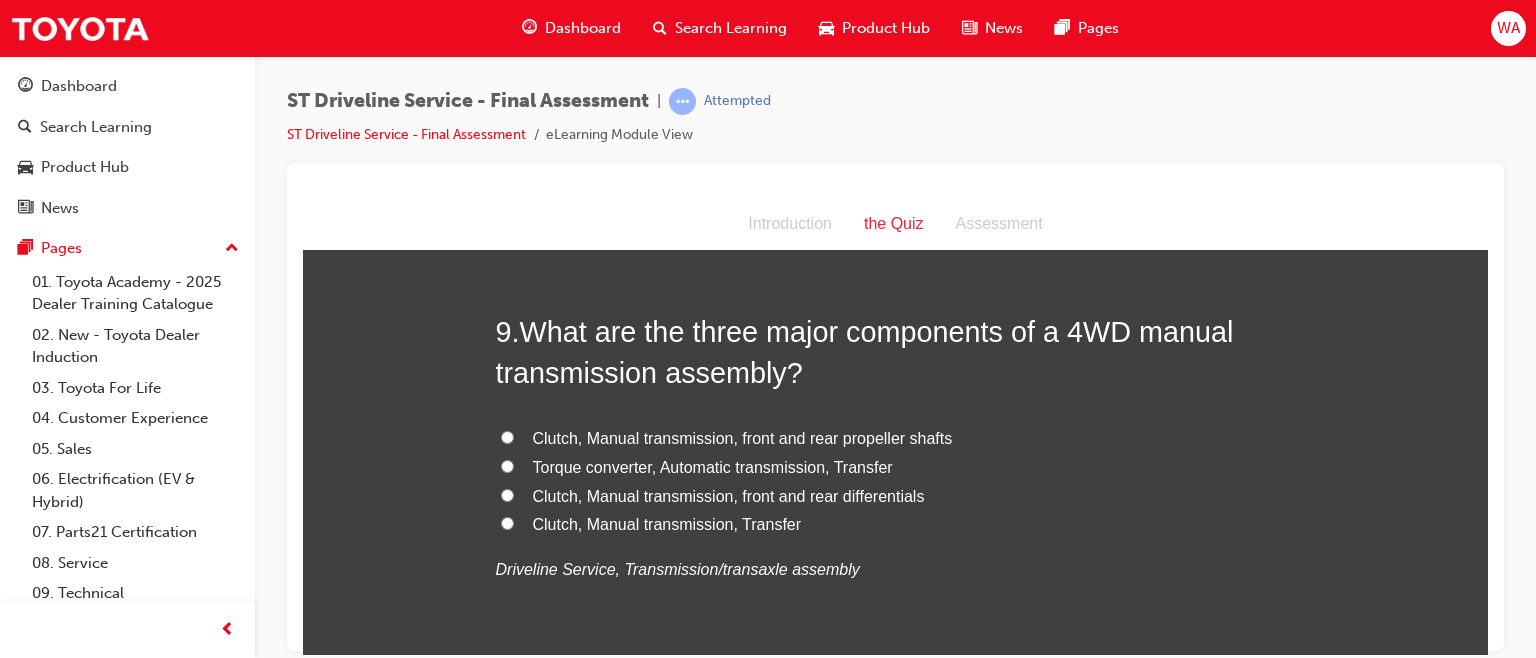scroll, scrollTop: 3671, scrollLeft: 0, axis: vertical 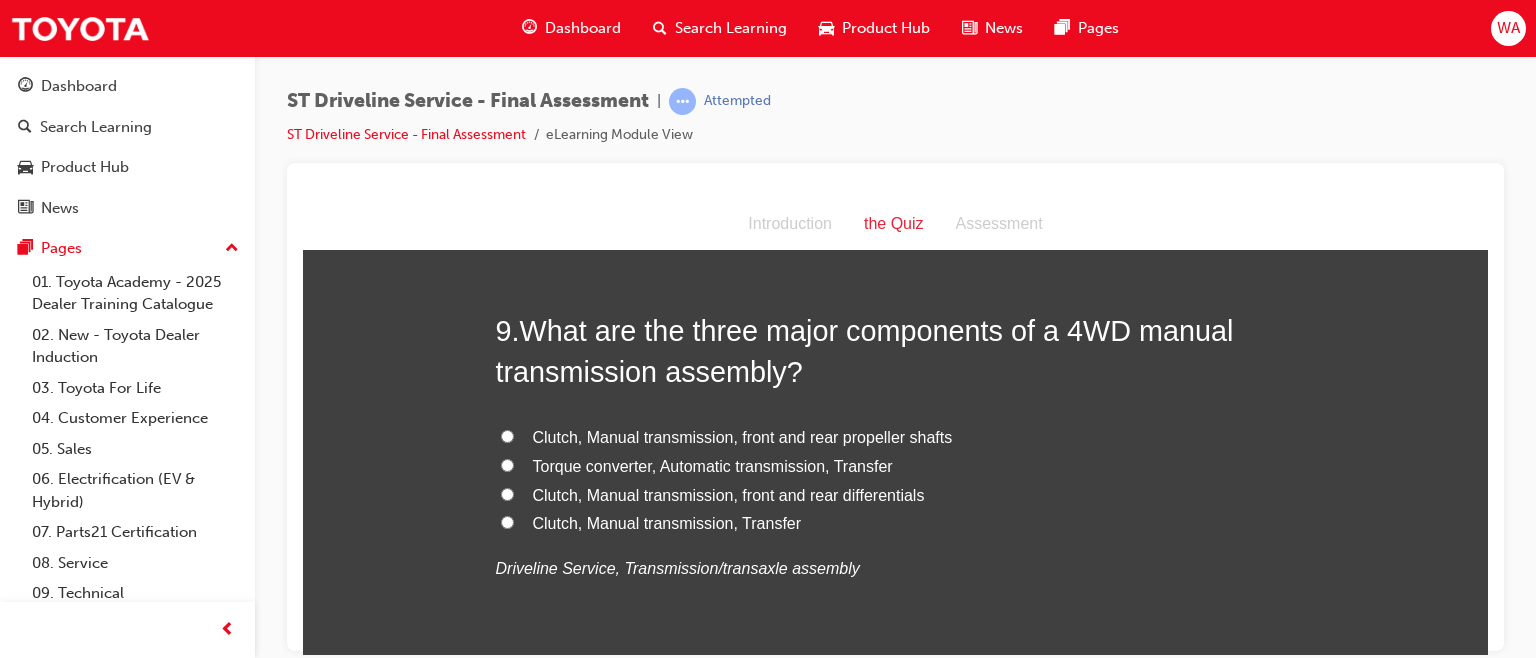 click on "Clutch, Manual transmission, Transfer" at bounding box center [507, 521] 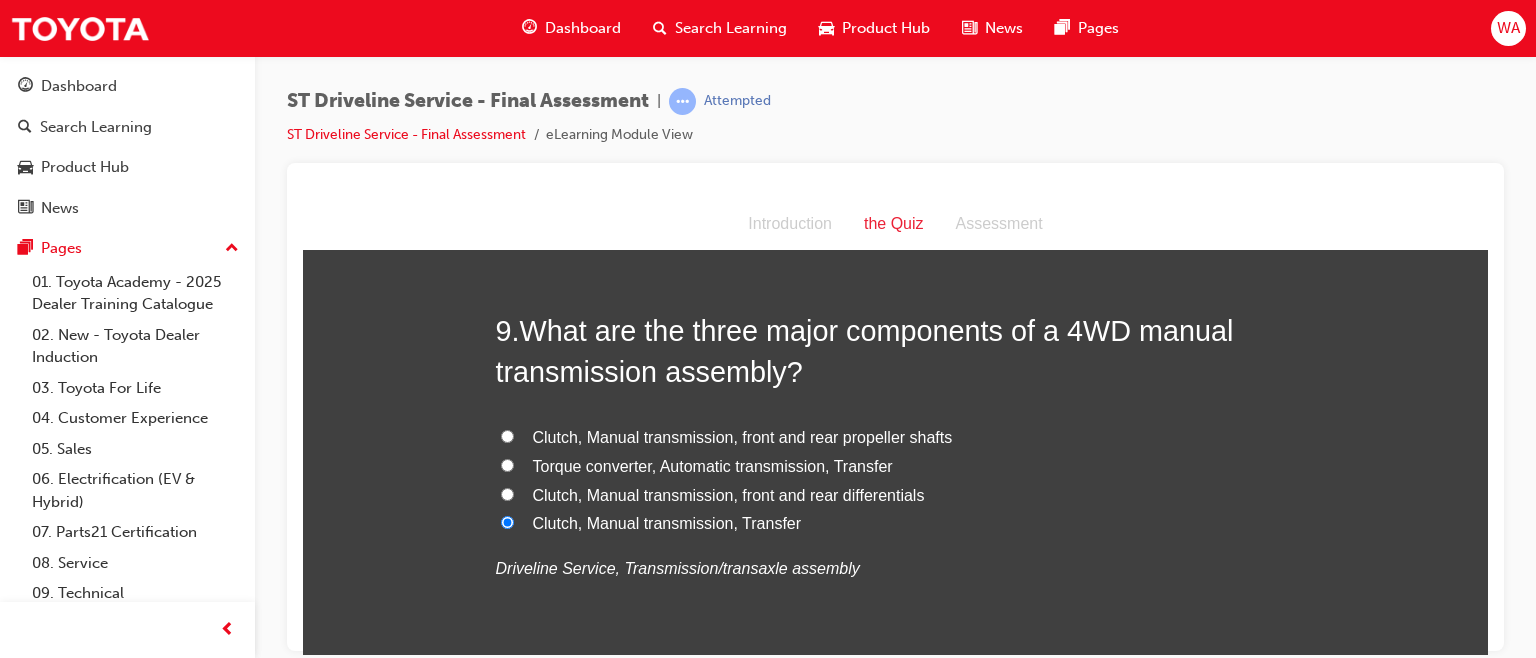 radio on "true" 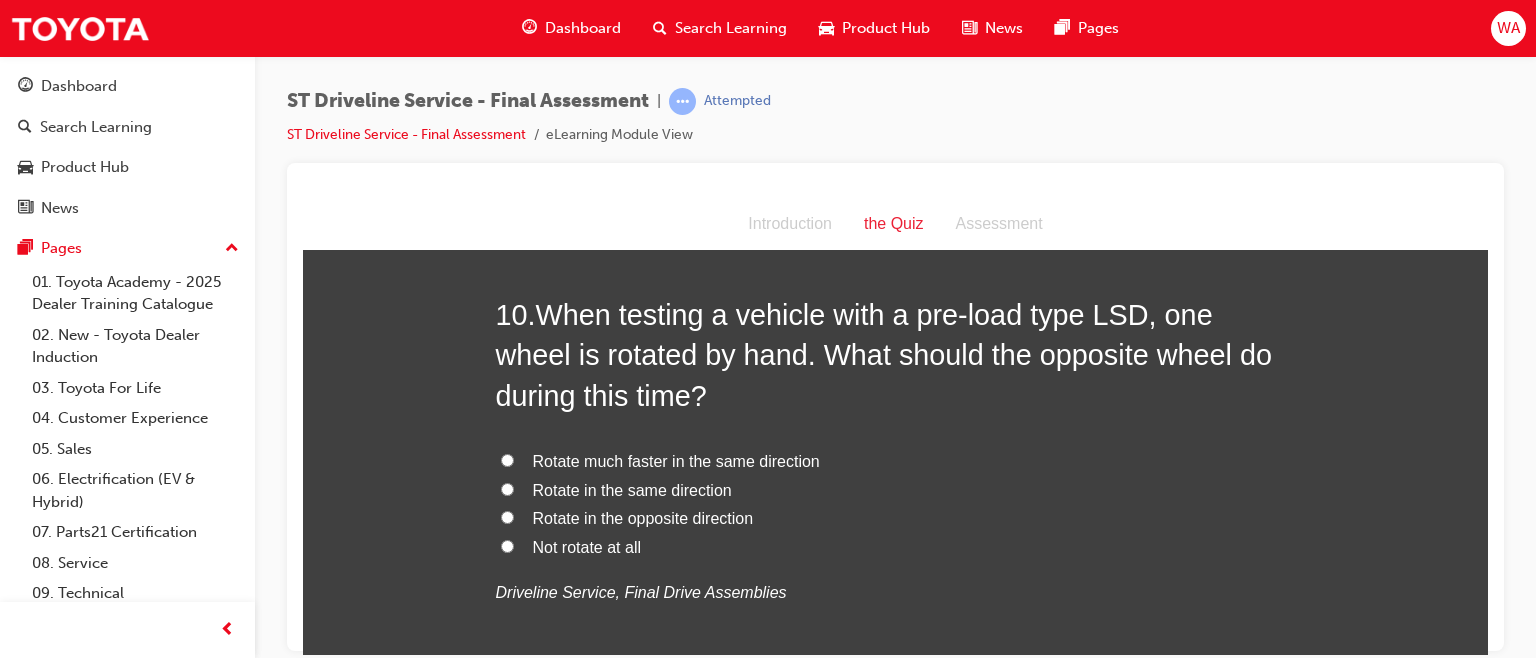scroll, scrollTop: 4152, scrollLeft: 0, axis: vertical 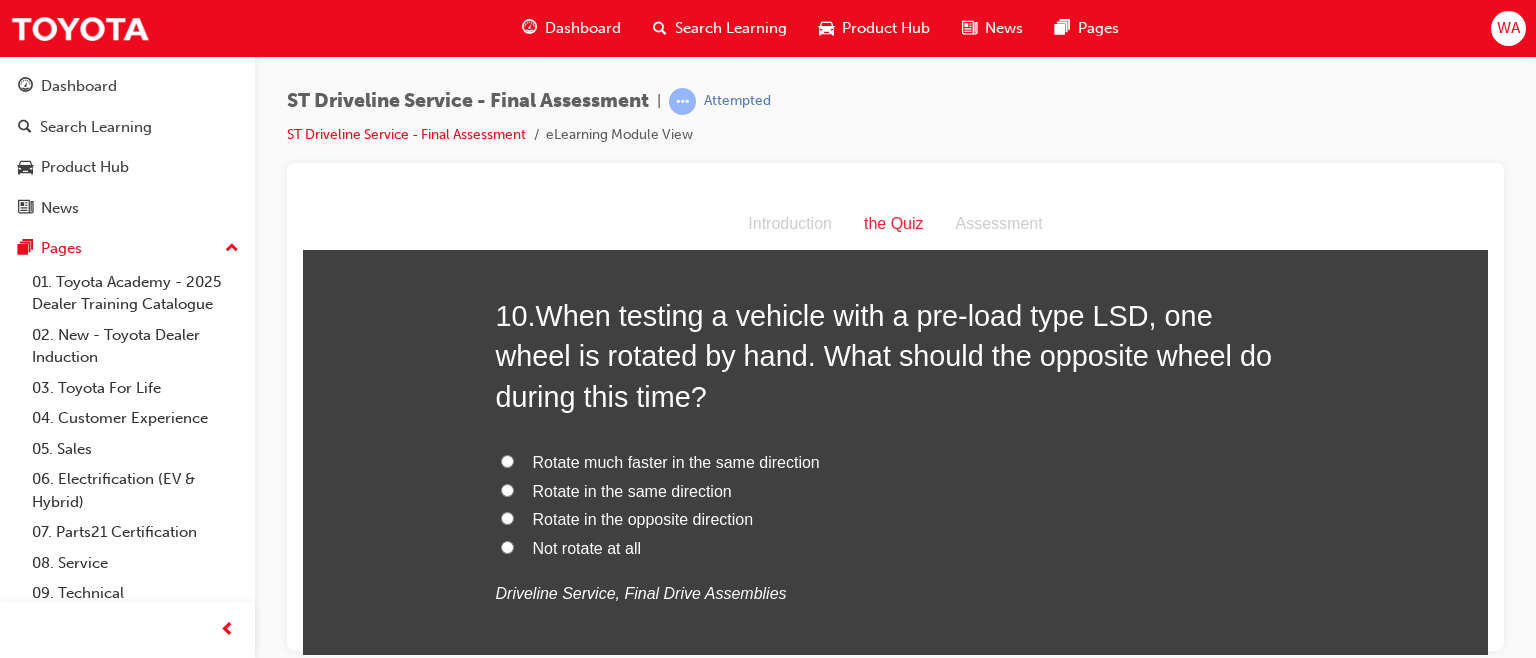 click on "Rotate in the same direction" at bounding box center [507, 489] 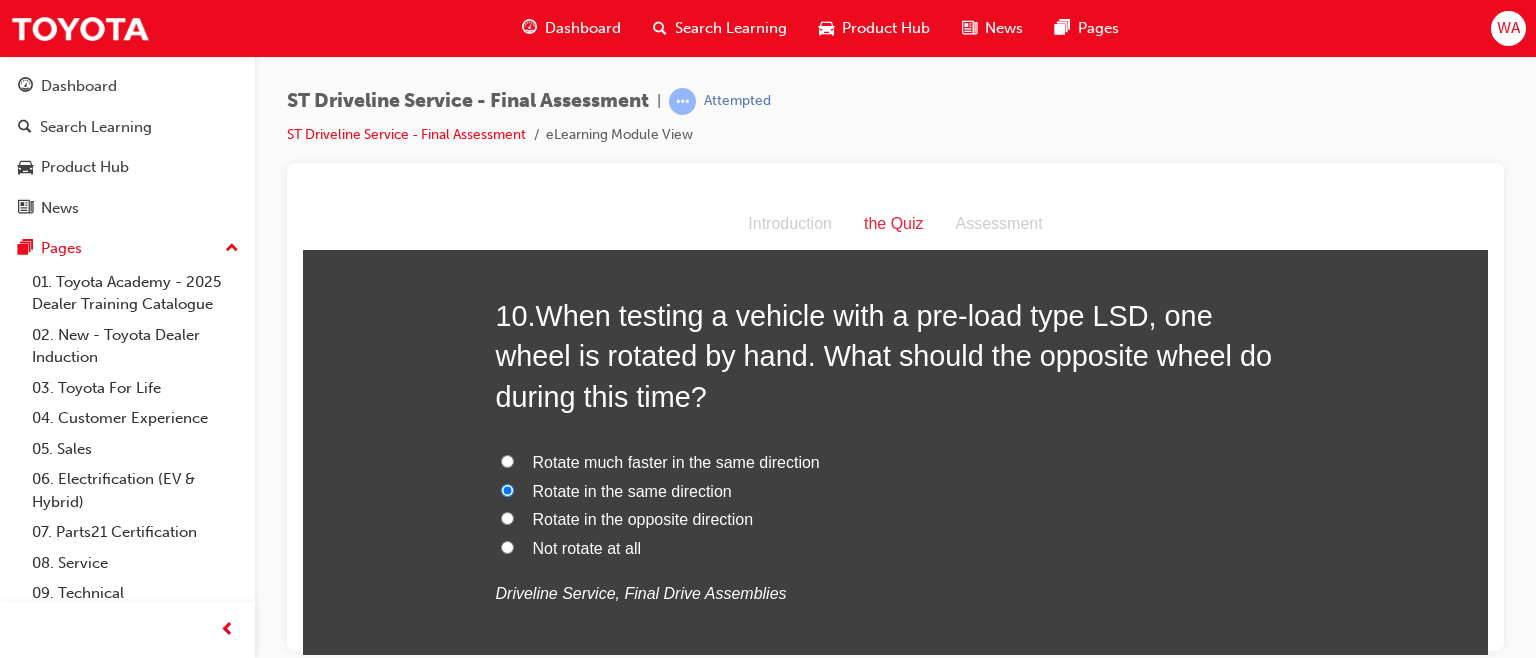 radio on "true" 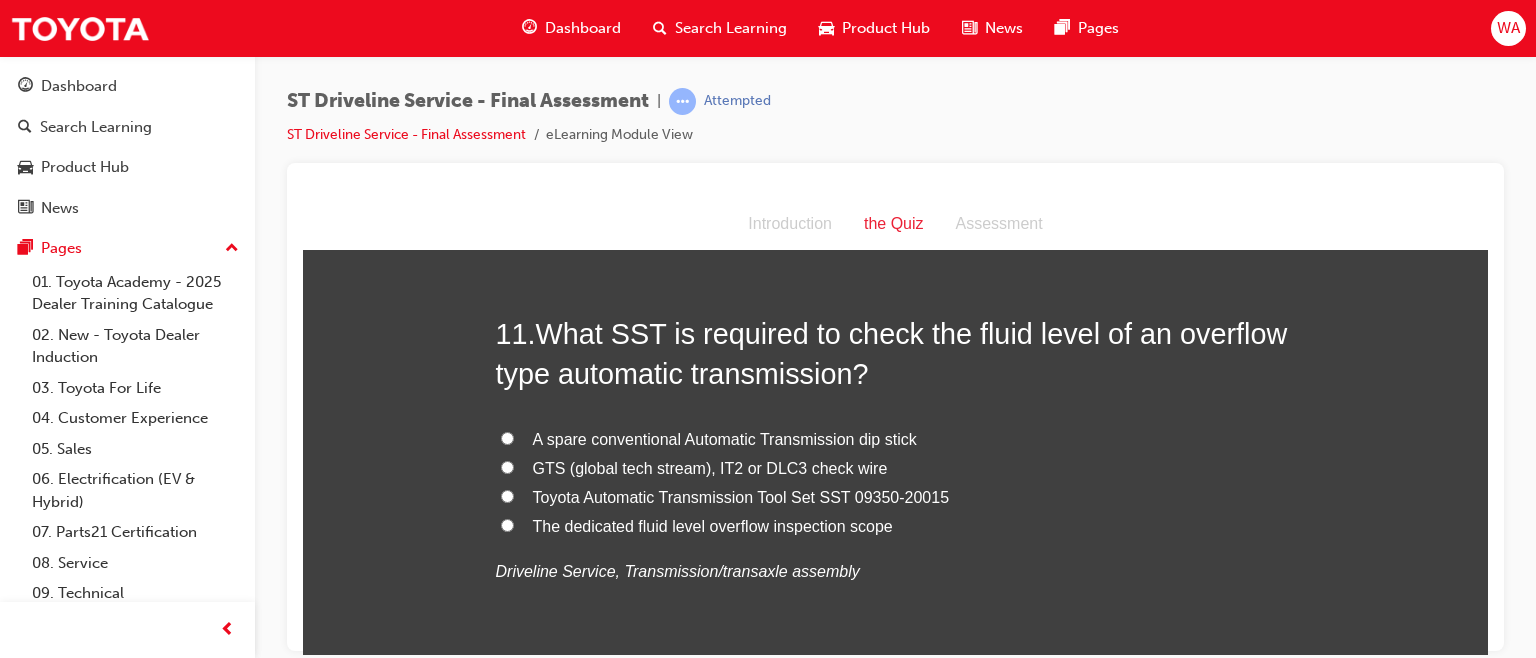 scroll, scrollTop: 4641, scrollLeft: 0, axis: vertical 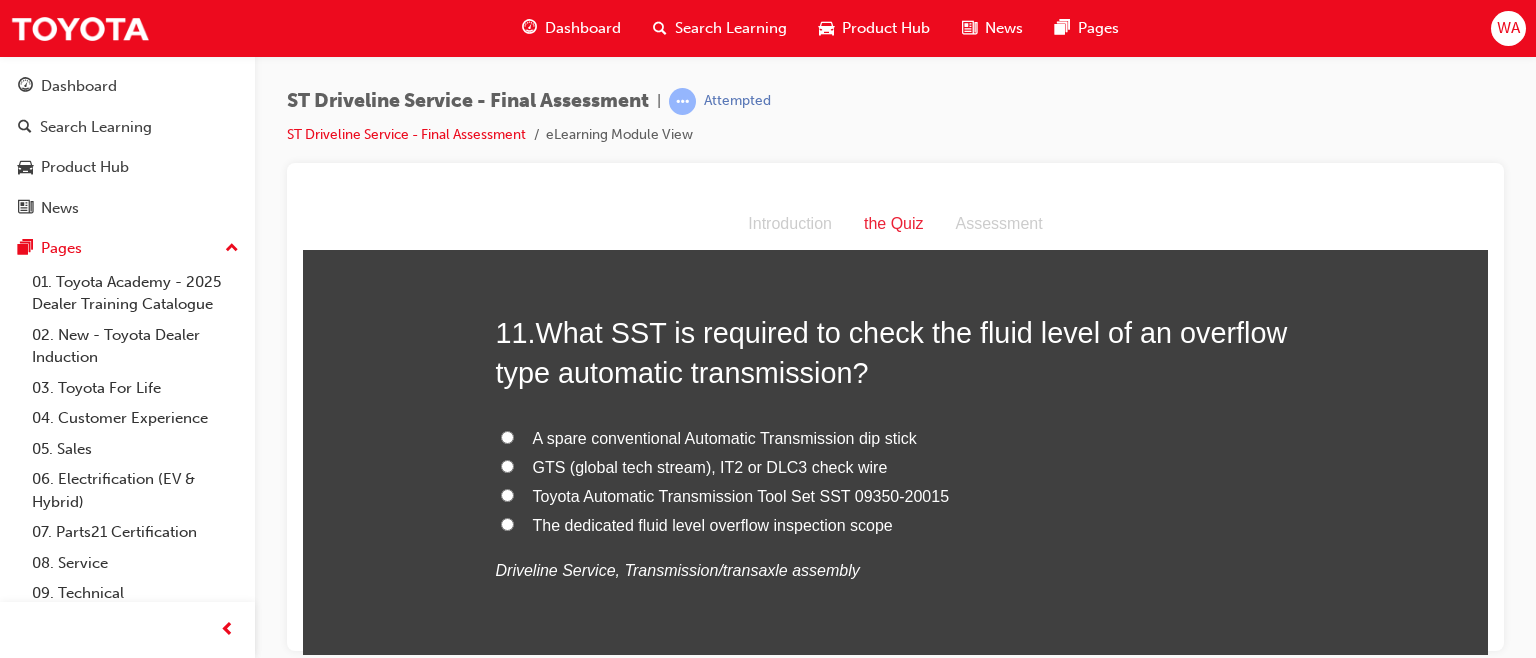 click on "Toyota Automatic Transmission Tool Set SST 09350-20015" at bounding box center [507, 494] 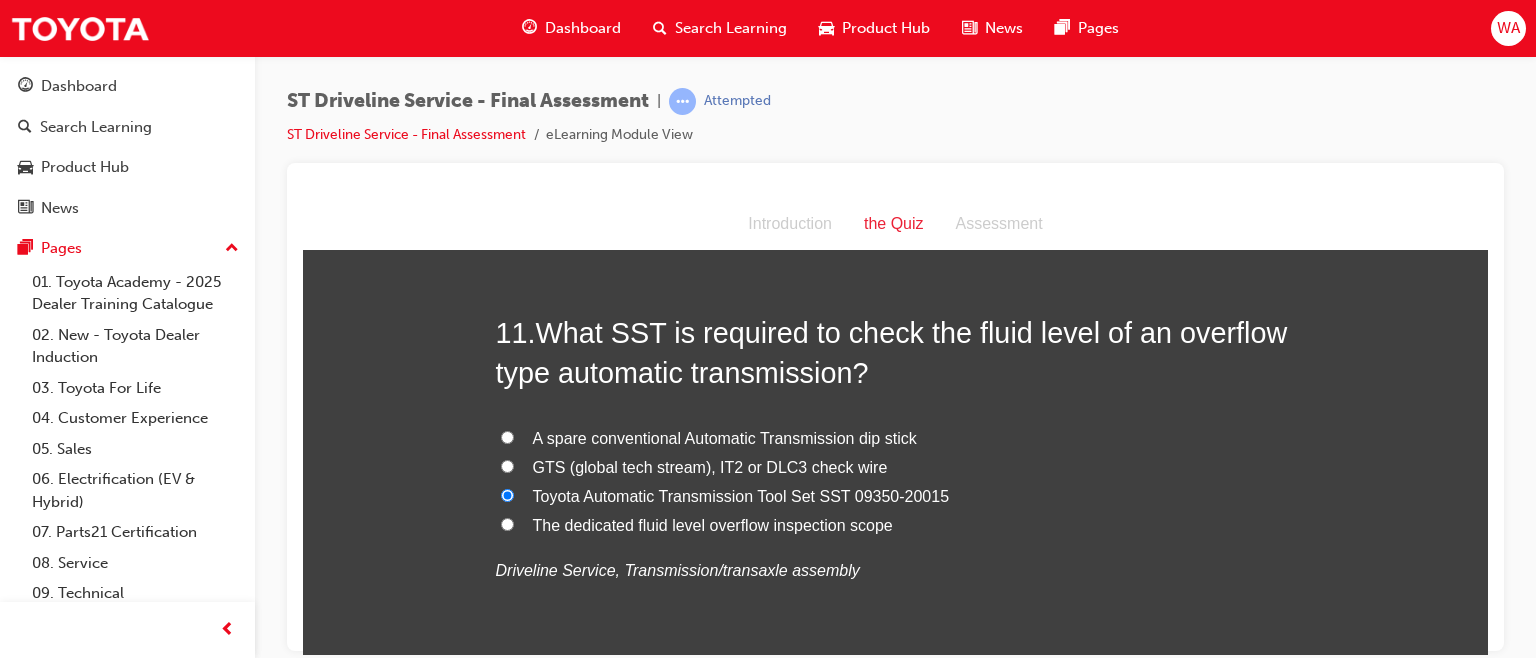 radio on "true" 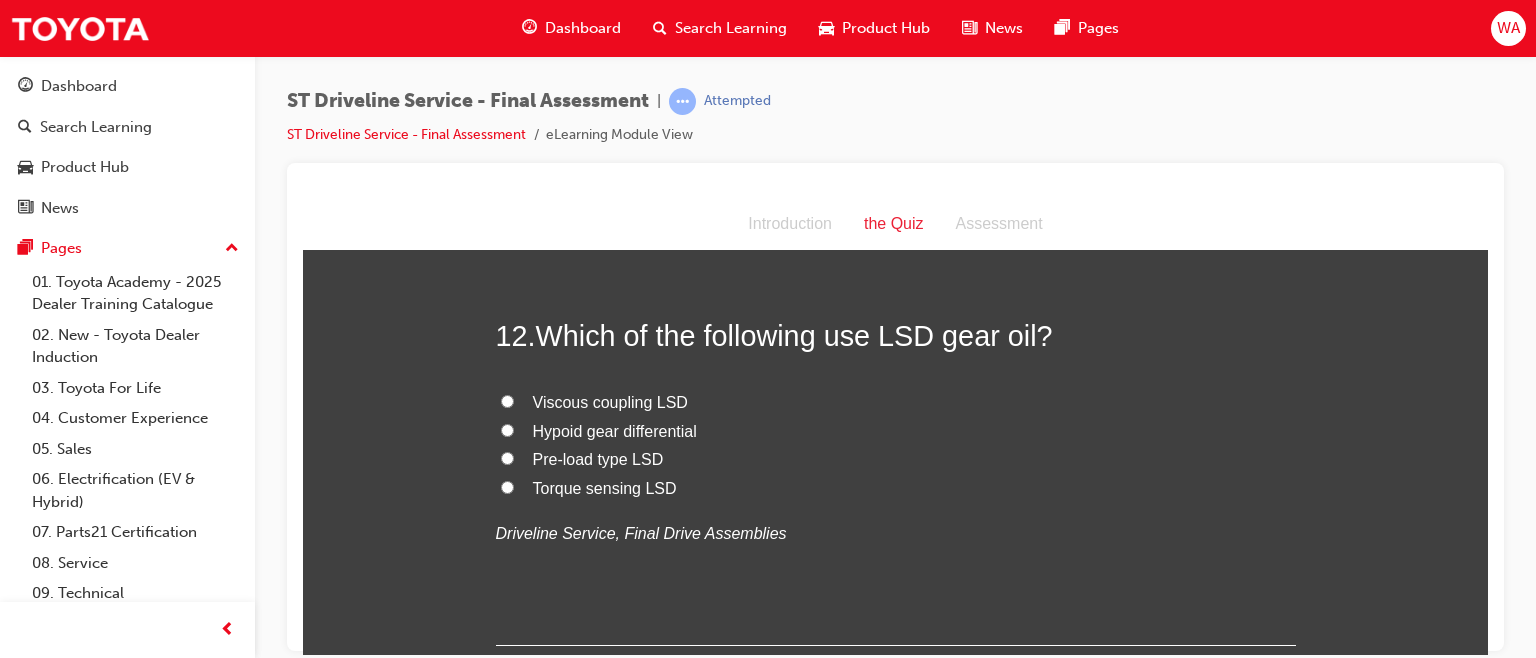 scroll, scrollTop: 5110, scrollLeft: 0, axis: vertical 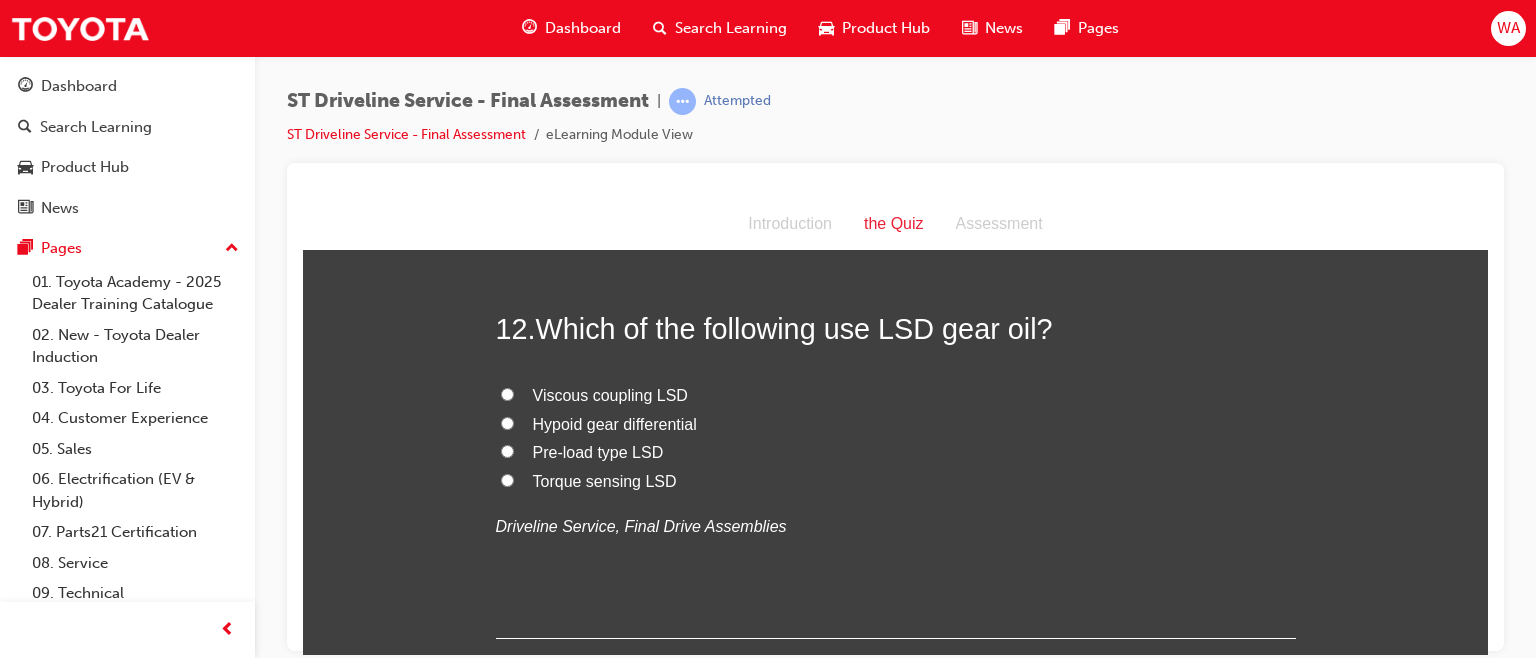 click on "Torque sensing LSD" at bounding box center [507, 479] 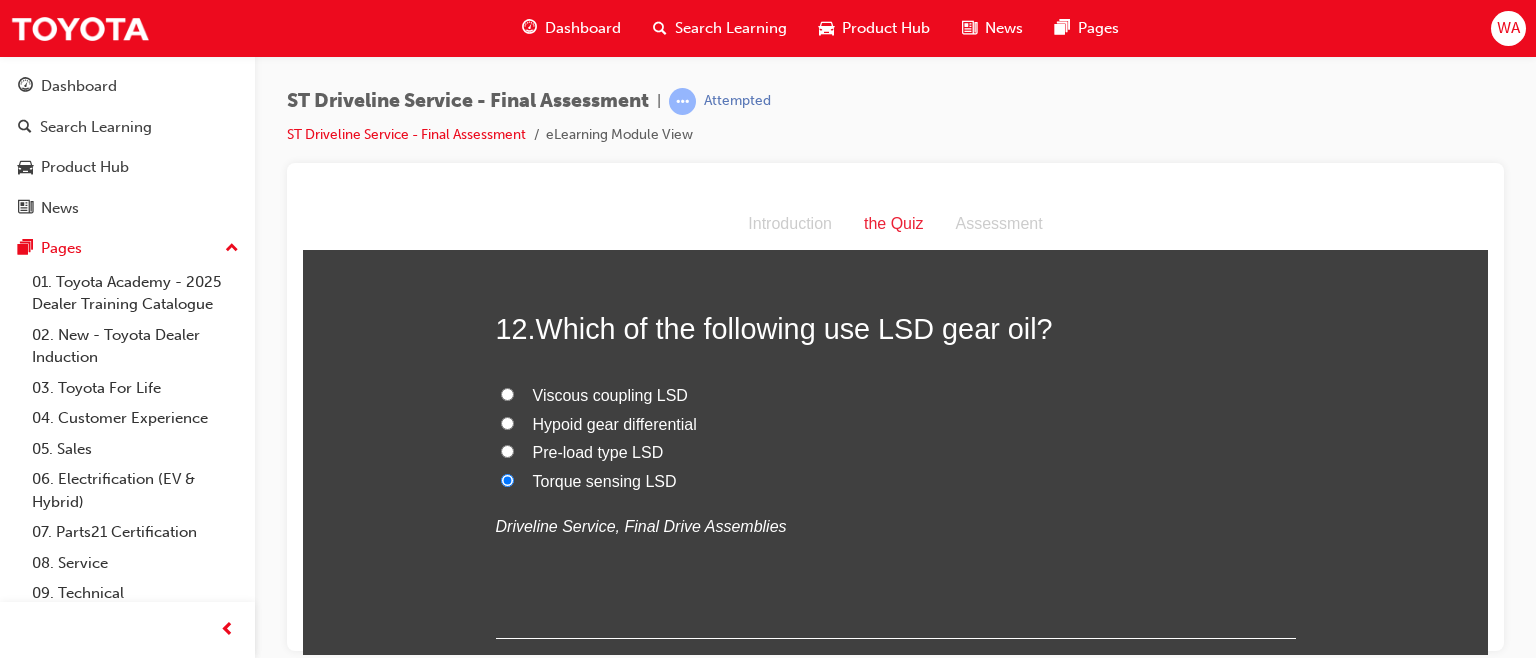 radio on "true" 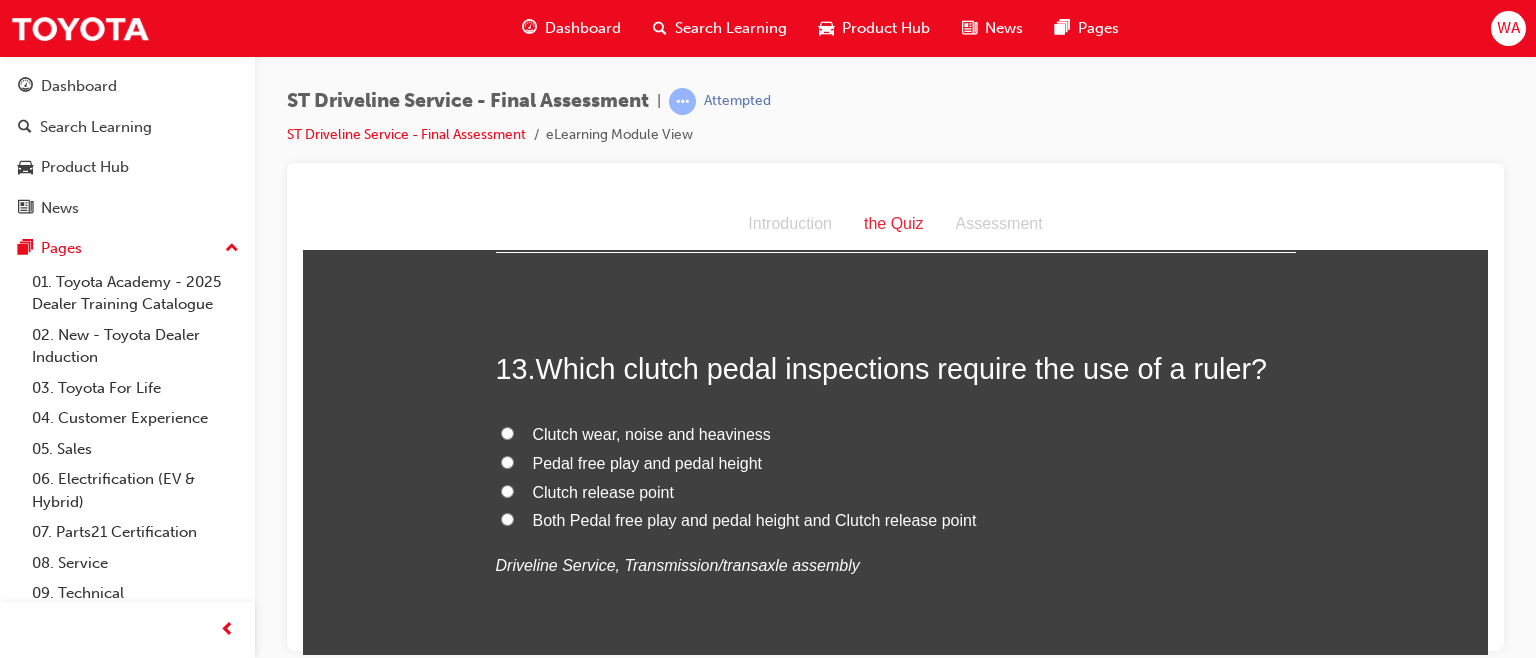 scroll, scrollTop: 5505, scrollLeft: 0, axis: vertical 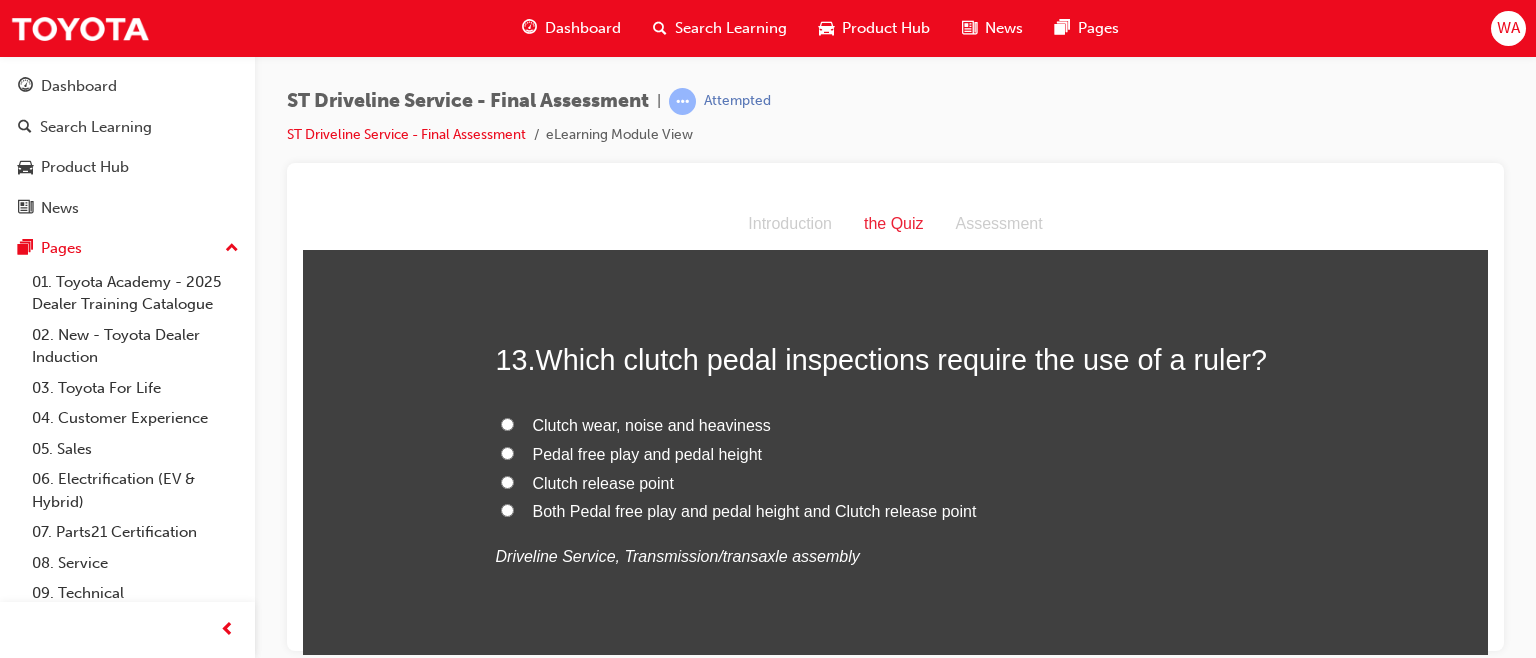 click on "Pedal free play and pedal height" at bounding box center [507, 452] 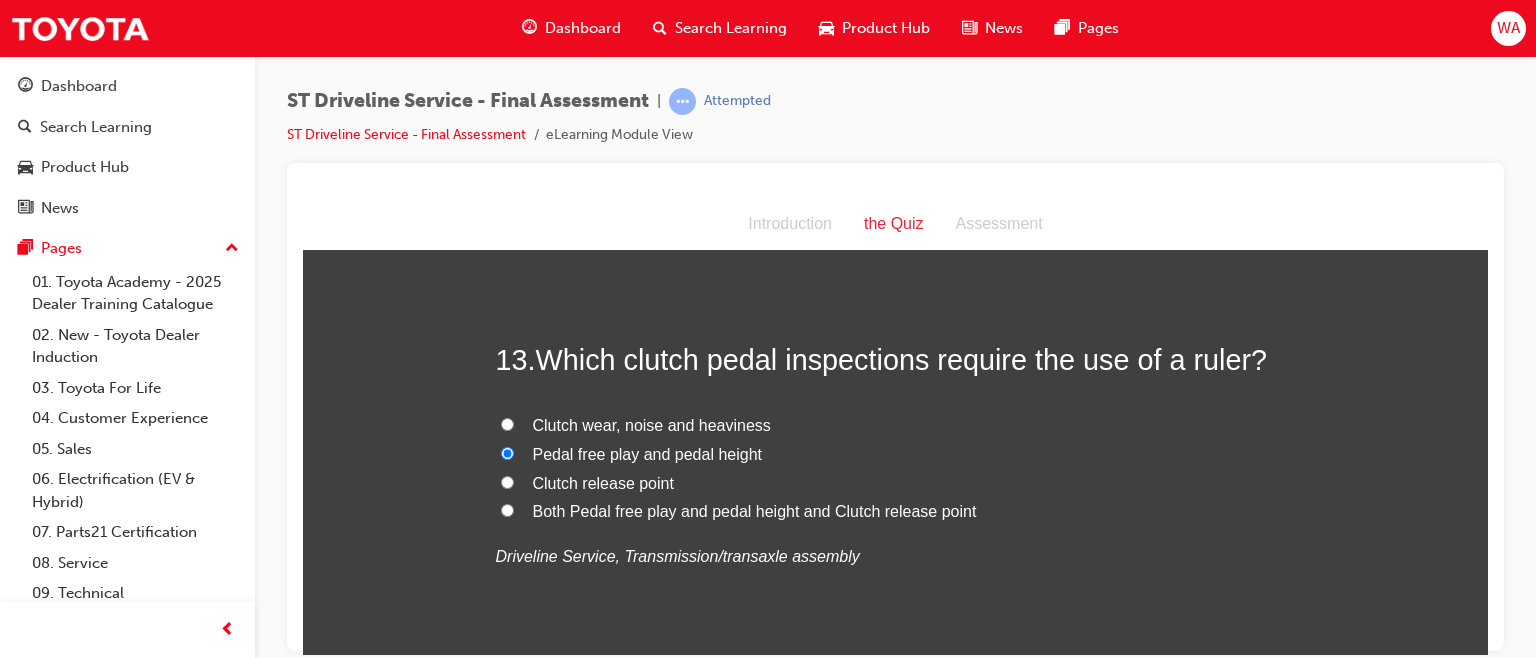 radio on "true" 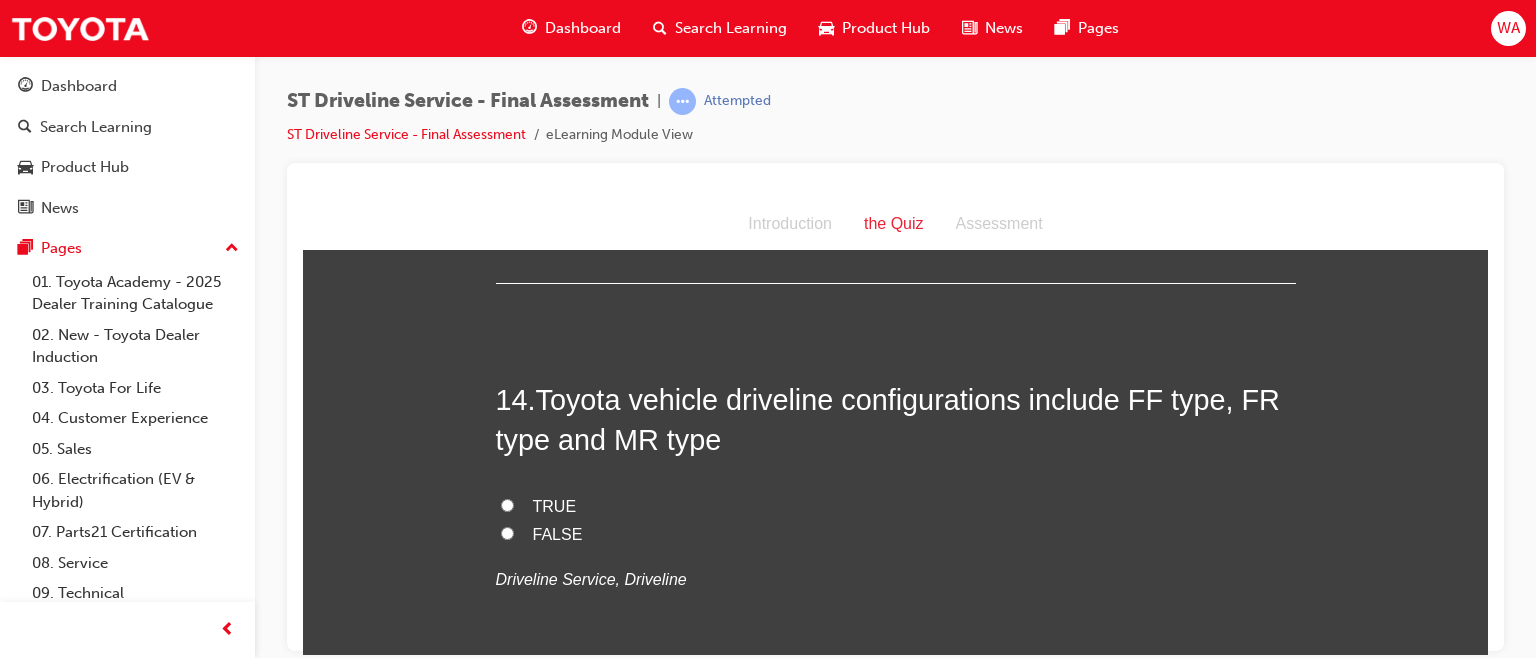 scroll, scrollTop: 5940, scrollLeft: 0, axis: vertical 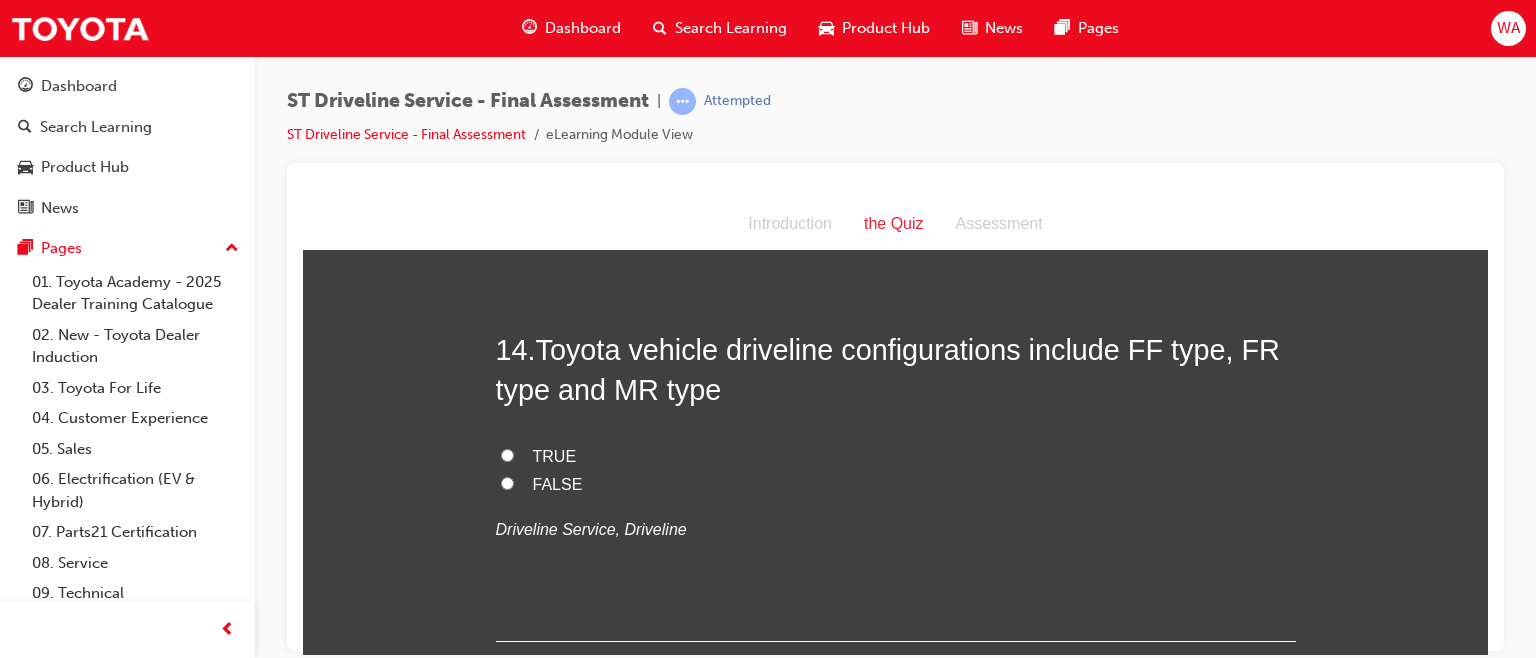 click on "TRUE" at bounding box center [507, 454] 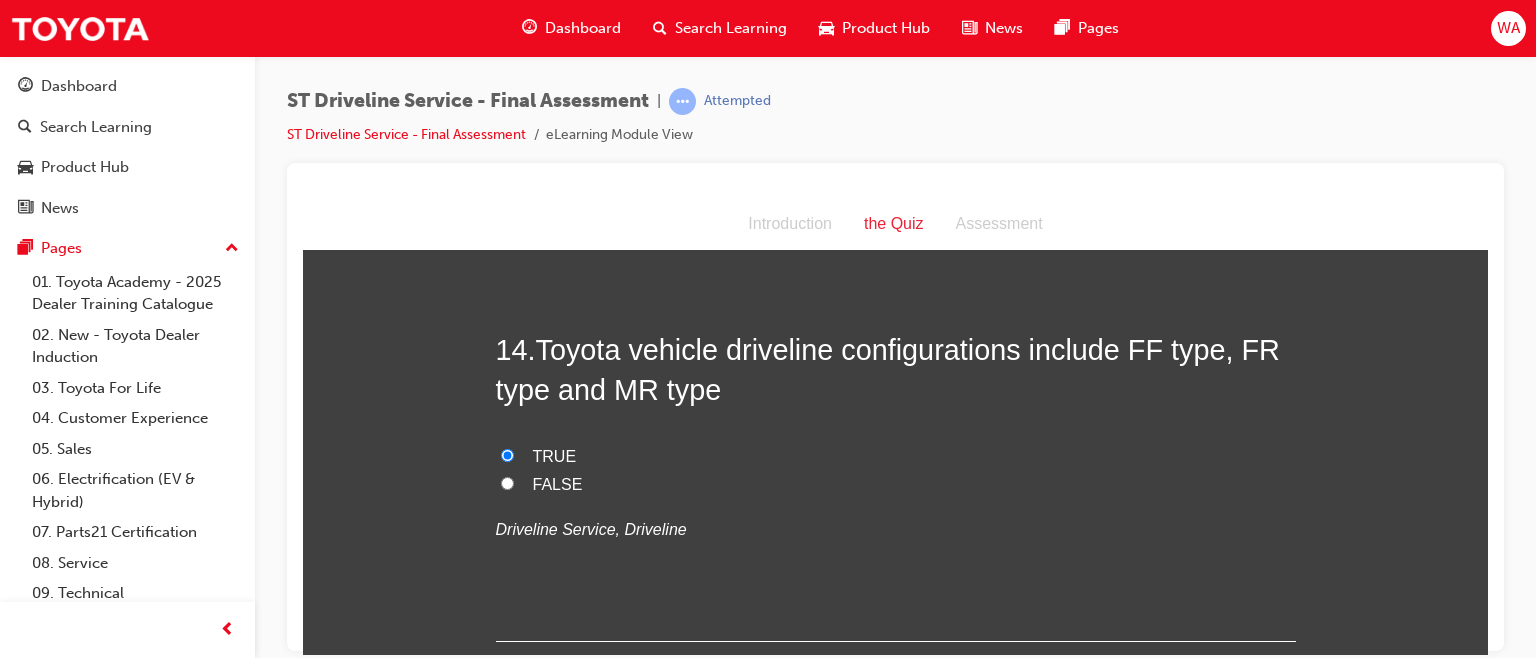 radio on "true" 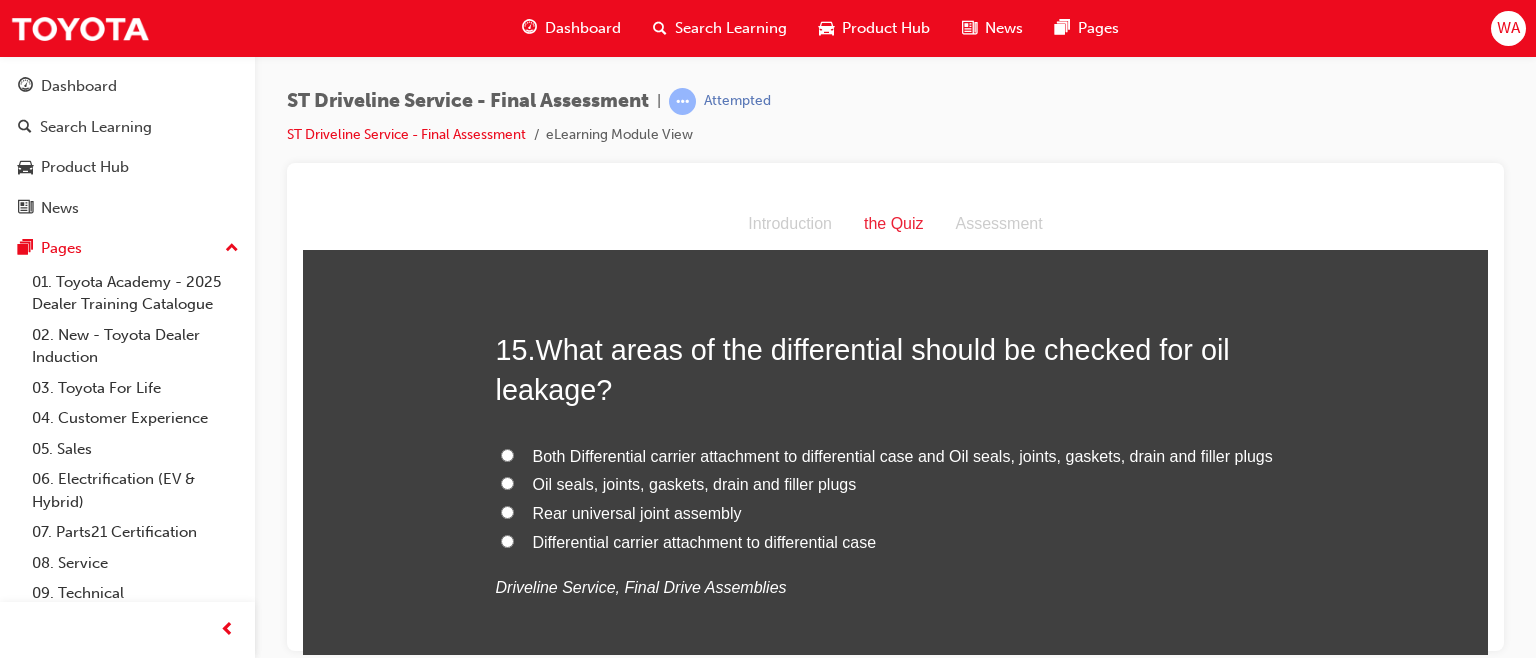 scroll, scrollTop: 6367, scrollLeft: 0, axis: vertical 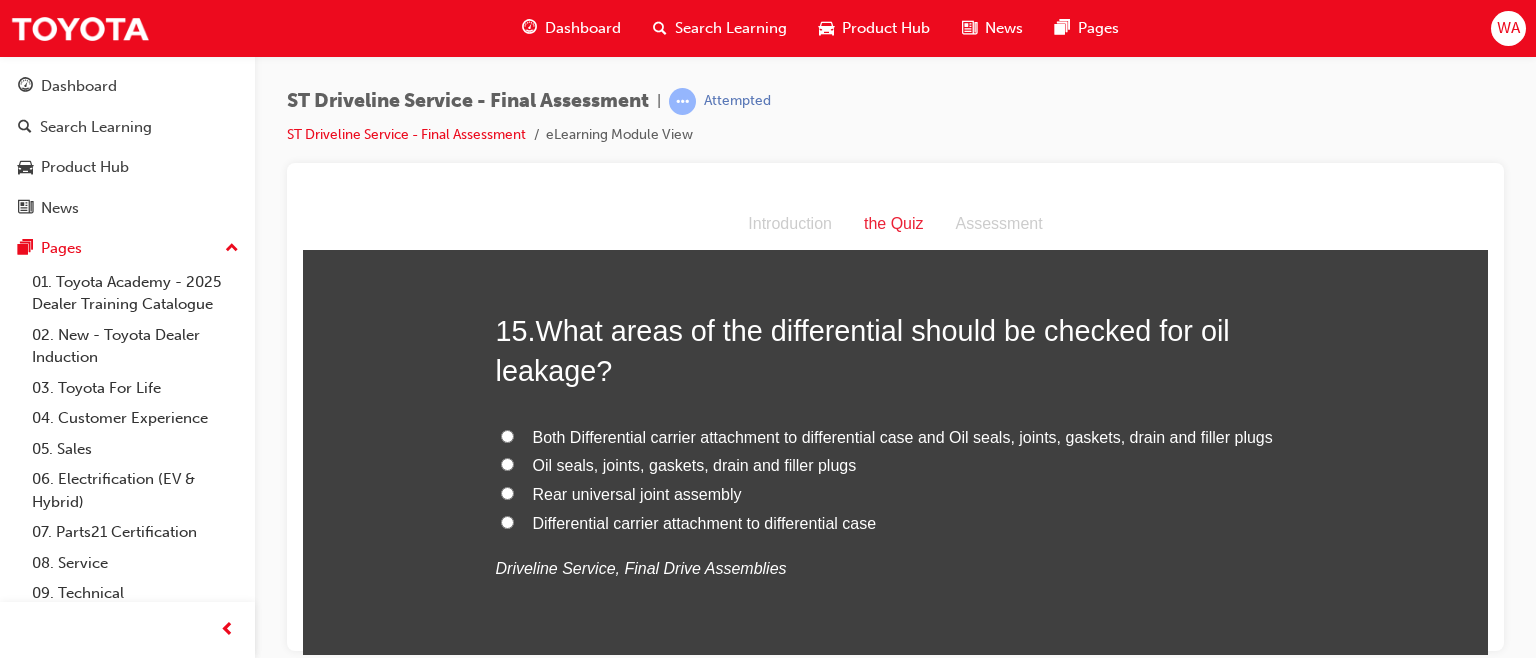 click on "Both Differential carrier attachment to differential case and Oil seals, joints, gaskets, drain and filler plugs" at bounding box center [507, 435] 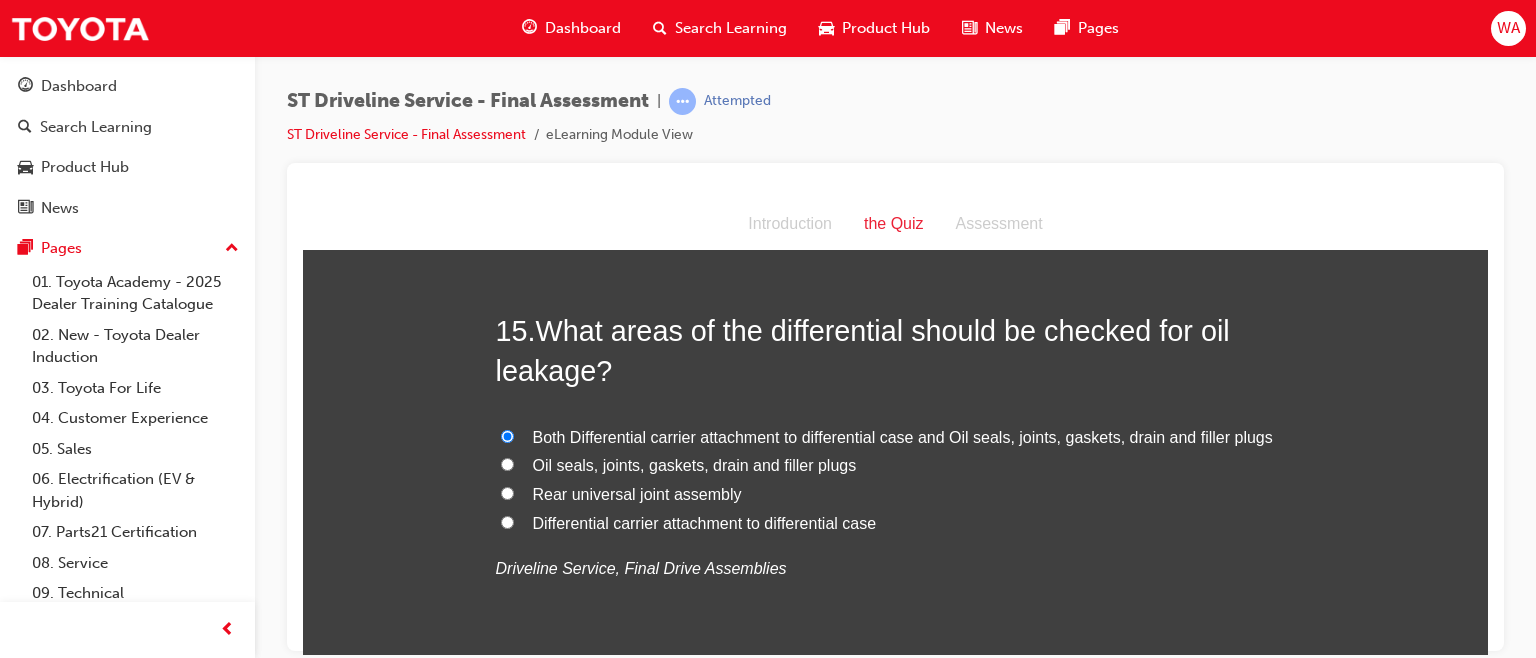 radio on "true" 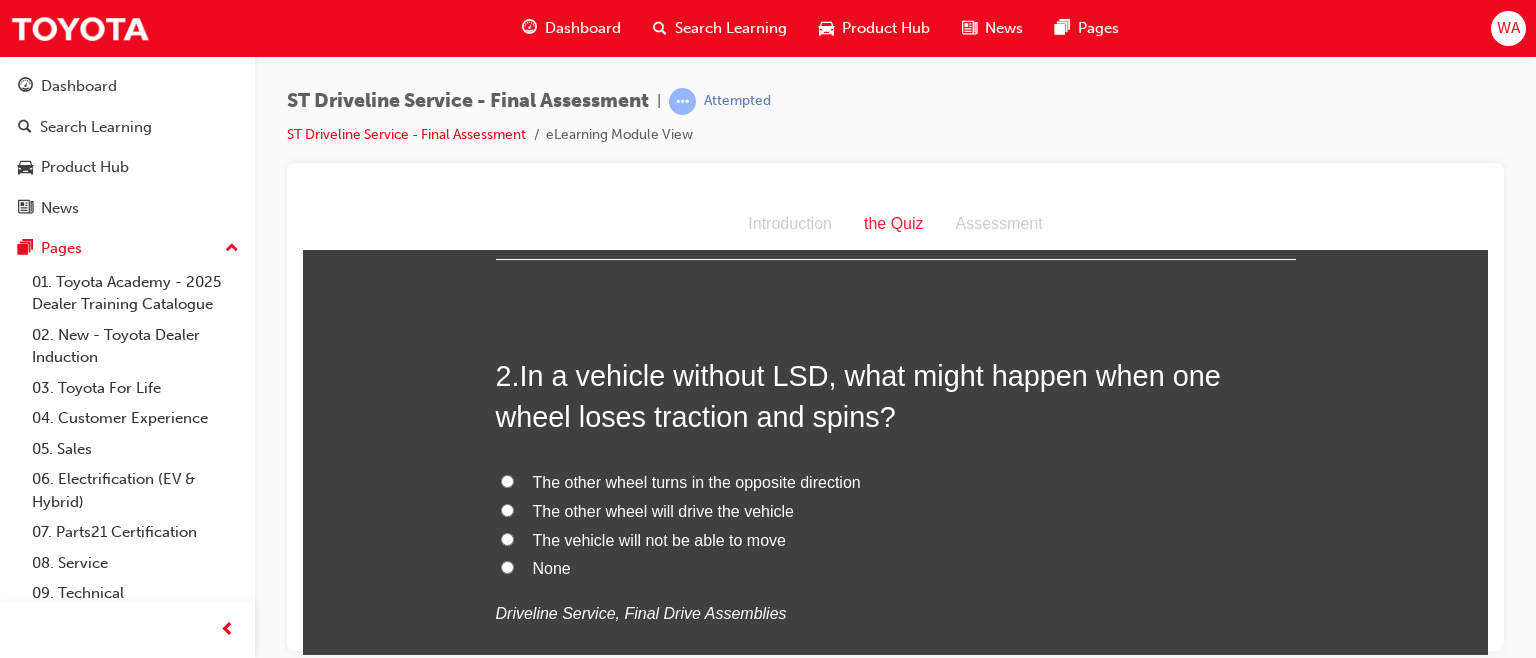 scroll, scrollTop: 476, scrollLeft: 0, axis: vertical 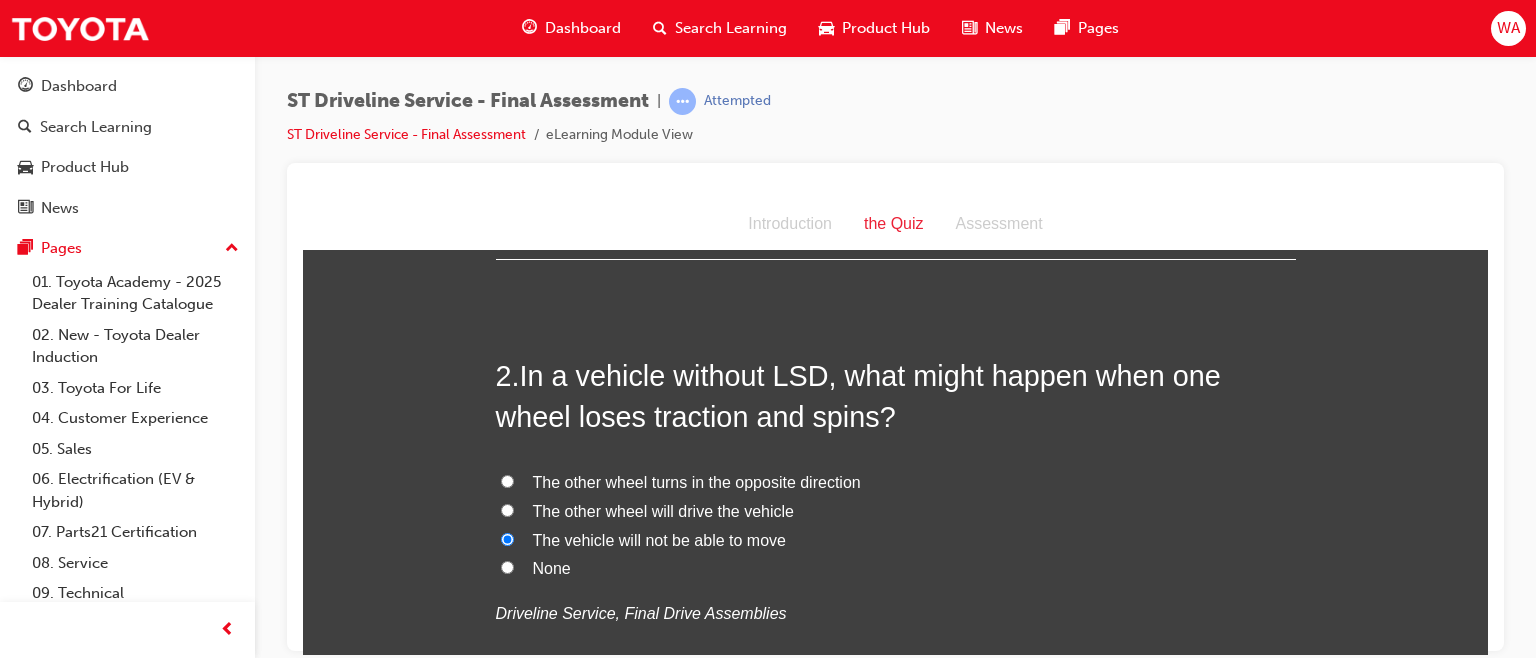 radio on "true" 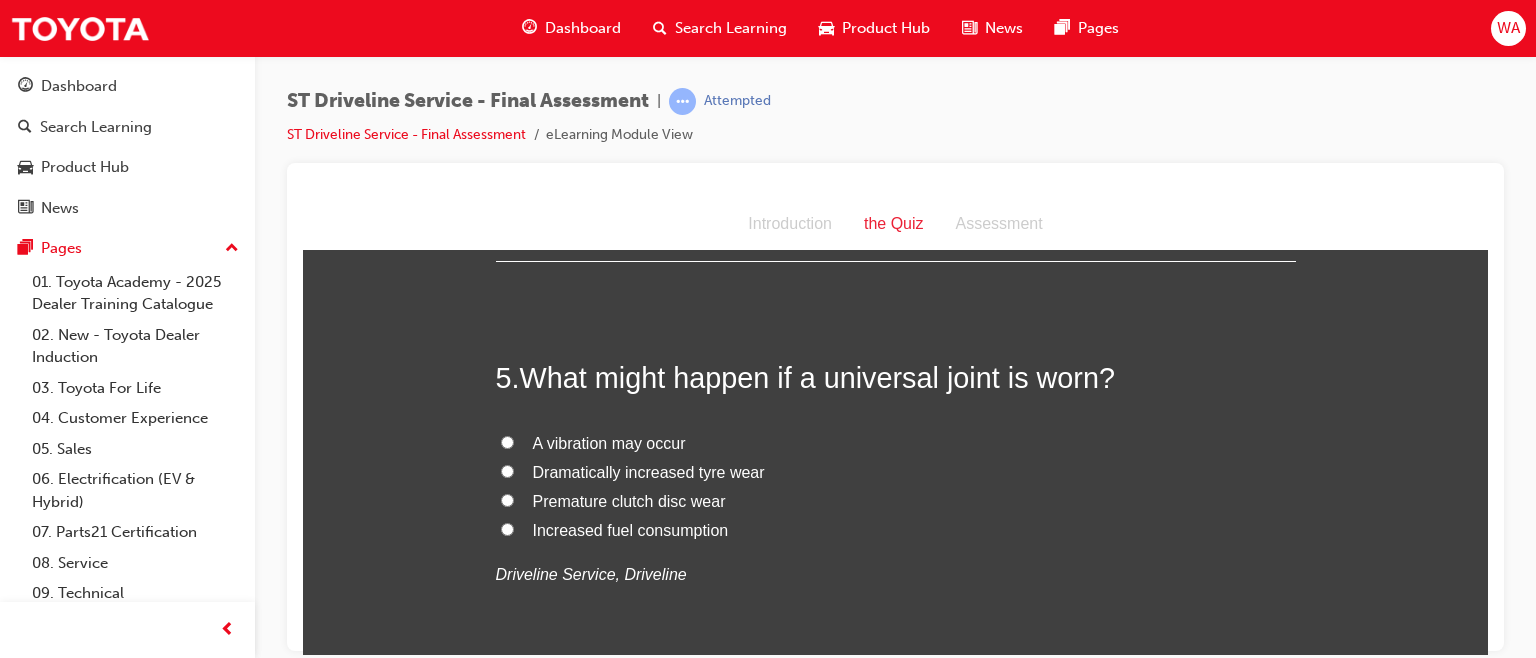 scroll, scrollTop: 1829, scrollLeft: 0, axis: vertical 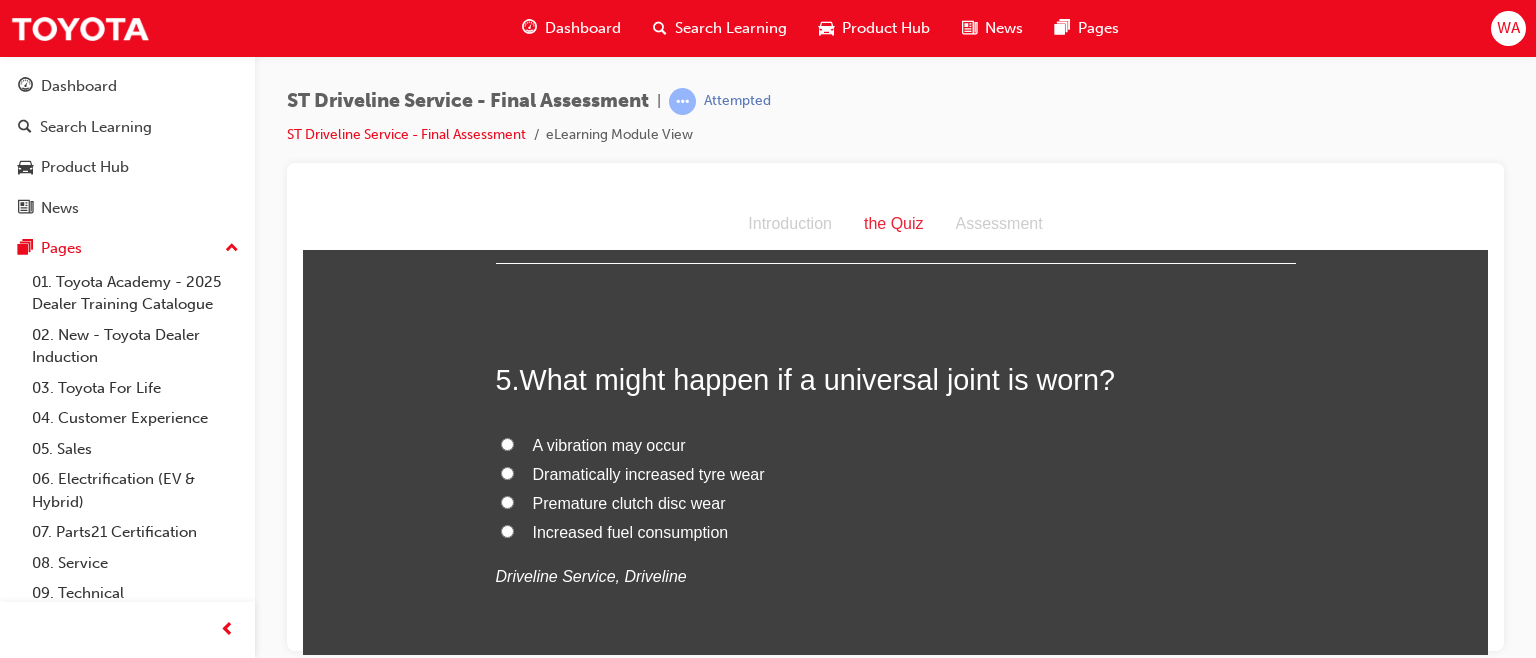 click on "A vibration may occur" at bounding box center (507, 443) 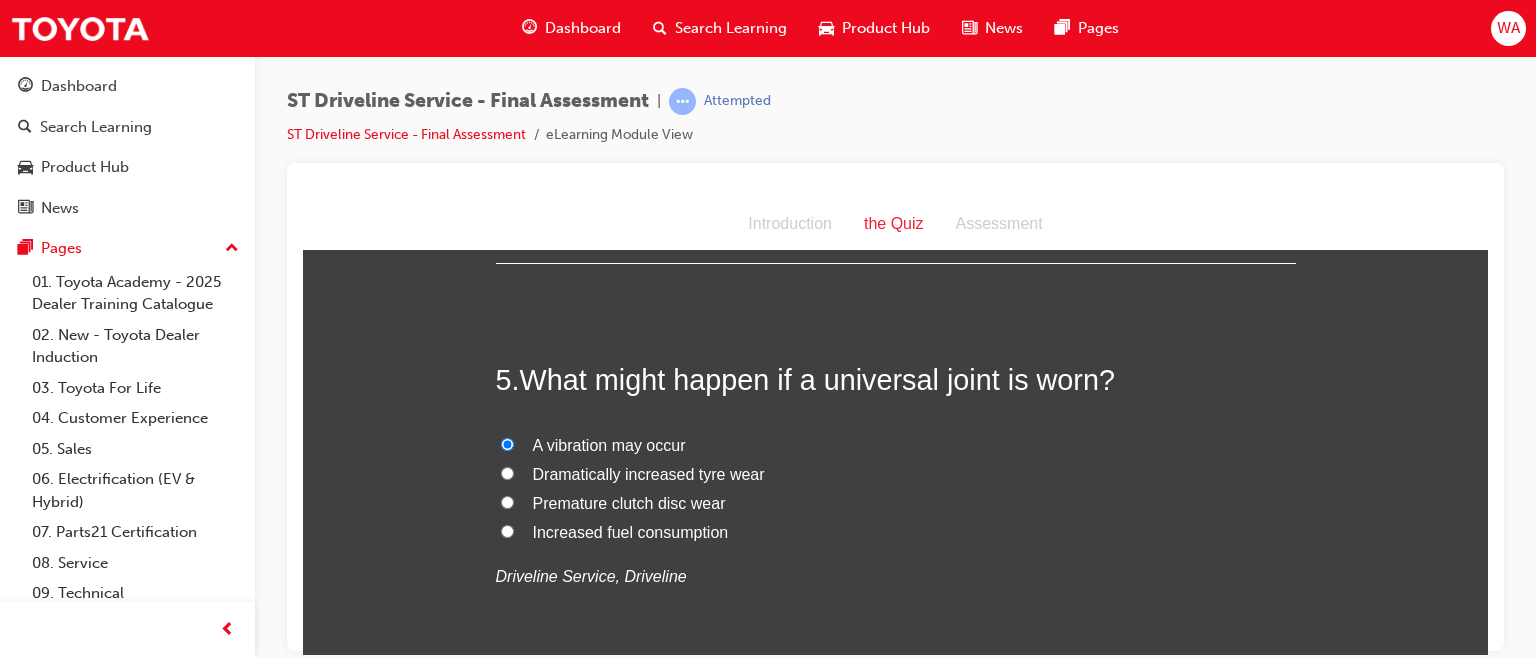 radio on "true" 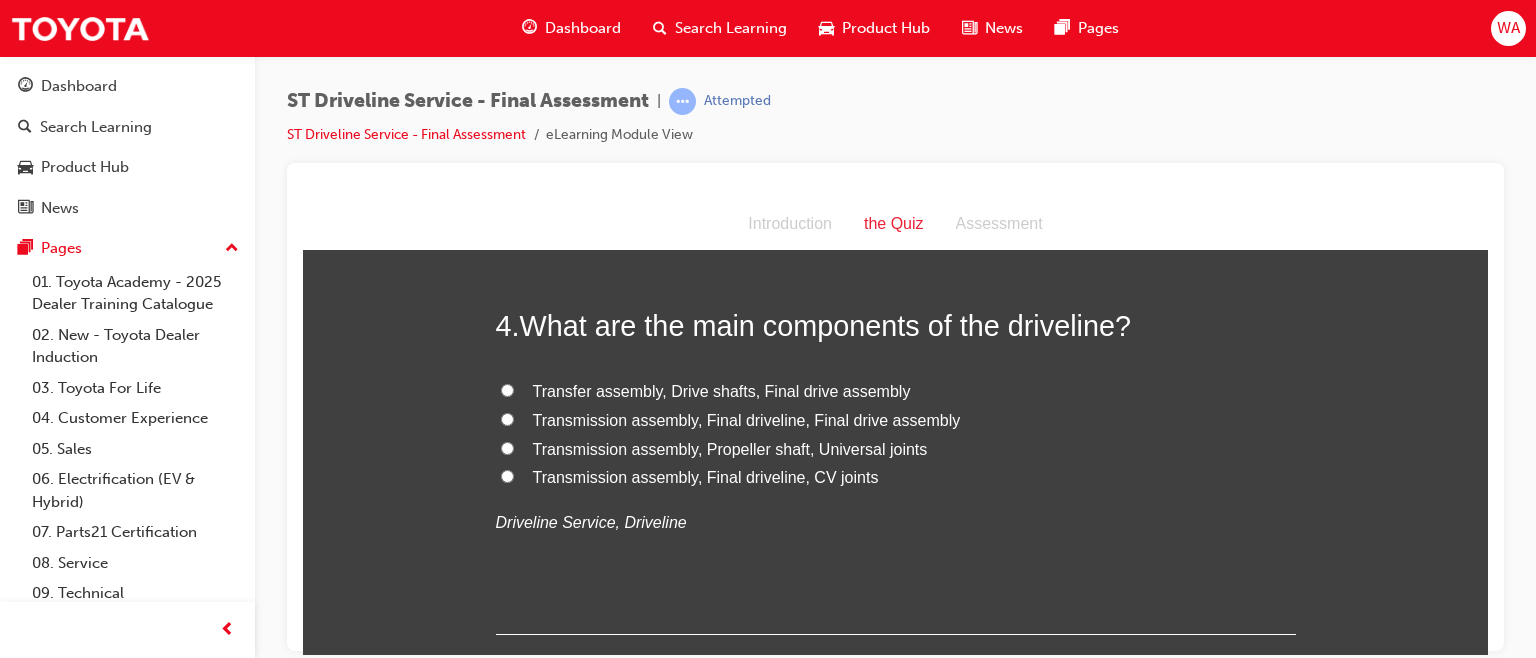 scroll, scrollTop: 1459, scrollLeft: 0, axis: vertical 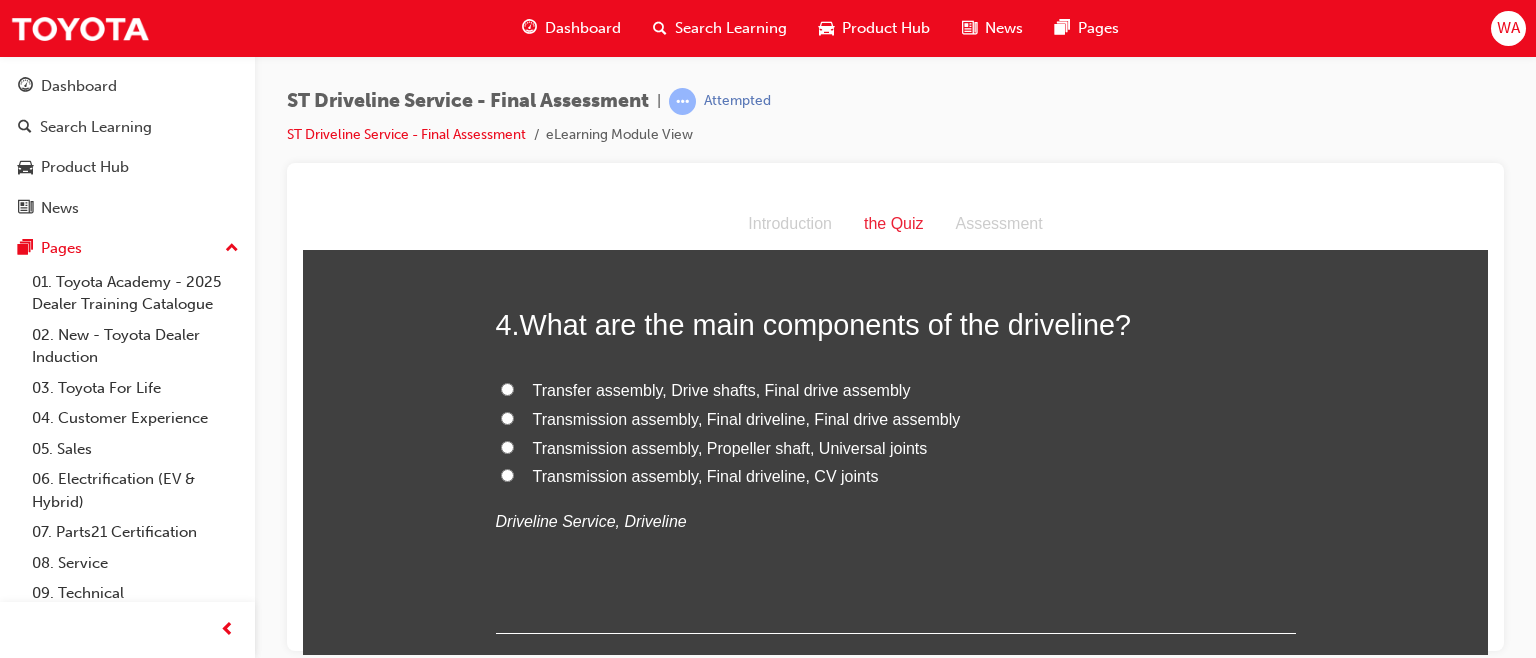 click on "Transfer assembly, Drive shafts, Final drive assembly" at bounding box center [507, 388] 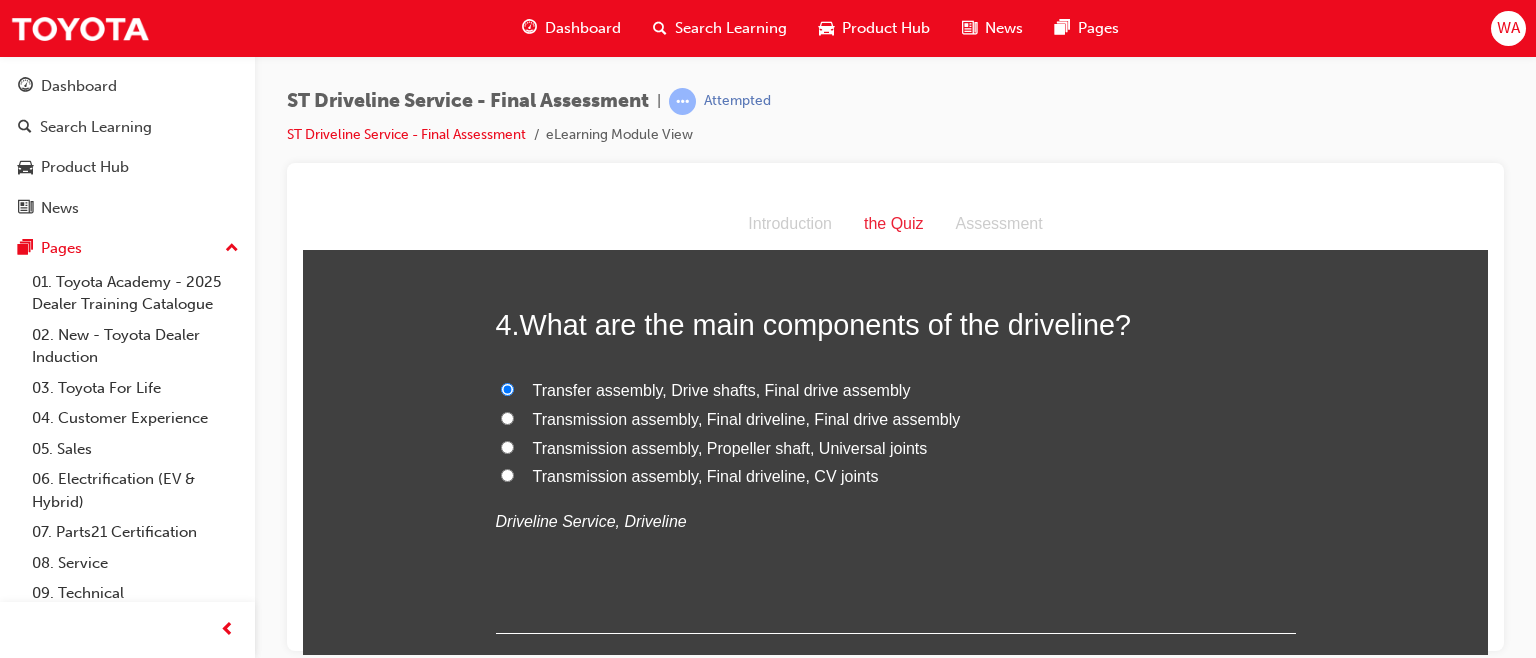 radio on "true" 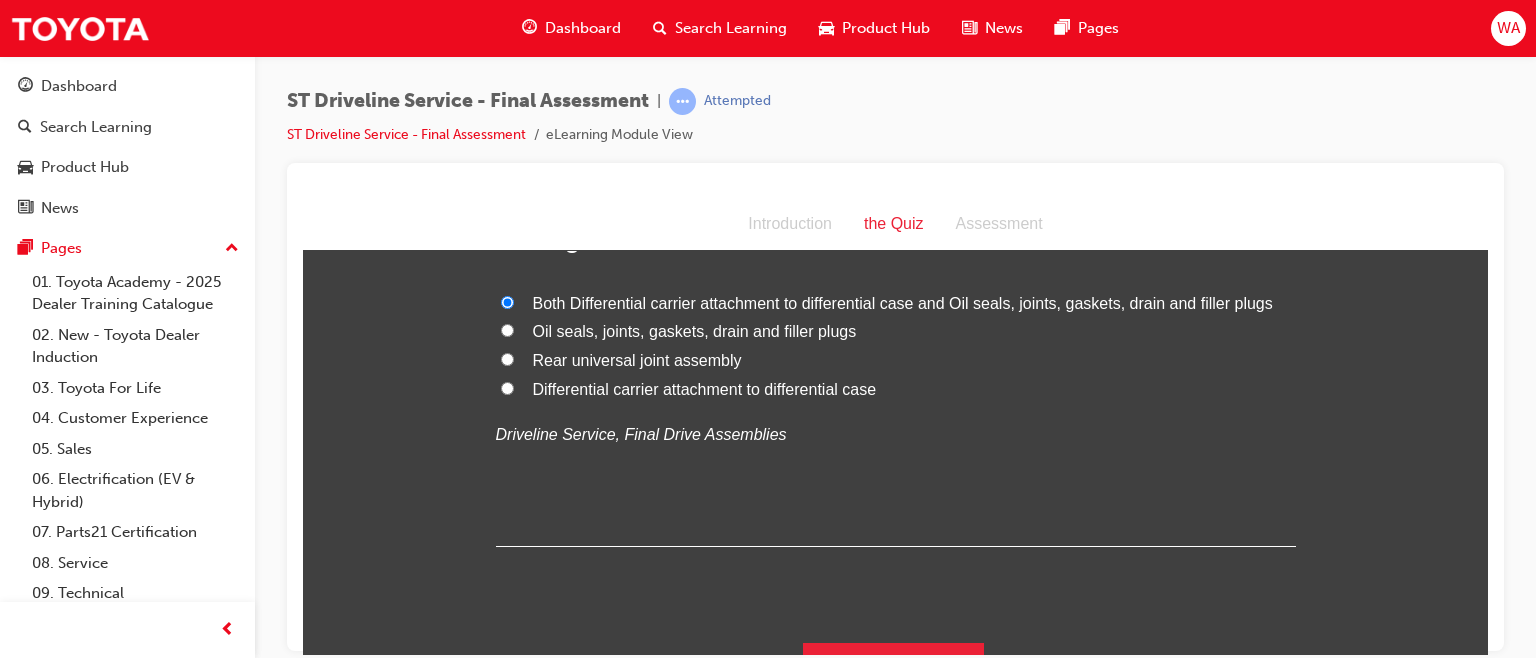 scroll, scrollTop: 6540, scrollLeft: 0, axis: vertical 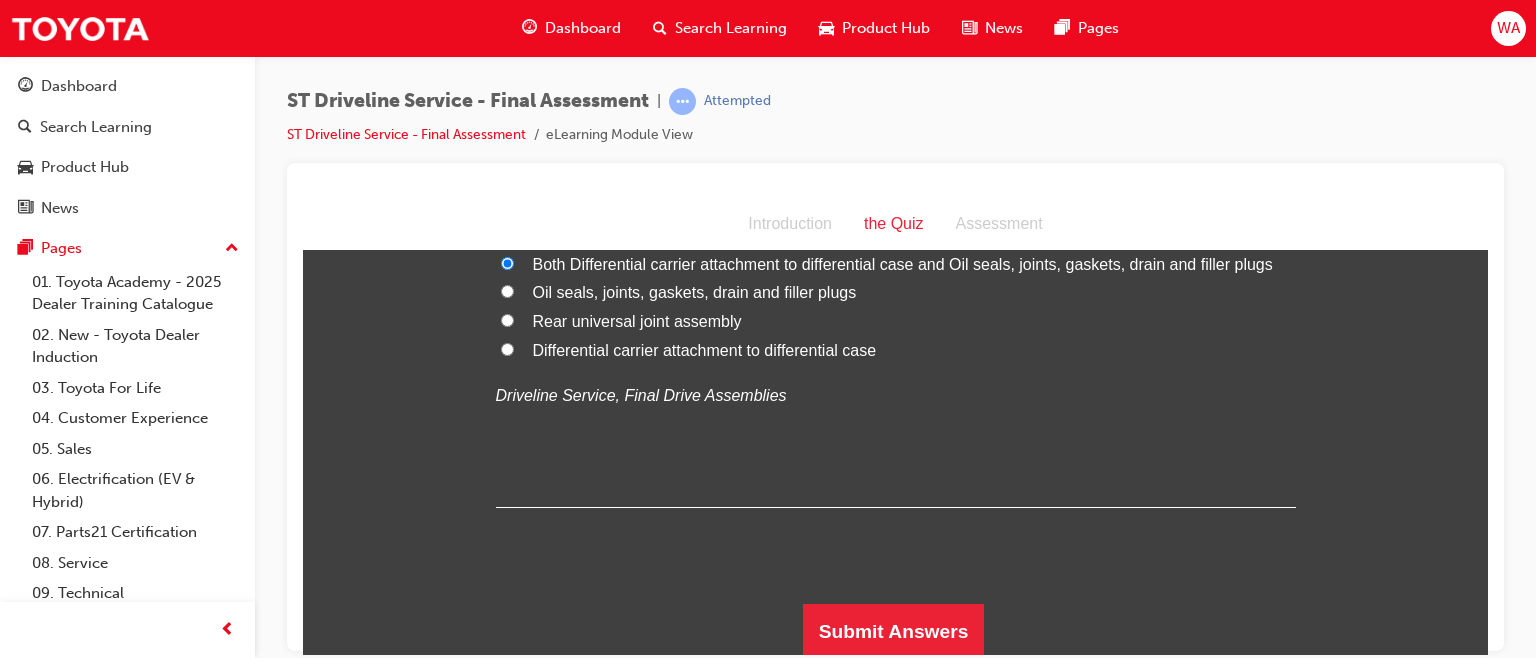 click on "Submit Answers" at bounding box center (894, 631) 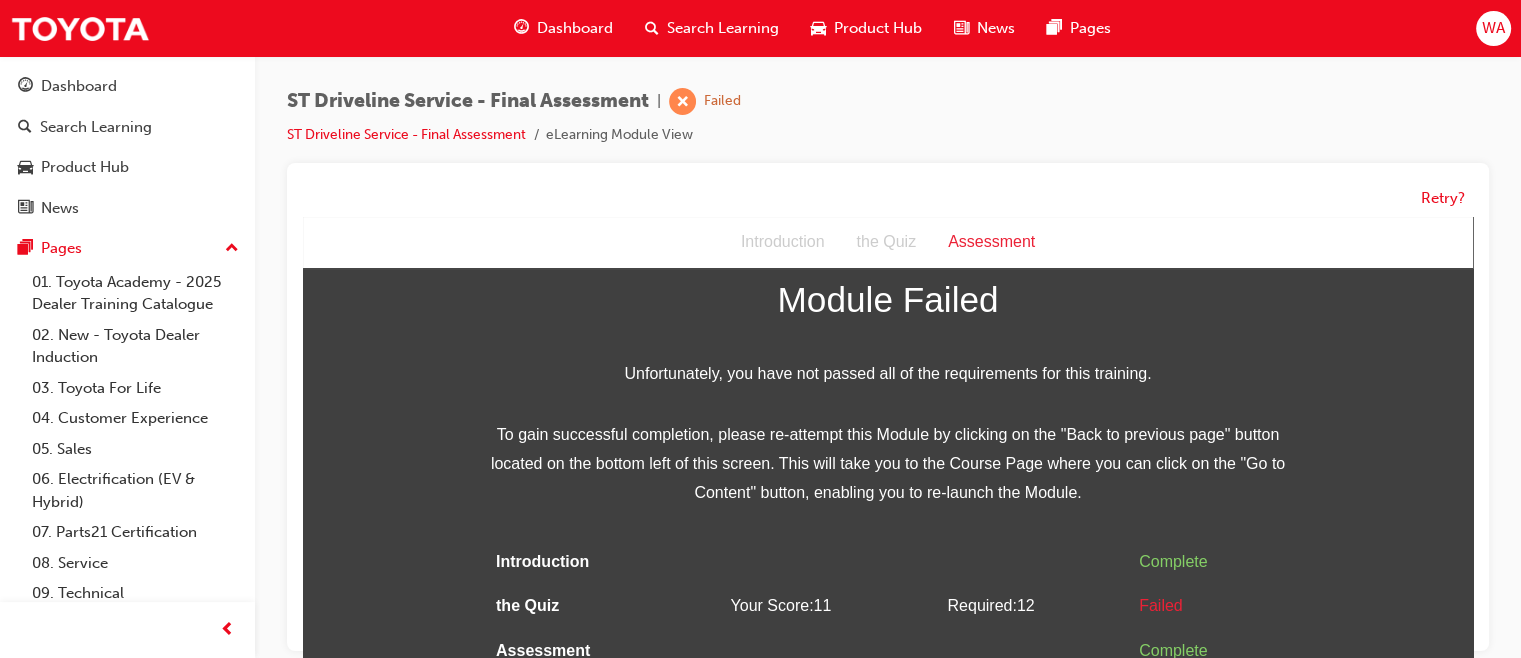 scroll, scrollTop: 14, scrollLeft: 0, axis: vertical 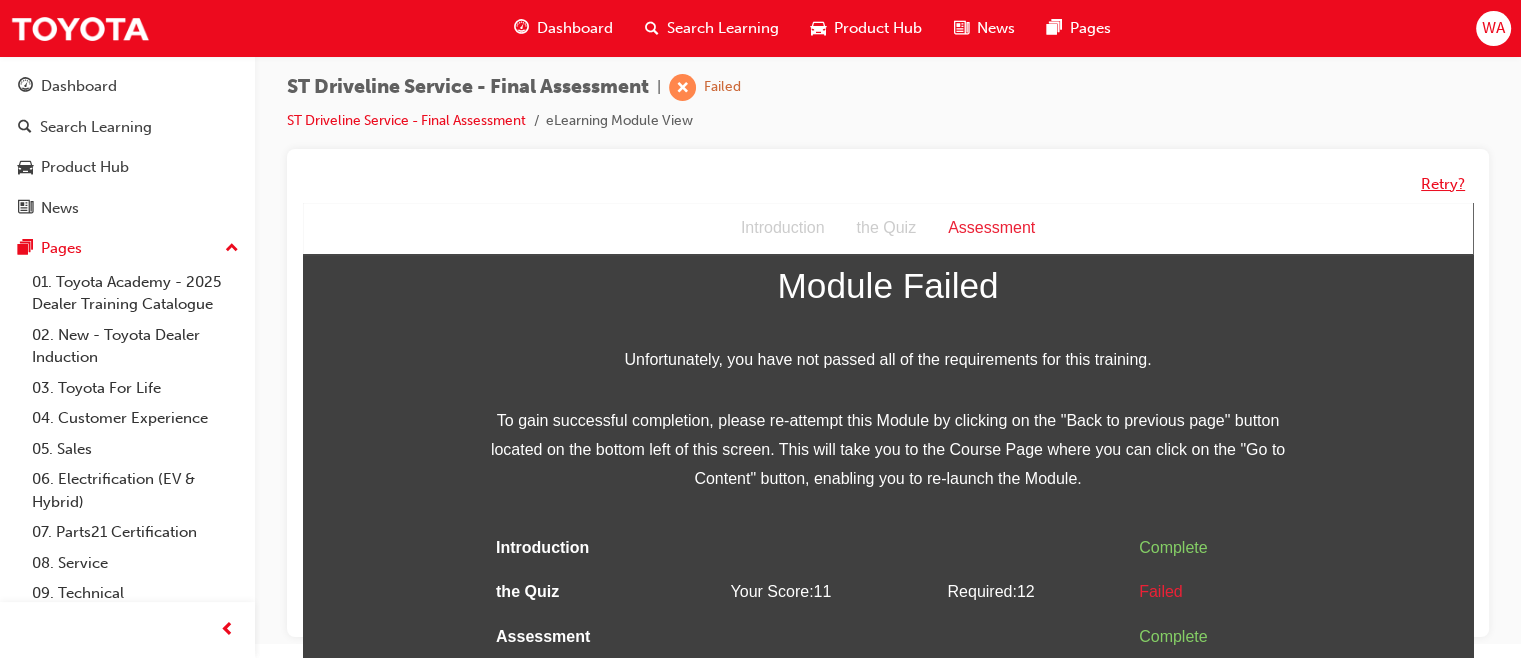 click on "Retry?" at bounding box center [1443, 184] 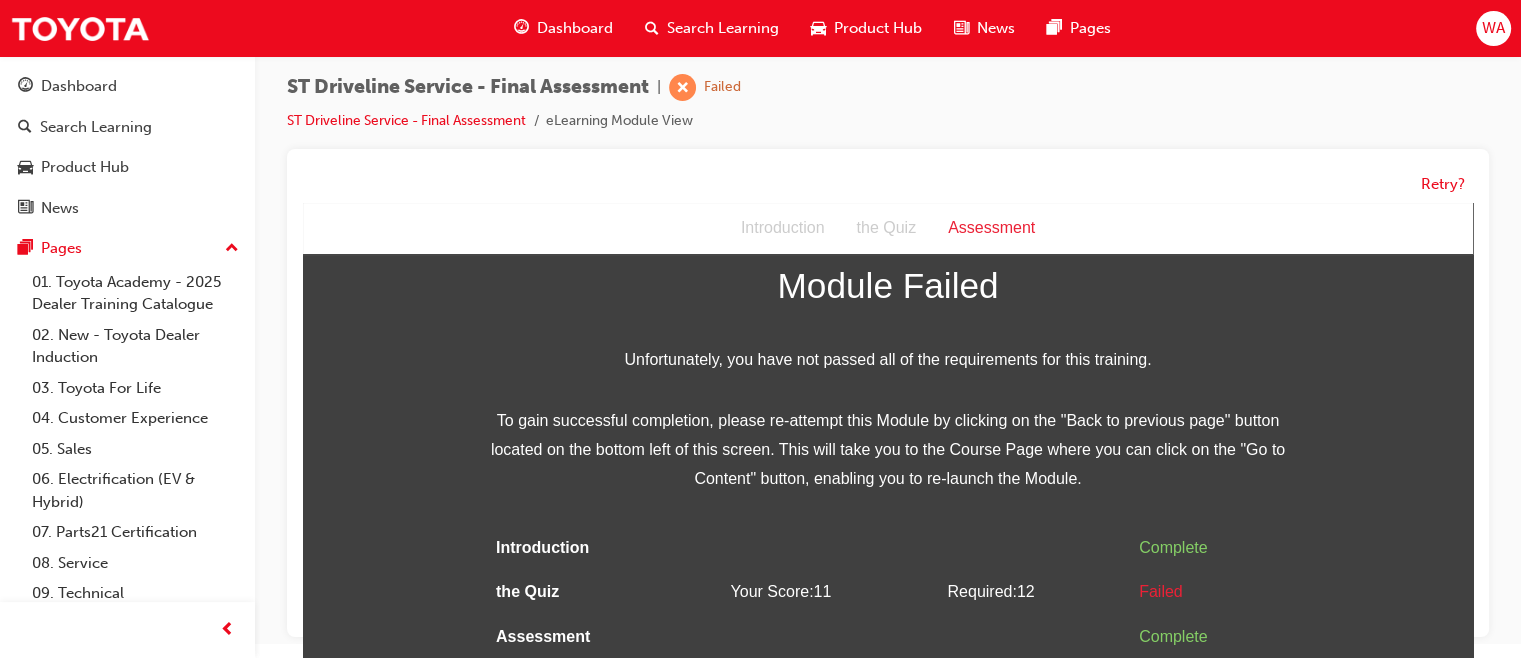 scroll, scrollTop: 0, scrollLeft: 0, axis: both 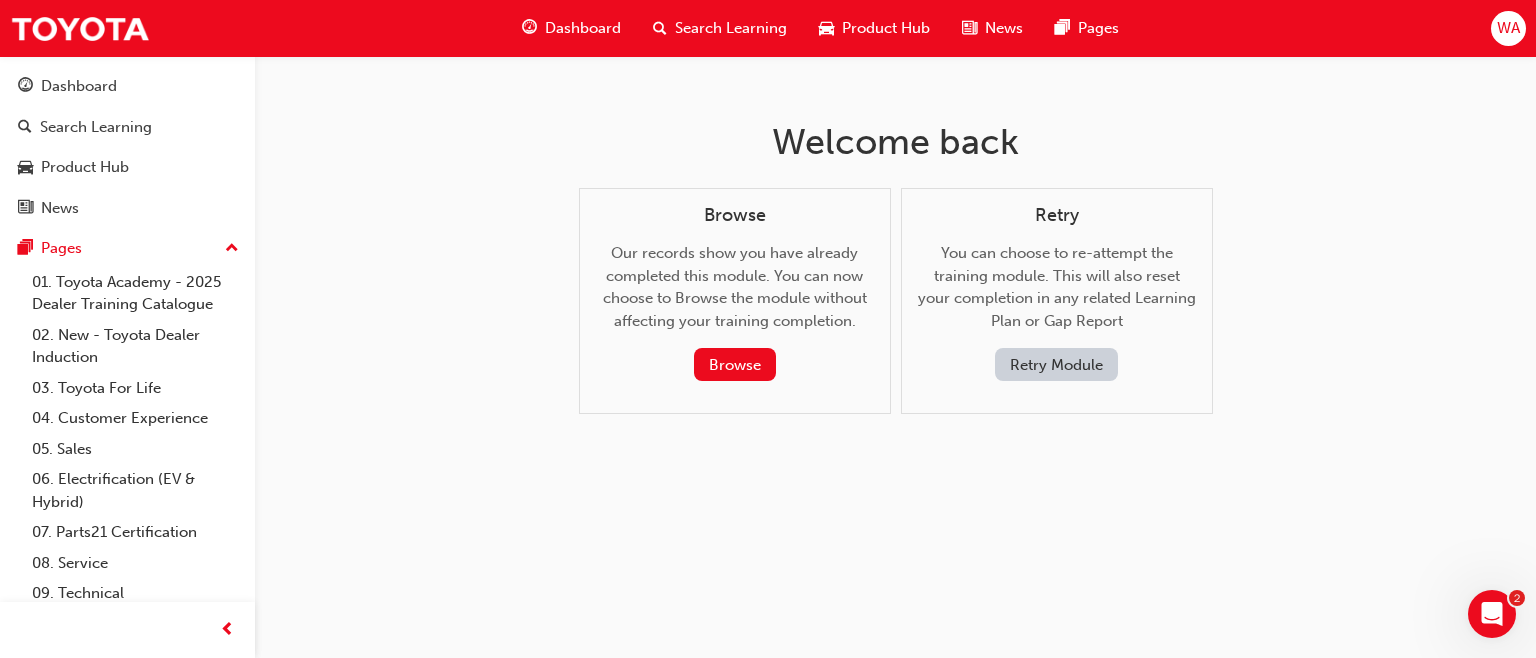click on "Retry Module" at bounding box center (1056, 364) 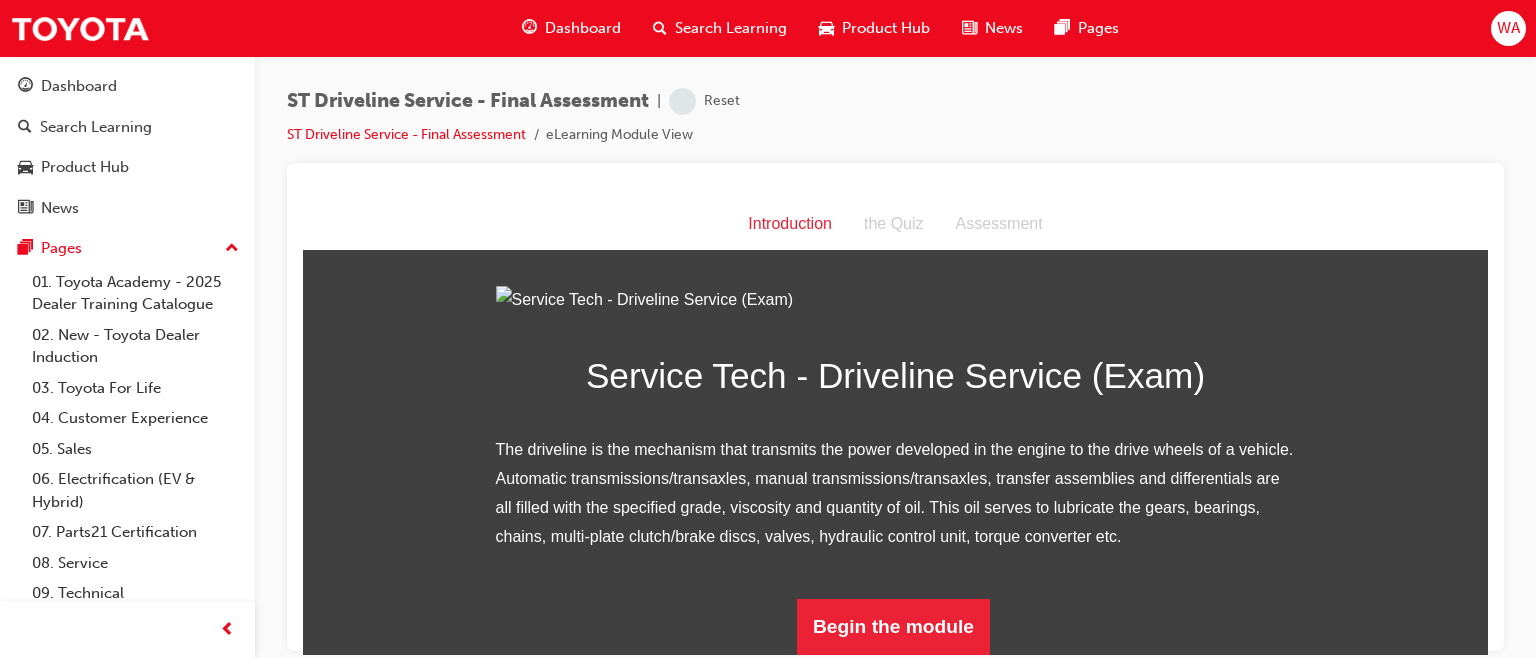 scroll, scrollTop: 240, scrollLeft: 0, axis: vertical 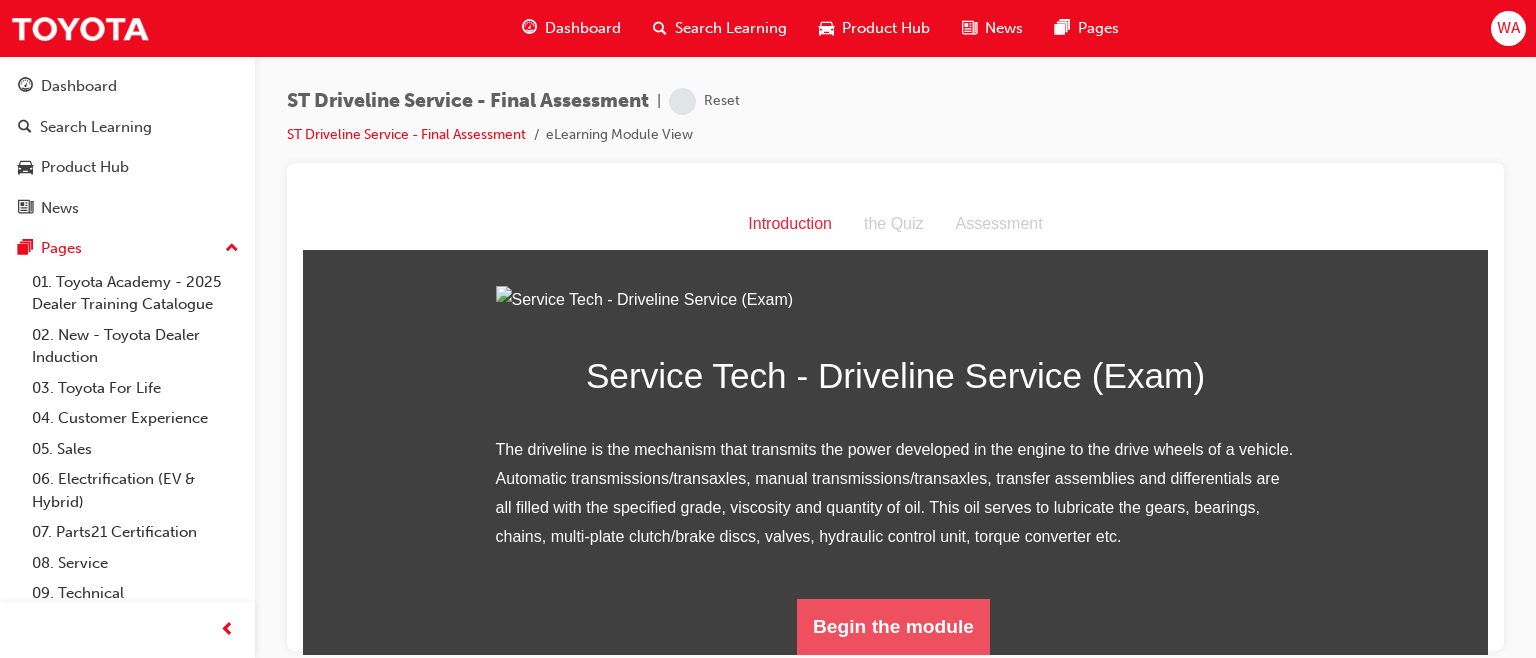 click on "Begin the module" at bounding box center (893, 626) 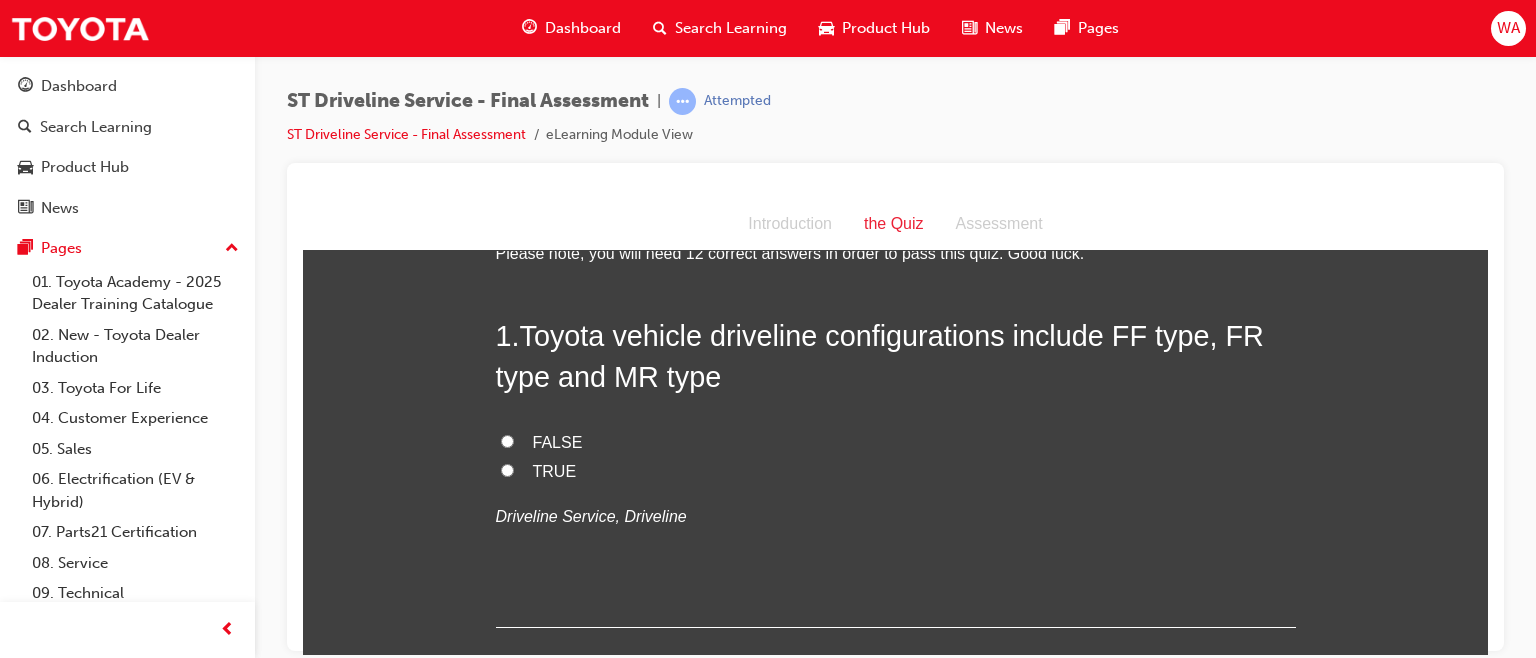 scroll, scrollTop: 96, scrollLeft: 0, axis: vertical 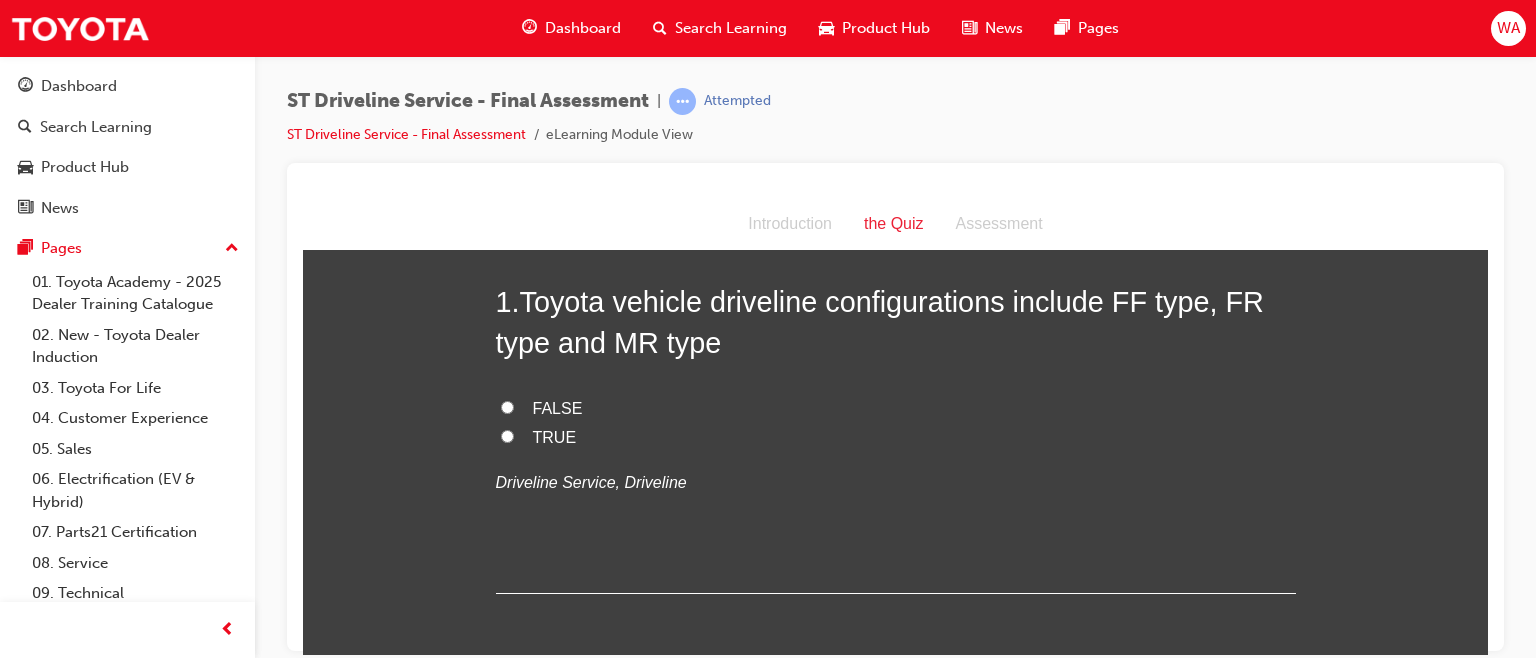 click on "TRUE" at bounding box center (507, 435) 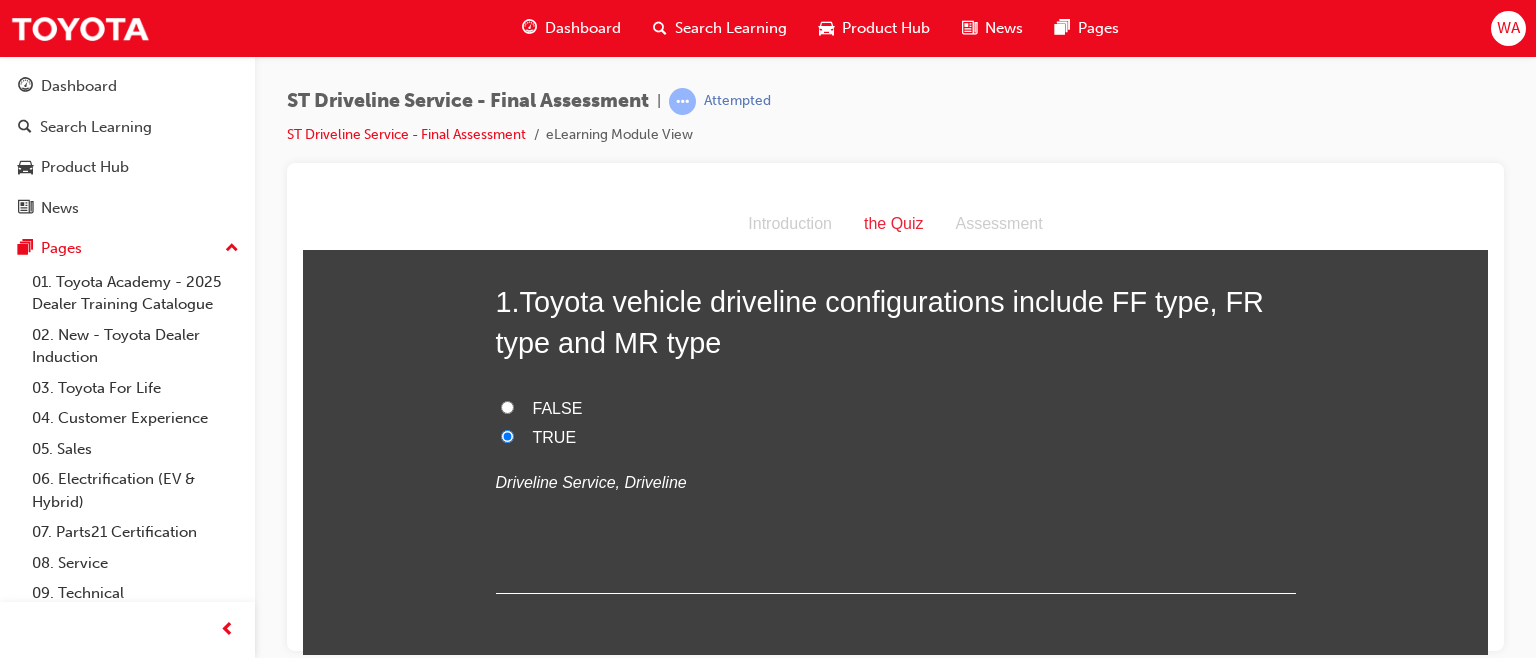 radio on "true" 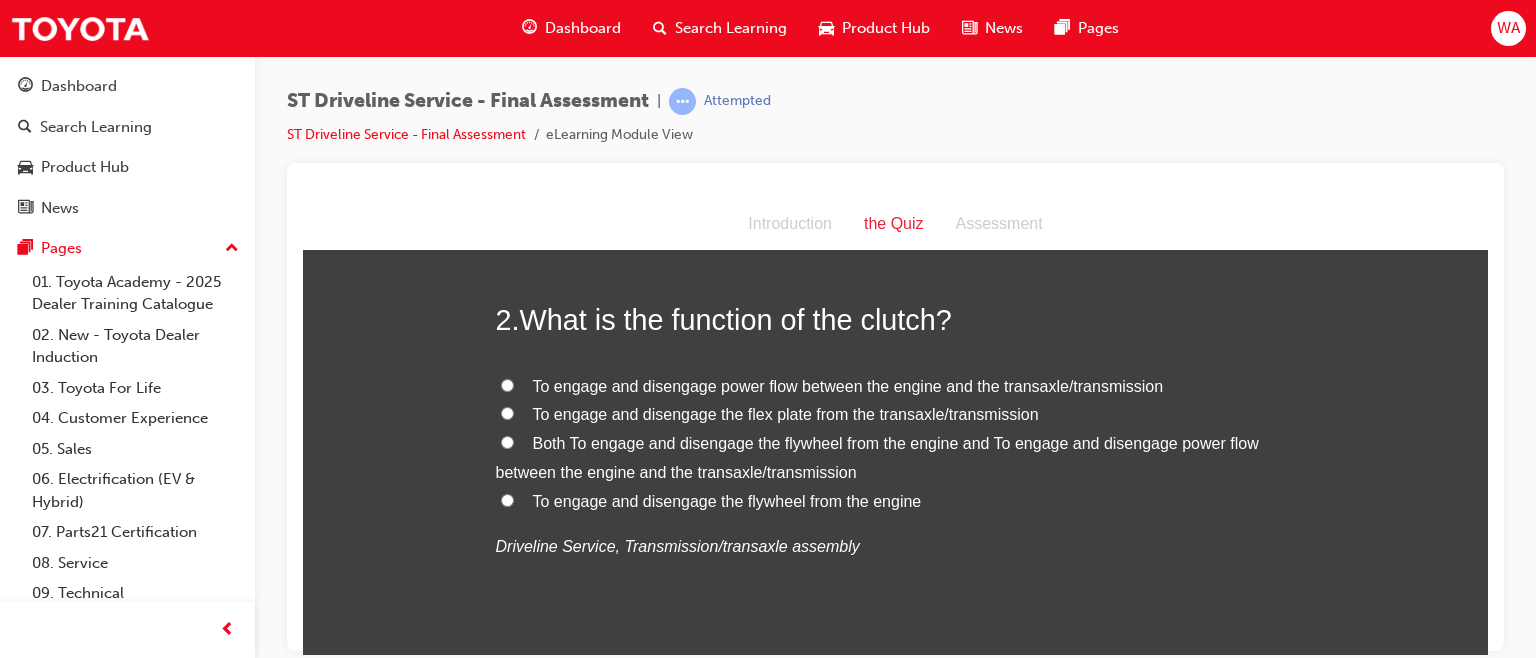 scroll, scrollTop: 488, scrollLeft: 0, axis: vertical 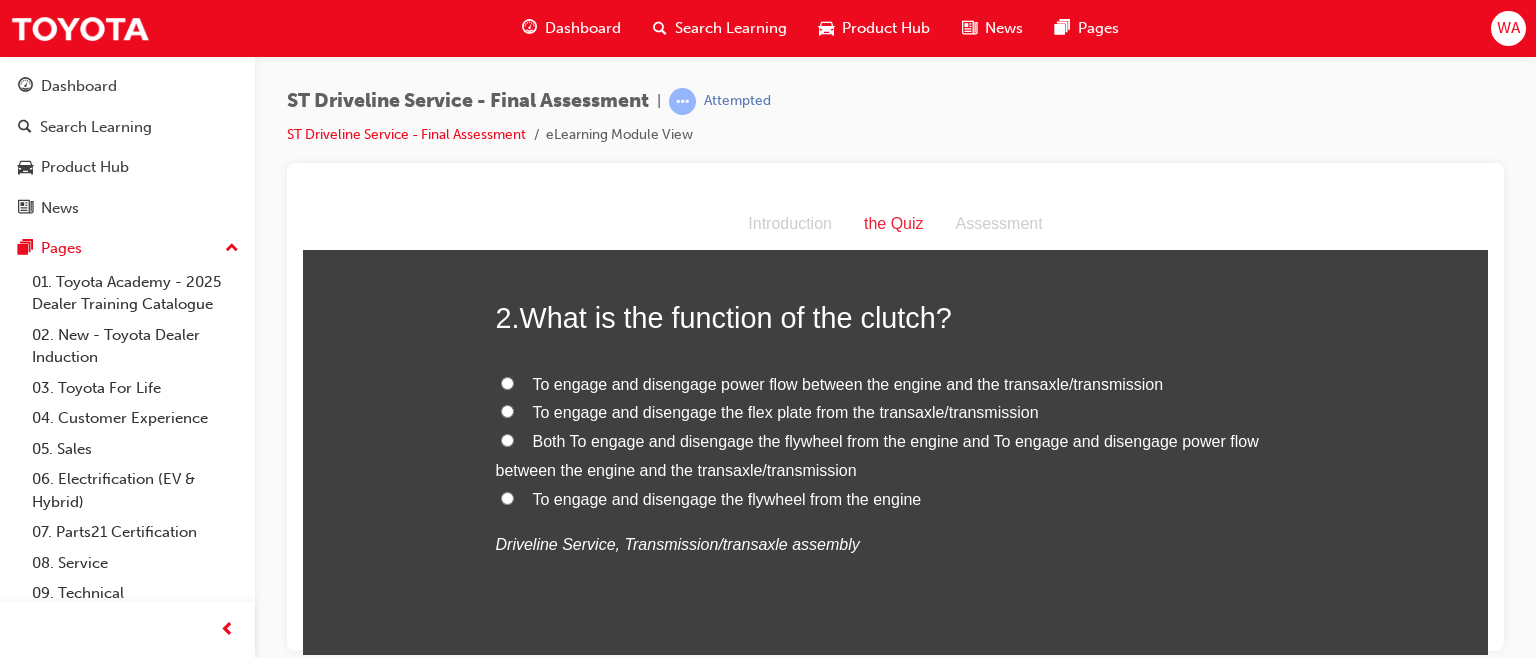 click on "To engage and disengage power flow between the engine and the transaxle/transmission" at bounding box center (507, 382) 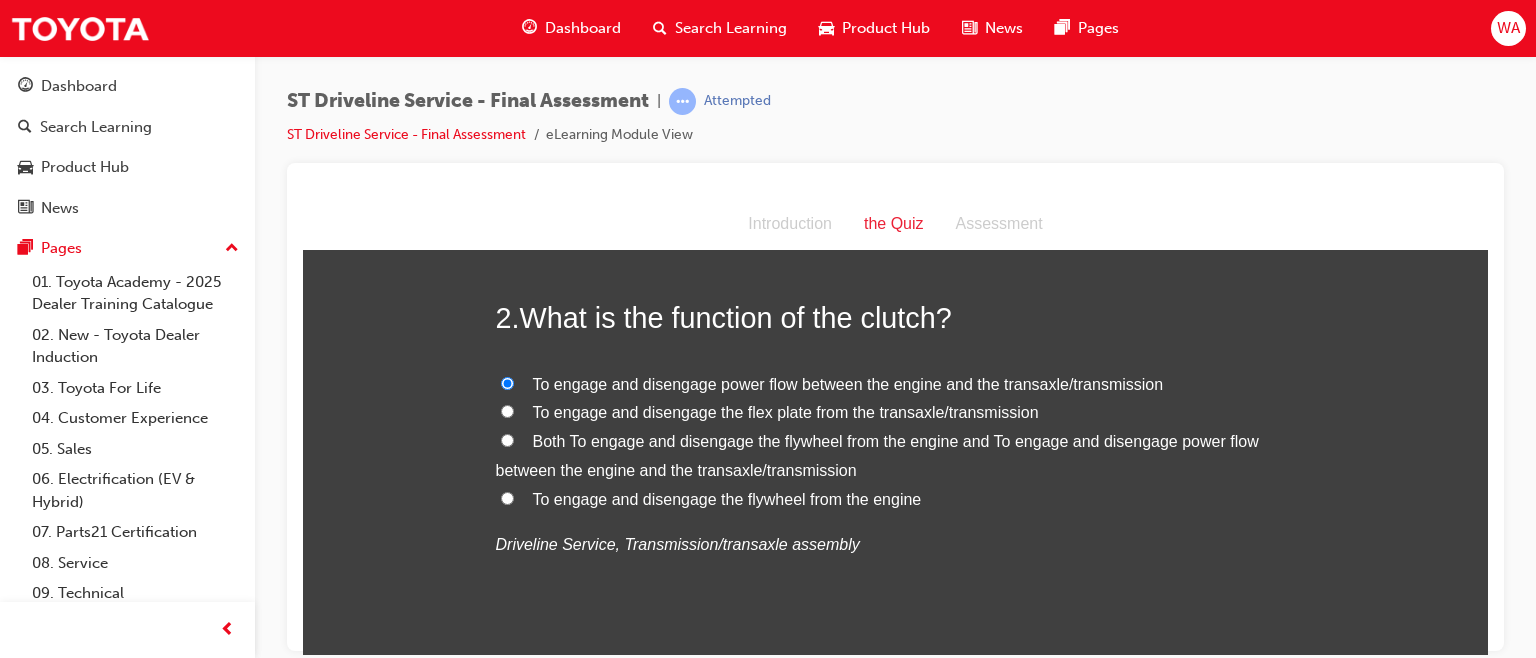 radio on "true" 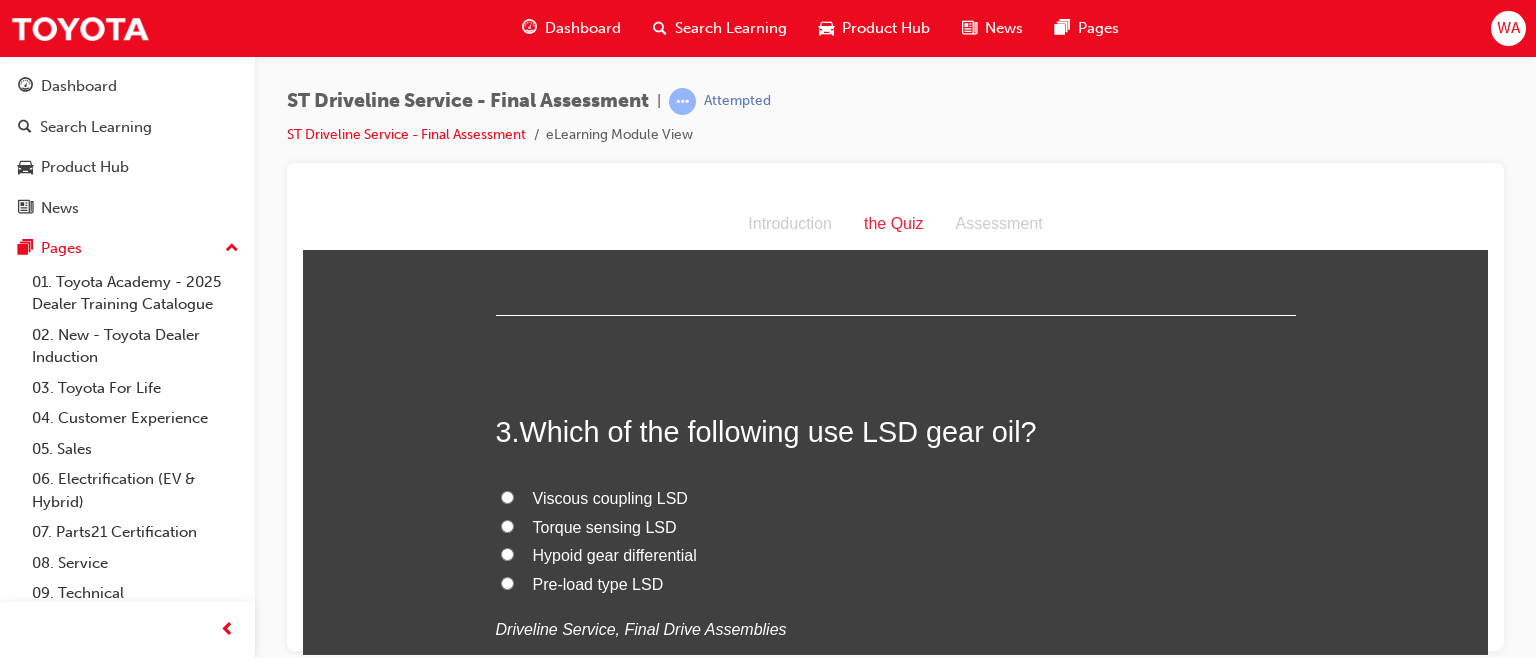 scroll, scrollTop: 872, scrollLeft: 0, axis: vertical 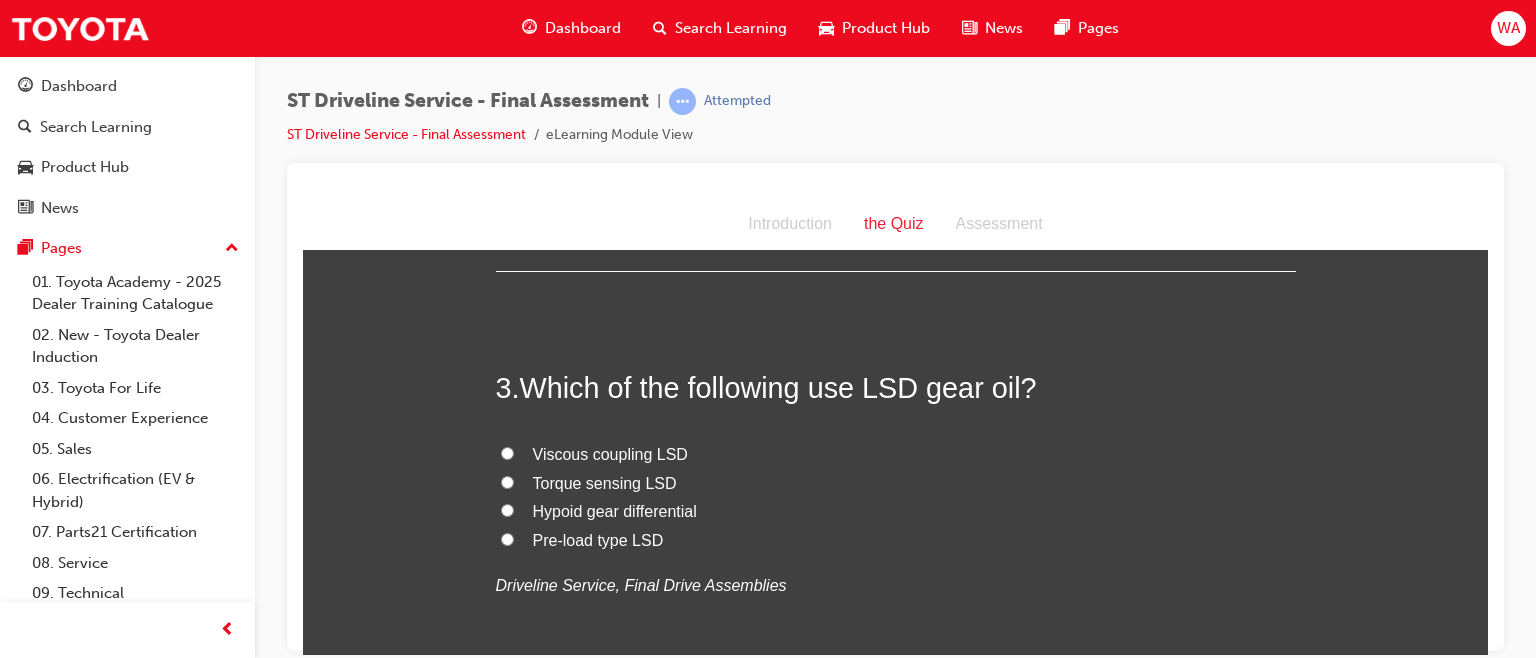 click on "Pre-load type LSD" at bounding box center [507, 538] 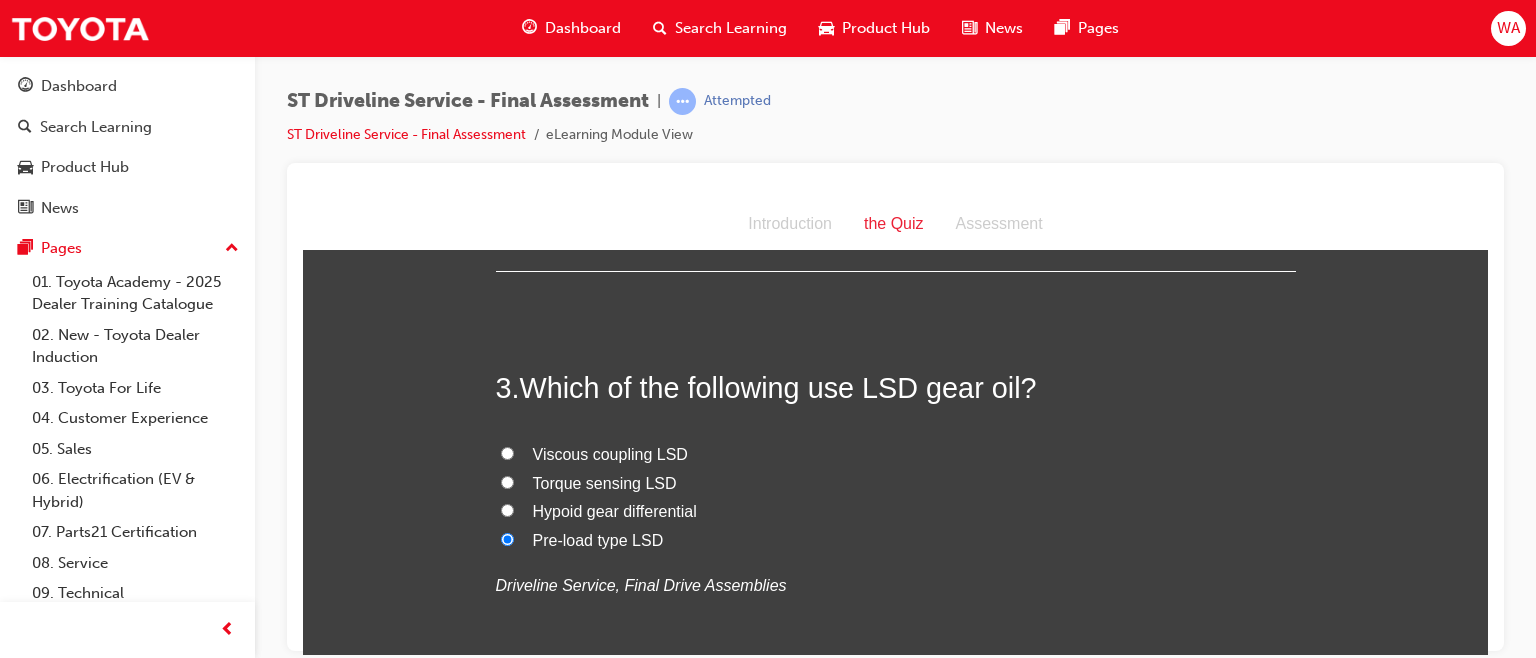 radio on "true" 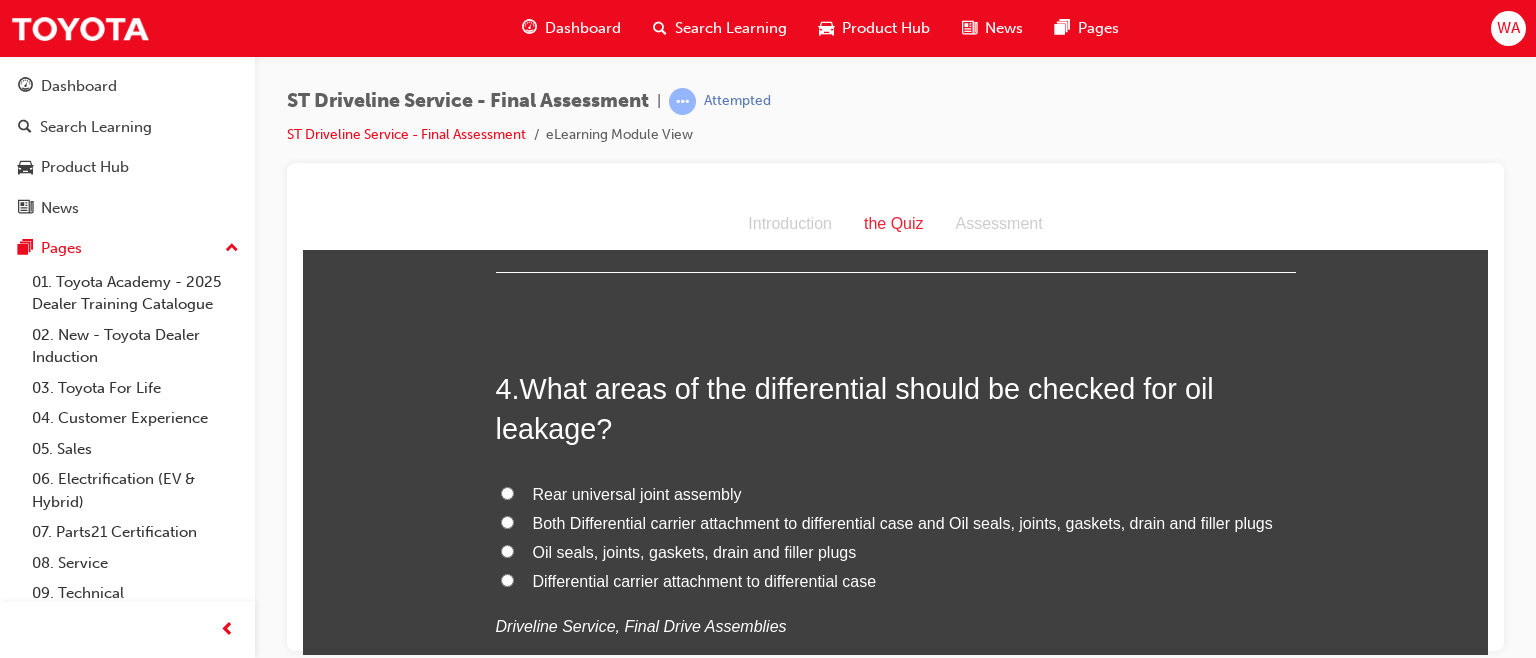 scroll, scrollTop: 1298, scrollLeft: 0, axis: vertical 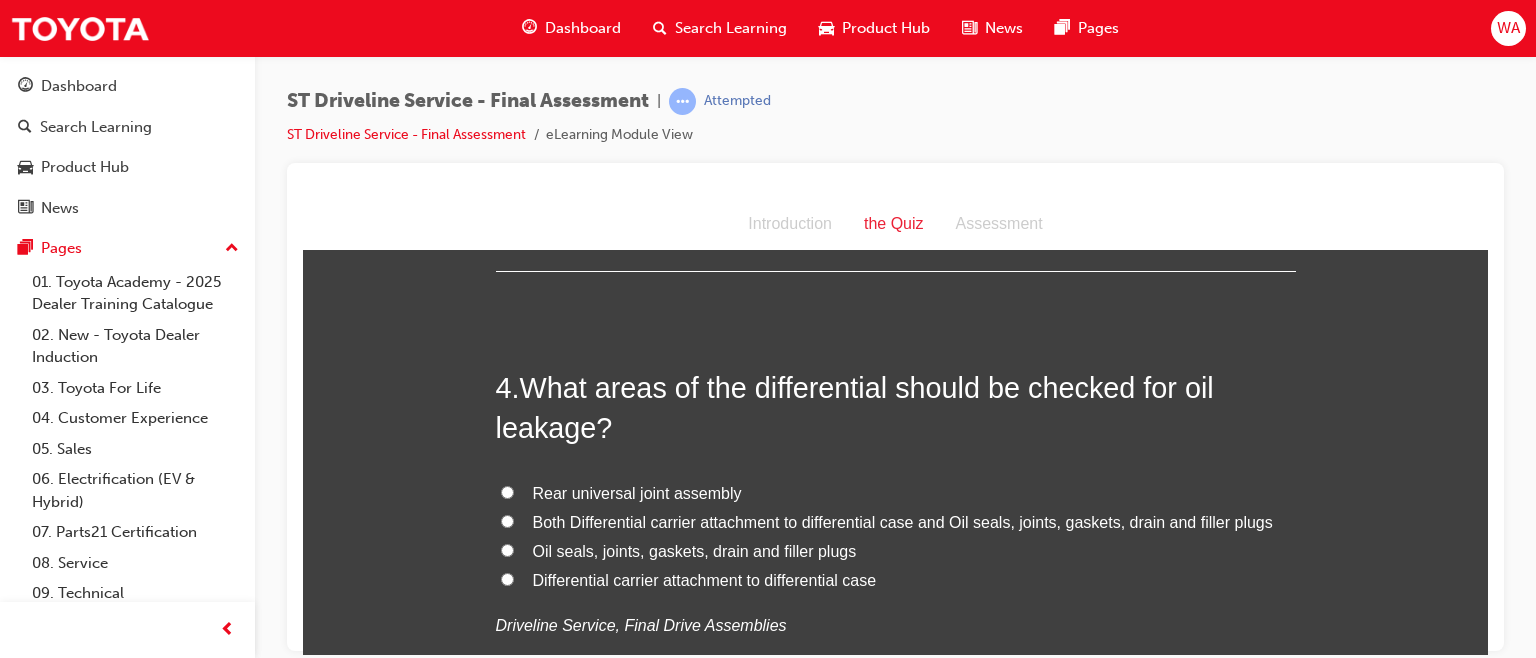 click on "Both Differential carrier attachment to differential case and Oil seals, joints, gaskets, drain and filler plugs" at bounding box center (507, 520) 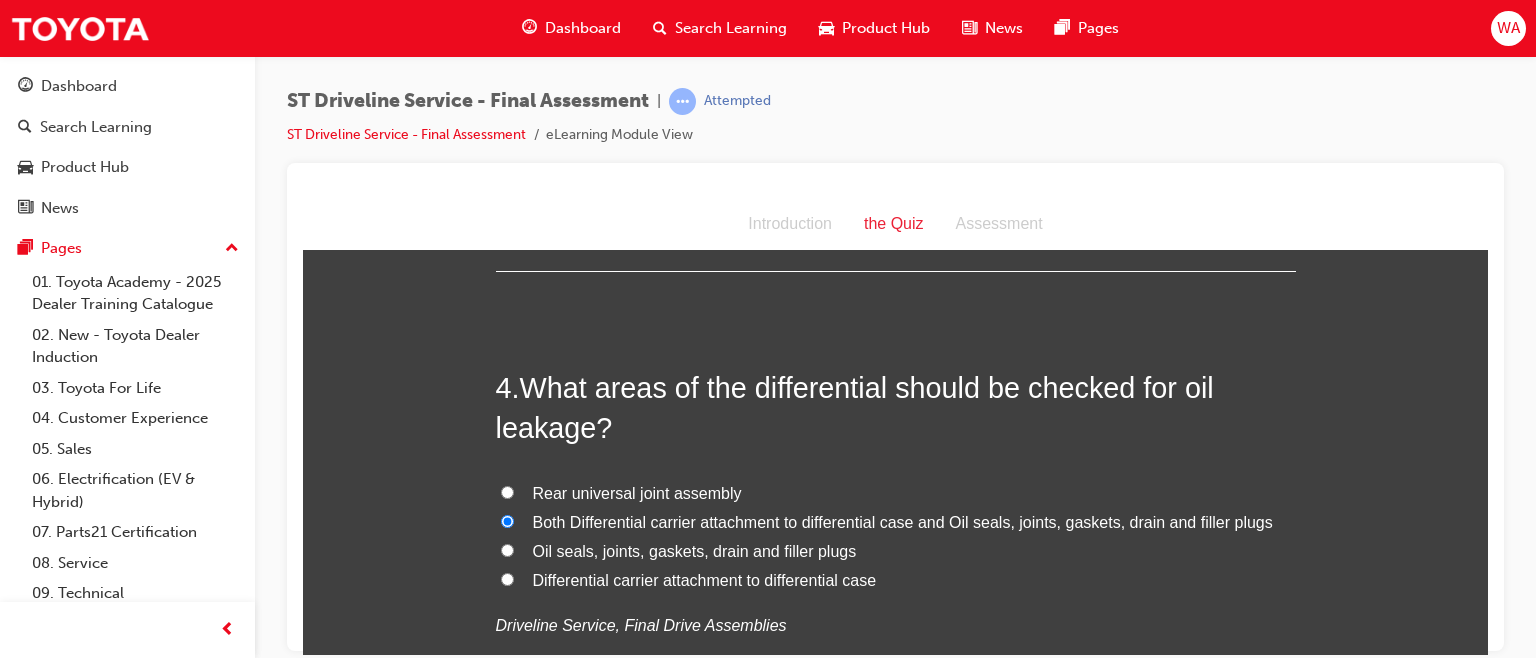 radio on "true" 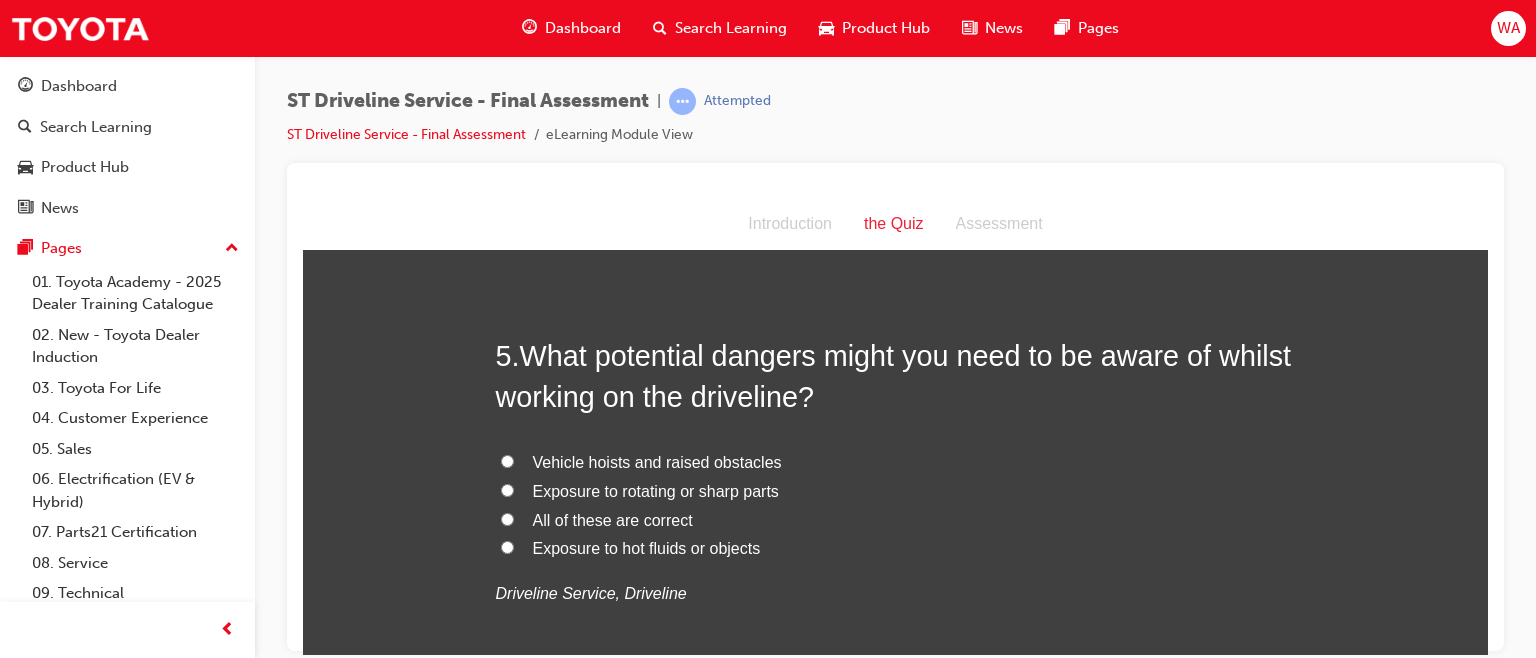 scroll, scrollTop: 1802, scrollLeft: 0, axis: vertical 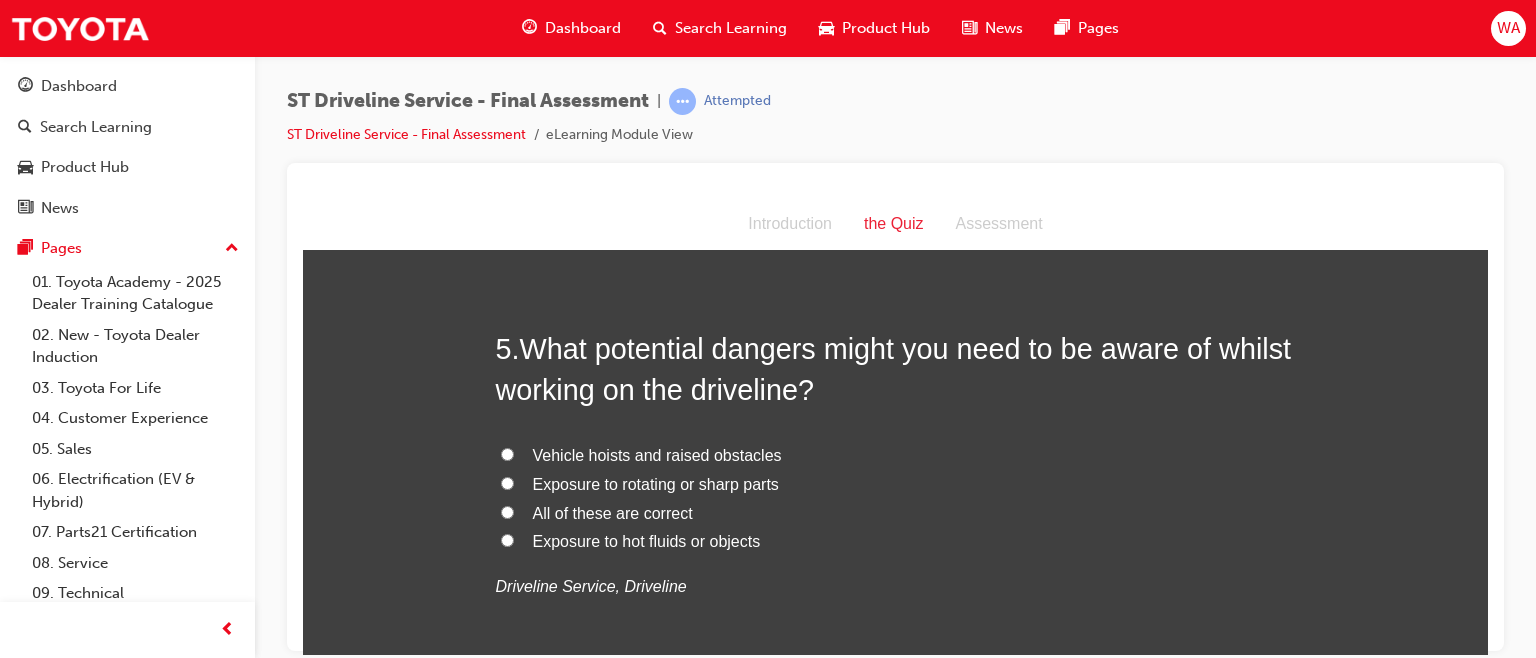 click on "All of these are correct" at bounding box center (507, 511) 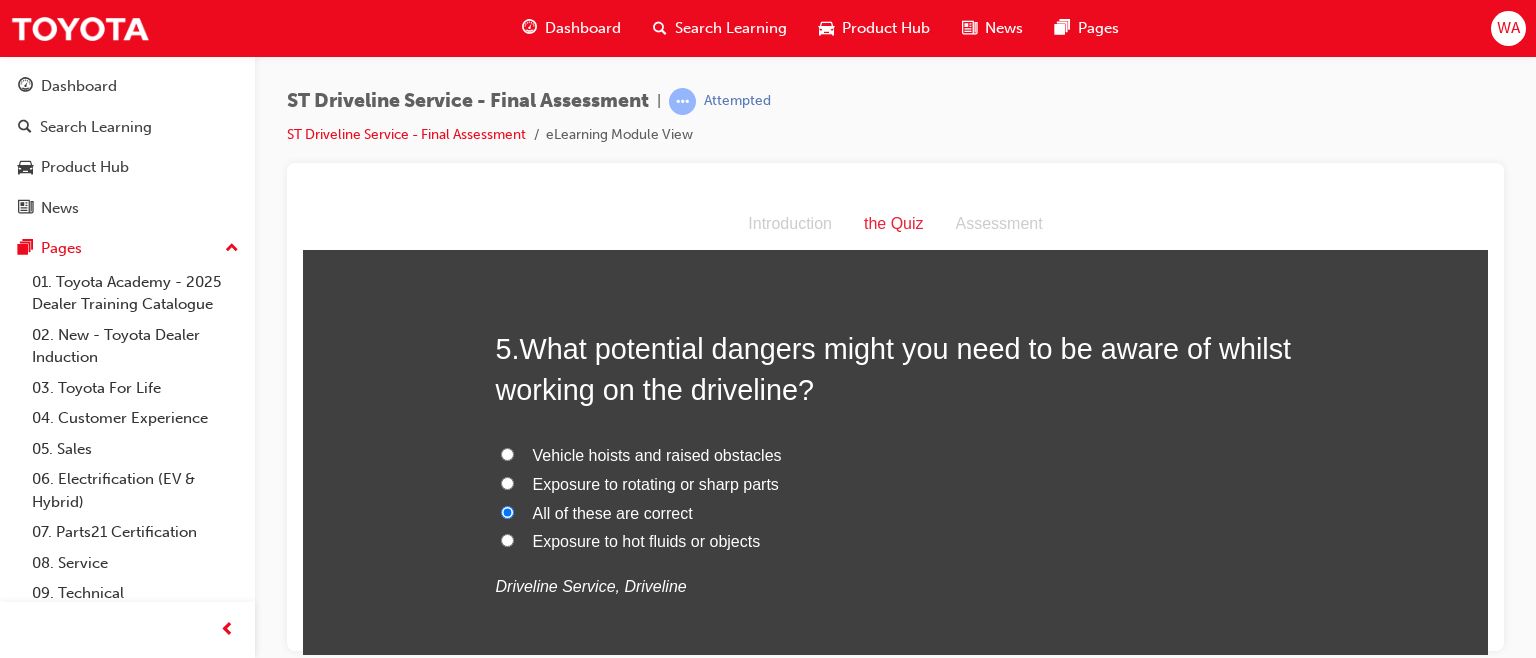 radio on "true" 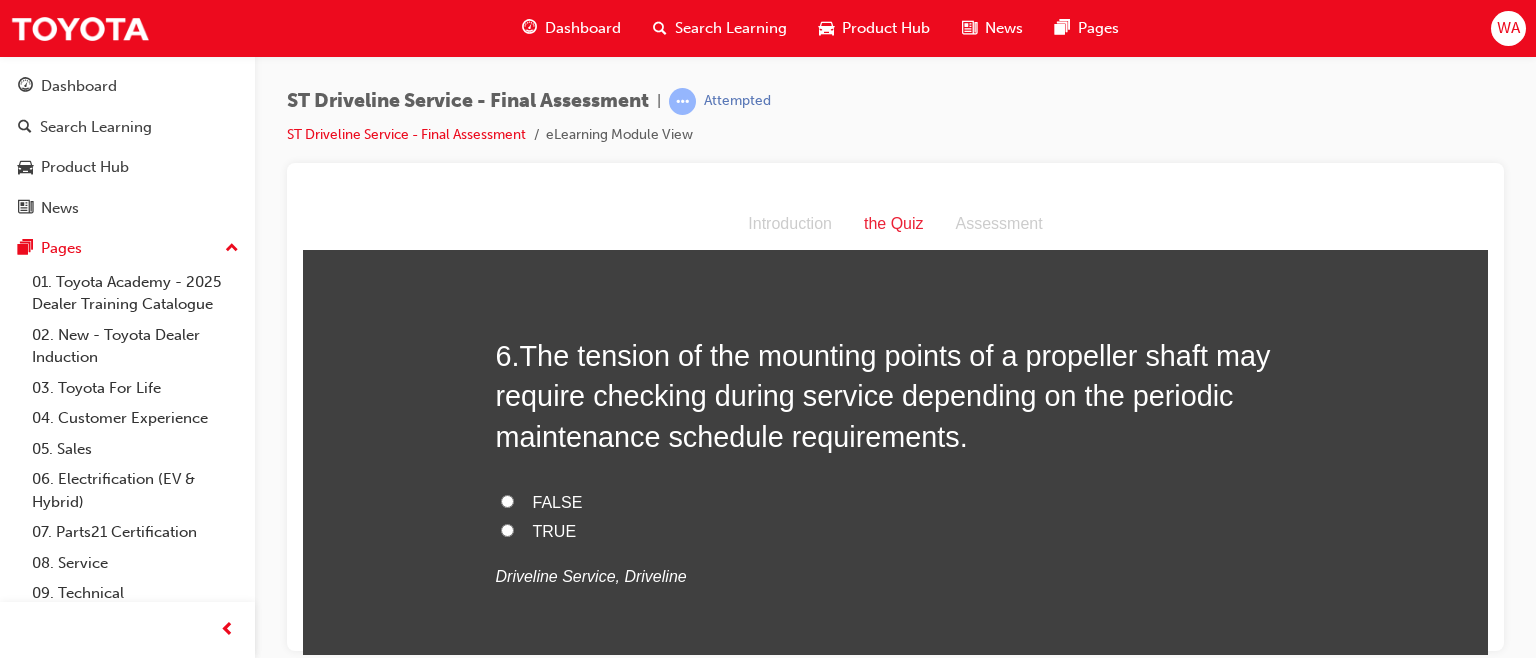 scroll, scrollTop: 2263, scrollLeft: 0, axis: vertical 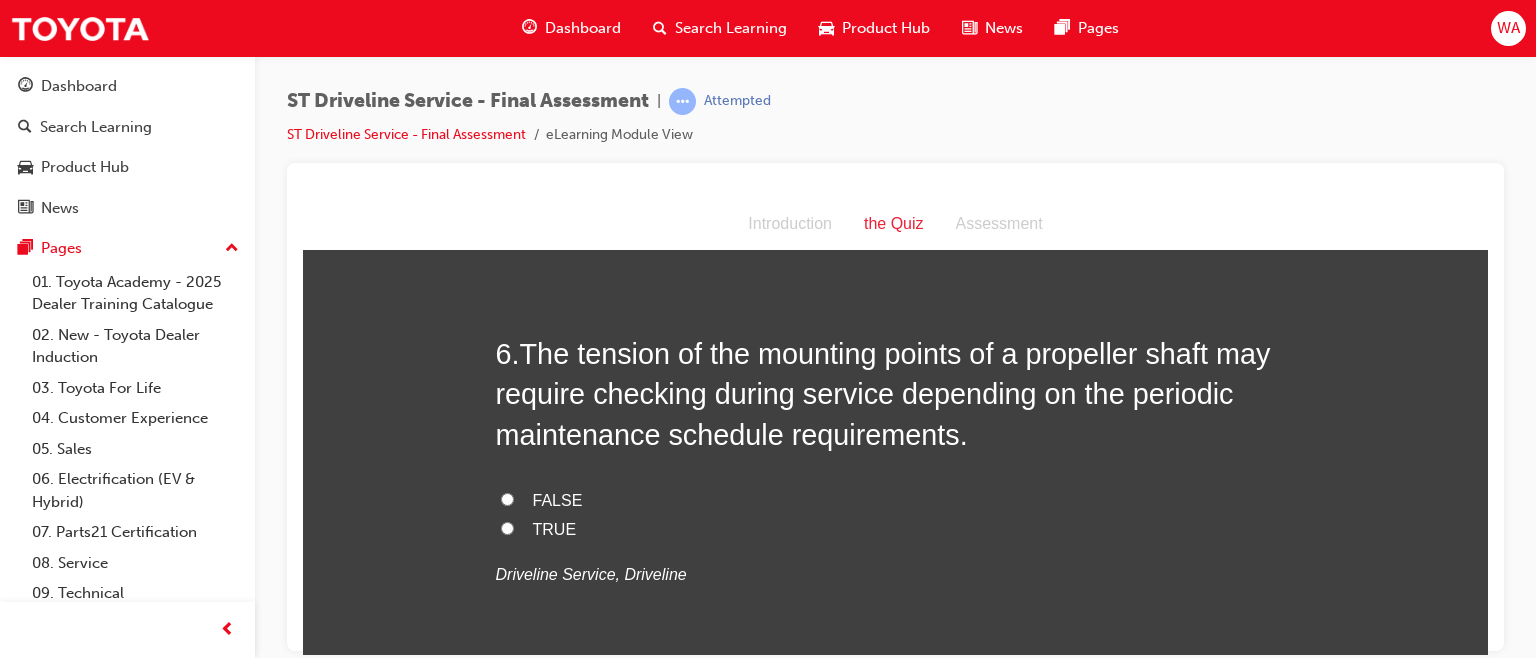 click on "TRUE" at bounding box center (507, 527) 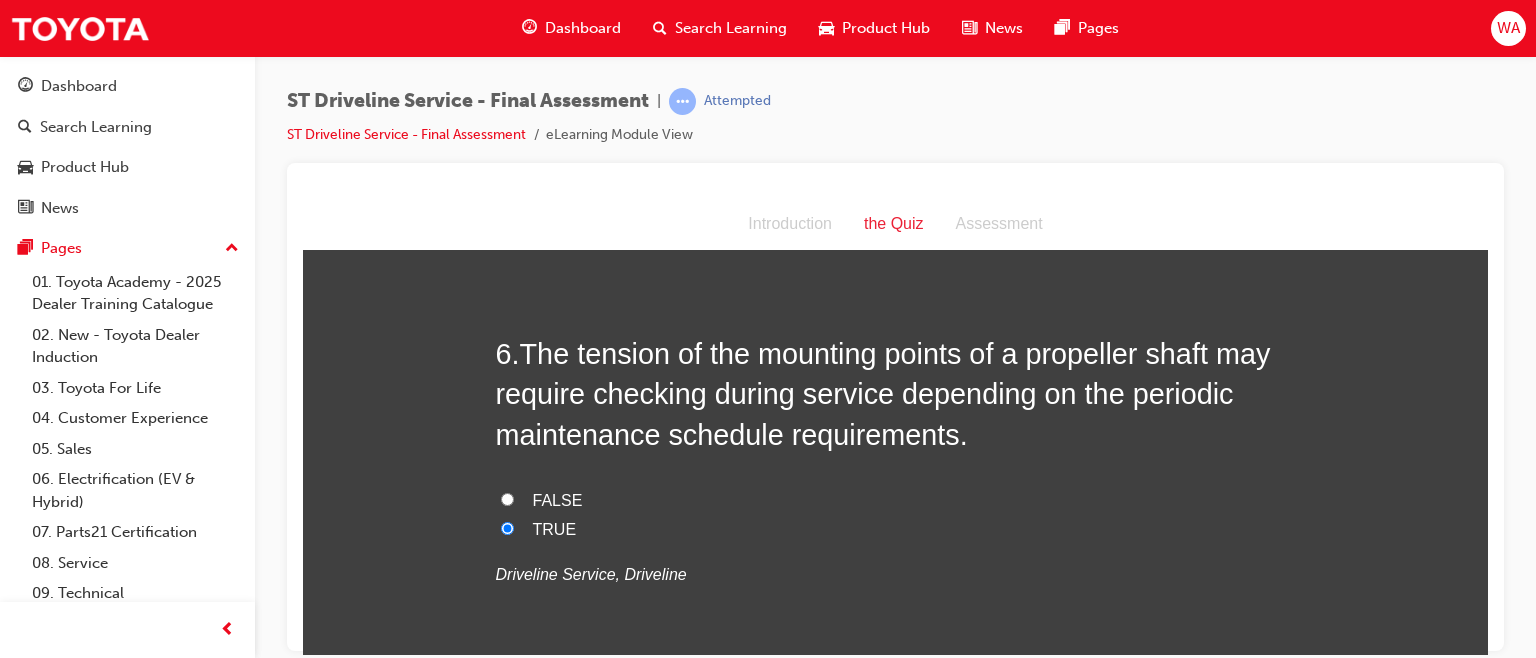 radio on "true" 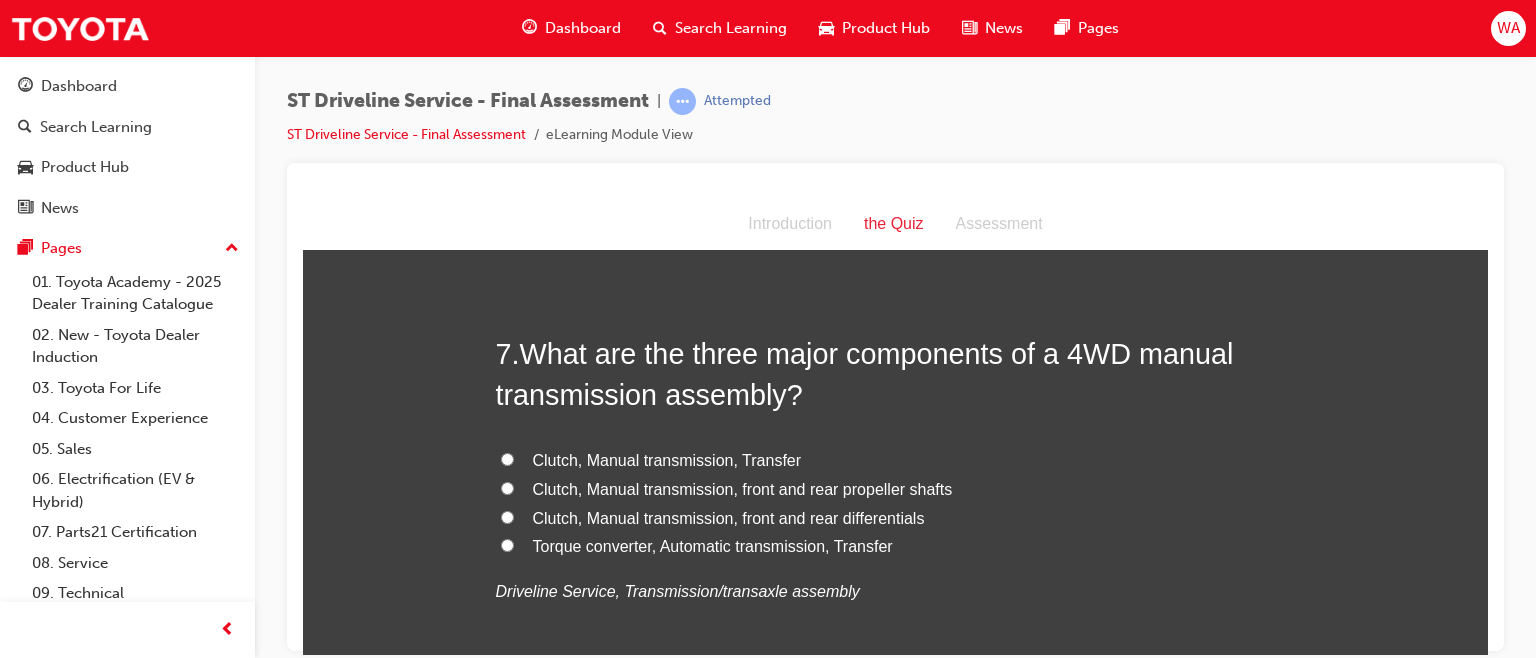 scroll, scrollTop: 2712, scrollLeft: 0, axis: vertical 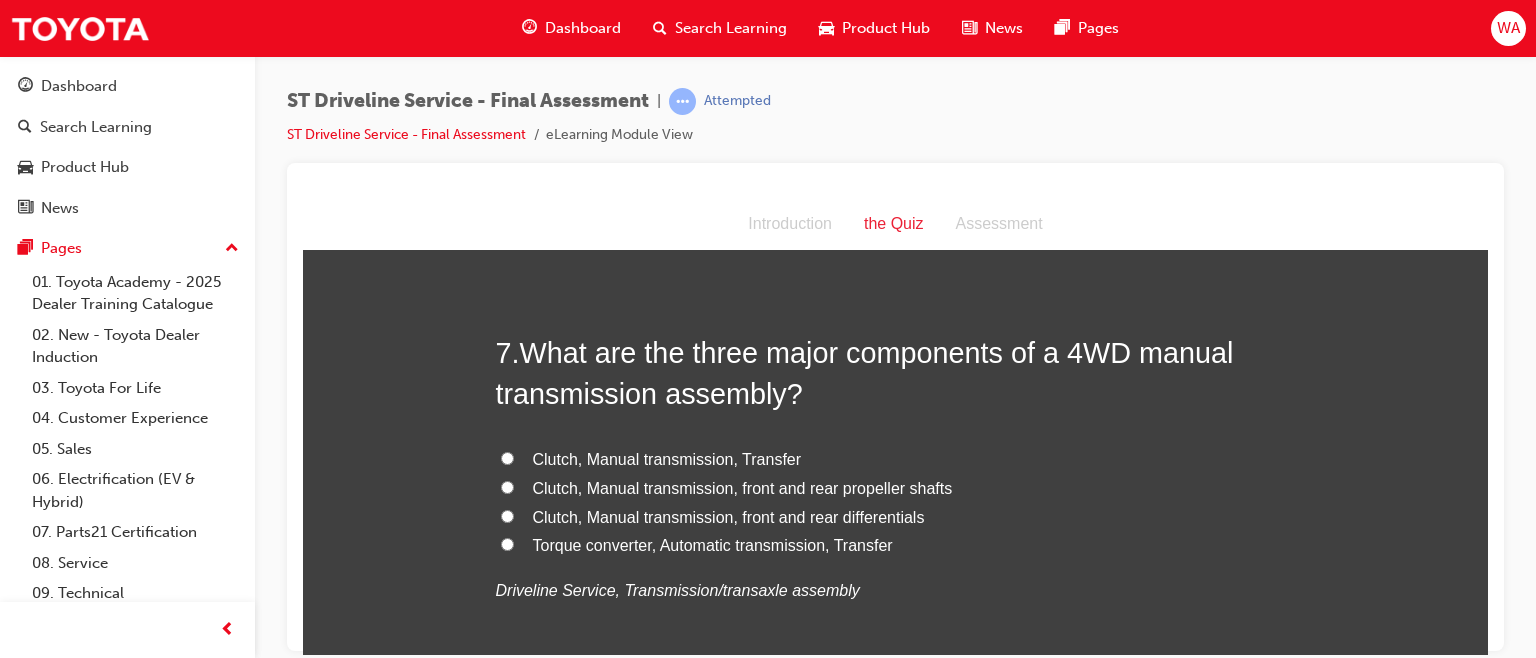 click on "Clutch, Manual transmission, Transfer" at bounding box center (507, 457) 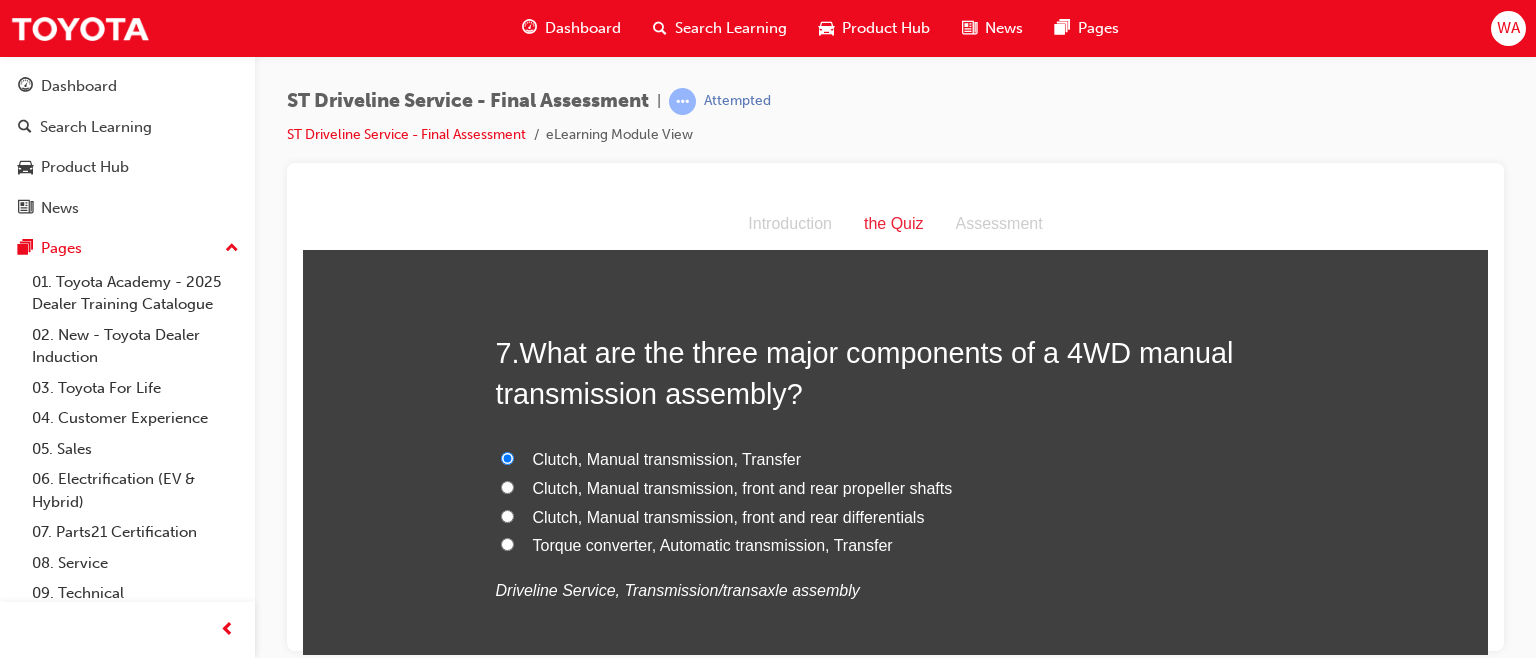 radio on "true" 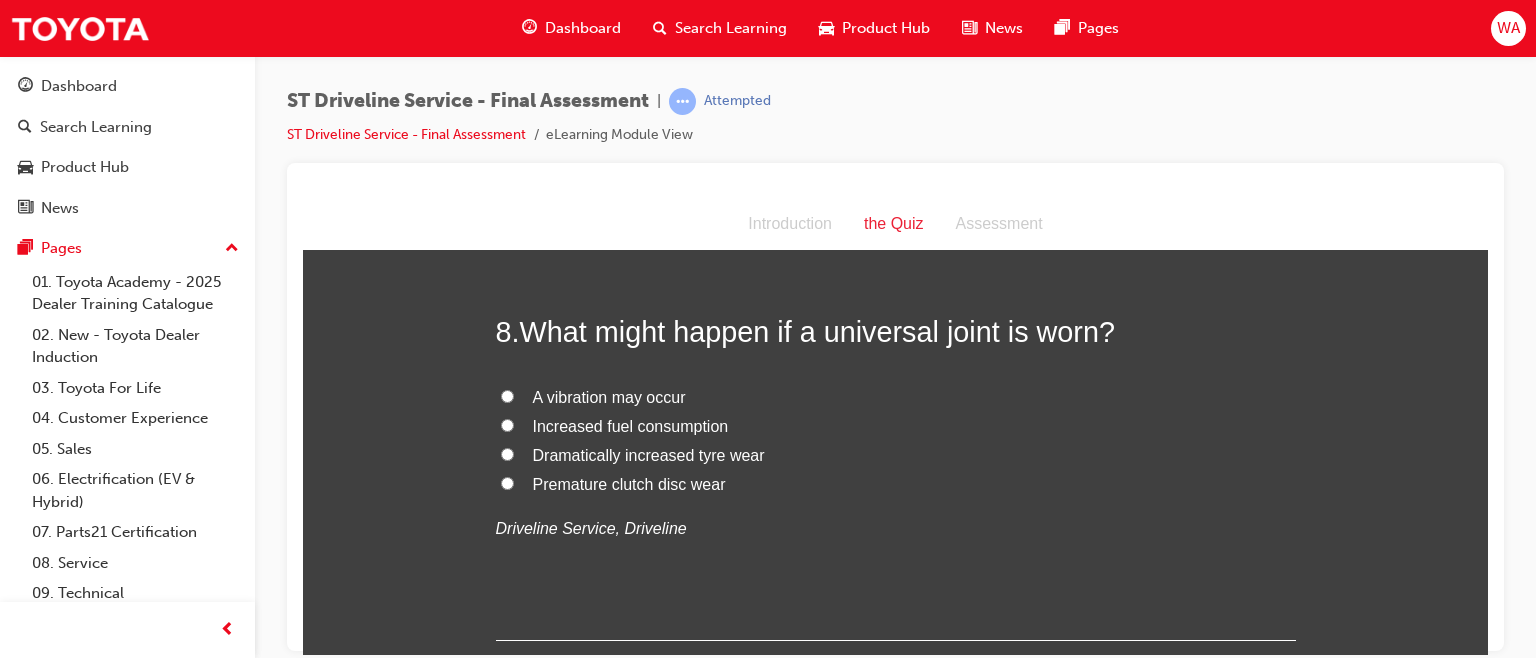 scroll, scrollTop: 3184, scrollLeft: 0, axis: vertical 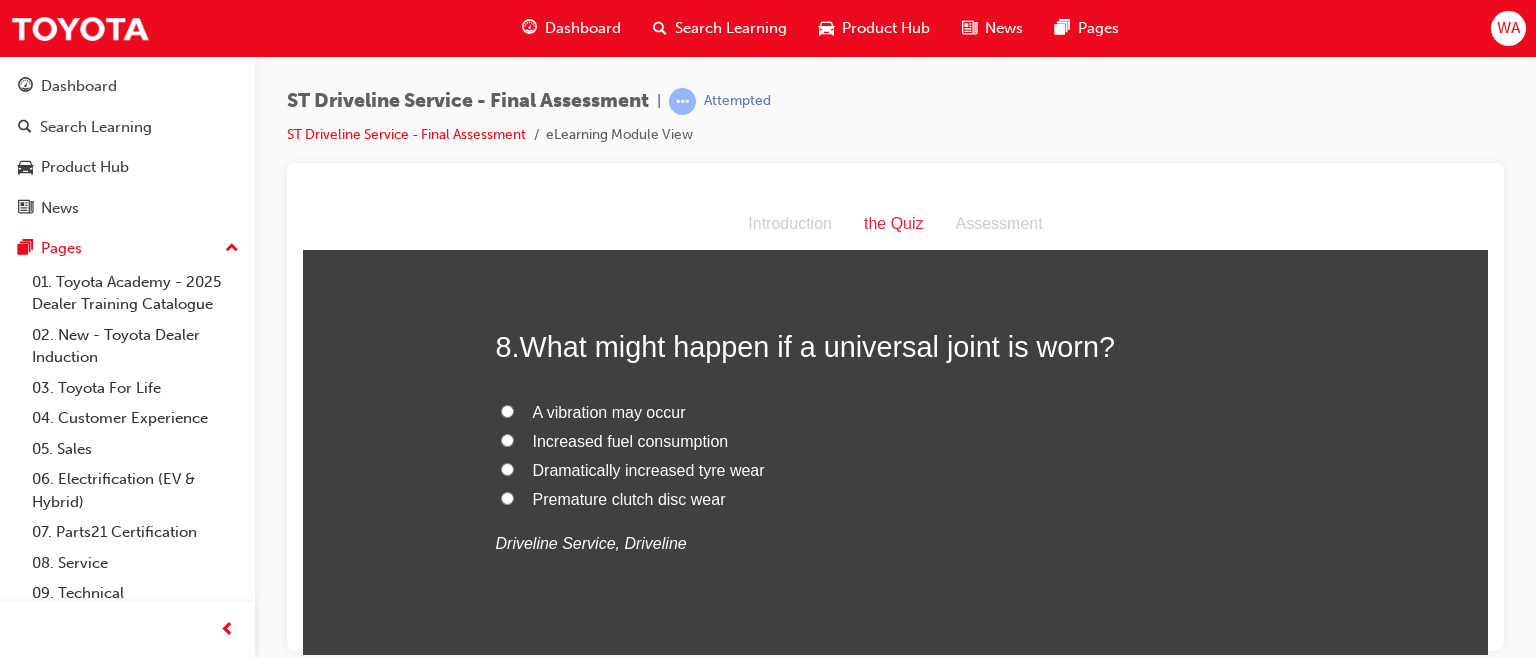 click on "A vibration may occur" at bounding box center (507, 410) 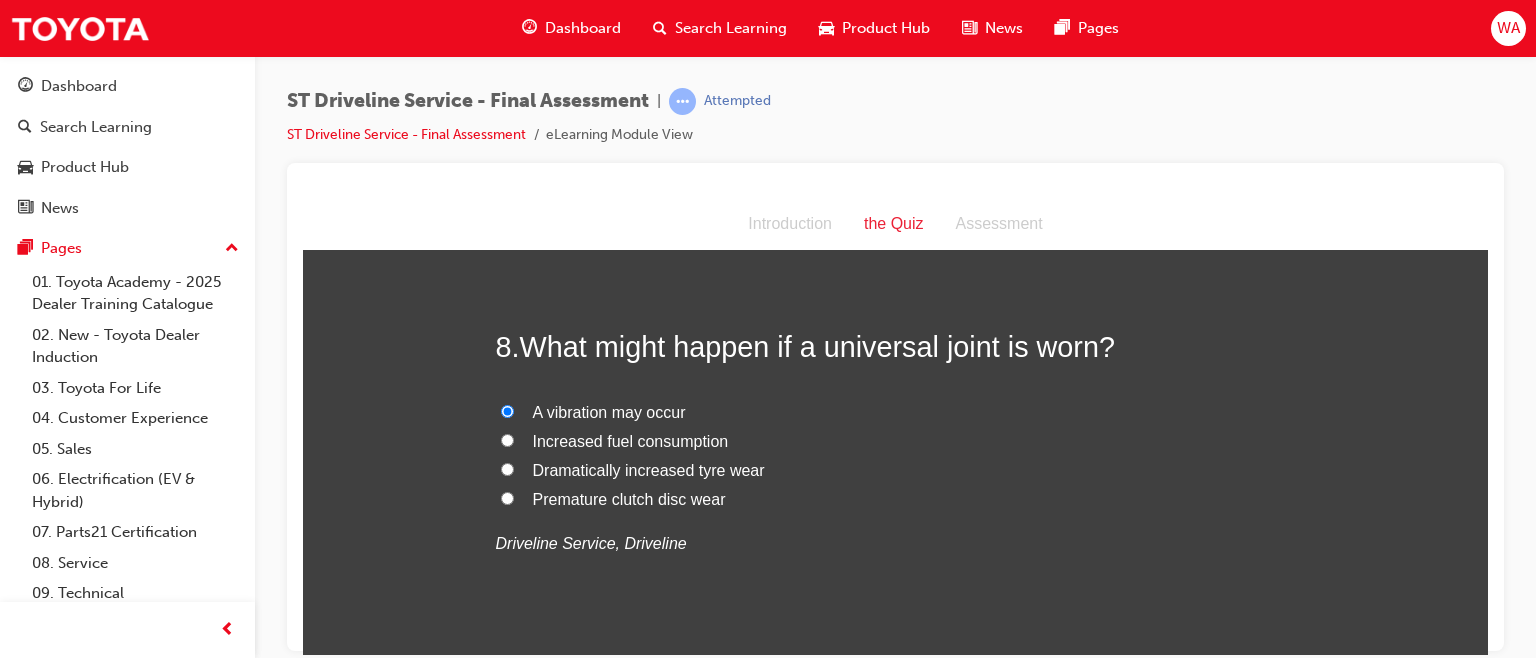 radio on "true" 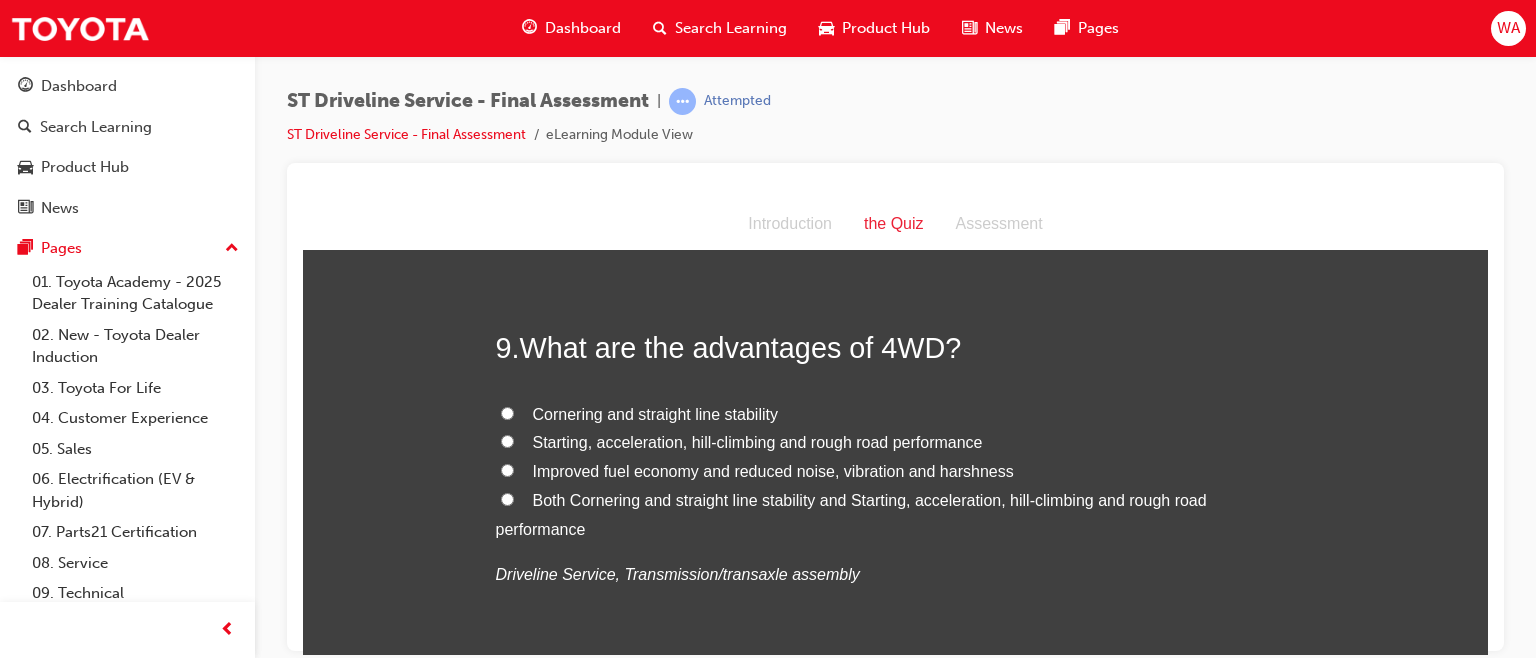 scroll, scrollTop: 3612, scrollLeft: 0, axis: vertical 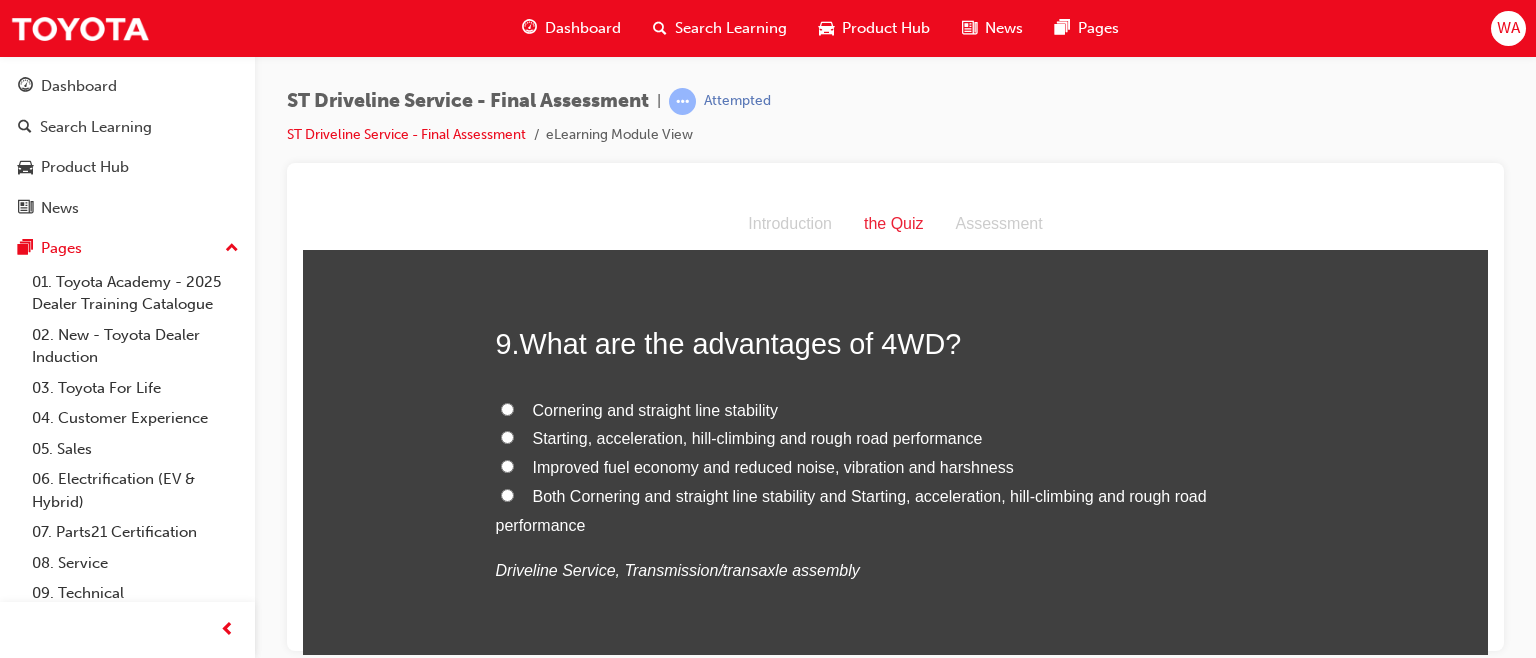 click on "Both Cornering and straight line stability and Starting, acceleration, hill-climbing and rough road performance" at bounding box center (507, 494) 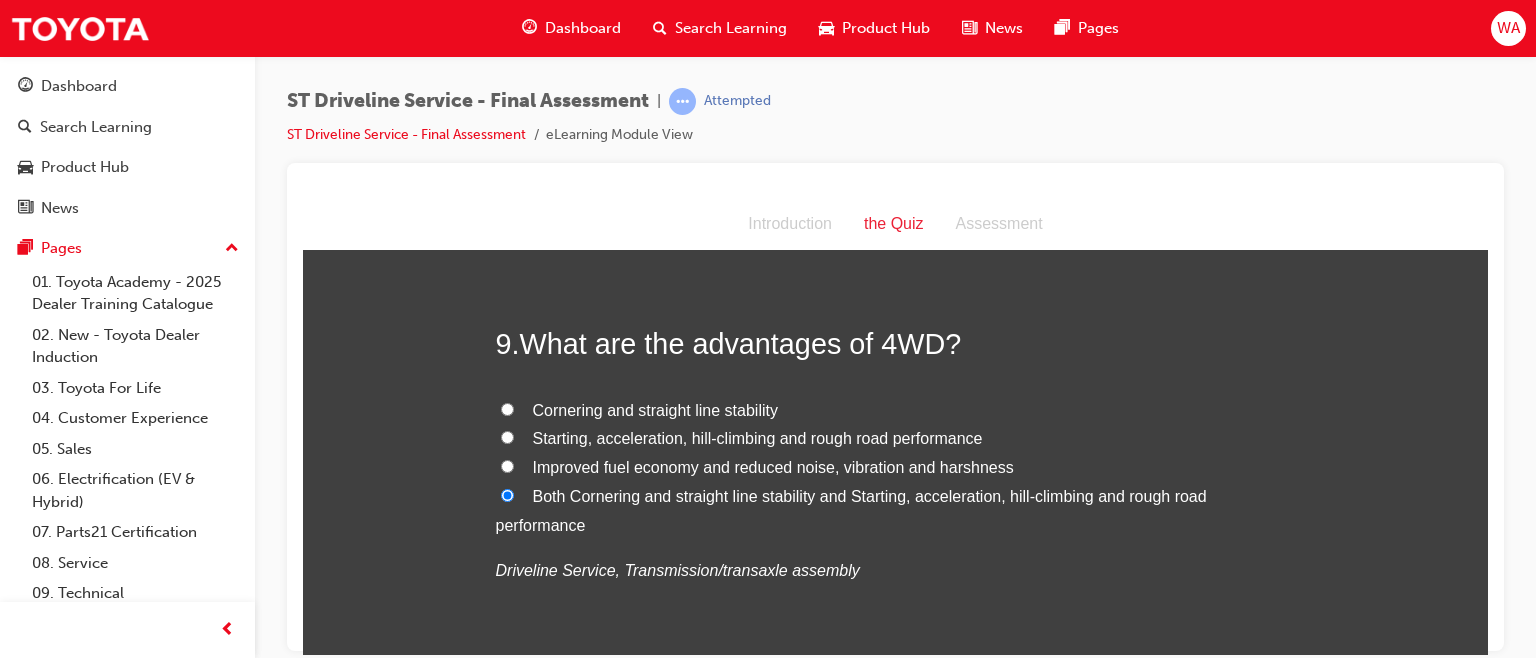 radio on "true" 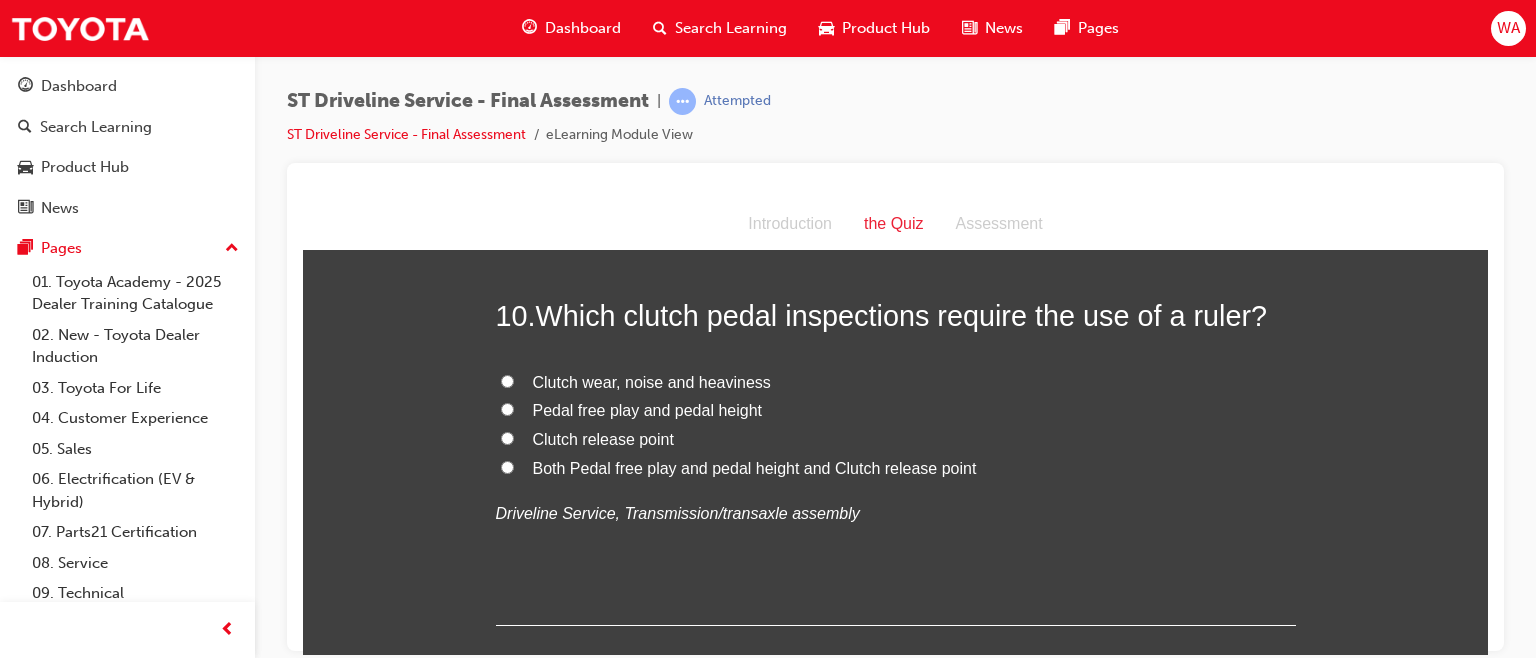 scroll, scrollTop: 4083, scrollLeft: 0, axis: vertical 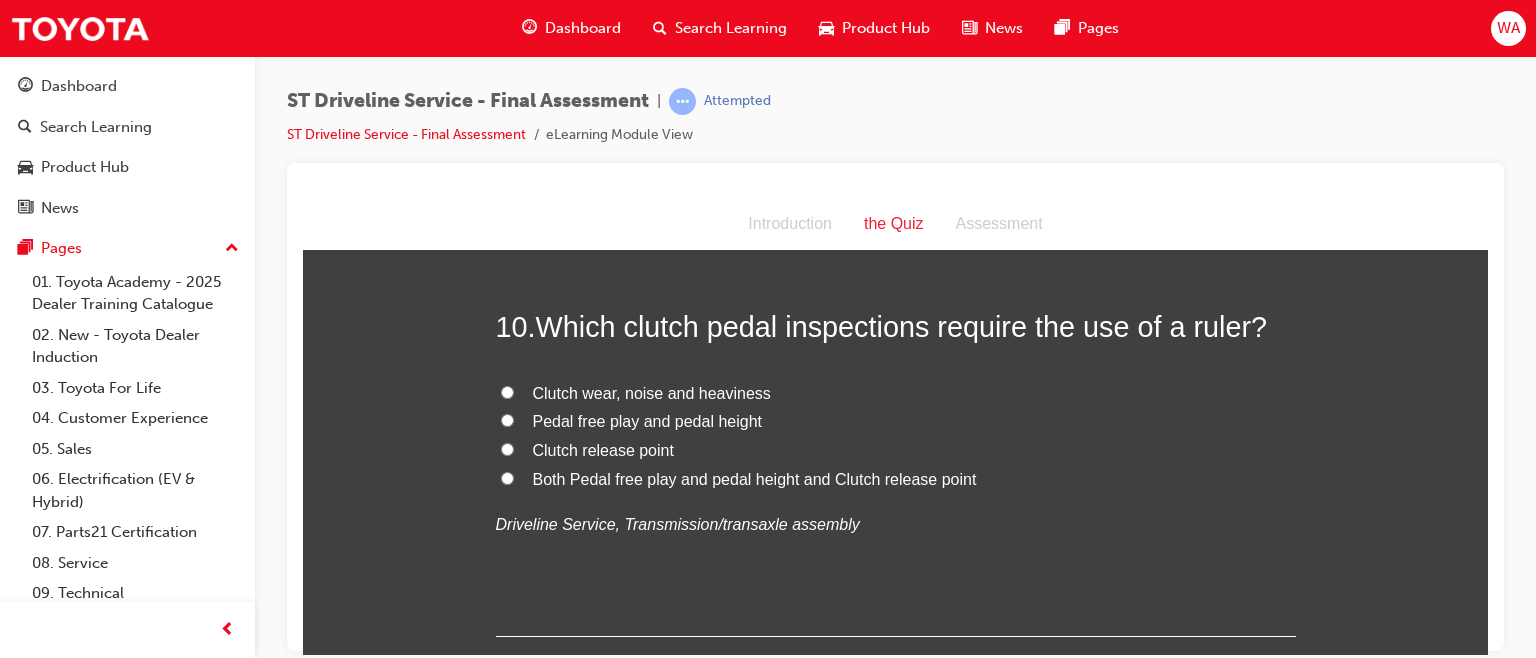 click on "Both Pedal free play and pedal height and Clutch release point" at bounding box center [507, 477] 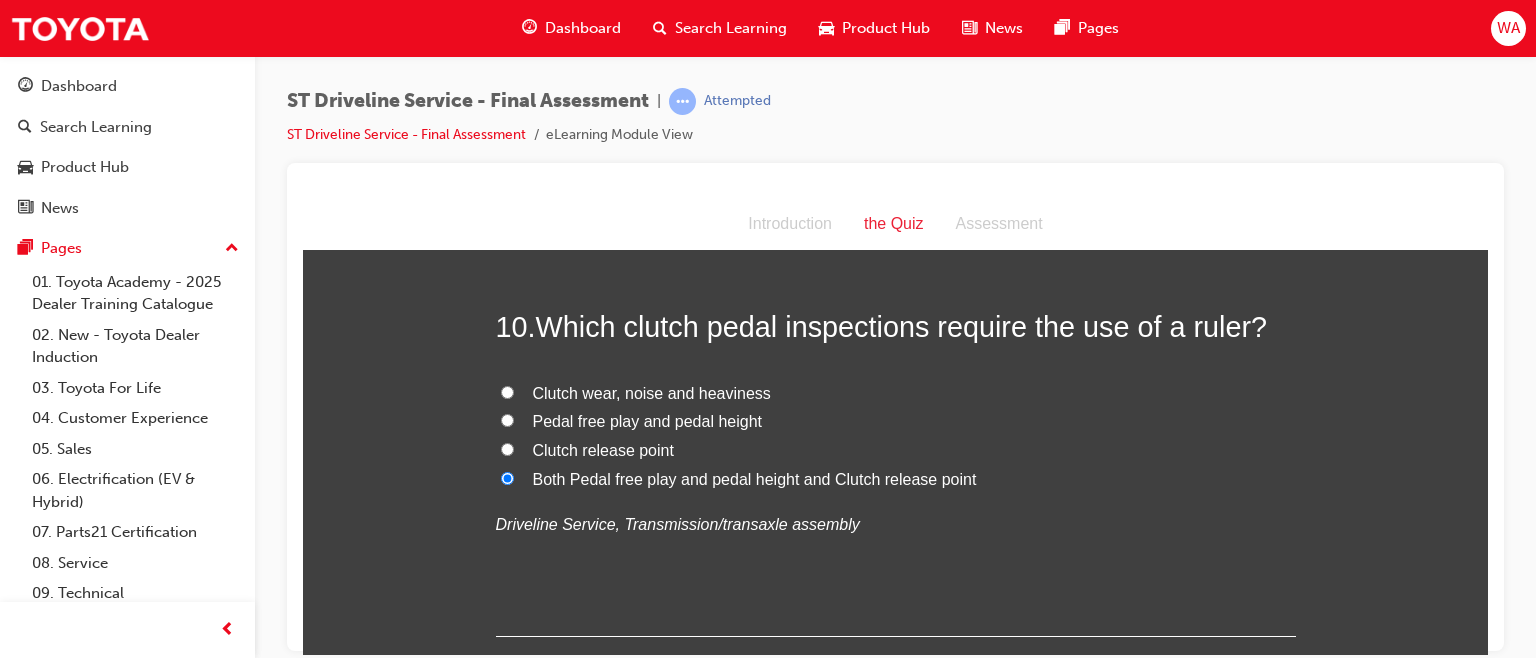 radio on "true" 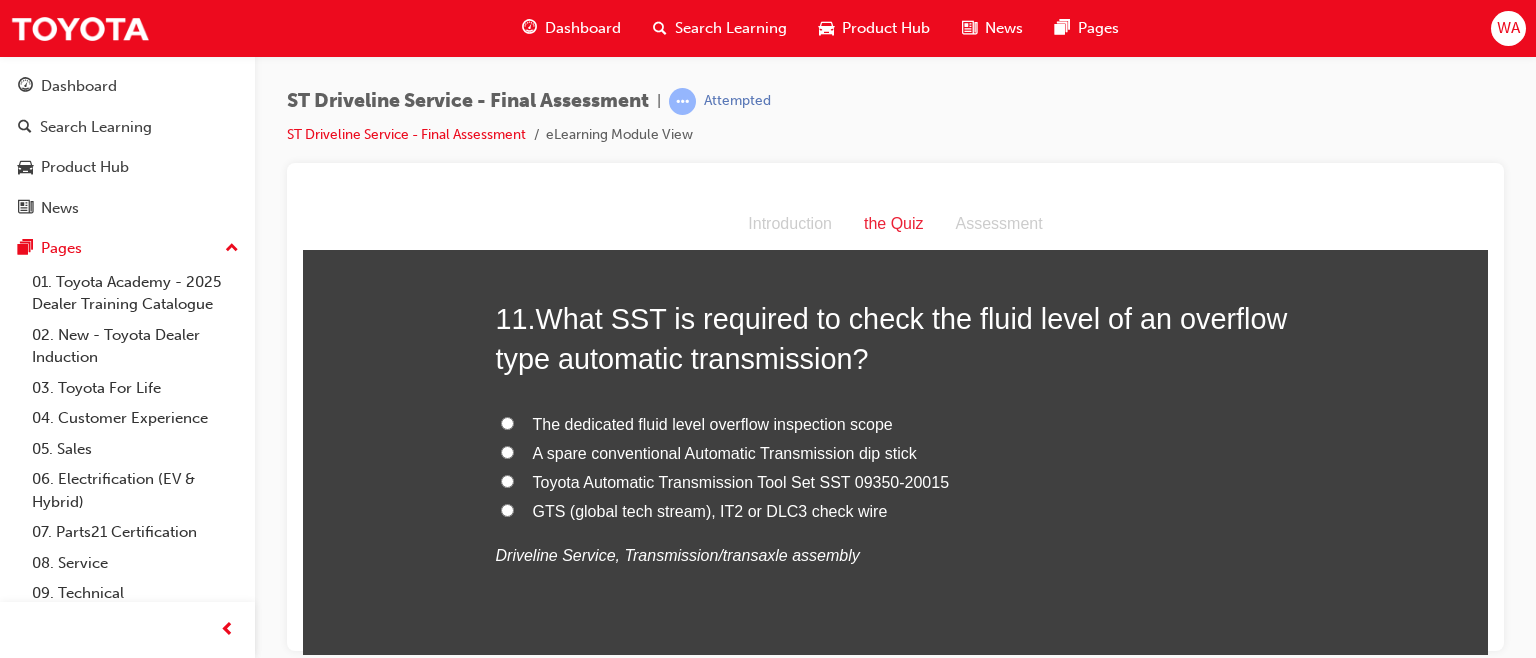 scroll, scrollTop: 4516, scrollLeft: 0, axis: vertical 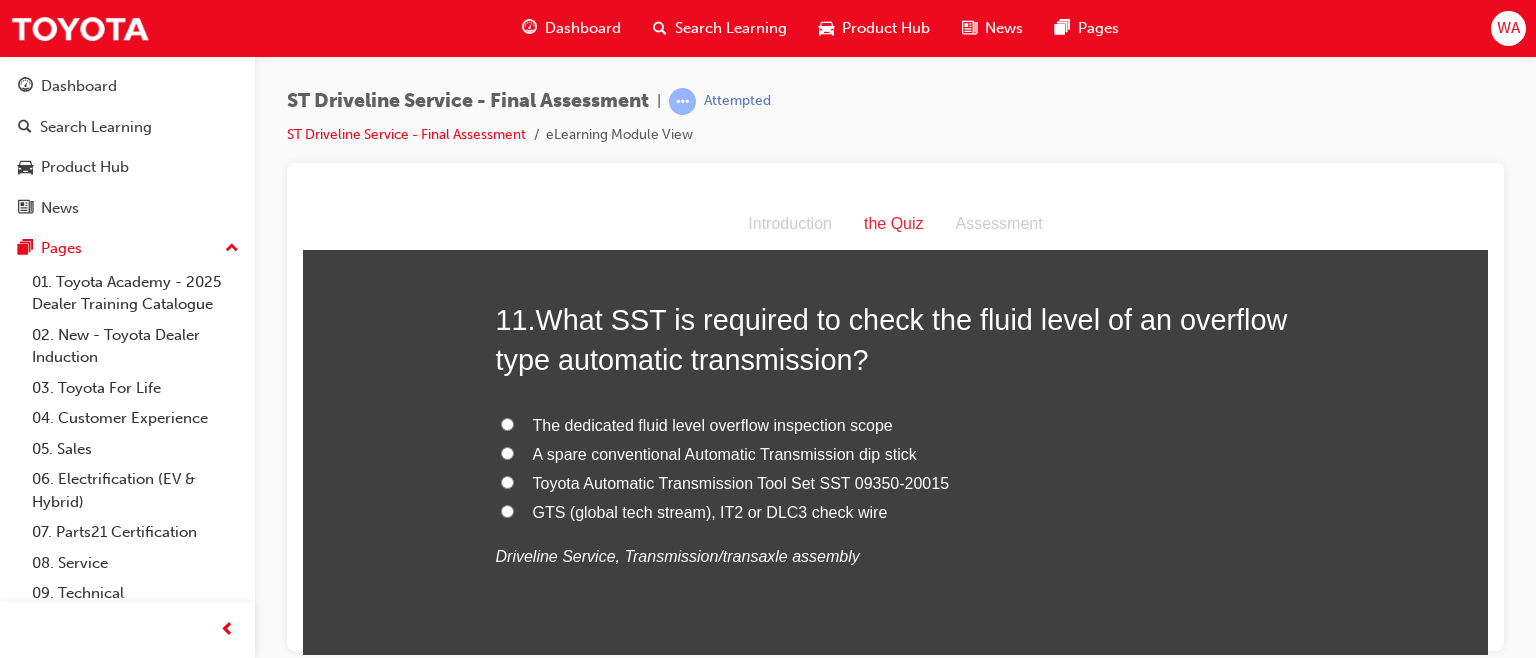 click on "The dedicated fluid level overflow inspection scope" at bounding box center [507, 423] 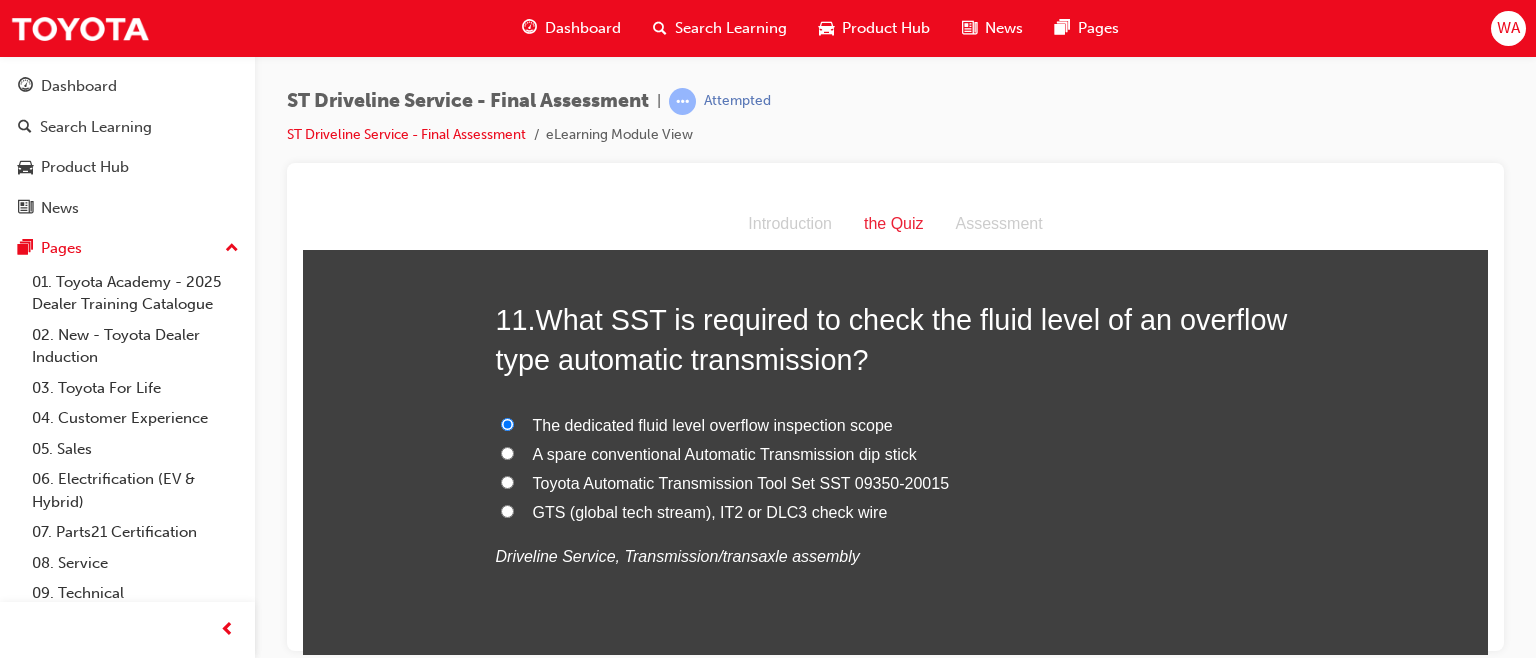 radio on "true" 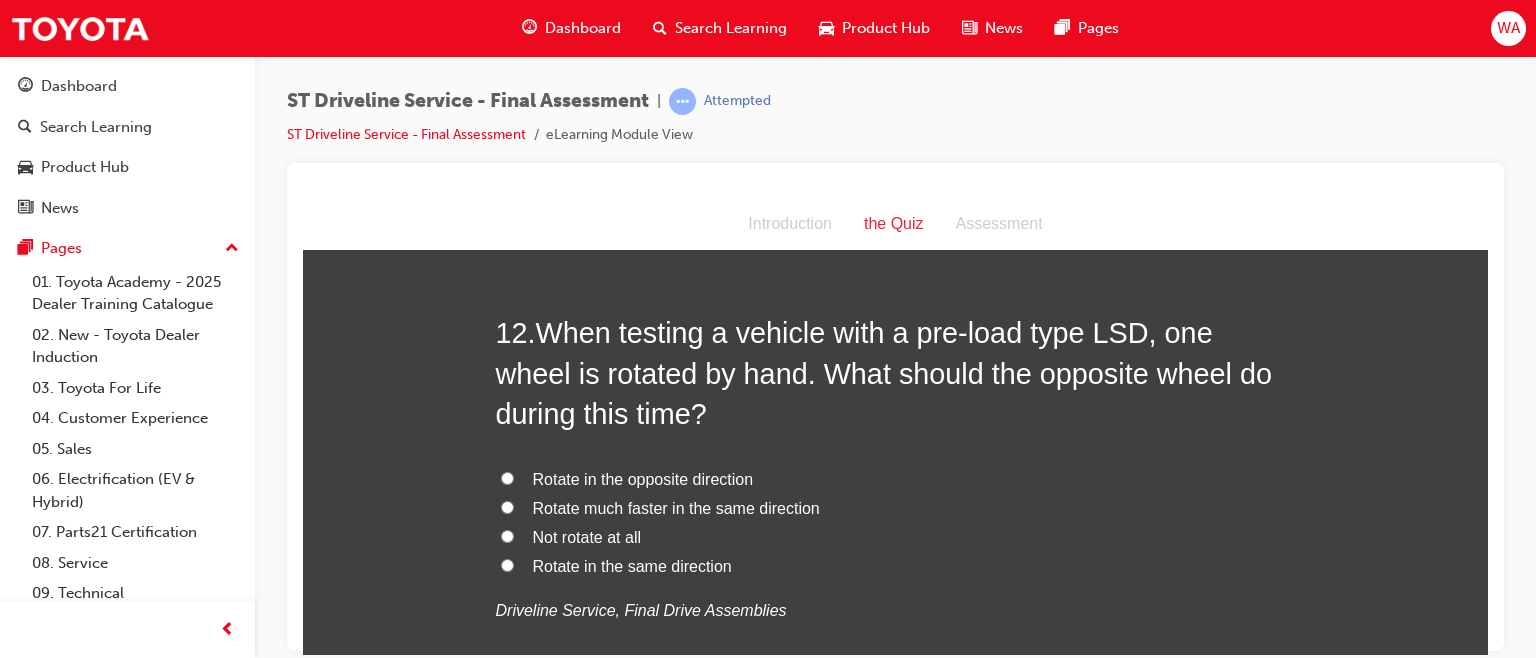 scroll, scrollTop: 4969, scrollLeft: 0, axis: vertical 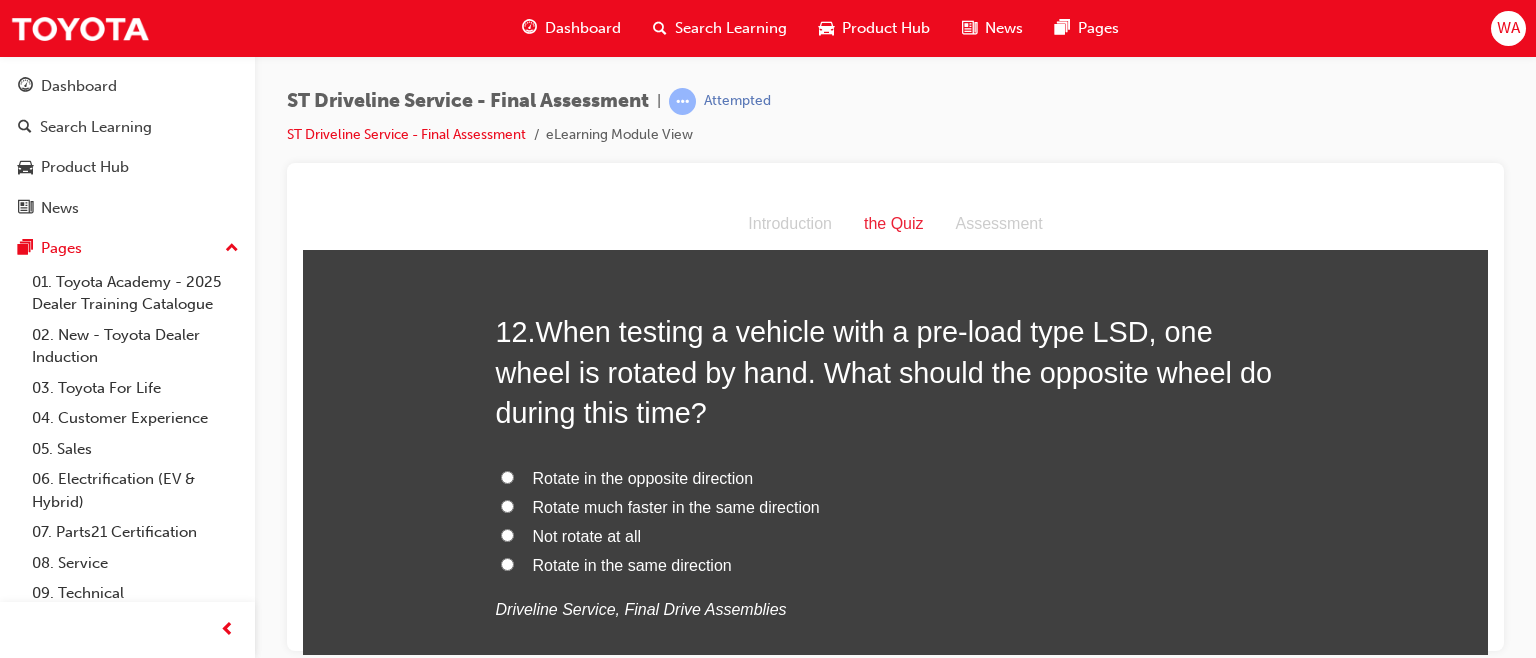click on "Rotate in the opposite direction" at bounding box center [507, 476] 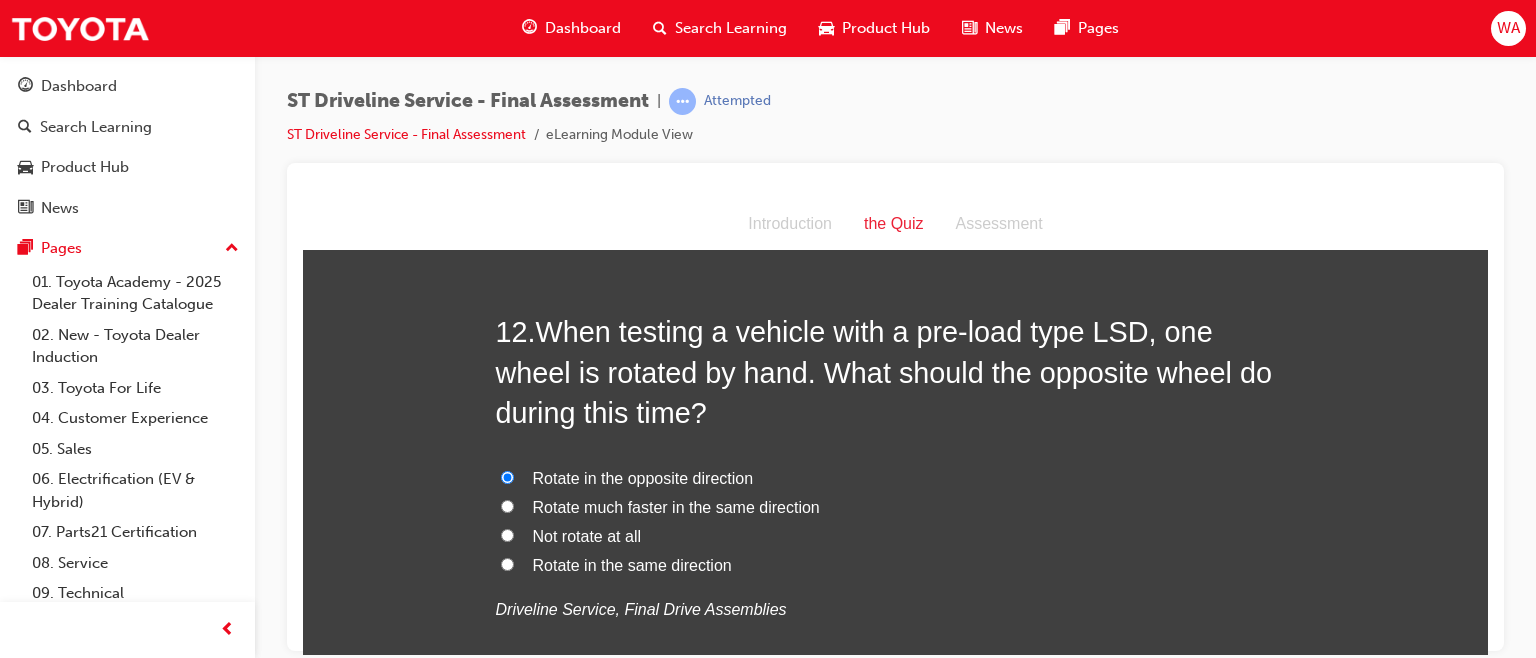radio on "true" 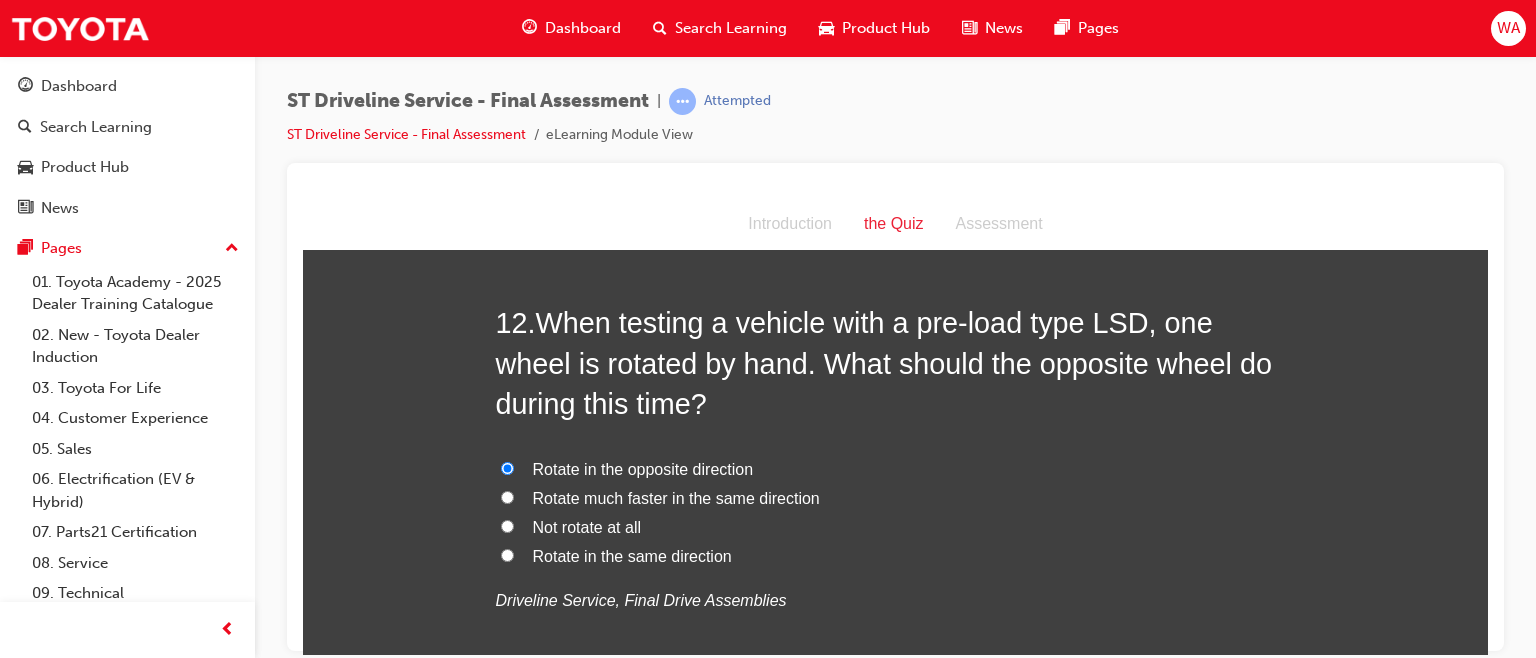 scroll, scrollTop: 4980, scrollLeft: 0, axis: vertical 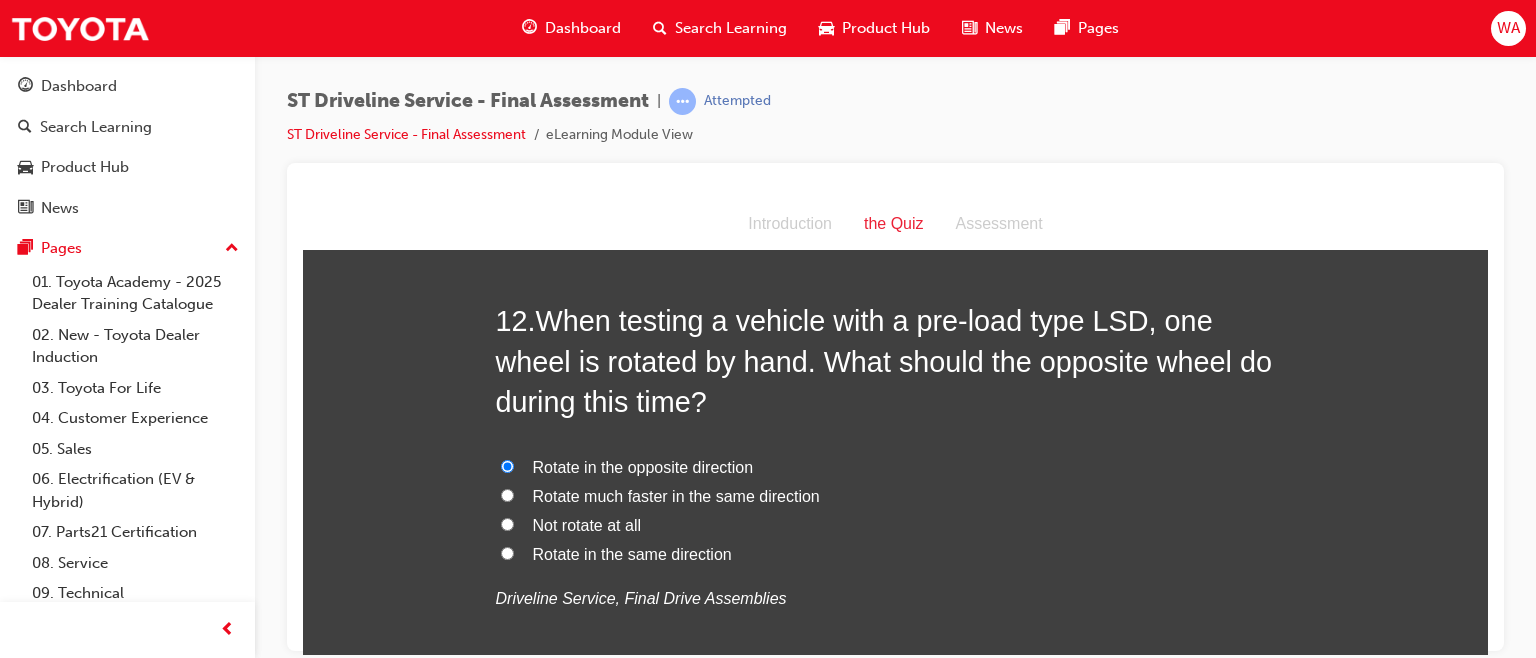 click on "Rotate in the opposite direction" at bounding box center (507, 465) 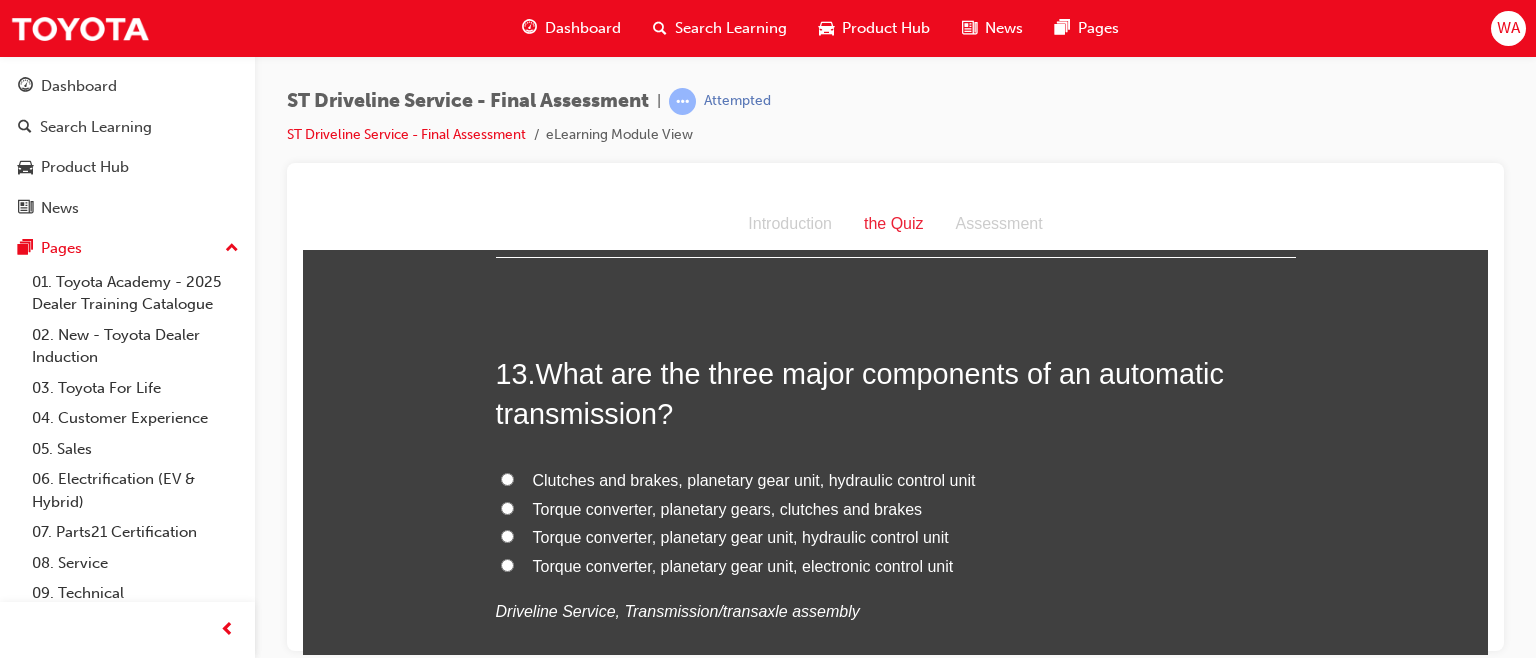 scroll, scrollTop: 5482, scrollLeft: 0, axis: vertical 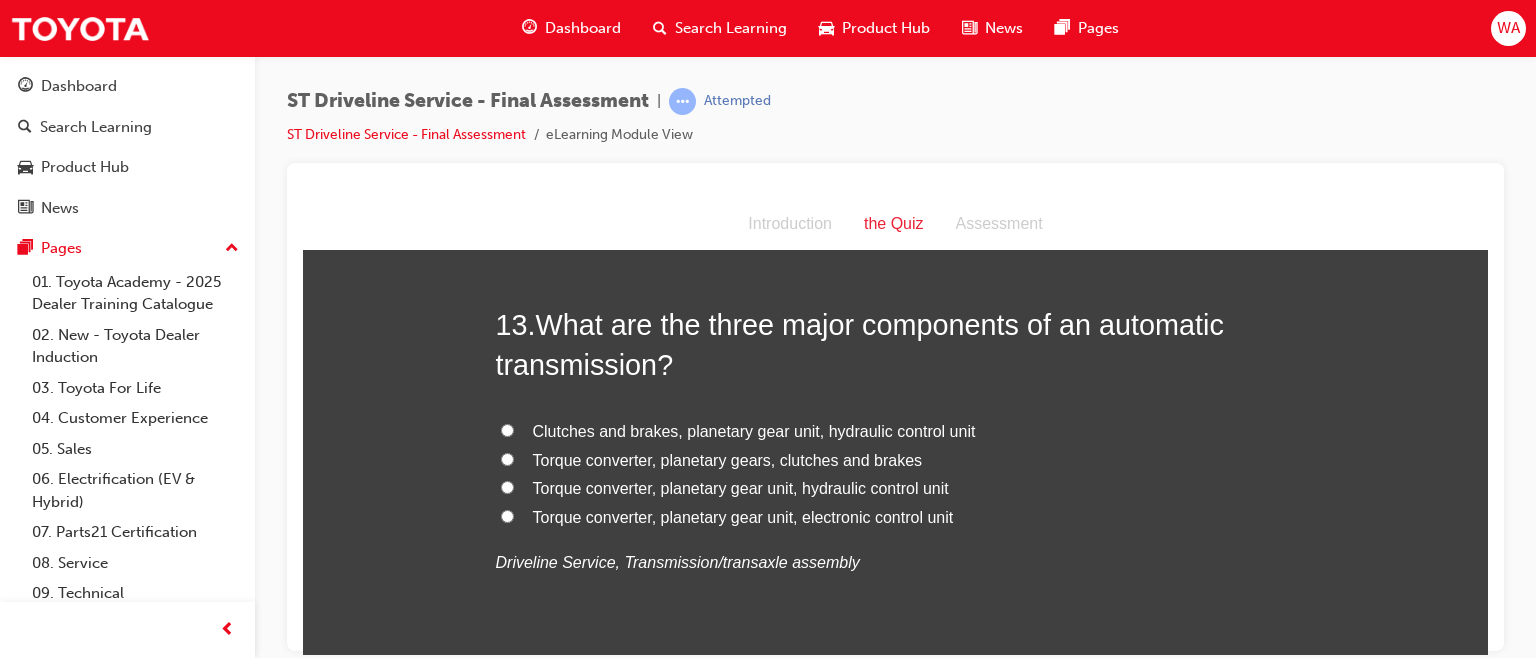 click on "Torque converter, planetary gear unit, hydraulic control unit" at bounding box center [507, 486] 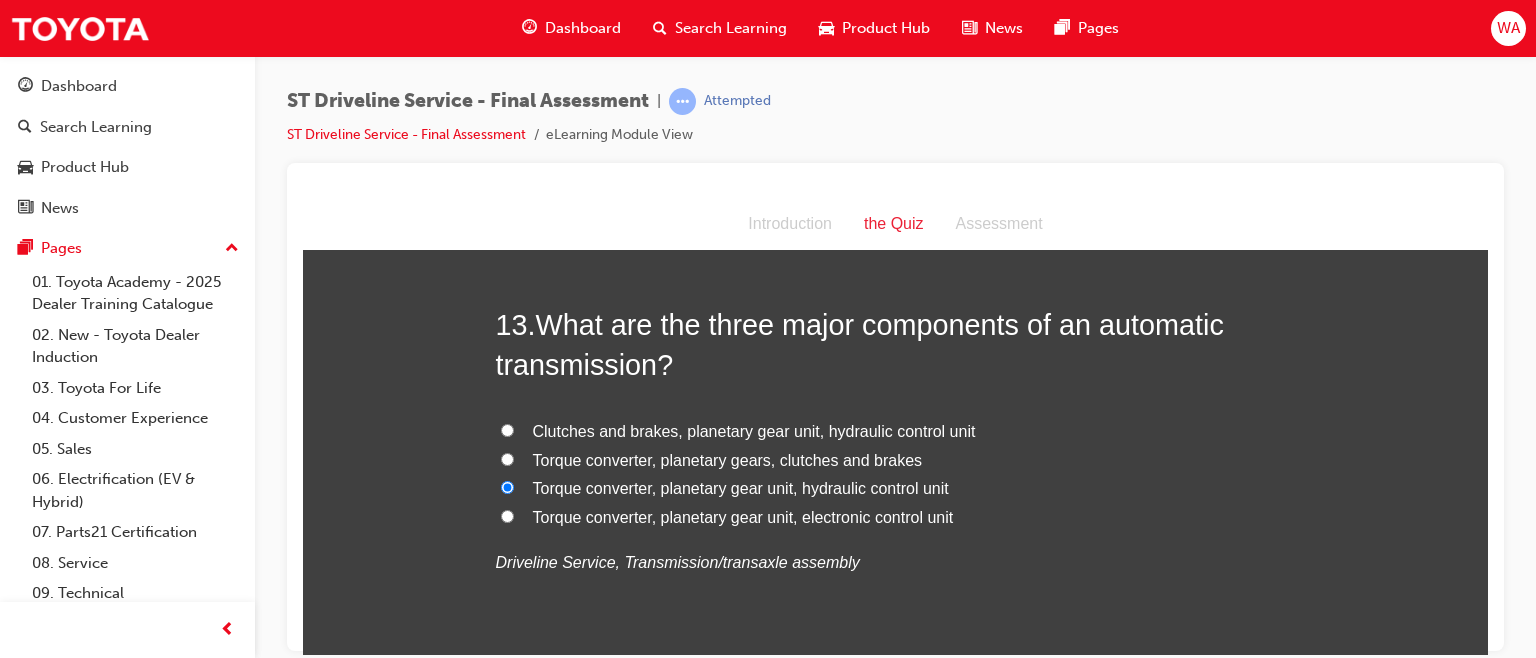 radio on "true" 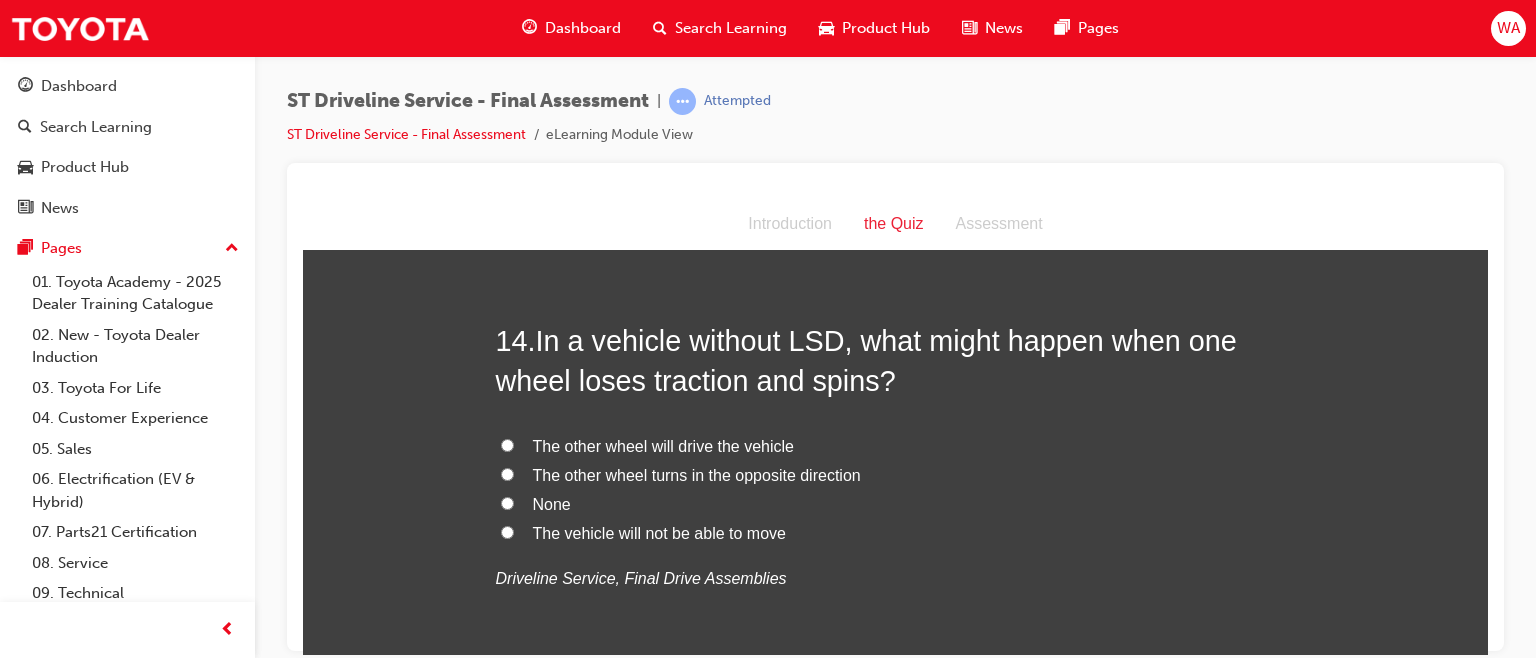 scroll, scrollTop: 5928, scrollLeft: 0, axis: vertical 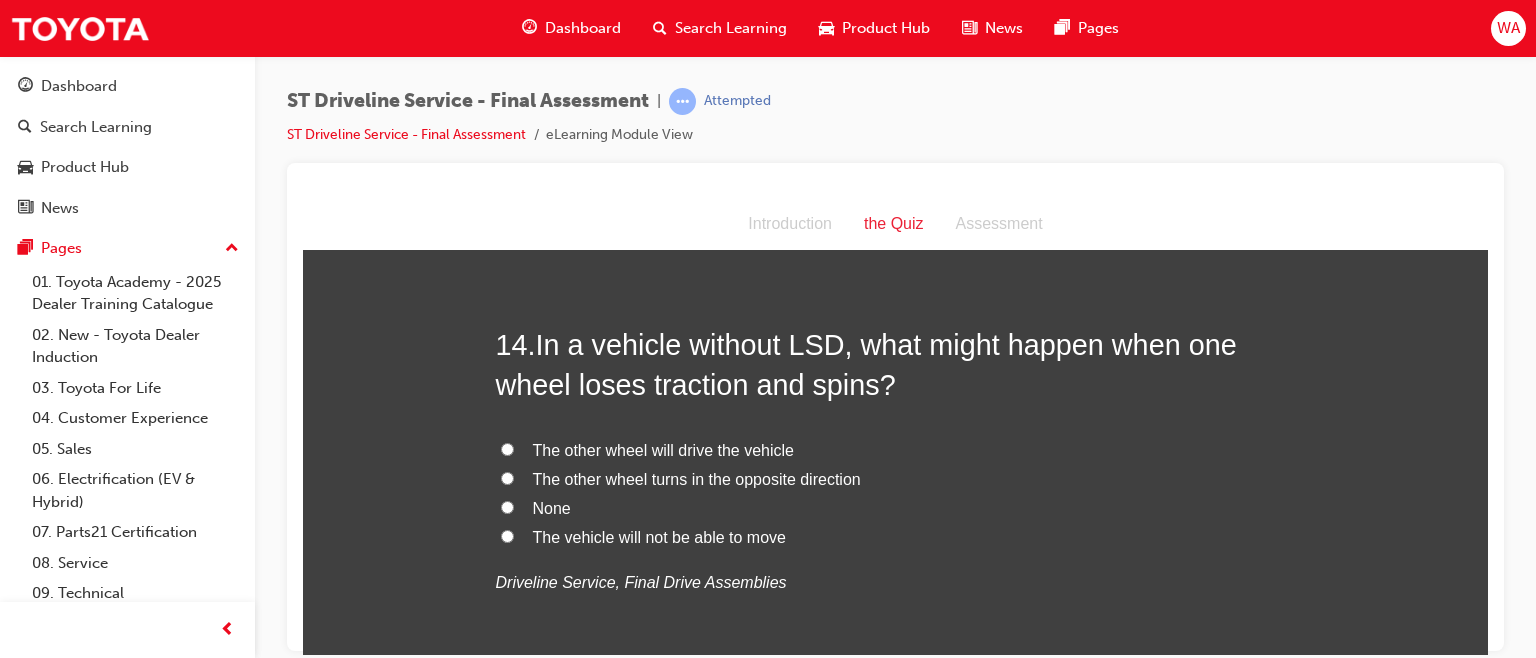 click on "The other wheel turns in the opposite direction" at bounding box center [507, 477] 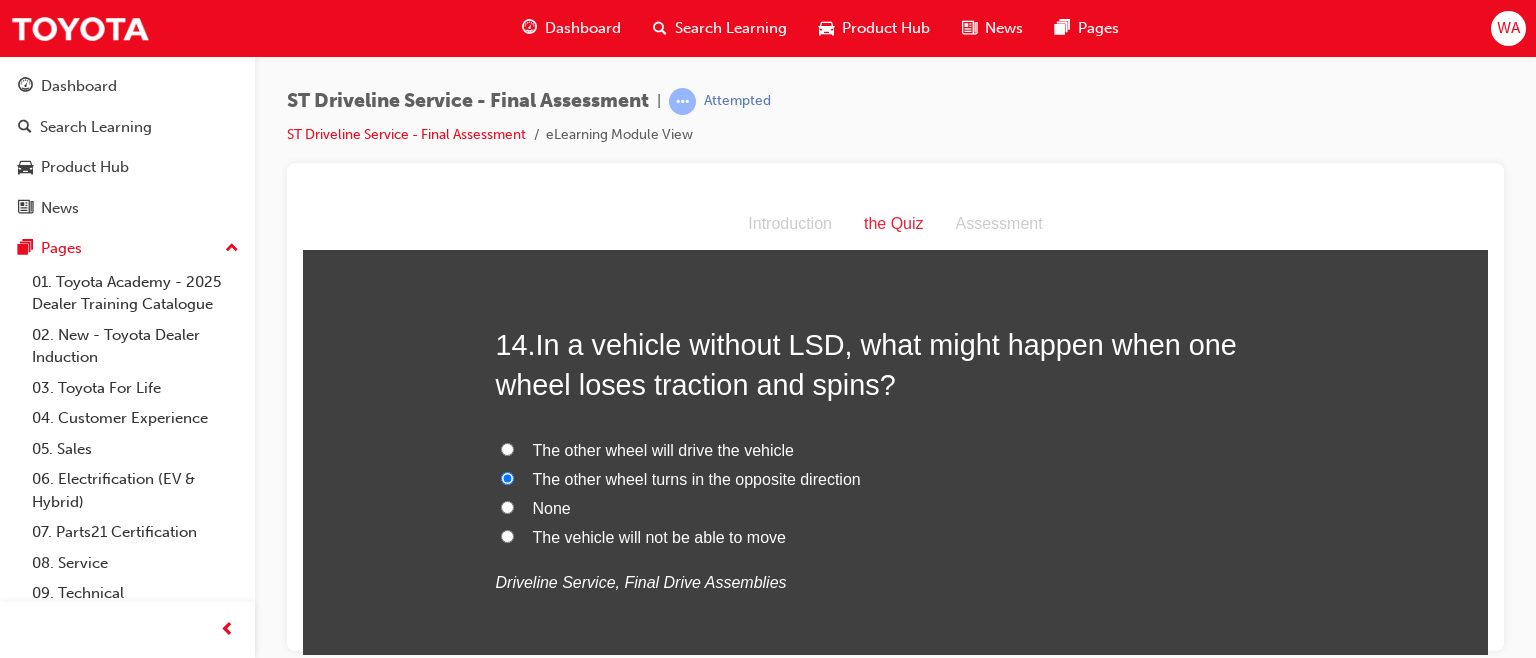 radio on "true" 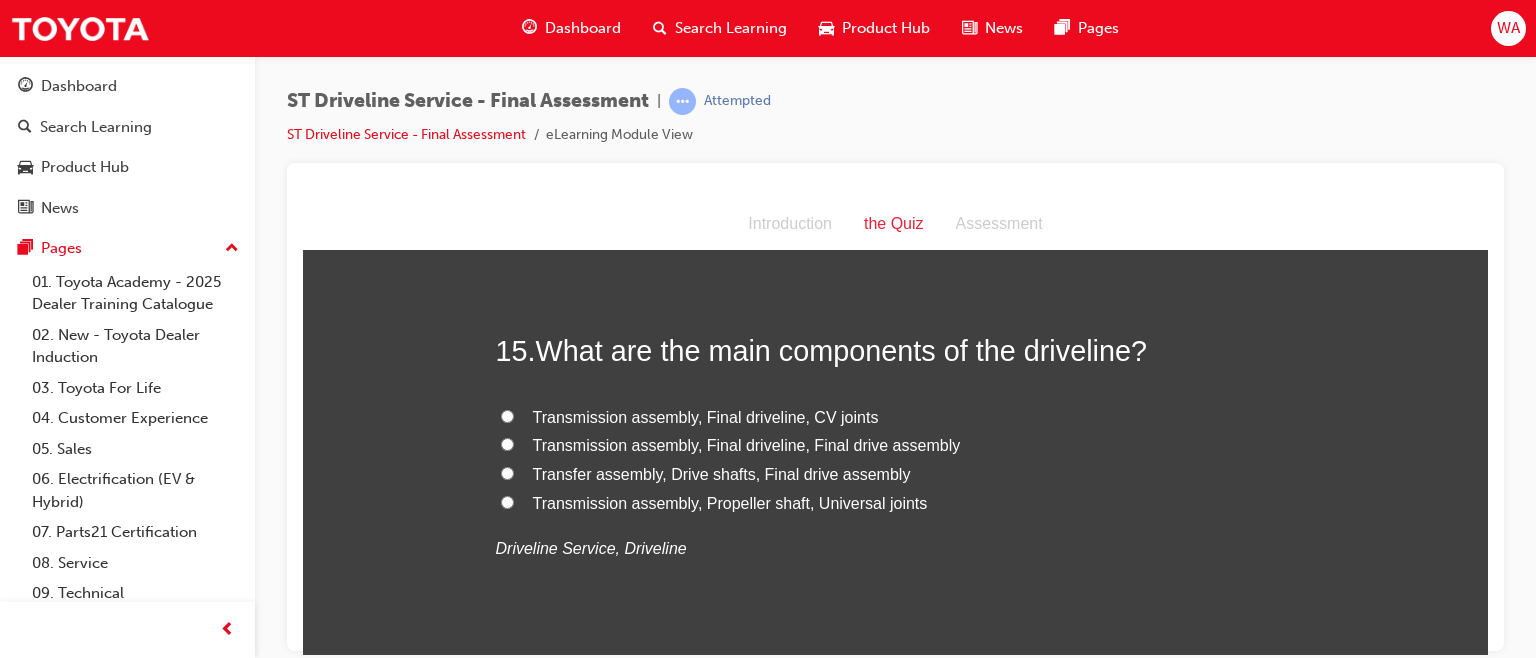 scroll, scrollTop: 6388, scrollLeft: 0, axis: vertical 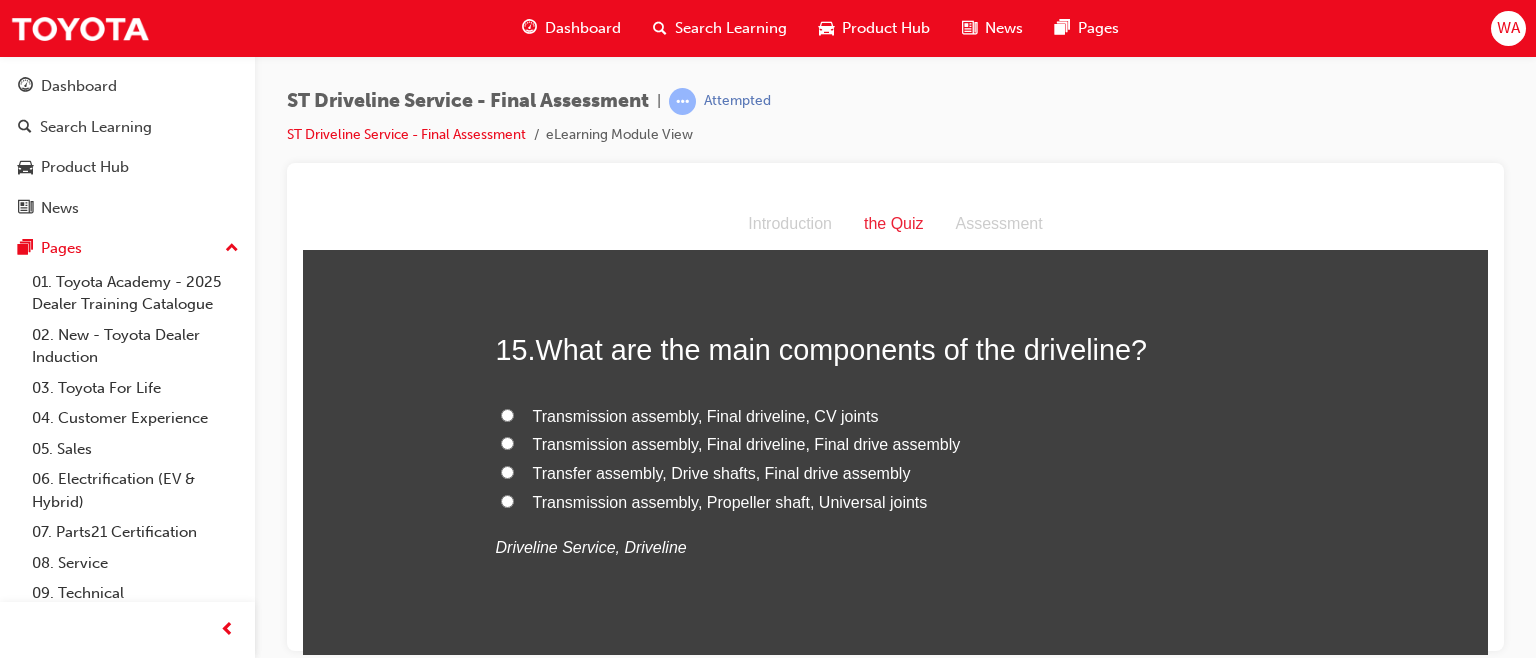 click on "Transfer assembly, Drive shafts, Final drive assembly" at bounding box center (507, 471) 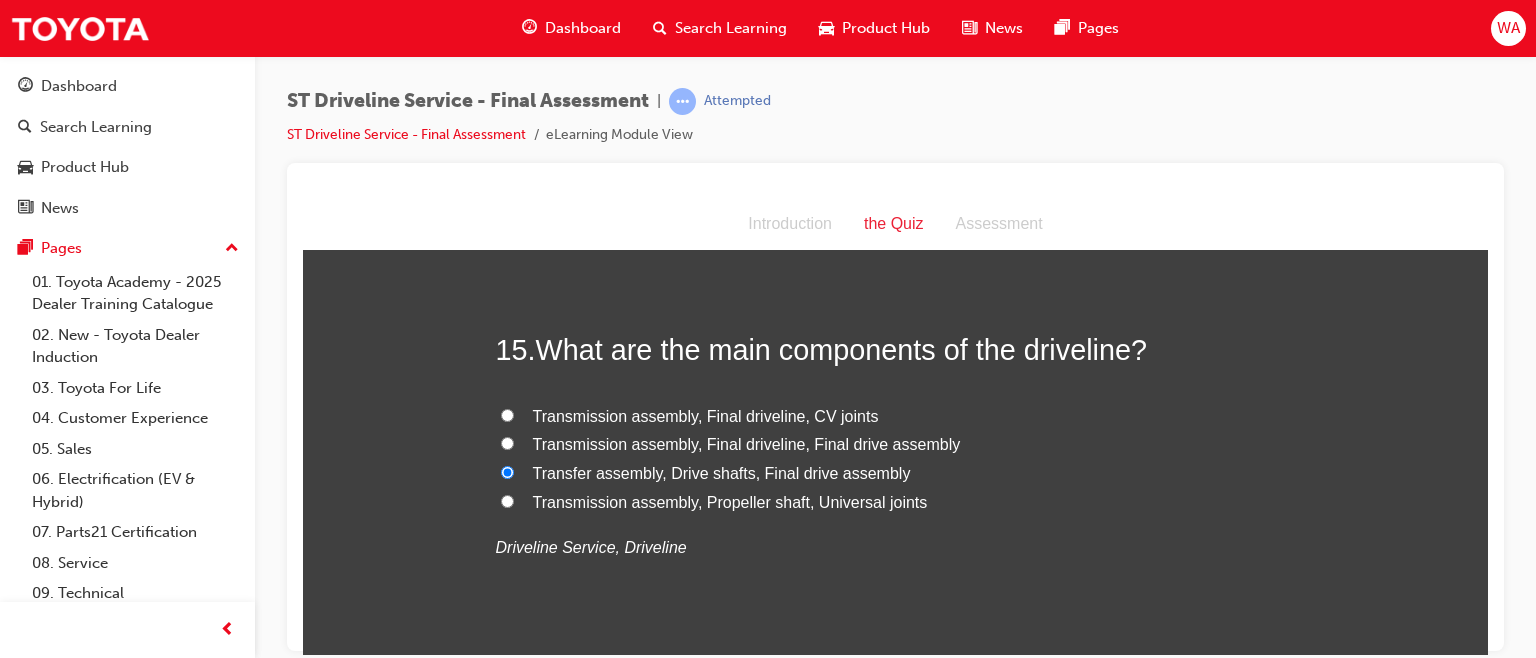 radio on "true" 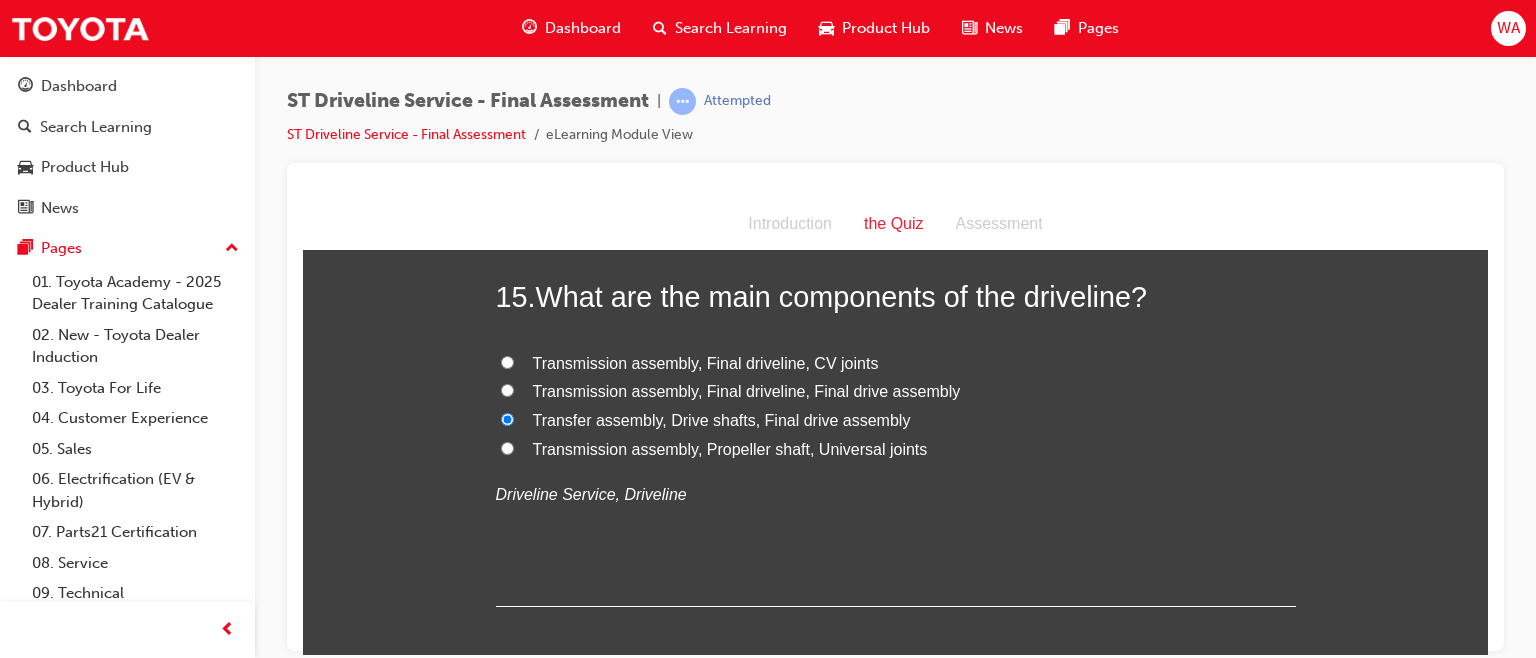 scroll, scrollTop: 6540, scrollLeft: 0, axis: vertical 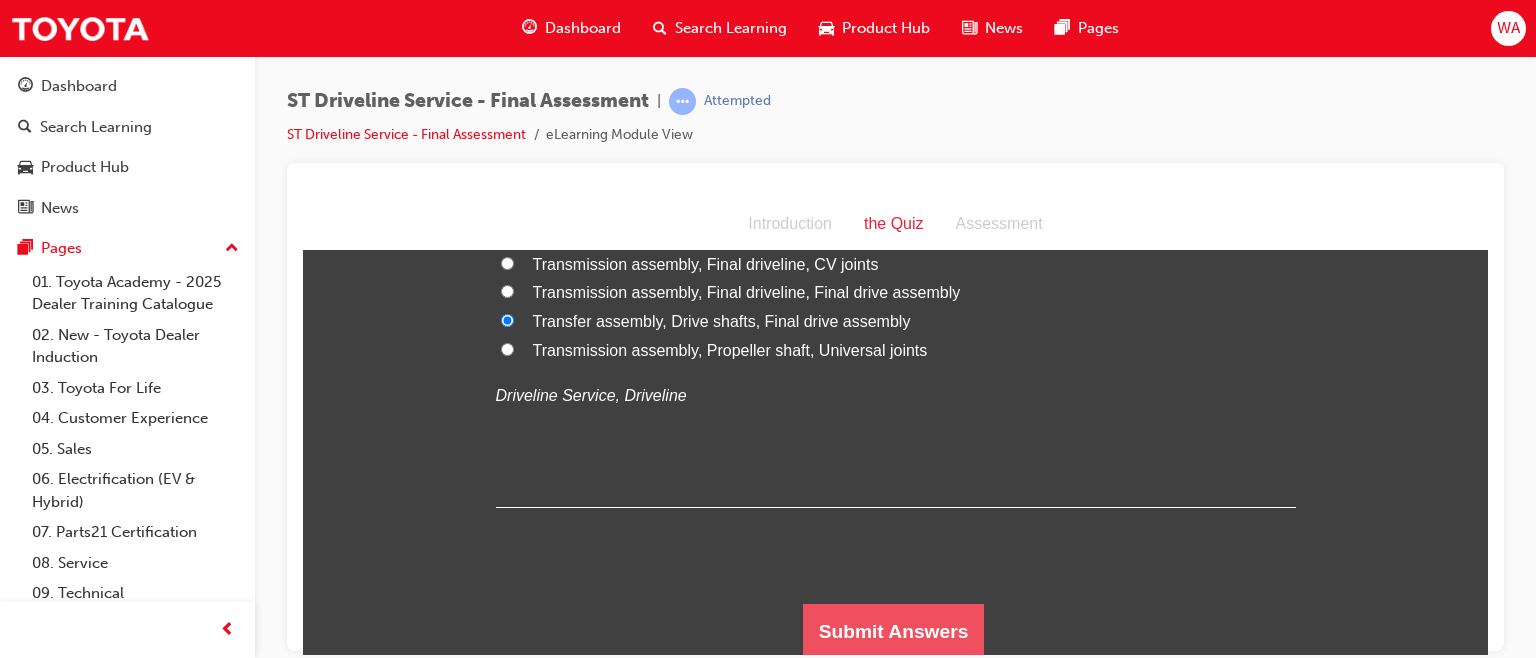 click on "Submit Answers" at bounding box center [894, 631] 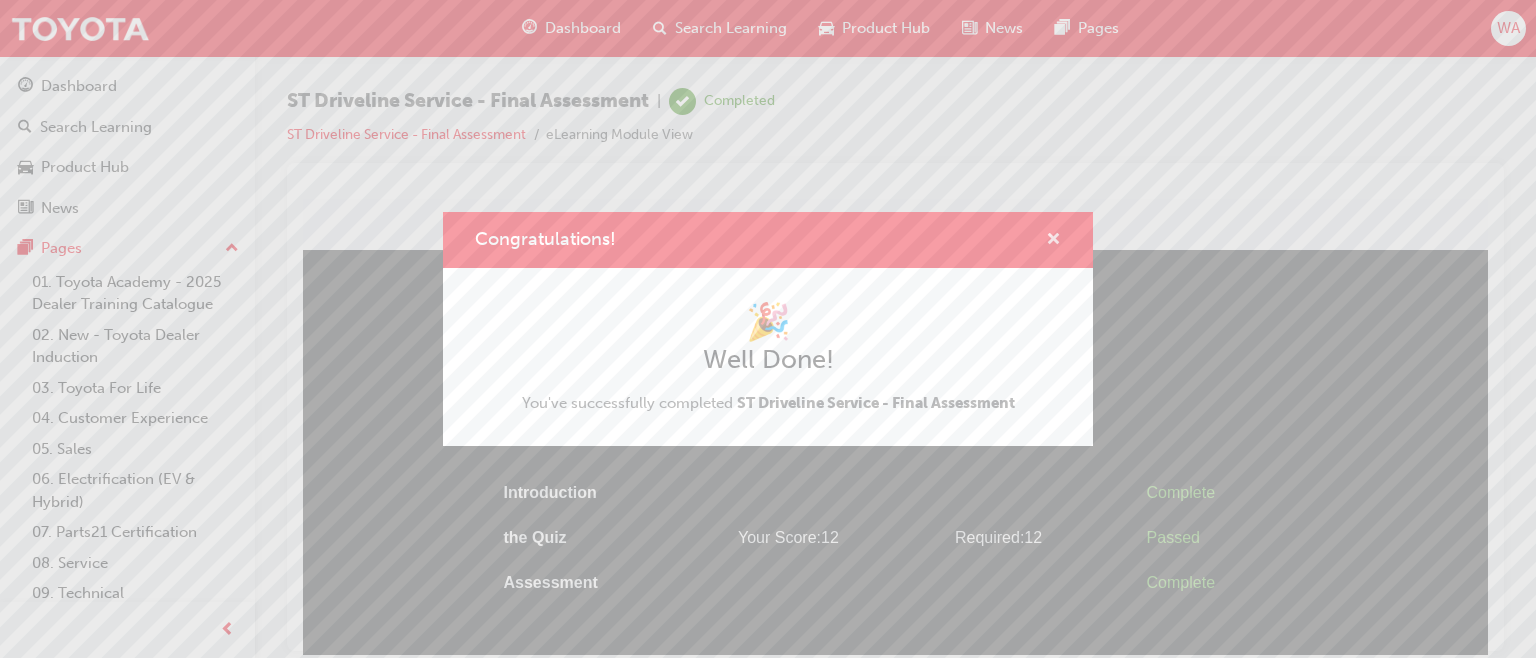 click at bounding box center (1053, 241) 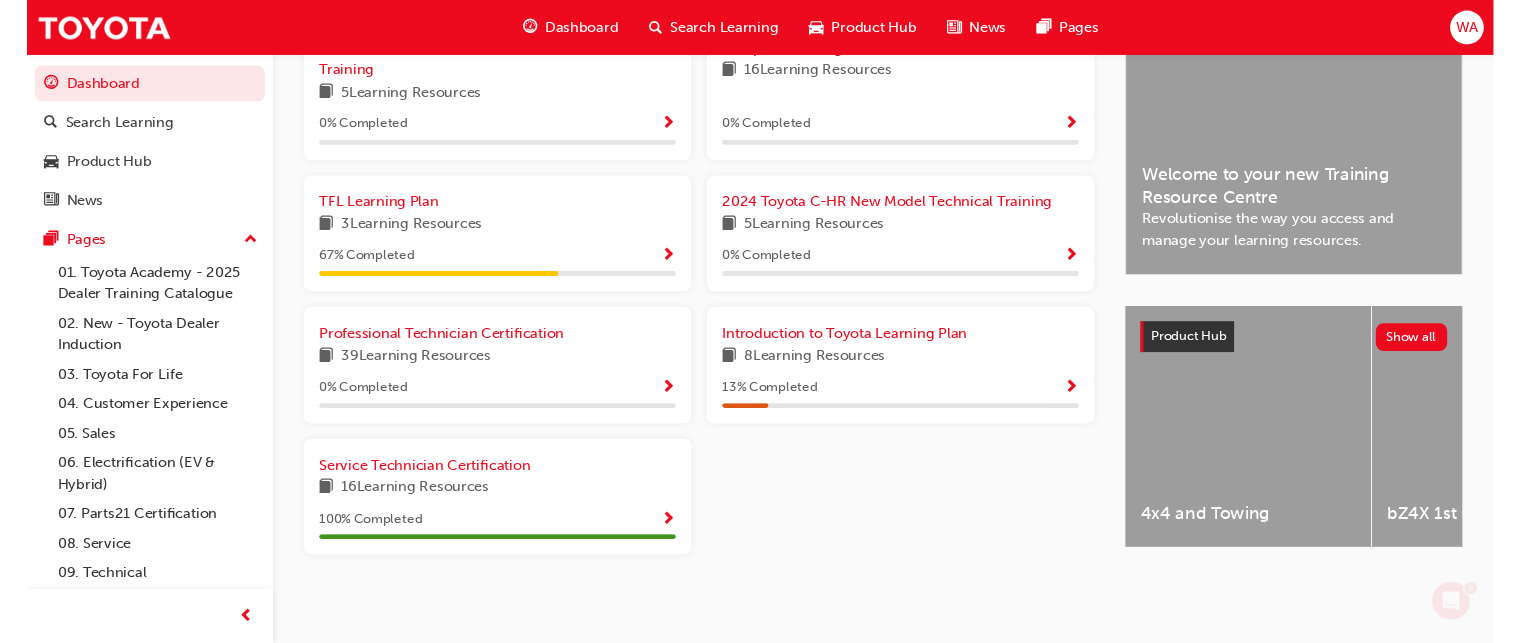 scroll, scrollTop: 536, scrollLeft: 0, axis: vertical 